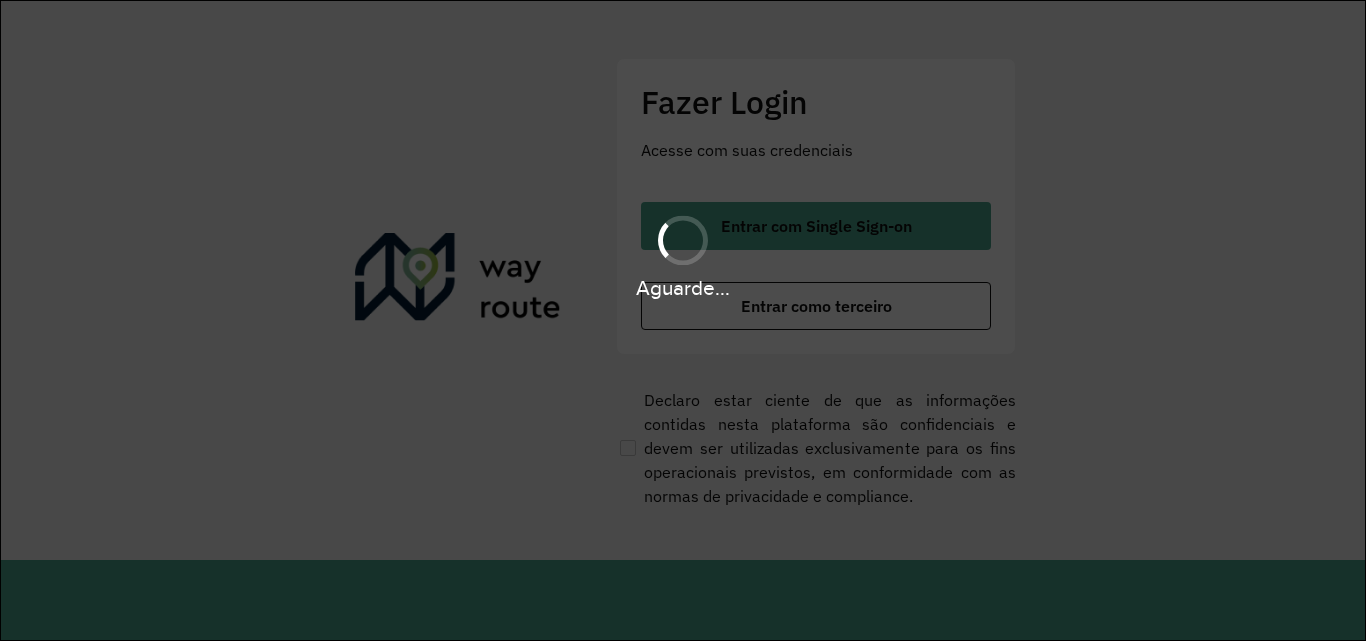 scroll, scrollTop: 0, scrollLeft: 0, axis: both 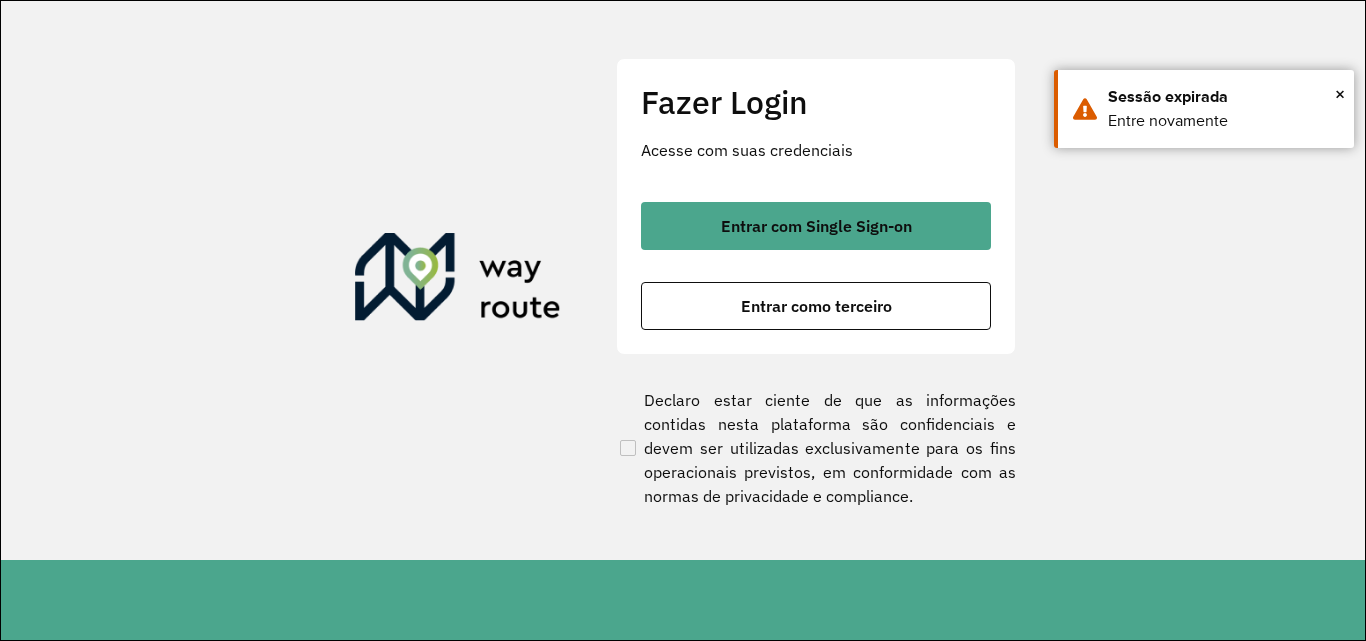 click on "Entrar com Single Sign-on    Entrar como terceiro" 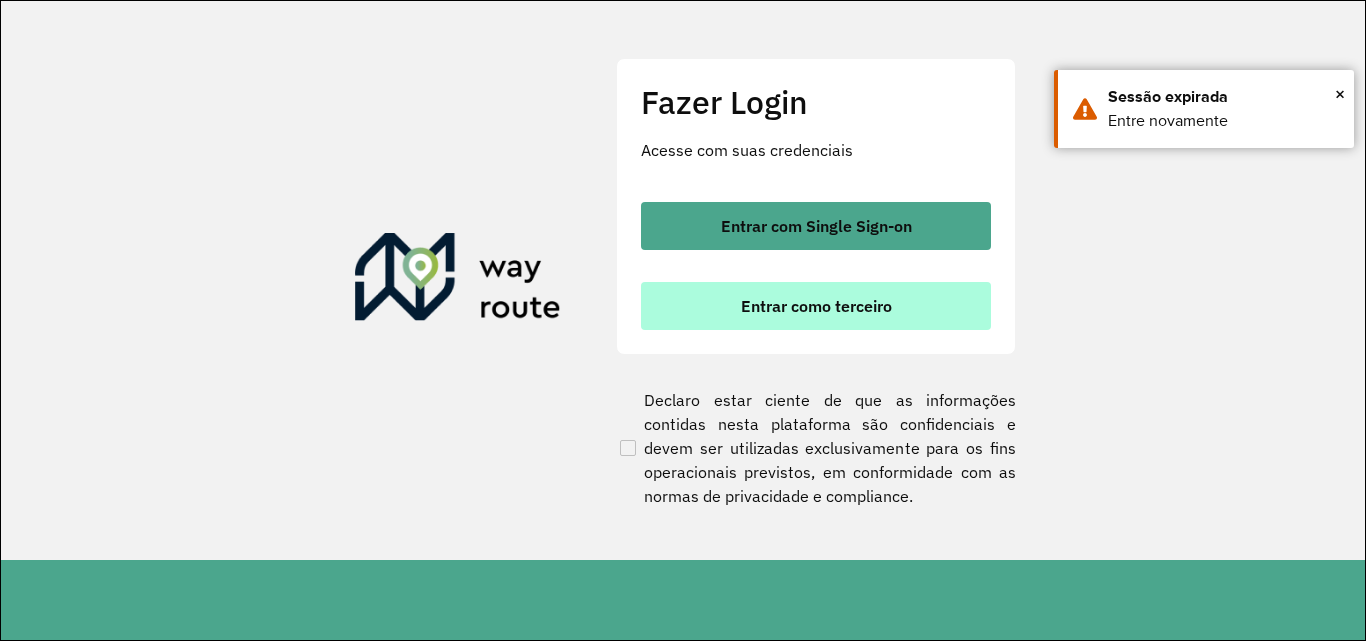 click on "Entrar como terceiro" at bounding box center (816, 306) 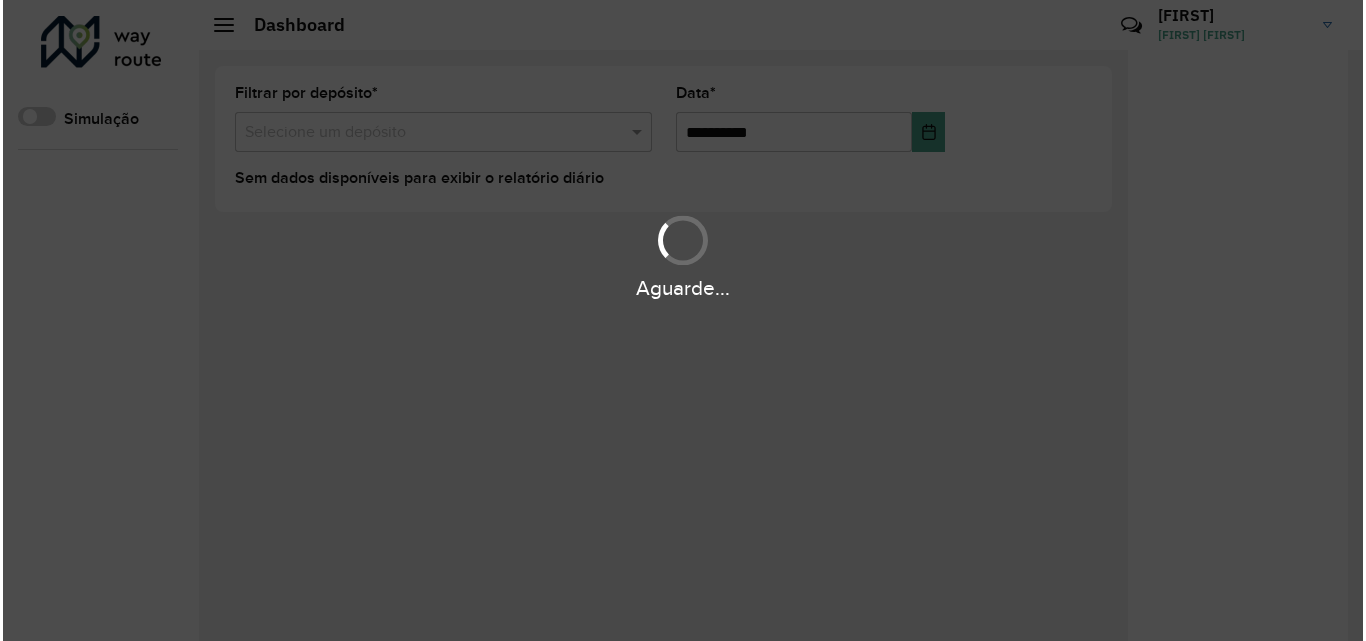 scroll, scrollTop: 0, scrollLeft: 0, axis: both 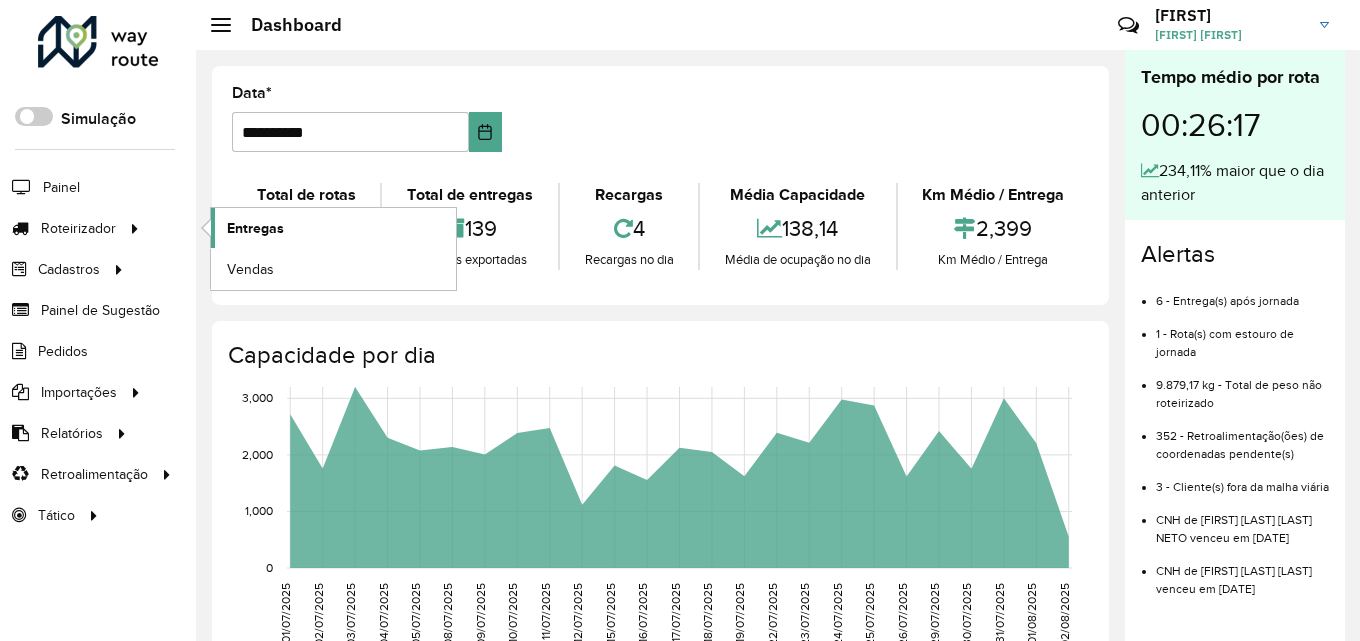 click on "Entregas" 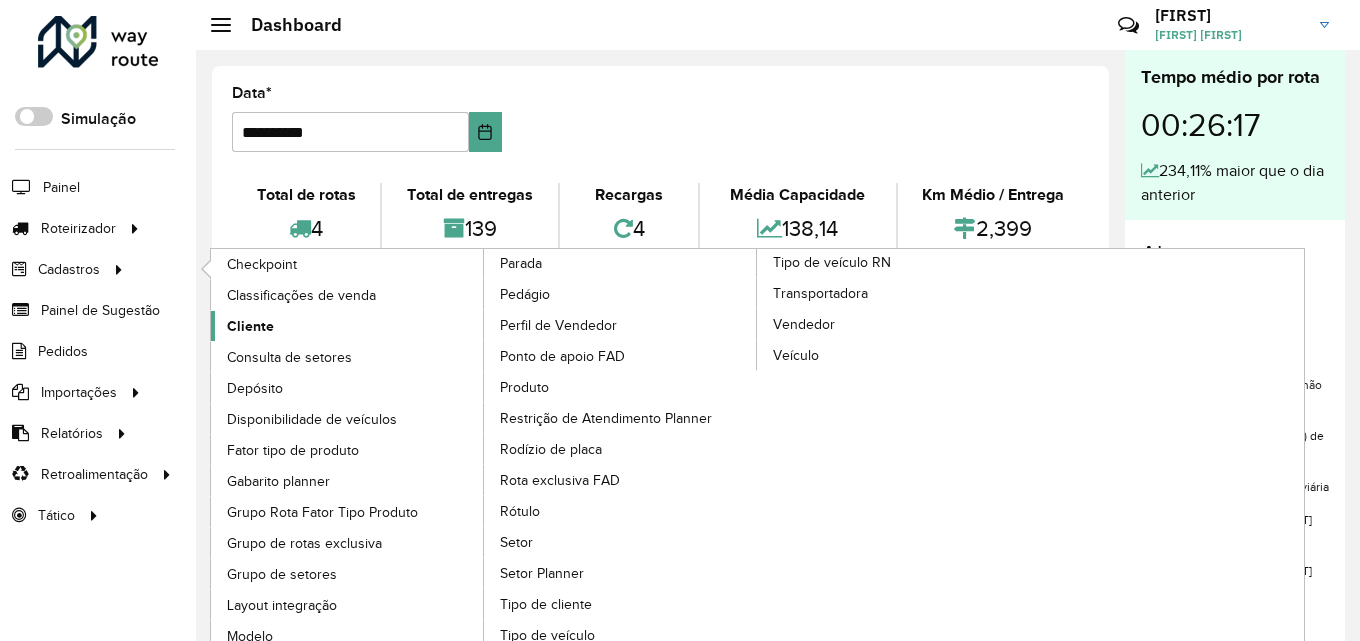 click on "Cliente" 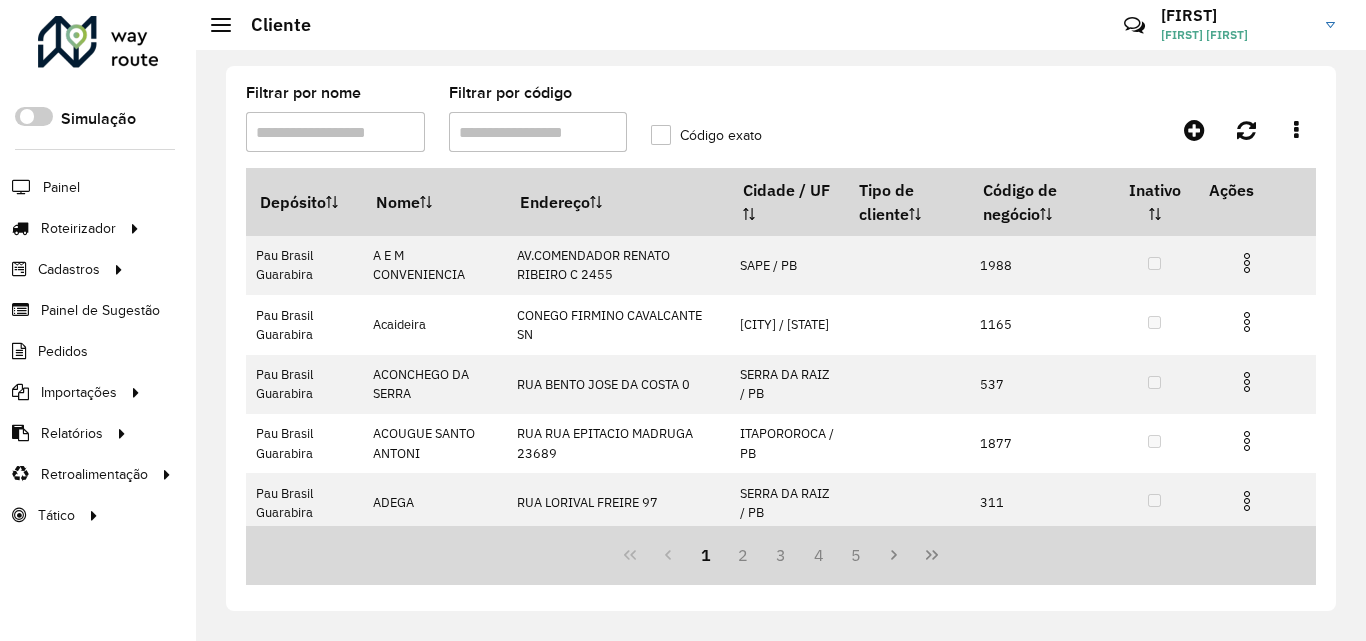 click on "Filtrar por código" at bounding box center (538, 132) 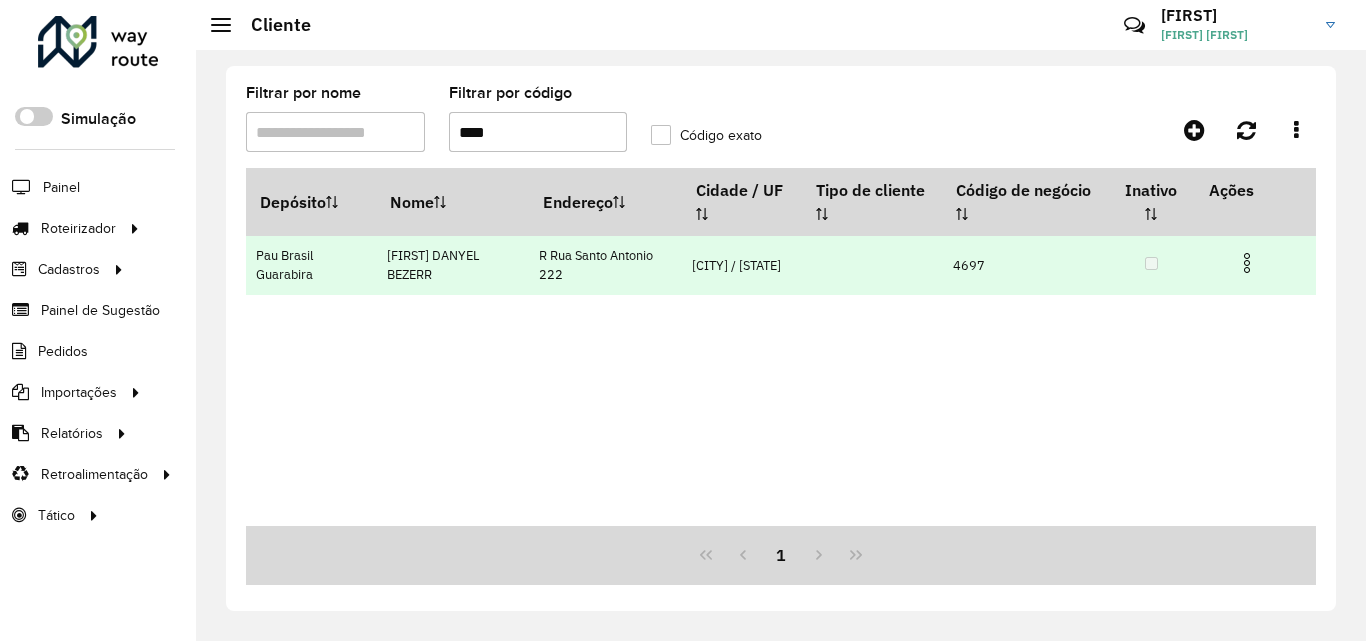 type on "****" 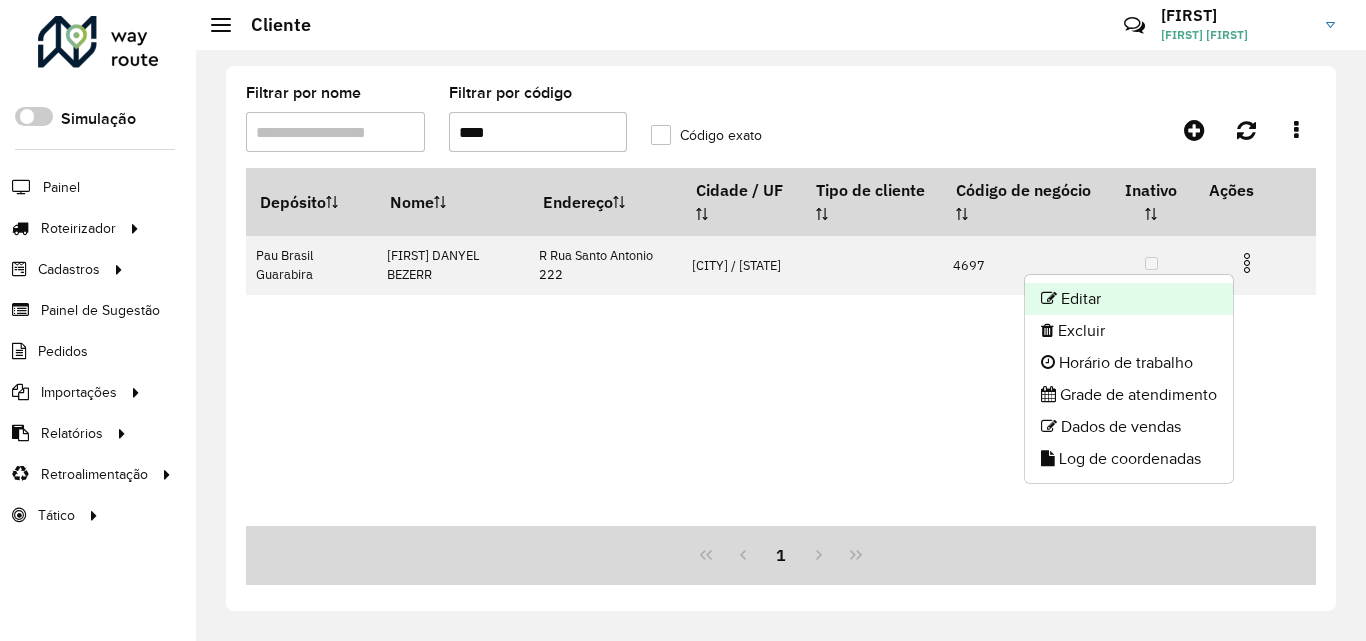 click on "Editar" 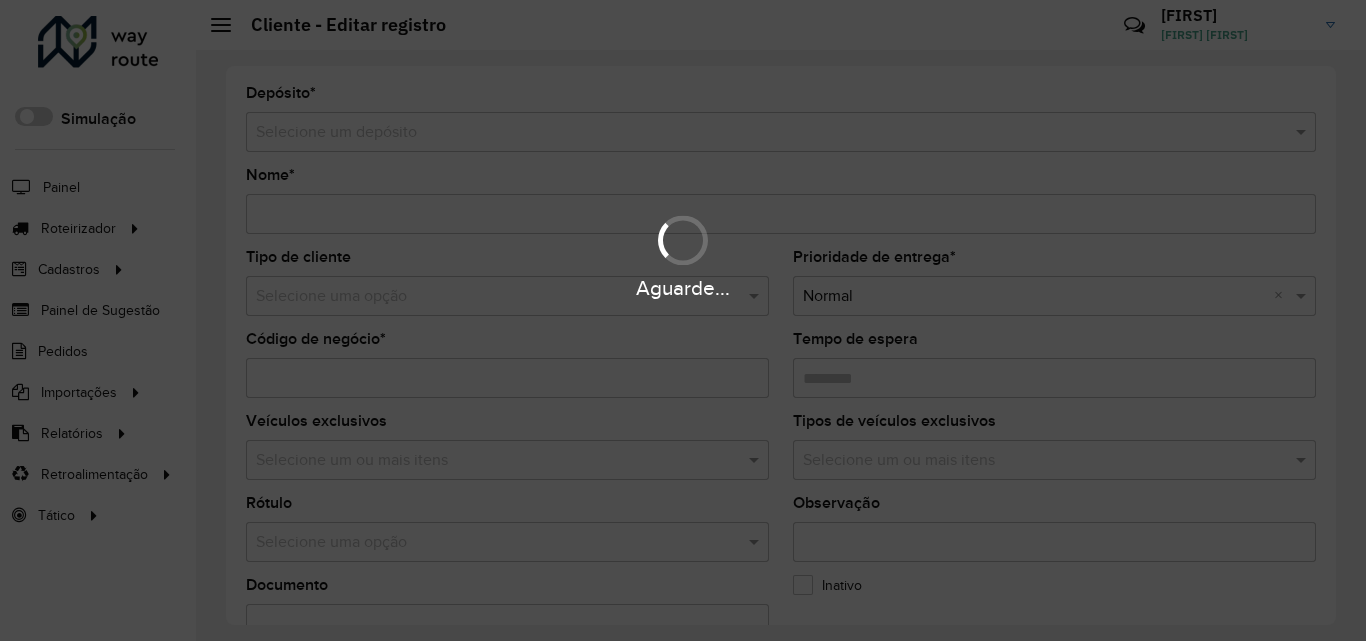 type on "**********" 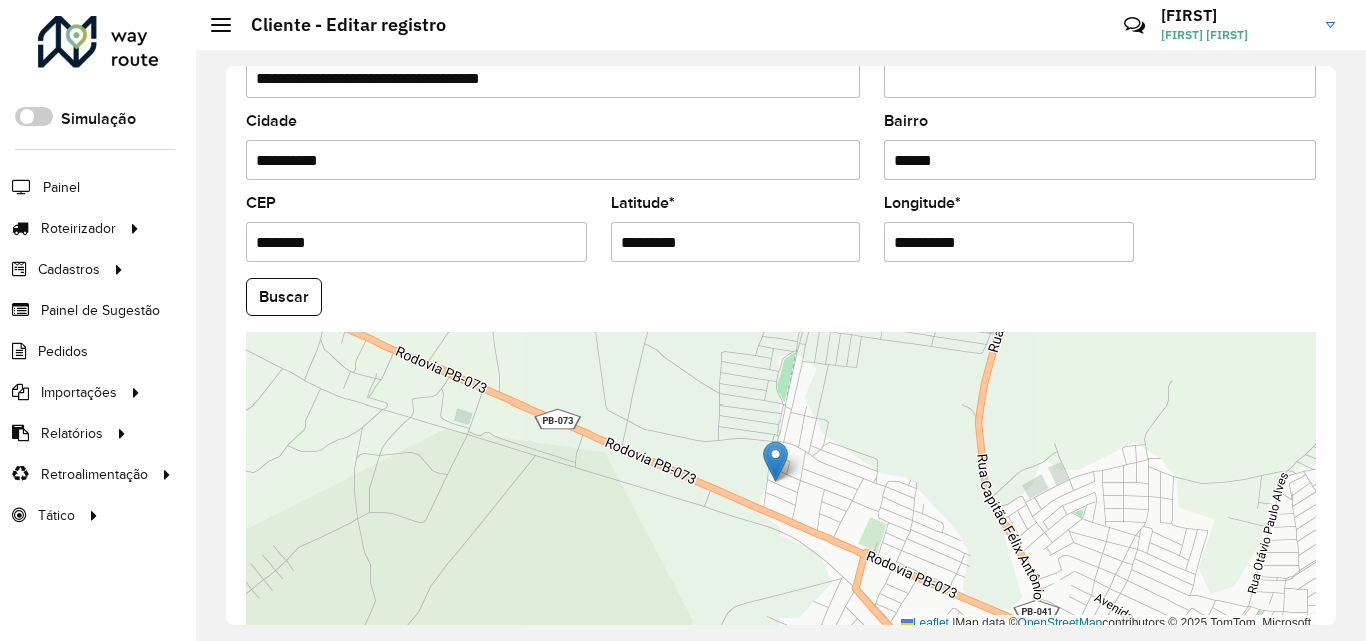 scroll, scrollTop: 847, scrollLeft: 0, axis: vertical 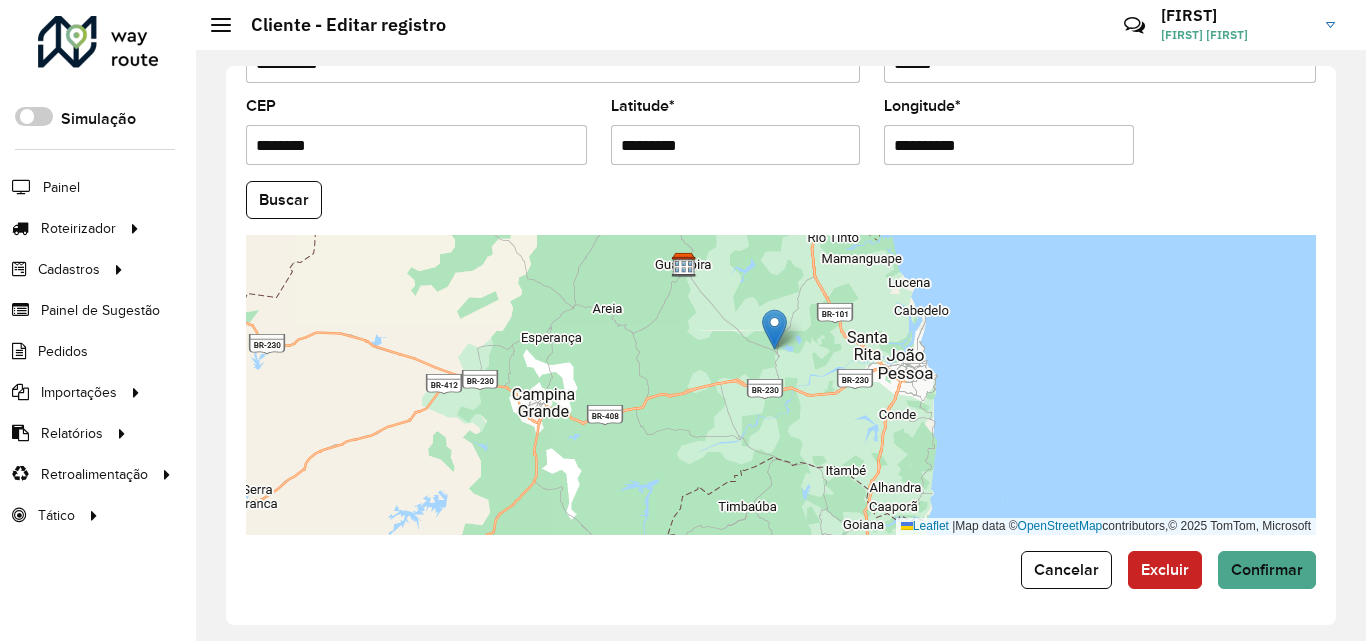 click on "Leaflet   |  Map data ©  OpenStreetMap  contributors,© 2025 TomTom, Microsoft" at bounding box center (781, 385) 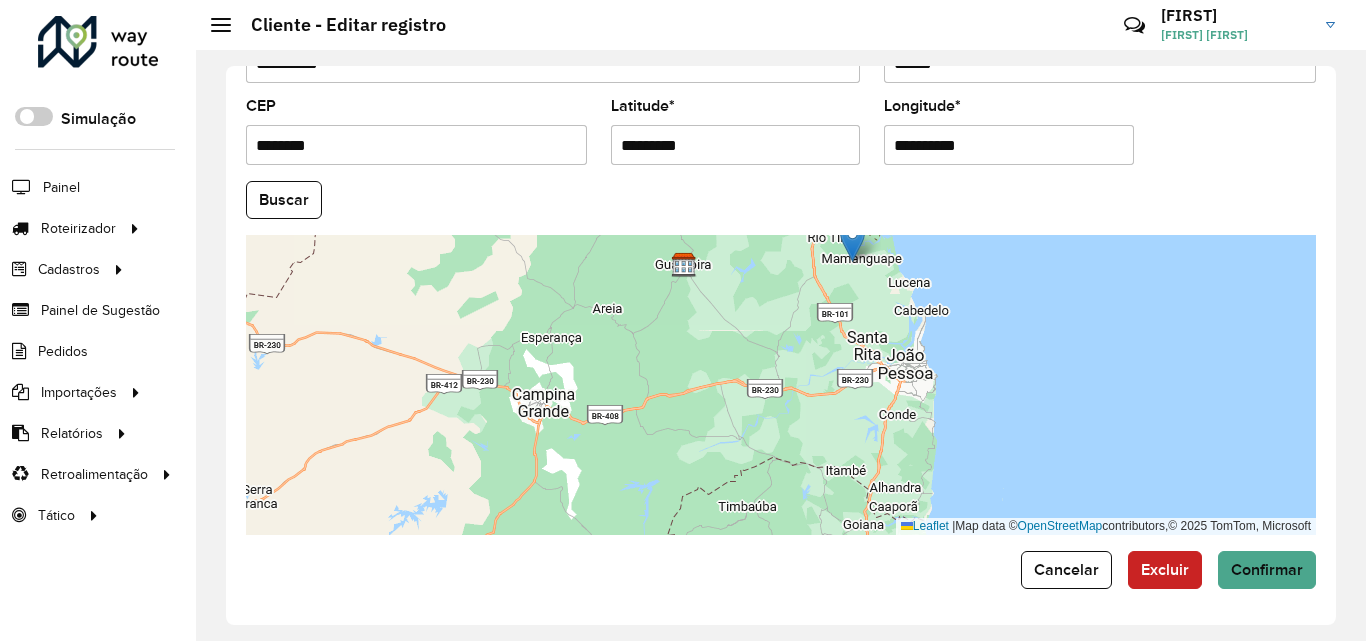 drag, startPoint x: 777, startPoint y: 340, endPoint x: 855, endPoint y: 252, distance: 117.592514 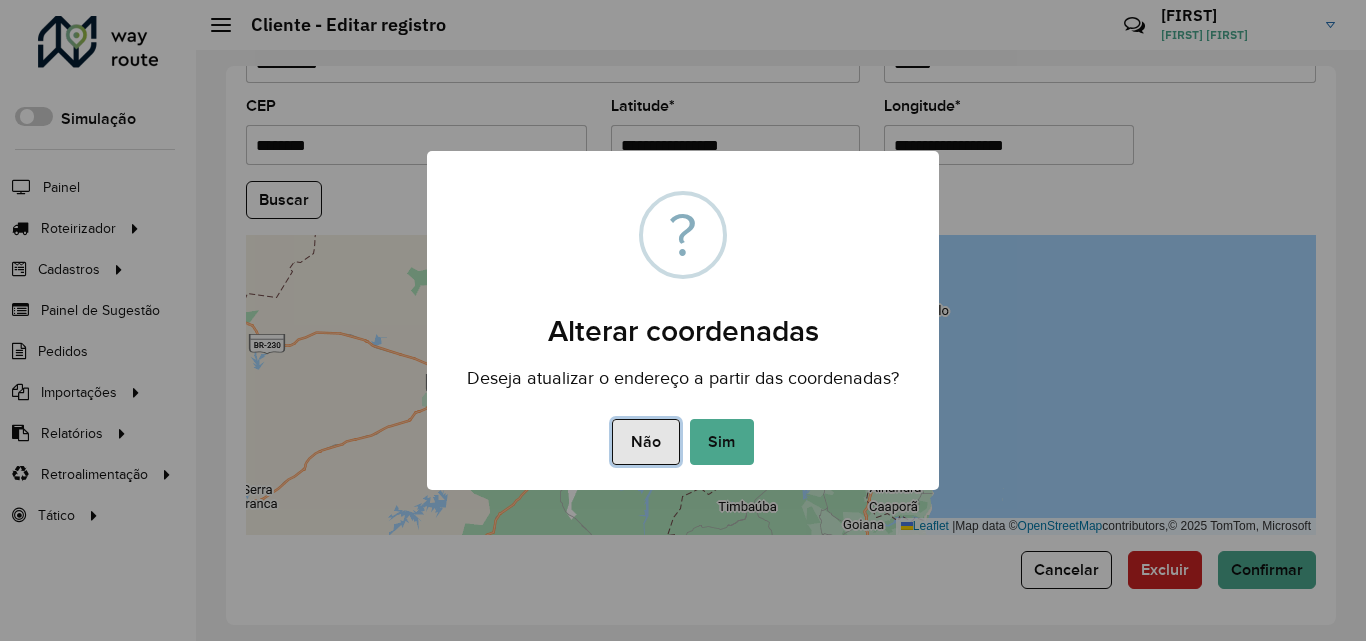 click on "Não" at bounding box center (645, 442) 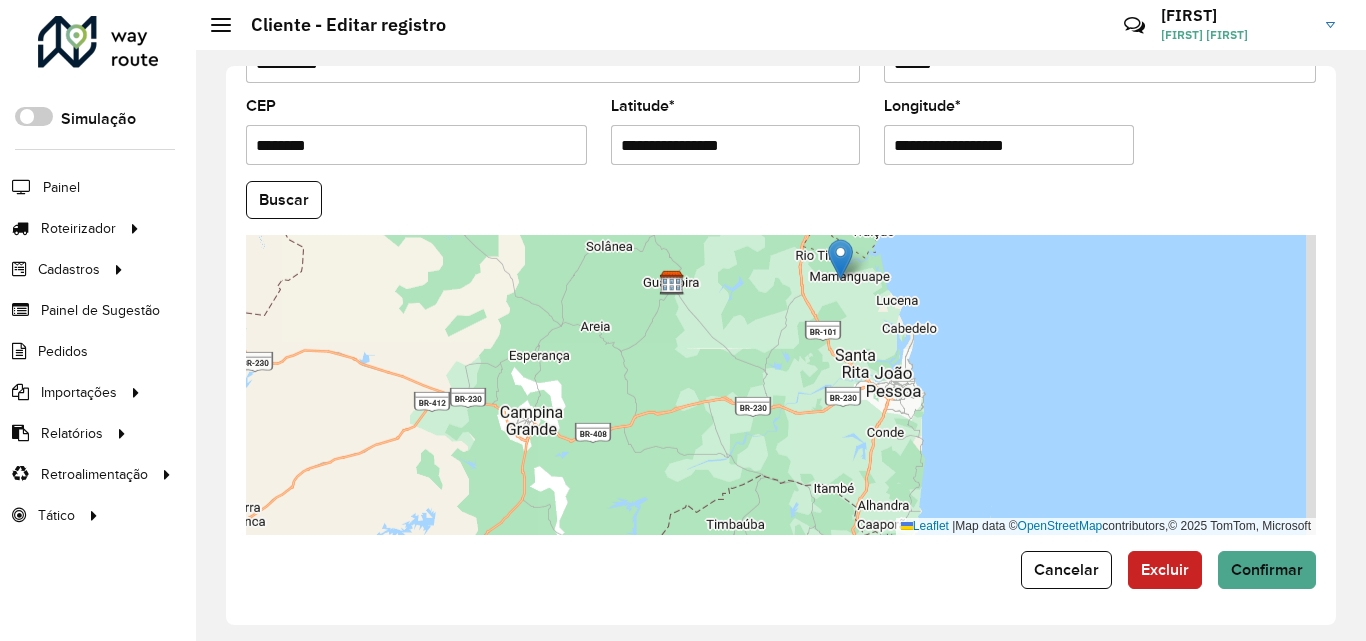 drag, startPoint x: 857, startPoint y: 330, endPoint x: 835, endPoint y: 396, distance: 69.57011 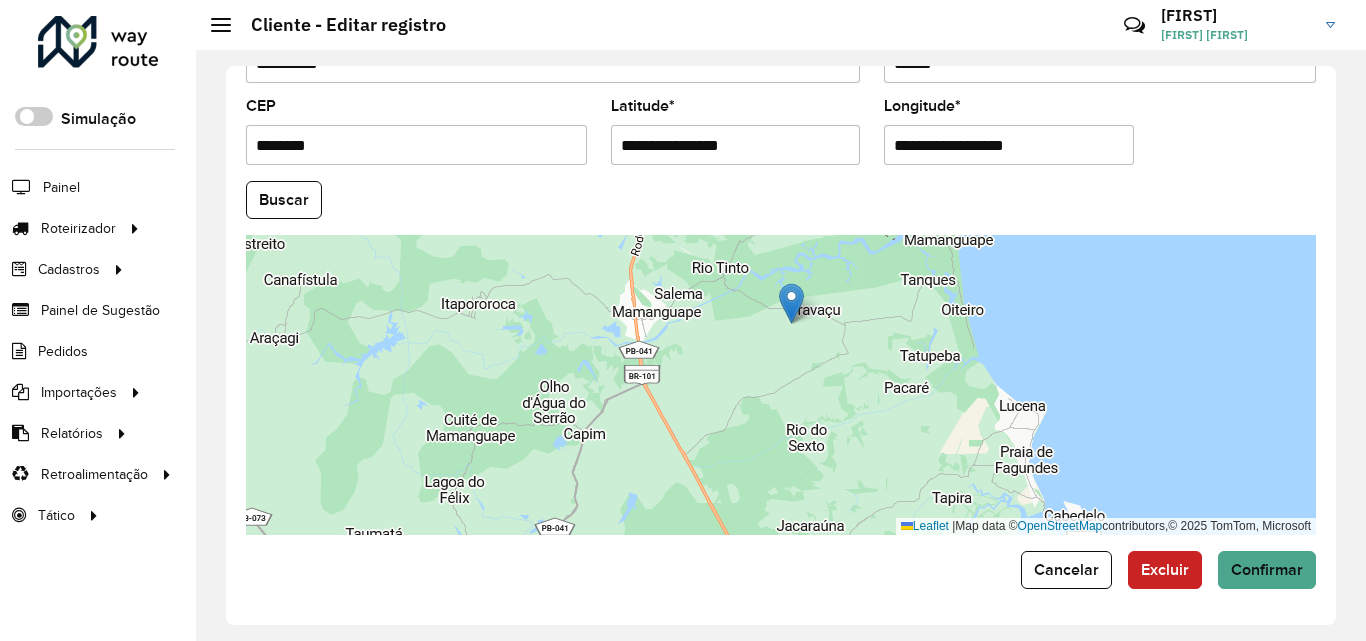 drag, startPoint x: 784, startPoint y: 346, endPoint x: 846, endPoint y: 385, distance: 73.24616 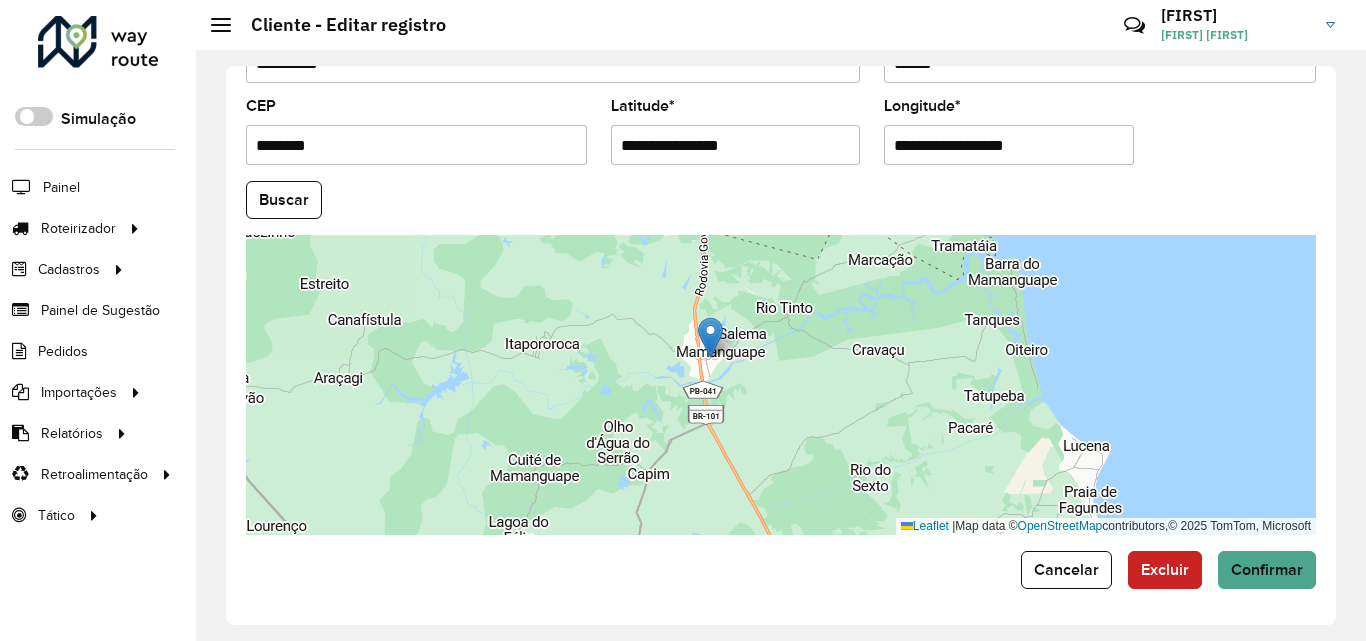 drag, startPoint x: 846, startPoint y: 345, endPoint x: 706, endPoint y: 341, distance: 140.05713 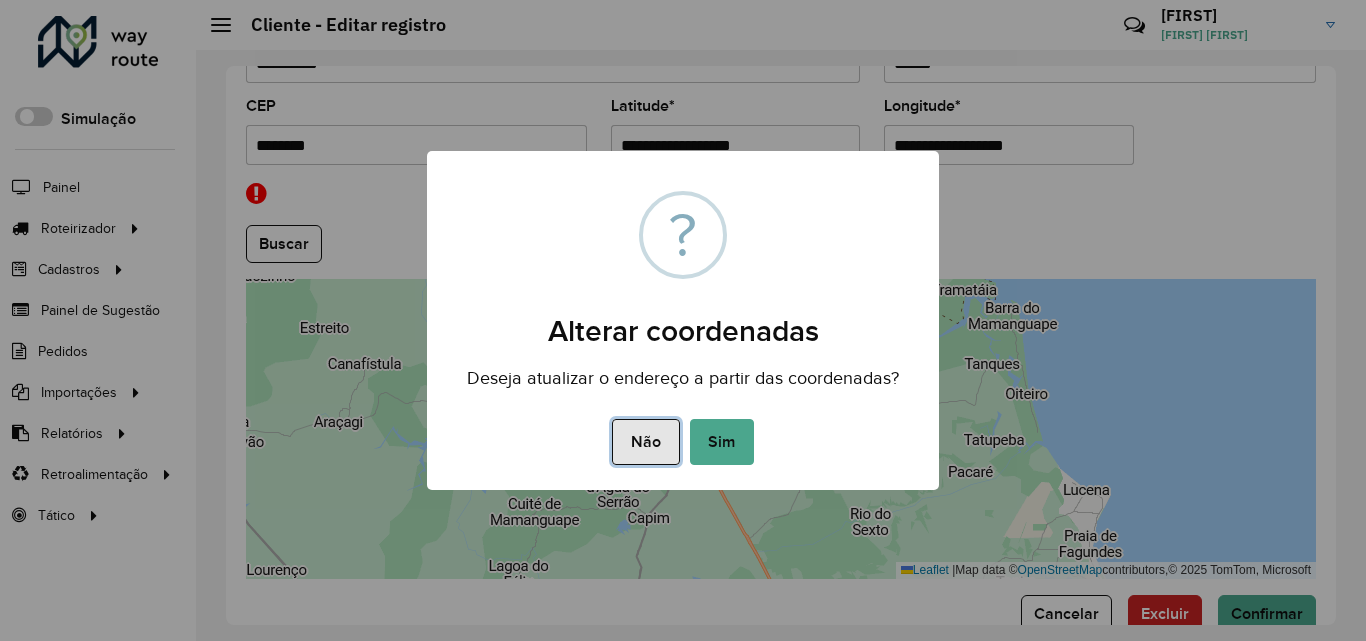 click on "Não" at bounding box center (645, 442) 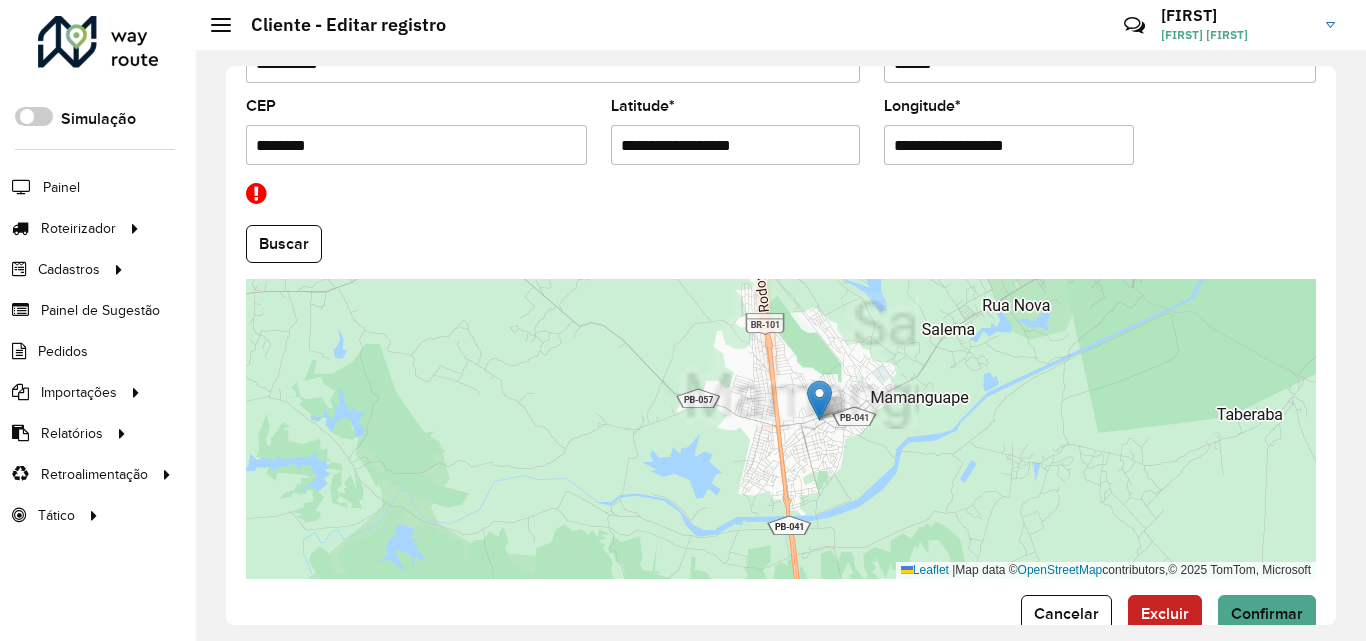 drag, startPoint x: 753, startPoint y: 430, endPoint x: 773, endPoint y: 327, distance: 104.92378 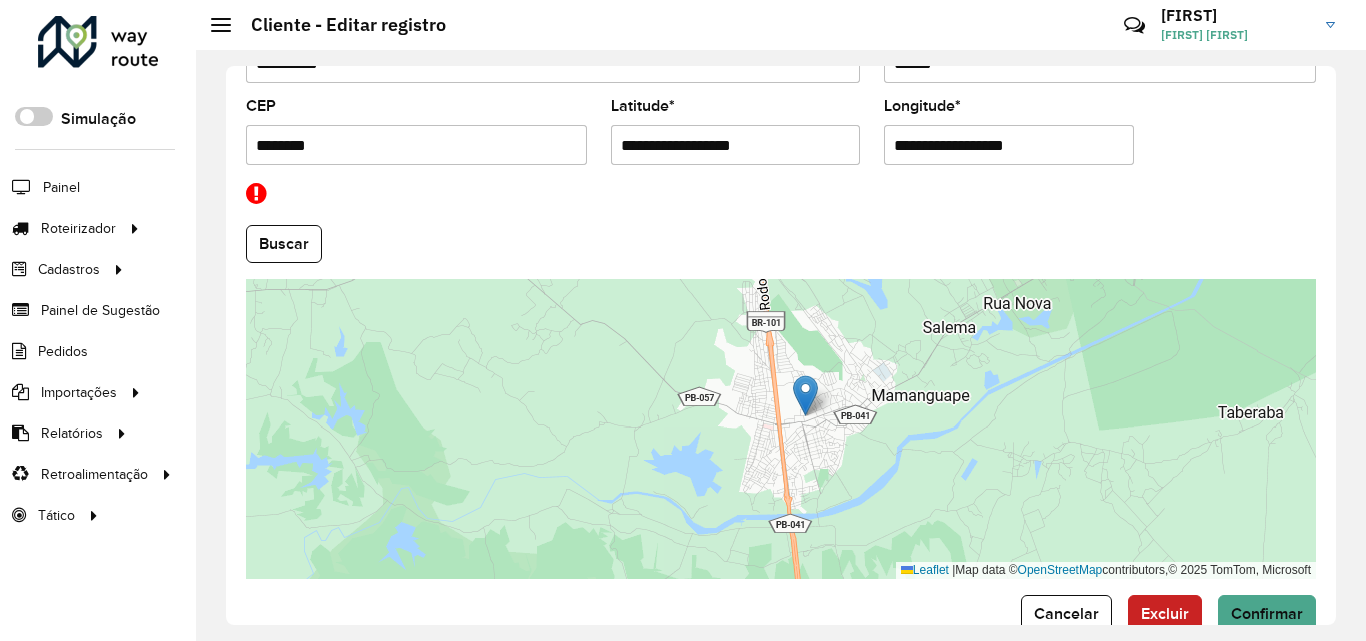 drag, startPoint x: 826, startPoint y: 410, endPoint x: 809, endPoint y: 407, distance: 17.262676 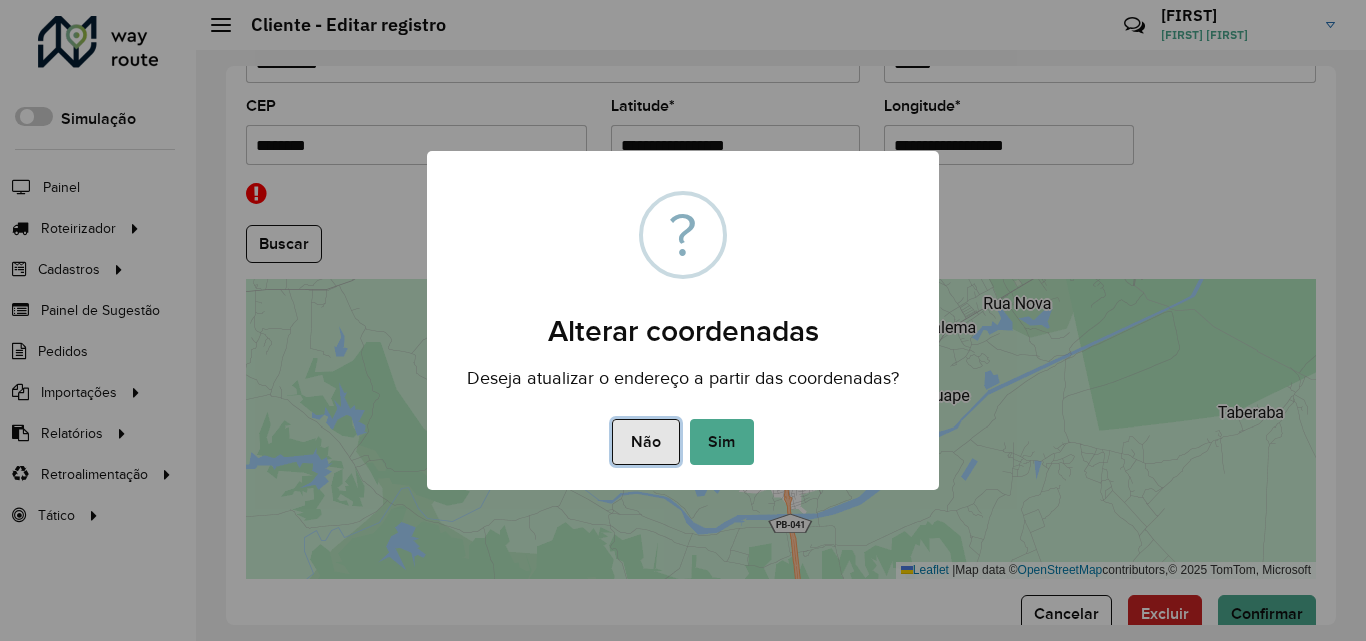 click on "Não" at bounding box center [645, 442] 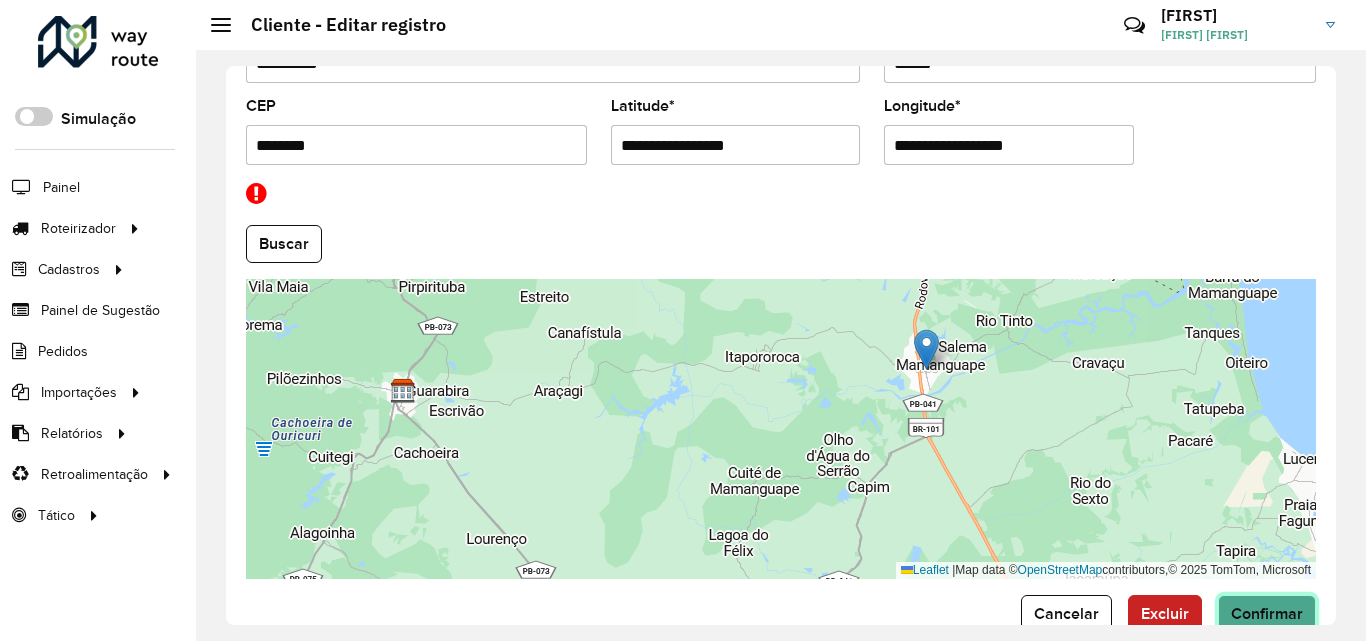 click on "Confirmar" 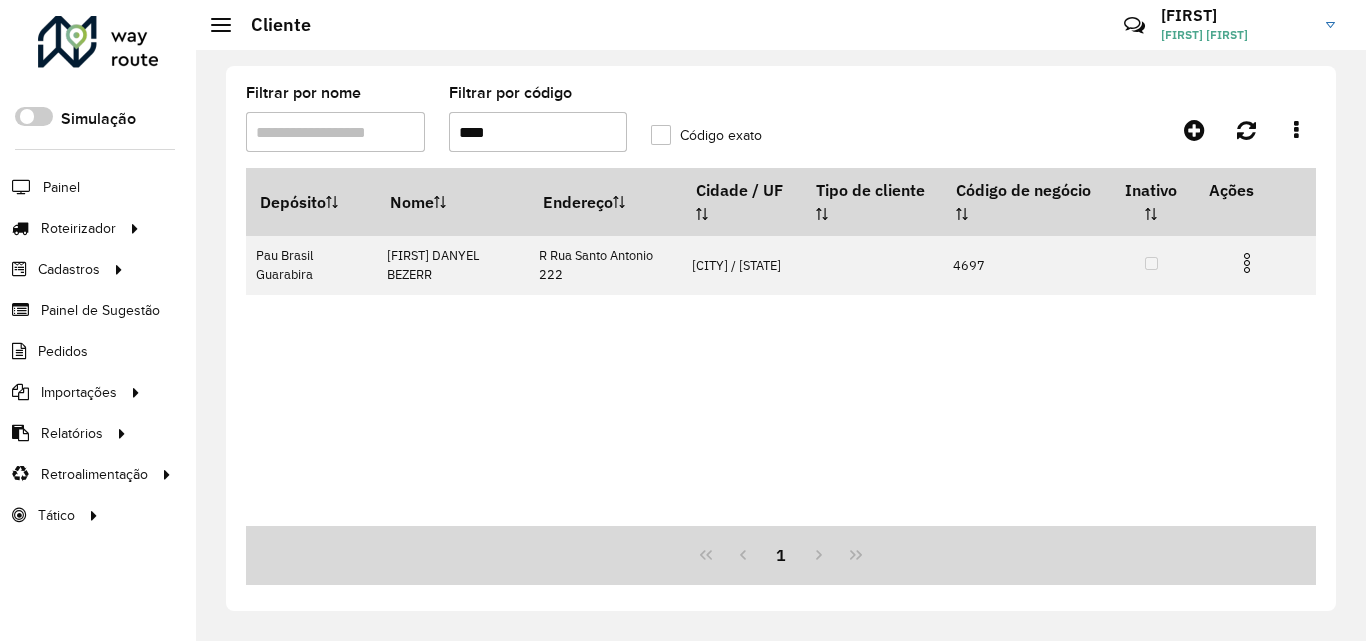 click on "****" at bounding box center [538, 132] 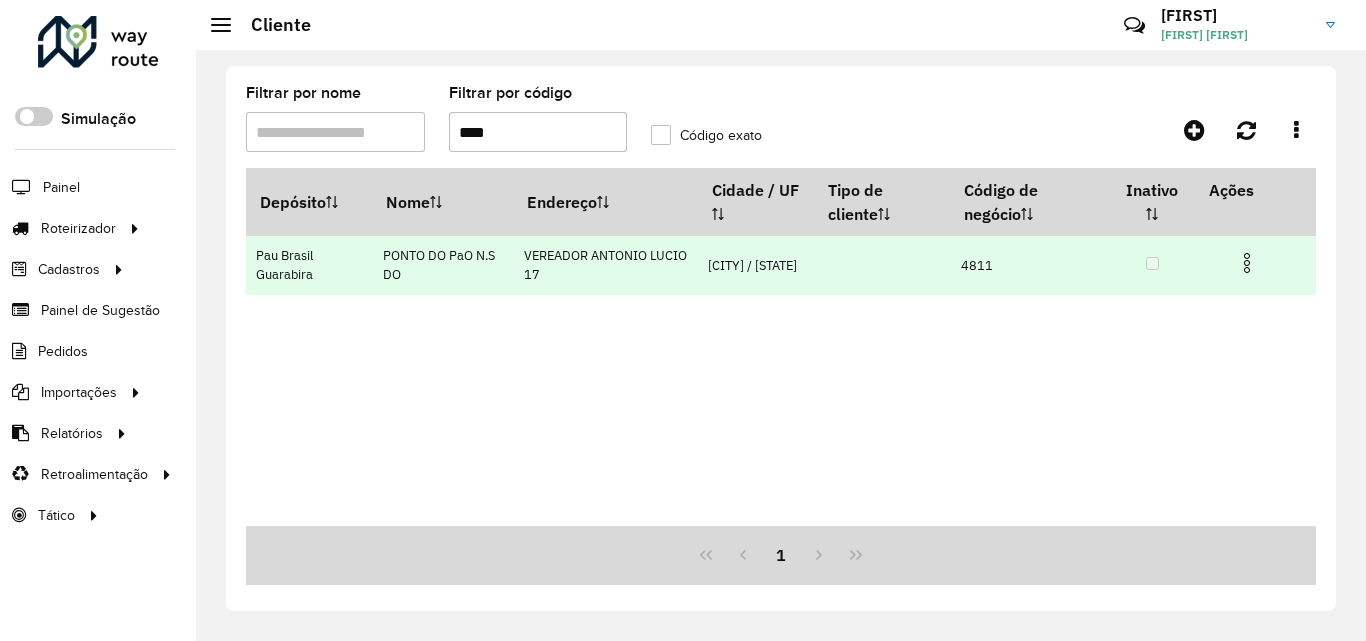 type on "****" 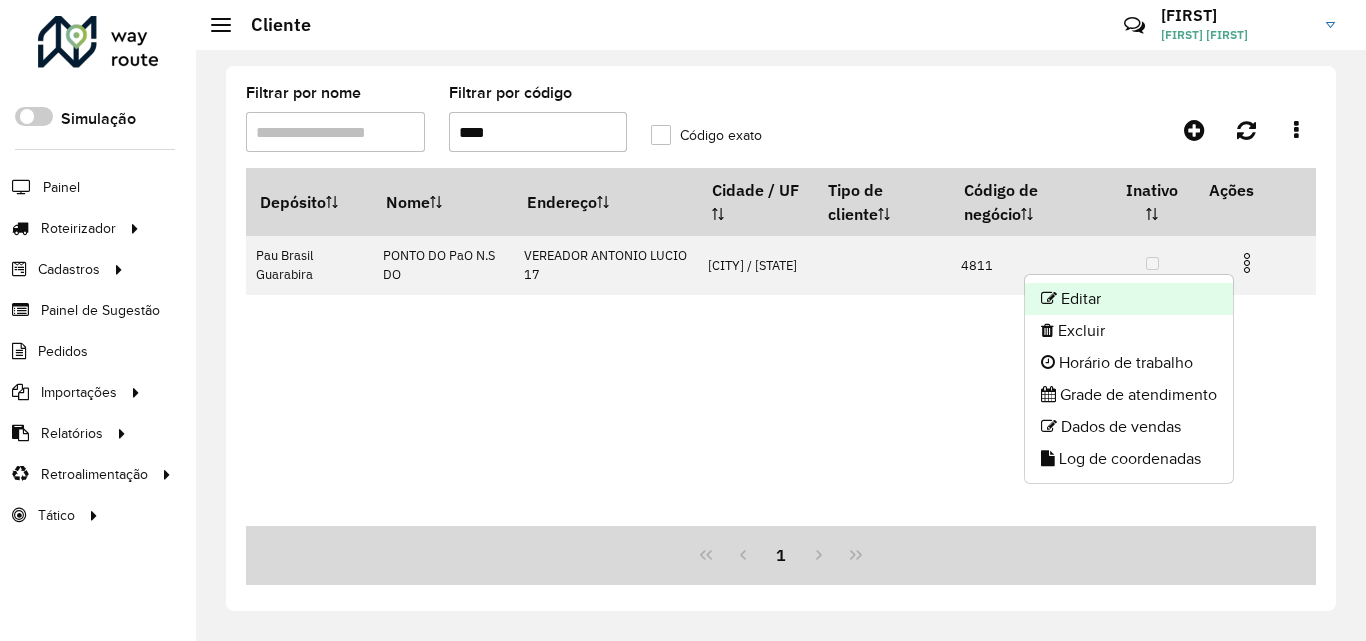 click on "Editar" 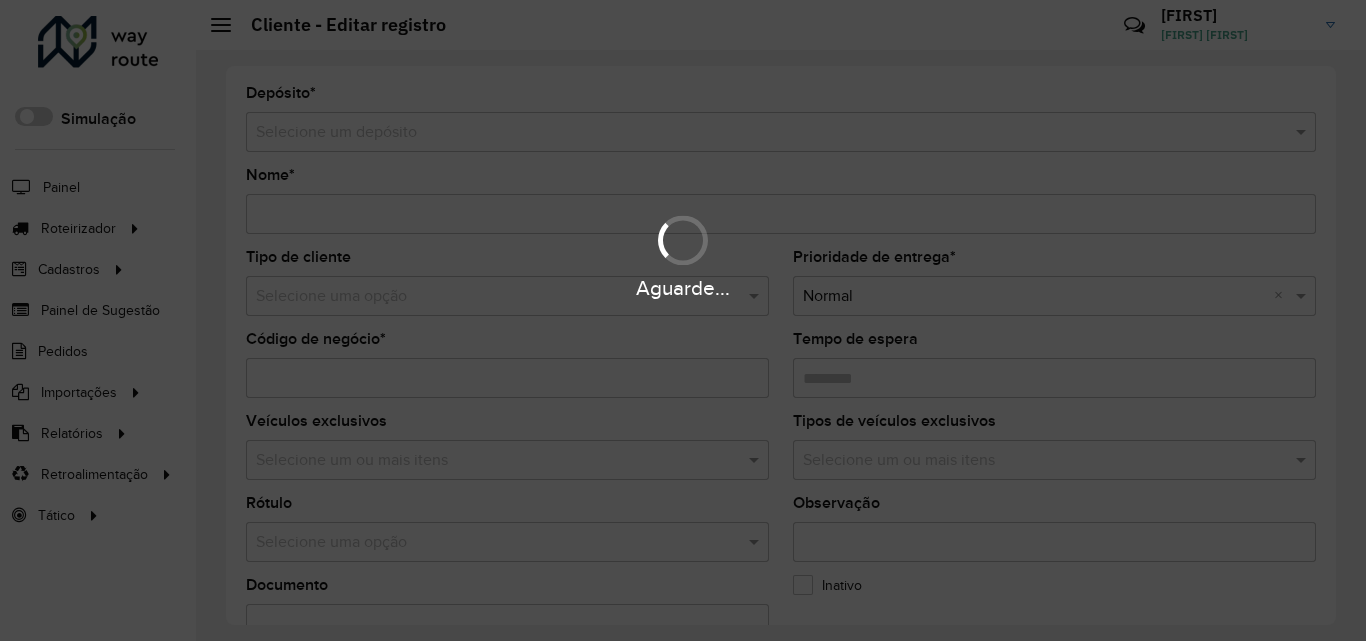 type on "**********" 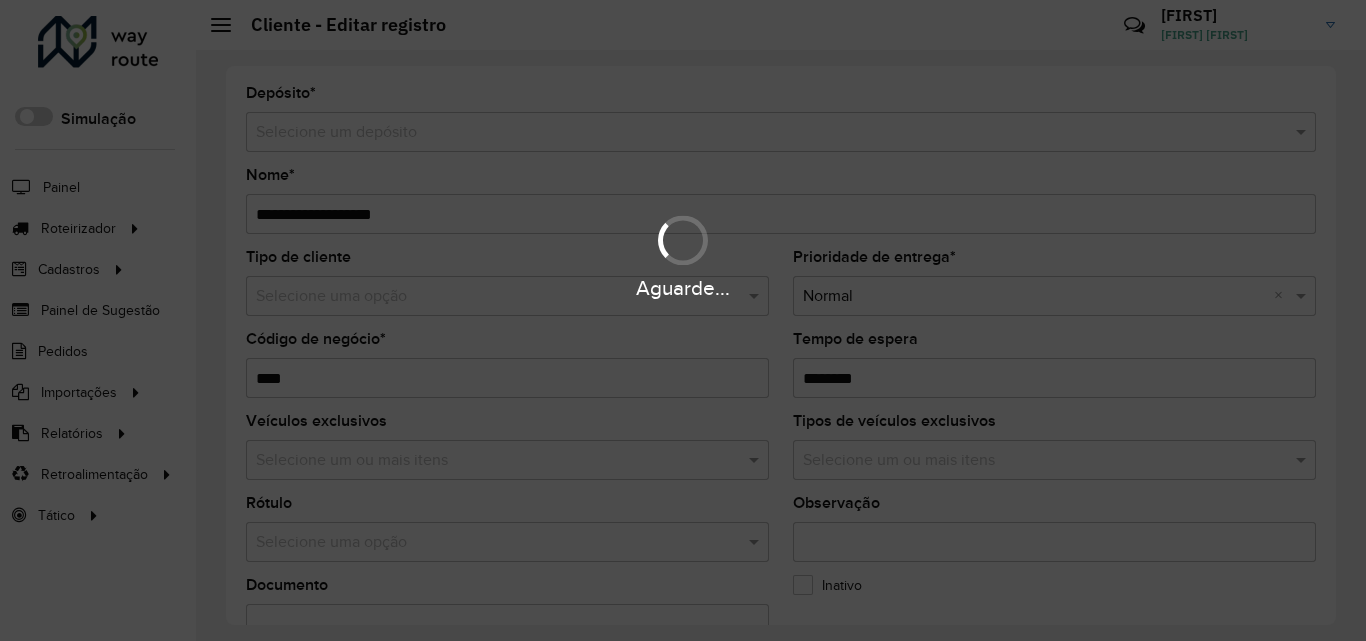 type on "**********" 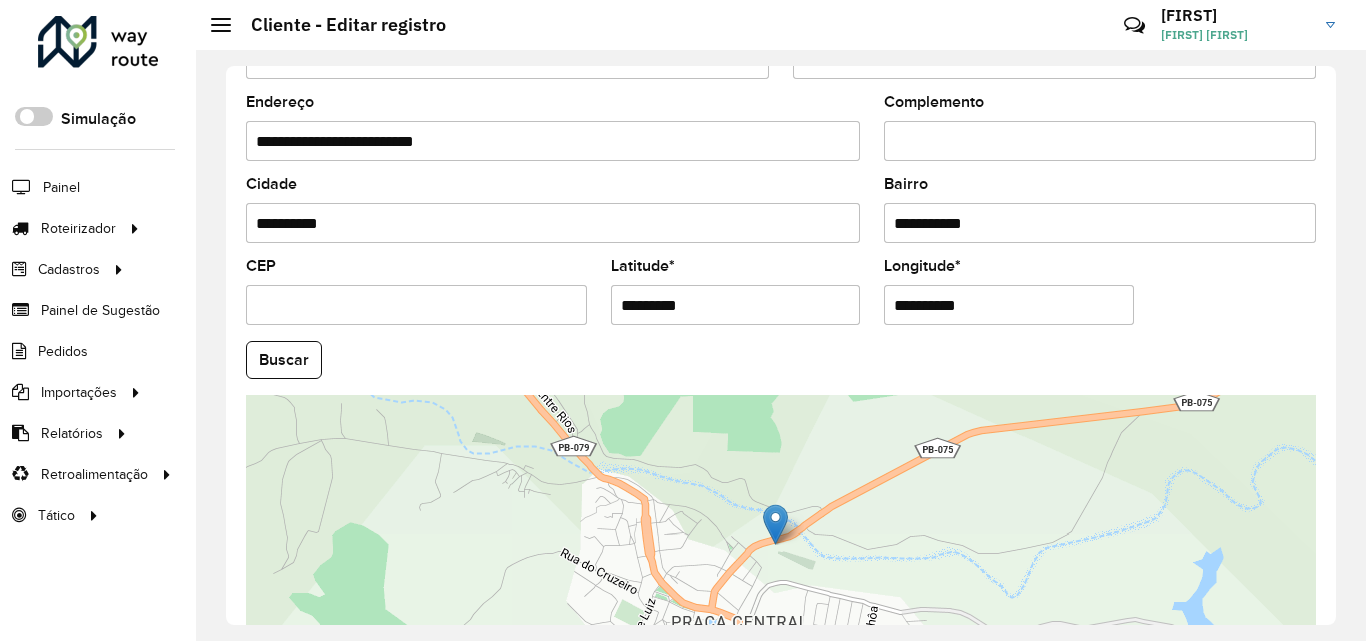 scroll, scrollTop: 847, scrollLeft: 0, axis: vertical 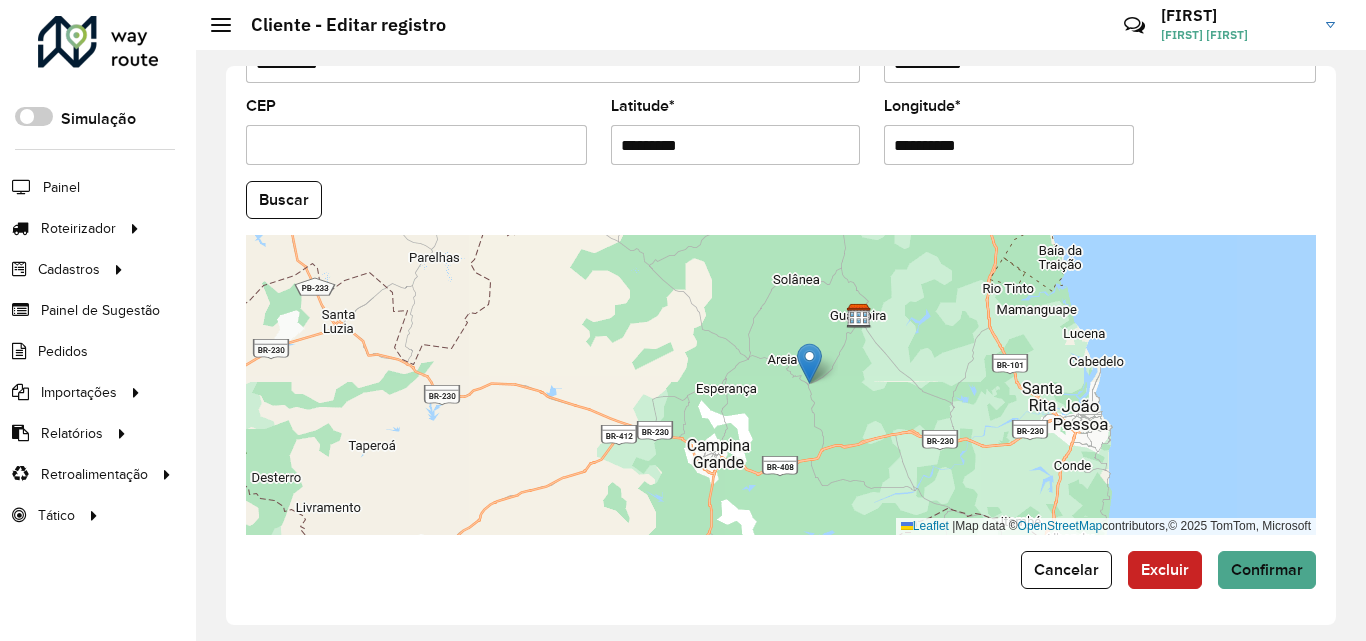drag, startPoint x: 828, startPoint y: 405, endPoint x: 778, endPoint y: 421, distance: 52.49762 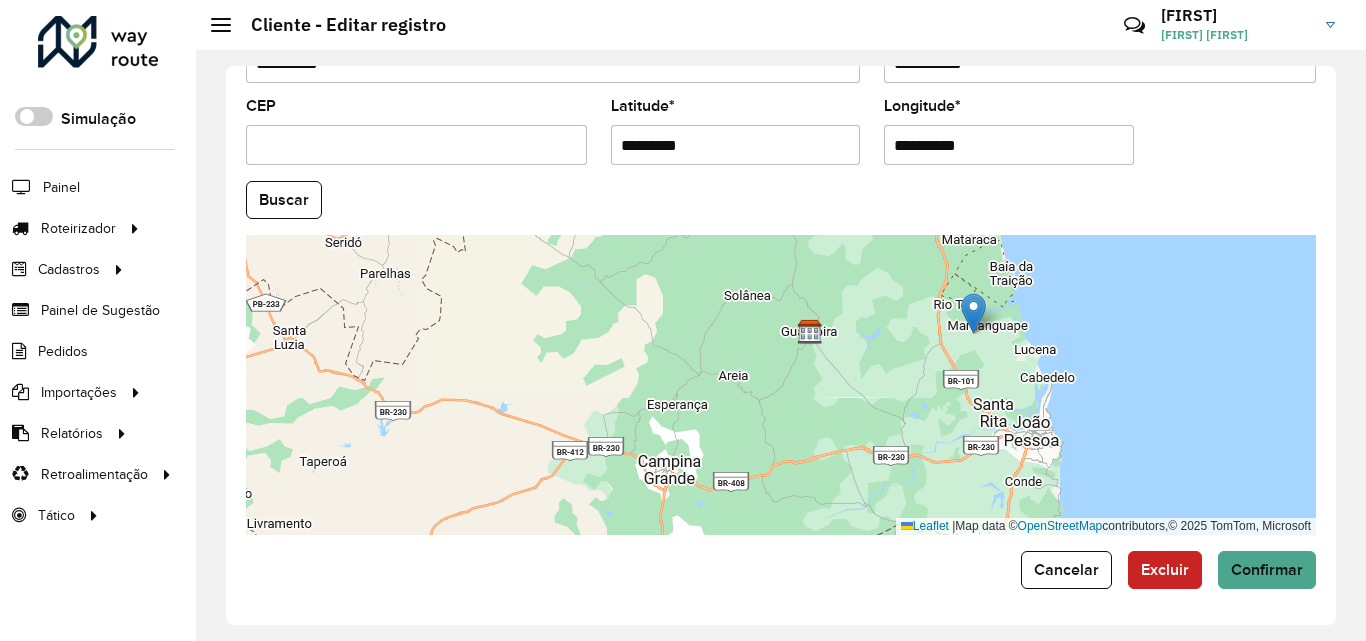 drag, startPoint x: 756, startPoint y: 369, endPoint x: 976, endPoint y: 301, distance: 230.26941 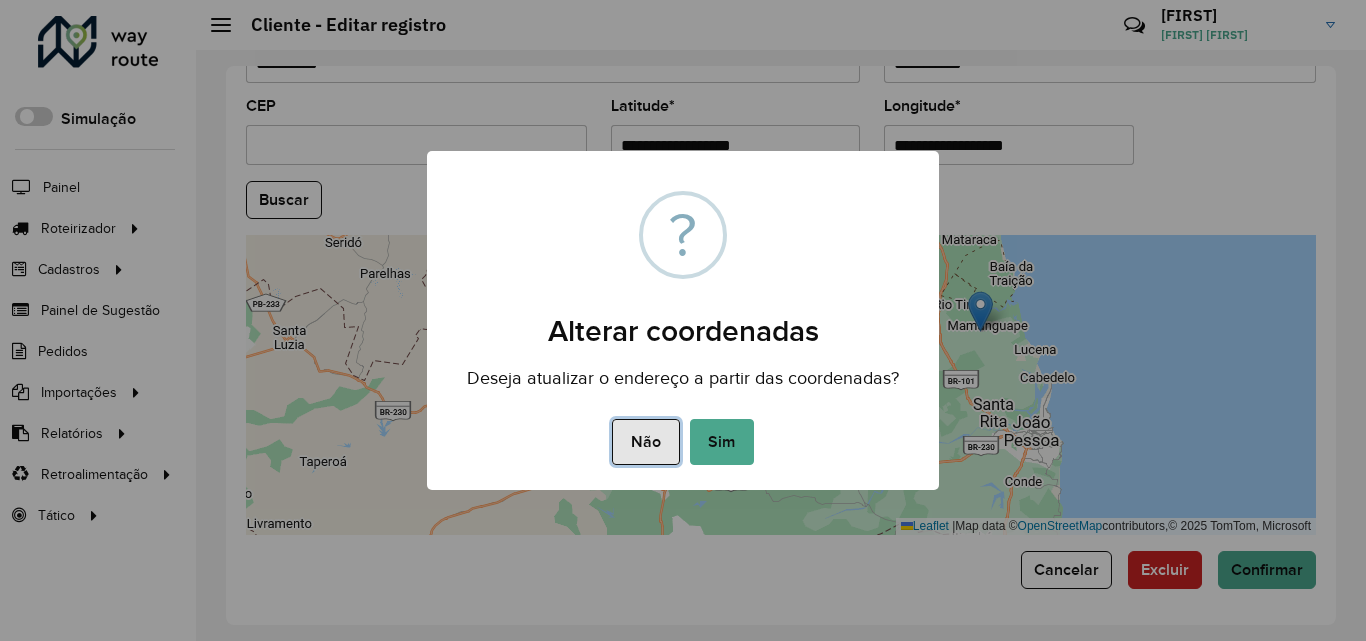 click on "Não" at bounding box center [645, 442] 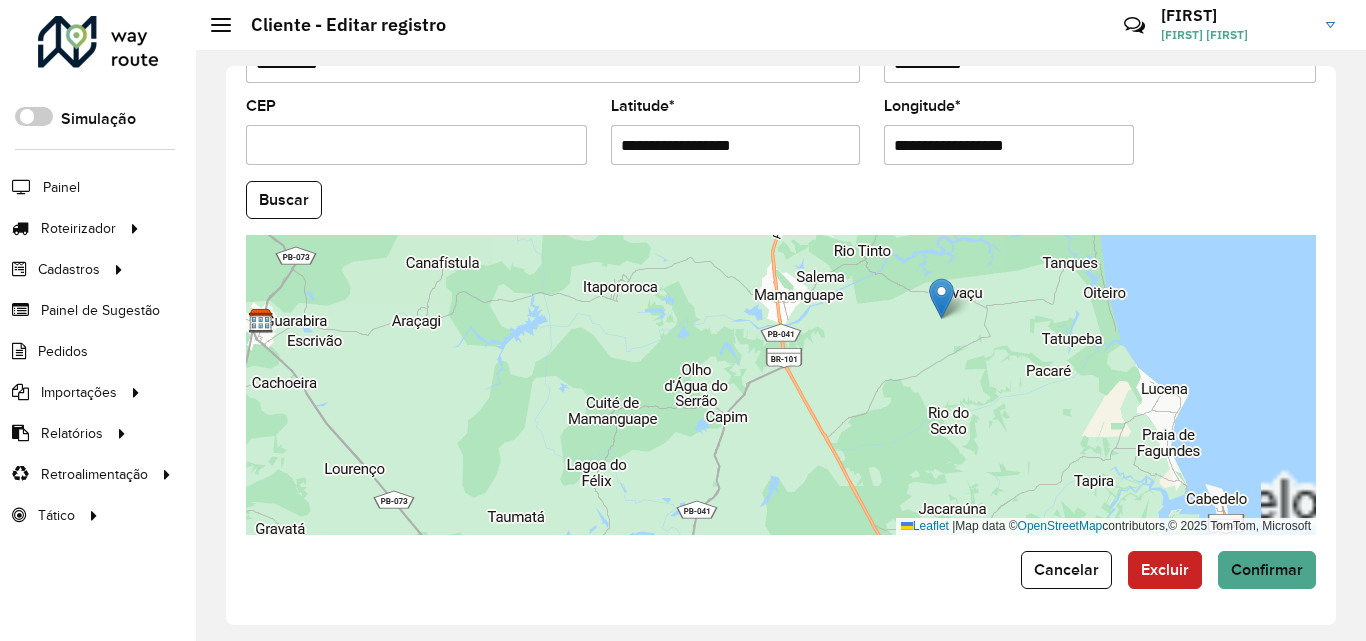 drag, startPoint x: 924, startPoint y: 361, endPoint x: 922, endPoint y: 349, distance: 12.165525 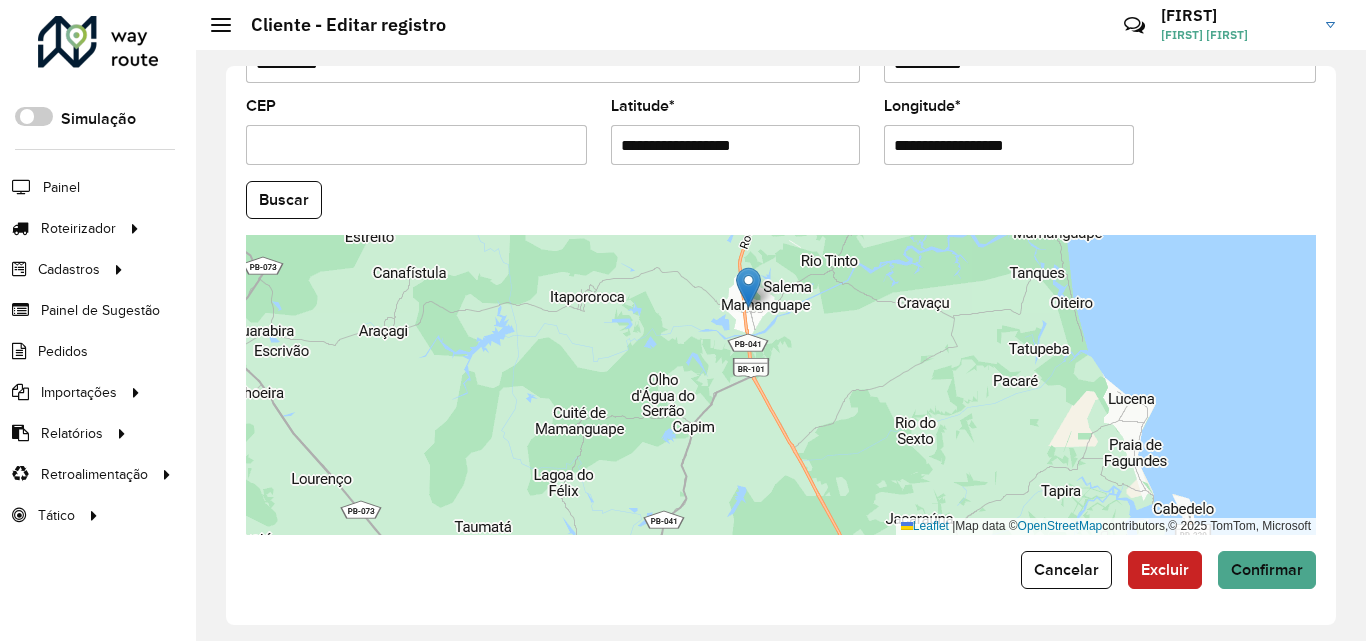 drag, startPoint x: 899, startPoint y: 309, endPoint x: 739, endPoint y: 289, distance: 161.24515 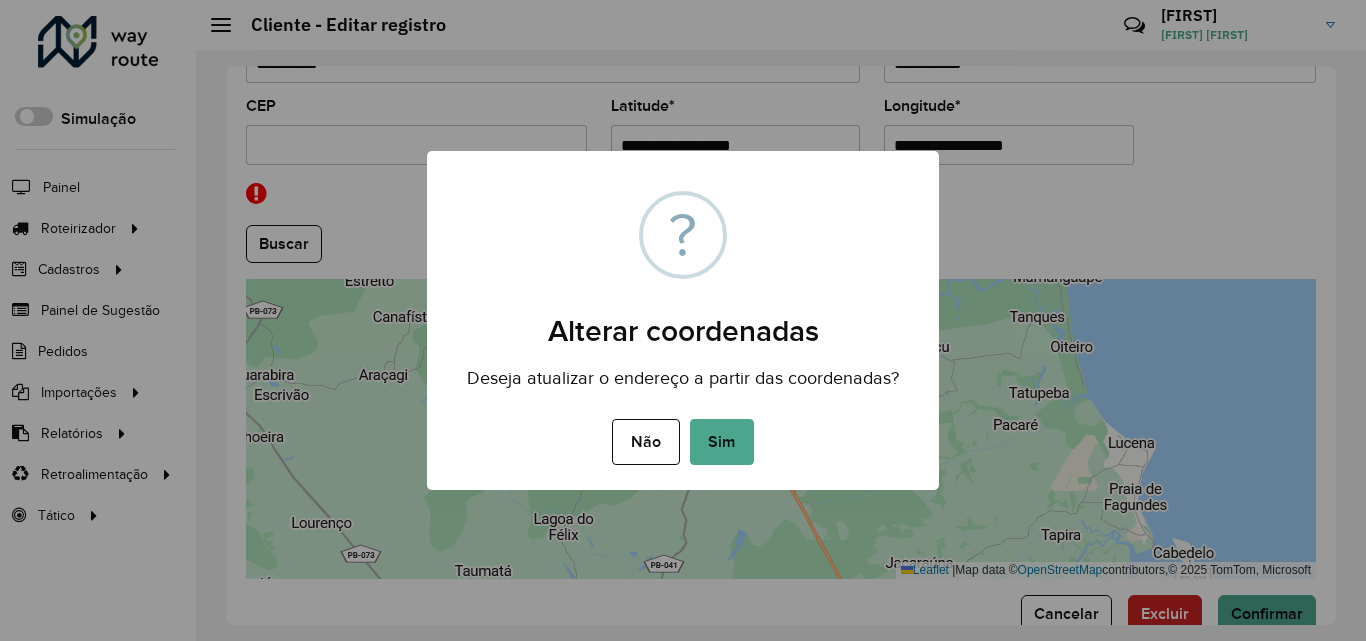 click on "× ? Alterar coordenadas Deseja atualizar o endereço a partir das coordenadas? Não No Sim" at bounding box center [683, 320] 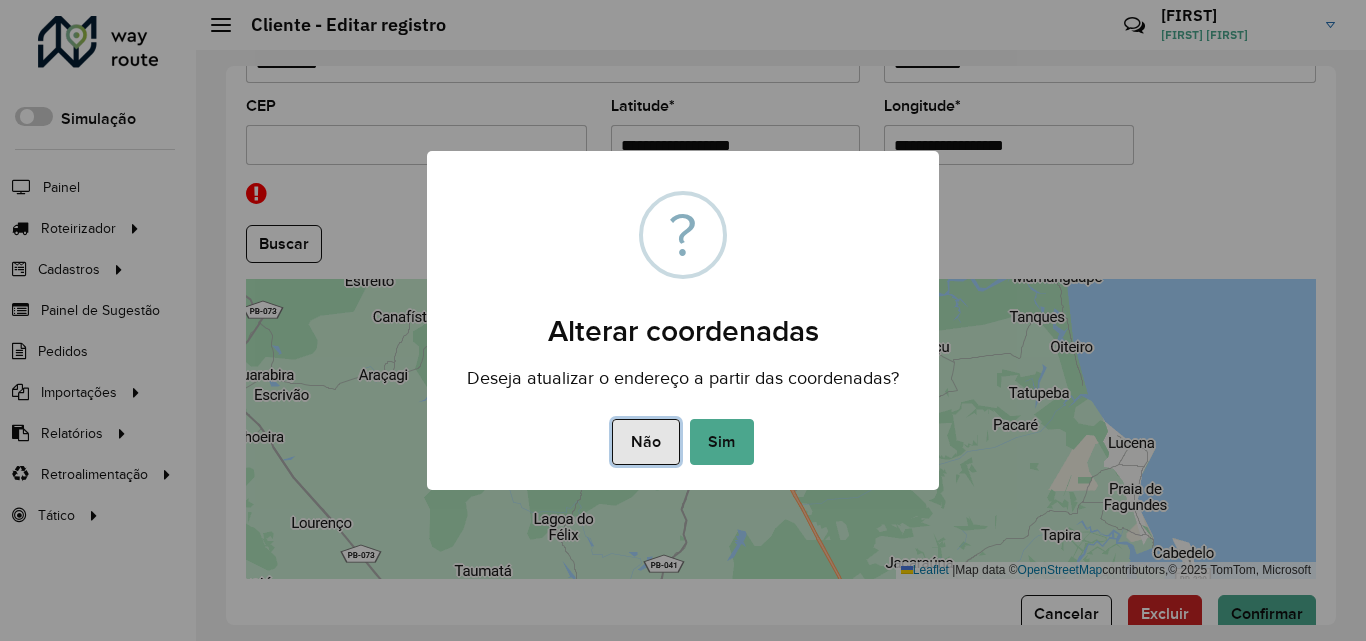 click on "Não" at bounding box center [645, 442] 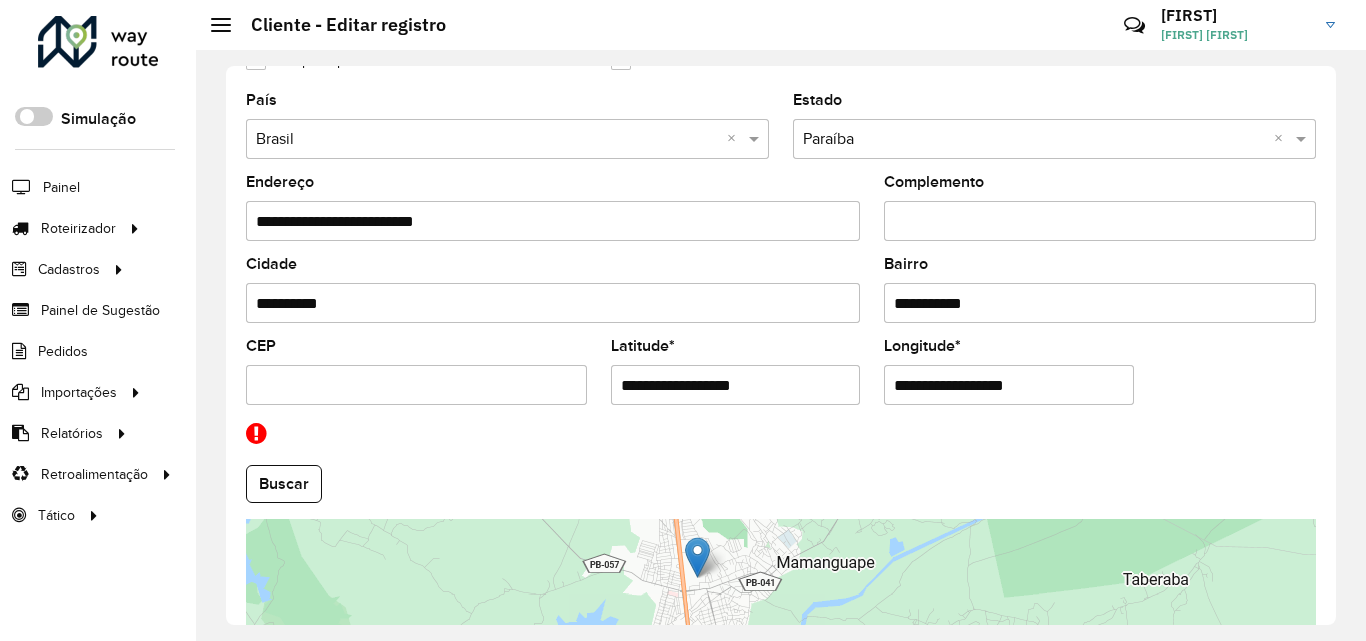 scroll, scrollTop: 891, scrollLeft: 0, axis: vertical 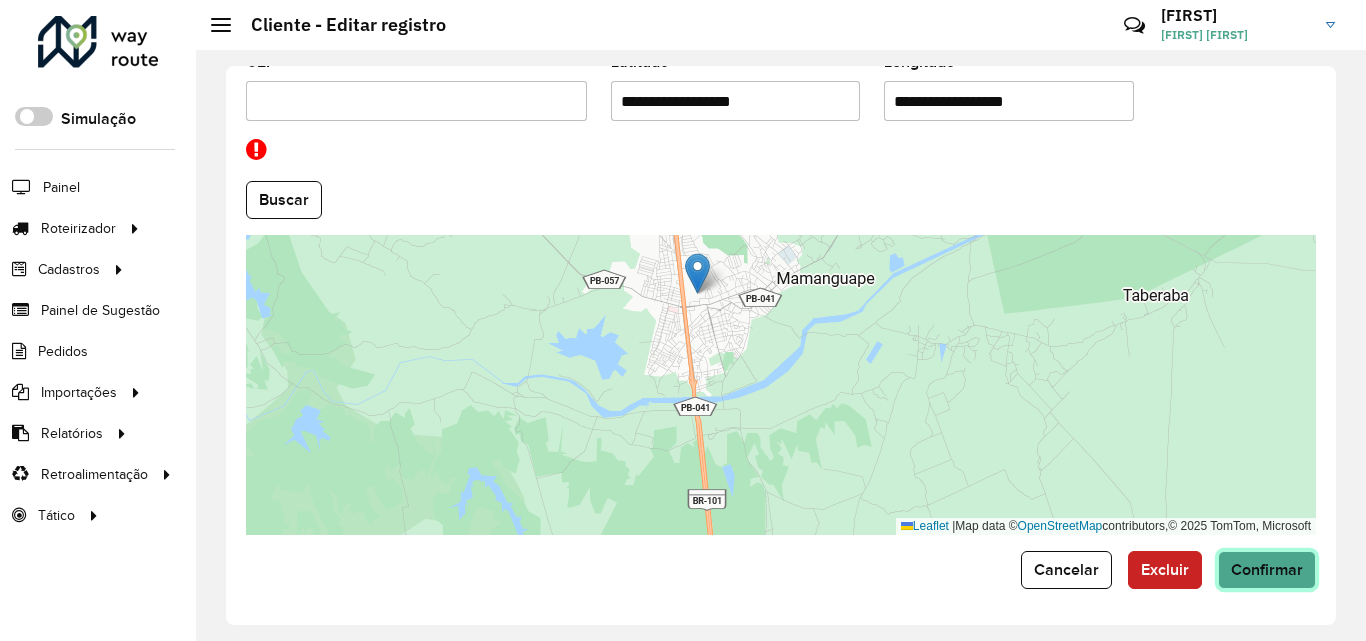 click on "Confirmar" 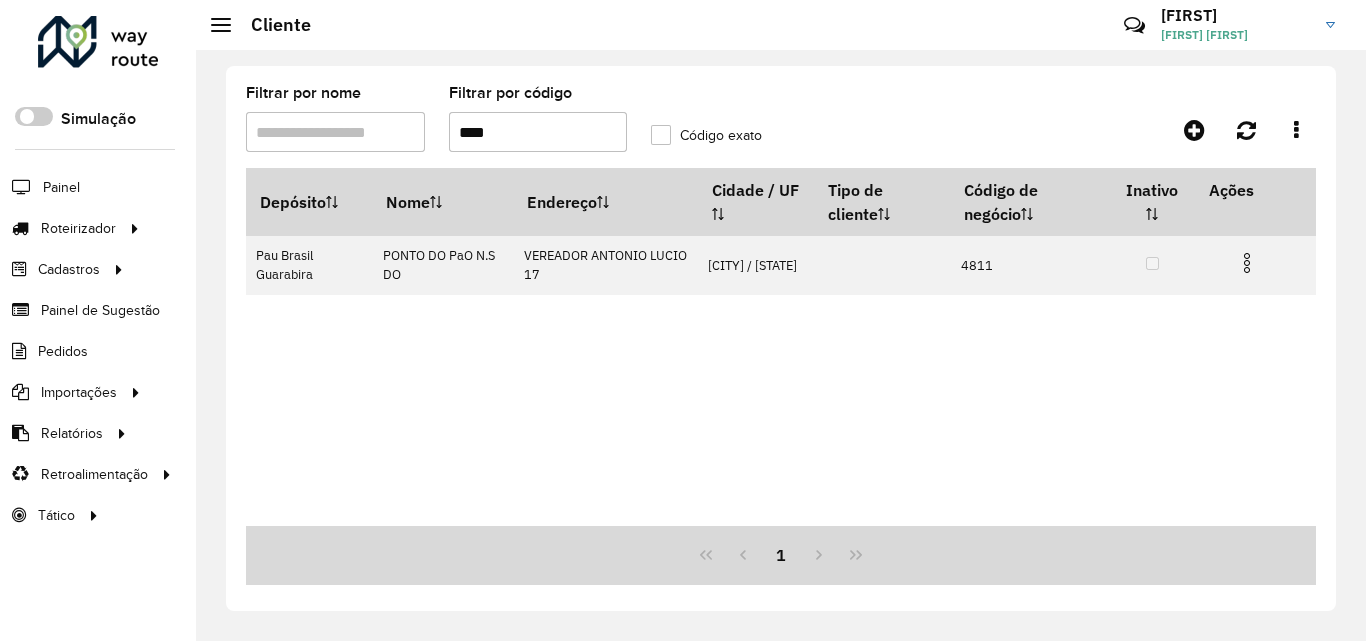 click on "****" at bounding box center [538, 132] 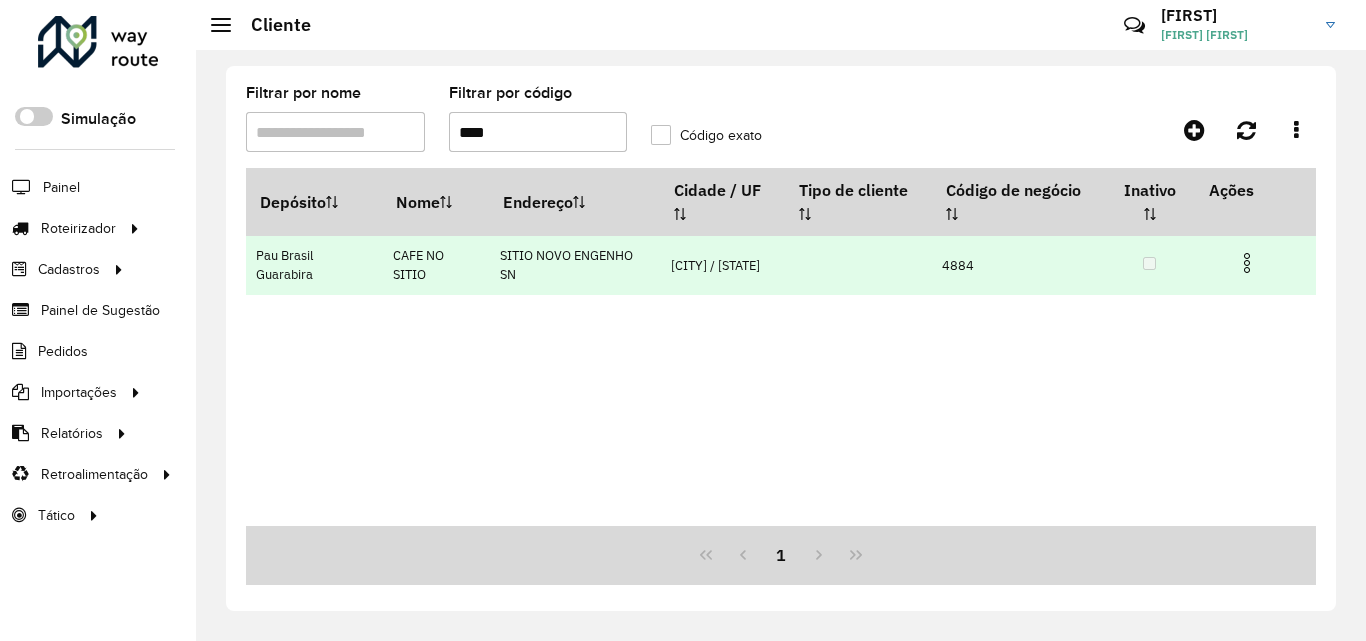 type on "****" 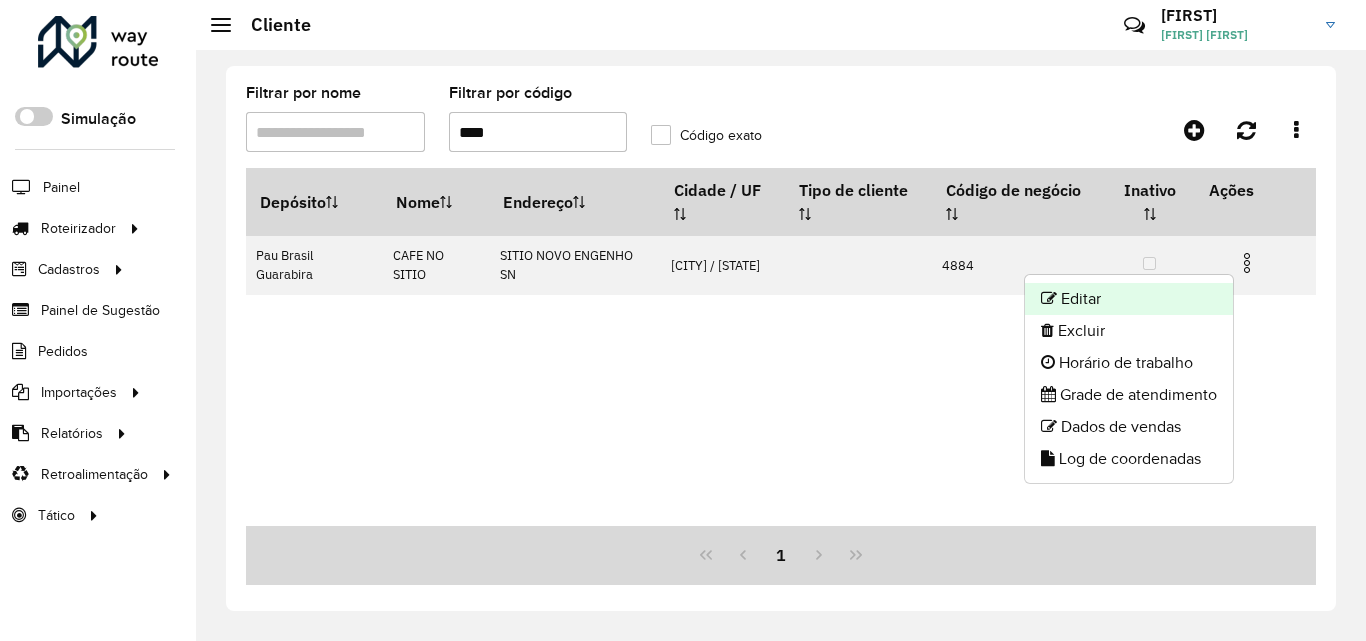 click on "Editar" 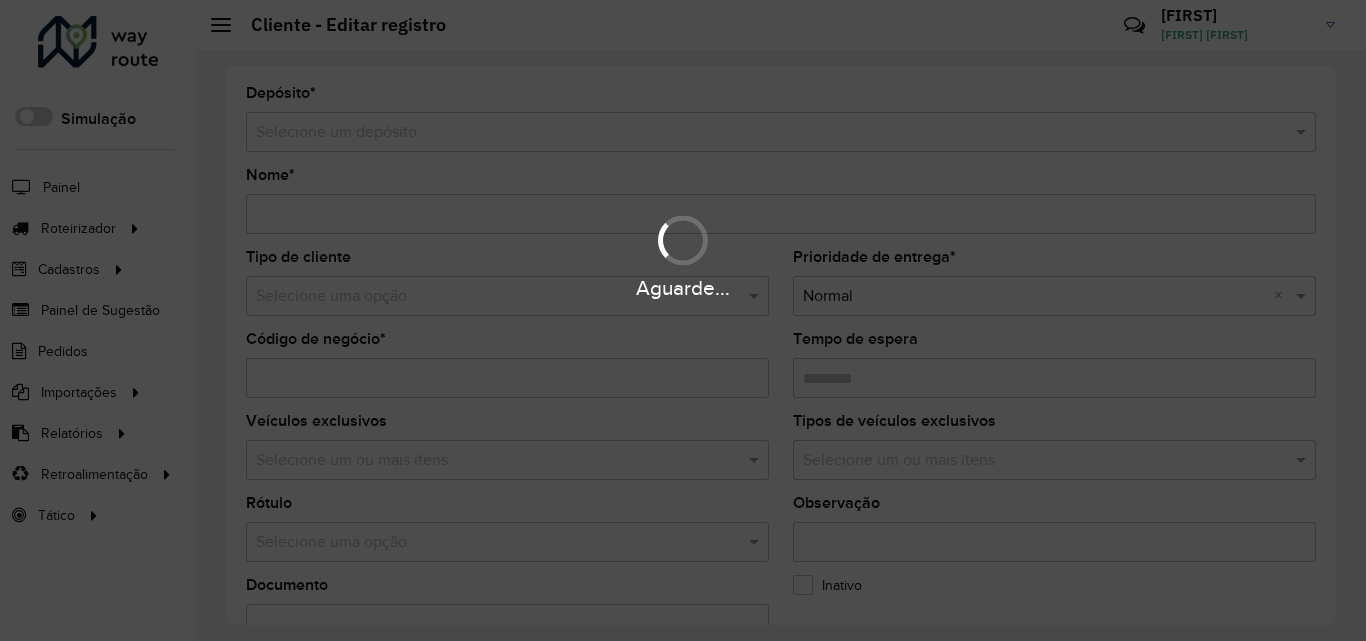 type on "**********" 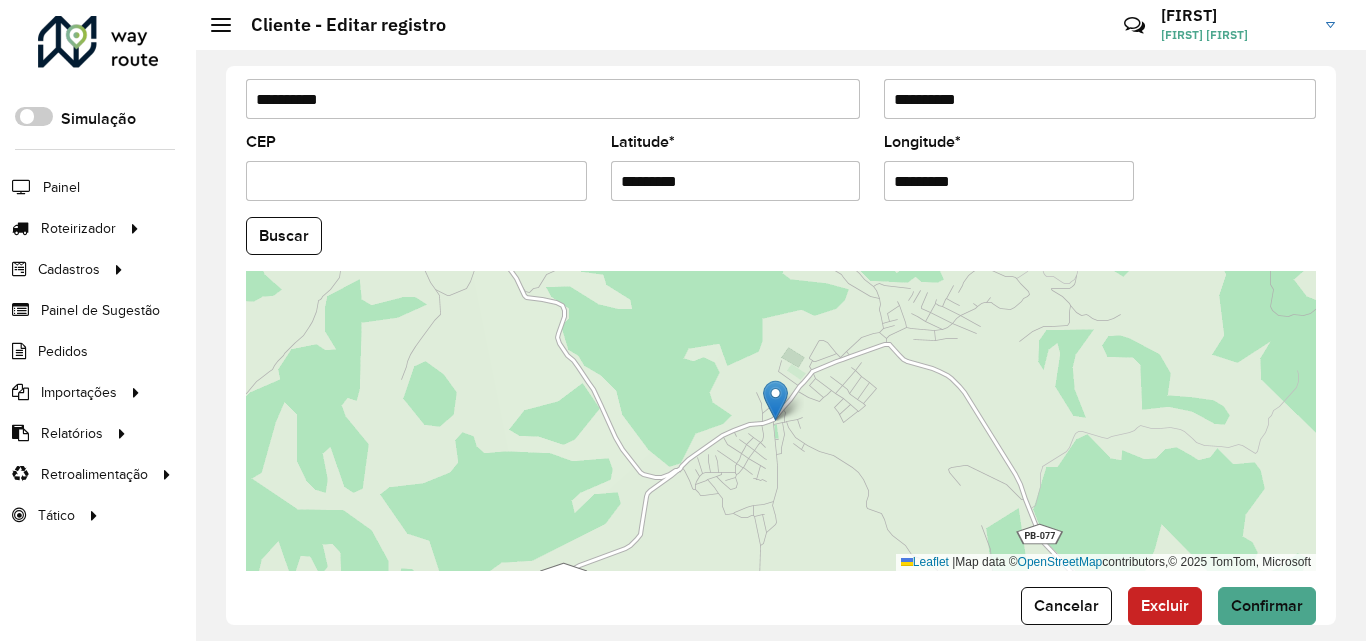 scroll, scrollTop: 847, scrollLeft: 0, axis: vertical 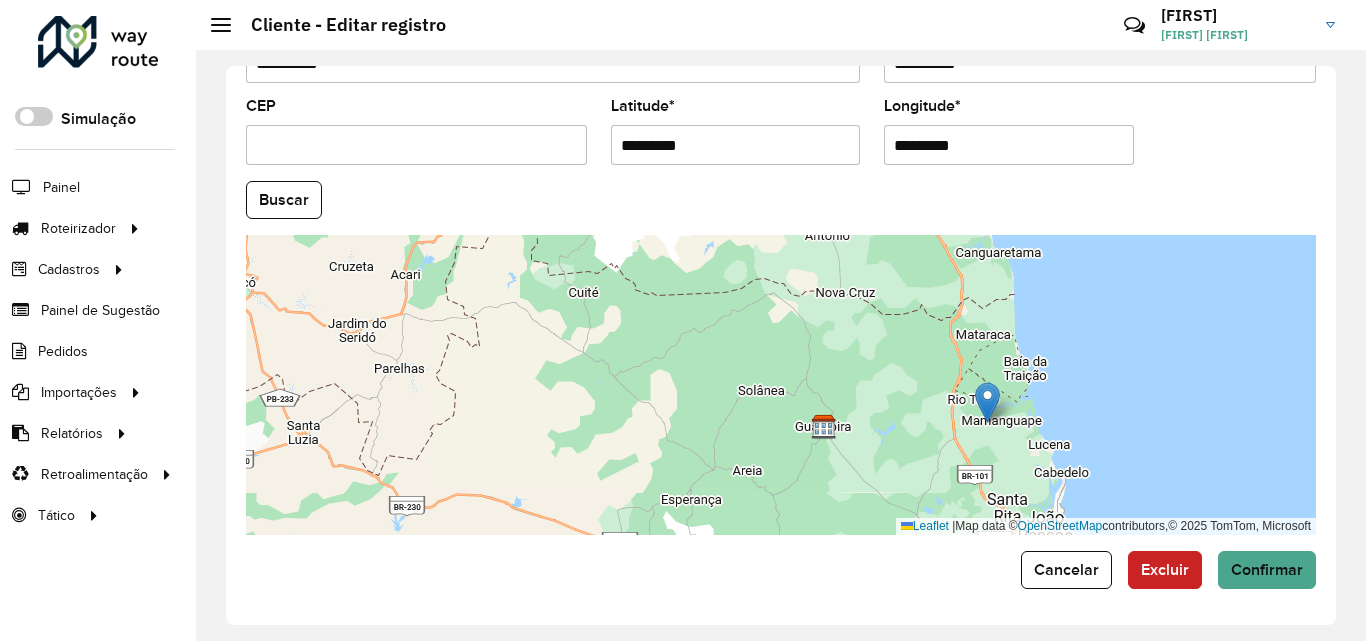 drag, startPoint x: 777, startPoint y: 413, endPoint x: 985, endPoint y: 401, distance: 208.34587 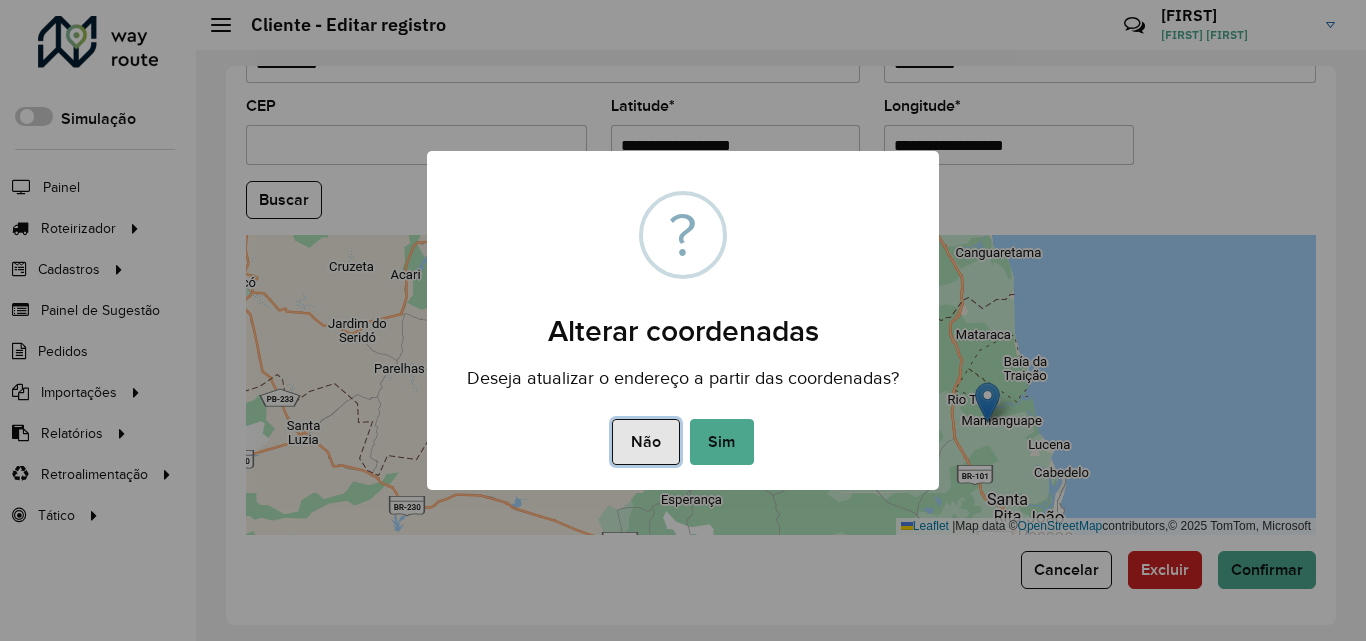 click on "Não" at bounding box center [645, 442] 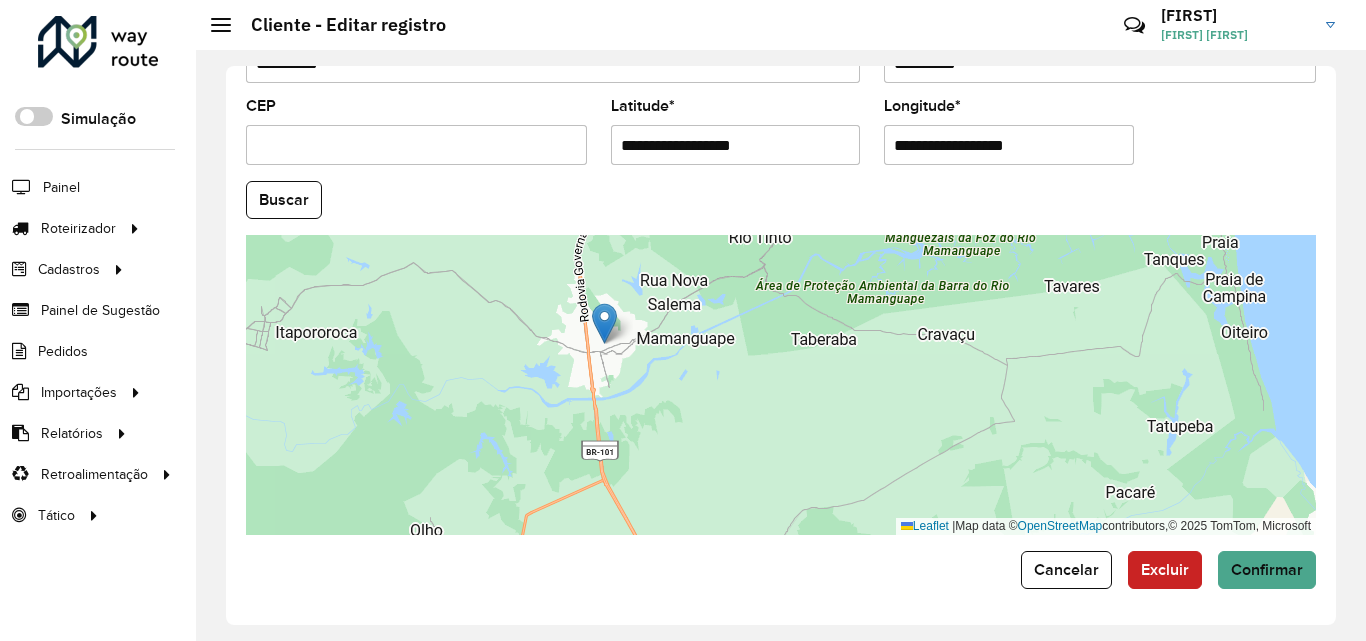 drag, startPoint x: 856, startPoint y: 340, endPoint x: 601, endPoint y: 330, distance: 255.196 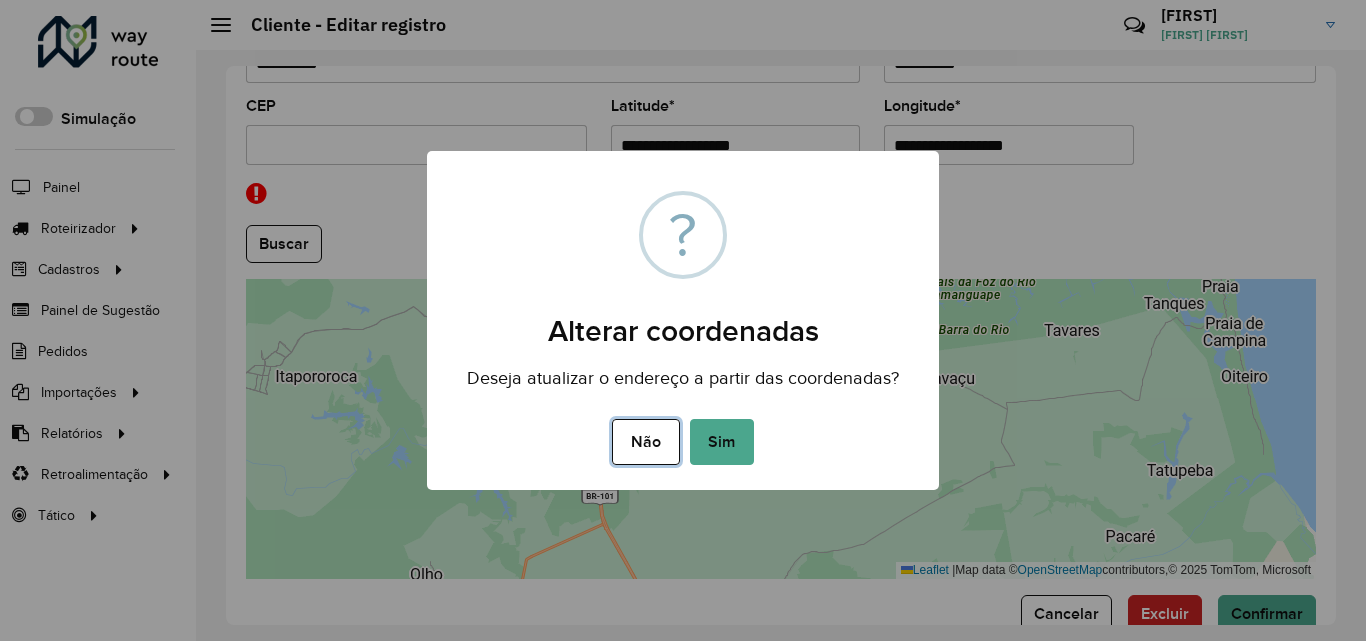 click on "Não" at bounding box center (645, 442) 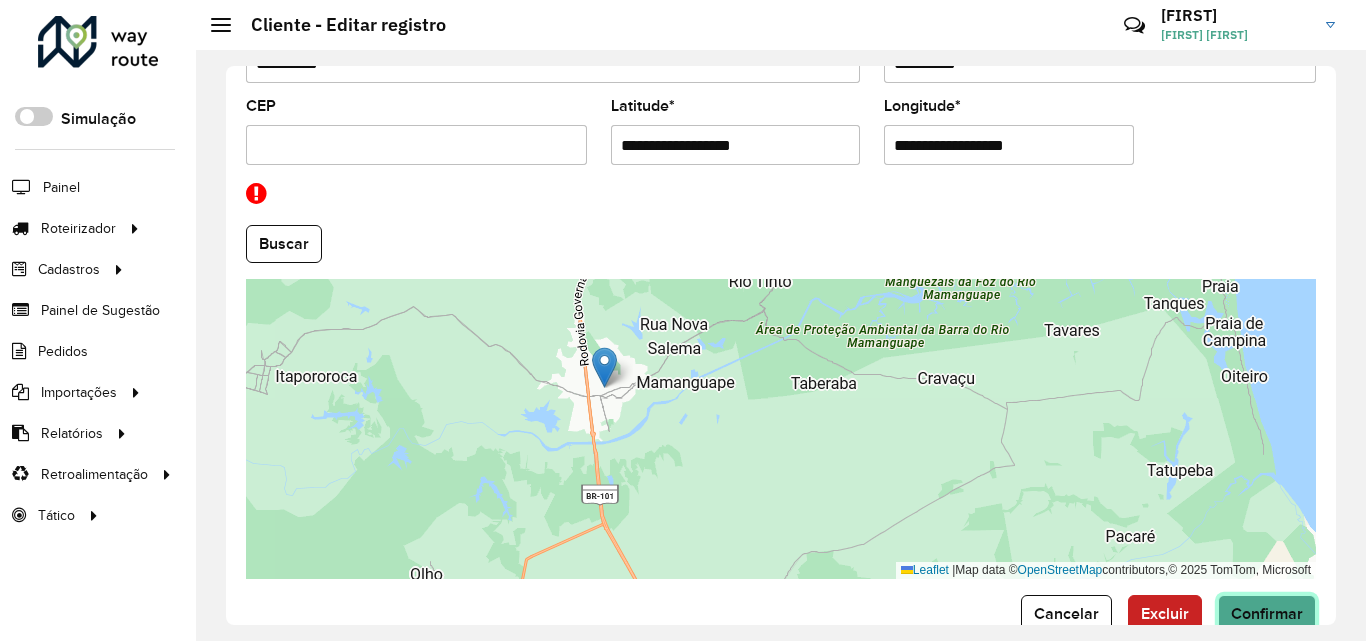 click on "Confirmar" 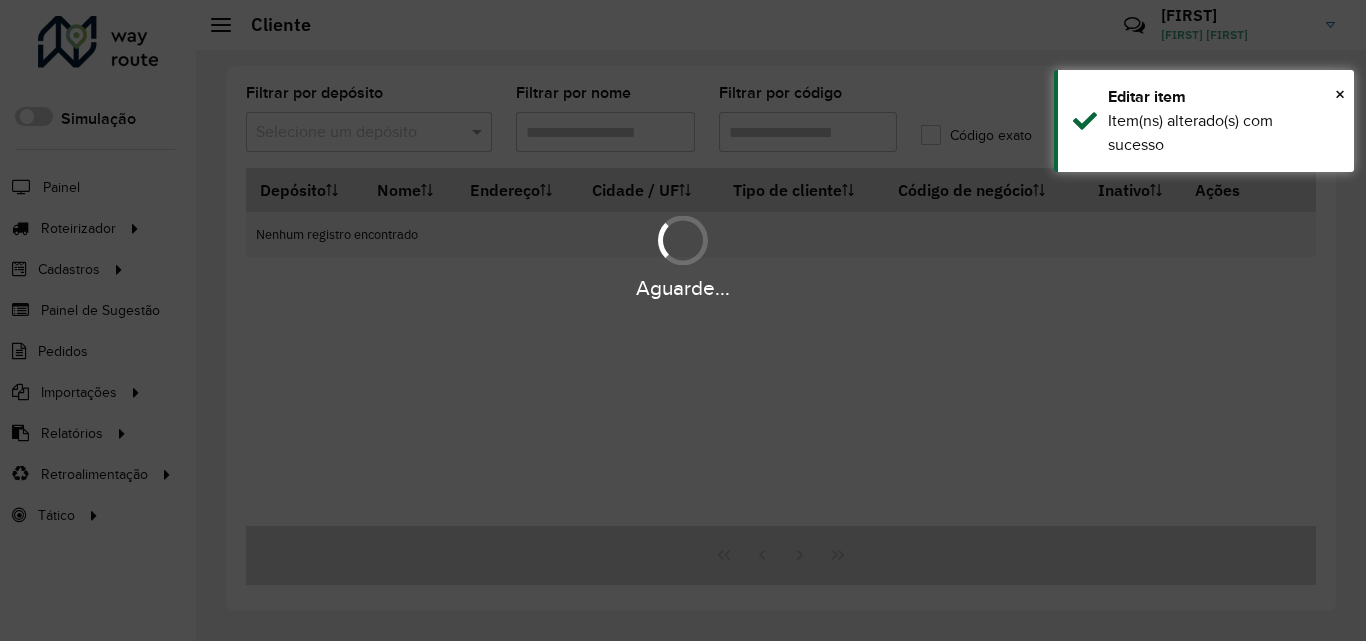 type on "****" 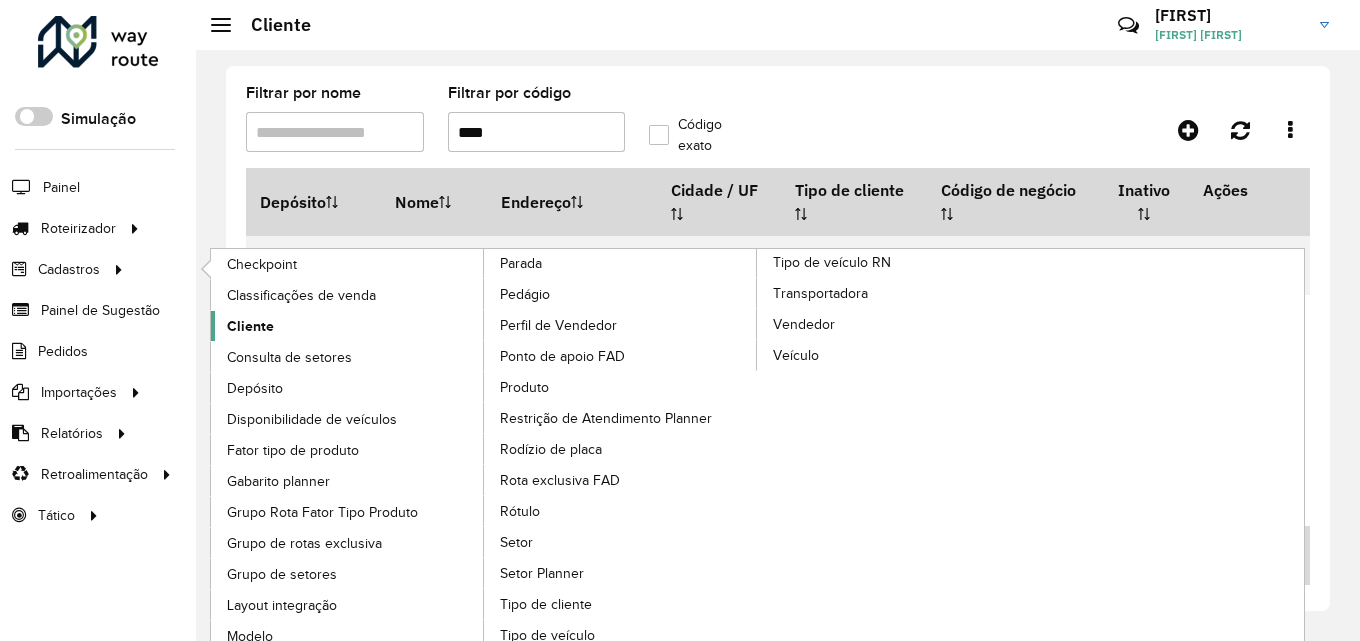 click on "Cliente" 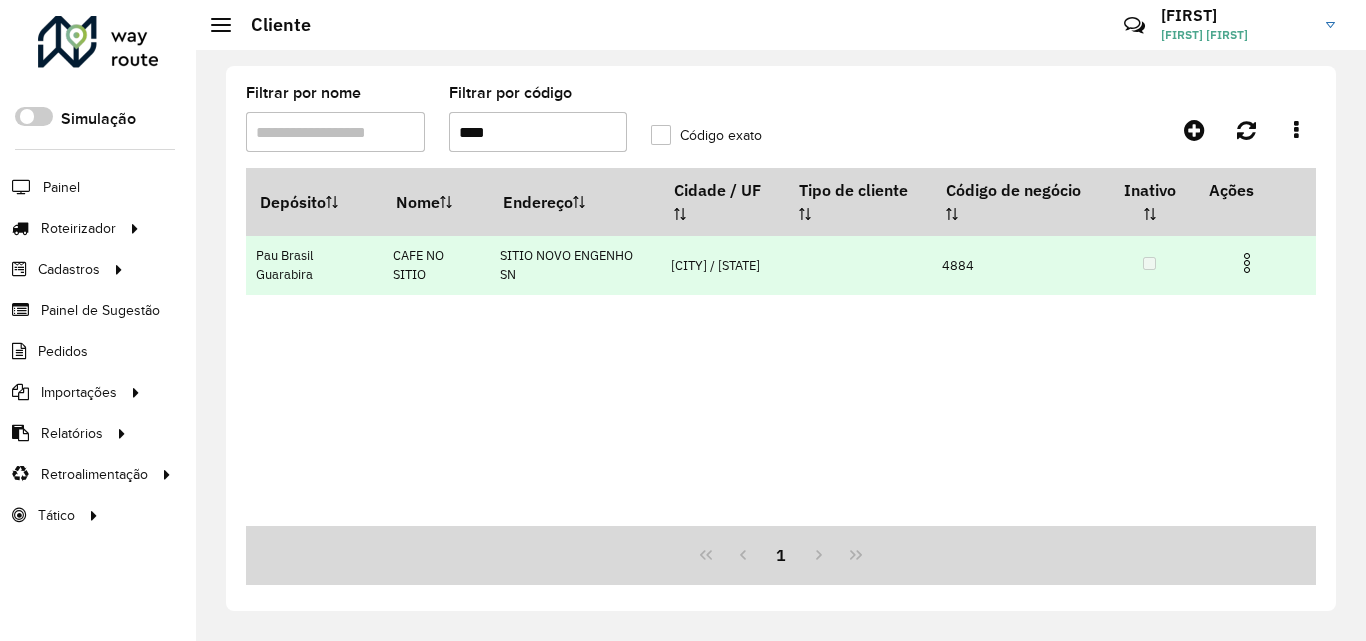 click at bounding box center (1247, 263) 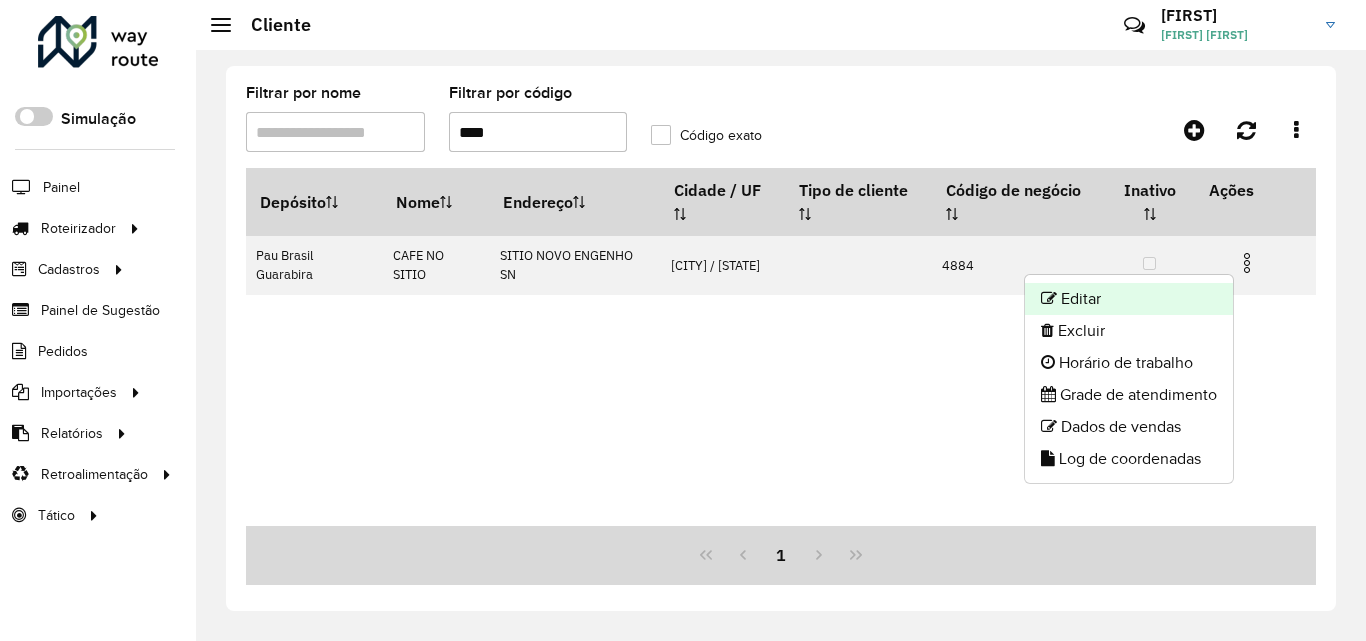 click on "Editar" 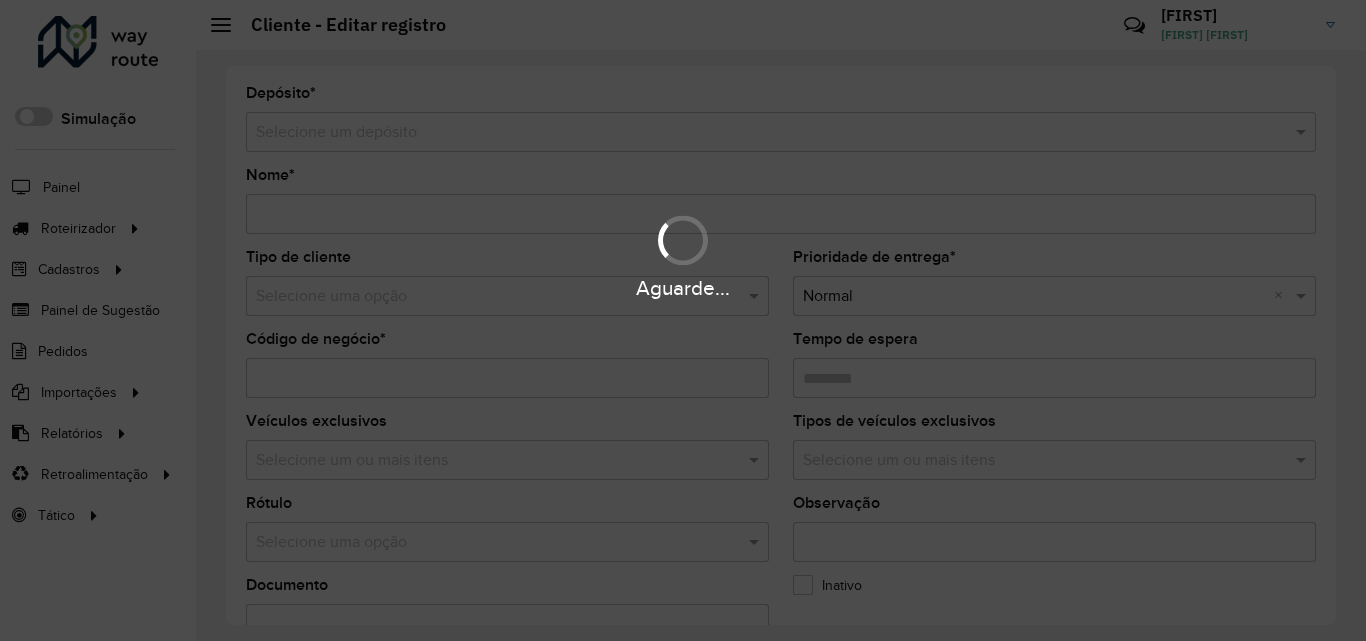 type on "**********" 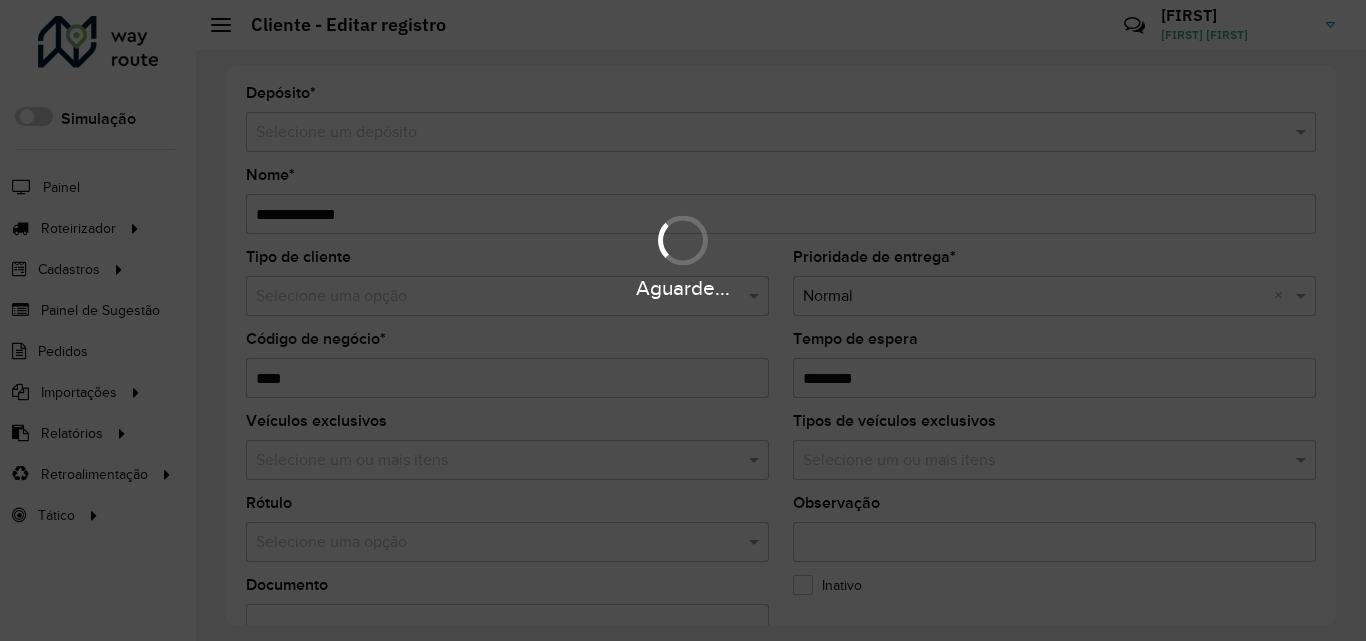 type on "**********" 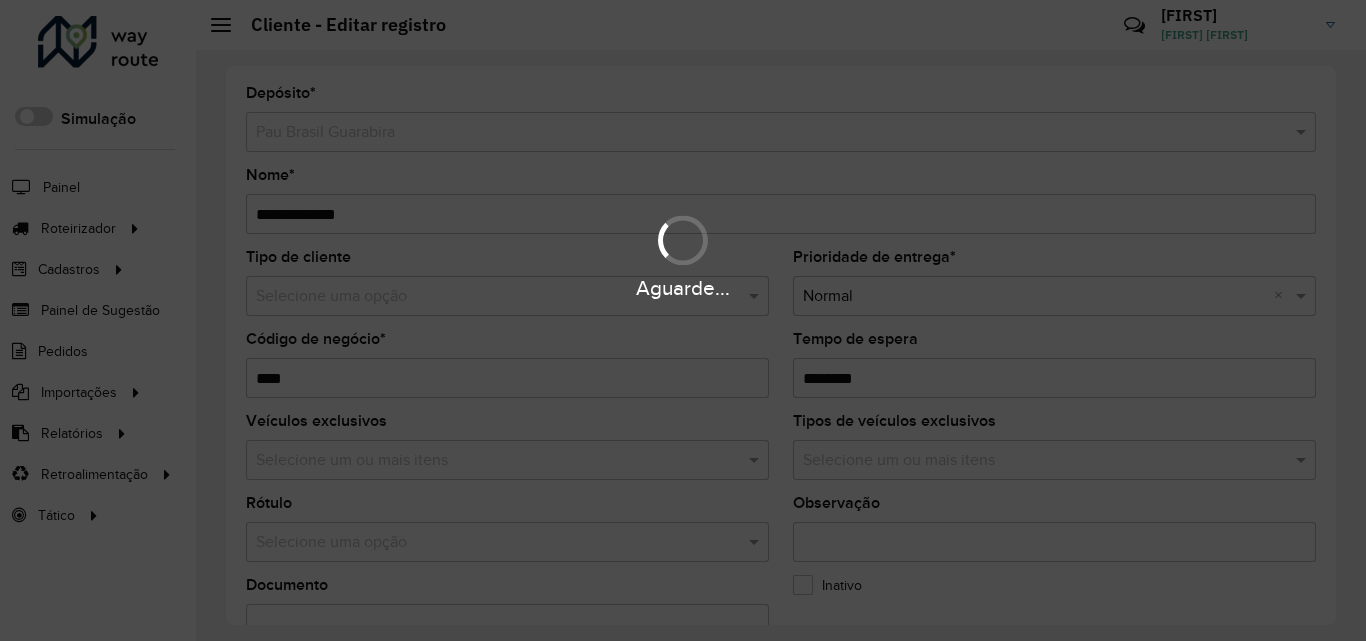 click on "Aguarde..." at bounding box center (683, 288) 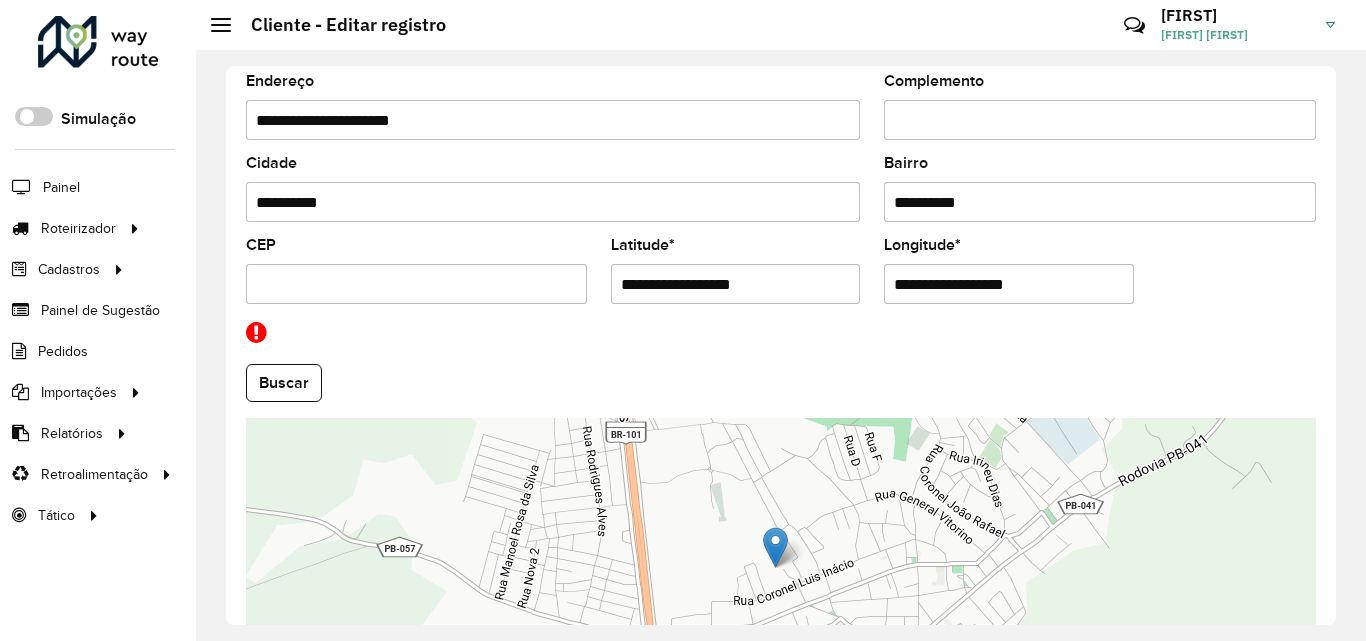 scroll, scrollTop: 891, scrollLeft: 0, axis: vertical 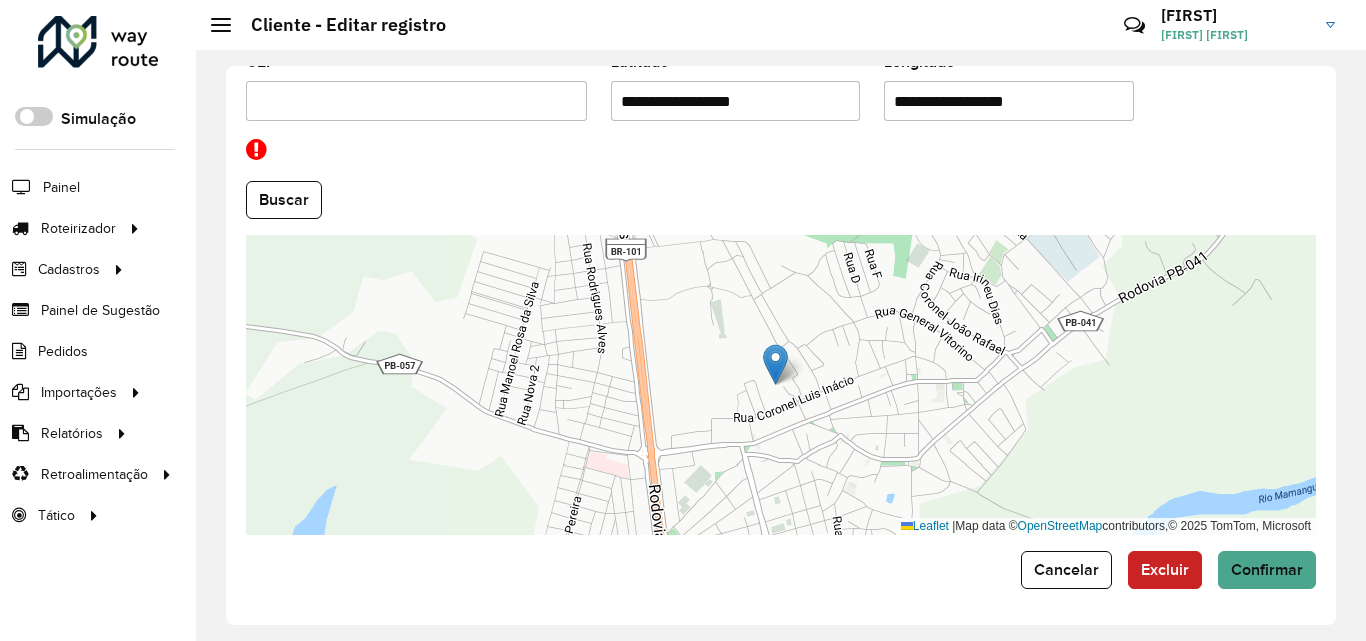 drag, startPoint x: 612, startPoint y: 107, endPoint x: 815, endPoint y: 107, distance: 203 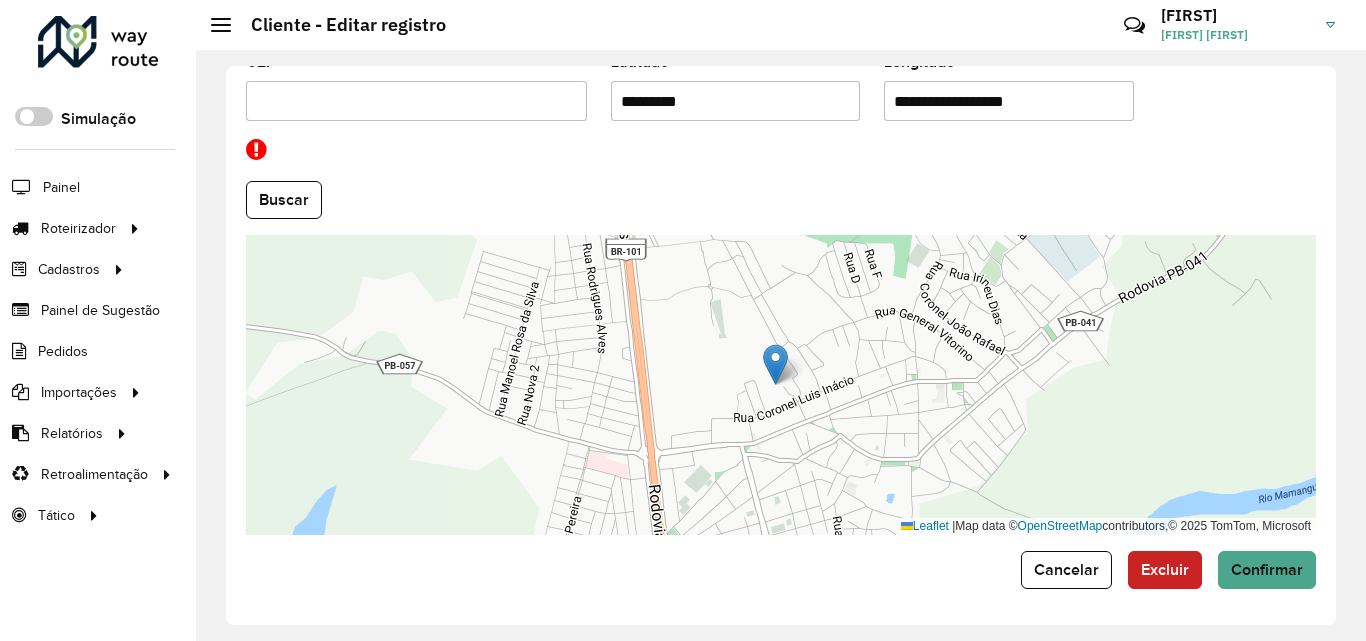 type on "*********" 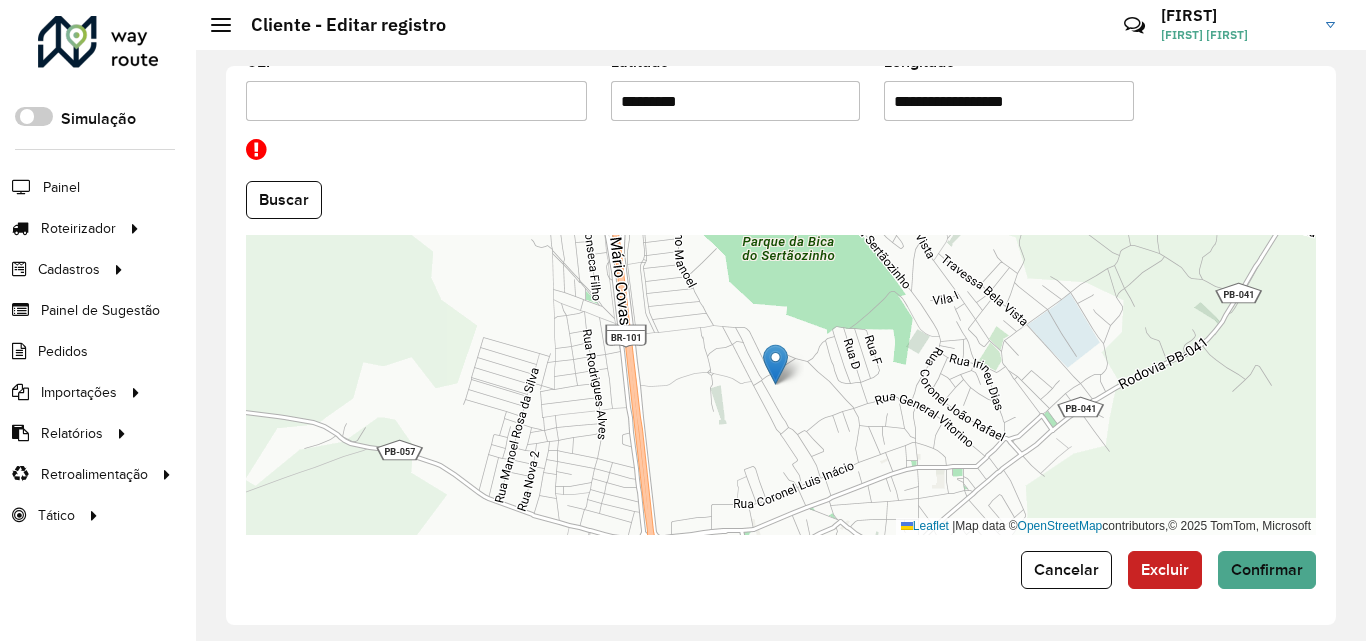 click on "Leaflet   |  Map data ©  OpenStreetMap  contributors,© 2025 TomTom, Microsoft" at bounding box center (781, 385) 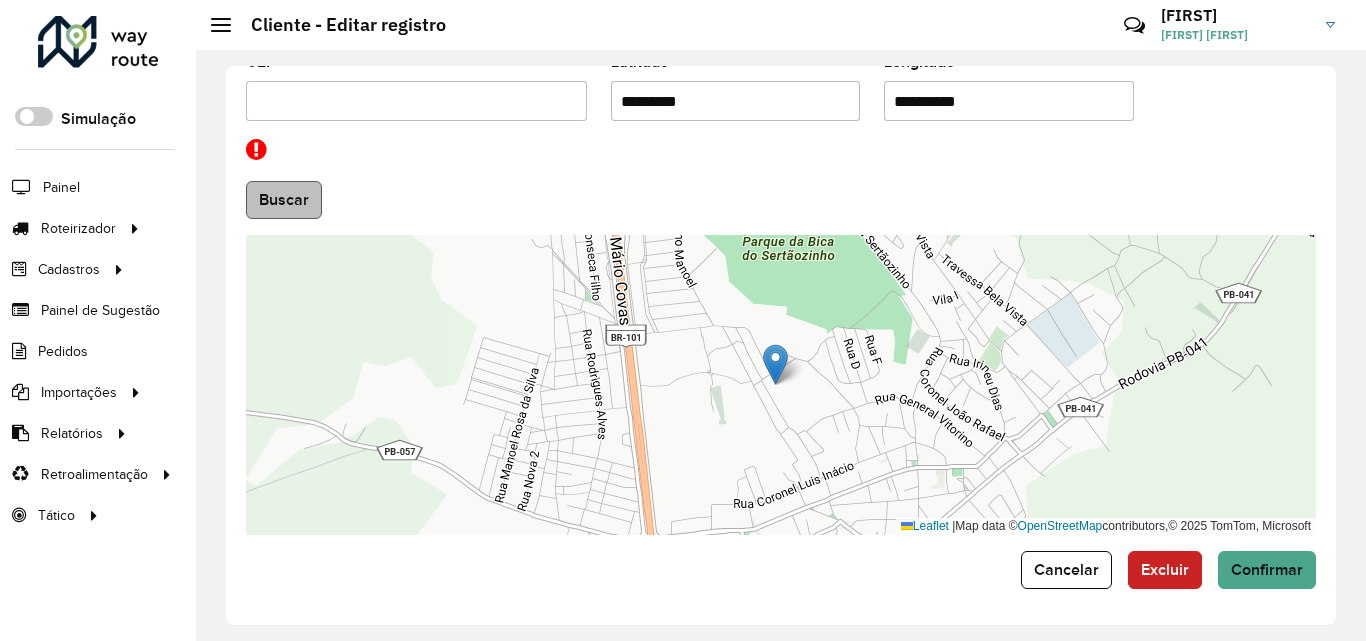 type on "**********" 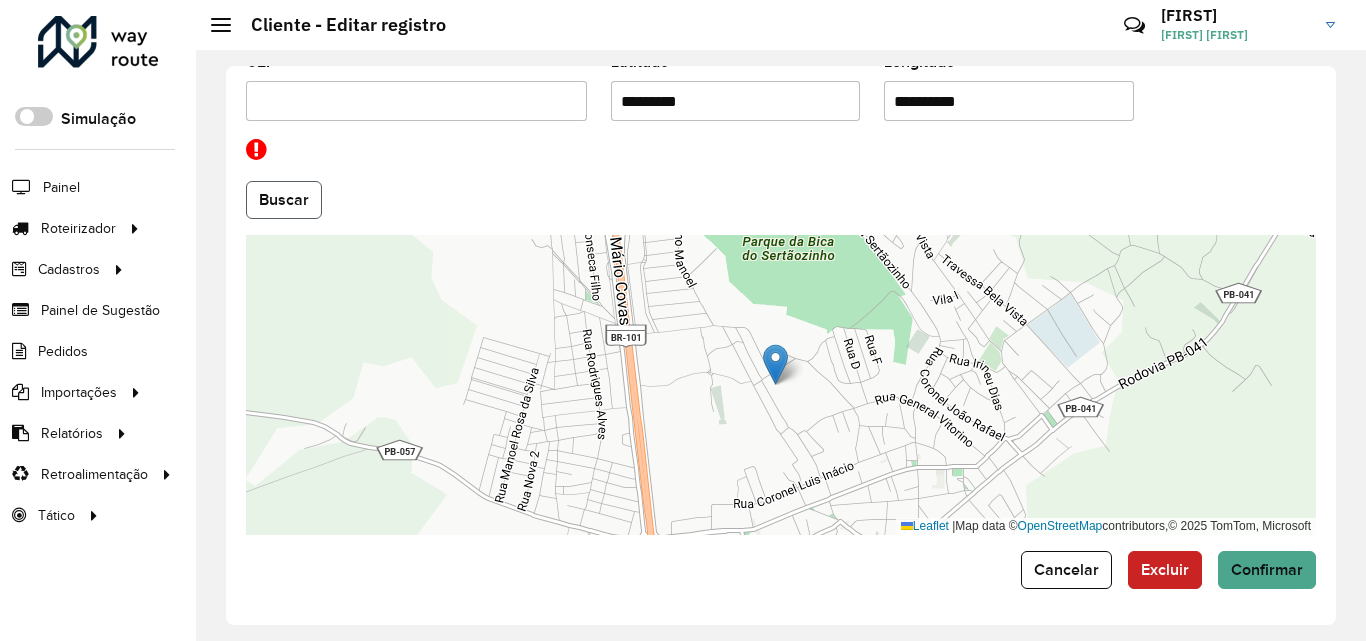click on "Aguarde...  Pop-up bloqueado!  Seu navegador bloqueou automáticamente a abertura de uma nova janela.   Acesse as configurações e adicione o endereço do sistema a lista de permissão.   Fechar  Roteirizador AmbevTech Simulação Painel Roteirizador Entregas Vendas Cadastros Checkpoint Classificações de venda Cliente Consulta de setores Depósito Disponibilidade de veículos Fator tipo de produto Gabarito planner Grupo Rota Fator Tipo Produto Grupo de rotas exclusiva Grupo de setores Layout integração Modelo Parada Pedágio Perfil de Vendedor Ponto de apoio FAD Produto Restrição de Atendimento Planner Rodízio de placa Rota exclusiva FAD Rótulo Setor Setor Planner Tipo de cliente Tipo de veículo Tipo de veículo RN Transportadora Vendedor Veículo Painel de Sugestão Pedidos Importações Classificação e volume de venda Clientes Fator tipo produto Gabarito planner Grade de atendimento Janela de atendimento Localização Pedidos Restrição de Atendimento Planner Tempo de espera Vendedor Veículos" at bounding box center [683, 320] 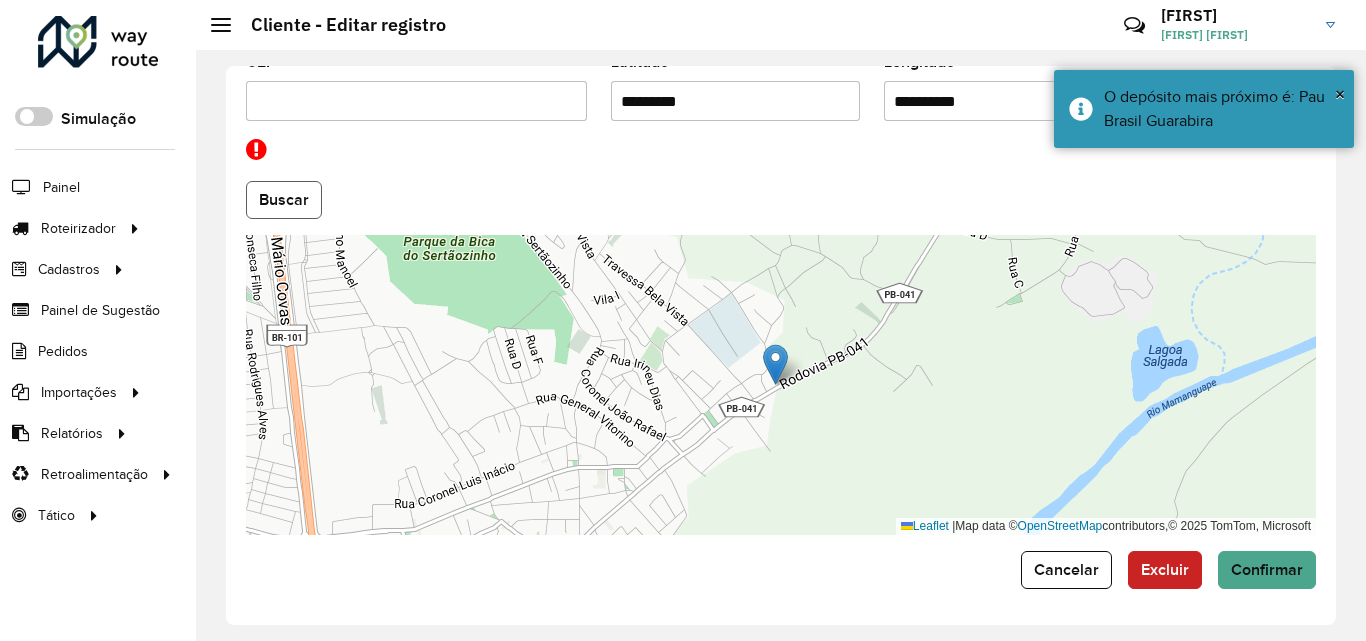 click on "Buscar" 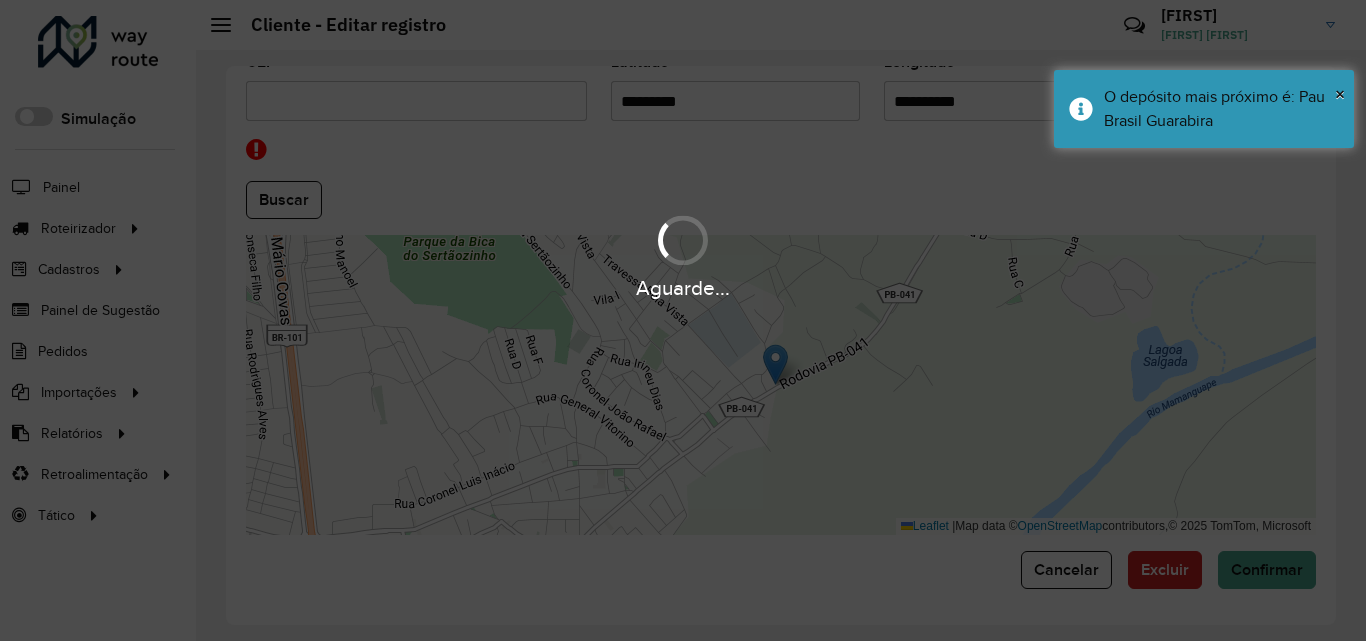 scroll, scrollTop: 847, scrollLeft: 0, axis: vertical 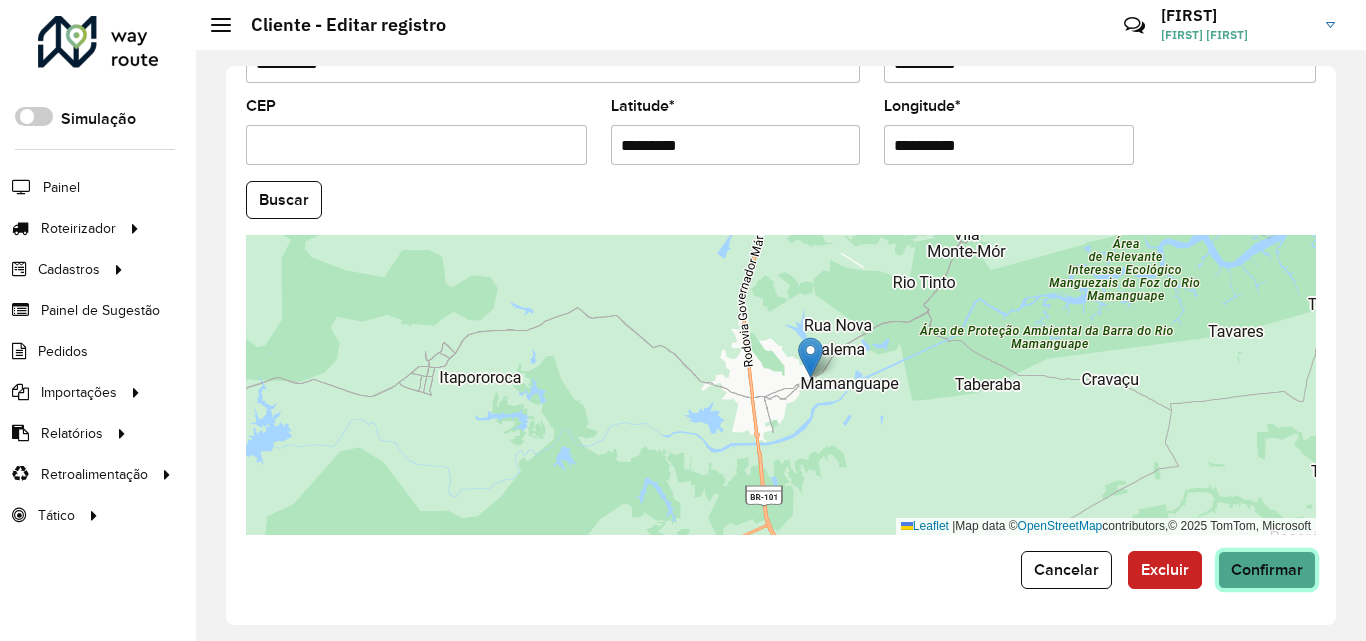 click on "Confirmar" 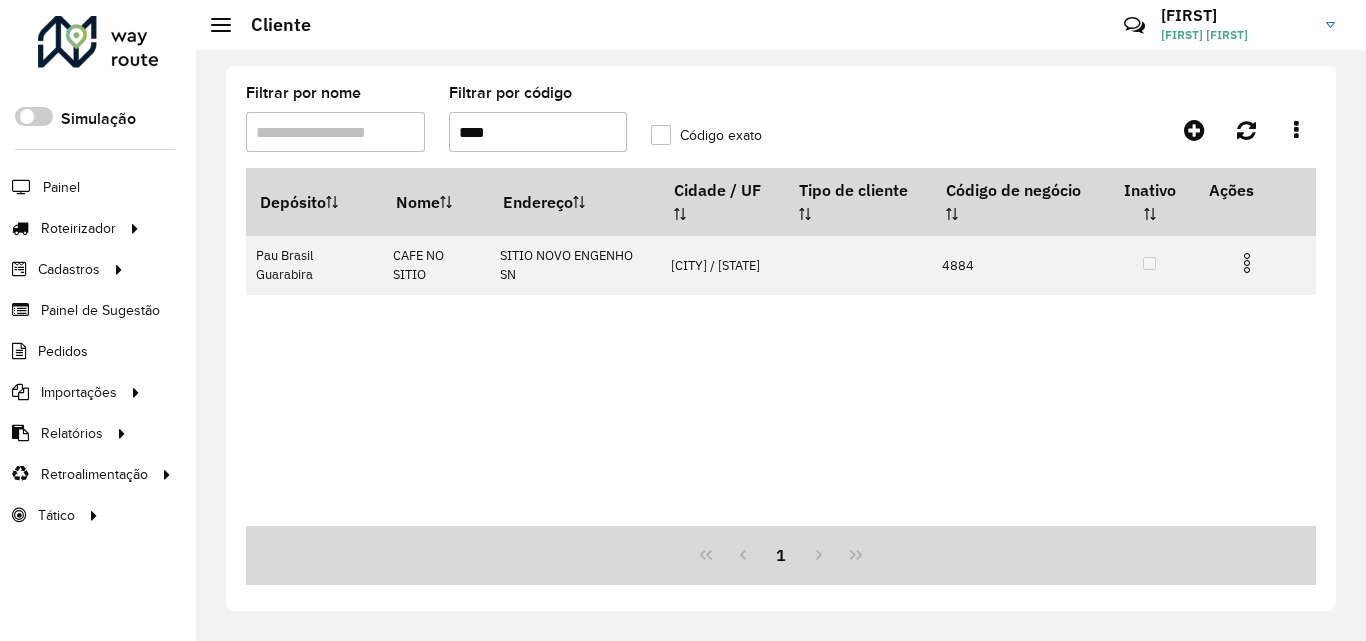 click on "****" at bounding box center (538, 132) 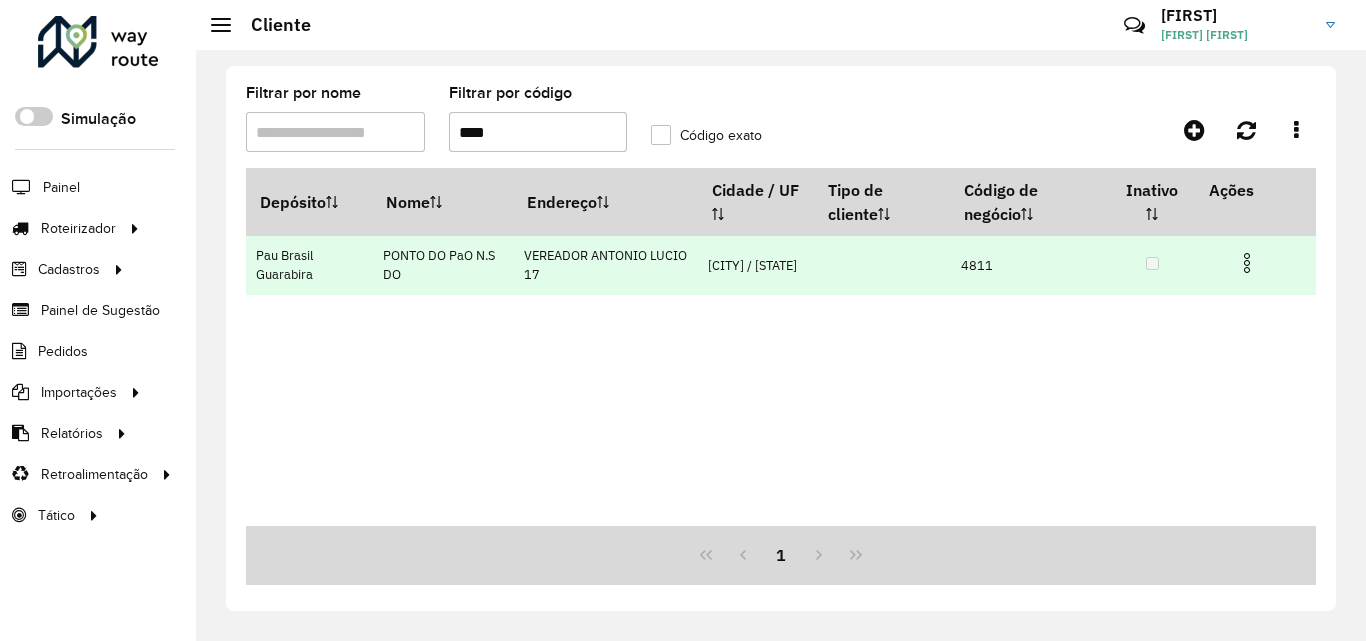 type on "****" 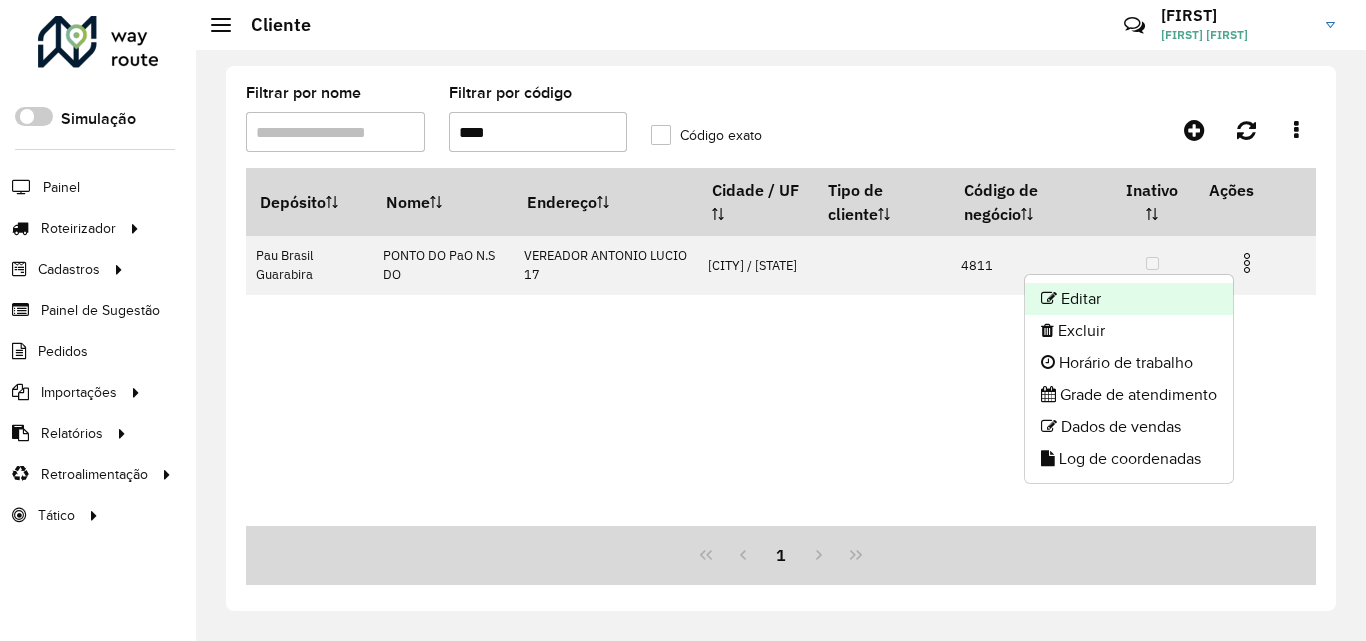 click on "Editar" 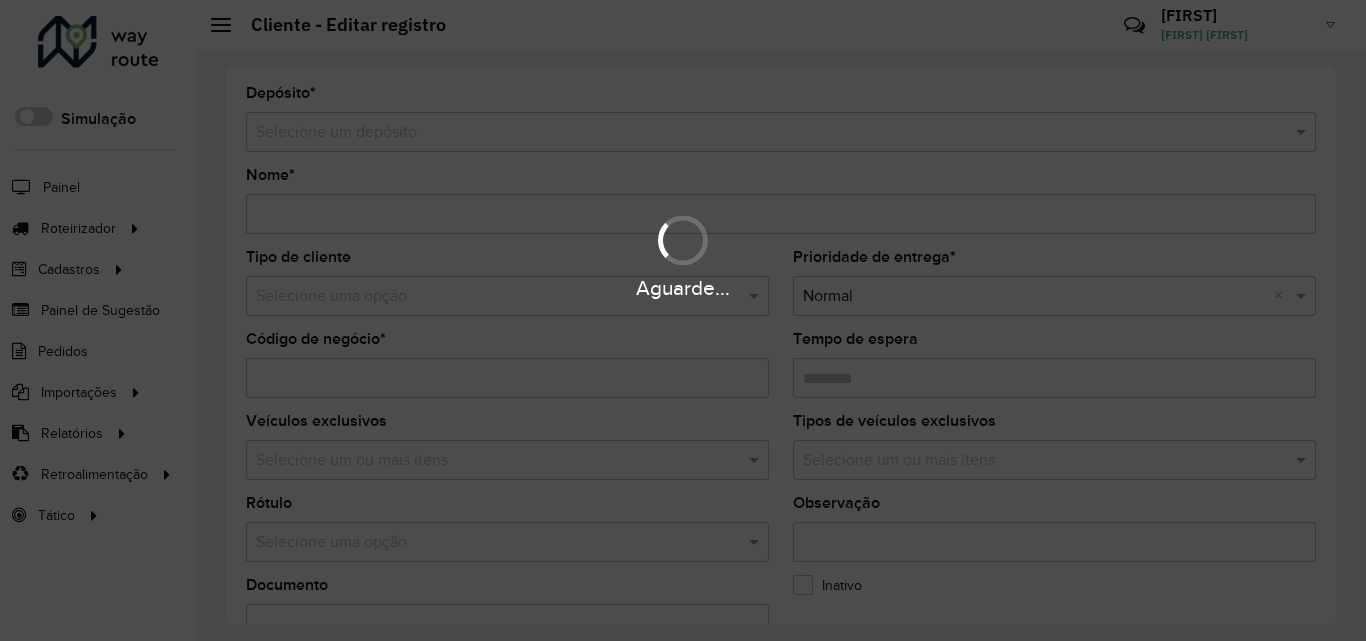 type on "**********" 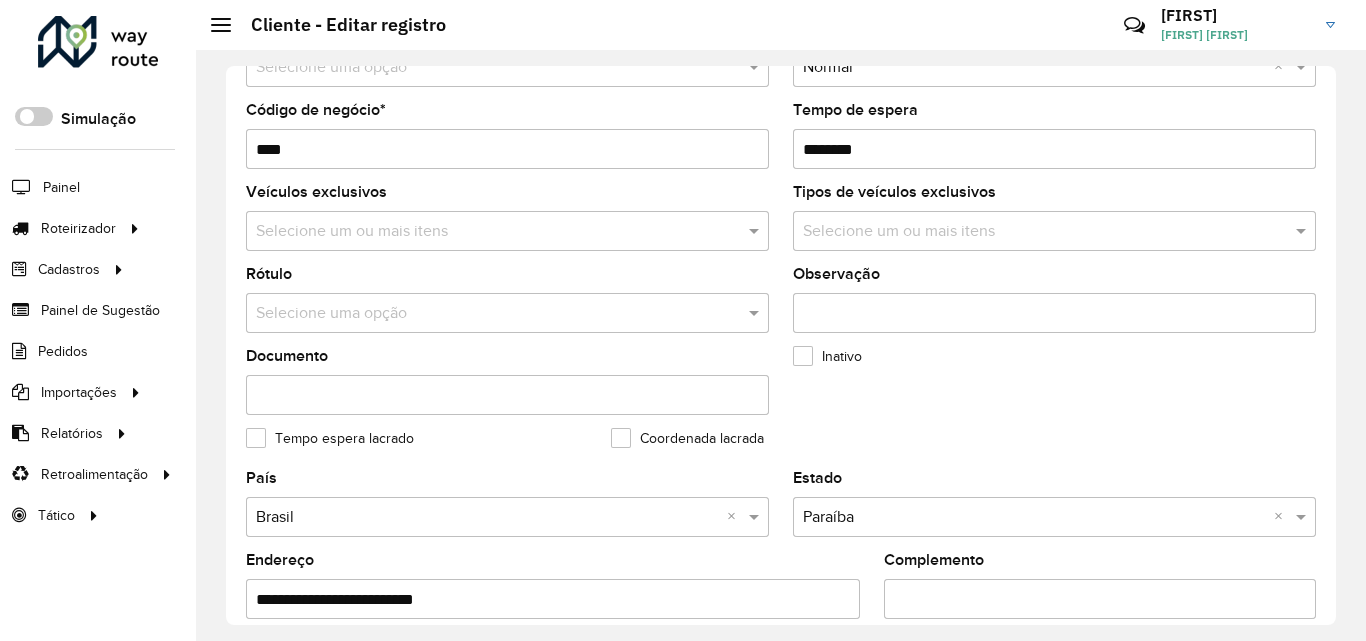 scroll, scrollTop: 500, scrollLeft: 0, axis: vertical 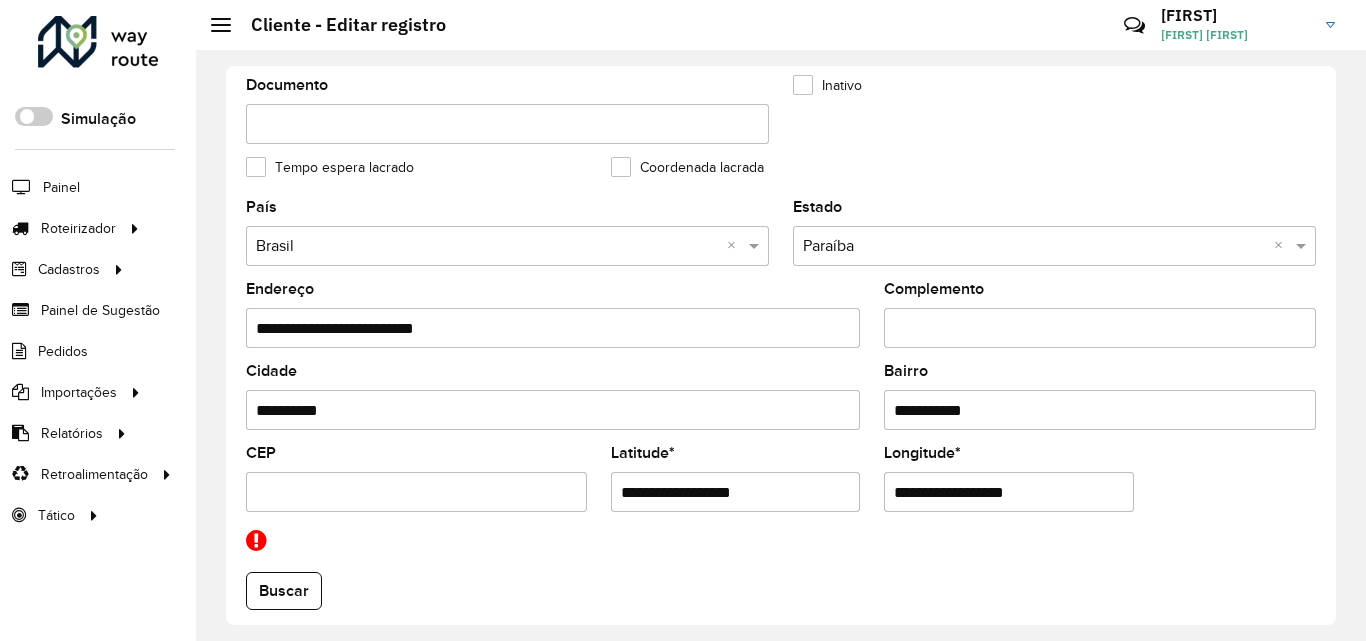drag, startPoint x: 681, startPoint y: 495, endPoint x: 776, endPoint y: 492, distance: 95.047356 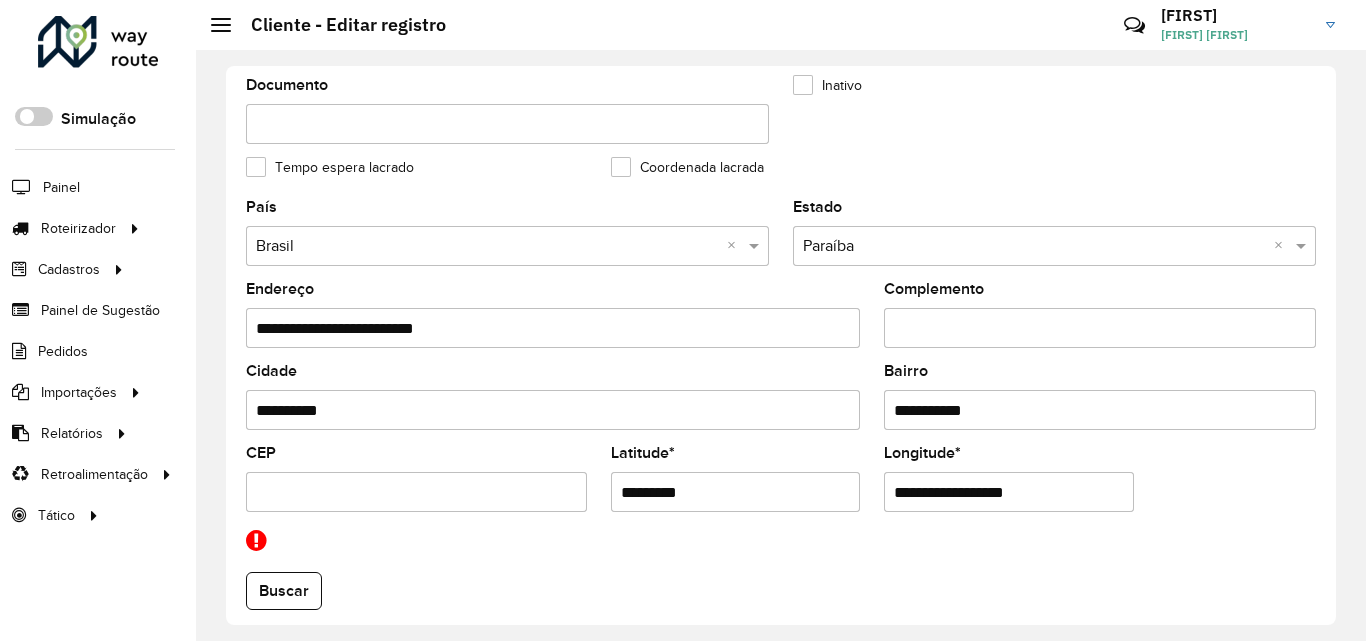 type on "*********" 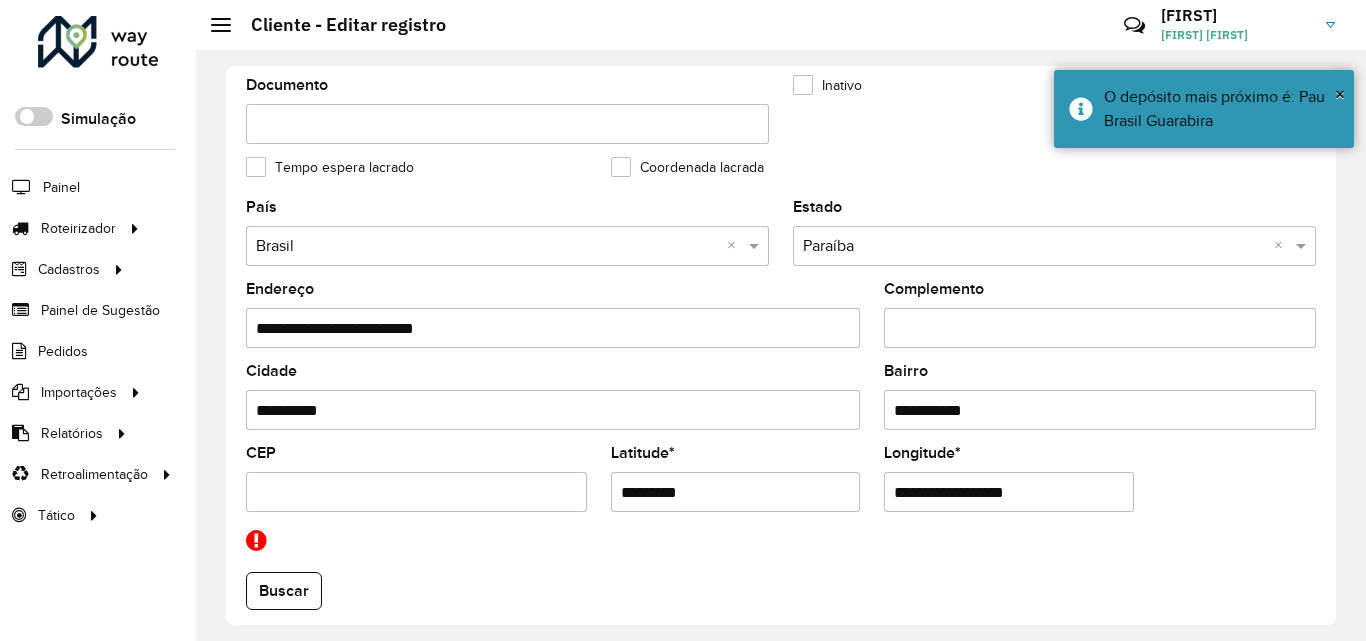 click on "**********" 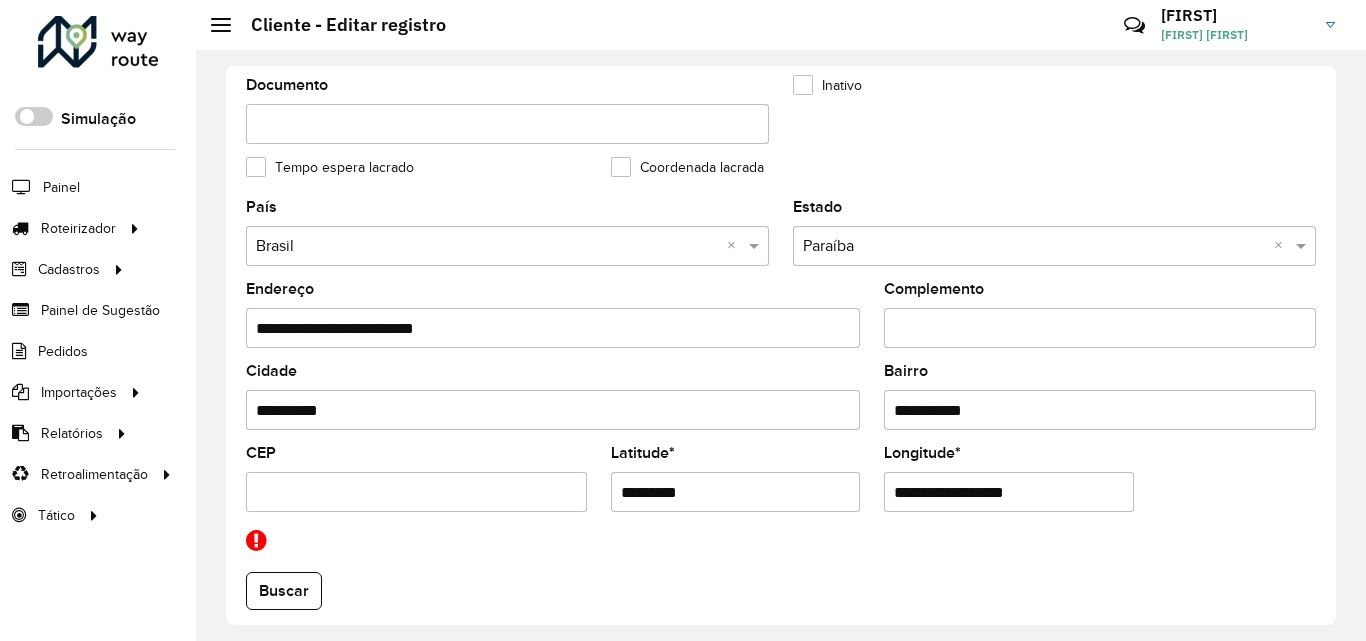 paste 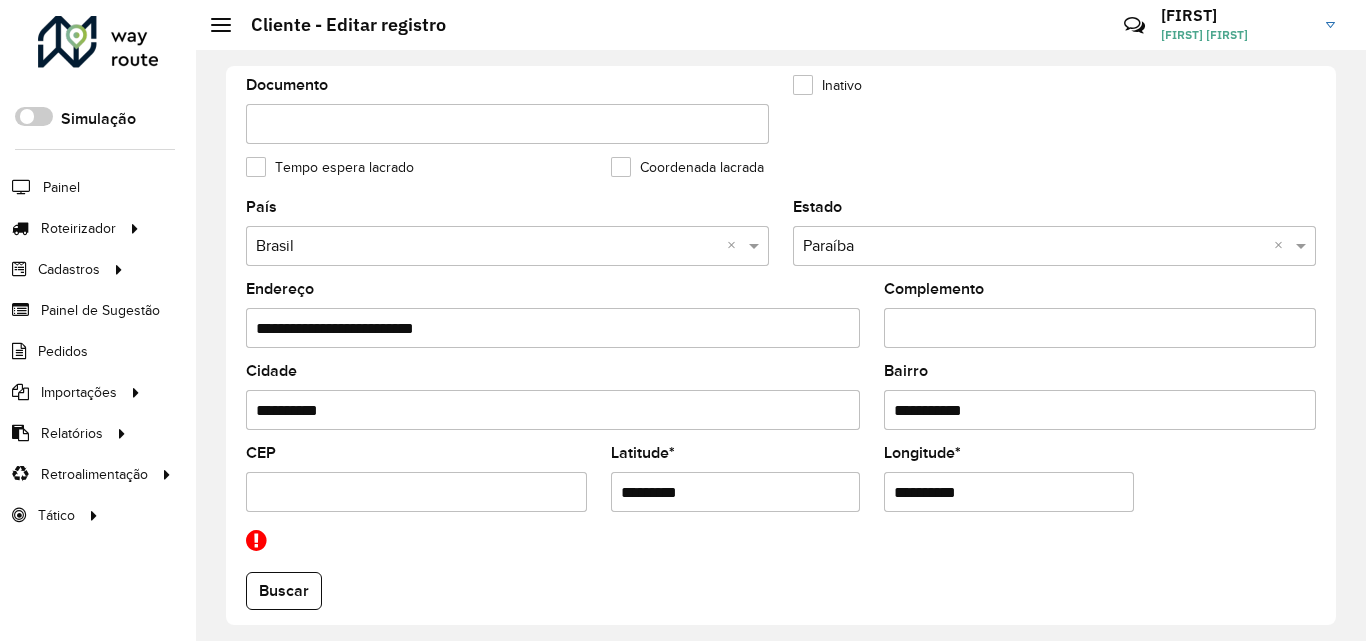 scroll, scrollTop: 891, scrollLeft: 0, axis: vertical 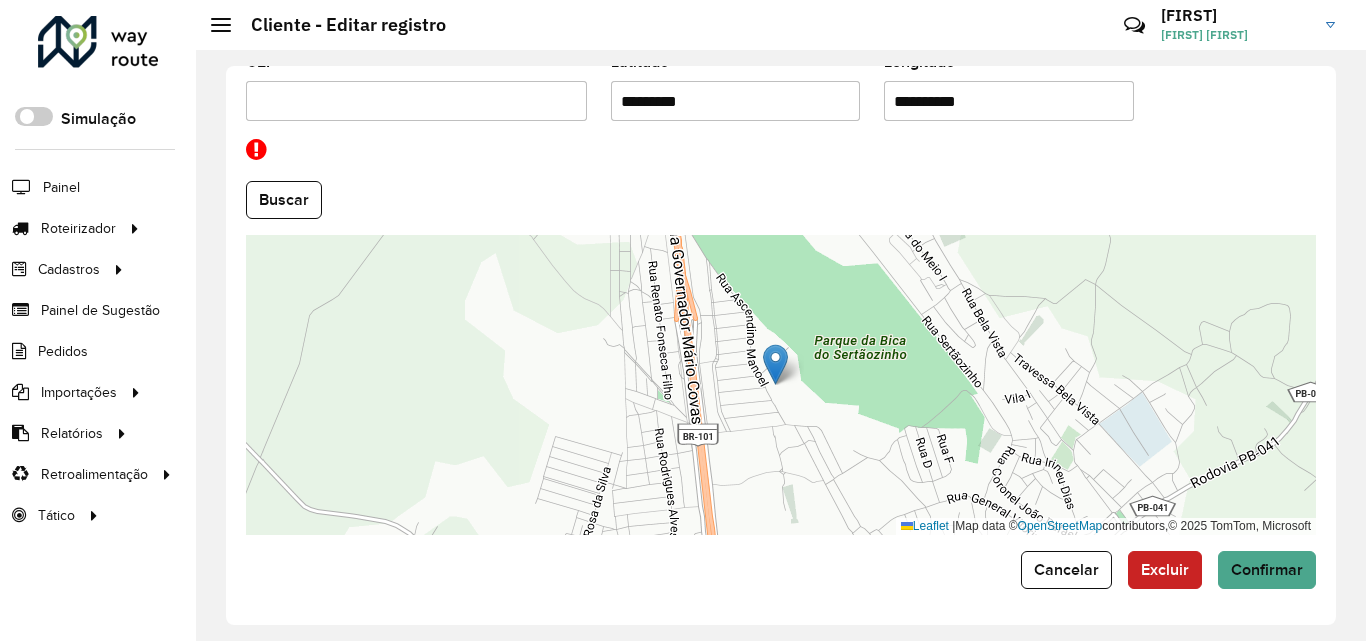 type on "**********" 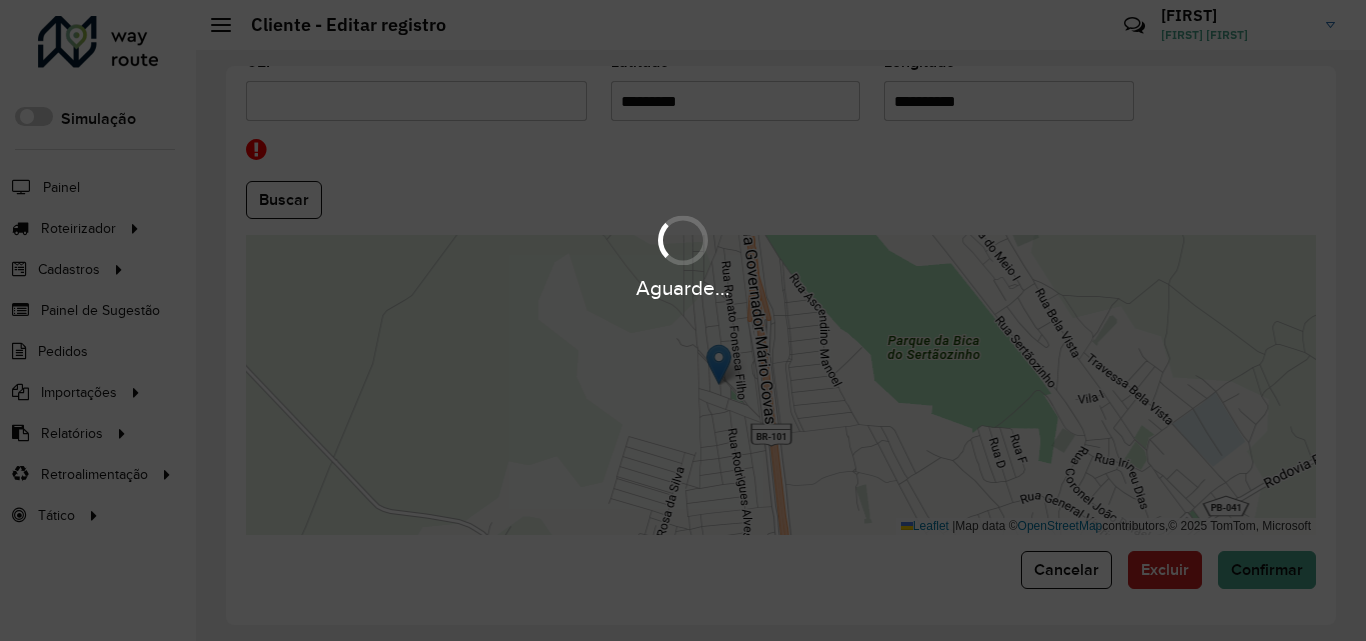 click on "Aguarde...  Pop-up bloqueado!  Seu navegador bloqueou automáticamente a abertura de uma nova janela.   Acesse as configurações e adicione o endereço do sistema a lista de permissão.   Fechar  Roteirizador AmbevTech Simulação Painel Roteirizador Entregas Vendas Cadastros Checkpoint Classificações de venda Cliente Consulta de setores Depósito Disponibilidade de veículos Fator tipo de produto Gabarito planner Grupo Rota Fator Tipo Produto Grupo de rotas exclusiva Grupo de setores Layout integração Modelo Parada Pedágio Perfil de Vendedor Ponto de apoio FAD Produto Restrição de Atendimento Planner Rodízio de placa Rota exclusiva FAD Rótulo Setor Setor Planner Tipo de cliente Tipo de veículo Tipo de veículo RN Transportadora Vendedor Veículo Painel de Sugestão Pedidos Importações Classificação e volume de venda Clientes Fator tipo produto Gabarito planner Grade de atendimento Janela de atendimento Localização Pedidos Restrição de Atendimento Planner Tempo de espera Vendedor Veículos" at bounding box center (683, 320) 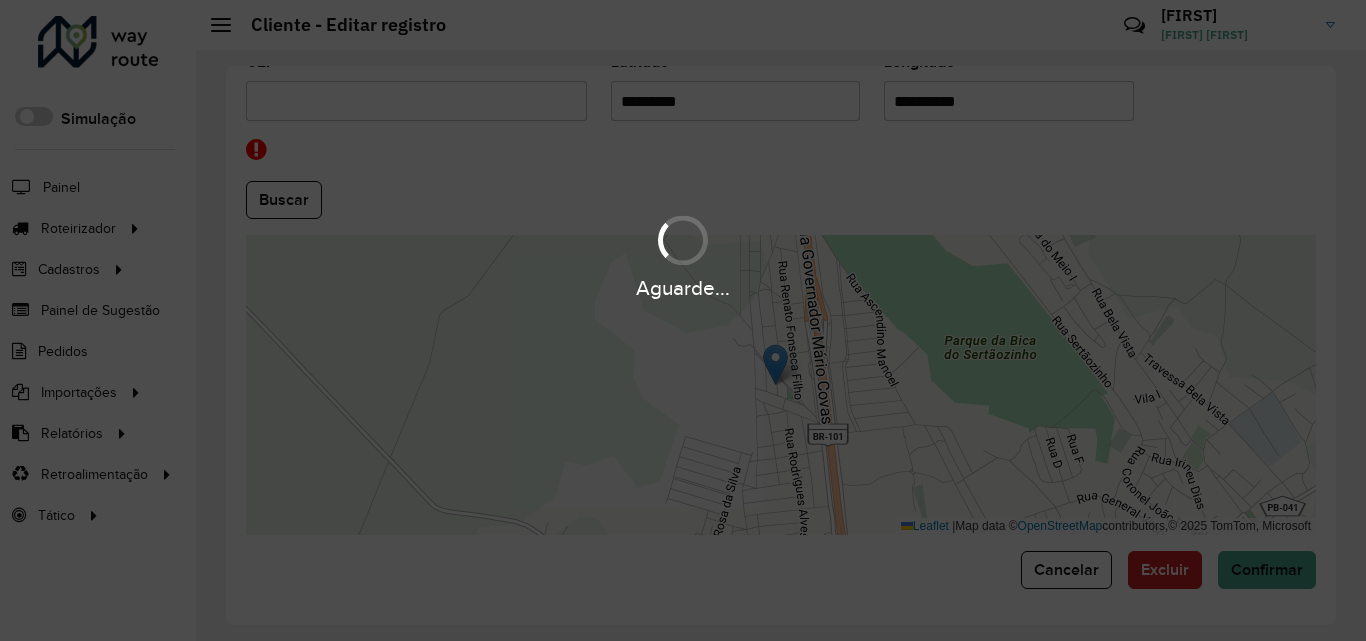 click on "Aguarde..." at bounding box center [683, 320] 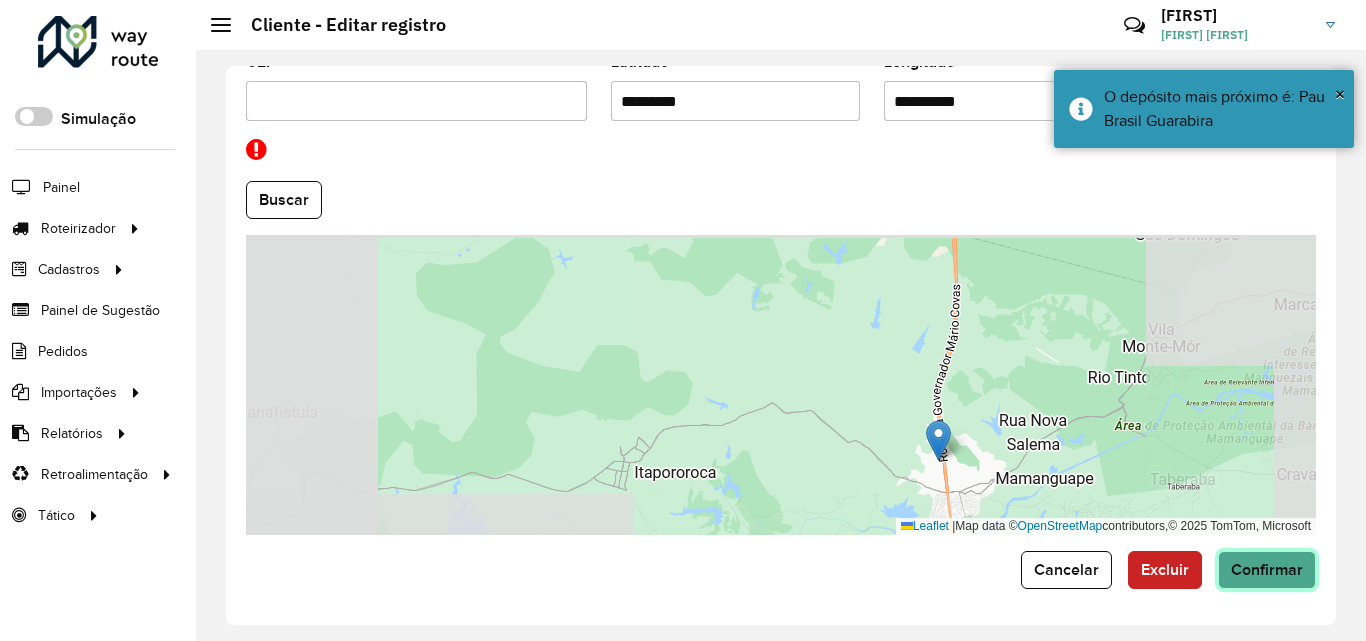 click on "Confirmar" 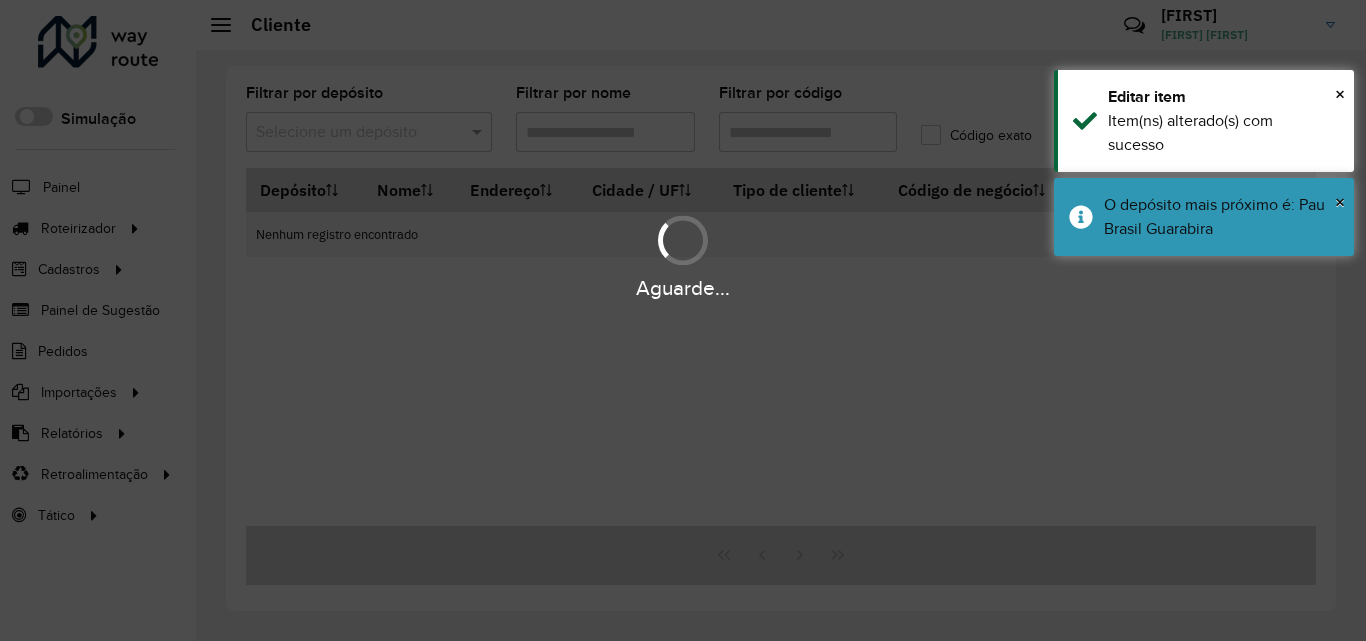 type on "****" 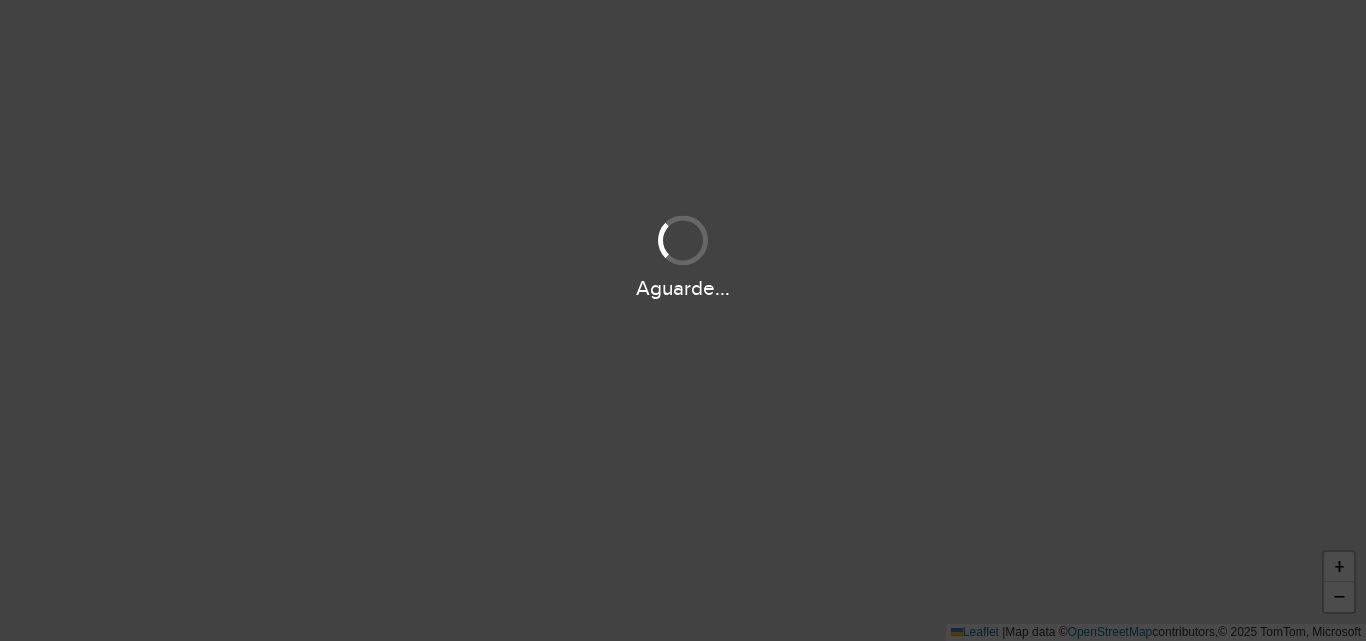 scroll, scrollTop: 0, scrollLeft: 0, axis: both 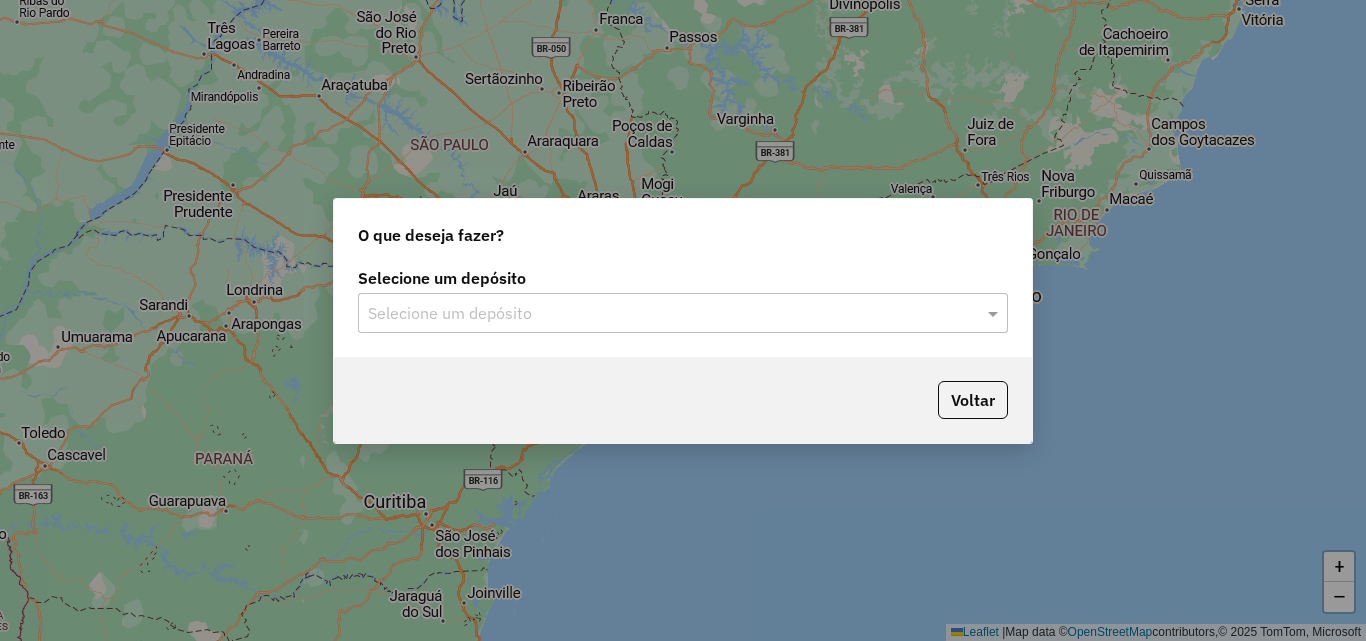click 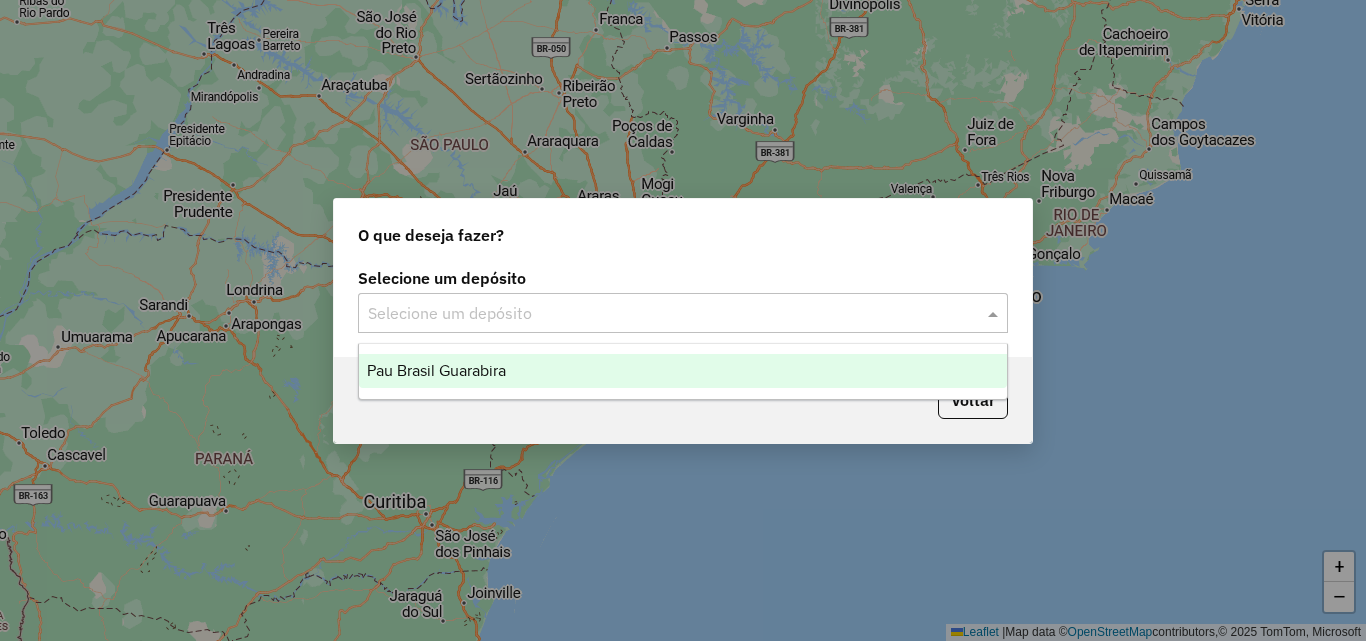click on "Pau Brasil Guarabira" at bounding box center (436, 370) 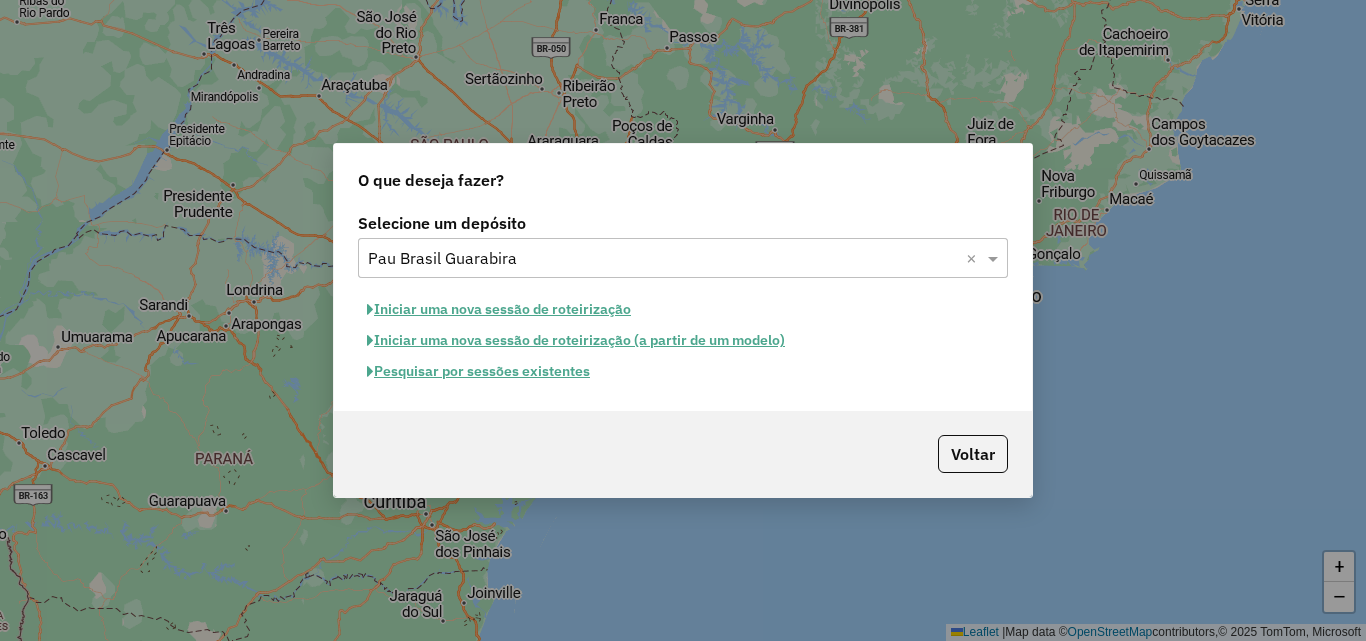 click on "Iniciar uma nova sessão de roteirização" 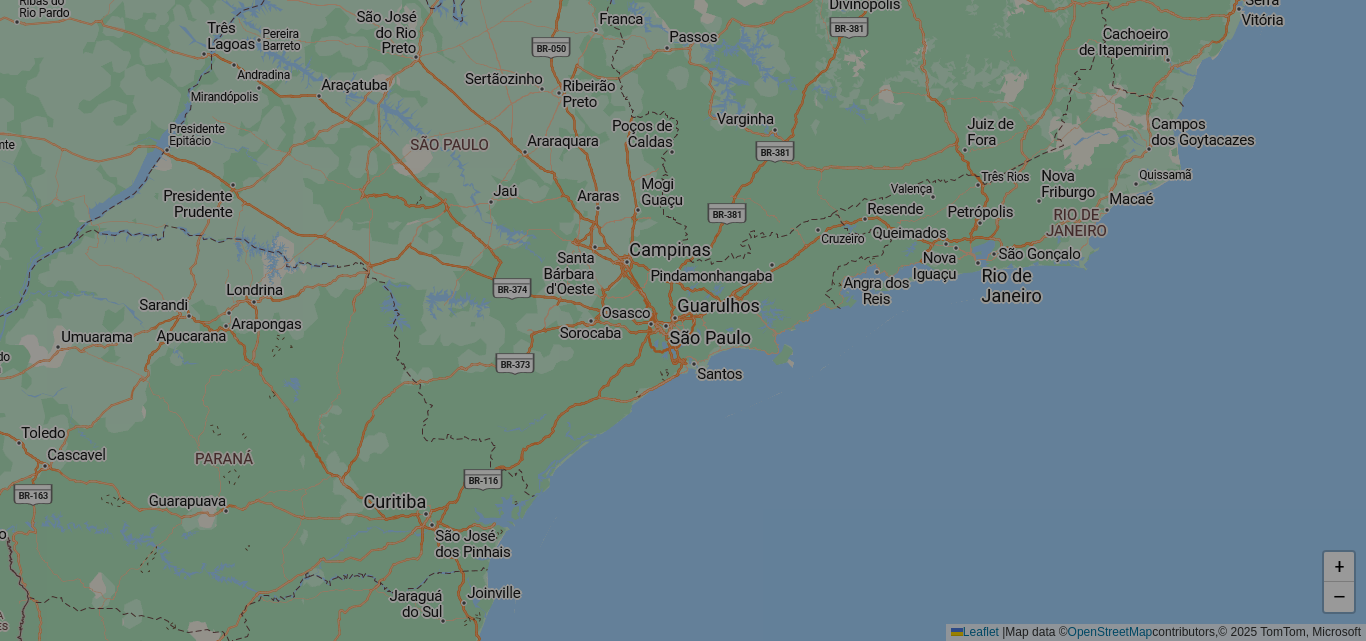 select on "*" 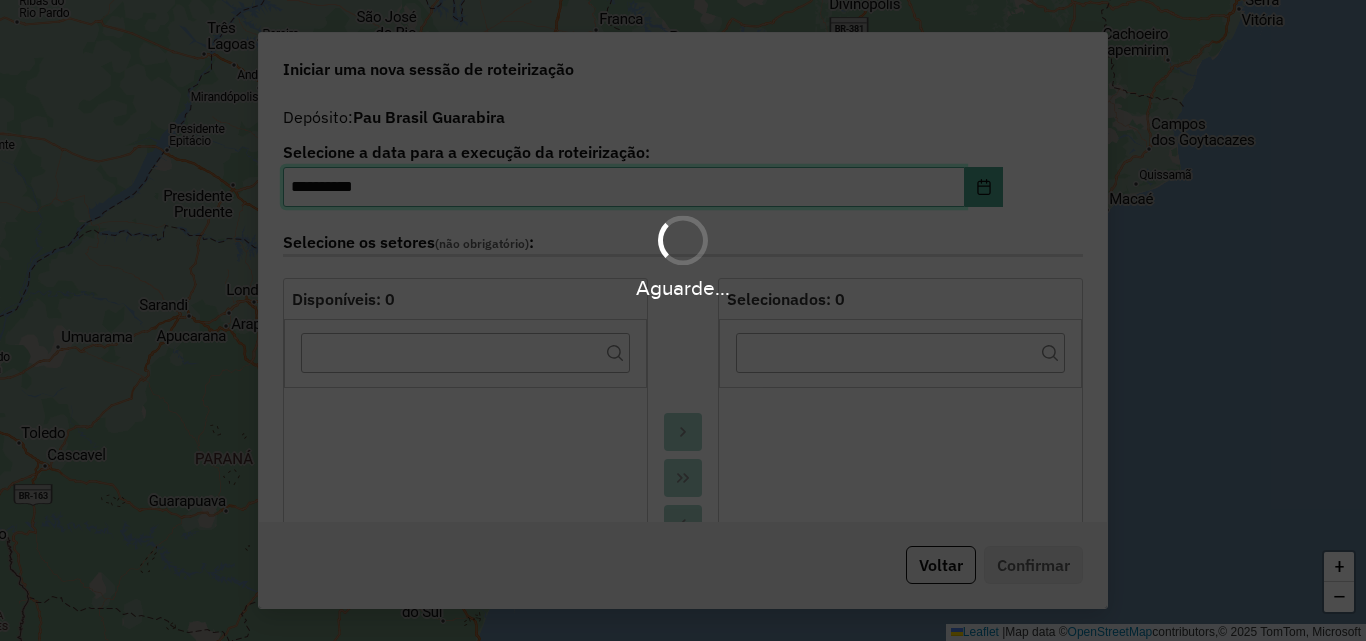 click on "**********" at bounding box center [683, 320] 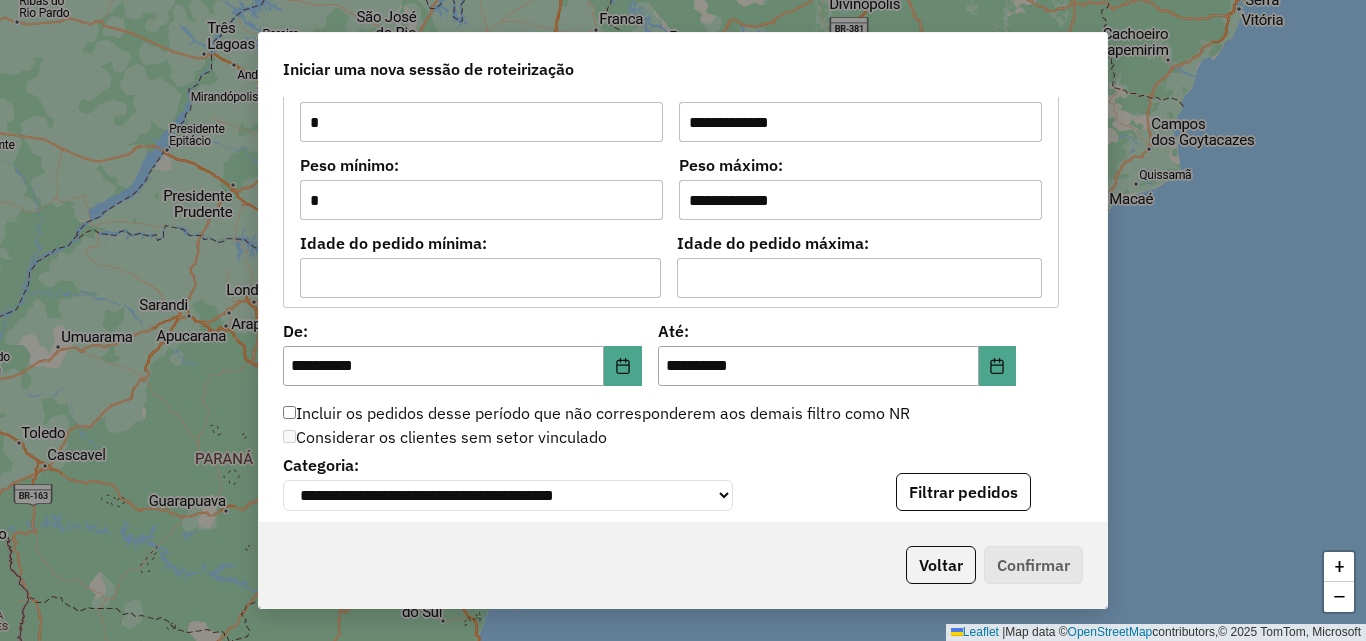 scroll, scrollTop: 2000, scrollLeft: 0, axis: vertical 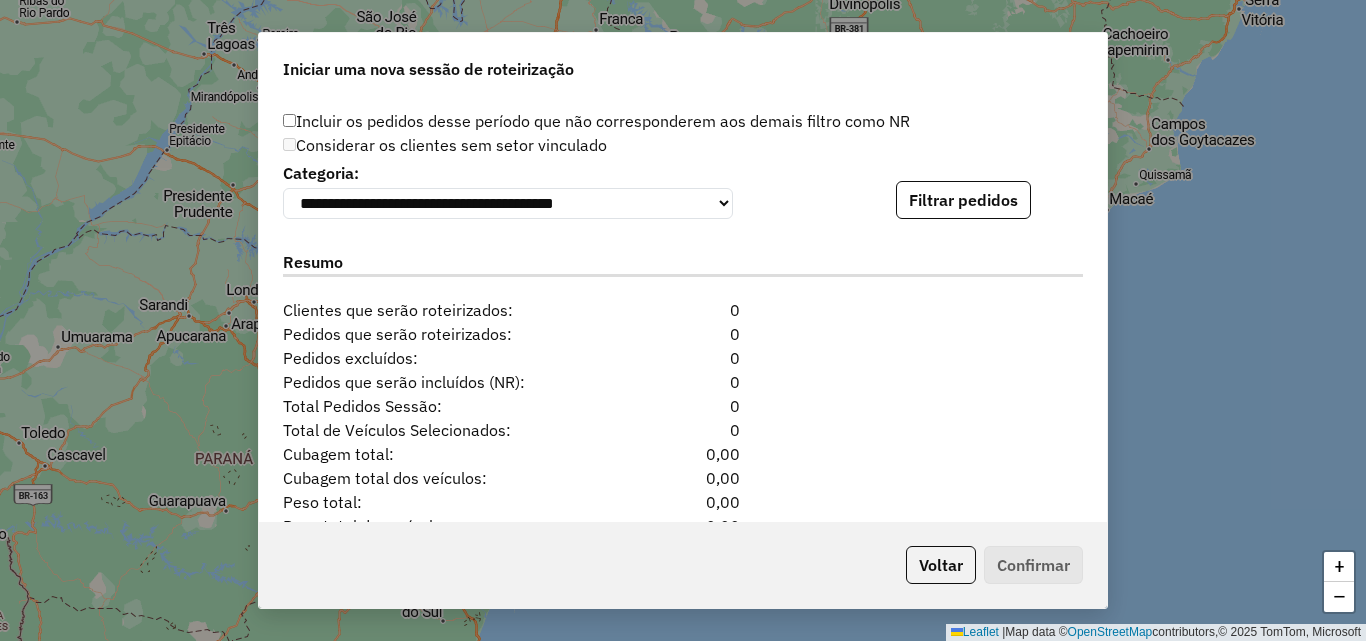 click on "**********" 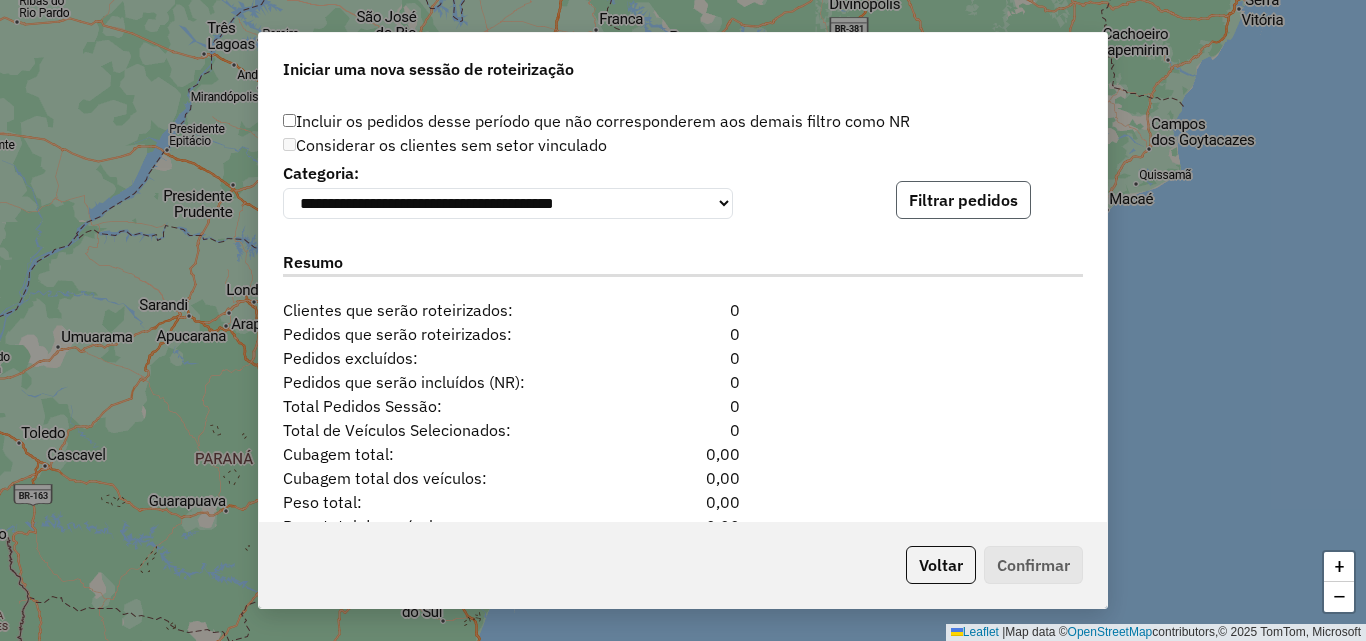 click on "Filtrar pedidos" 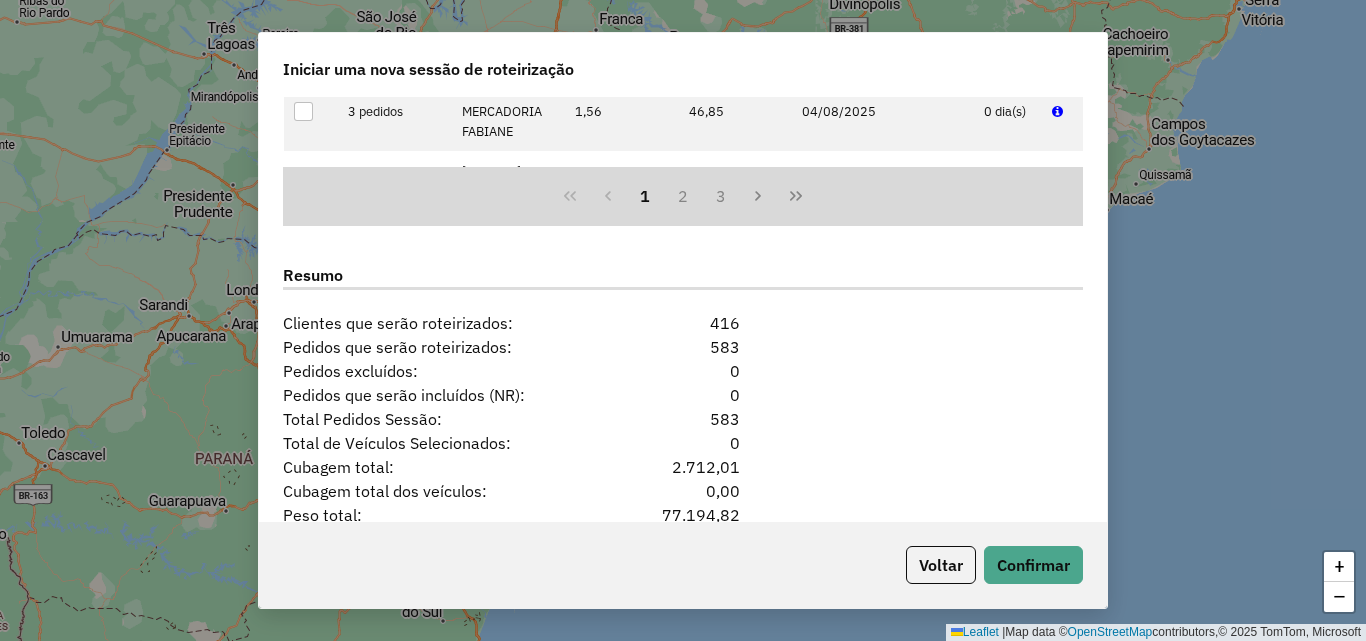 drag, startPoint x: 680, startPoint y: 408, endPoint x: 688, endPoint y: 424, distance: 17.888544 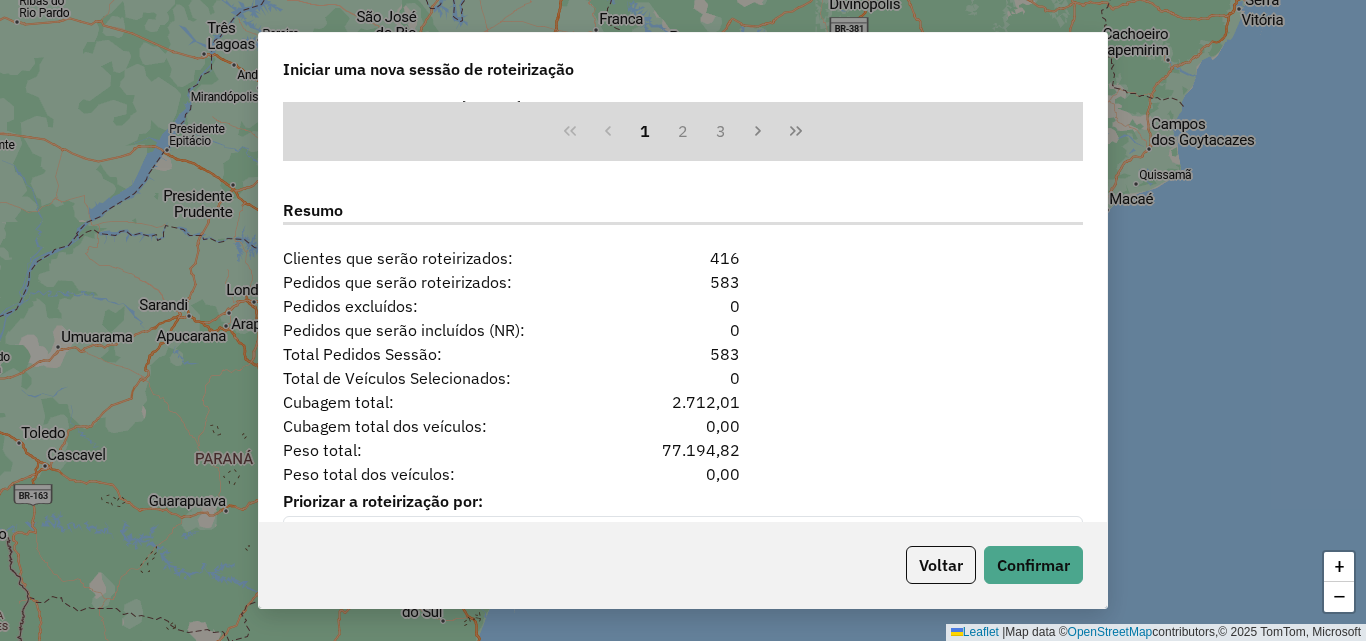 scroll, scrollTop: 2524, scrollLeft: 0, axis: vertical 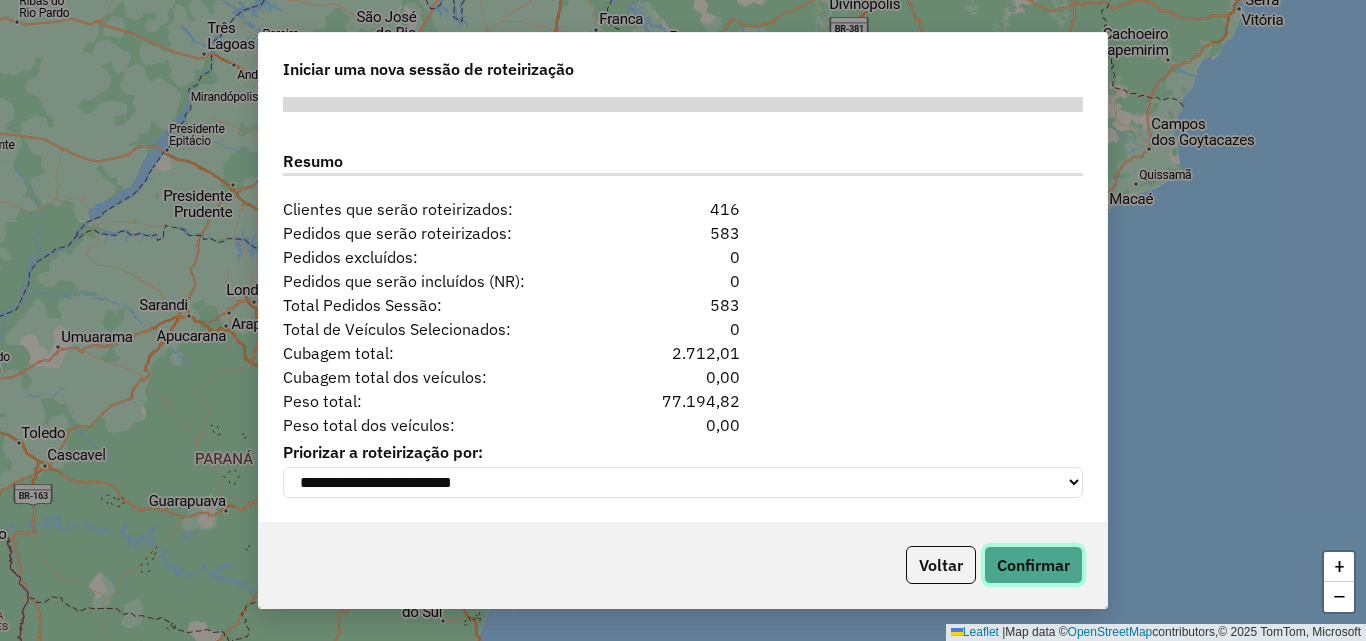 drag, startPoint x: 1073, startPoint y: 577, endPoint x: 1056, endPoint y: 567, distance: 19.723083 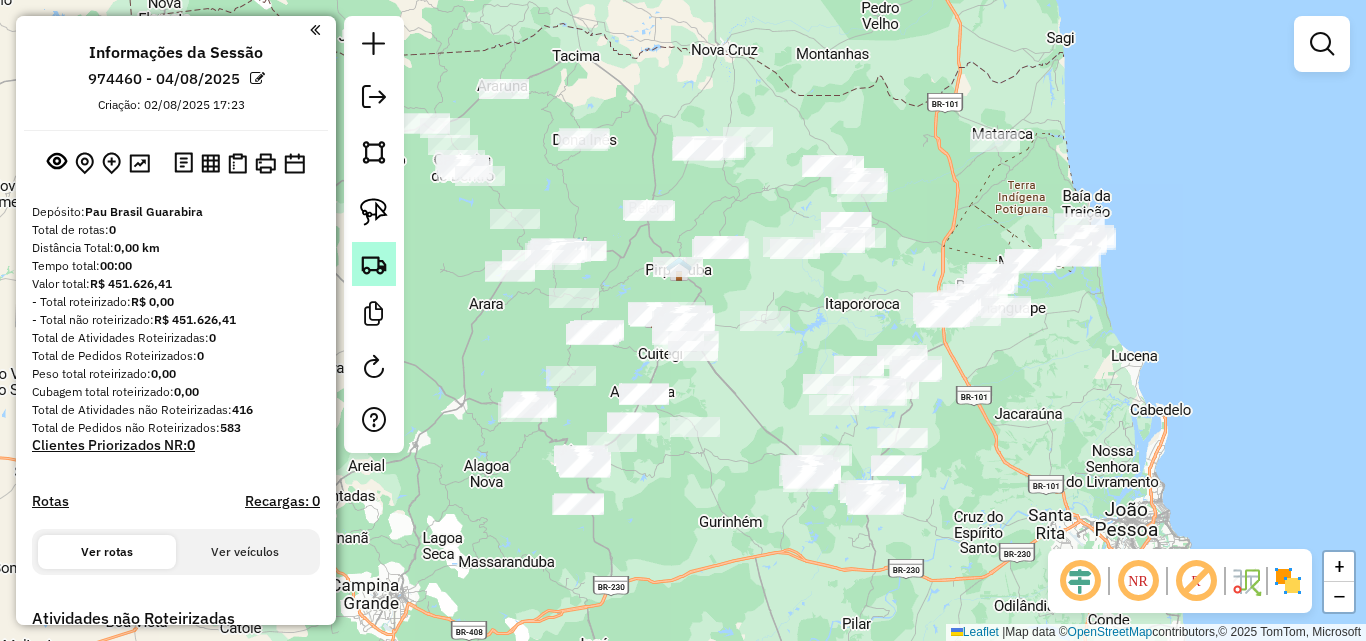 click 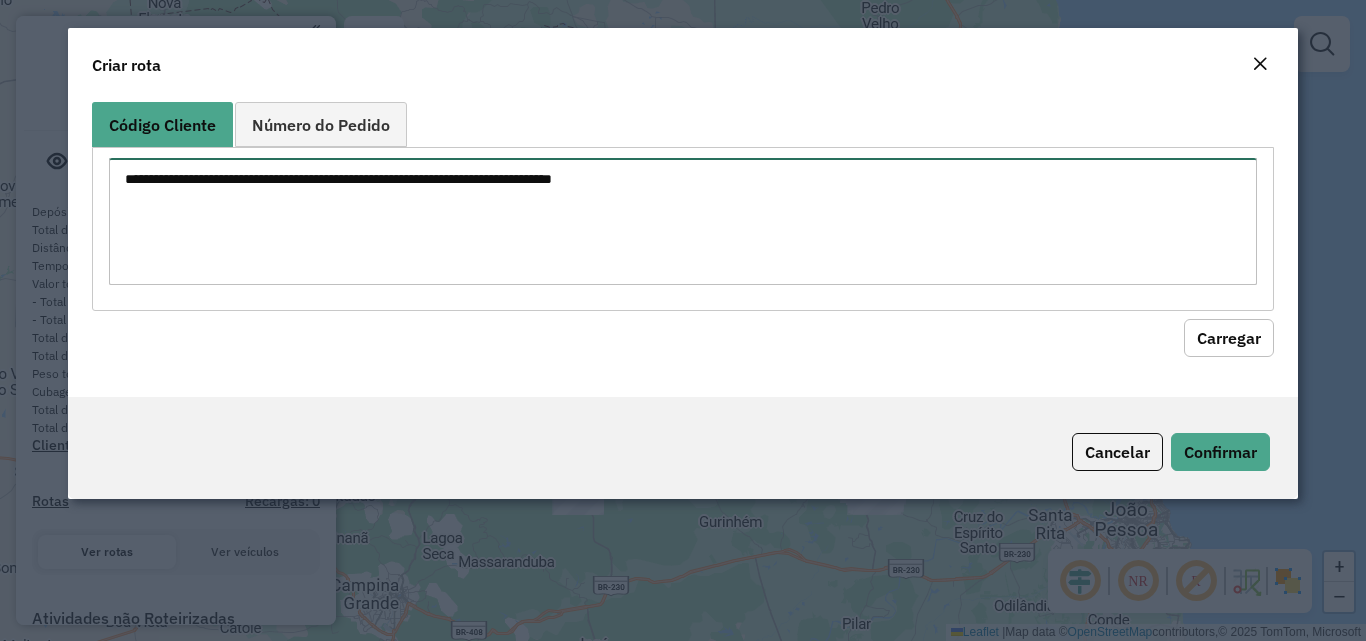 click at bounding box center [682, 221] 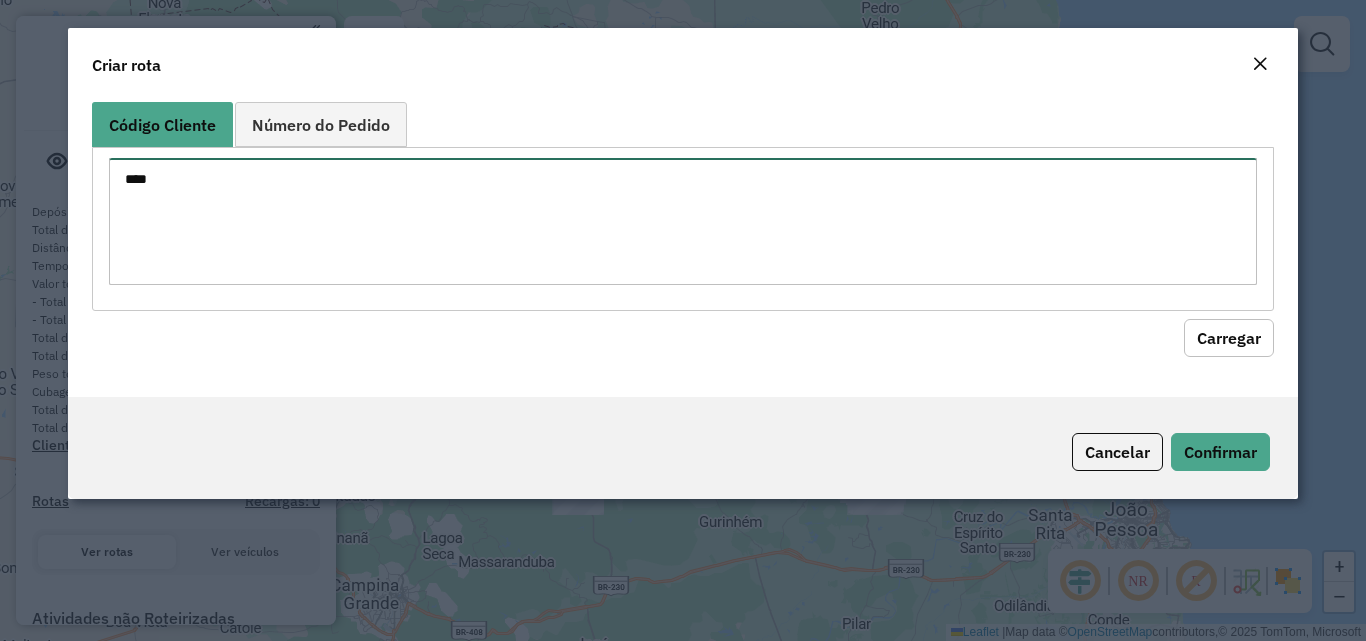 type on "****" 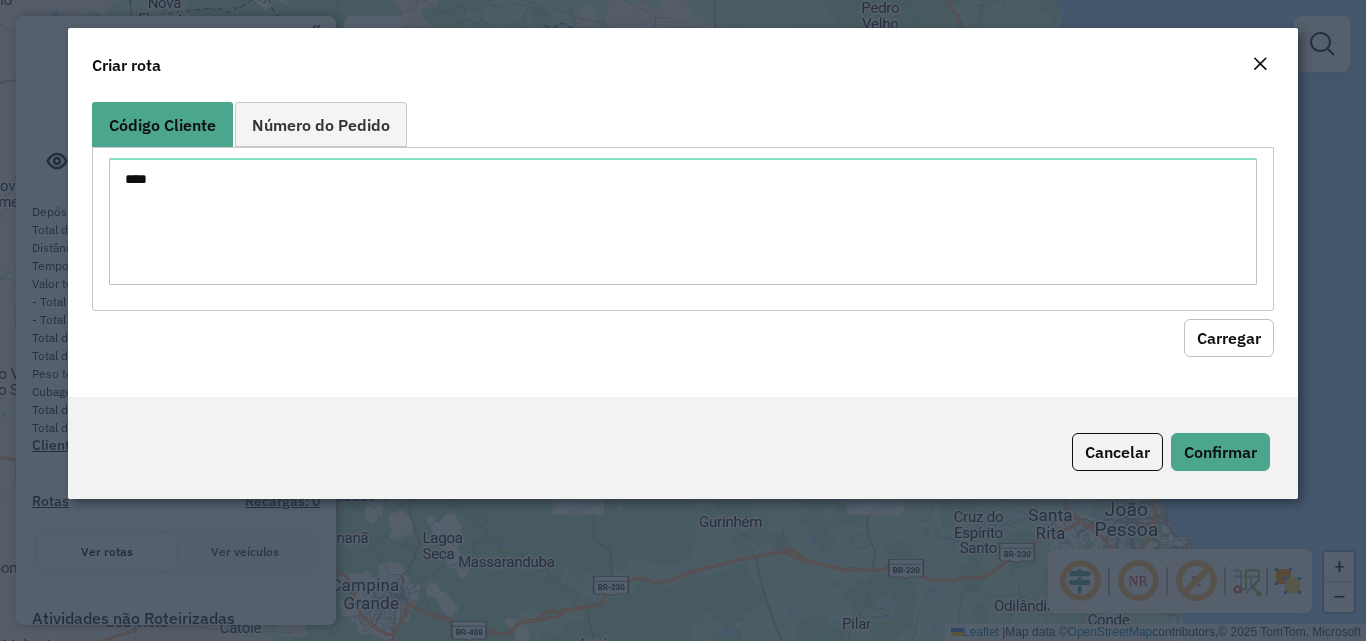 type 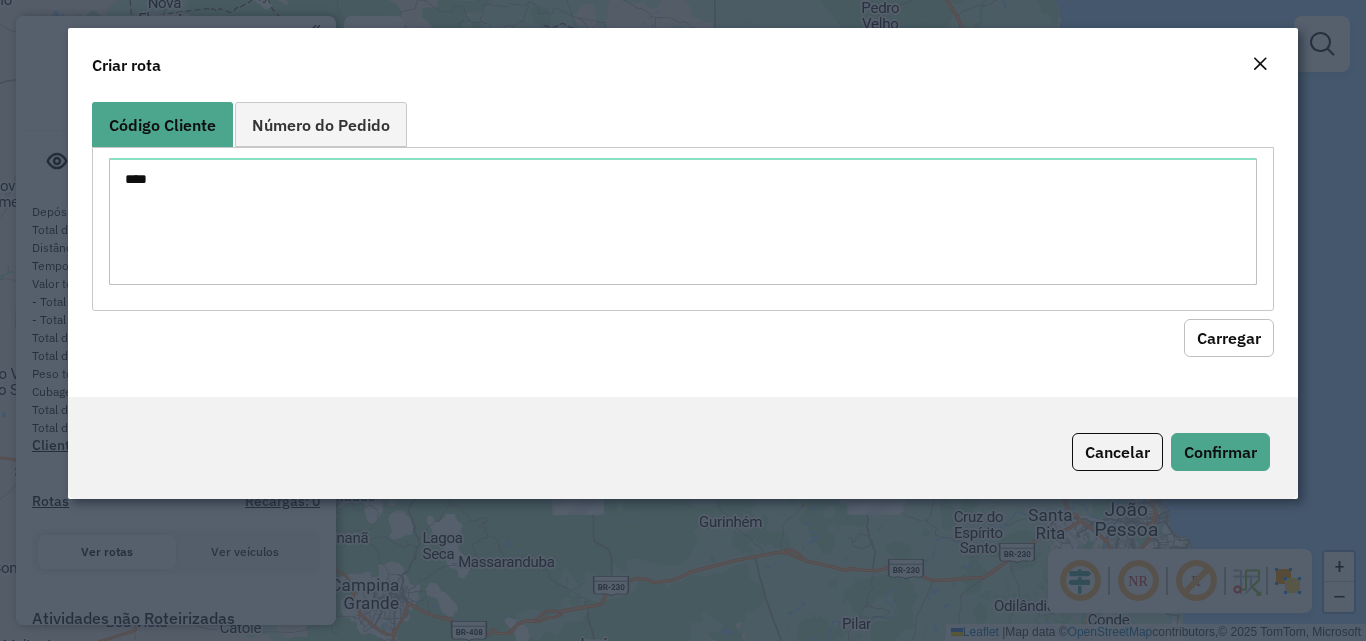 click on "Carregar" 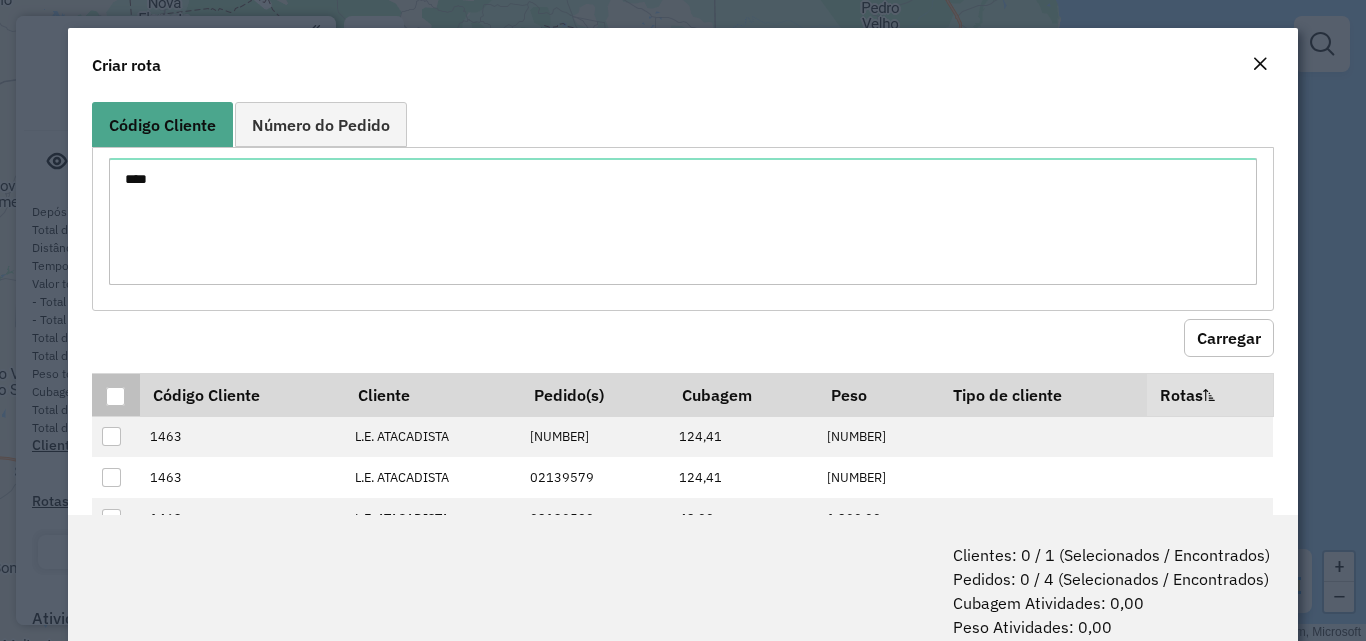 click at bounding box center (115, 396) 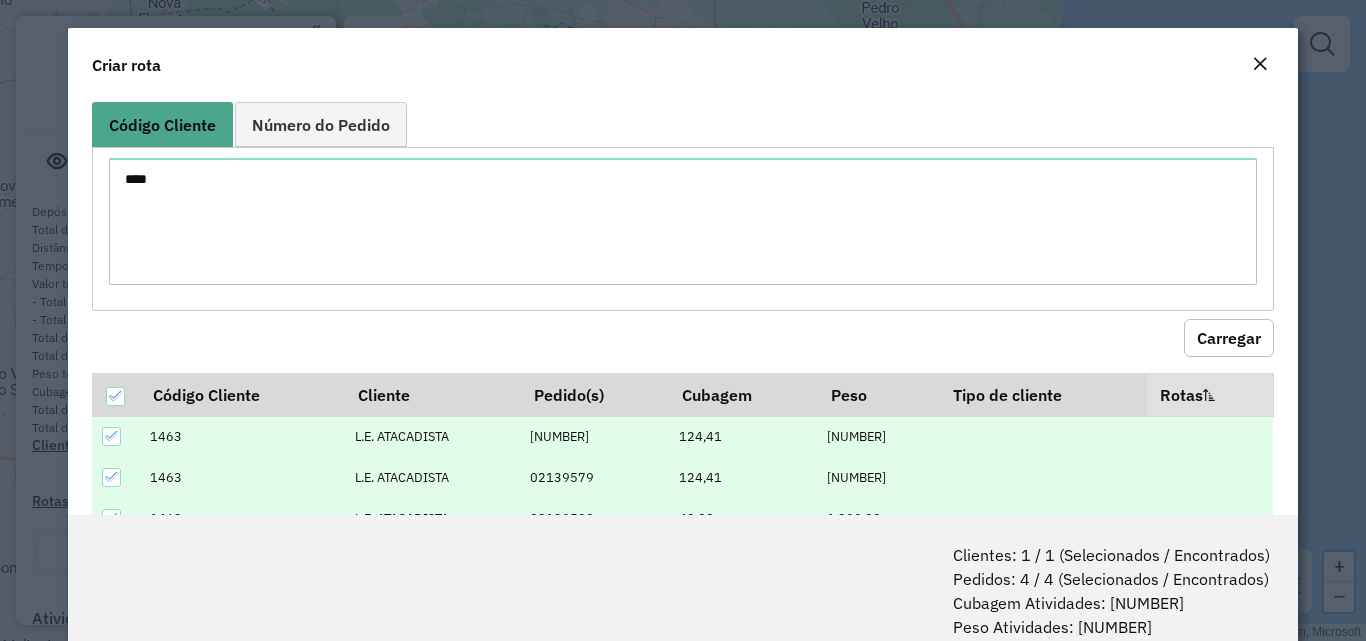scroll, scrollTop: 100, scrollLeft: 0, axis: vertical 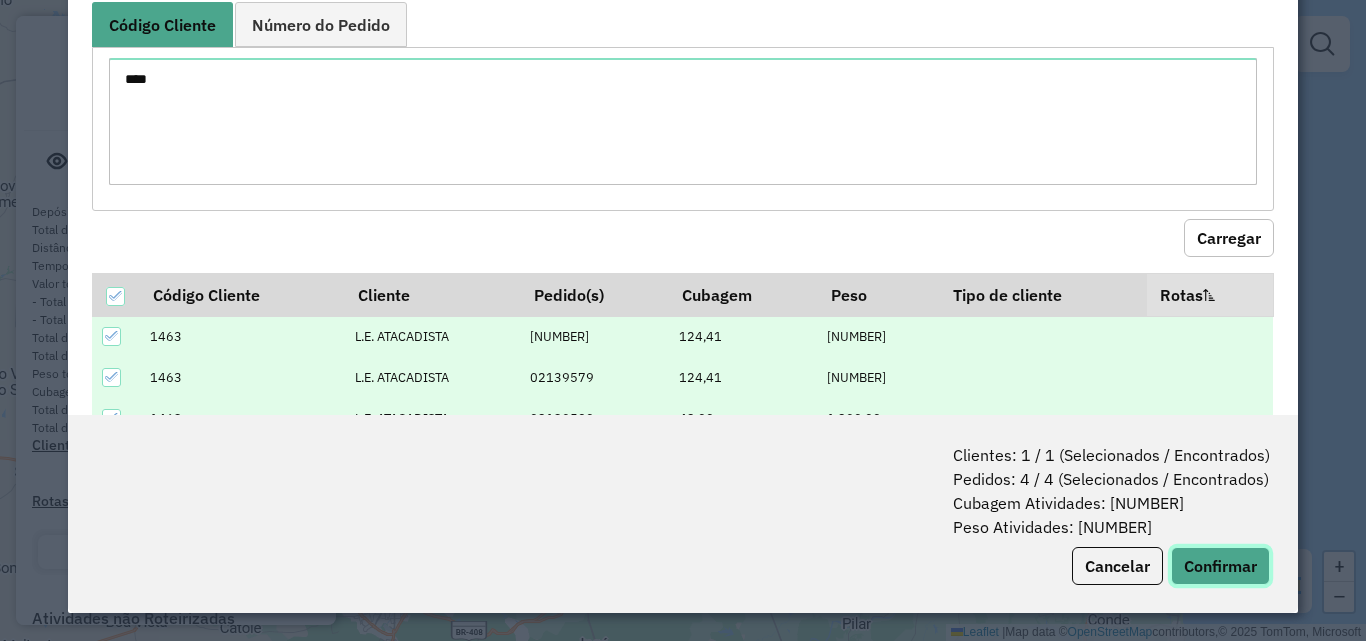 click on "Confirmar" 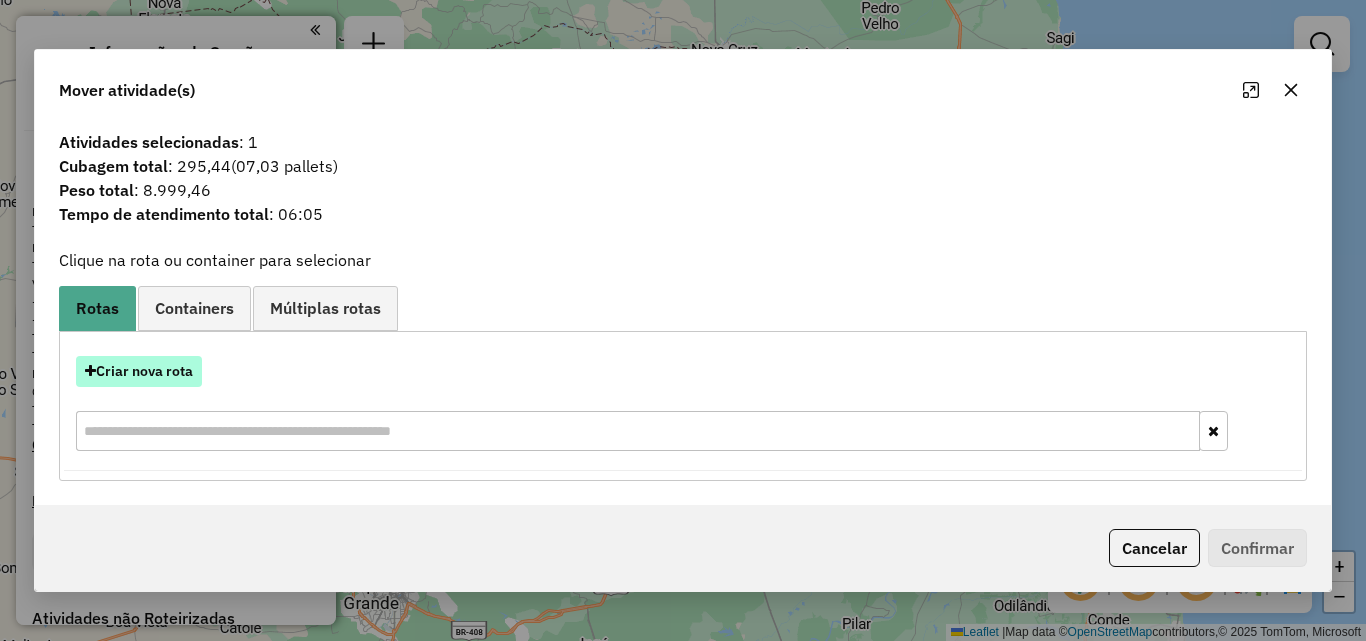 click on "Criar nova rota" at bounding box center (139, 371) 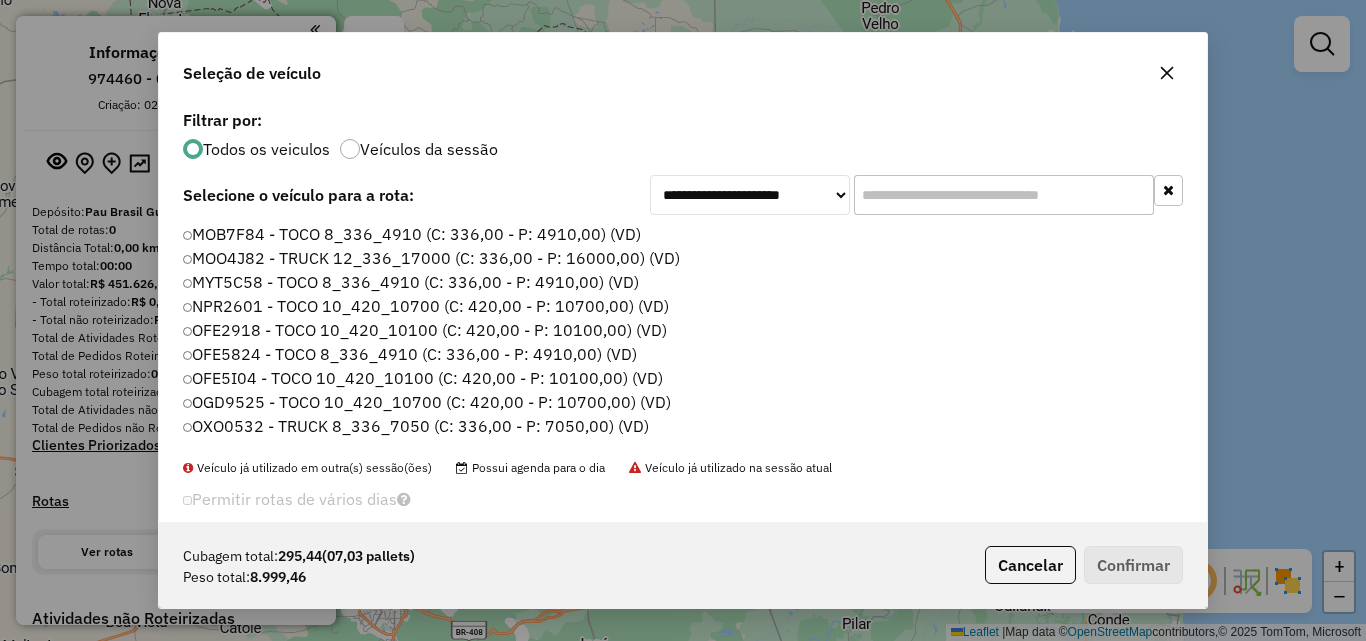 scroll, scrollTop: 11, scrollLeft: 6, axis: both 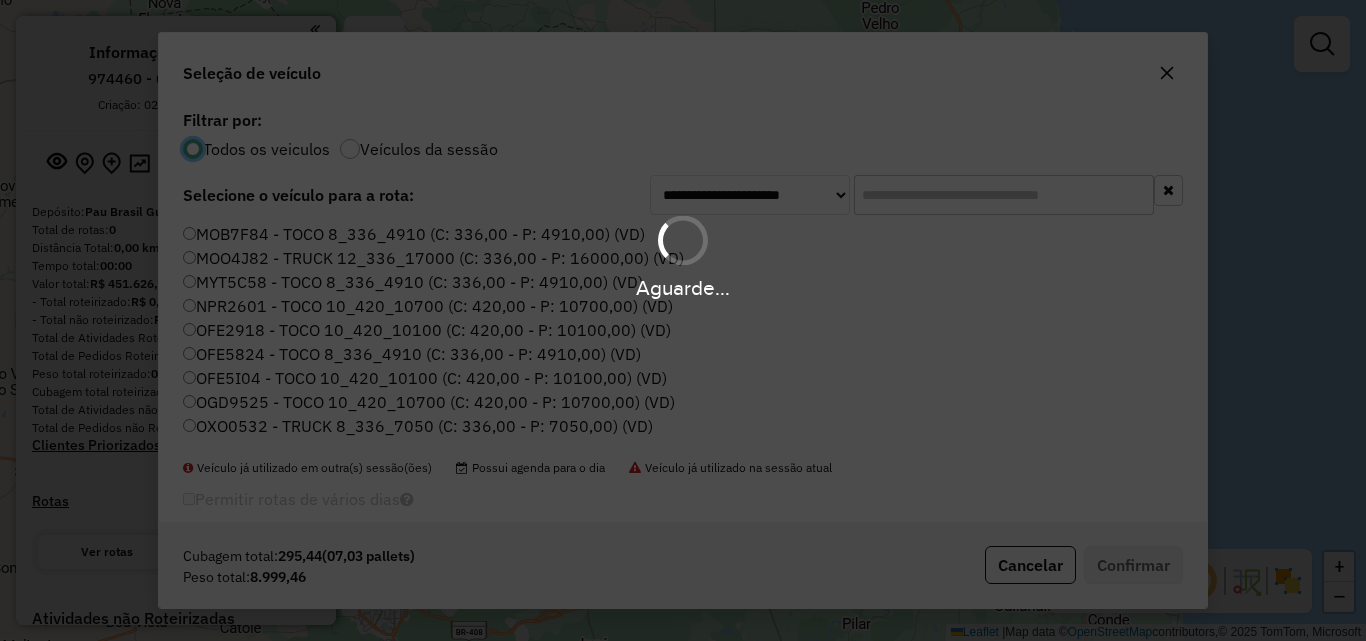 click on "Aguarde..." at bounding box center [683, 320] 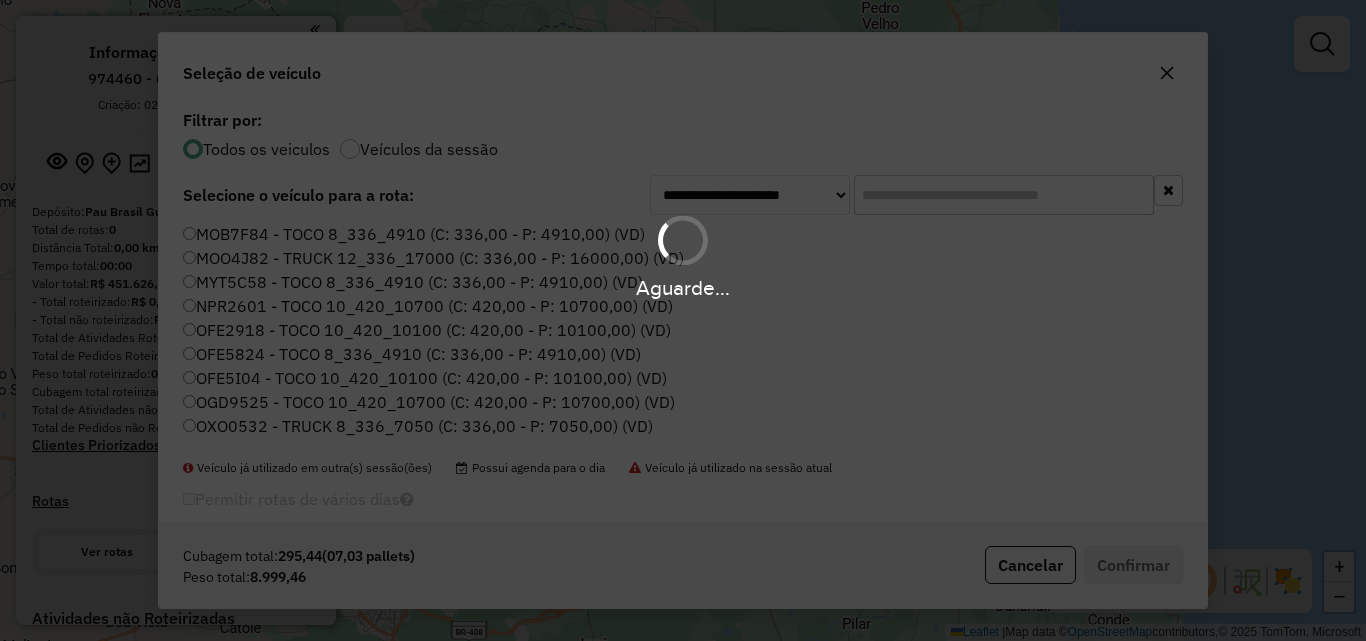 click on "Aguarde..." at bounding box center (683, 320) 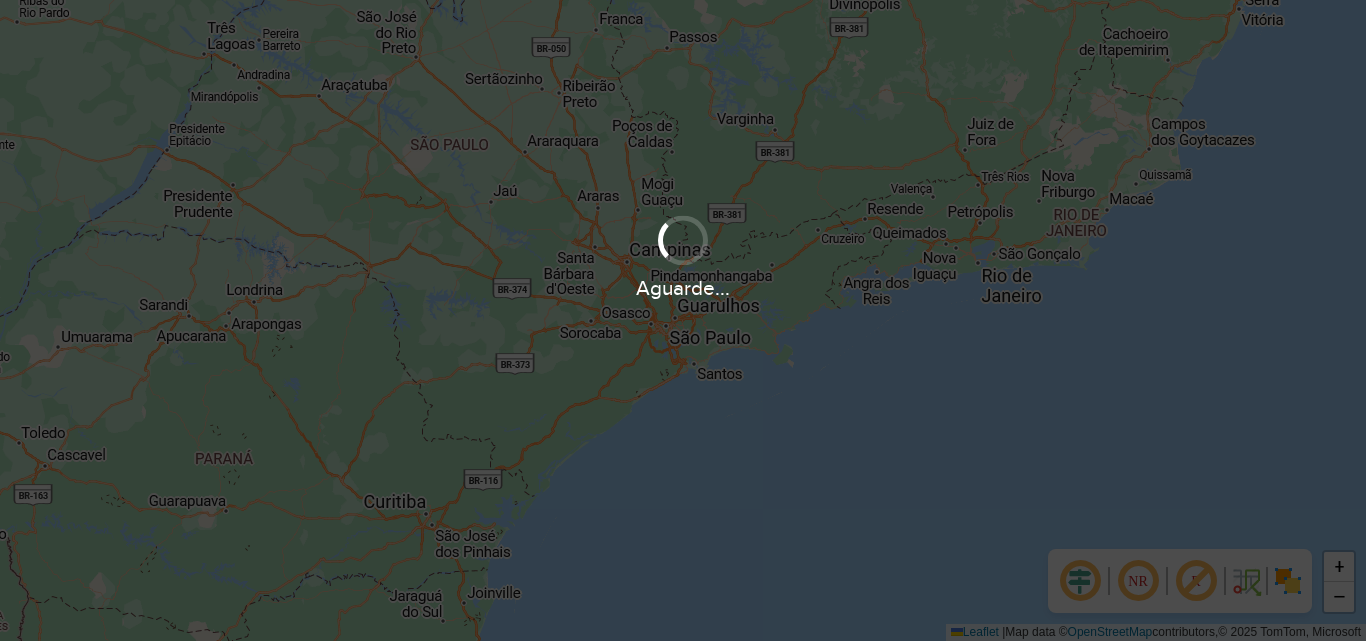 scroll, scrollTop: 0, scrollLeft: 0, axis: both 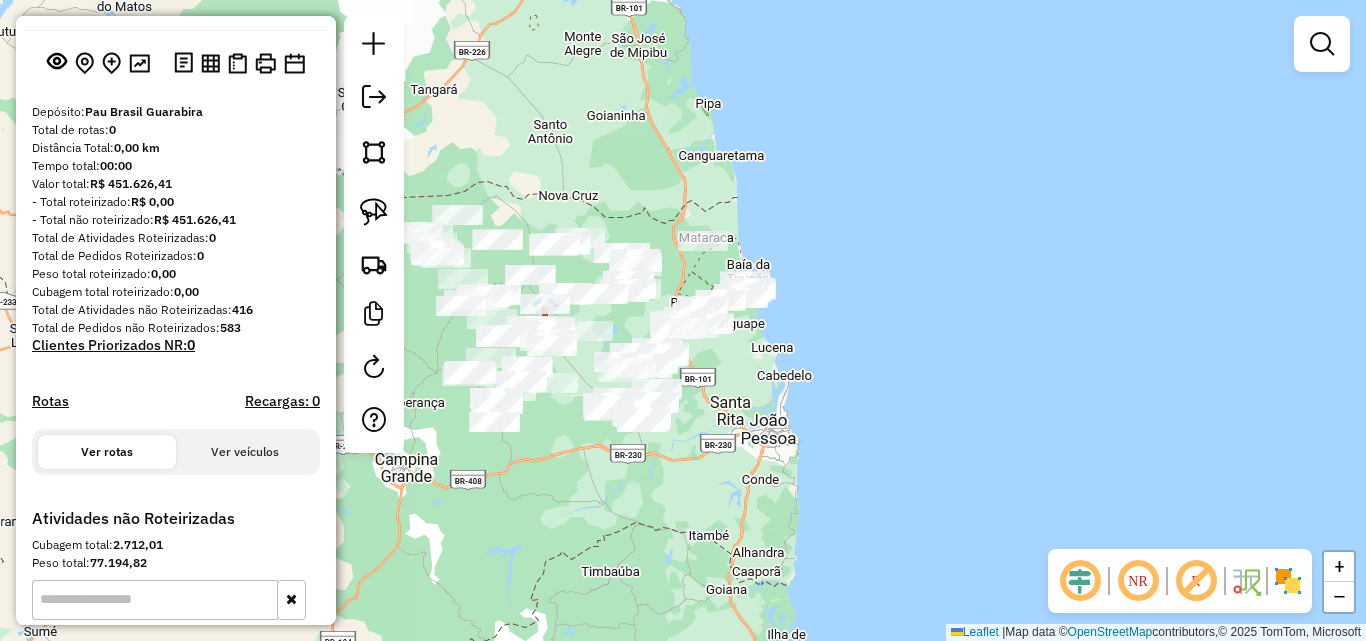click on "Janela de atendimento Grade de atendimento Capacidade Transportadoras Veículos Cliente Pedidos  Rotas Selecione os dias de semana para filtrar as janelas de atendimento  Seg   Ter   Qua   Qui   Sex   Sáb   Dom  Informe o período da janela de atendimento: De: Até:  Filtrar exatamente a janela do cliente  Considerar janela de atendimento padrão  Selecione os dias de semana para filtrar as grades de atendimento  Seg   Ter   Qua   Qui   Sex   Sáb   Dom   Considerar clientes sem dia de atendimento cadastrado  Clientes fora do dia de atendimento selecionado Filtrar as atividades entre os valores definidos abaixo:  Peso mínimo:   Peso máximo:   Cubagem mínima:   Cubagem máxima:   De:   Até:  Filtrar as atividades entre o tempo de atendimento definido abaixo:  De:   Até:   Considerar capacidade total dos clientes não roteirizados Transportadora: Selecione um ou mais itens Tipo de veículo: Selecione um ou mais itens Veículo: Selecione um ou mais itens Motorista: Selecione um ou mais itens Nome: Rótulo:" 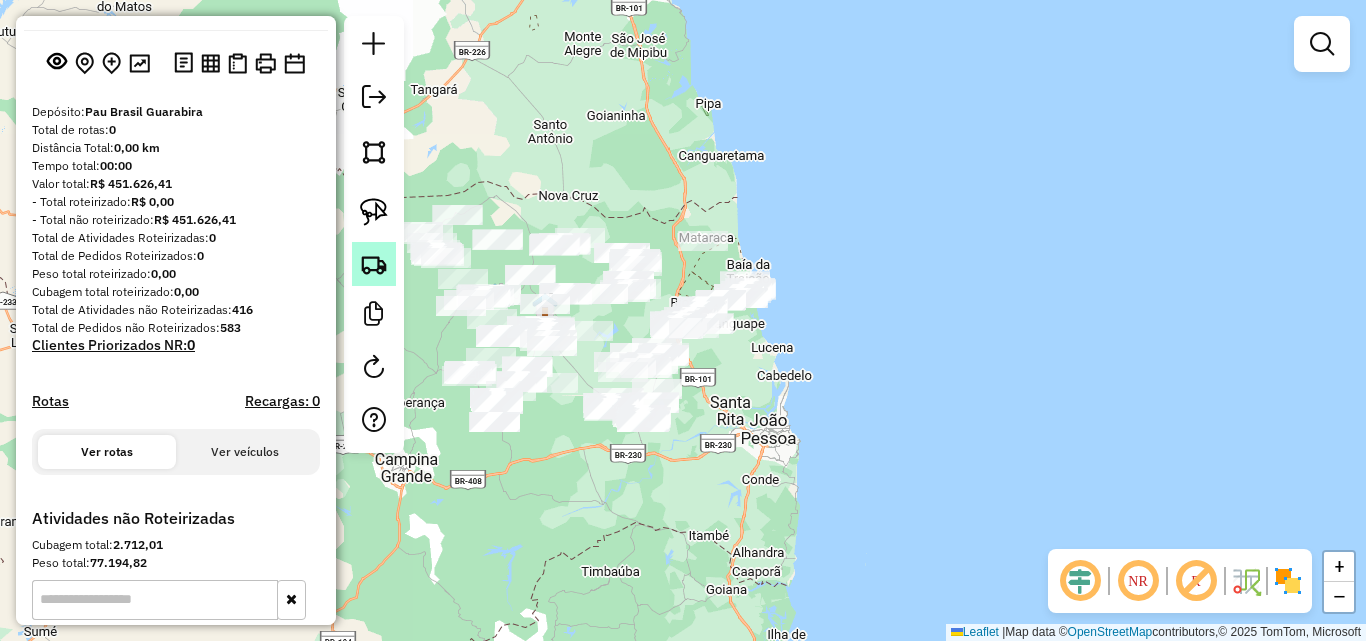click 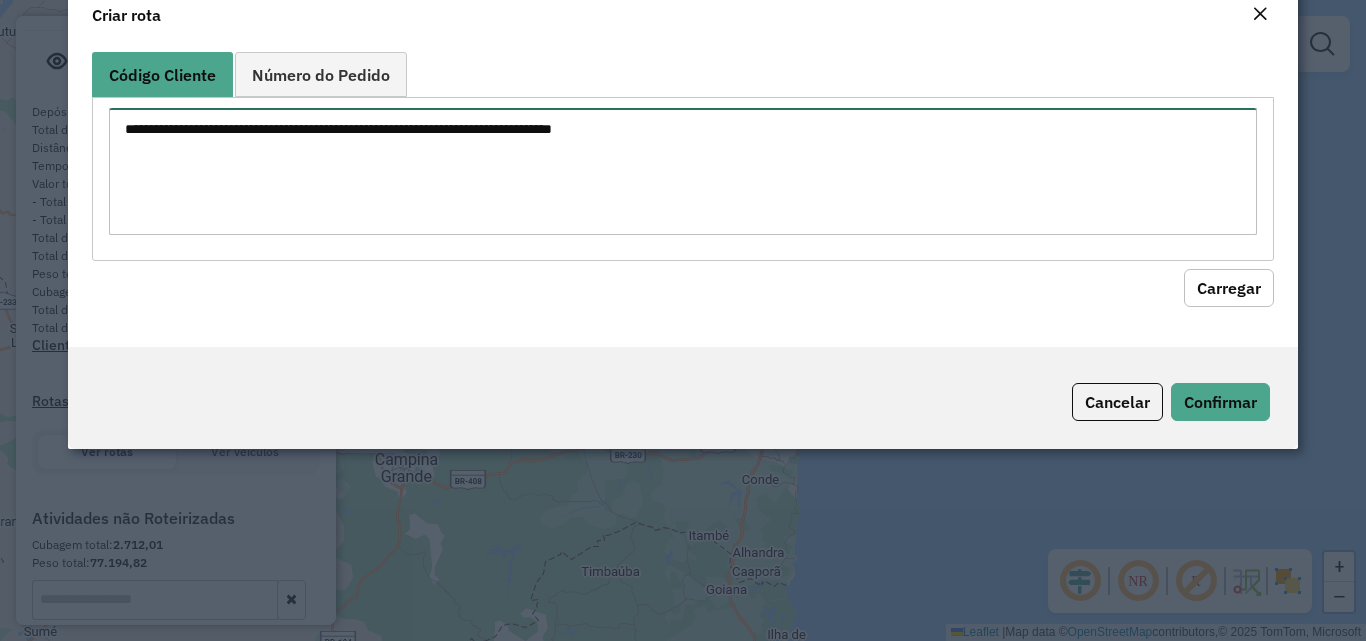 click at bounding box center [682, 171] 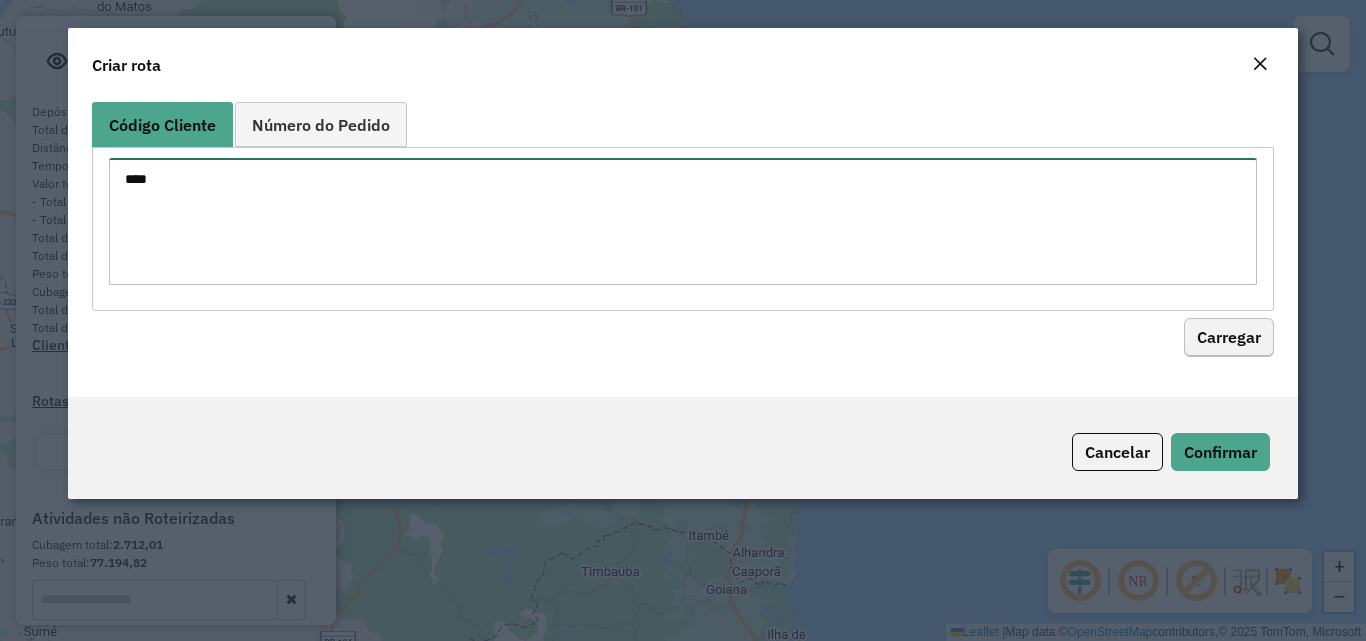 type on "****" 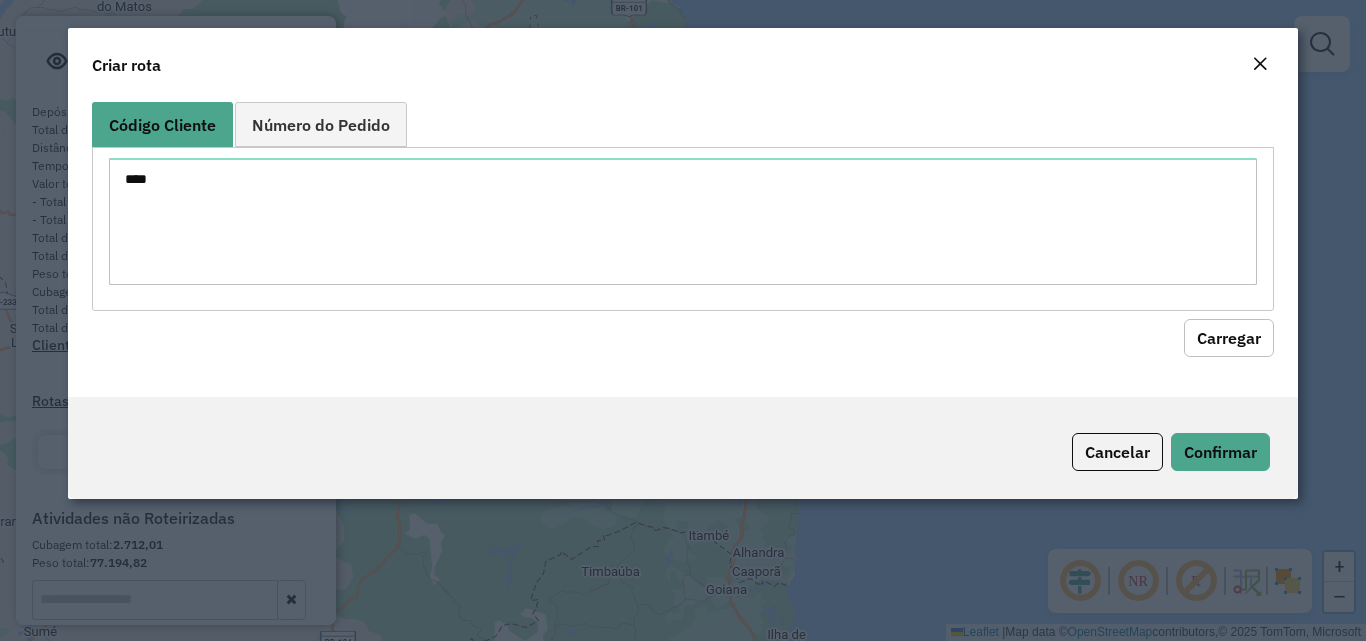 click on "Carregar" 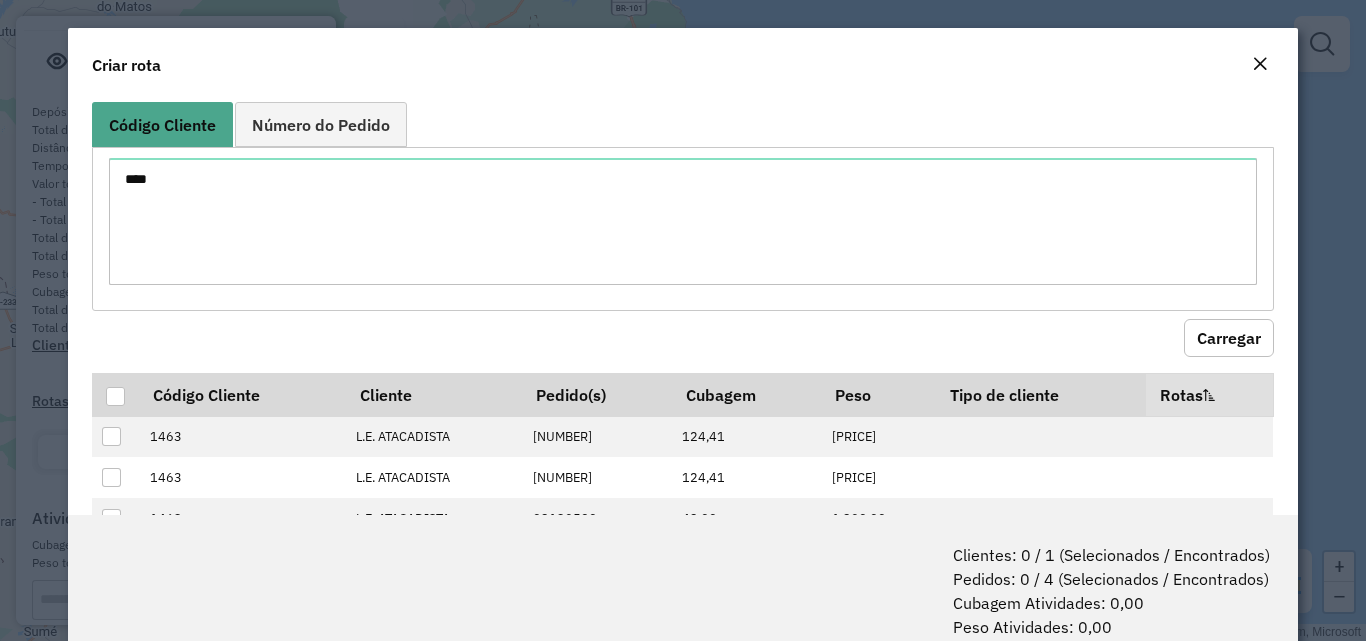 drag, startPoint x: 112, startPoint y: 390, endPoint x: 970, endPoint y: 524, distance: 868.4008 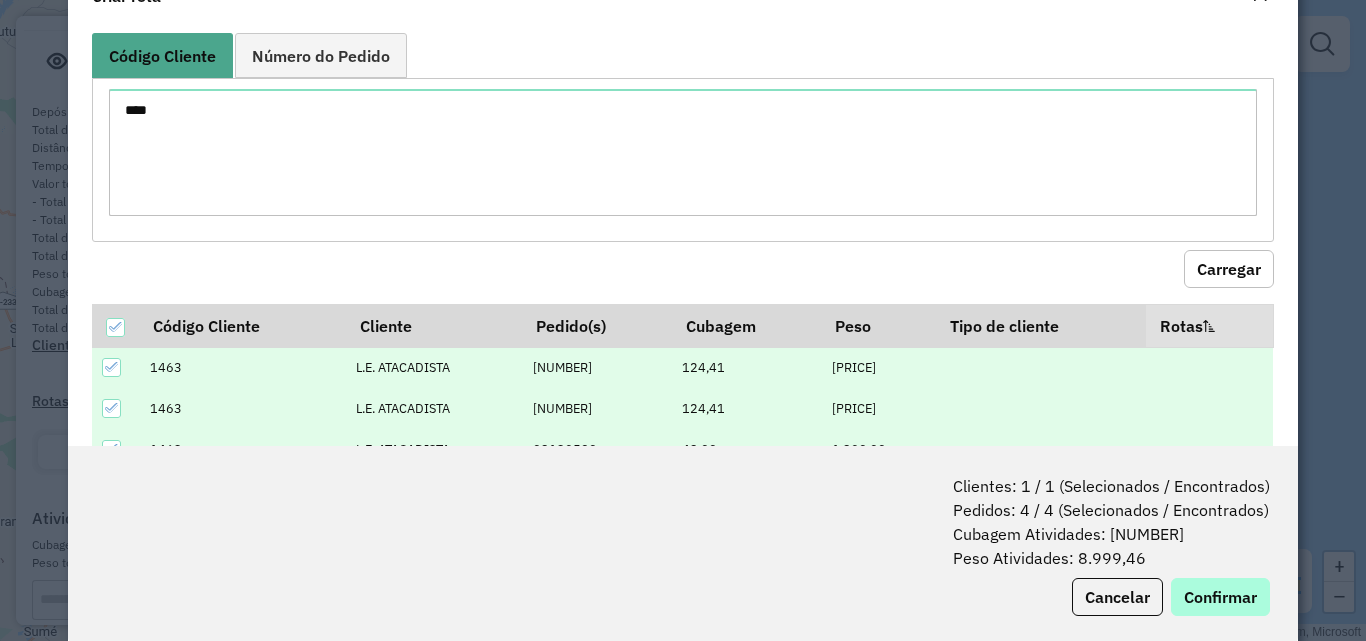 scroll, scrollTop: 100, scrollLeft: 0, axis: vertical 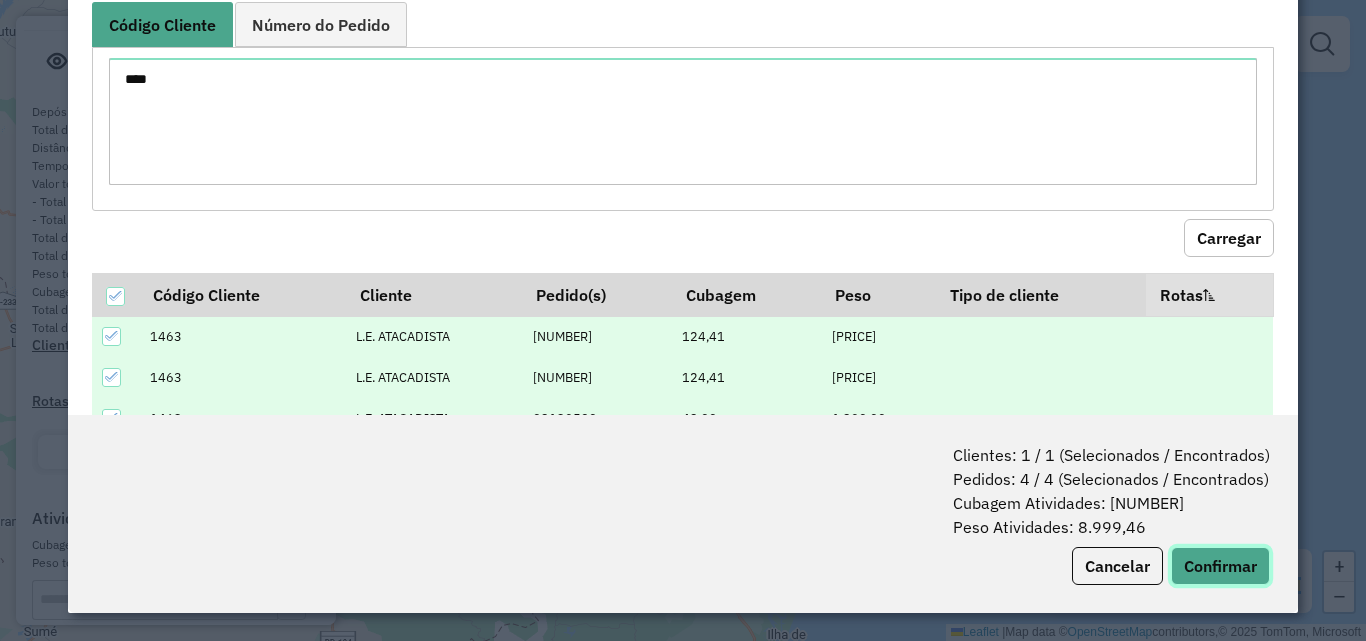 click on "Confirmar" 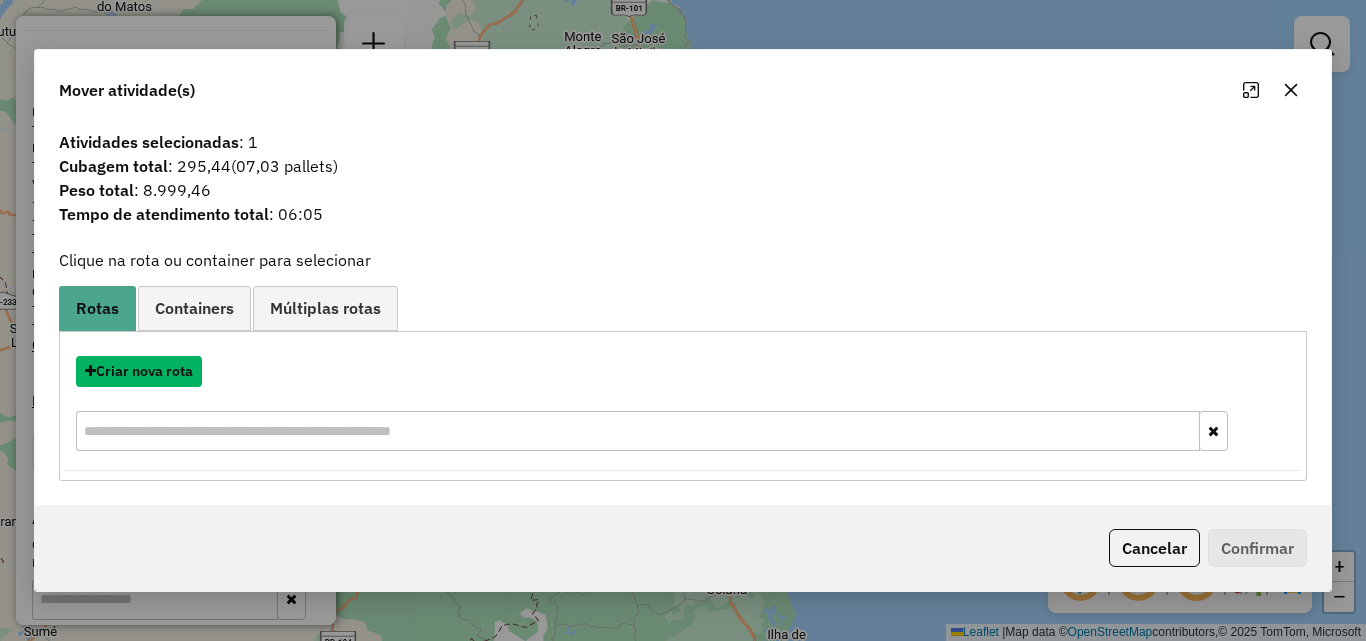 click on "Criar nova rota" at bounding box center (139, 371) 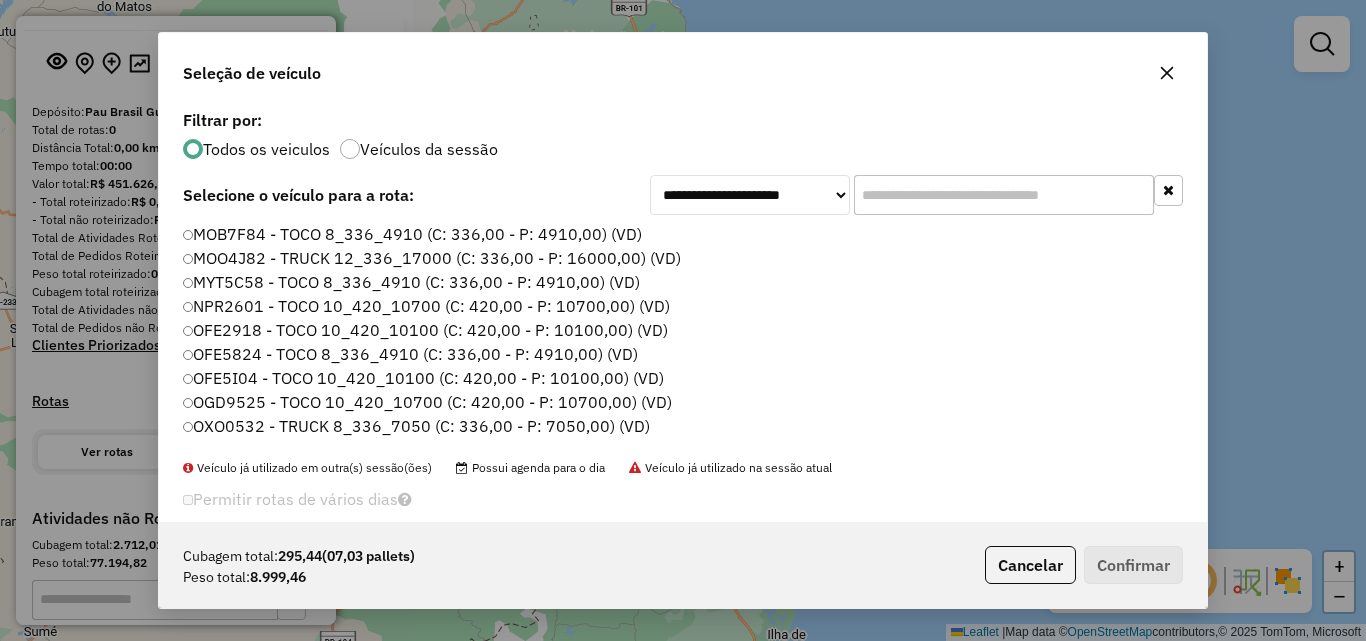 scroll, scrollTop: 11, scrollLeft: 6, axis: both 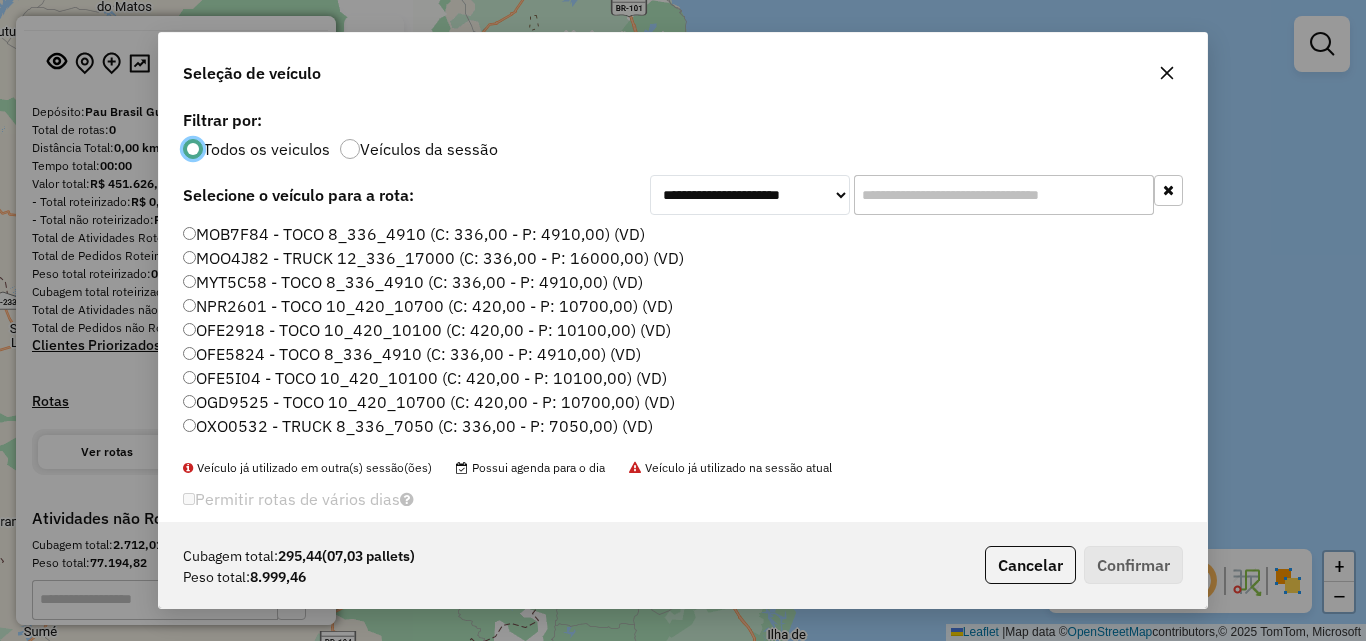click 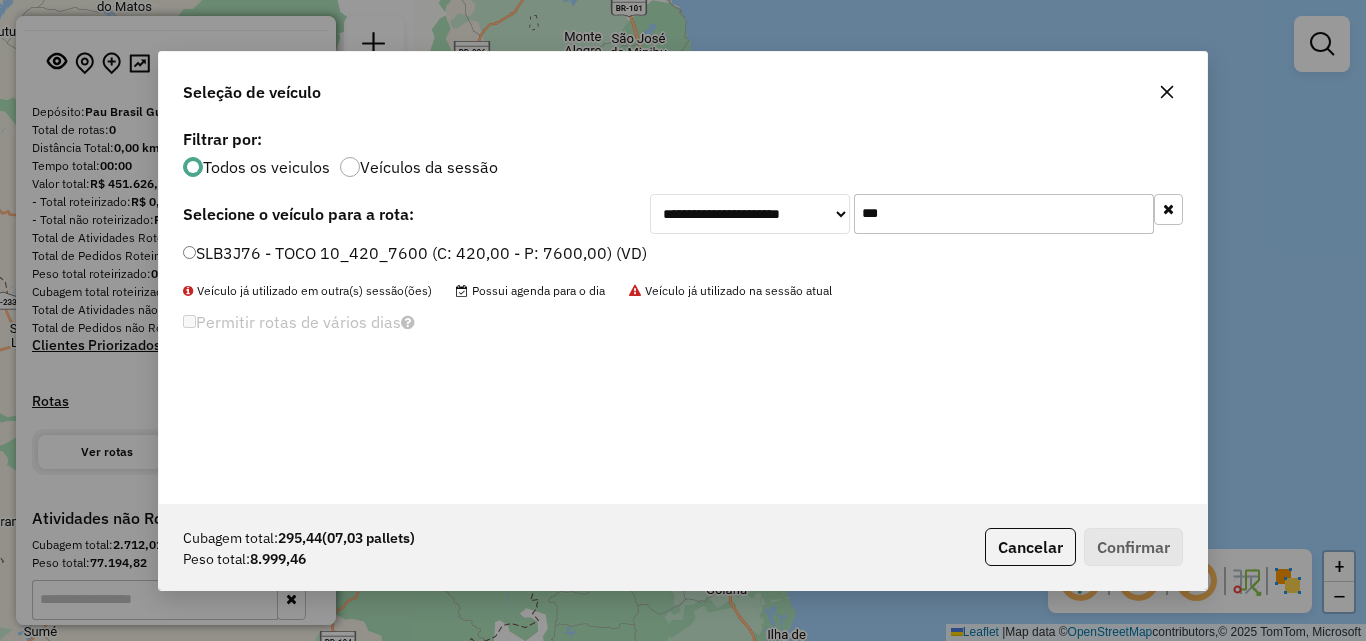 type on "***" 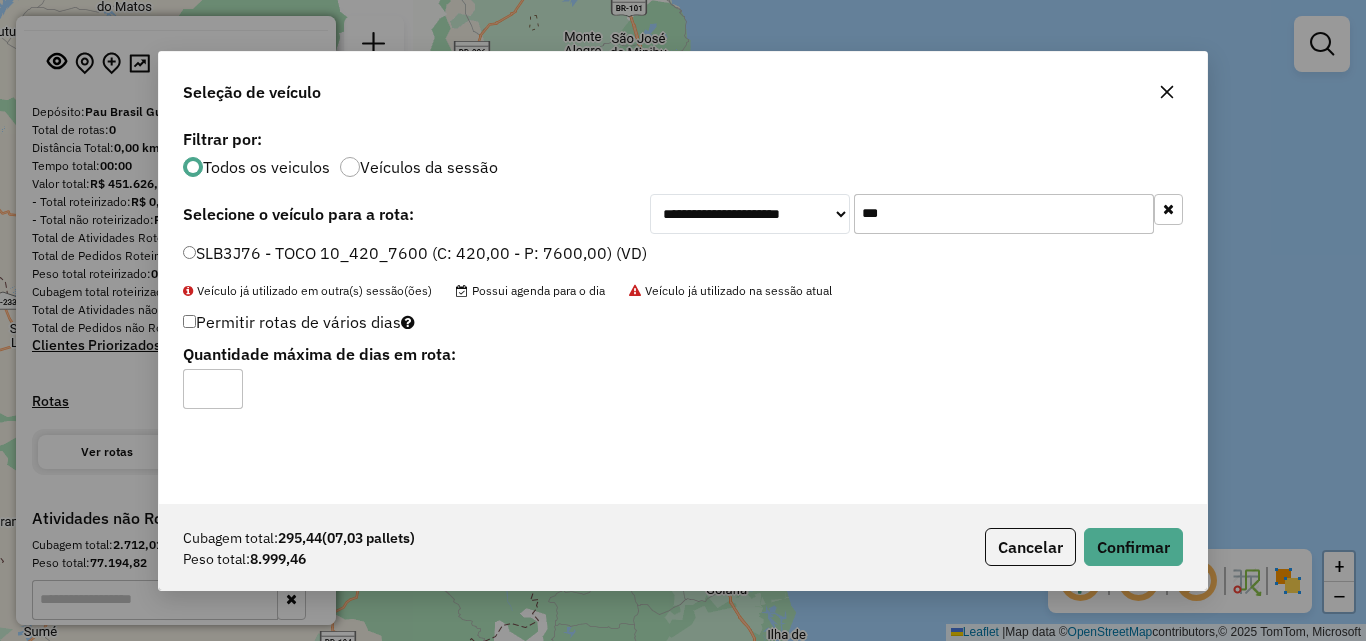 drag, startPoint x: 508, startPoint y: 248, endPoint x: 646, endPoint y: 285, distance: 142.87407 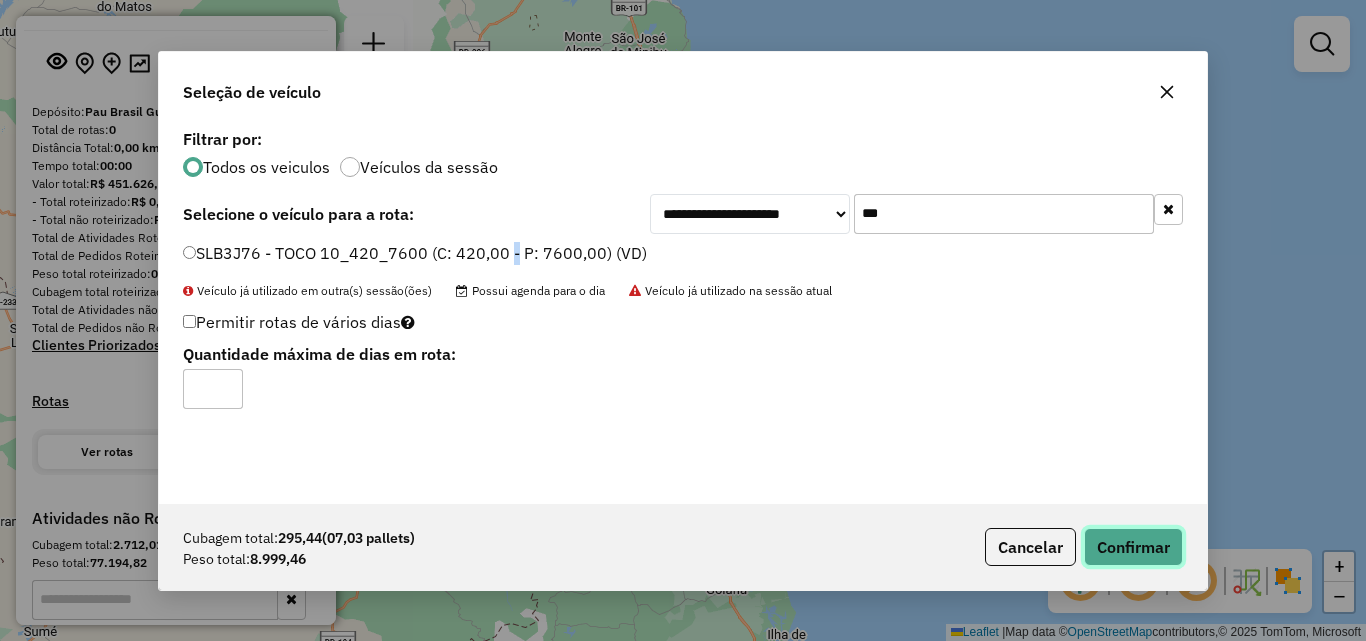 click on "Confirmar" 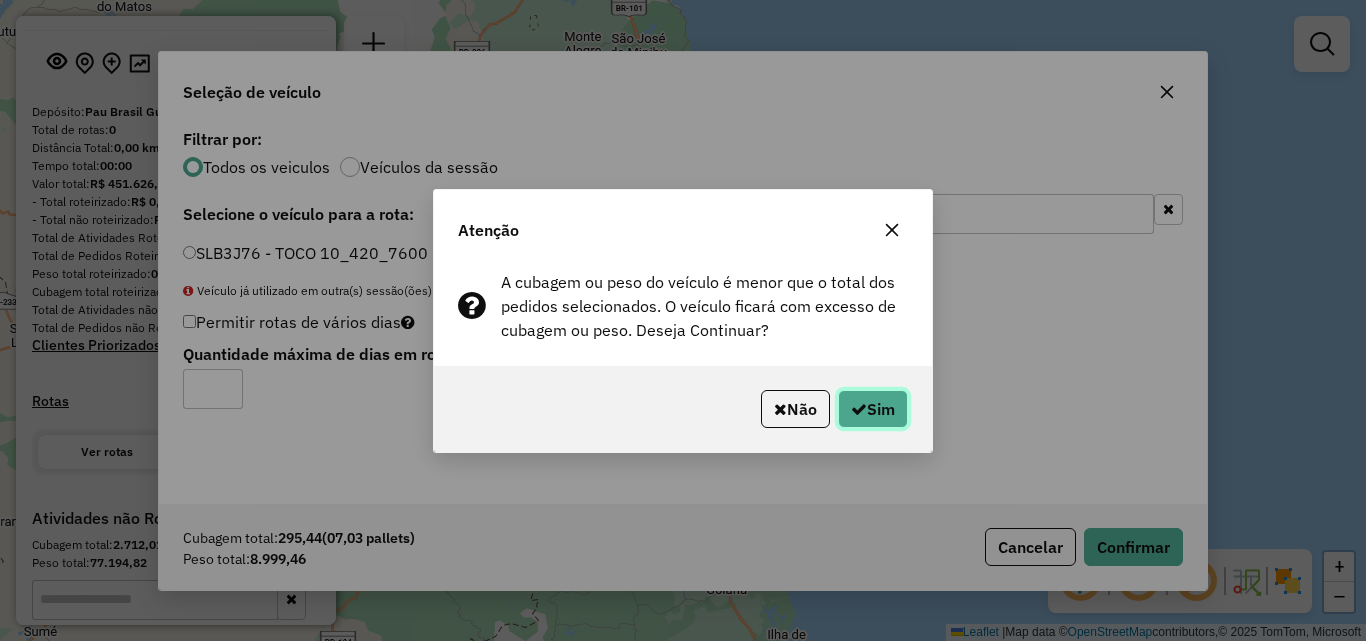 click on "Sim" 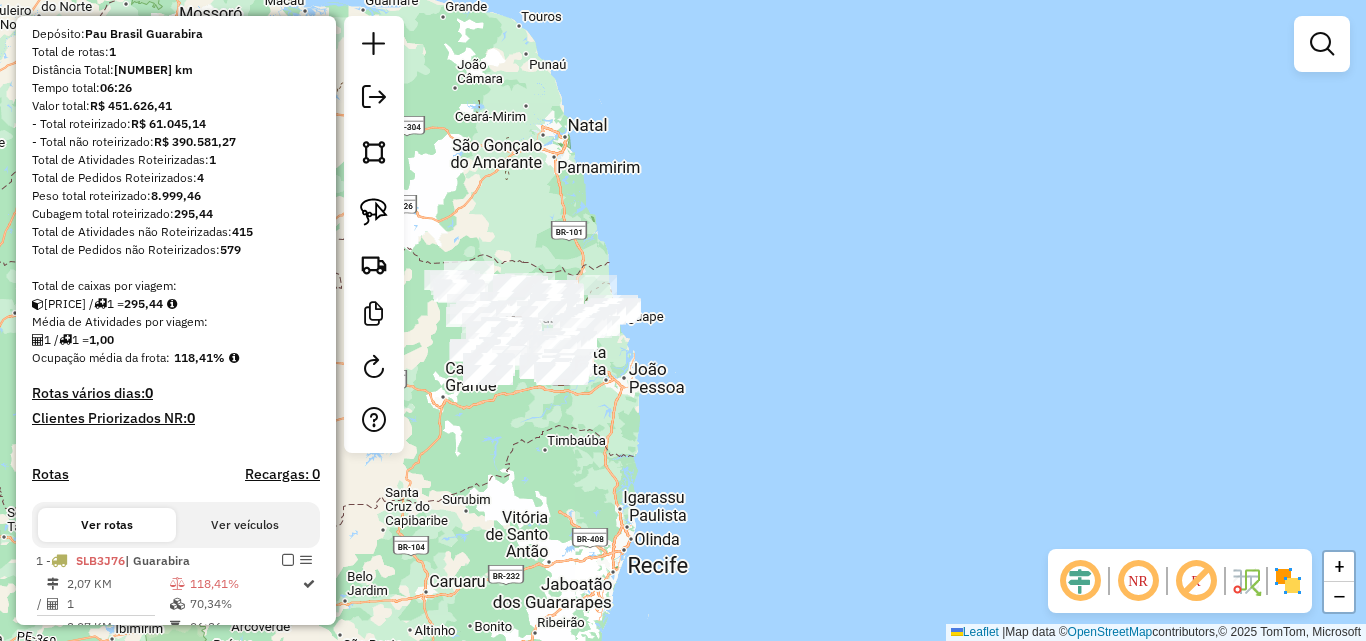 scroll, scrollTop: 400, scrollLeft: 0, axis: vertical 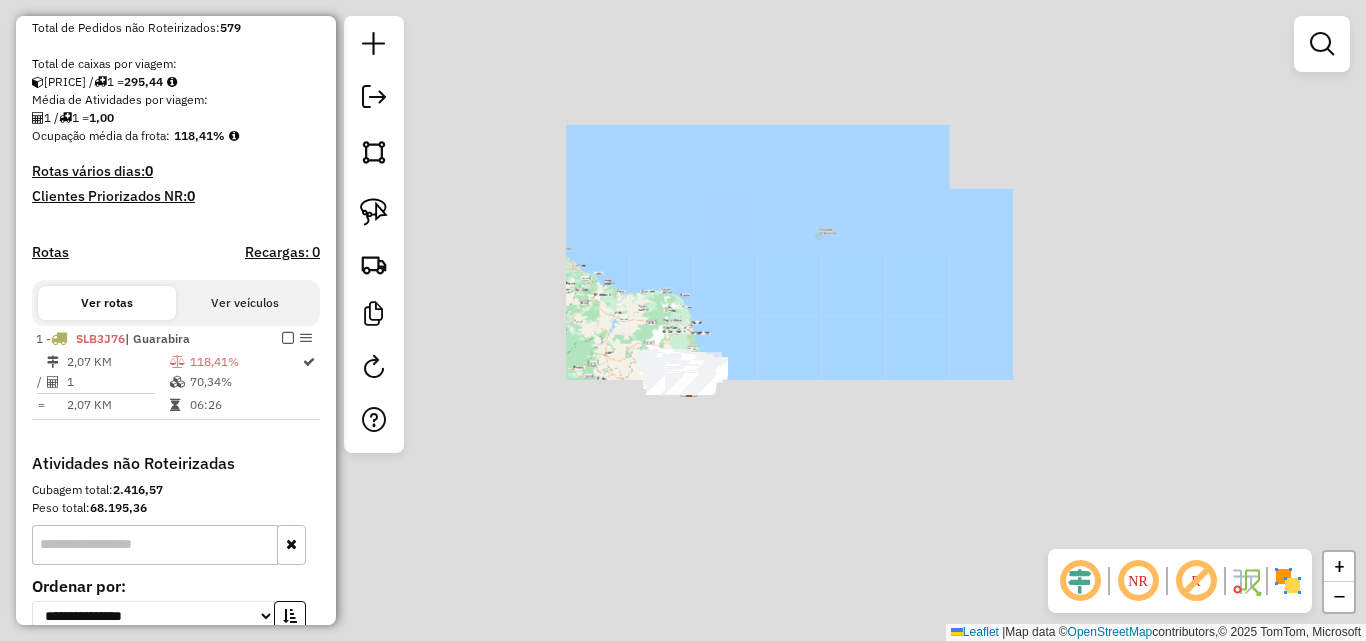 drag, startPoint x: 623, startPoint y: 499, endPoint x: 833, endPoint y: 285, distance: 299.82663 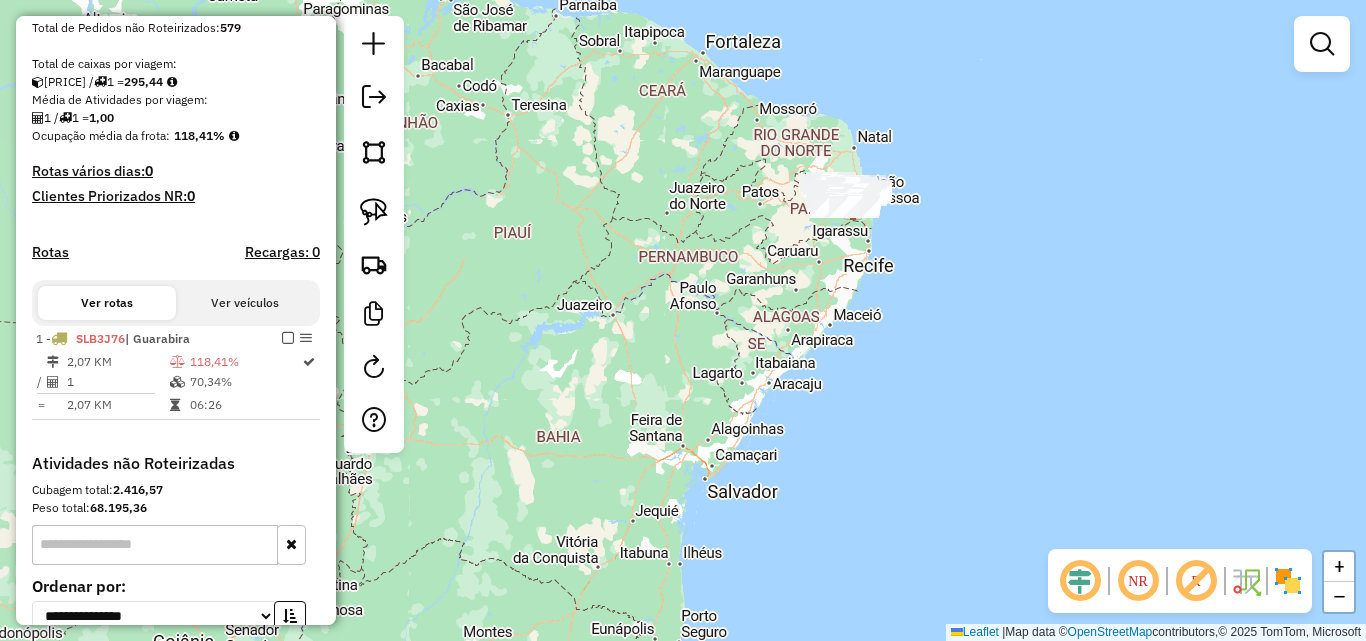 drag, startPoint x: 792, startPoint y: 376, endPoint x: 778, endPoint y: 387, distance: 17.804493 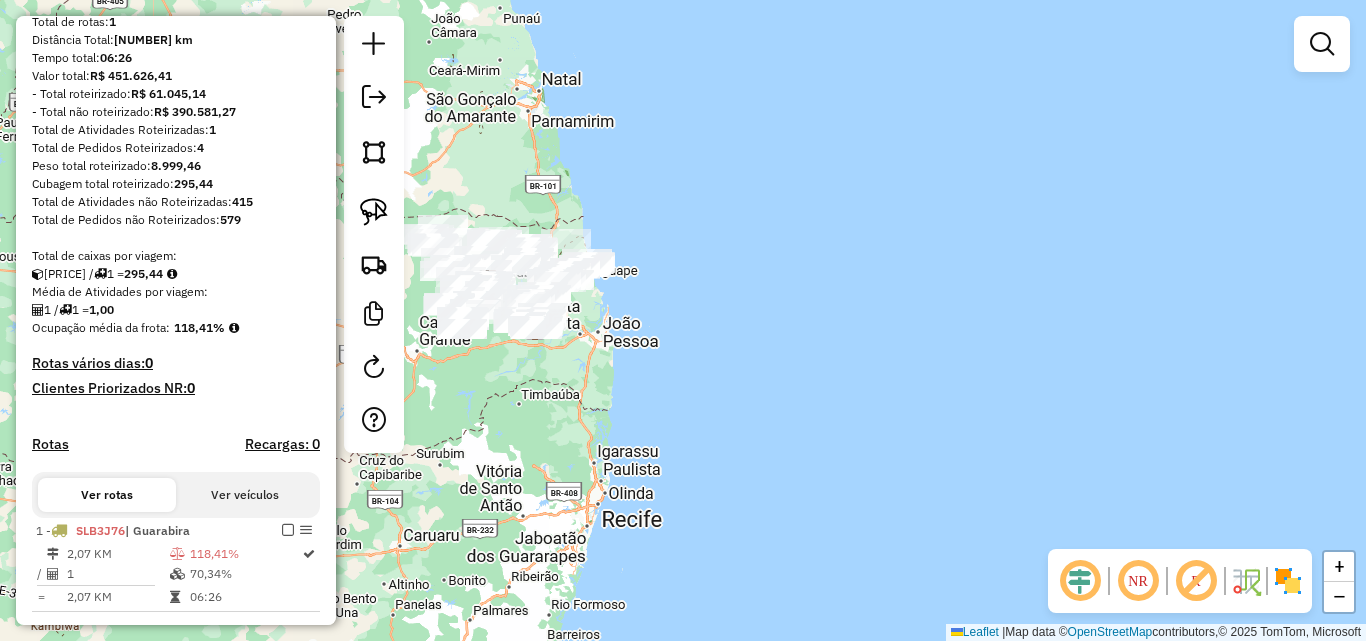 scroll, scrollTop: 200, scrollLeft: 0, axis: vertical 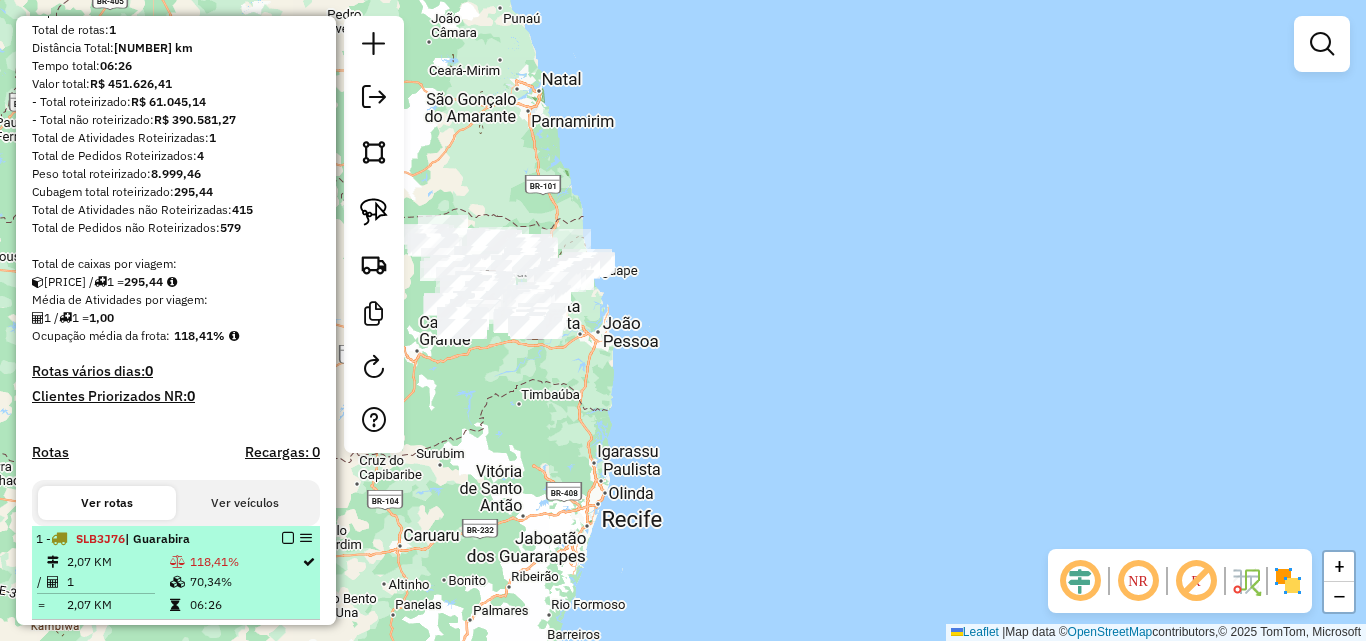 drag, startPoint x: 280, startPoint y: 539, endPoint x: 298, endPoint y: 500, distance: 42.953465 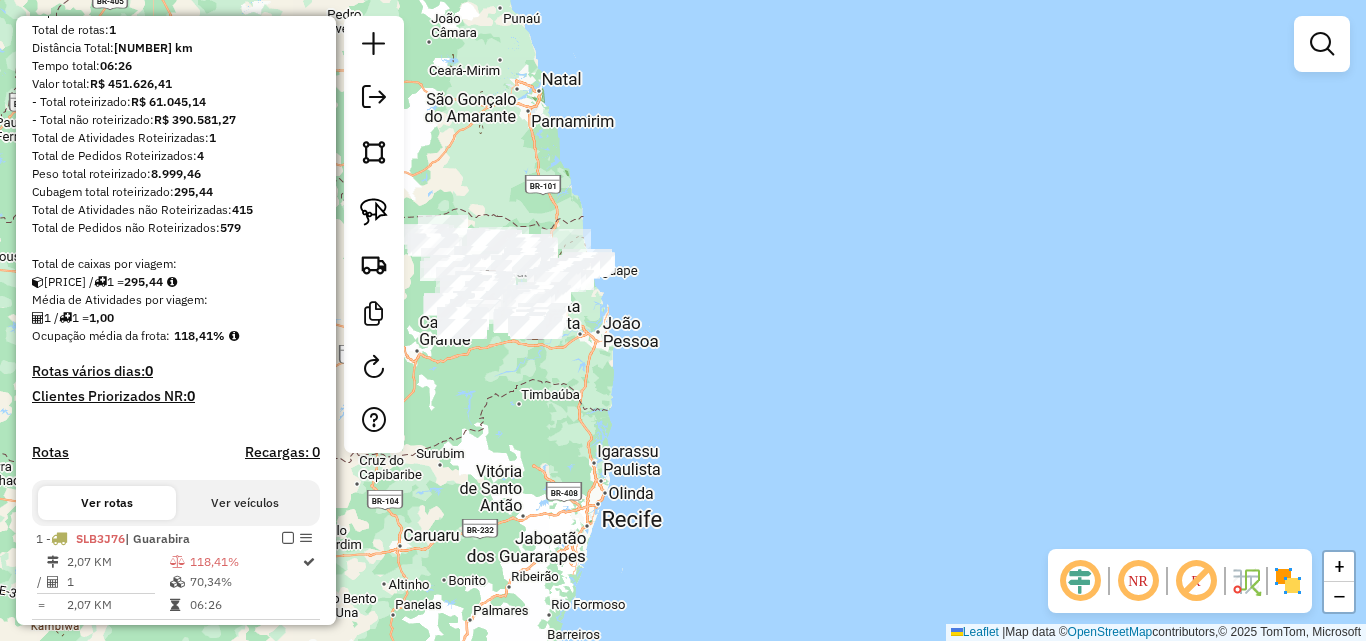 click at bounding box center (288, 538) 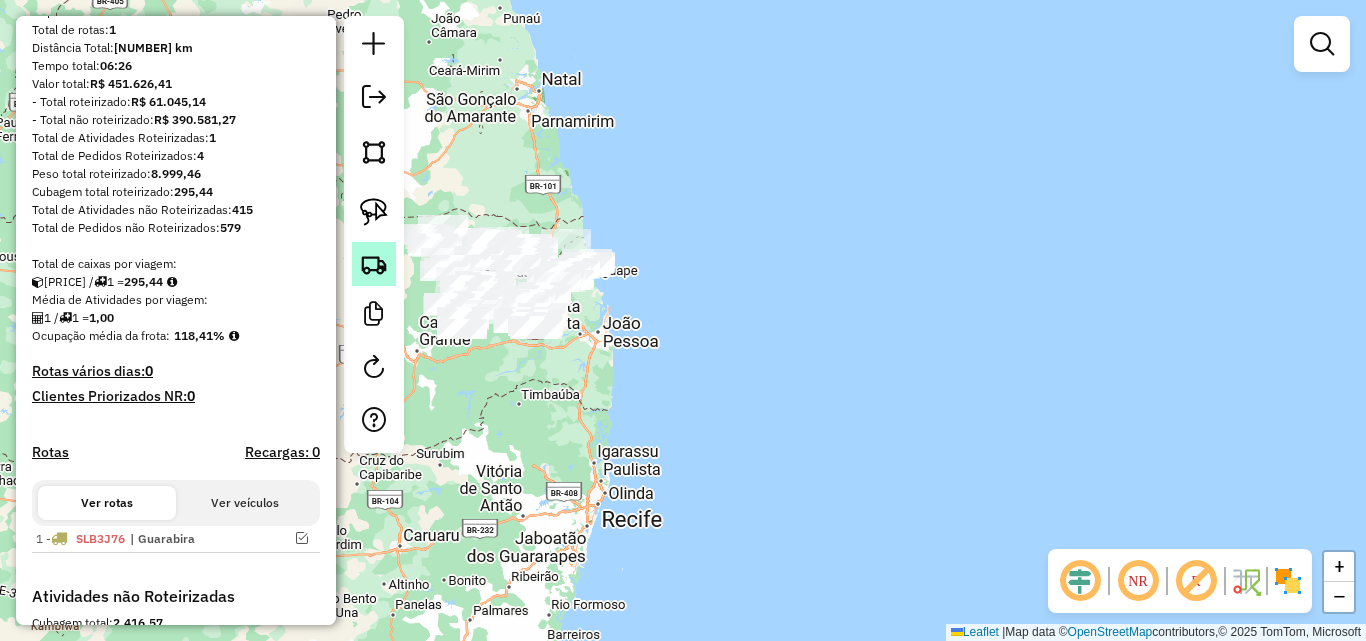 click 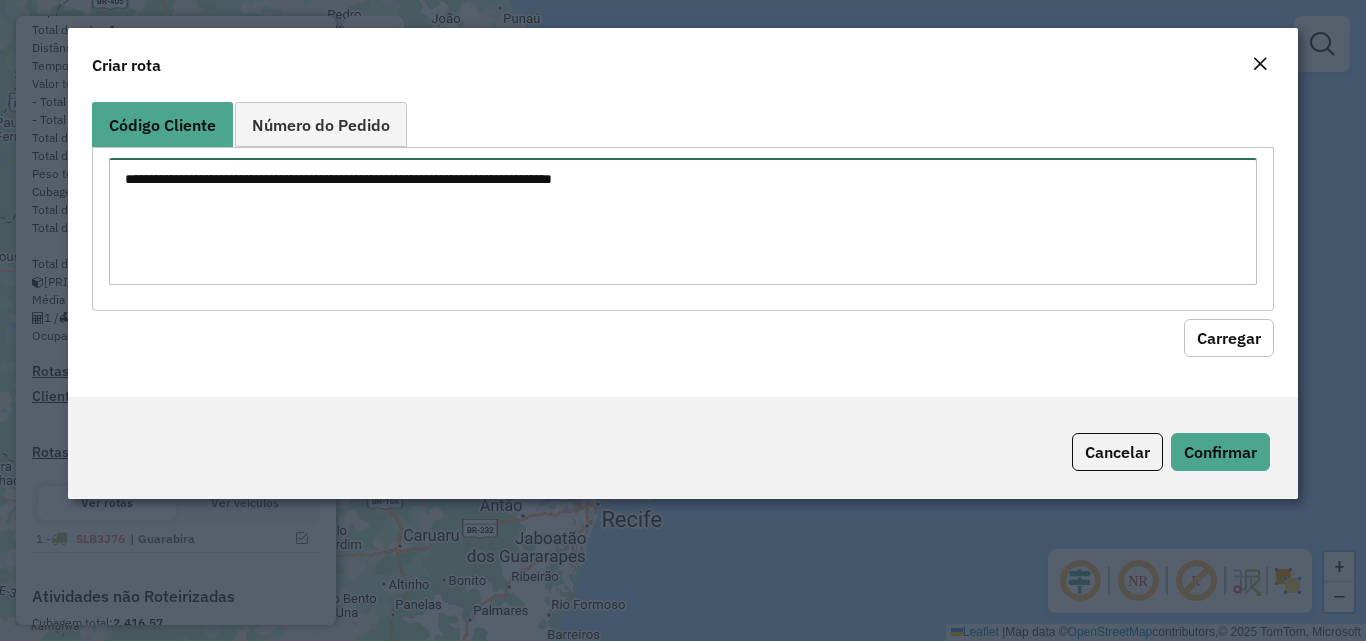 click at bounding box center (682, 221) 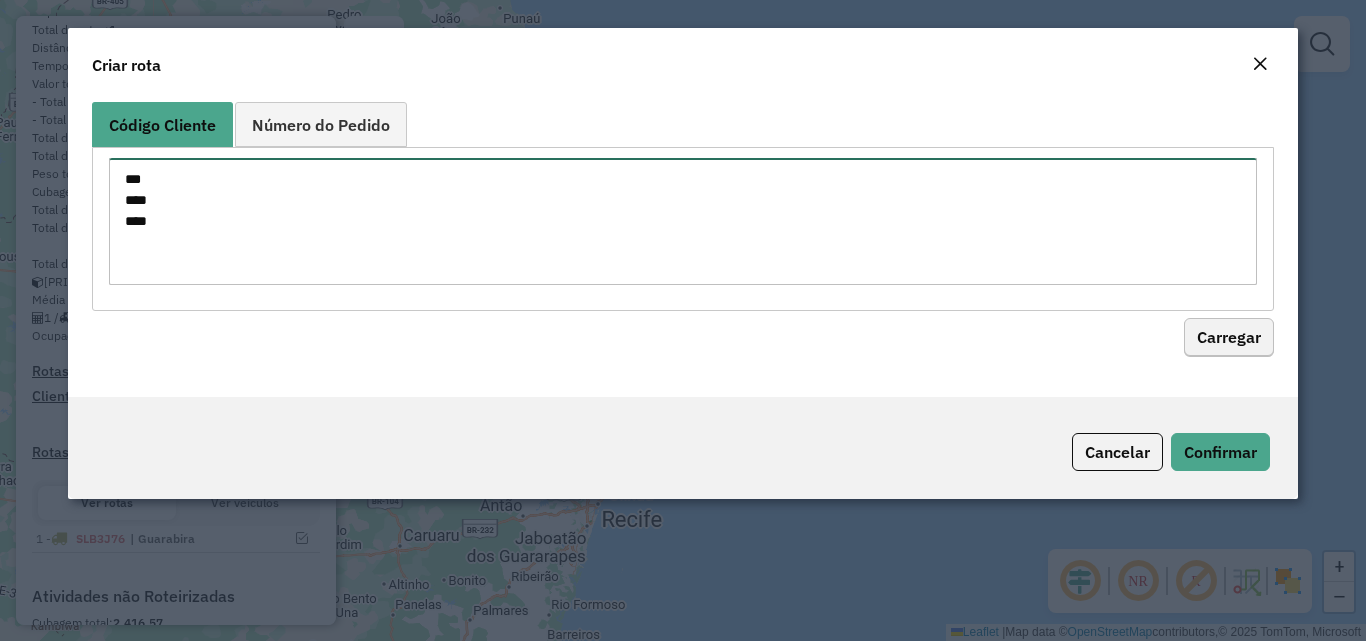 type on "***
****
****" 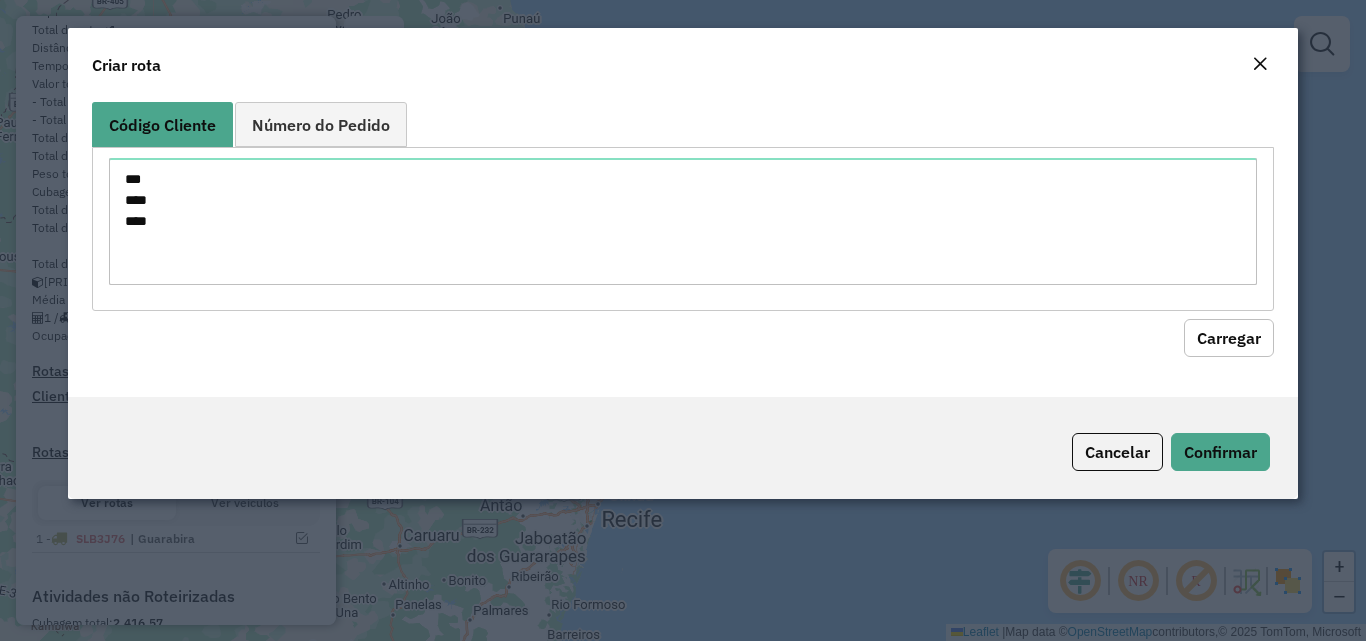 click on "Carregar" 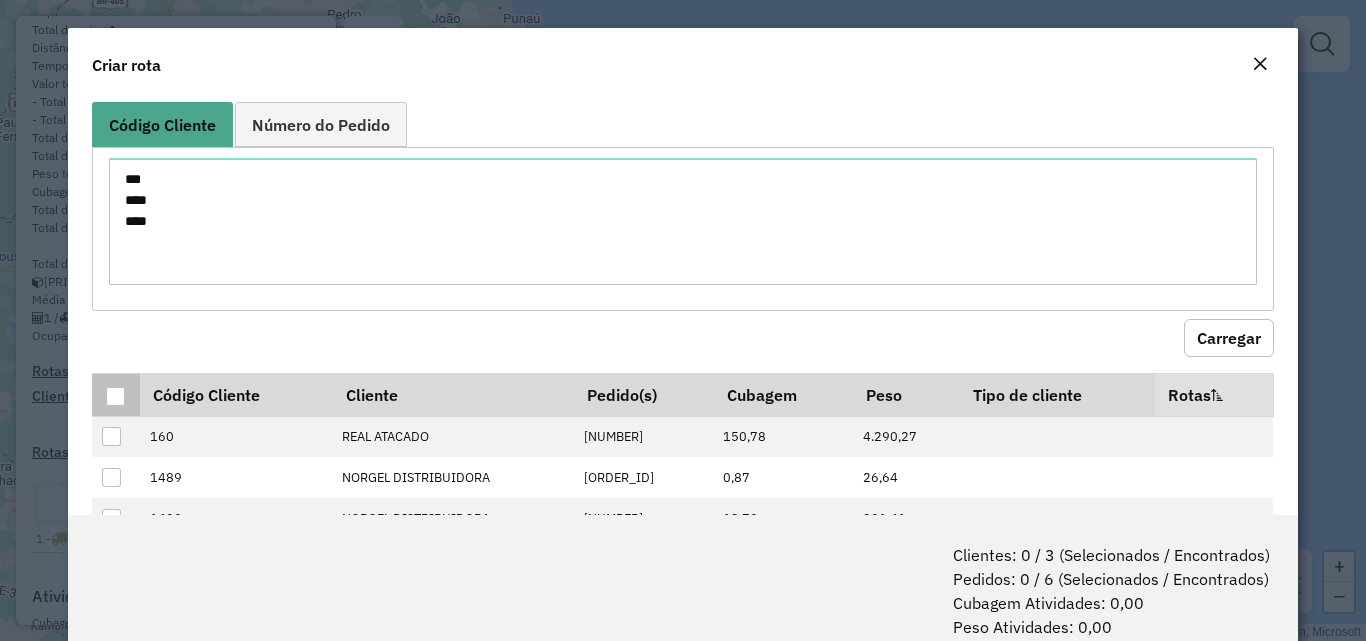 click at bounding box center (115, 394) 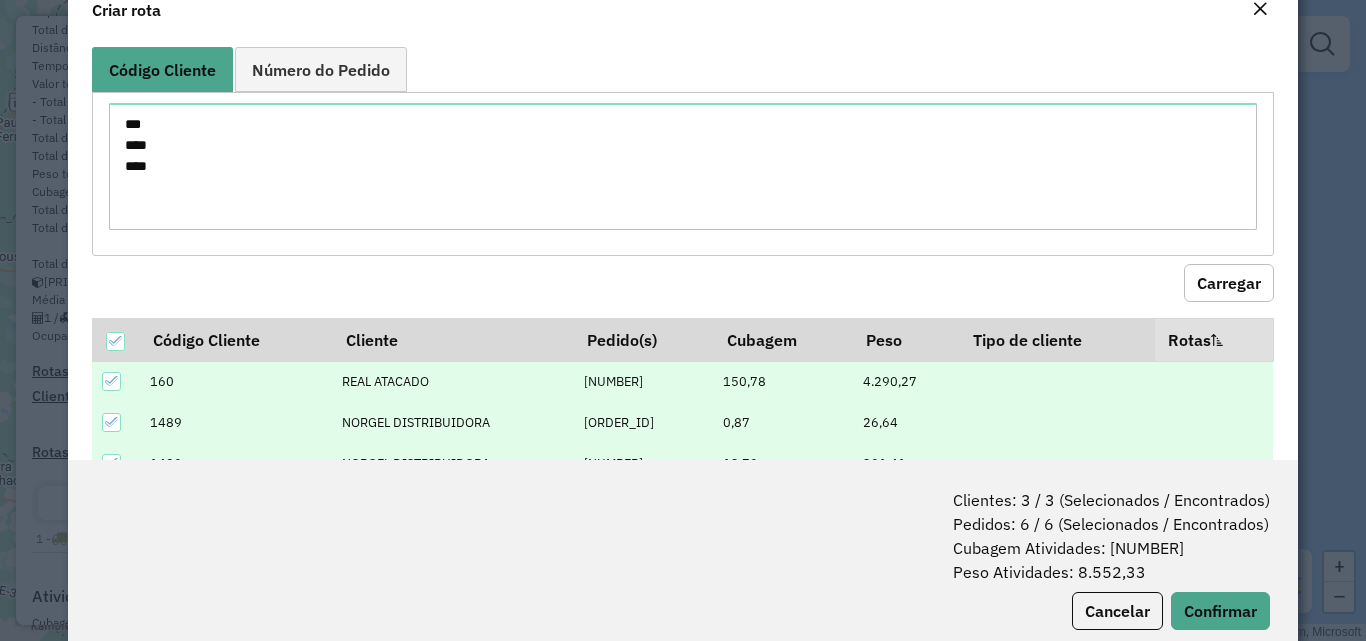 scroll, scrollTop: 100, scrollLeft: 0, axis: vertical 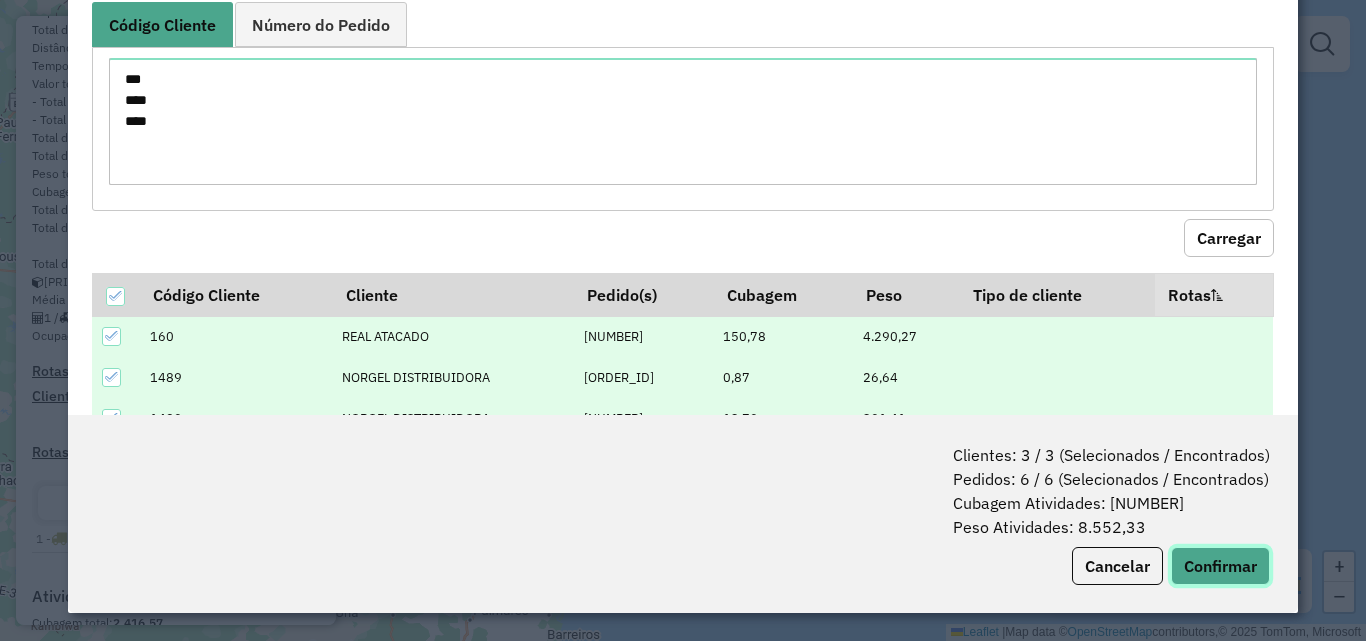 click on "Confirmar" 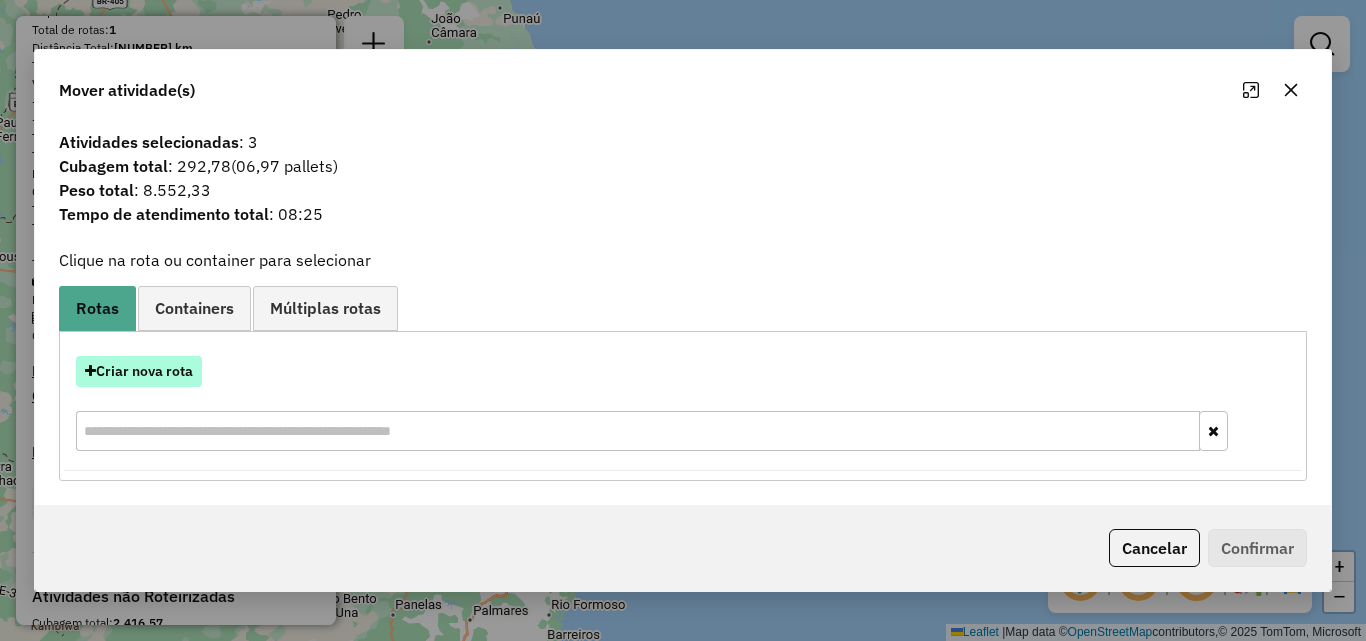 click on "Criar nova rota" at bounding box center [139, 371] 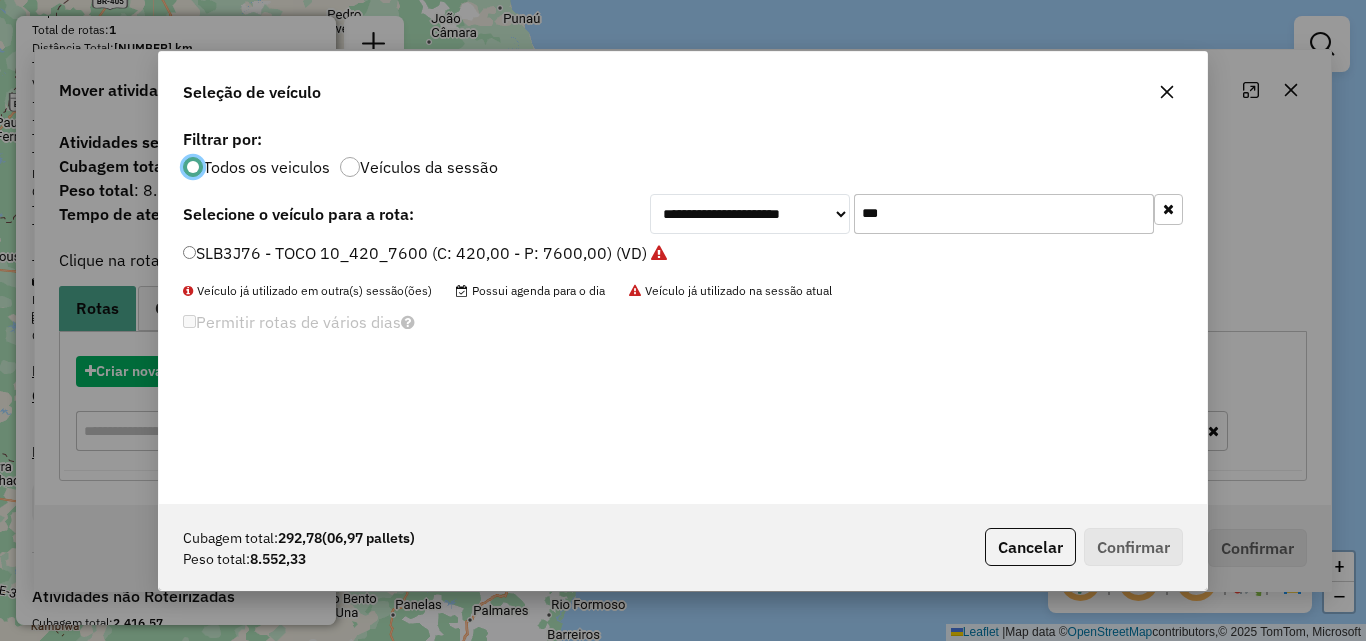 scroll, scrollTop: 11, scrollLeft: 6, axis: both 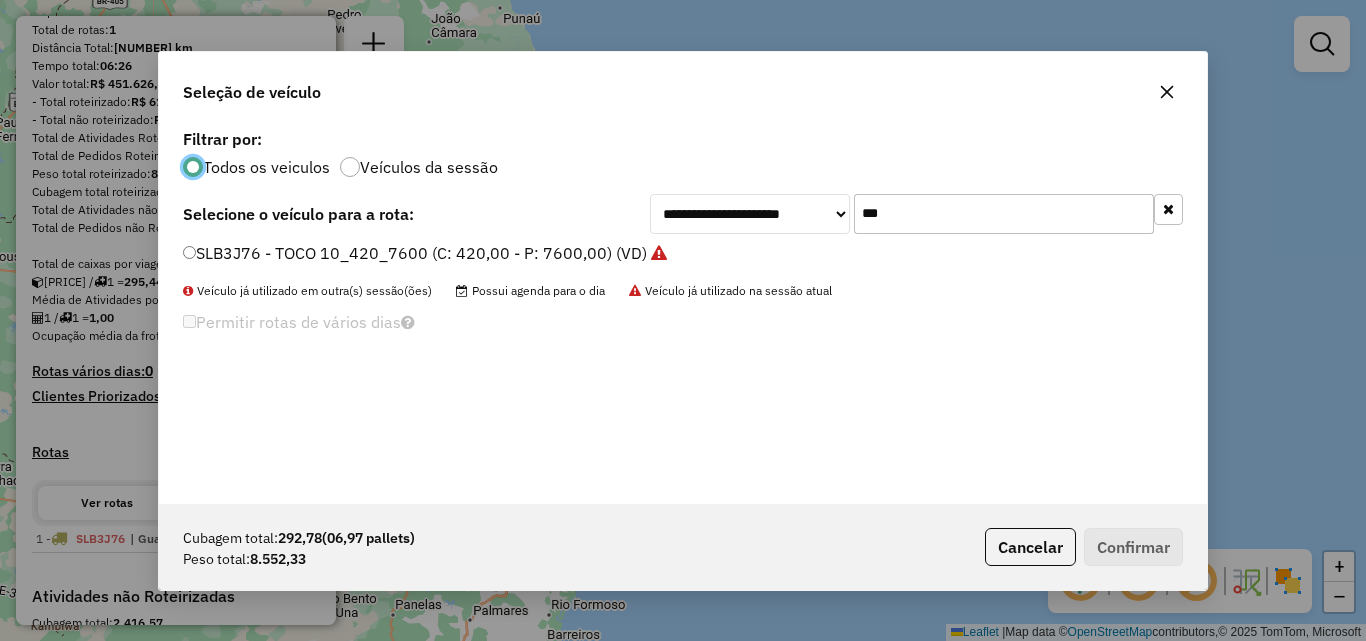 click on "***" 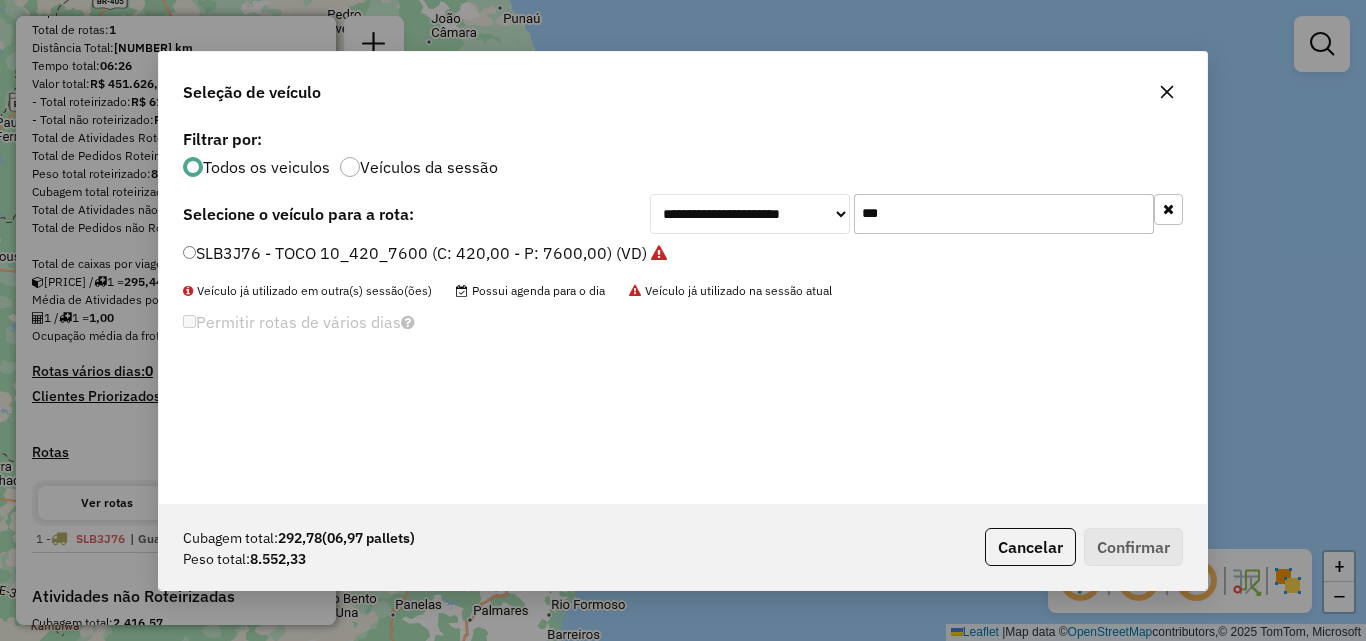 click on "***" 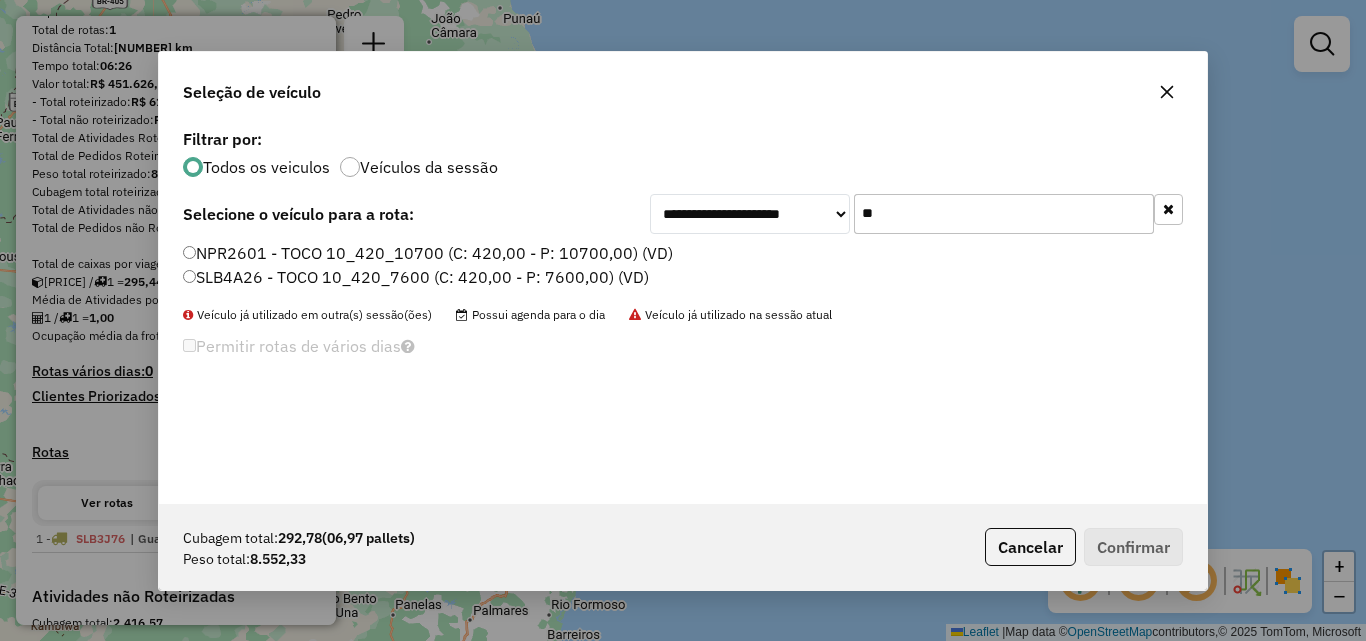 type on "**" 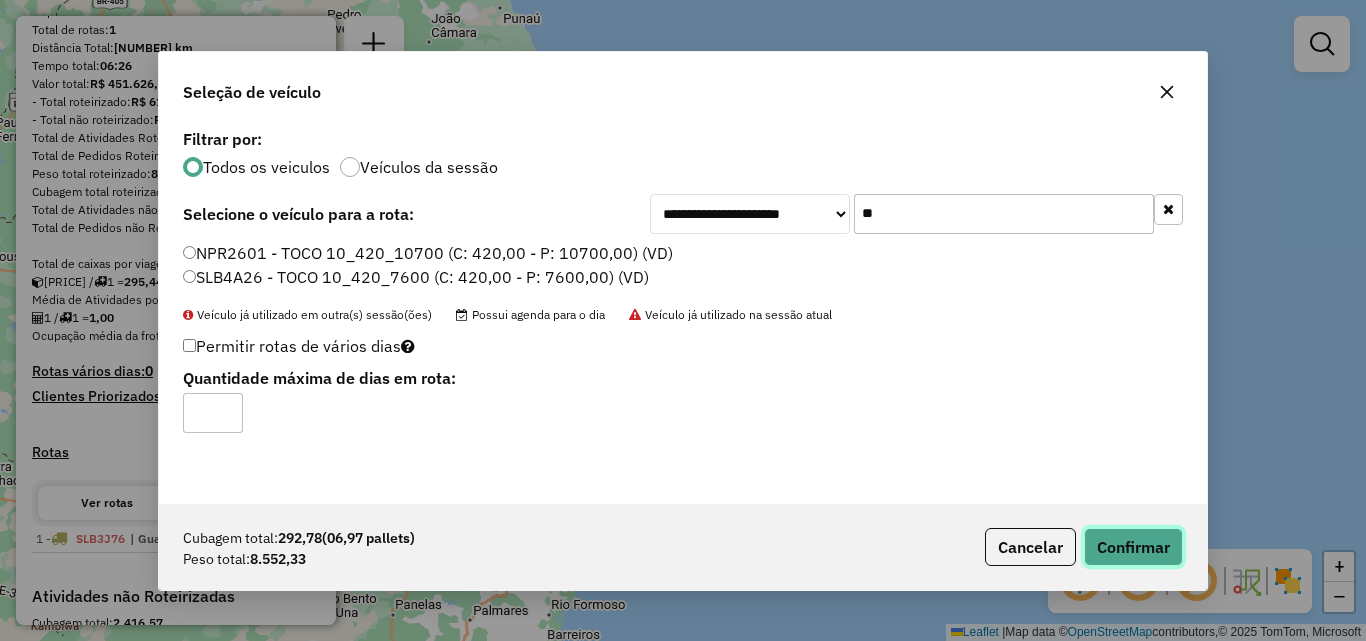 click on "Confirmar" 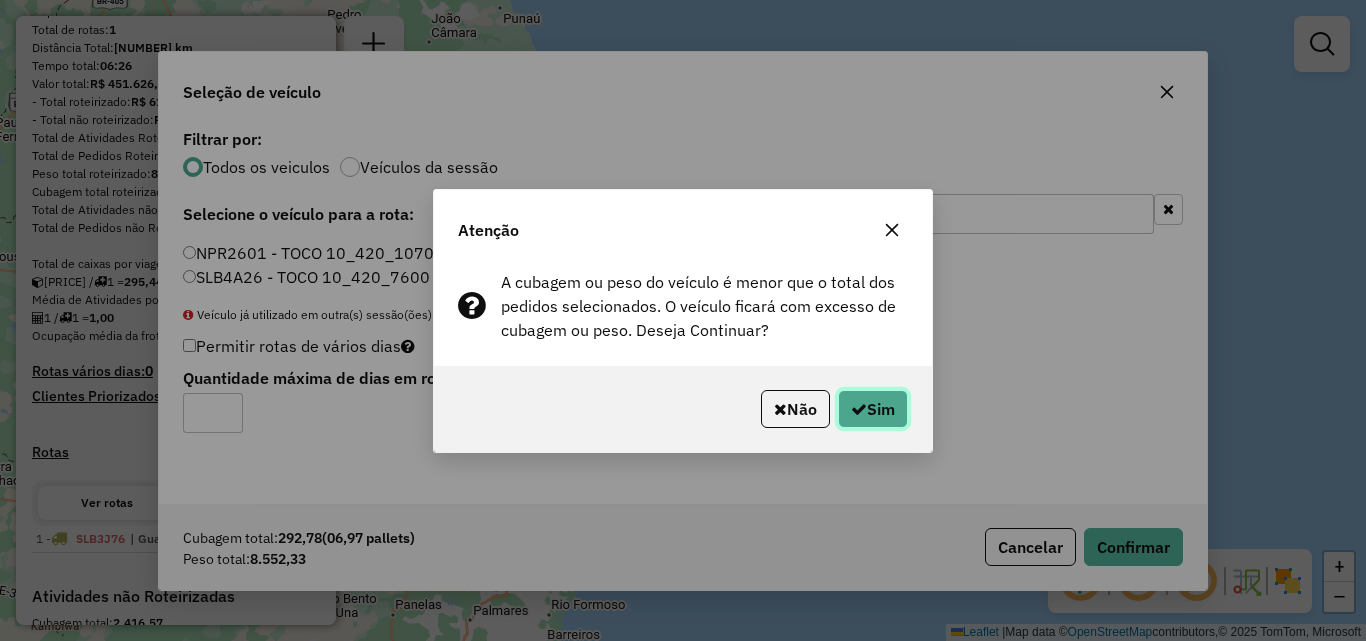 click 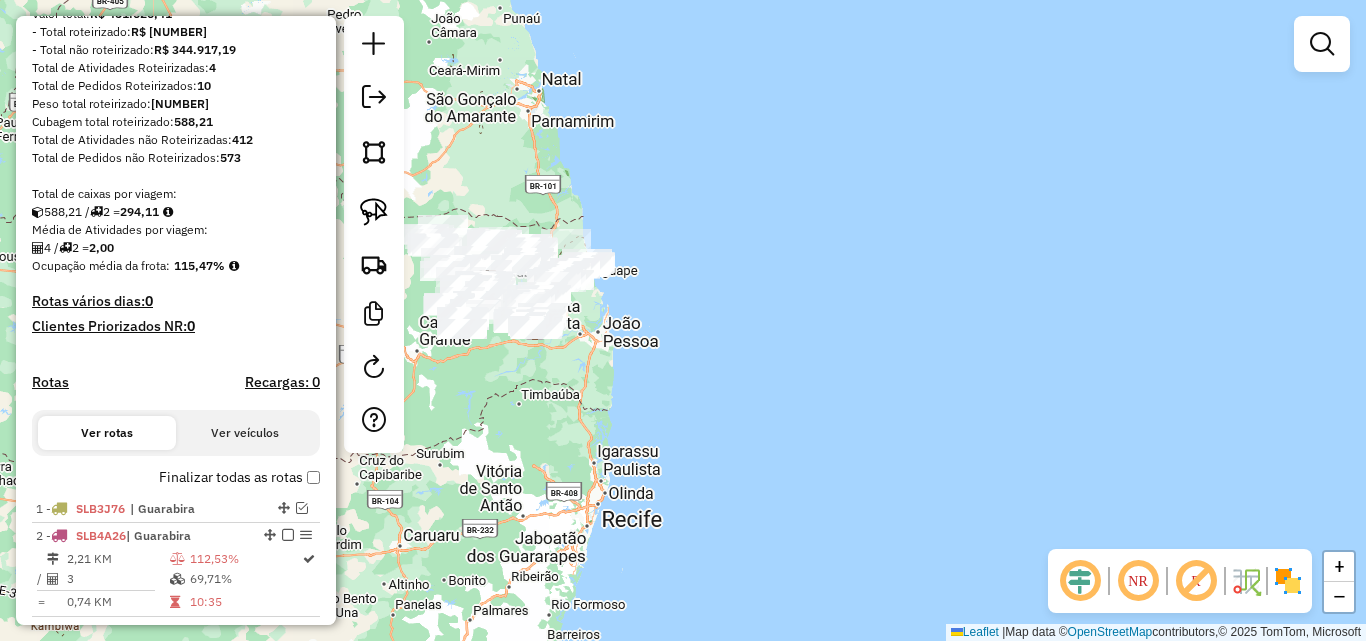 scroll, scrollTop: 400, scrollLeft: 0, axis: vertical 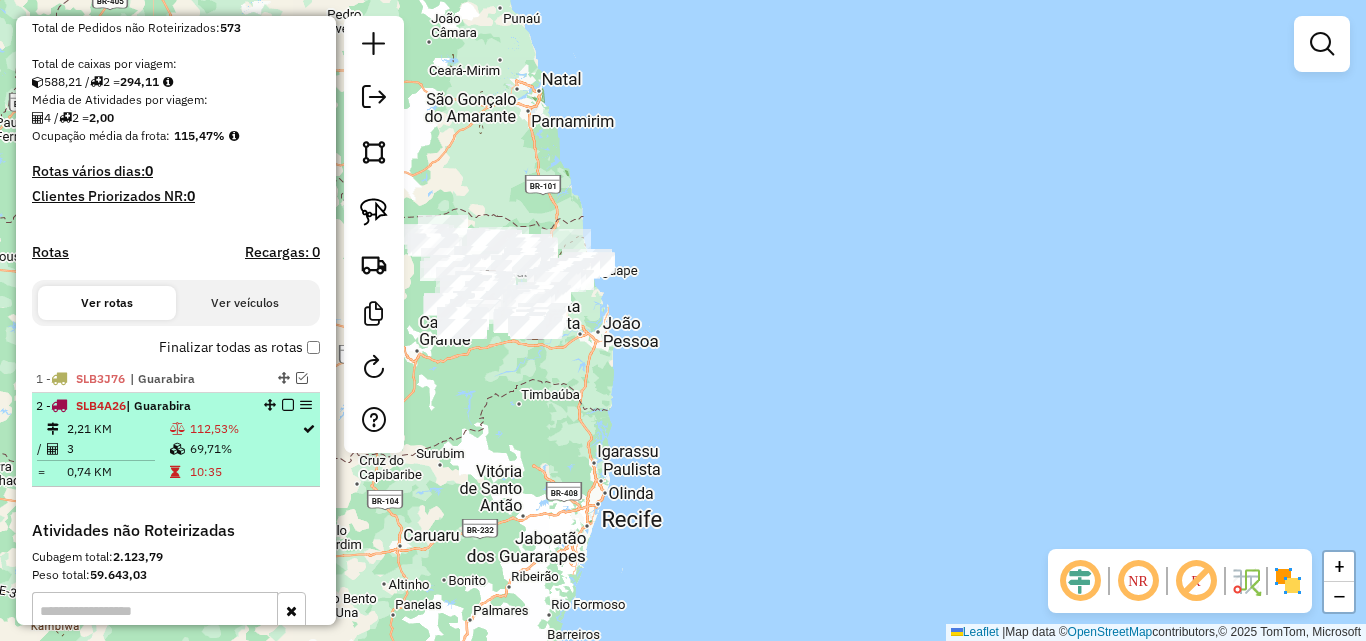 click at bounding box center (288, 405) 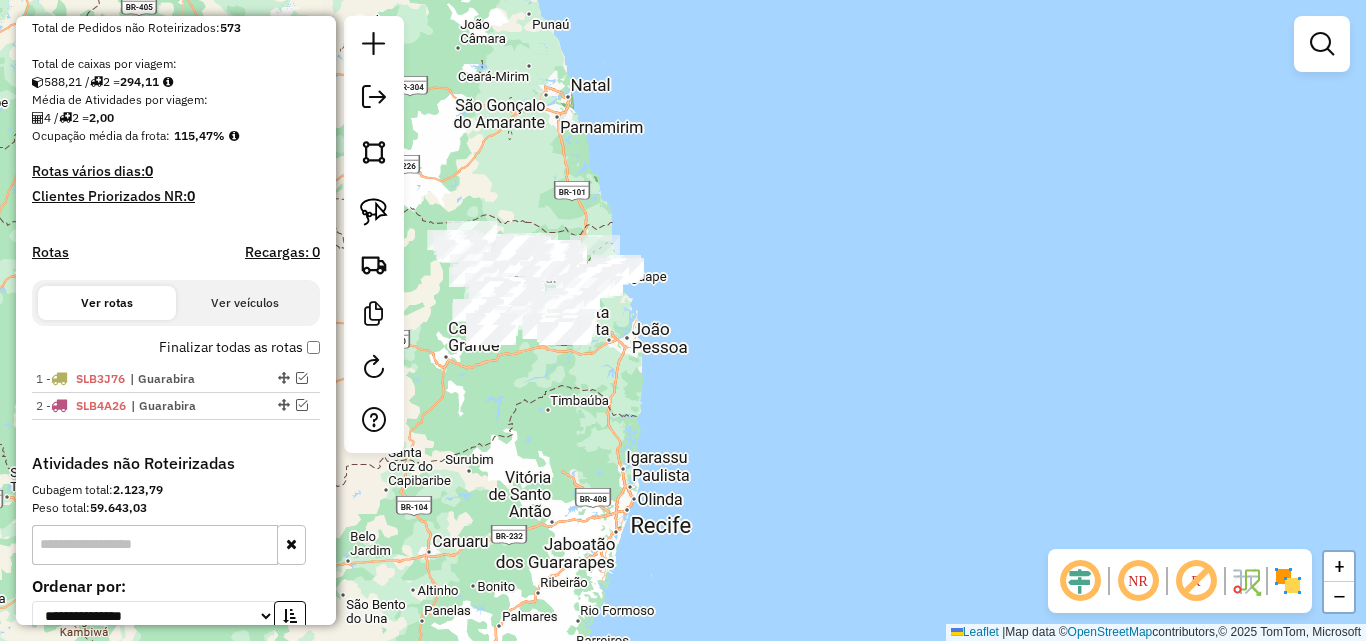 drag, startPoint x: 720, startPoint y: 507, endPoint x: 681, endPoint y: 461, distance: 60.307545 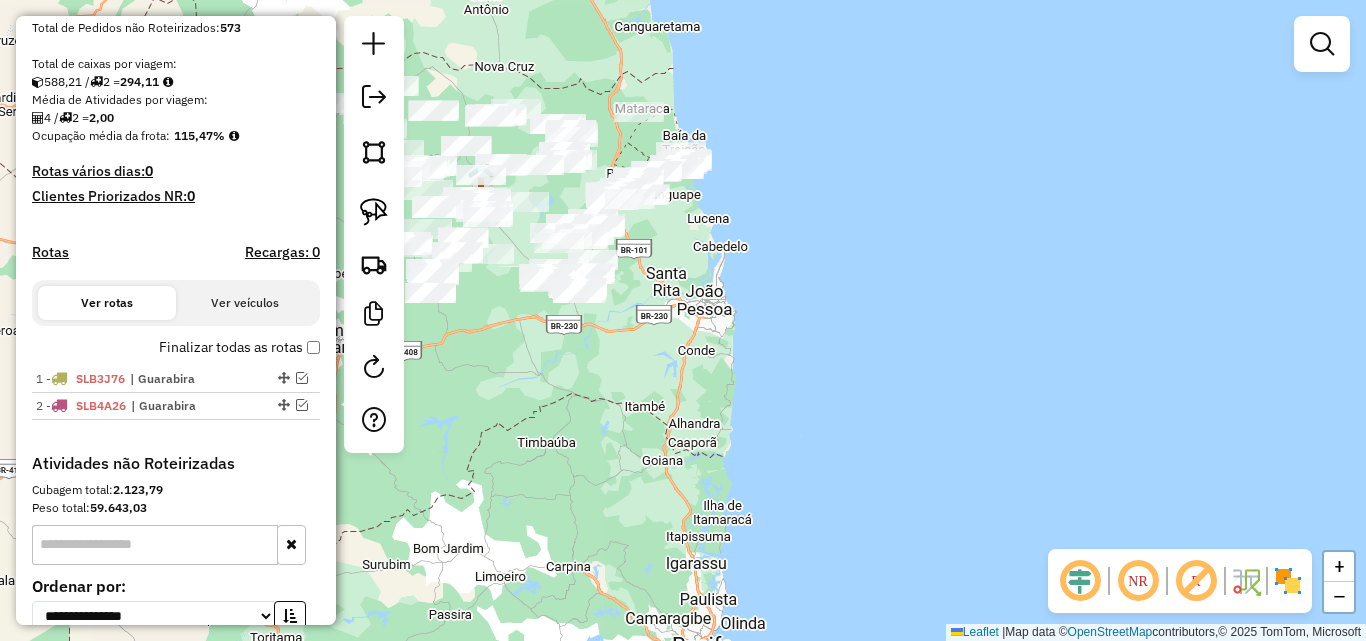 drag, startPoint x: 590, startPoint y: 426, endPoint x: 612, endPoint y: 450, distance: 32.55764 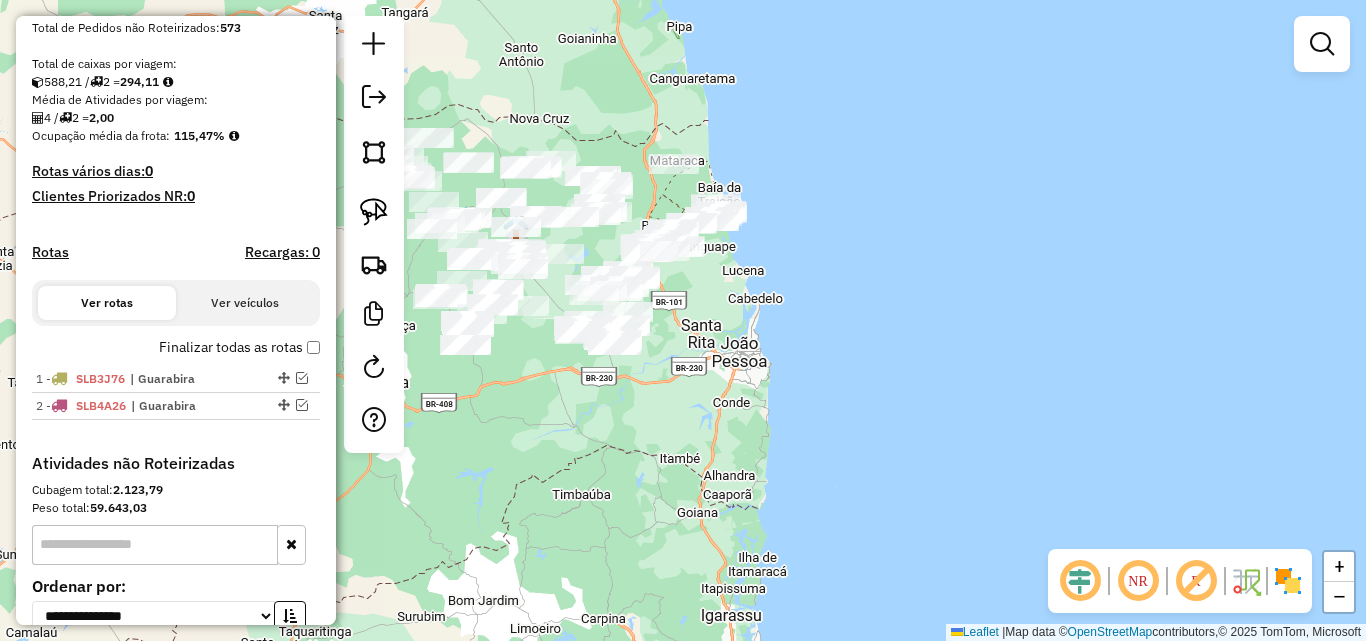 drag, startPoint x: 626, startPoint y: 486, endPoint x: 732, endPoint y: 559, distance: 128.7051 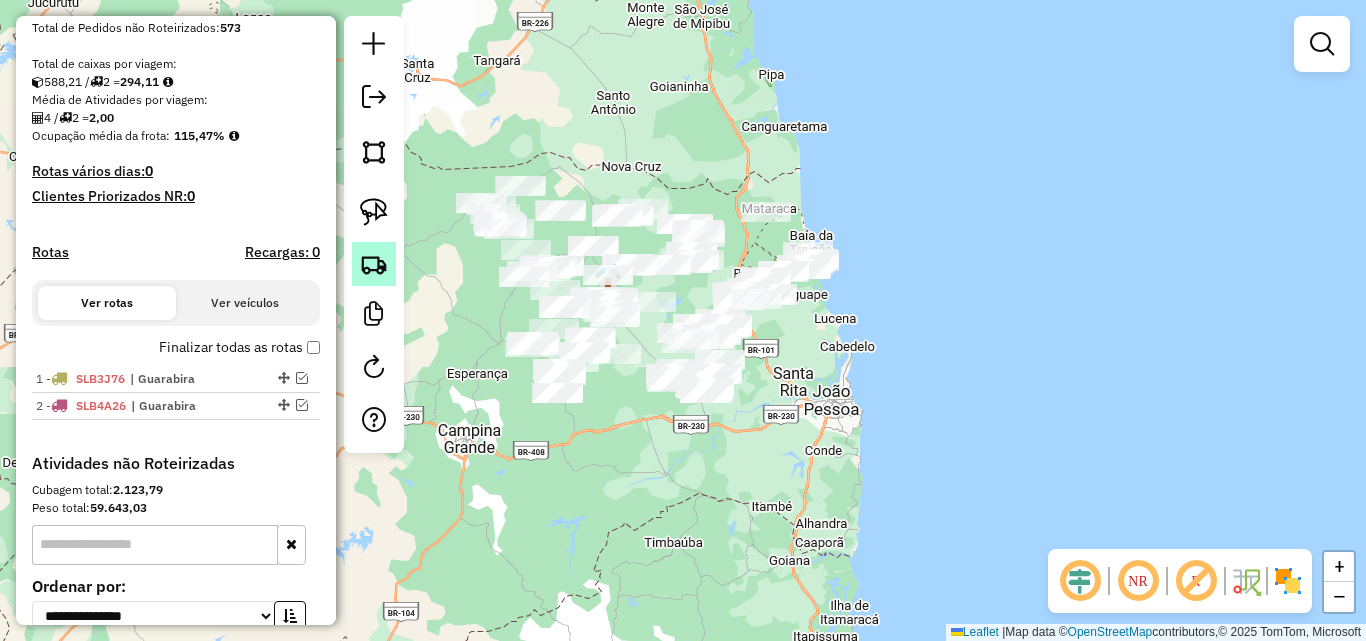 click 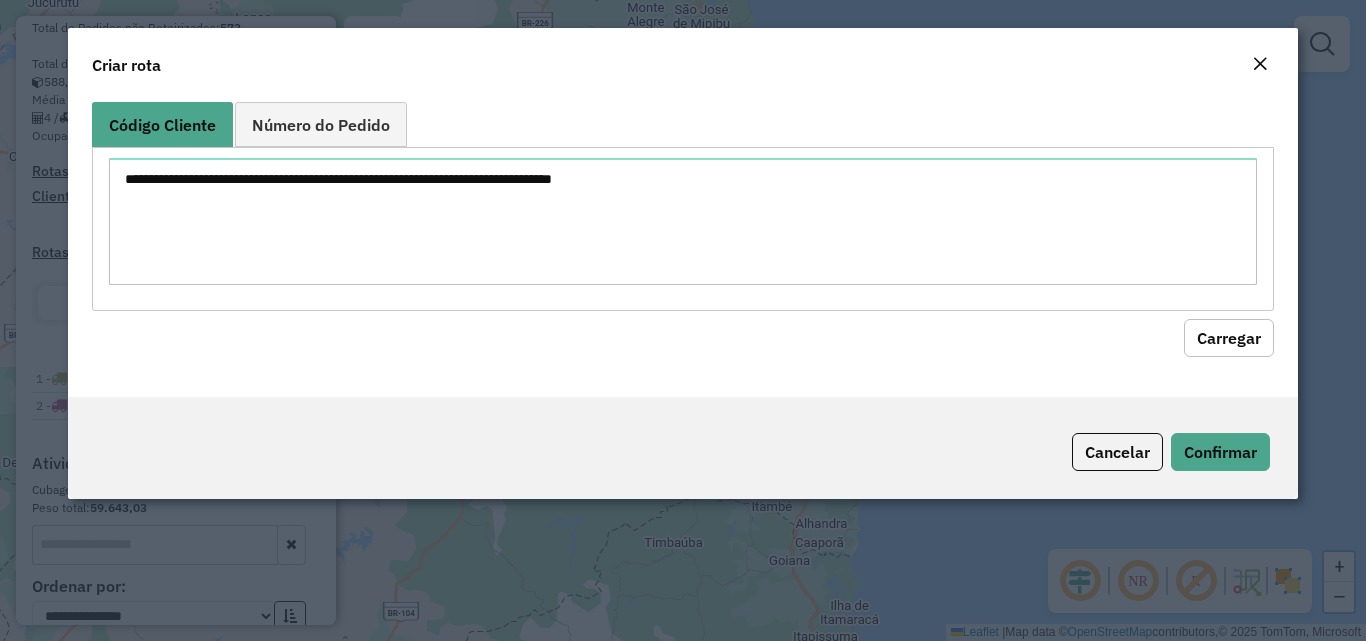 click at bounding box center (682, 221) 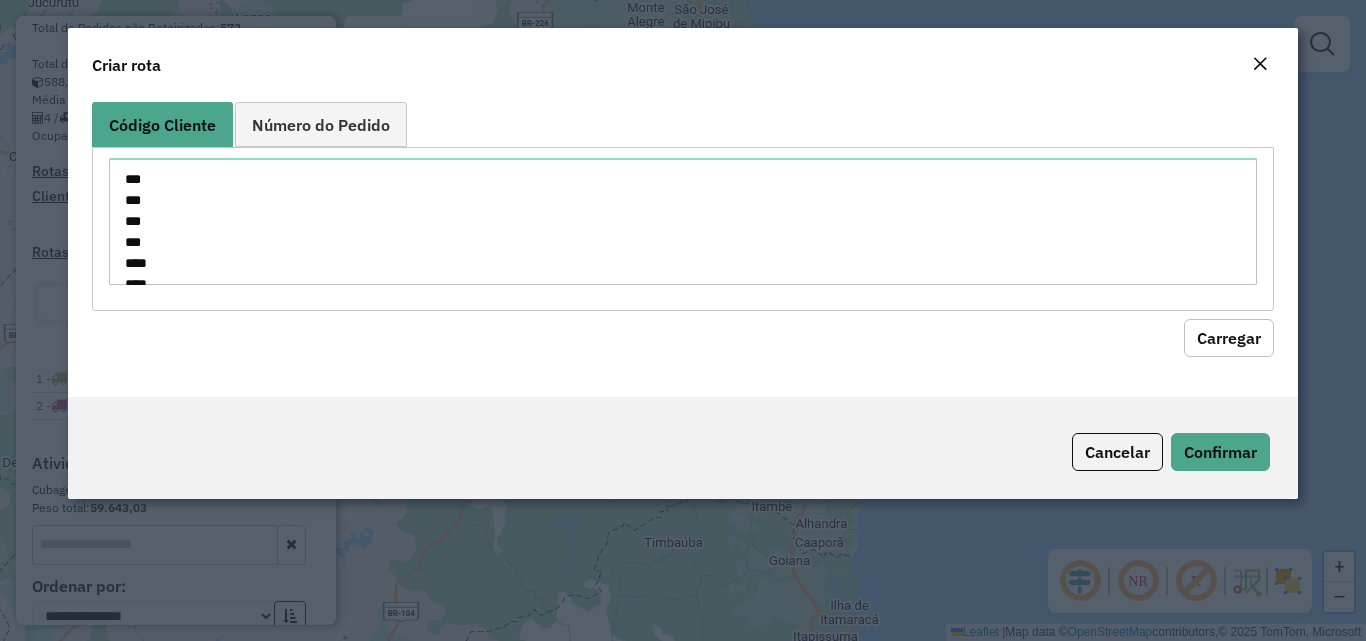 scroll, scrollTop: 1982, scrollLeft: 0, axis: vertical 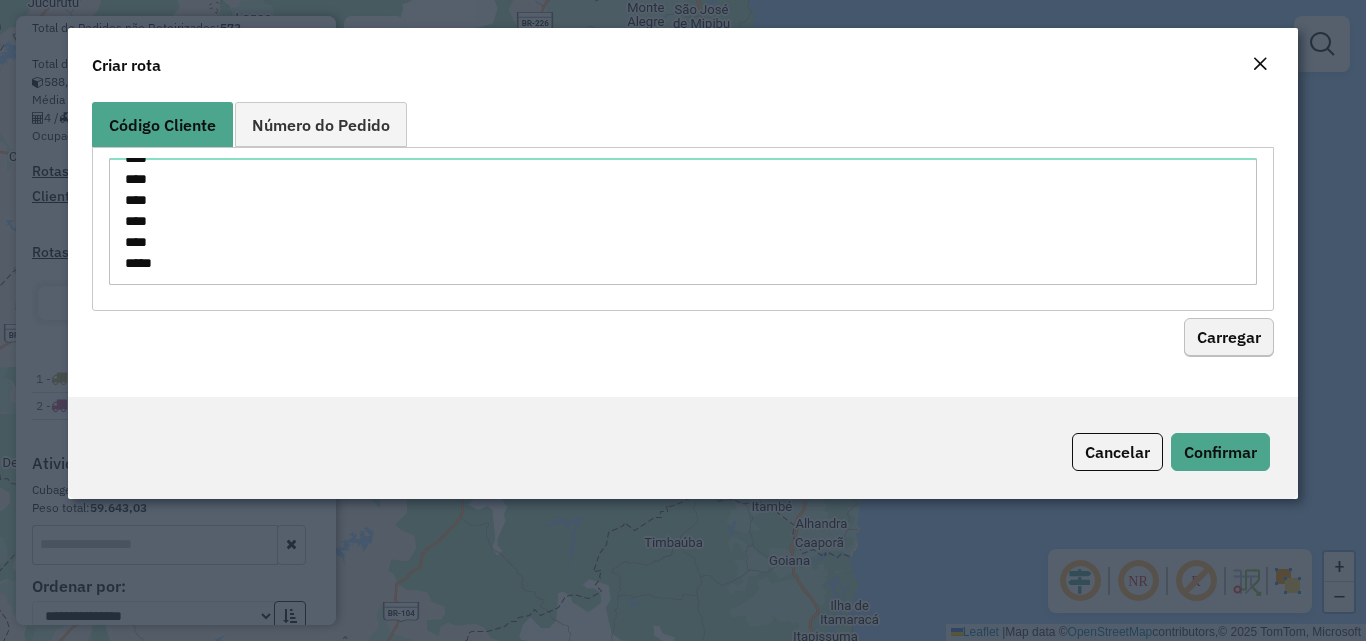 type on "***
***
***
***
****
****
****
****
****
****
****
****
****
****
****
****
****
****
****
****
****
****
****
****
****
****
****
****
****
****
****
****
****
****
****
****
****
****
****
****
****
****
****
****
****
****
****
****
****
****
****
****
****
****
****
****
****
****
****
****
****
***
***
***
***
***
***
***
***
***
***
***
***
***
****
****
****
****
****
****
****
****
****
****
****
****
****
****
****
****
****
****
****
****
****
****
****
****
****" 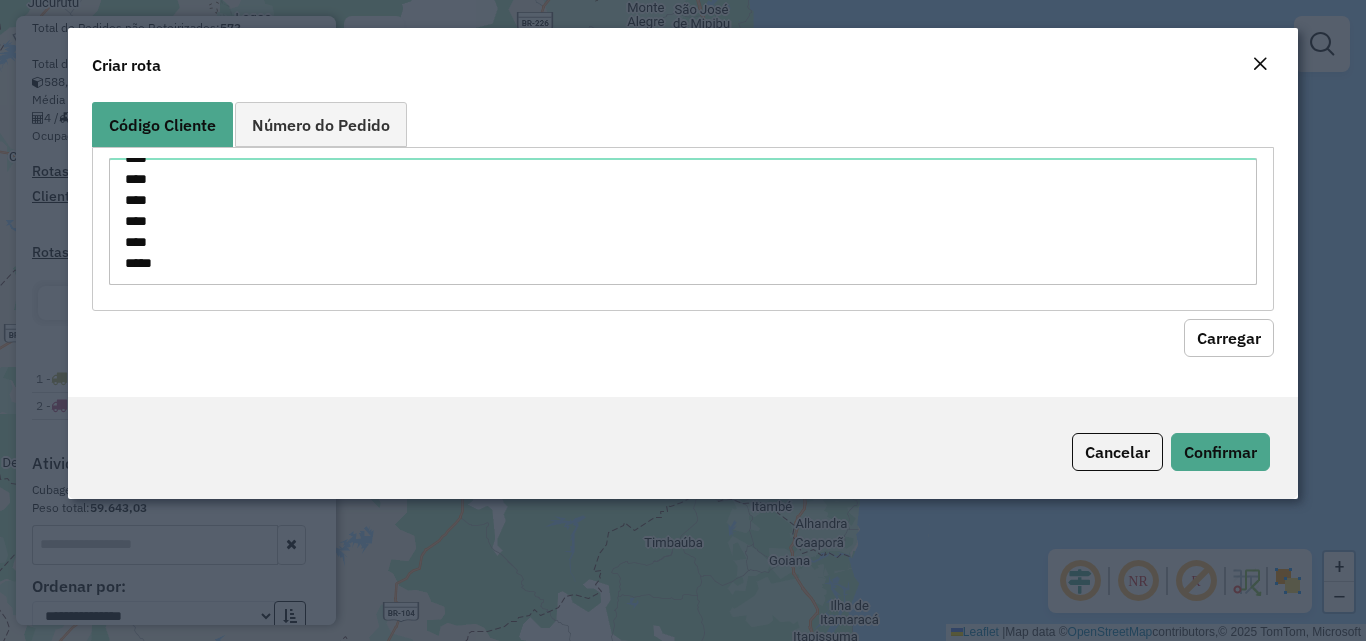 click on "Carregar" 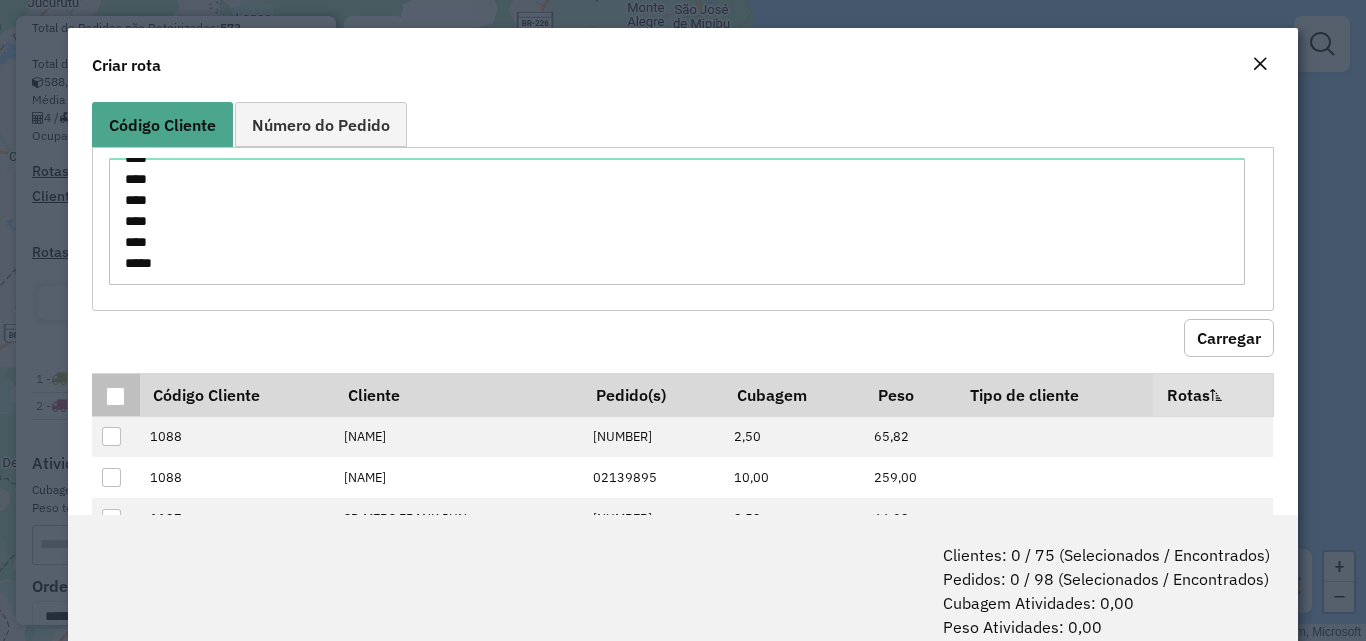 click at bounding box center (115, 396) 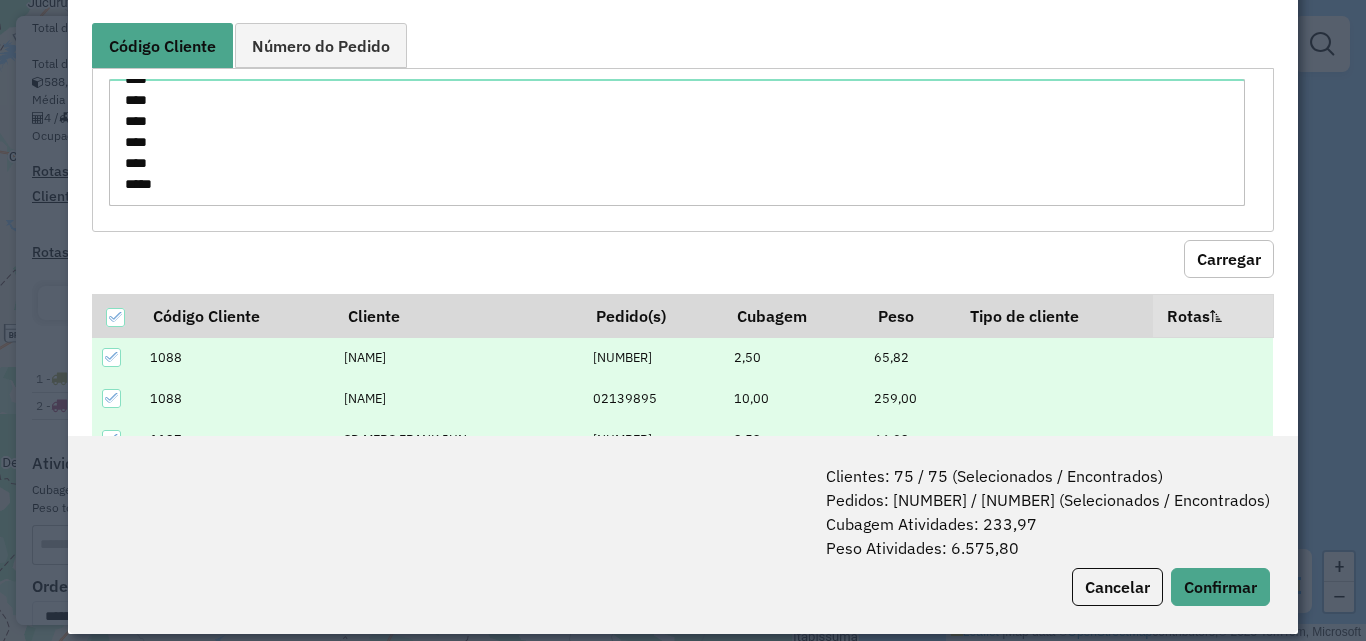 scroll, scrollTop: 100, scrollLeft: 0, axis: vertical 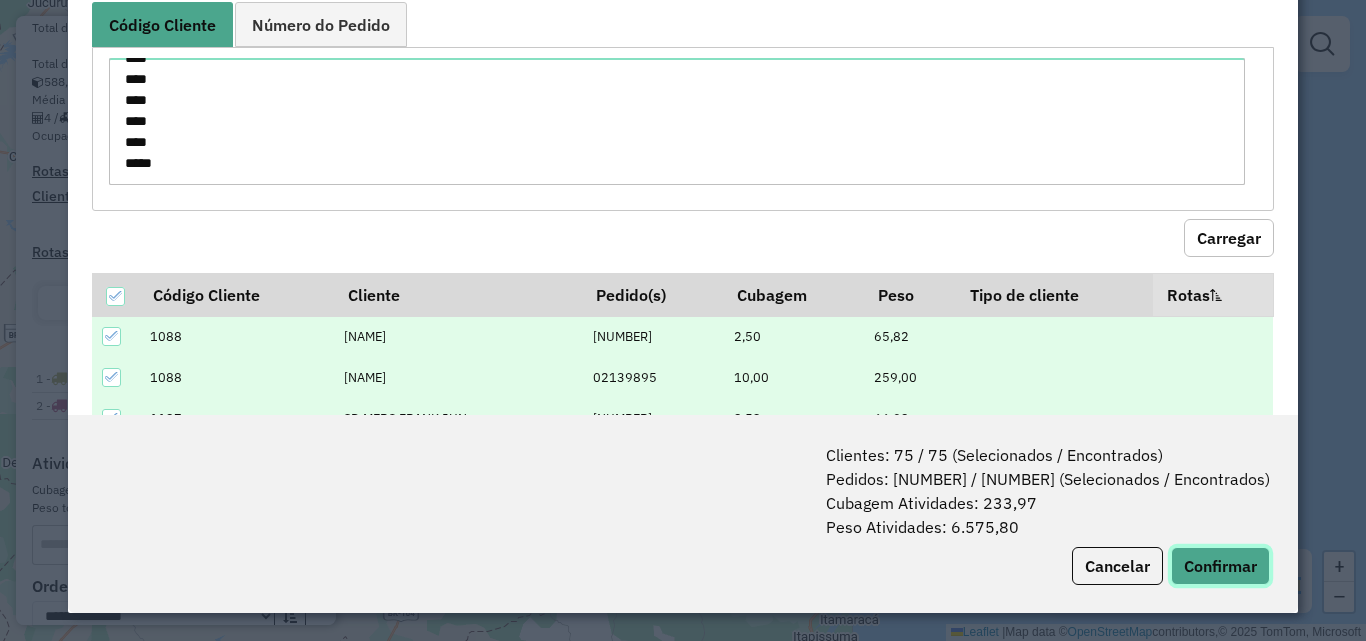 click on "Confirmar" 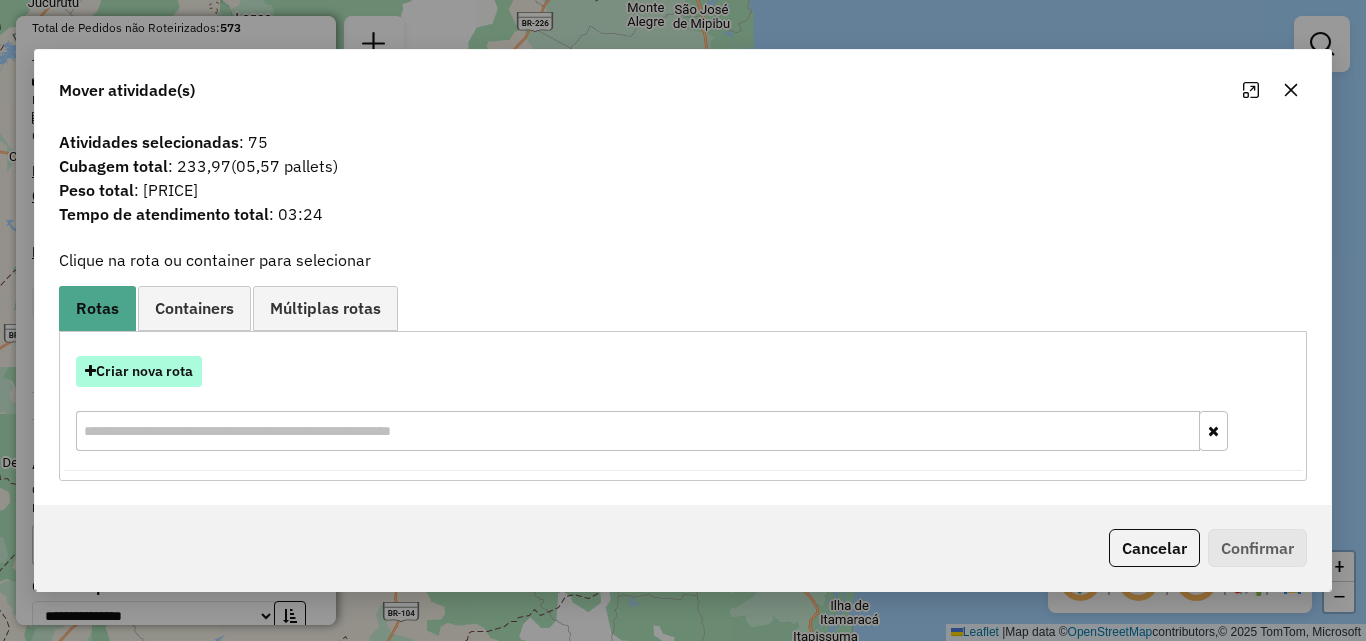 click on "Criar nova rota" at bounding box center [139, 371] 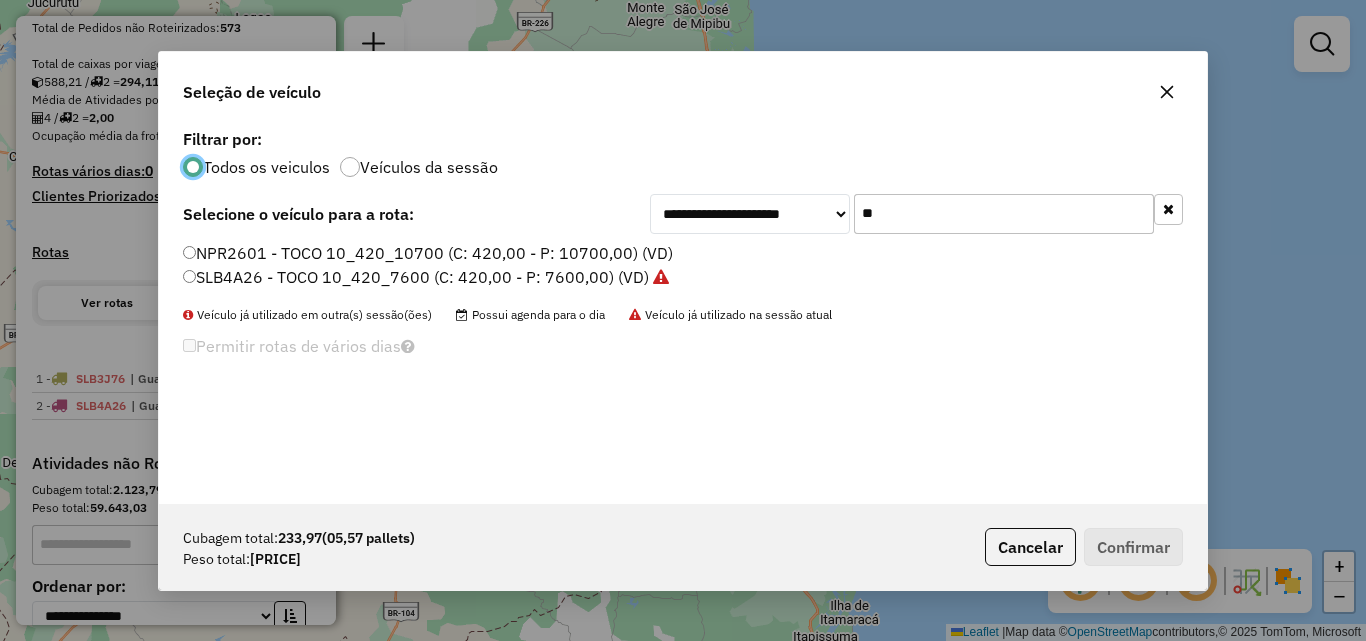 scroll, scrollTop: 11, scrollLeft: 6, axis: both 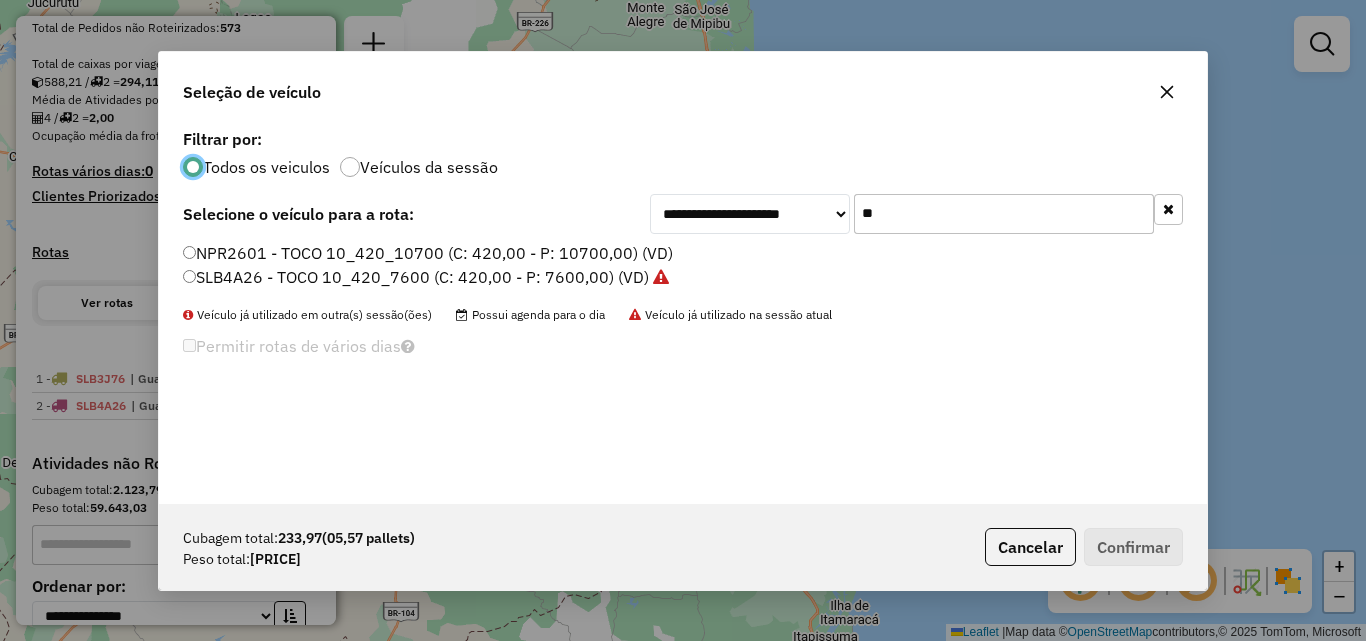 click on "**" 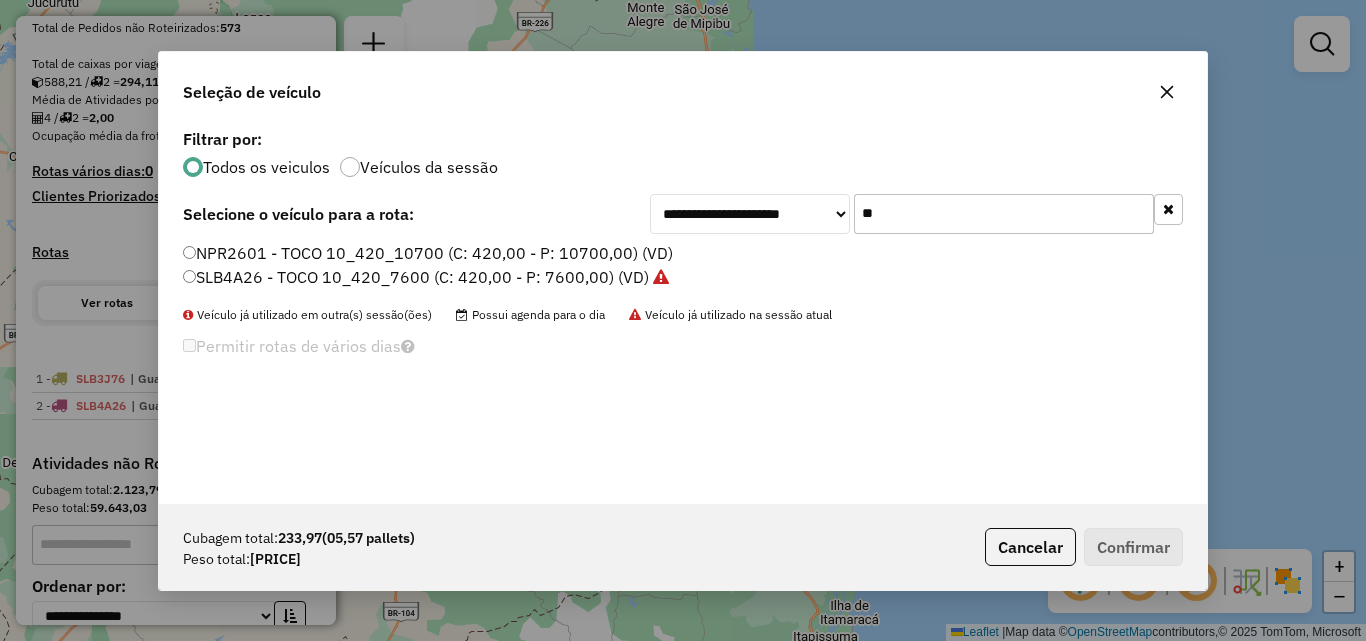 click on "**" 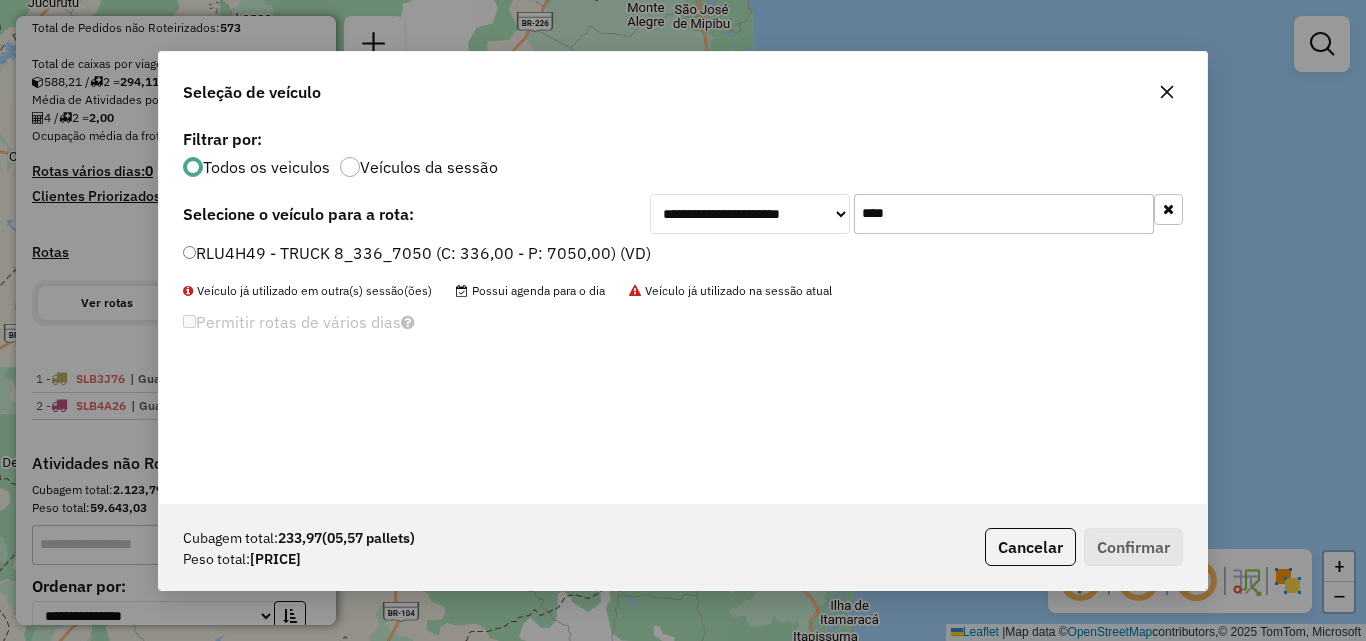 type on "****" 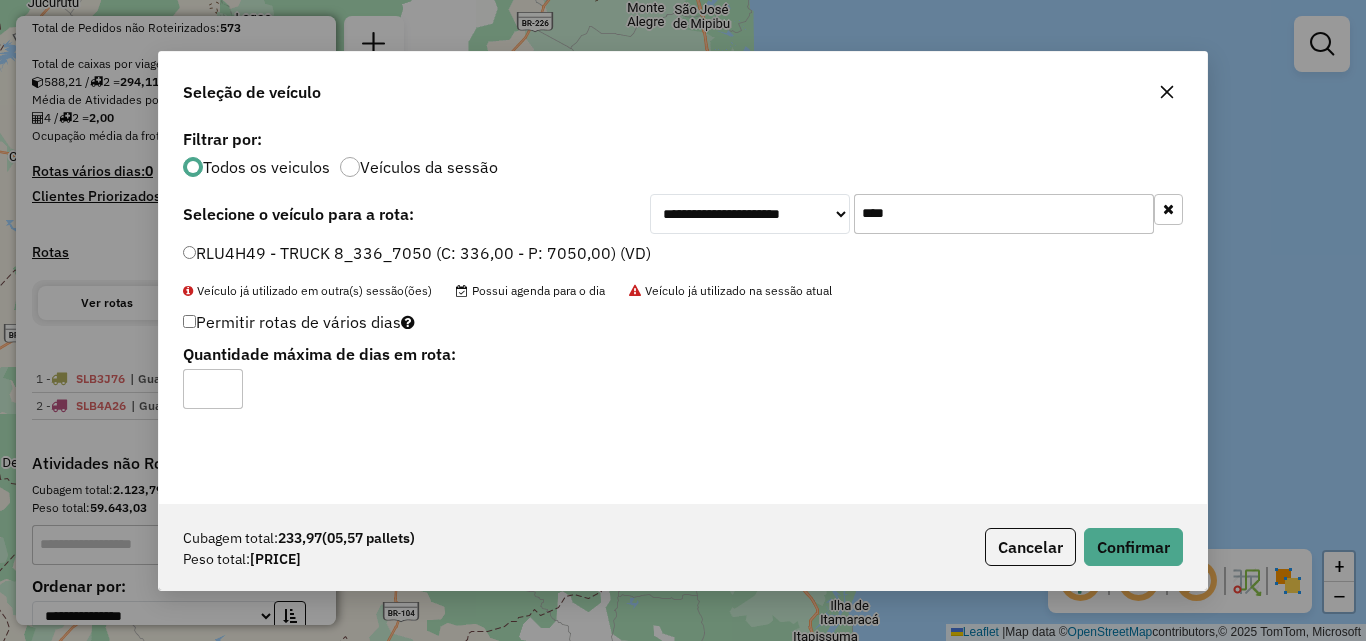 click on "Cubagem total:  233,97   (05,57 pallets)  Peso total: 6.575,80  Cancelar   Confirmar" 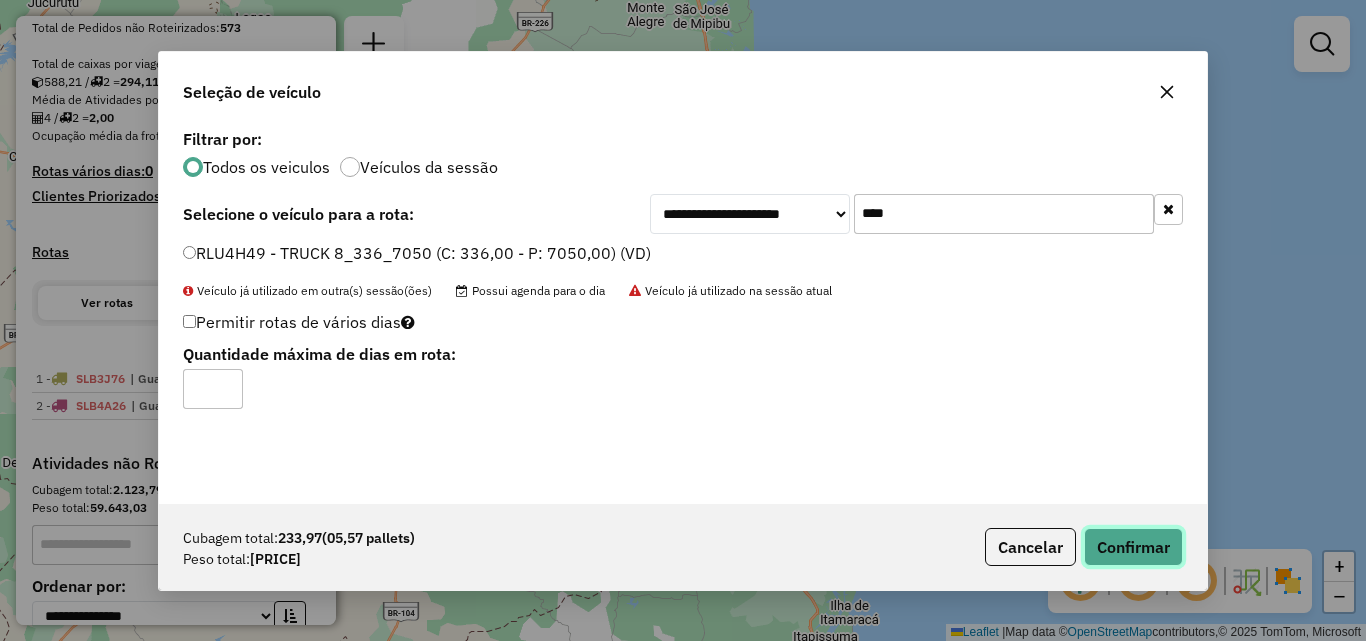 drag, startPoint x: 1124, startPoint y: 536, endPoint x: 1114, endPoint y: 532, distance: 10.770329 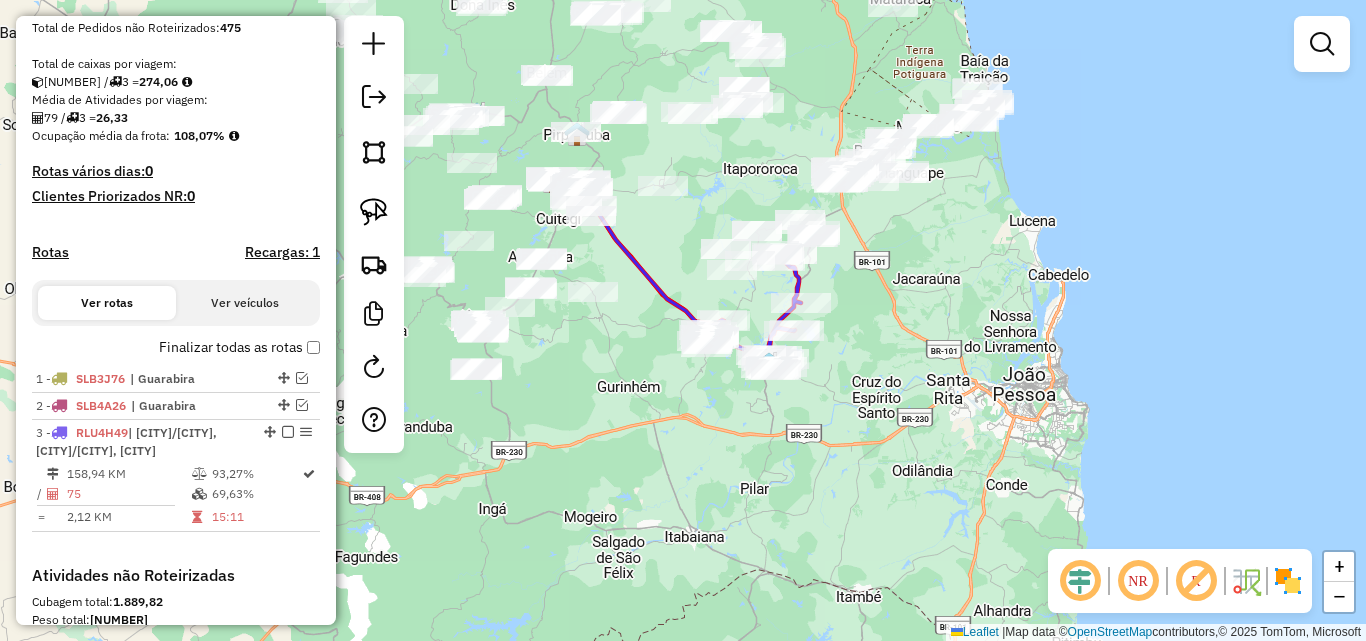 drag, startPoint x: 625, startPoint y: 416, endPoint x: 657, endPoint y: 459, distance: 53.600372 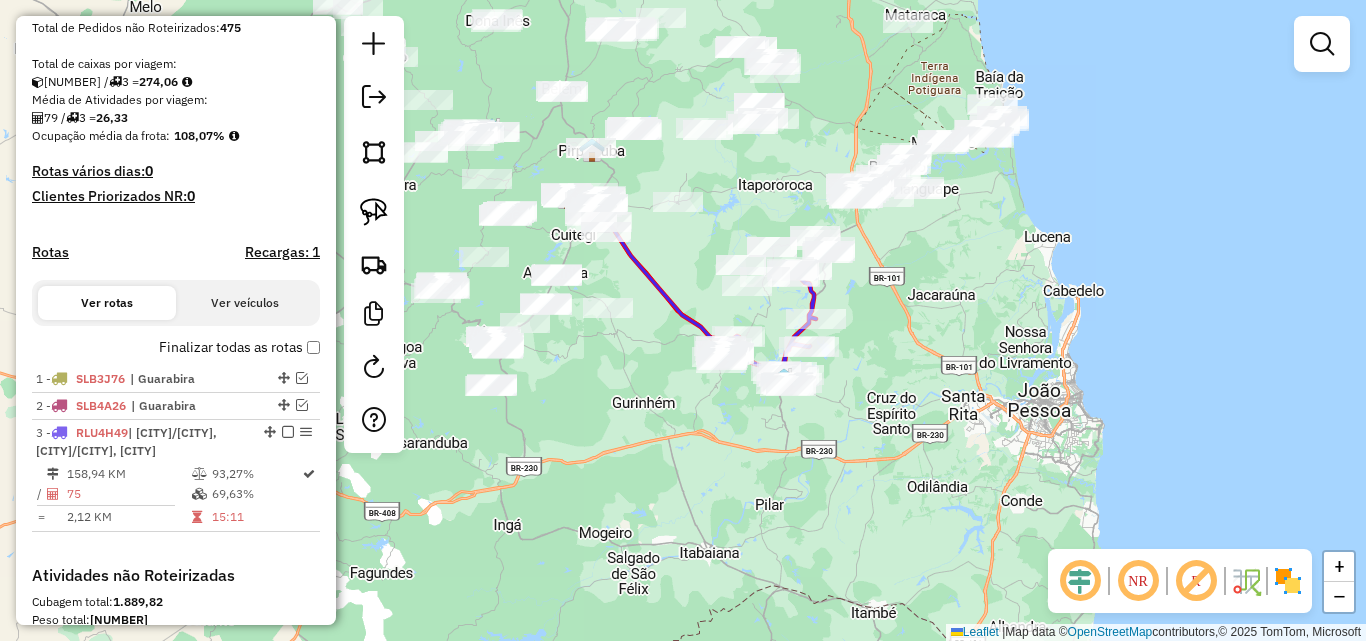 click 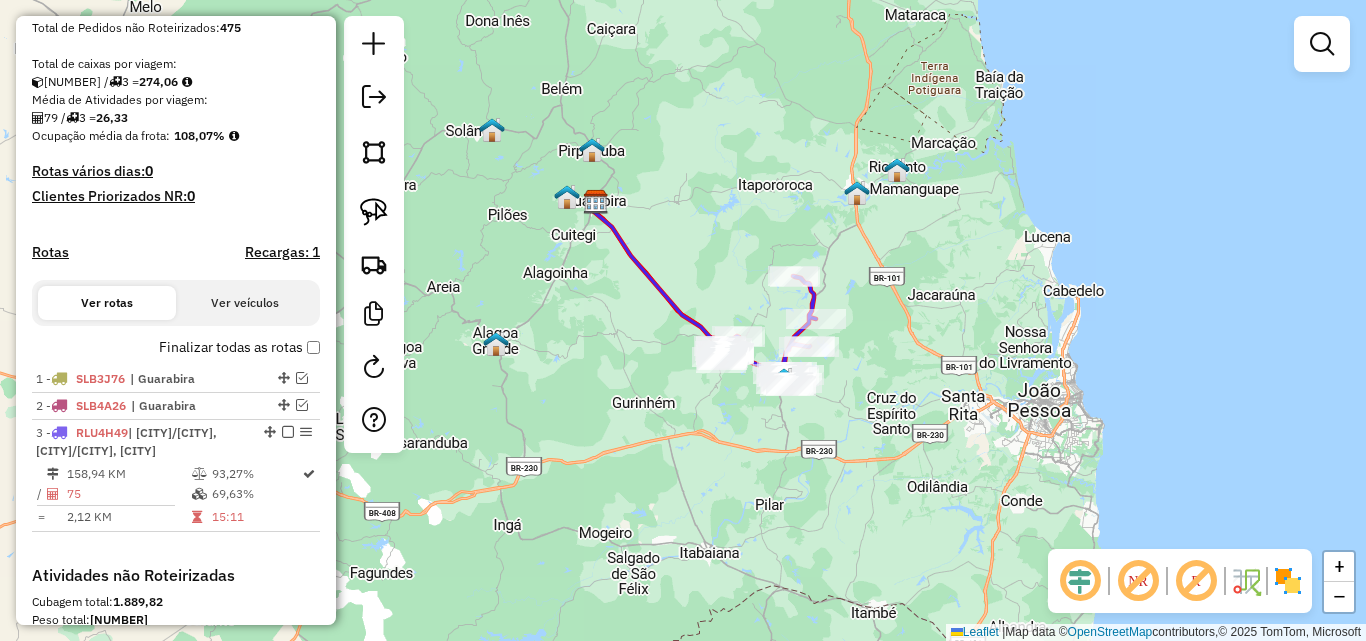 click 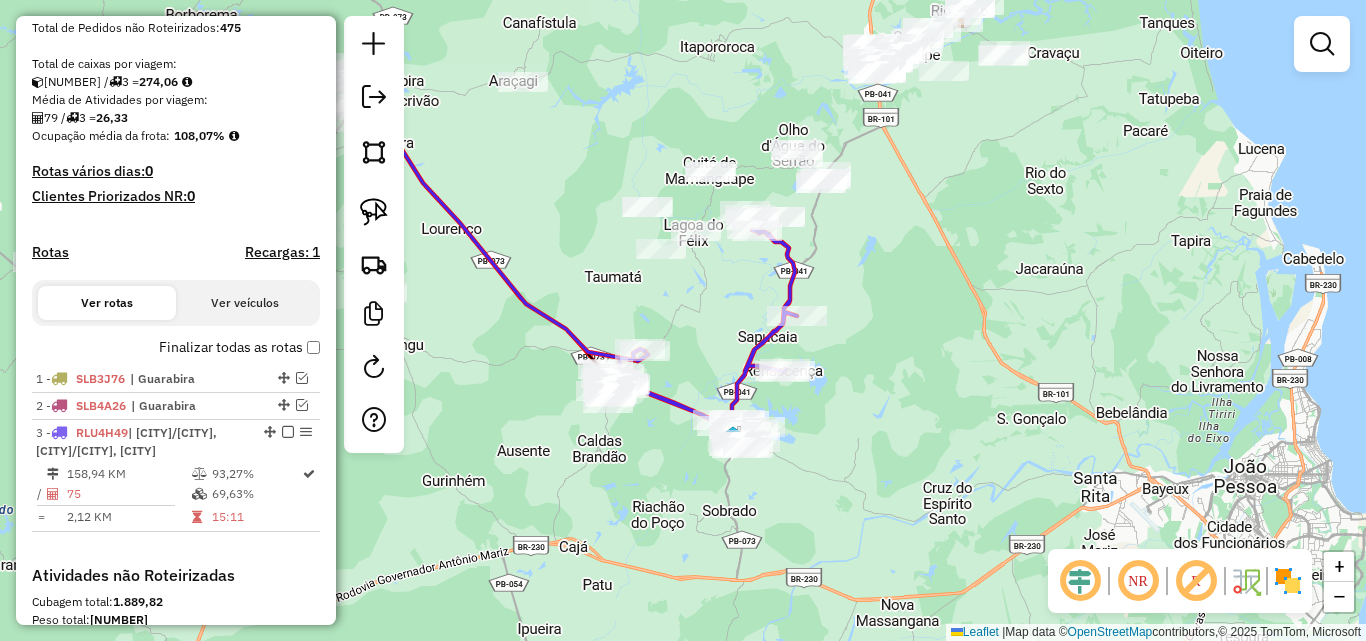 drag, startPoint x: 838, startPoint y: 301, endPoint x: 864, endPoint y: 330, distance: 38.948685 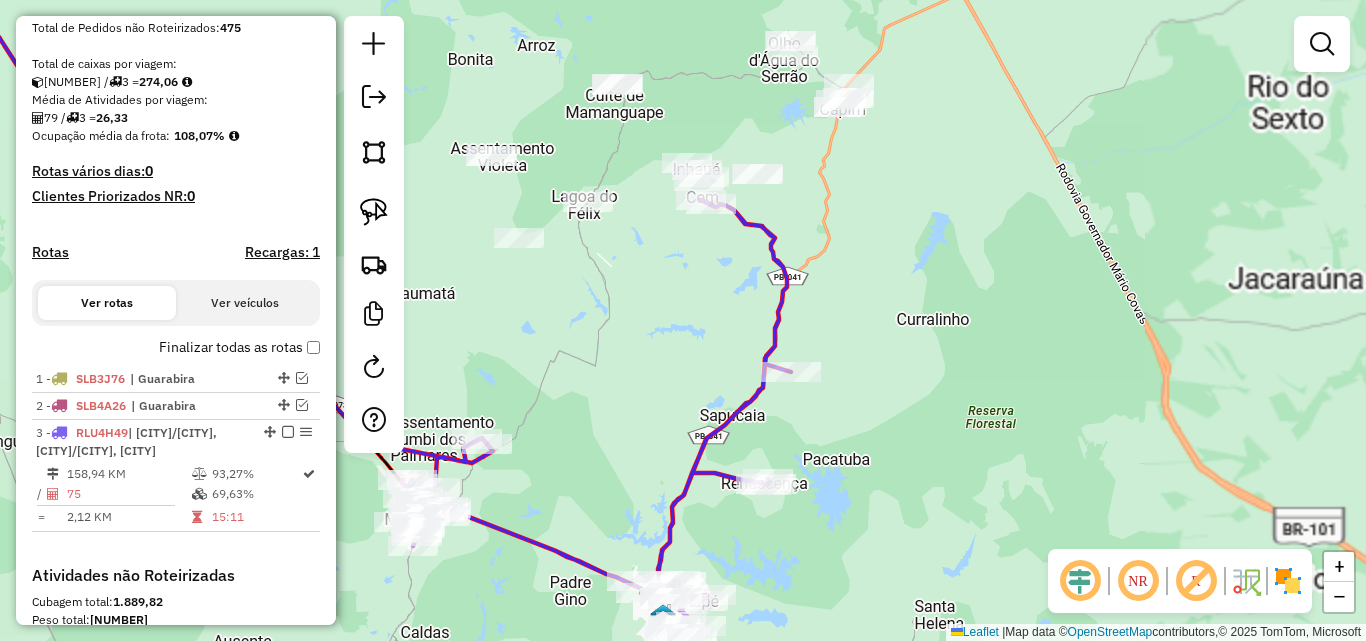 drag, startPoint x: 869, startPoint y: 326, endPoint x: 888, endPoint y: 362, distance: 40.706264 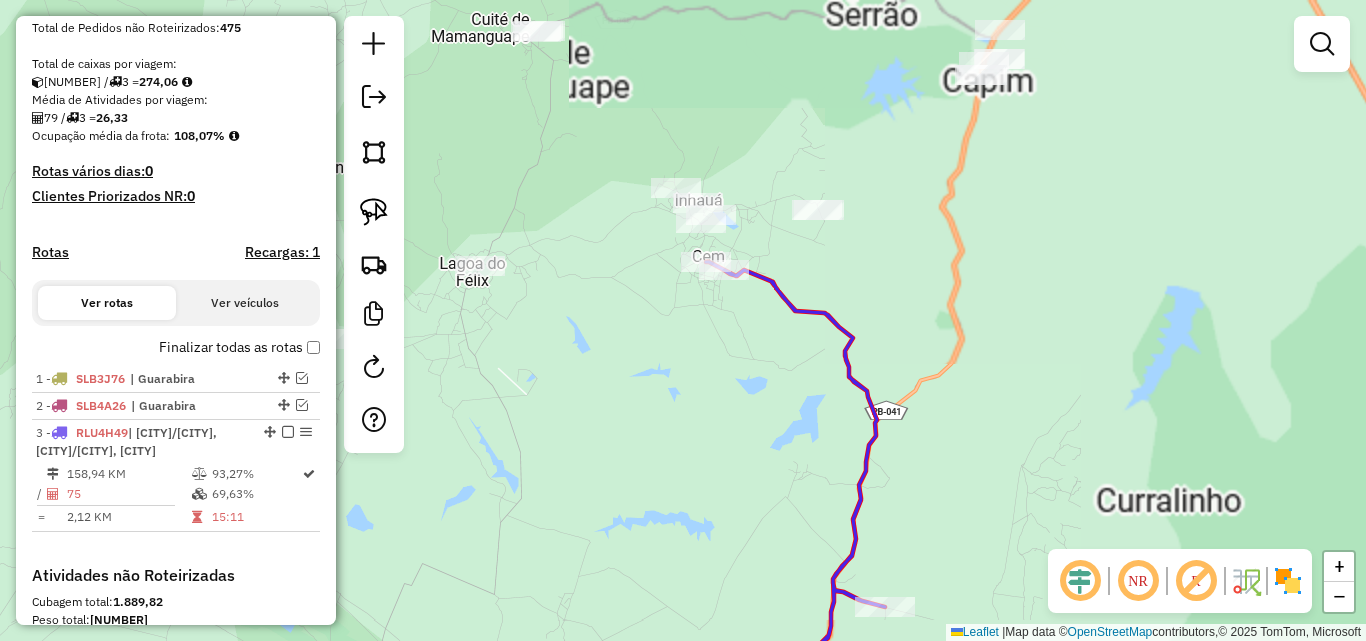 click on "Janela de atendimento Grade de atendimento Capacidade Transportadoras Veículos Cliente Pedidos  Rotas Selecione os dias de semana para filtrar as janelas de atendimento  Seg   Ter   Qua   Qui   Sex   Sáb   Dom  Informe o período da janela de atendimento: De: Até:  Filtrar exatamente a janela do cliente  Considerar janela de atendimento padrão  Selecione os dias de semana para filtrar as grades de atendimento  Seg   Ter   Qua   Qui   Sex   Sáb   Dom   Considerar clientes sem dia de atendimento cadastrado  Clientes fora do dia de atendimento selecionado Filtrar as atividades entre os valores definidos abaixo:  Peso mínimo:   Peso máximo:   Cubagem mínima:   Cubagem máxima:   De:   Até:  Filtrar as atividades entre o tempo de atendimento definido abaixo:  De:   Até:   Considerar capacidade total dos clientes não roteirizados Transportadora: Selecione um ou mais itens Tipo de veículo: Selecione um ou mais itens Veículo: Selecione um ou mais itens Motorista: Selecione um ou mais itens Nome: Rótulo:" 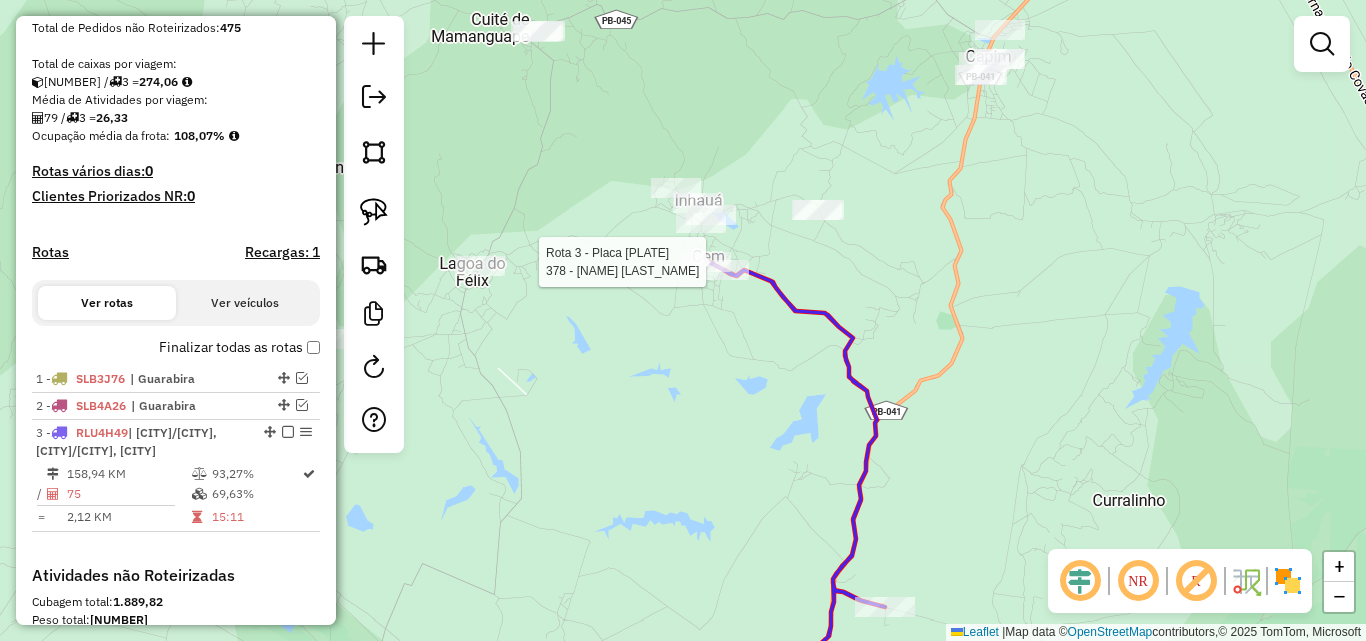 select on "**********" 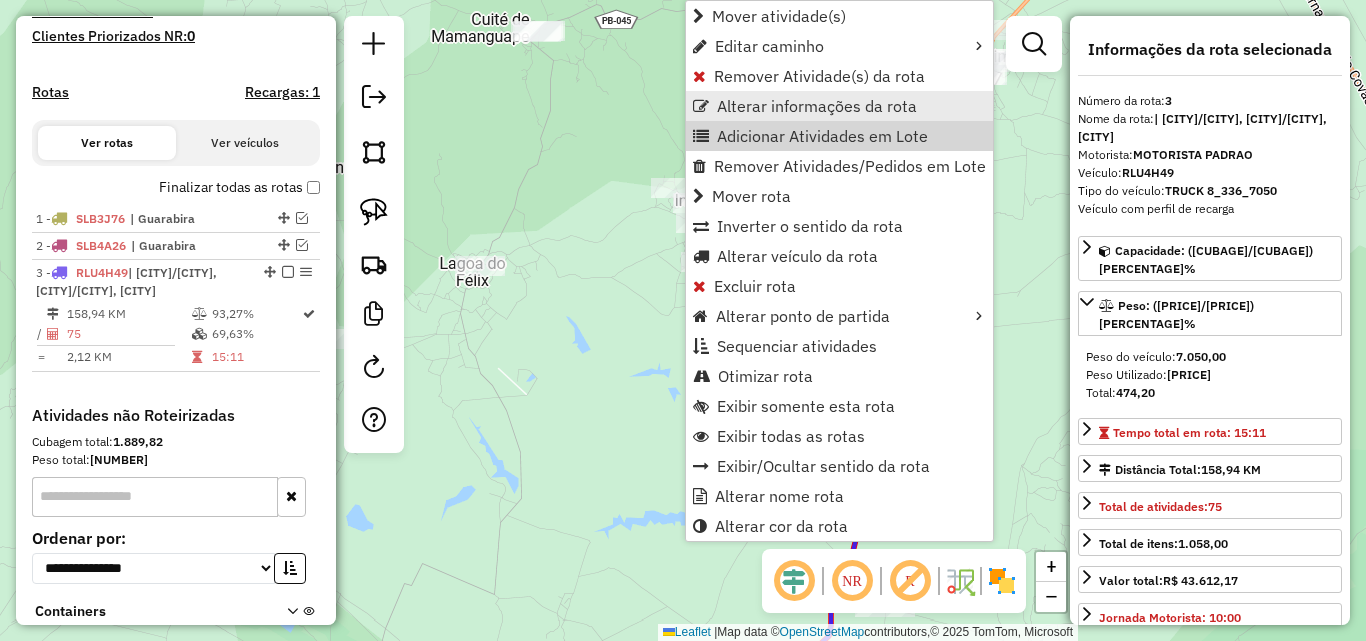 scroll, scrollTop: 700, scrollLeft: 0, axis: vertical 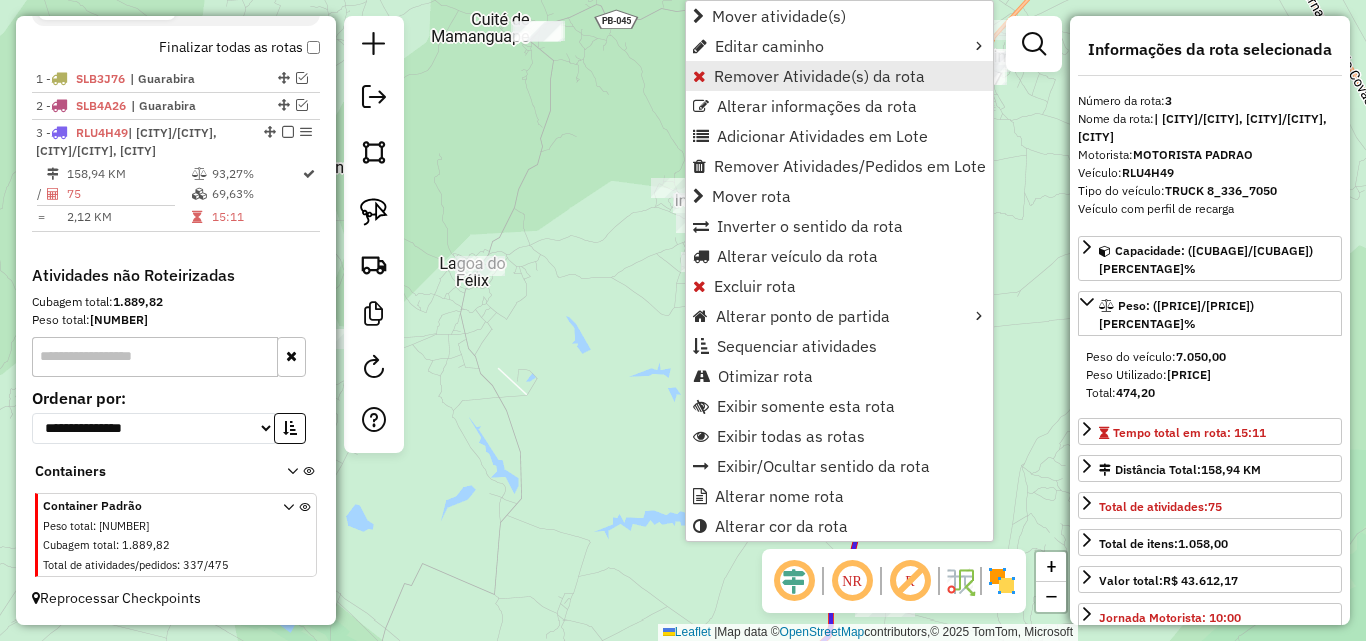 click on "Remover Atividade(s) da rota" at bounding box center (819, 76) 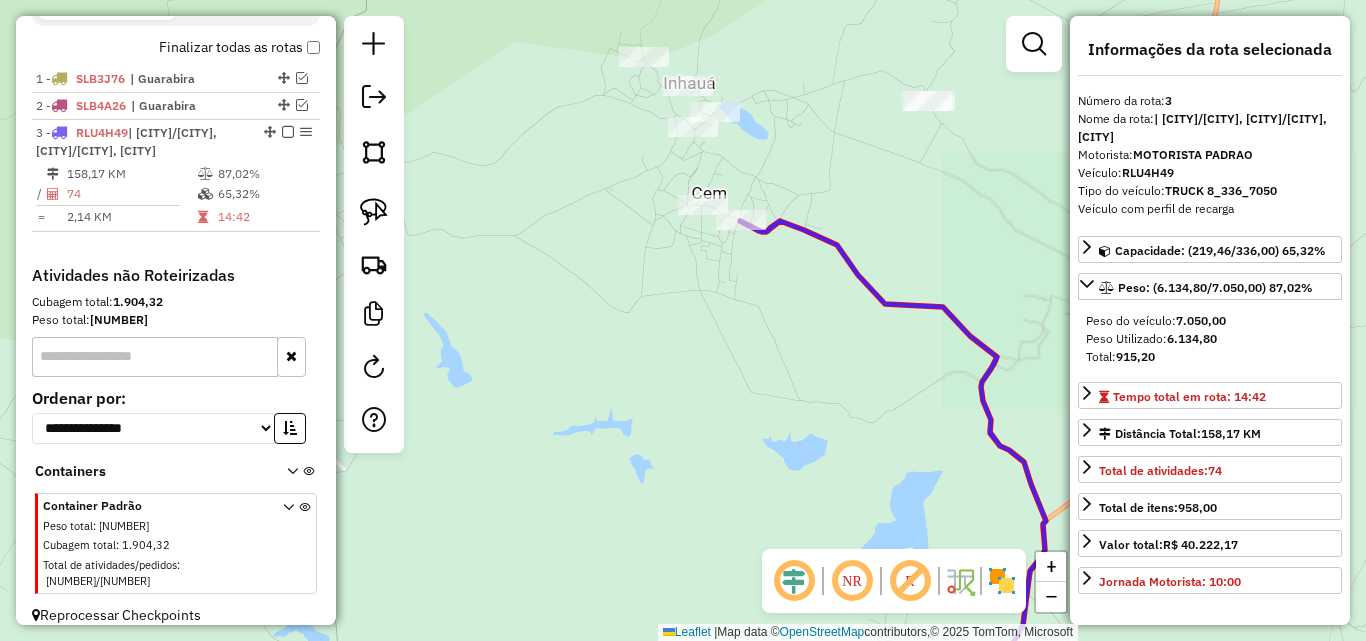 click on "Rota 3 - Placa RLU4H49  1171 - SKINA DO FRANGO Janela de atendimento Grade de atendimento Capacidade Transportadoras Veículos Cliente Pedidos  Rotas Selecione os dias de semana para filtrar as janelas de atendimento  Seg   Ter   Qua   Qui   Sex   Sáb   Dom  Informe o período da janela de atendimento: De: Até:  Filtrar exatamente a janela do cliente  Considerar janela de atendimento padrão  Selecione os dias de semana para filtrar as grades de atendimento  Seg   Ter   Qua   Qui   Sex   Sáb   Dom   Considerar clientes sem dia de atendimento cadastrado  Clientes fora do dia de atendimento selecionado Filtrar as atividades entre os valores definidos abaixo:  Peso mínimo:   Peso máximo:   Cubagem mínima:   Cubagem máxima:   De:   Até:  Filtrar as atividades entre o tempo de atendimento definido abaixo:  De:   Até:   Considerar capacidade total dos clientes não roteirizados Transportadora: Selecione um ou mais itens Tipo de veículo: Selecione um ou mais itens Veículo: Selecione um ou mais itens Nome:" 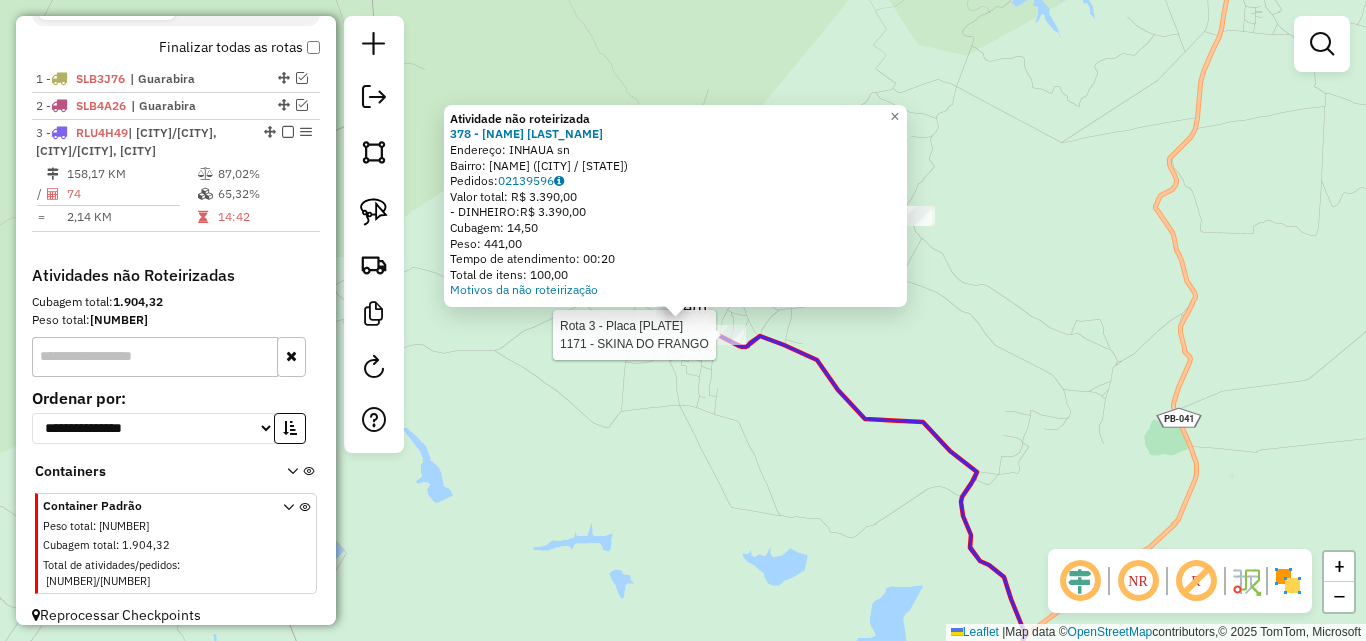 select on "**********" 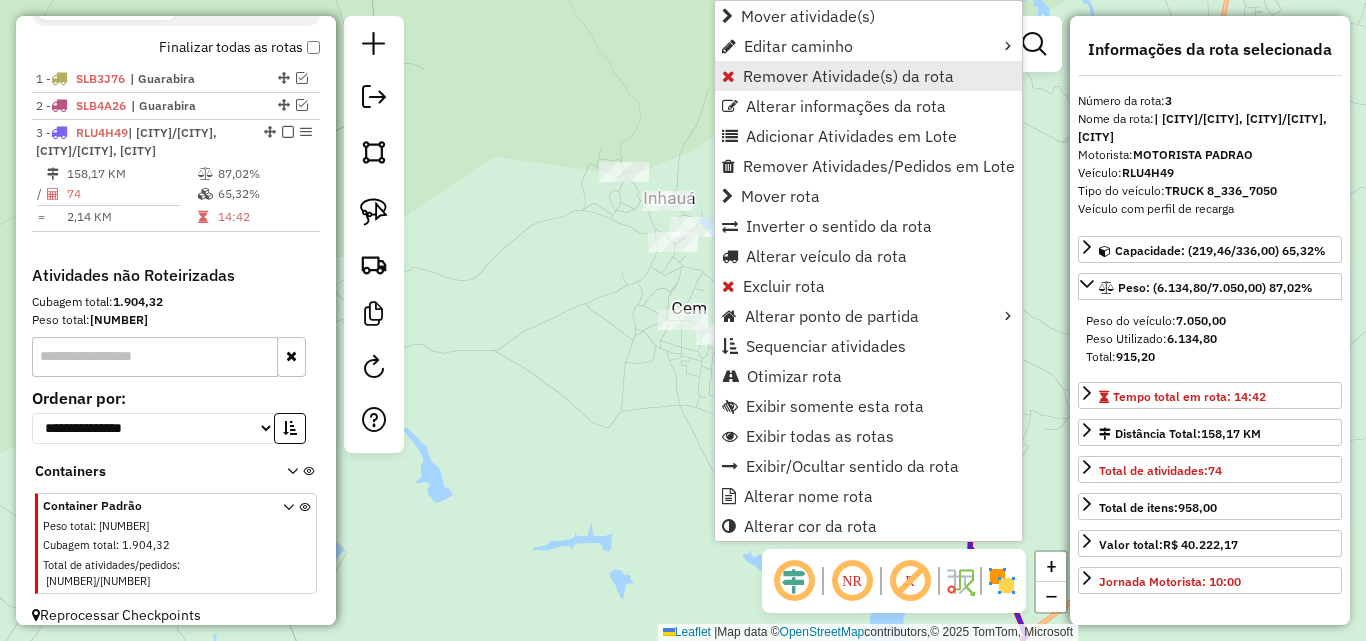 click on "Remover Atividade(s) da rota" at bounding box center (848, 76) 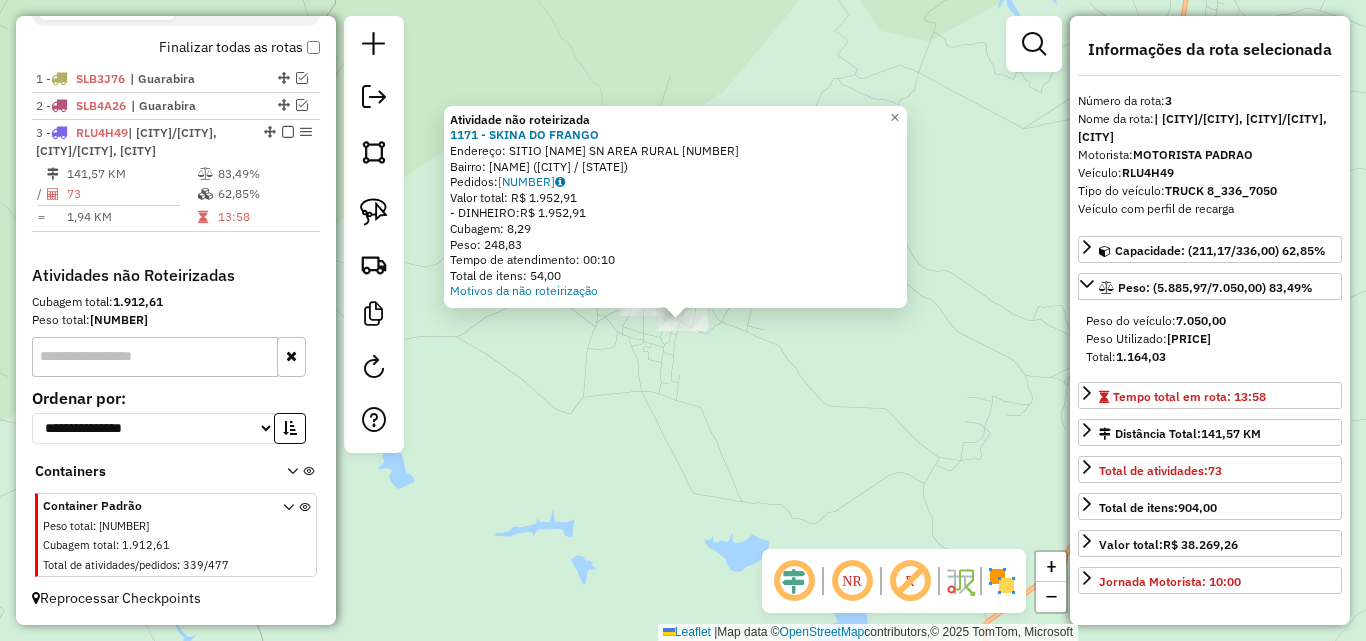 click on "Atividade não roteirizada 1171 - SKINA DO FRANGO  Endereço:  SITIO INHAUA S N AREA RURAL 1   Bairro: INHAUA (SAPE / PB)   Pedidos:  02139622   Valor total: R$ 1.952,91   - DINHEIRO:  R$ 1.952,91   Cubagem: 8,29   Peso: 248,83   Tempo de atendimento: 00:10   Total de itens: 54,00  Motivos da não roteirização × Janela de atendimento Grade de atendimento Capacidade Transportadoras Veículos Cliente Pedidos  Rotas Selecione os dias de semana para filtrar as janelas de atendimento  Seg   Ter   Qua   Qui   Sex   Sáb   Dom  Informe o período da janela de atendimento: De: Até:  Filtrar exatamente a janela do cliente  Considerar janela de atendimento padrão  Selecione os dias de semana para filtrar as grades de atendimento  Seg   Ter   Qua   Qui   Sex   Sáb   Dom   Considerar clientes sem dia de atendimento cadastrado  Clientes fora do dia de atendimento selecionado Filtrar as atividades entre os valores definidos abaixo:  Peso mínimo:   Peso máximo:   Cubagem mínima:   Cubagem máxima:   De:   Até:  +" 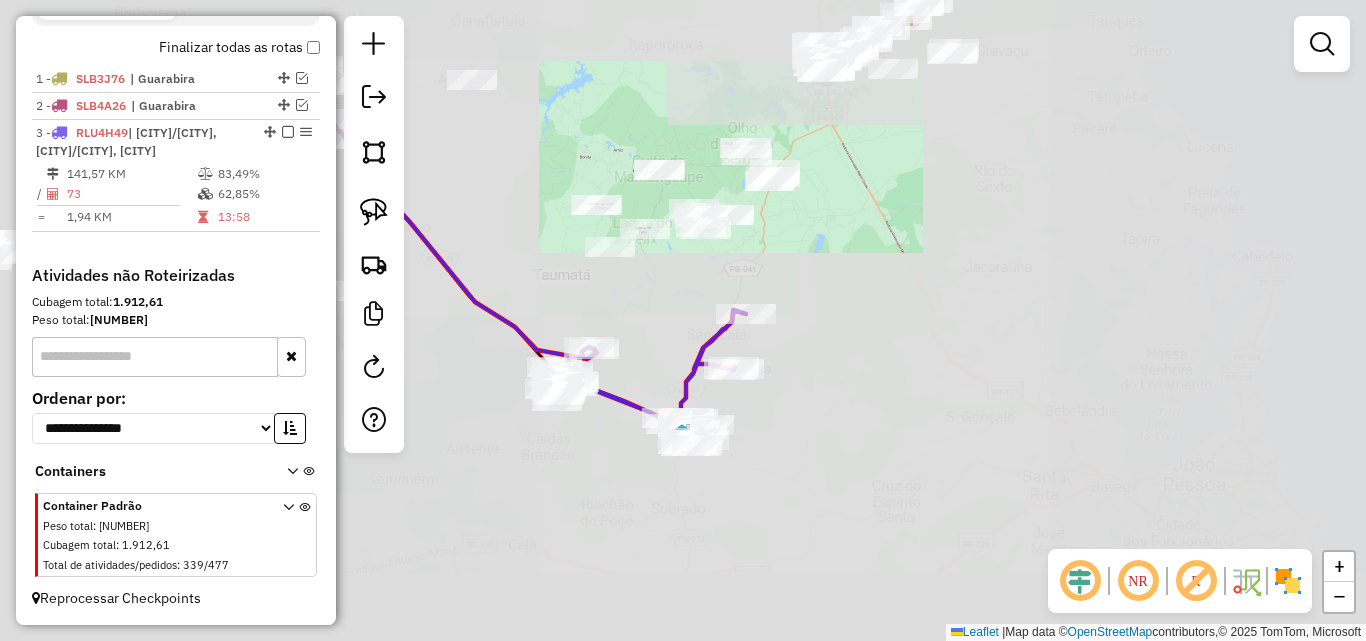 drag, startPoint x: 697, startPoint y: 363, endPoint x: 711, endPoint y: 319, distance: 46.173584 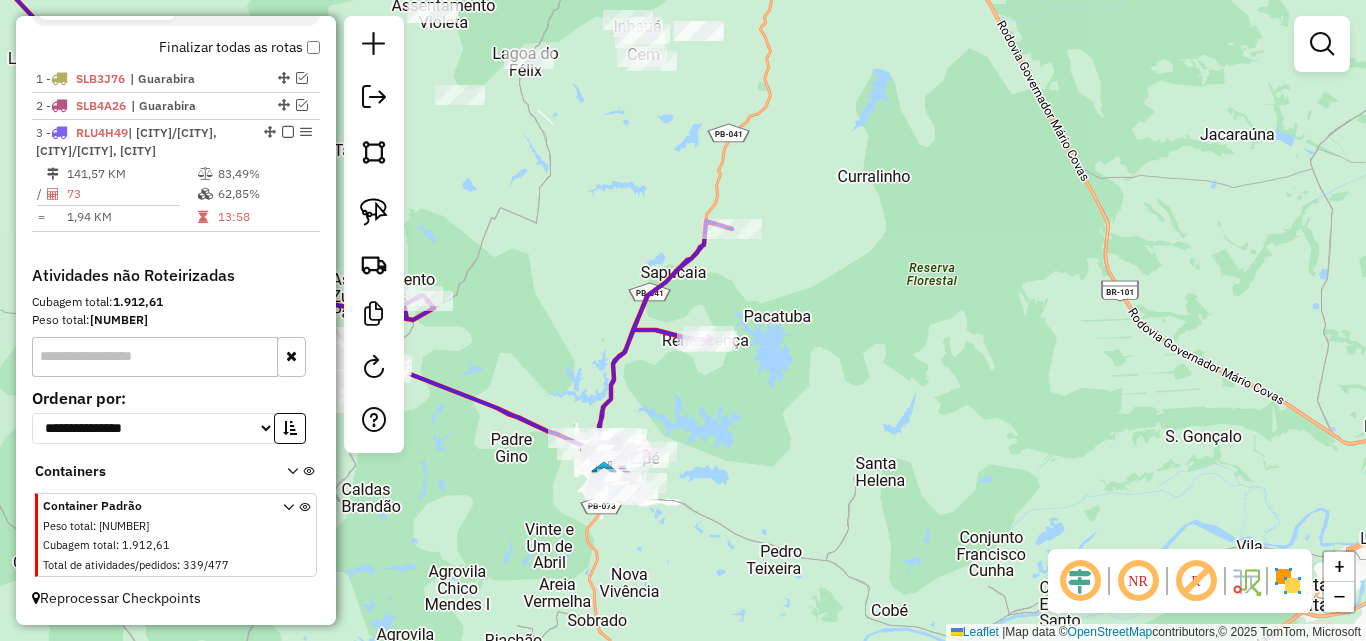 drag, startPoint x: 752, startPoint y: 353, endPoint x: 829, endPoint y: 332, distance: 79.81228 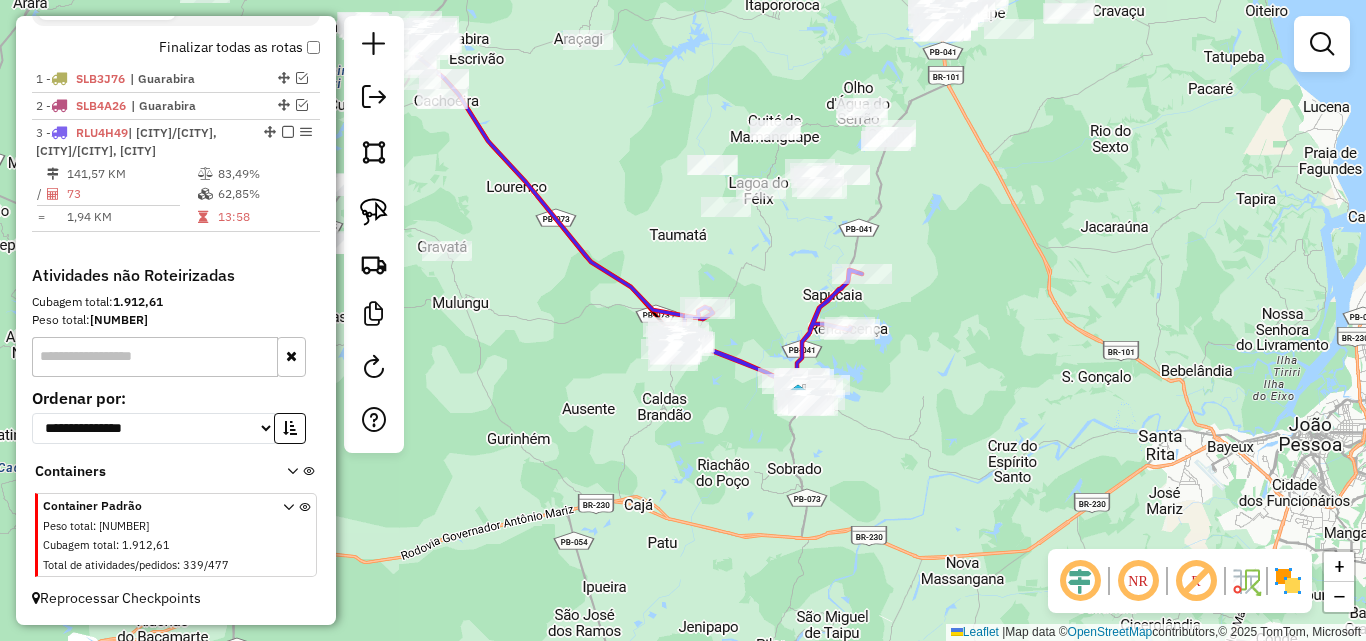 drag, startPoint x: 887, startPoint y: 339, endPoint x: 926, endPoint y: 332, distance: 39.623226 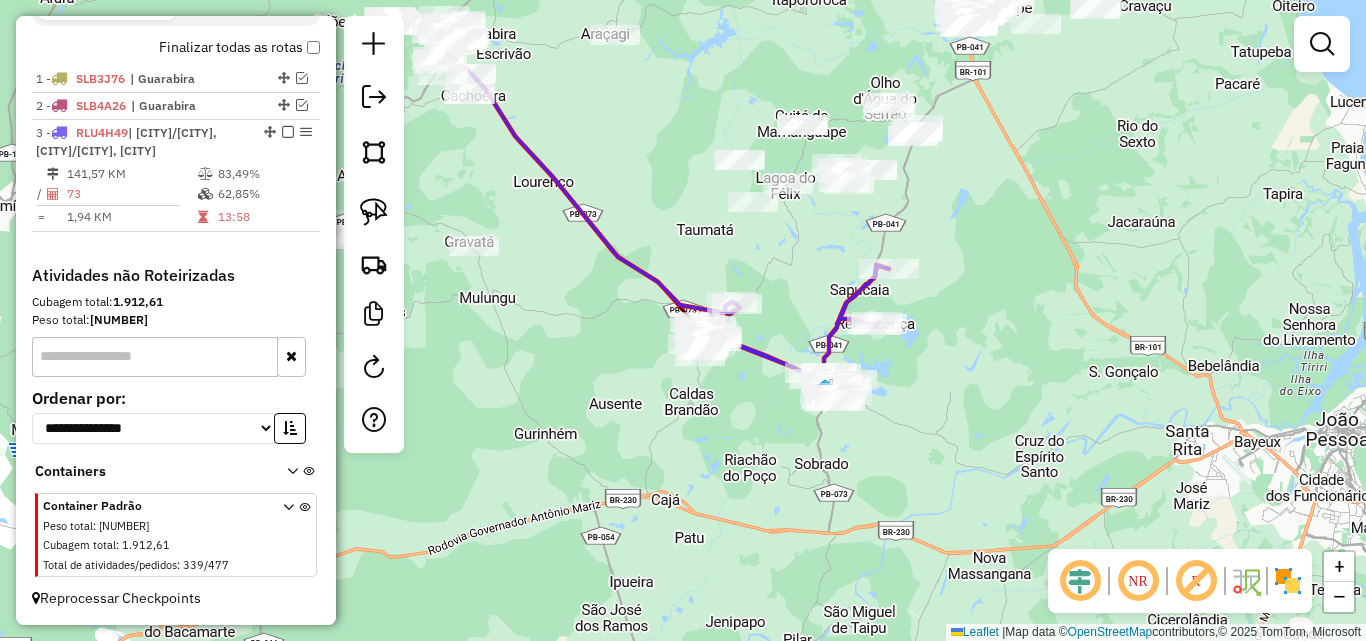 click on "Janela de atendimento Grade de atendimento Capacidade Transportadoras Veículos Cliente Pedidos  Rotas Selecione os dias de semana para filtrar as janelas de atendimento  Seg   Ter   Qua   Qui   Sex   Sáb   Dom  Informe o período da janela de atendimento: De: Até:  Filtrar exatamente a janela do cliente  Considerar janela de atendimento padrão  Selecione os dias de semana para filtrar as grades de atendimento  Seg   Ter   Qua   Qui   Sex   Sáb   Dom   Considerar clientes sem dia de atendimento cadastrado  Clientes fora do dia de atendimento selecionado Filtrar as atividades entre os valores definidos abaixo:  Peso mínimo:   Peso máximo:   Cubagem mínima:   Cubagem máxima:   De:   Até:  Filtrar as atividades entre o tempo de atendimento definido abaixo:  De:   Até:   Considerar capacidade total dos clientes não roteirizados Transportadora: Selecione um ou mais itens Tipo de veículo: Selecione um ou mais itens Veículo: Selecione um ou mais itens Motorista: Selecione um ou mais itens Nome: Rótulo:" 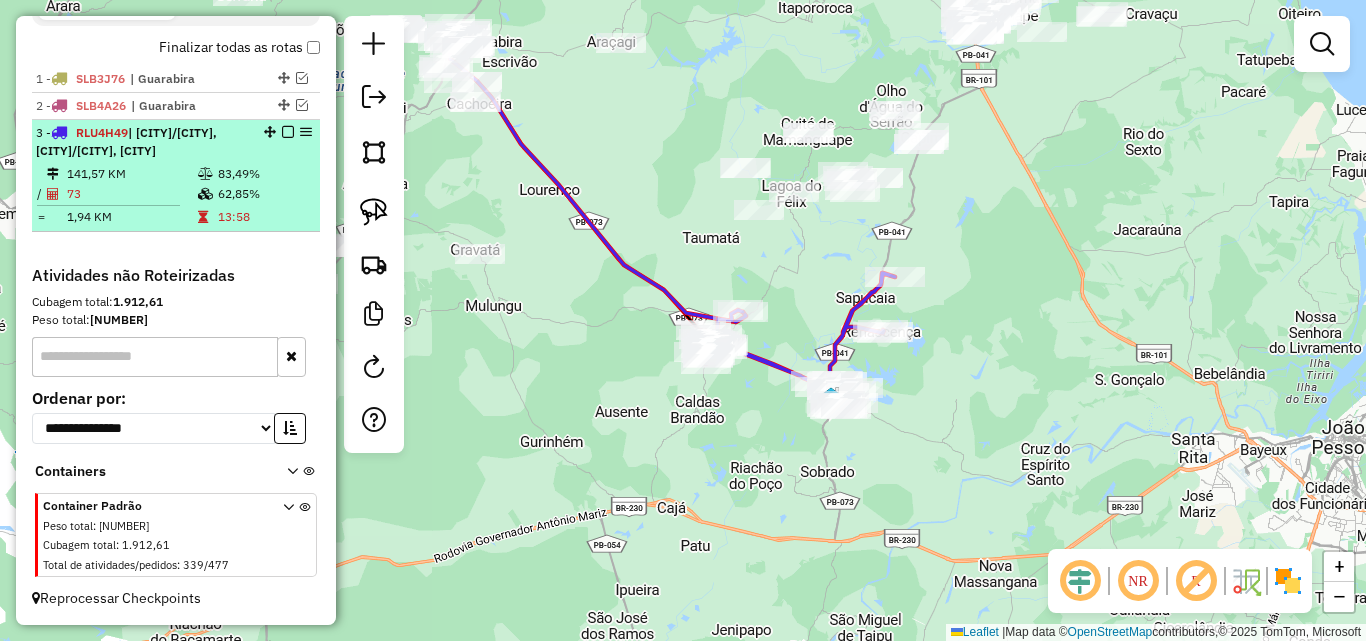 click at bounding box center (288, 132) 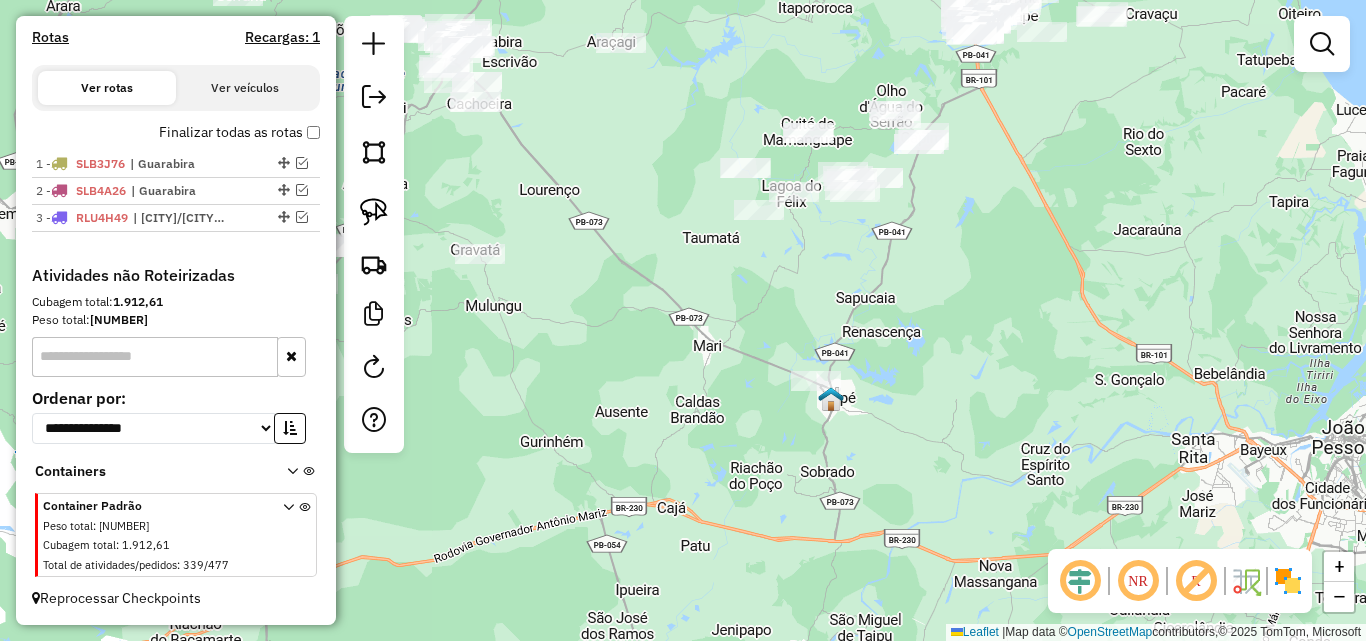 scroll, scrollTop: 615, scrollLeft: 0, axis: vertical 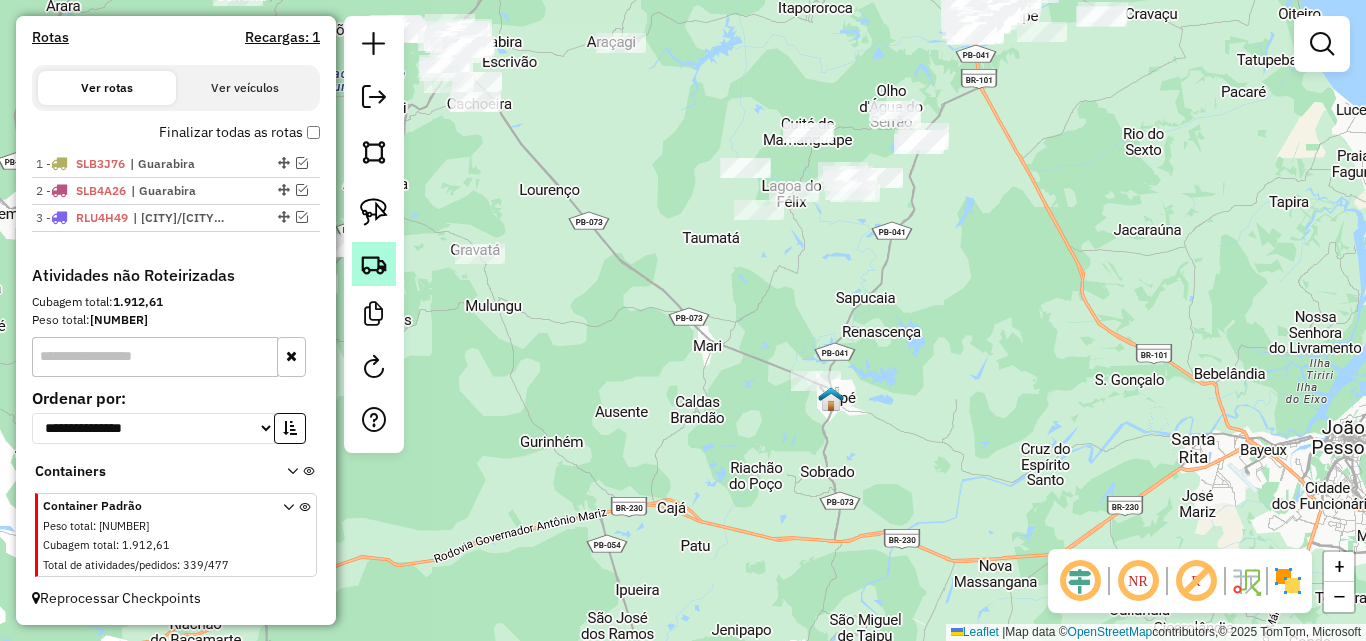 click 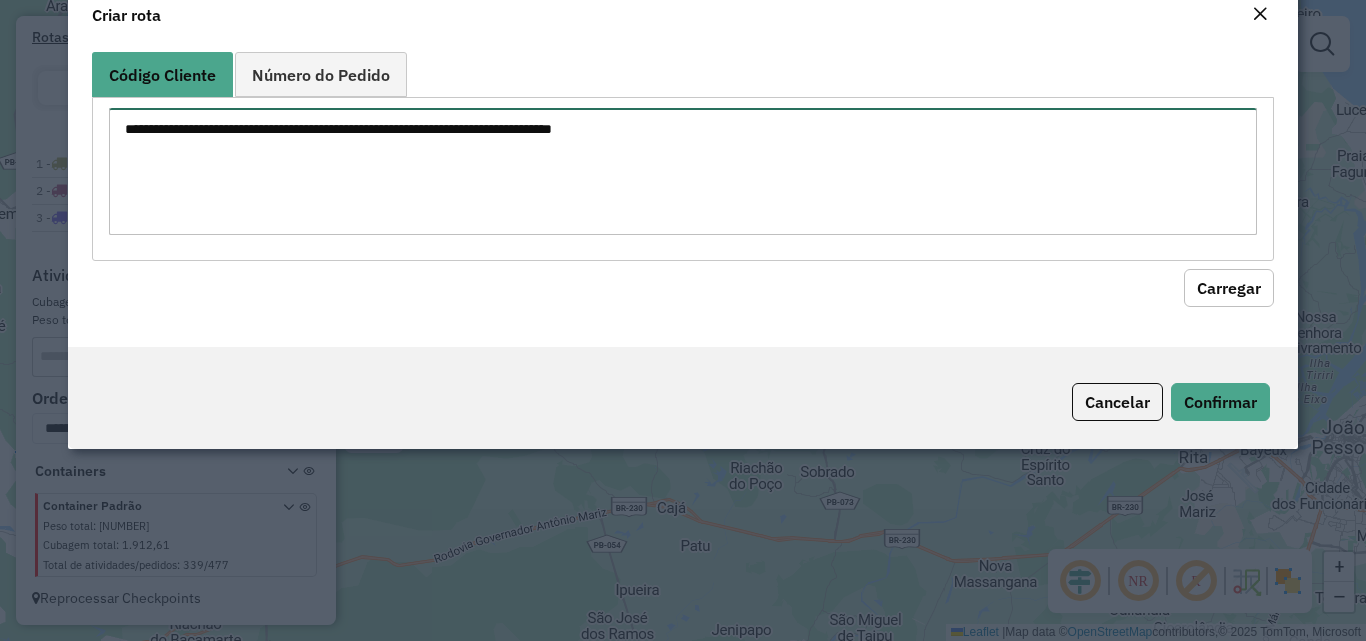 click at bounding box center (682, 171) 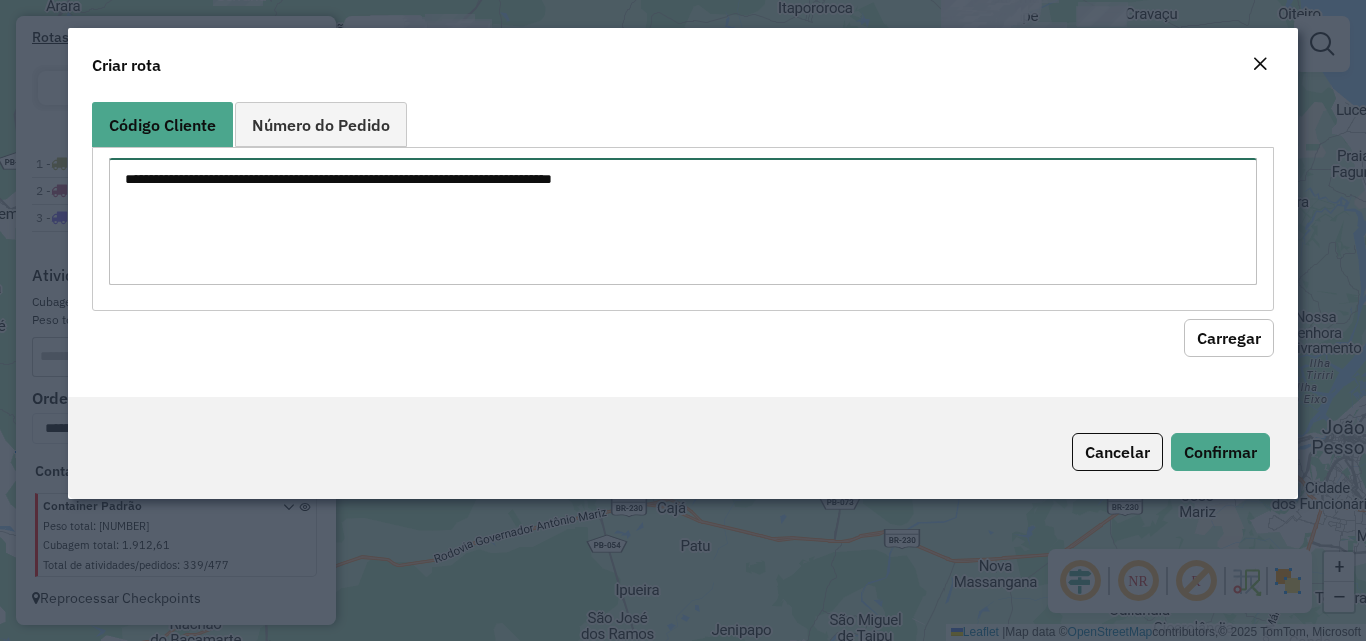 paste on "***
***
****
****
****
****
****
****
****
****
****
****
****
****
****
****
***
***
****
****
****
****
****
****
****
****
****
****
****
****
****
****
****
****
****
****
****
****
****
****
****
****
****
****
****
****
****
****
****" 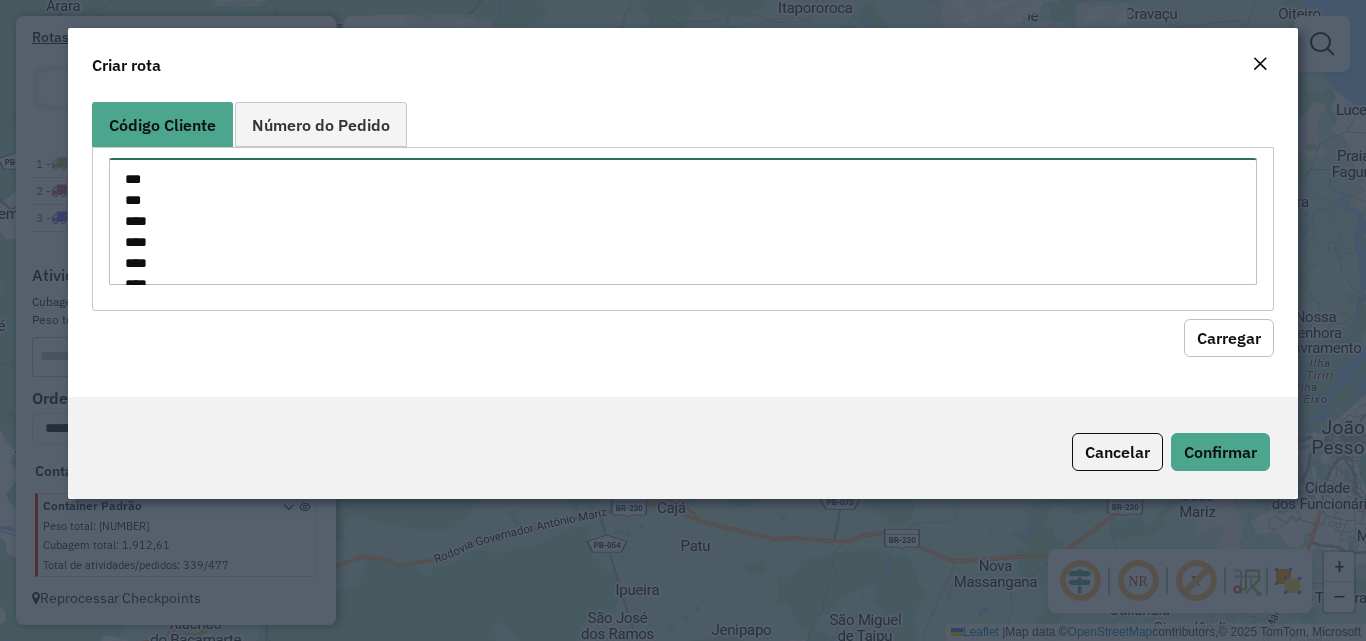 scroll, scrollTop: 932, scrollLeft: 0, axis: vertical 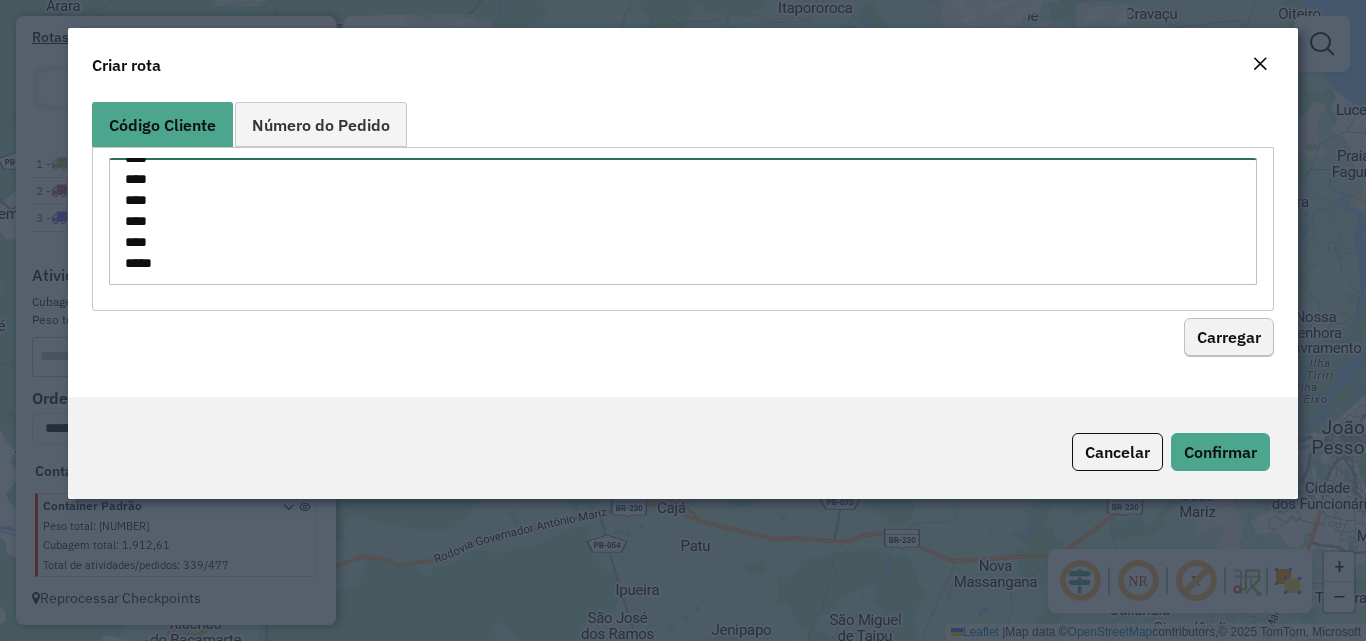 type on "***
***
****
****
****
****
****
****
****
****
****
****
****
****
****
****
***
***
****
****
****
****
****
****
****
****
****
****
****
****
****
****
****
****
****
****
****
****
****
****
****
****
****
****
****
****
****
****
****" 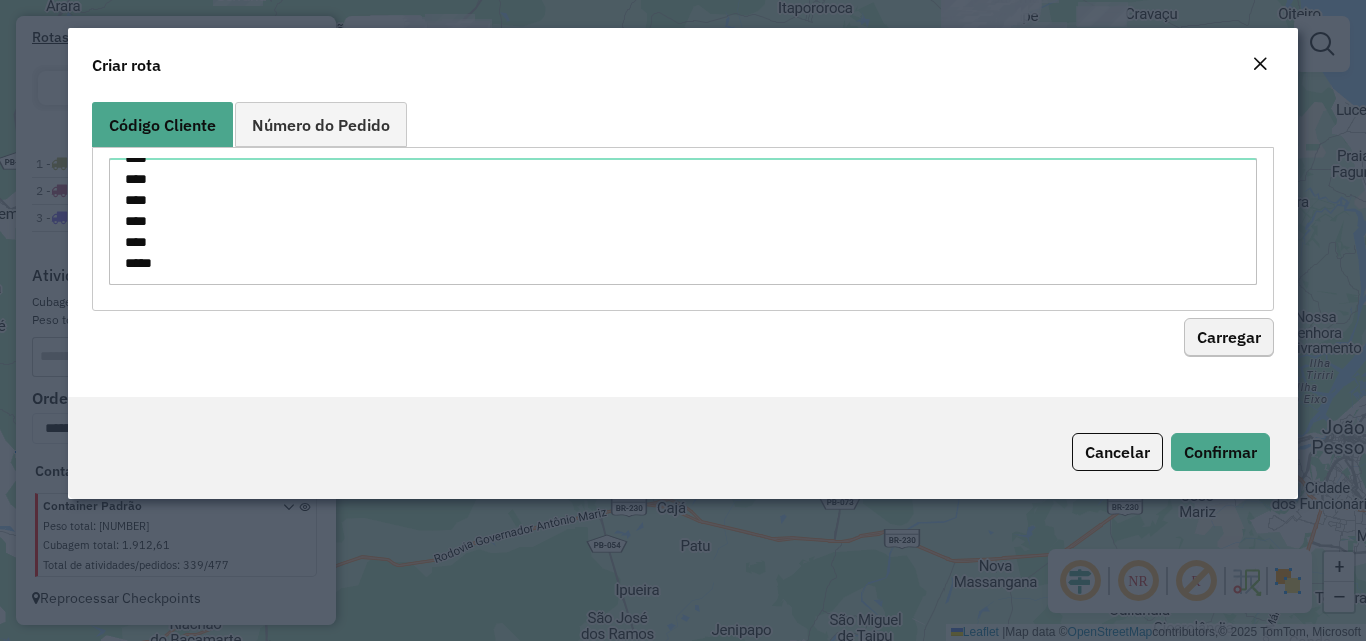 click on "Carregar" 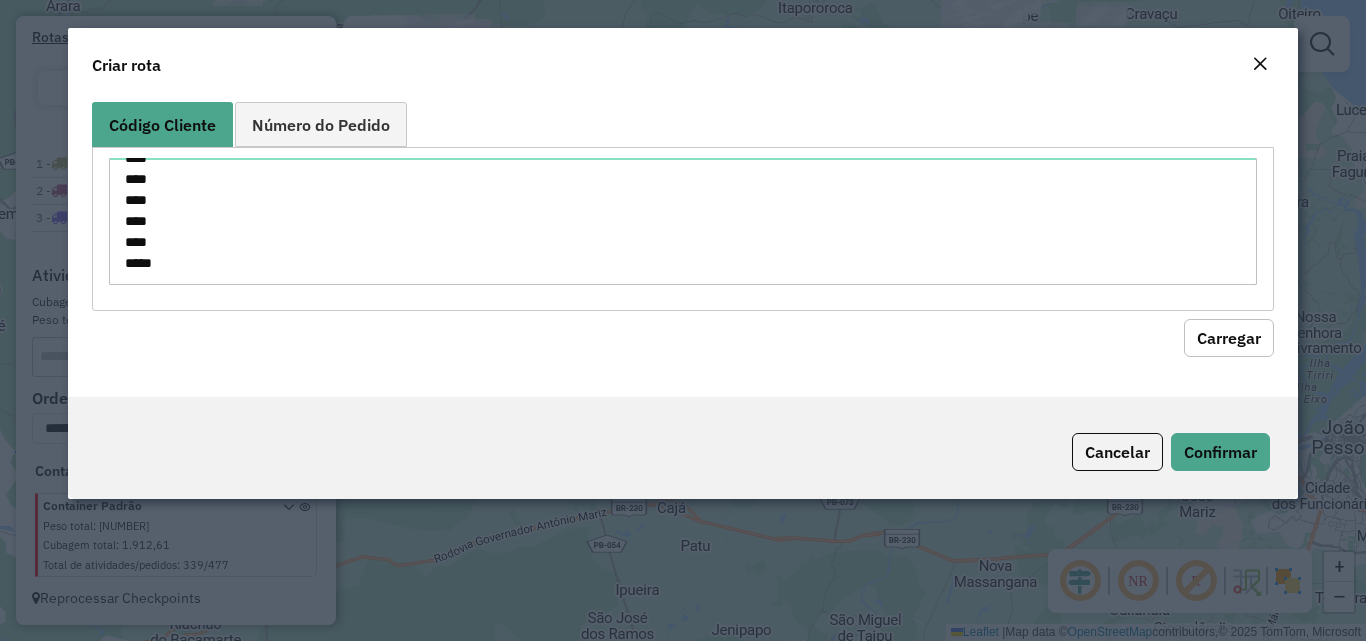 click on "Carregar" 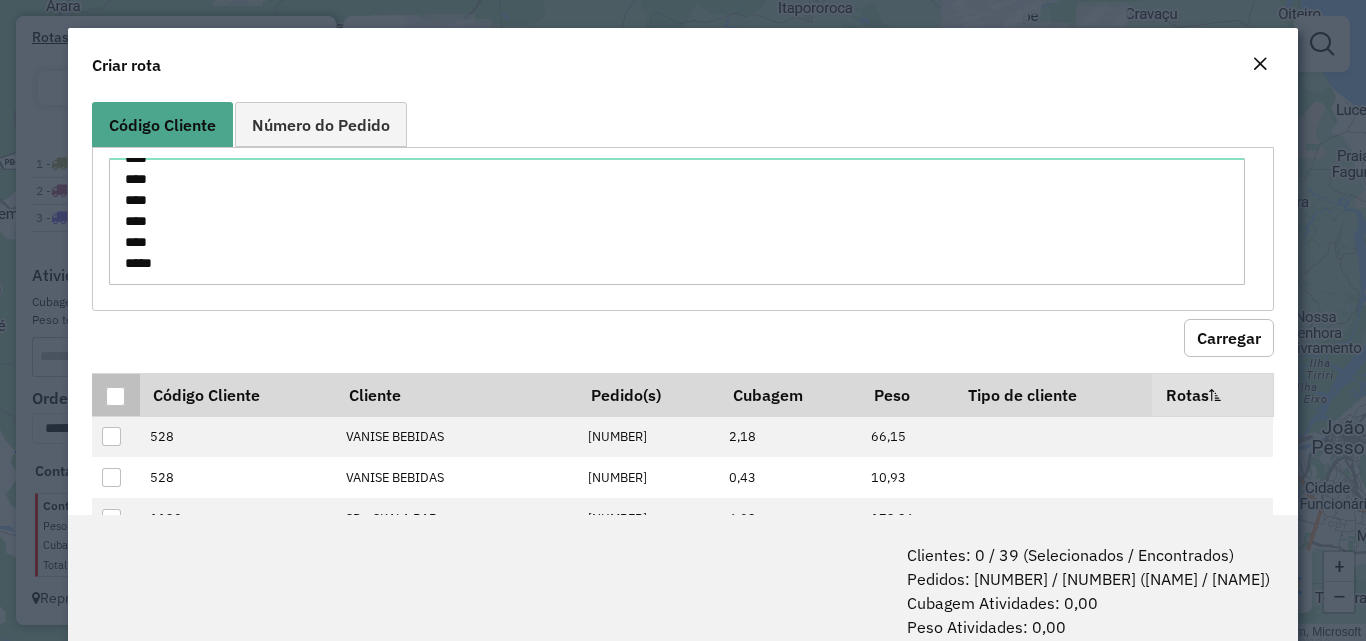 click at bounding box center (115, 396) 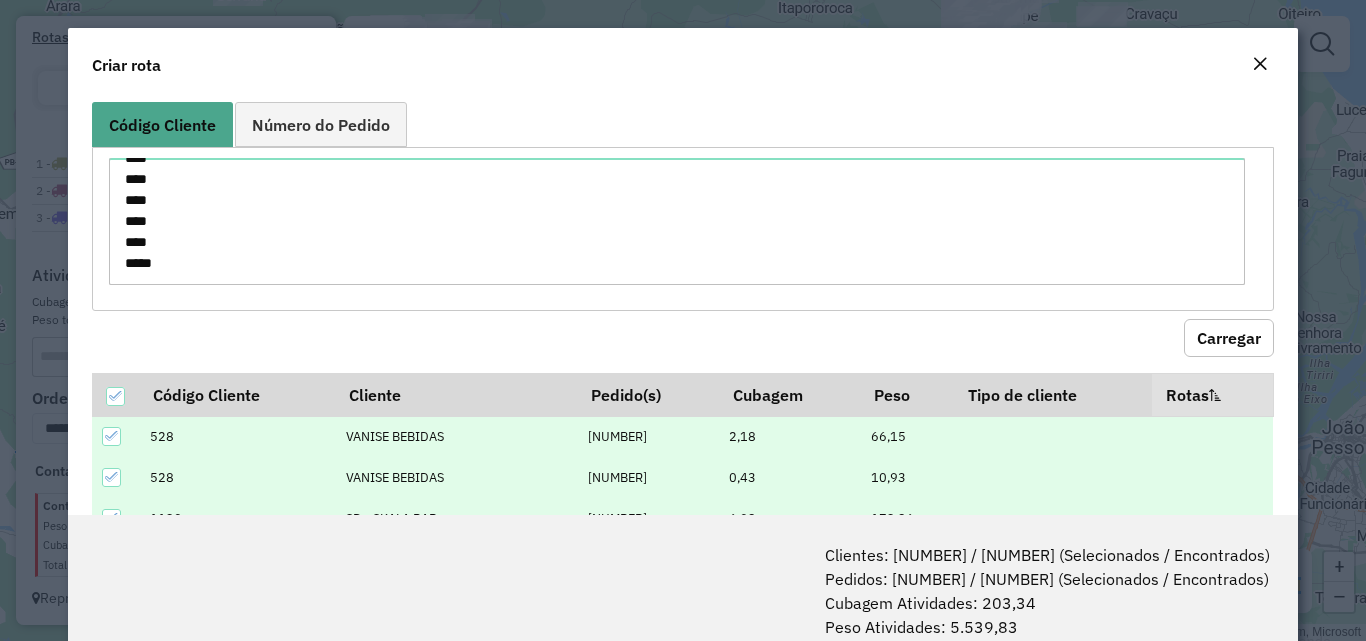 scroll, scrollTop: 100, scrollLeft: 0, axis: vertical 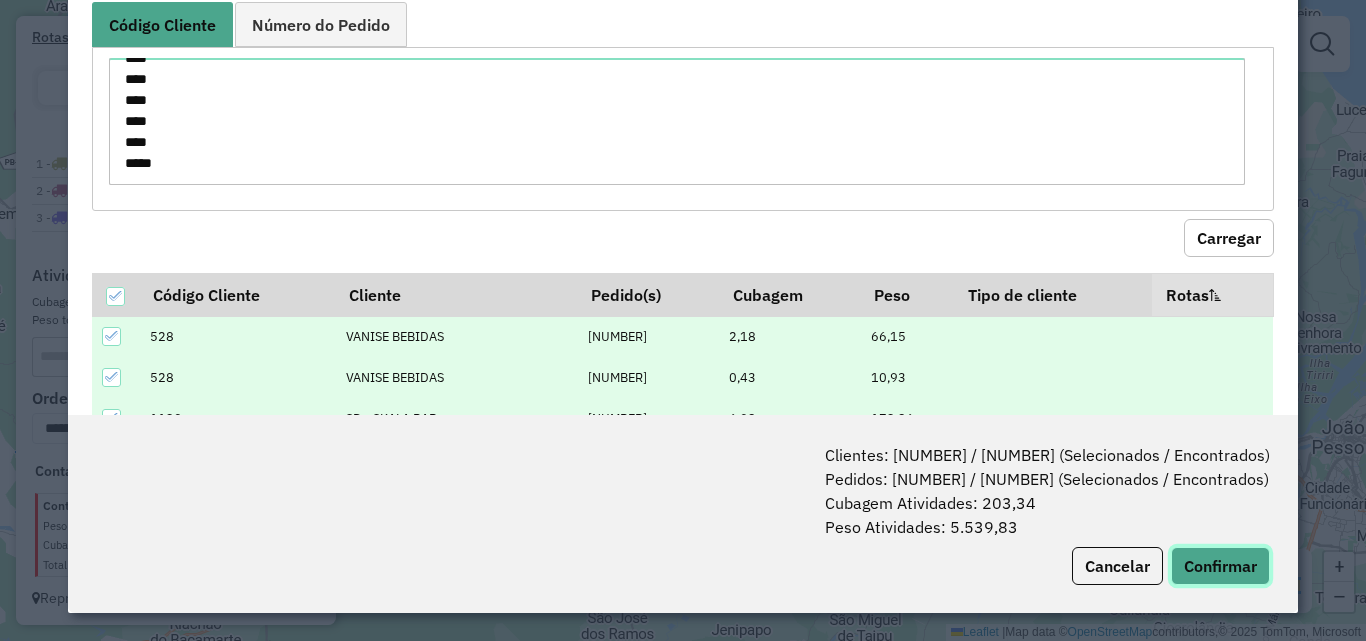 click on "Confirmar" 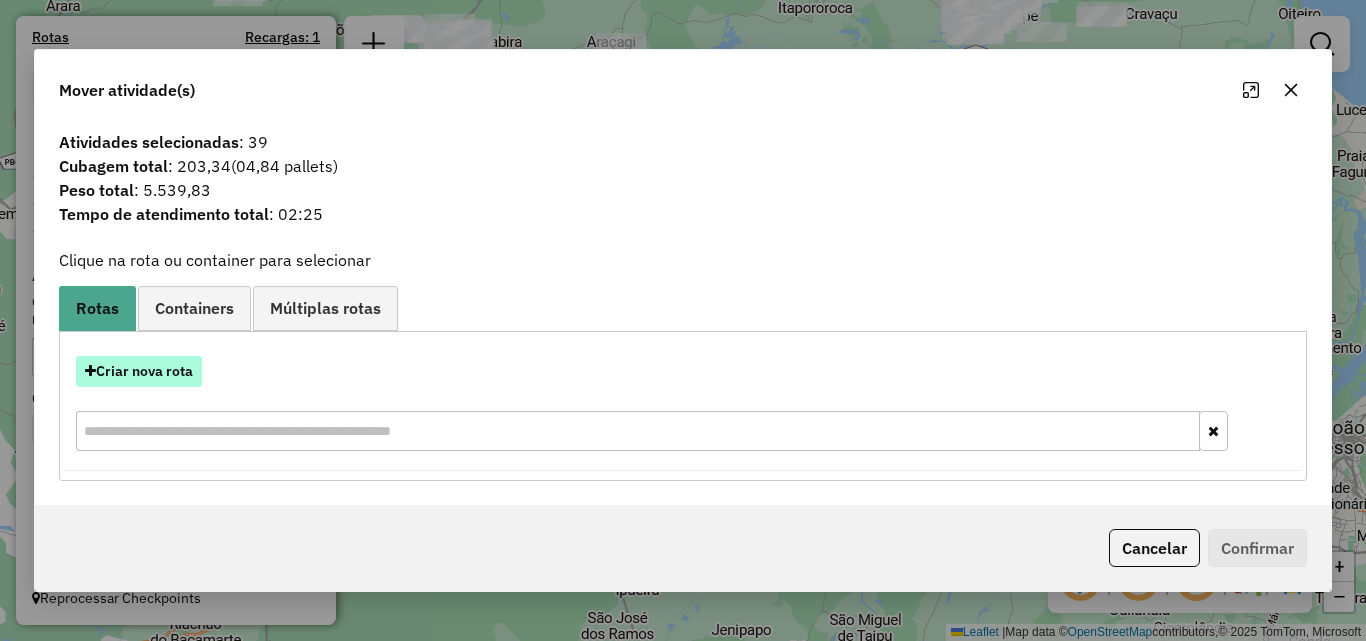 click on "Criar nova rota" at bounding box center (139, 371) 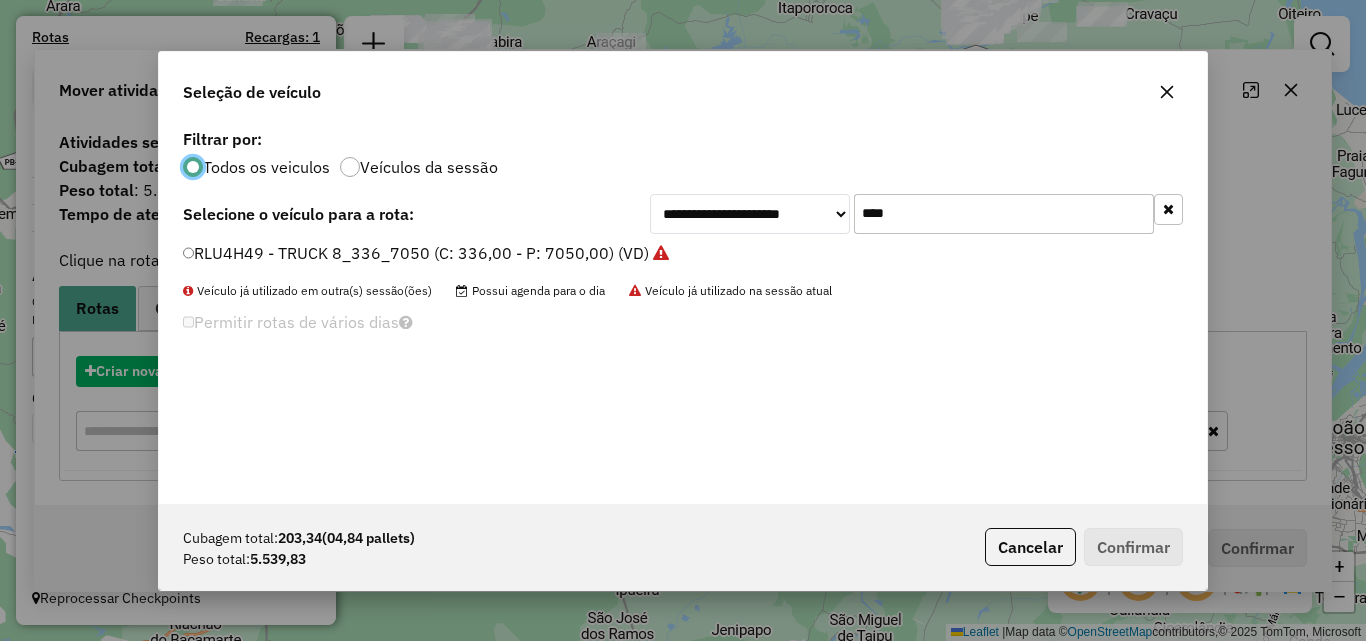 scroll, scrollTop: 11, scrollLeft: 6, axis: both 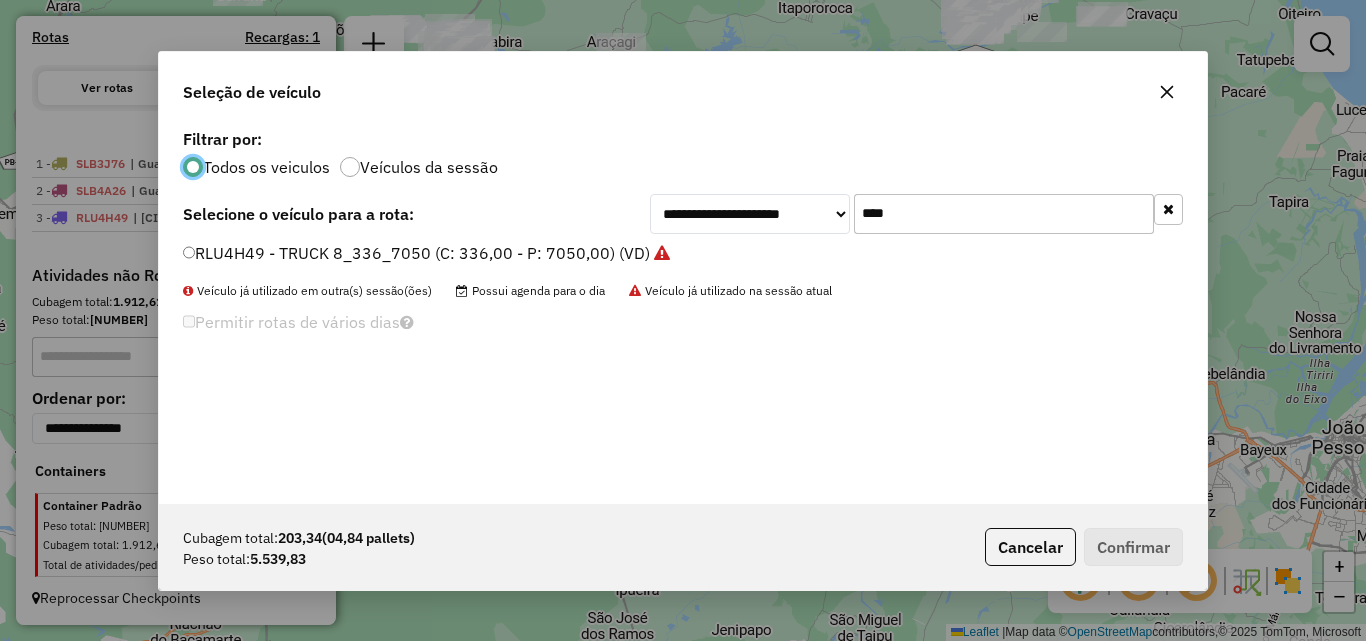 click on "****" 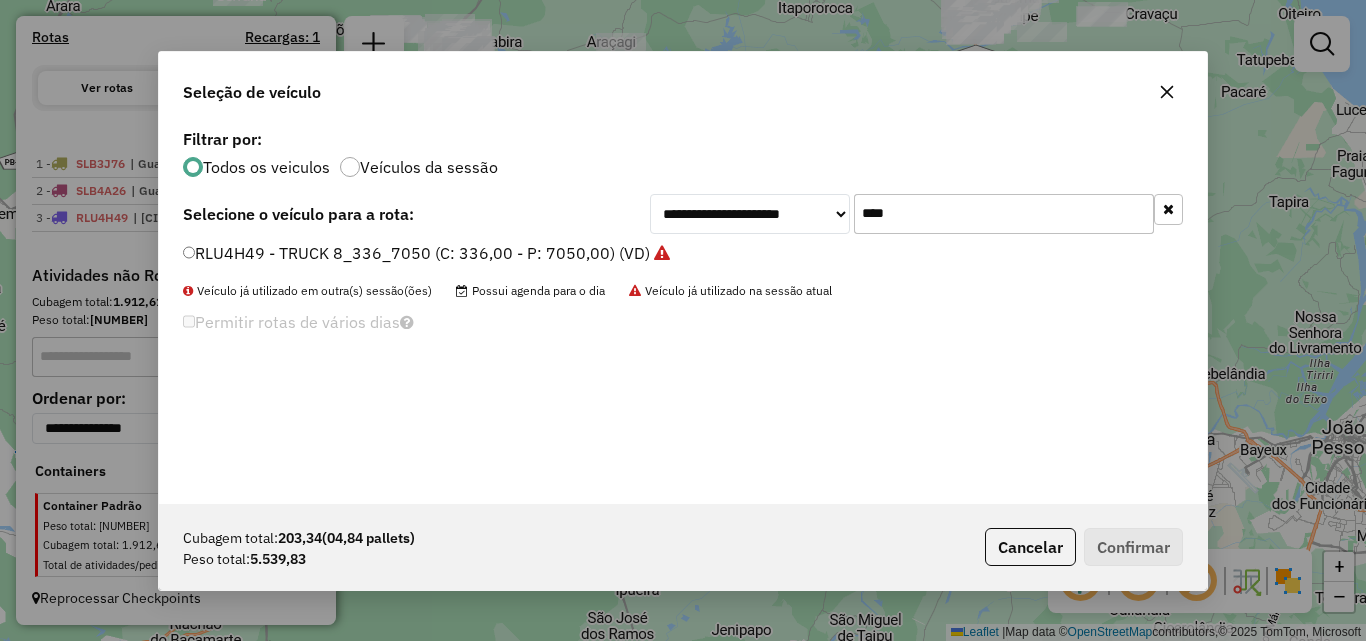 click on "****" 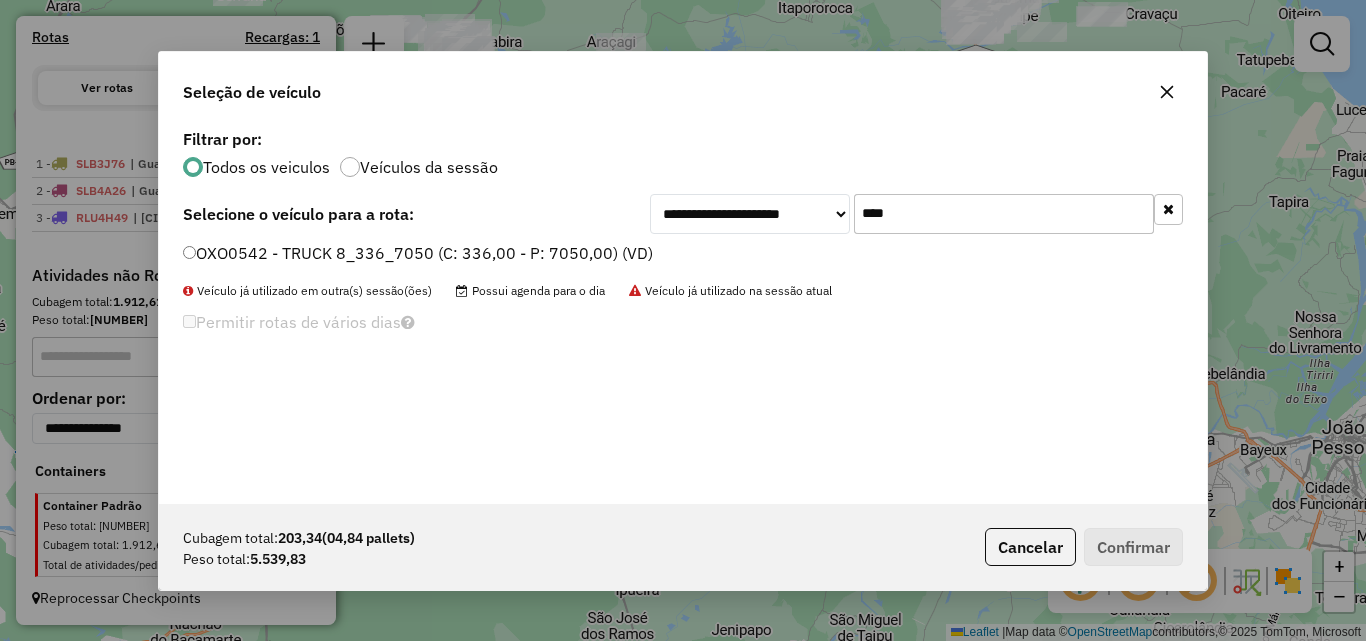 type on "****" 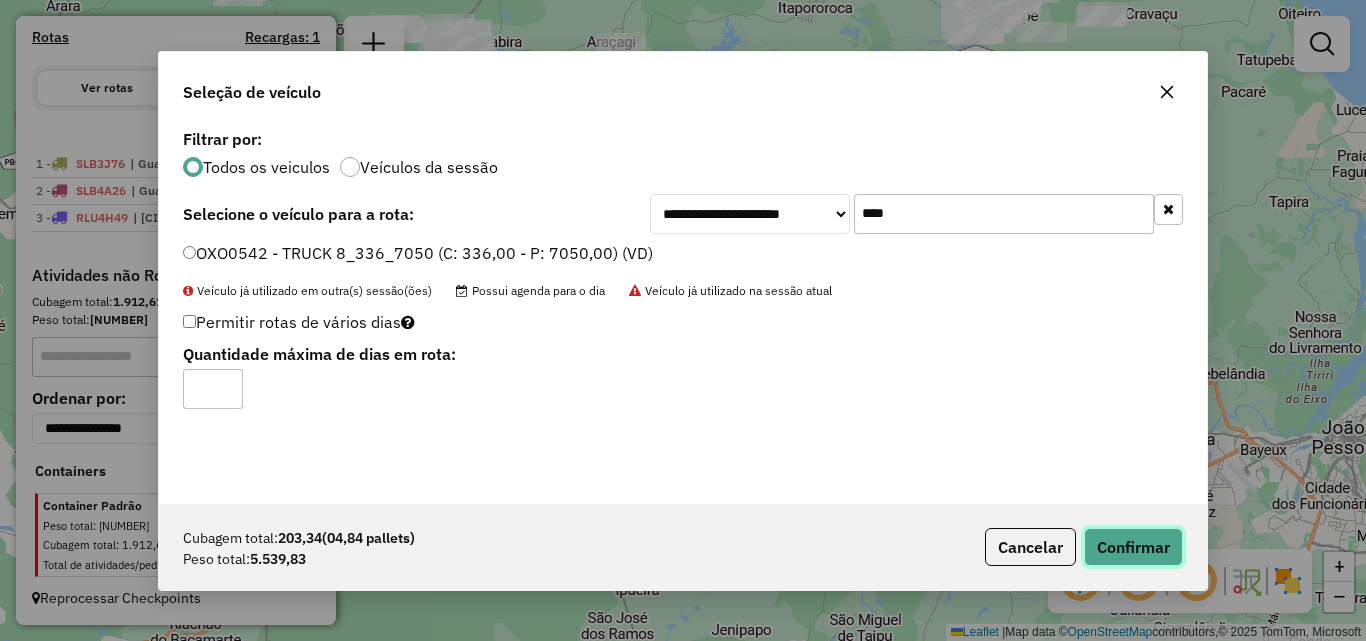 drag, startPoint x: 1096, startPoint y: 544, endPoint x: 1121, endPoint y: 552, distance: 26.24881 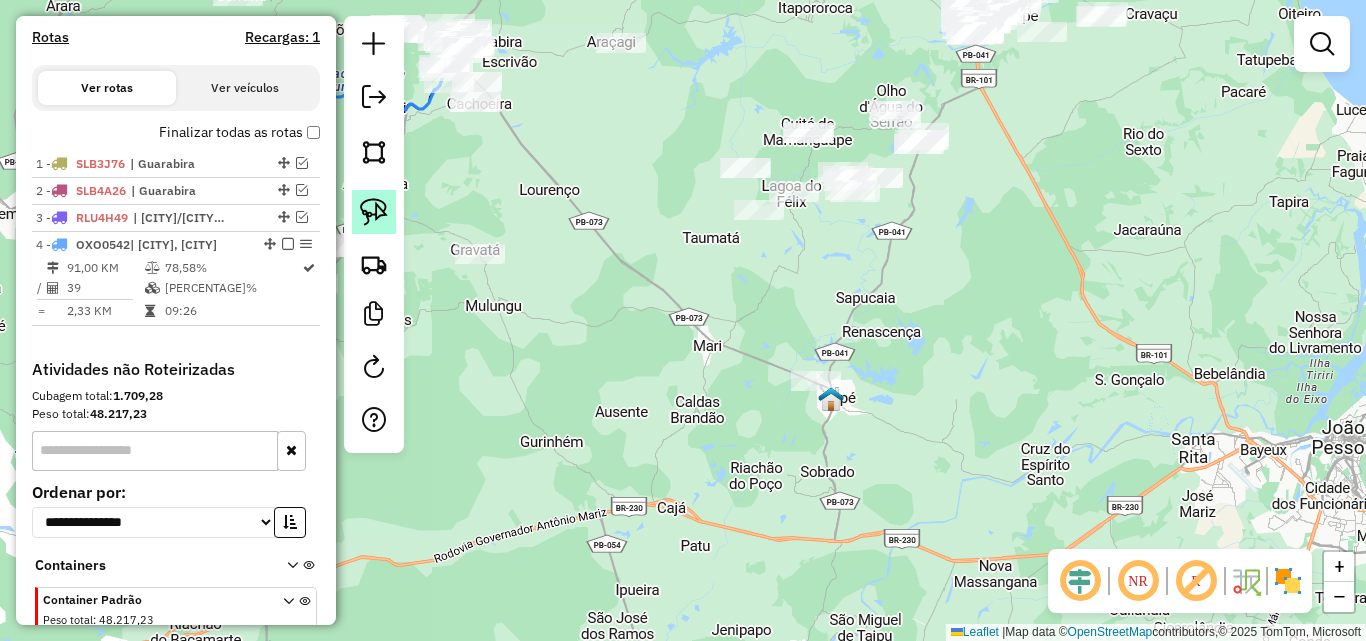 scroll, scrollTop: 700, scrollLeft: 0, axis: vertical 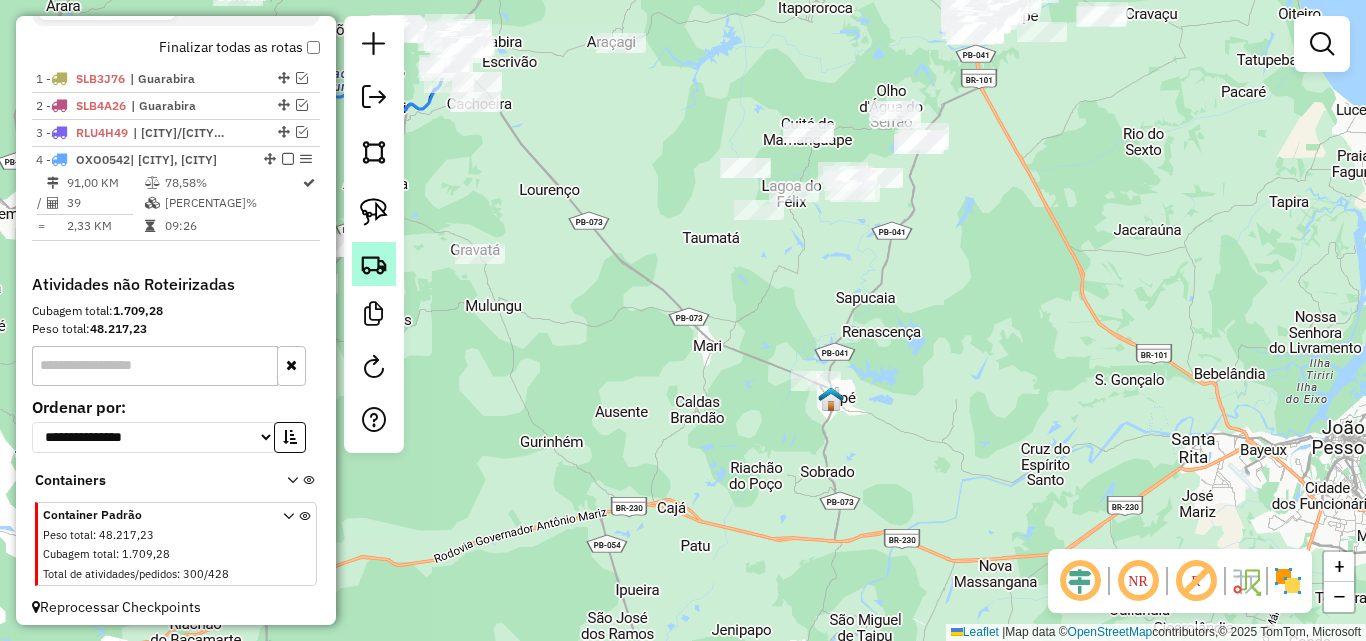 click 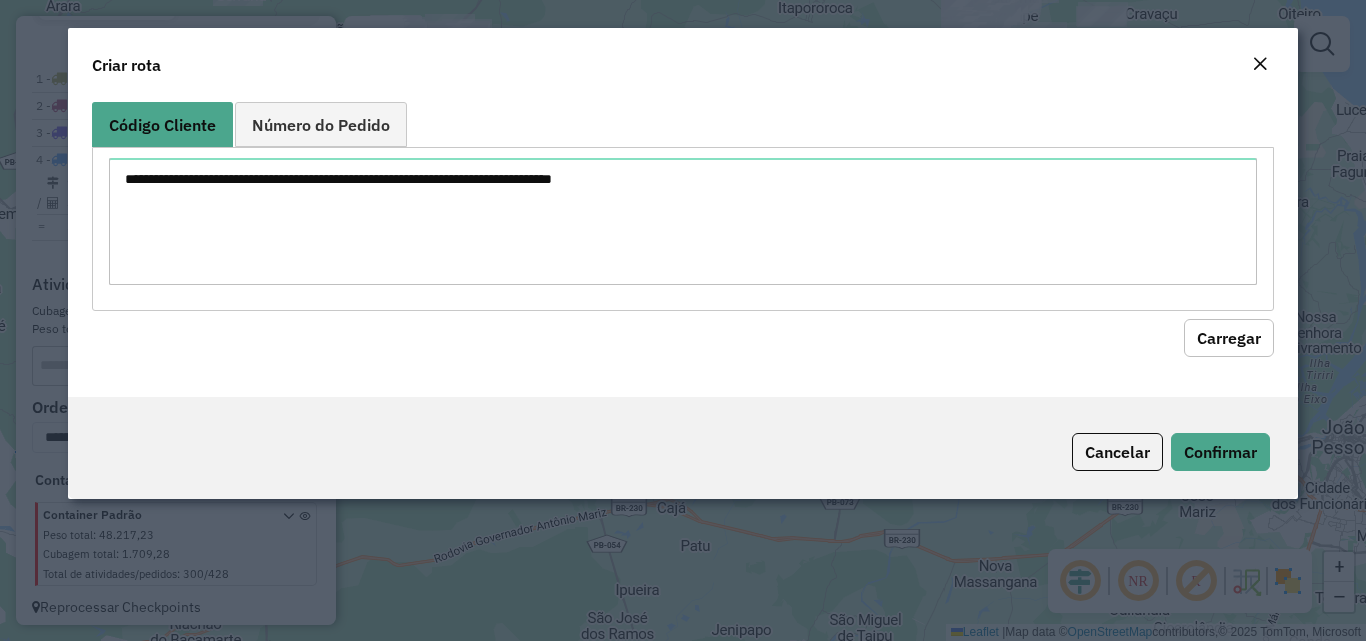 click at bounding box center [682, 221] 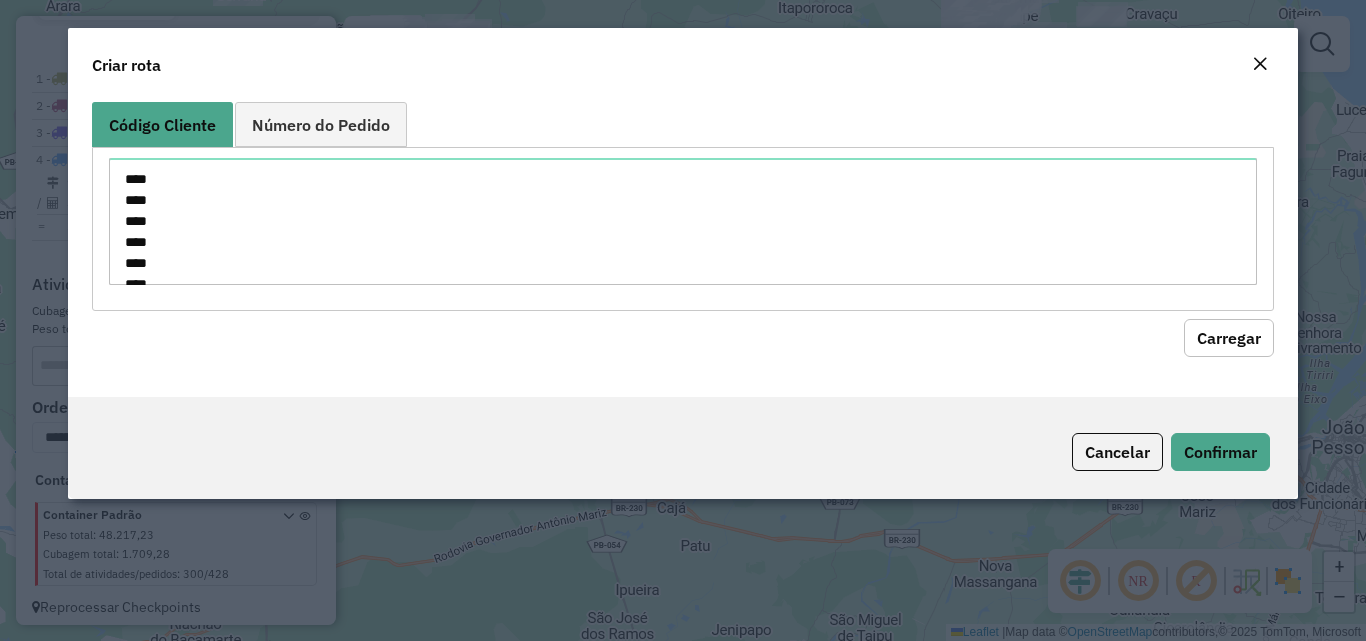 scroll, scrollTop: 848, scrollLeft: 0, axis: vertical 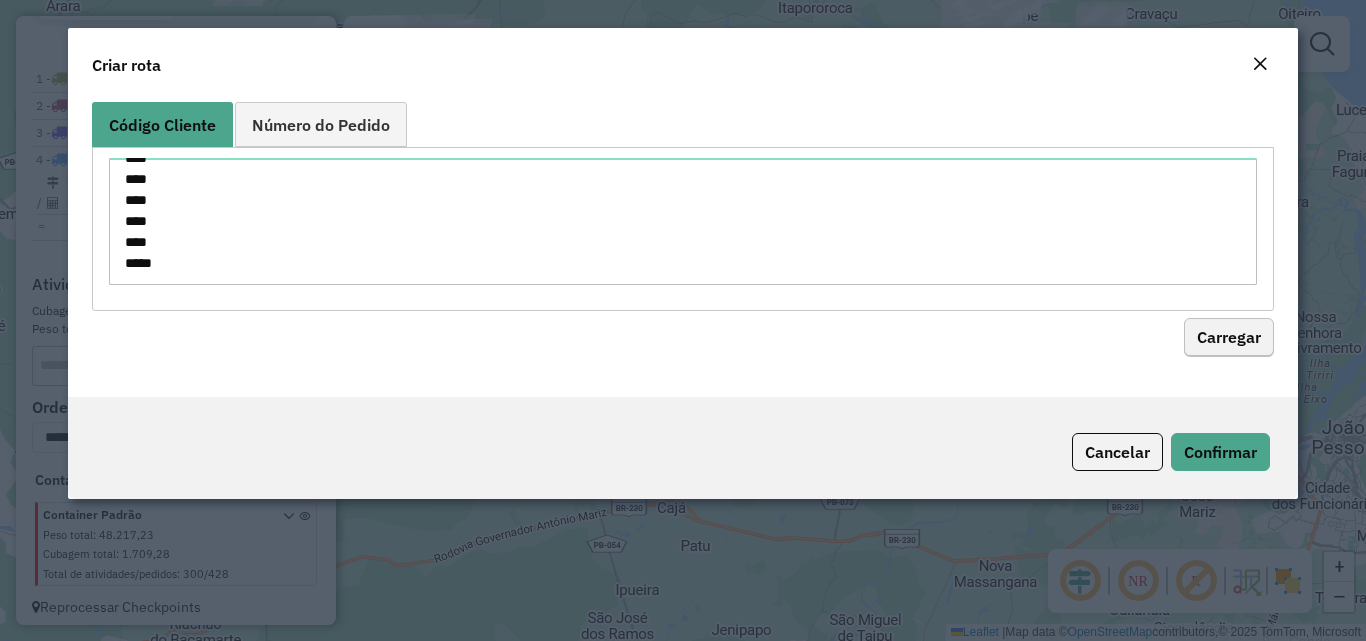 type on "****
****
****
****
****
****
****
****
**
**
**
**
**
**
**
**
***
***
***
***
***
***
***
****
****
****
**
**
**
***
***
****
****
****
****
****
****
****
****
****
****
****
****
****
****" 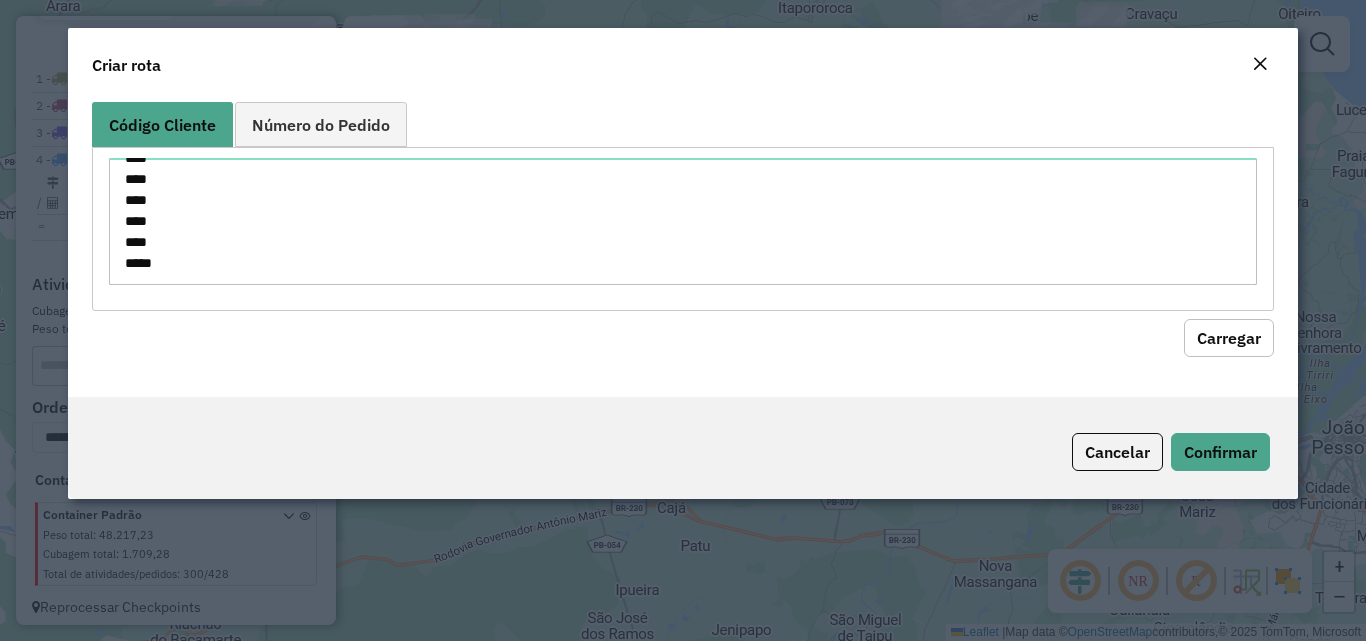 click on "Carregar" 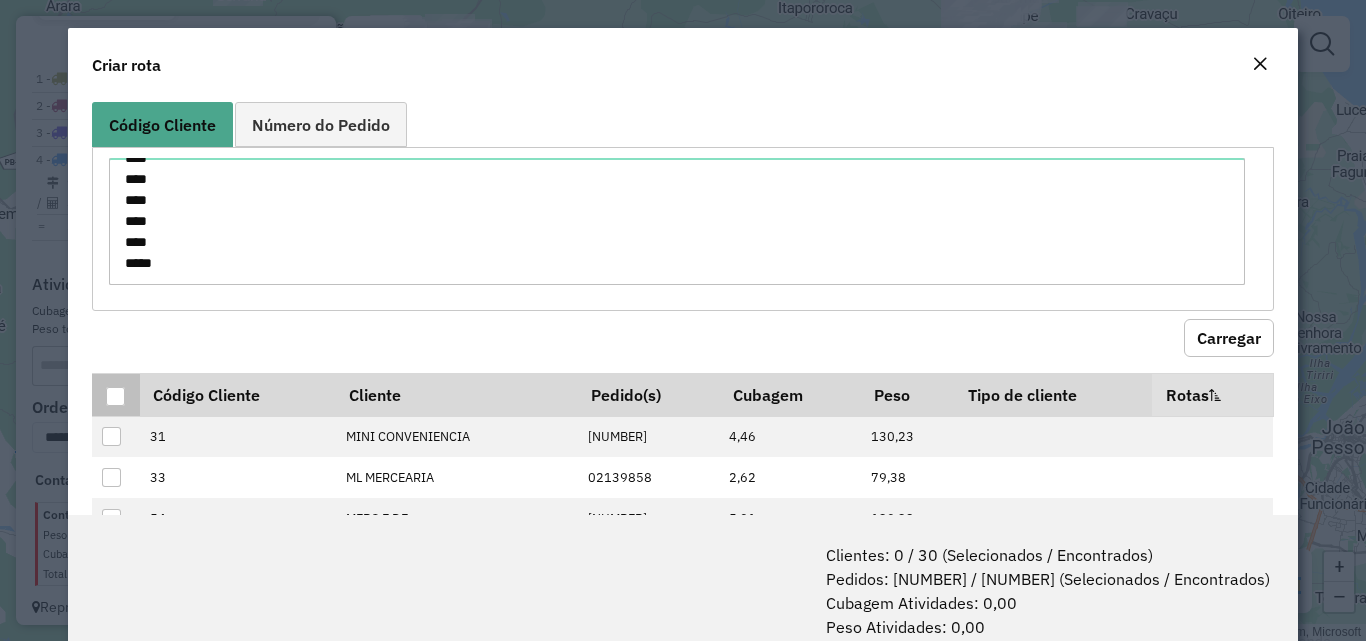 click at bounding box center [115, 396] 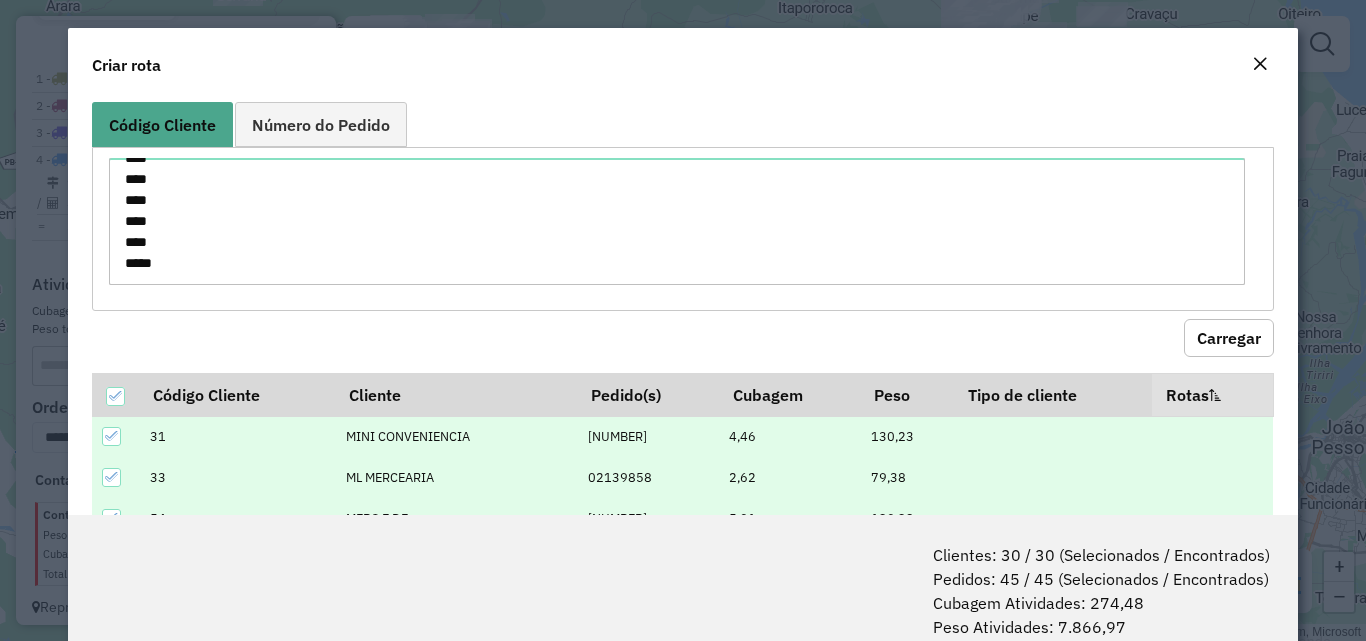 scroll, scrollTop: 100, scrollLeft: 0, axis: vertical 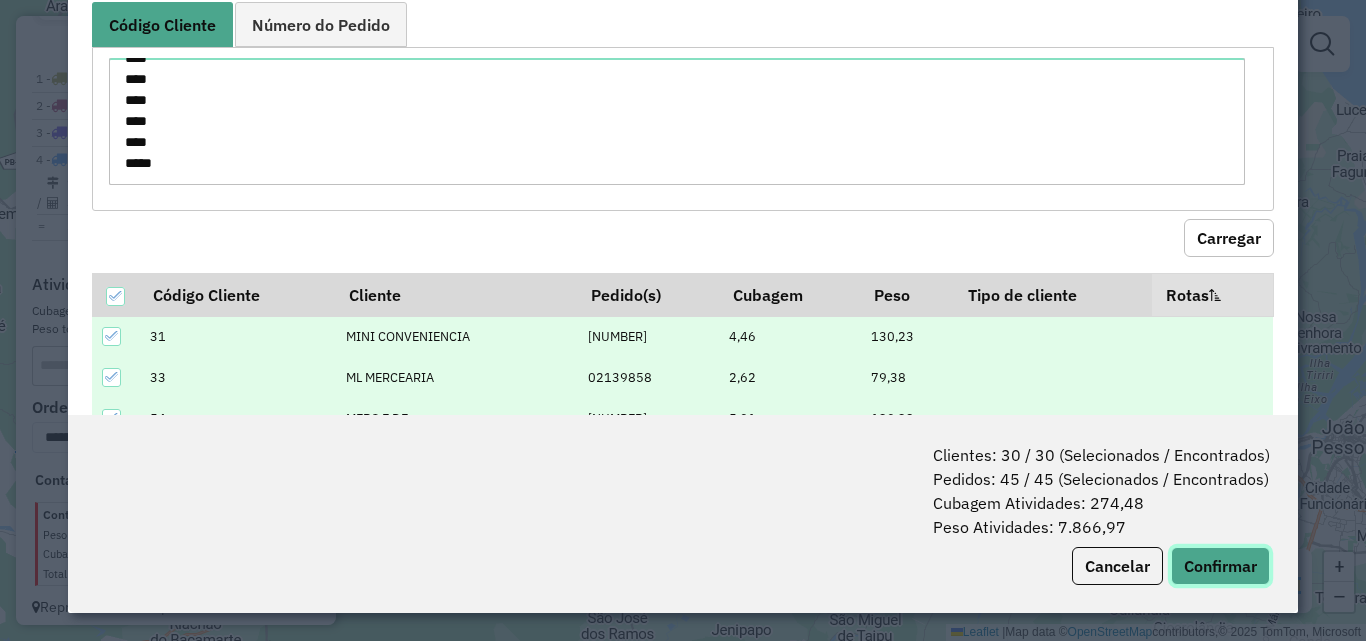 click on "Confirmar" 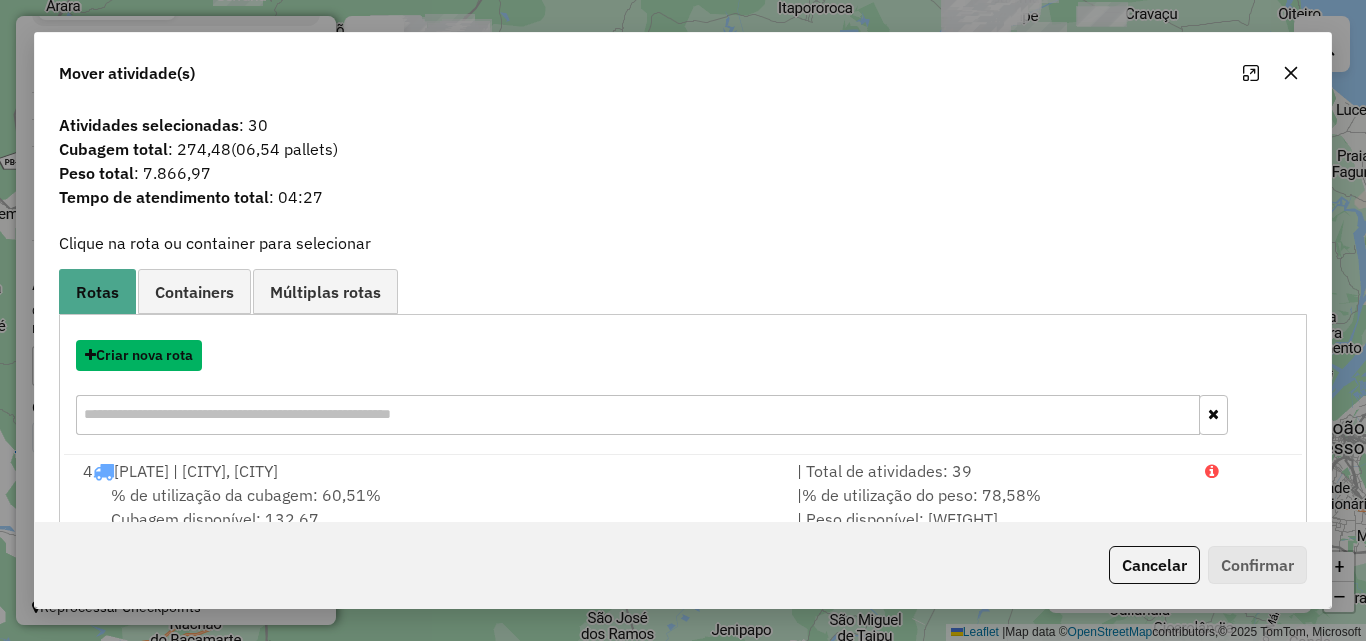 click on "Criar nova rota" at bounding box center (139, 355) 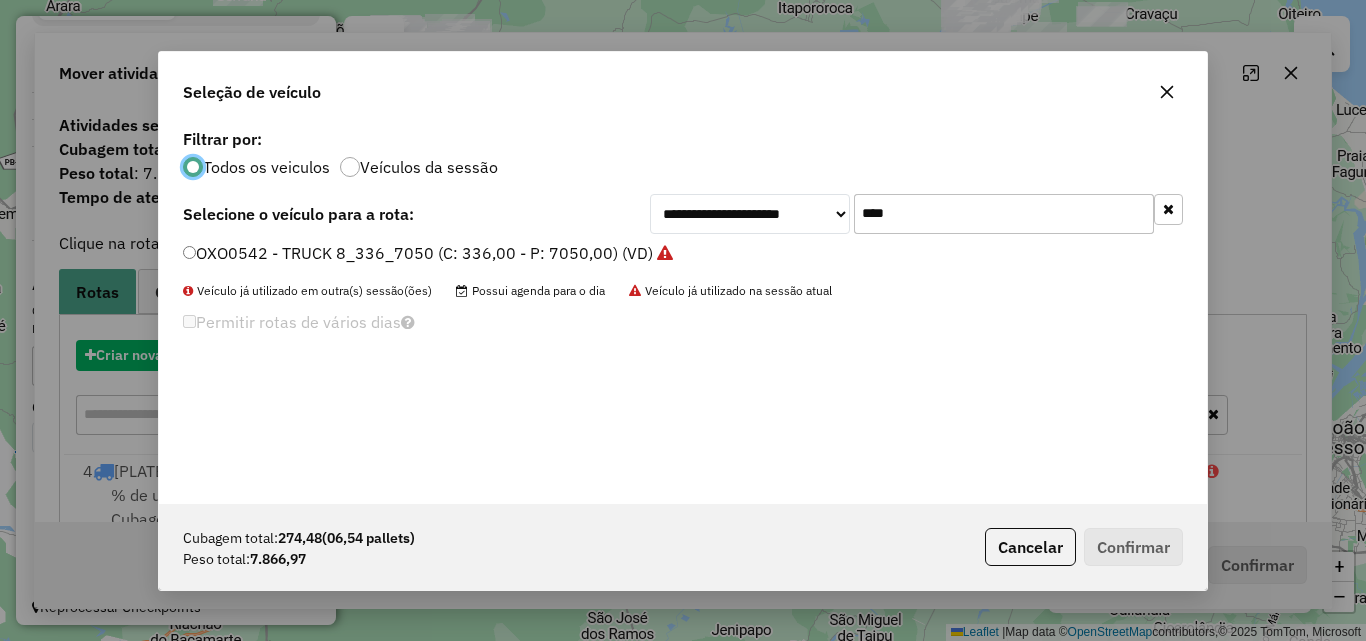 scroll, scrollTop: 11, scrollLeft: 6, axis: both 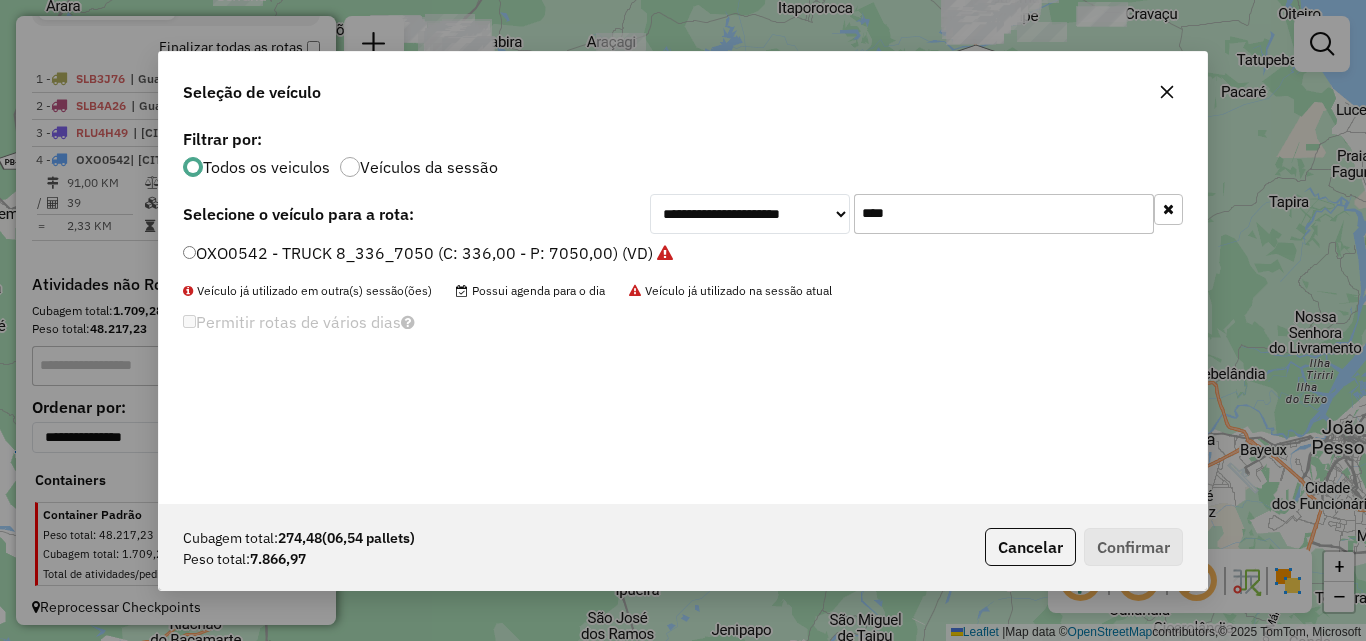 click on "****" 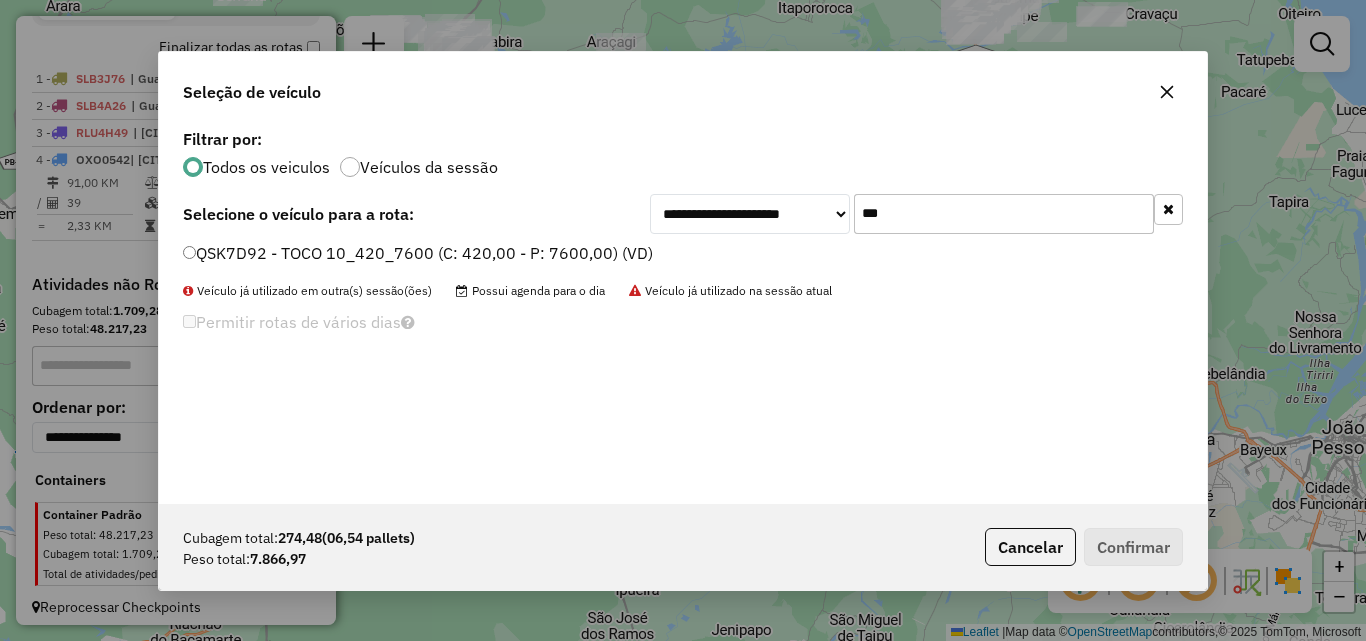 type on "***" 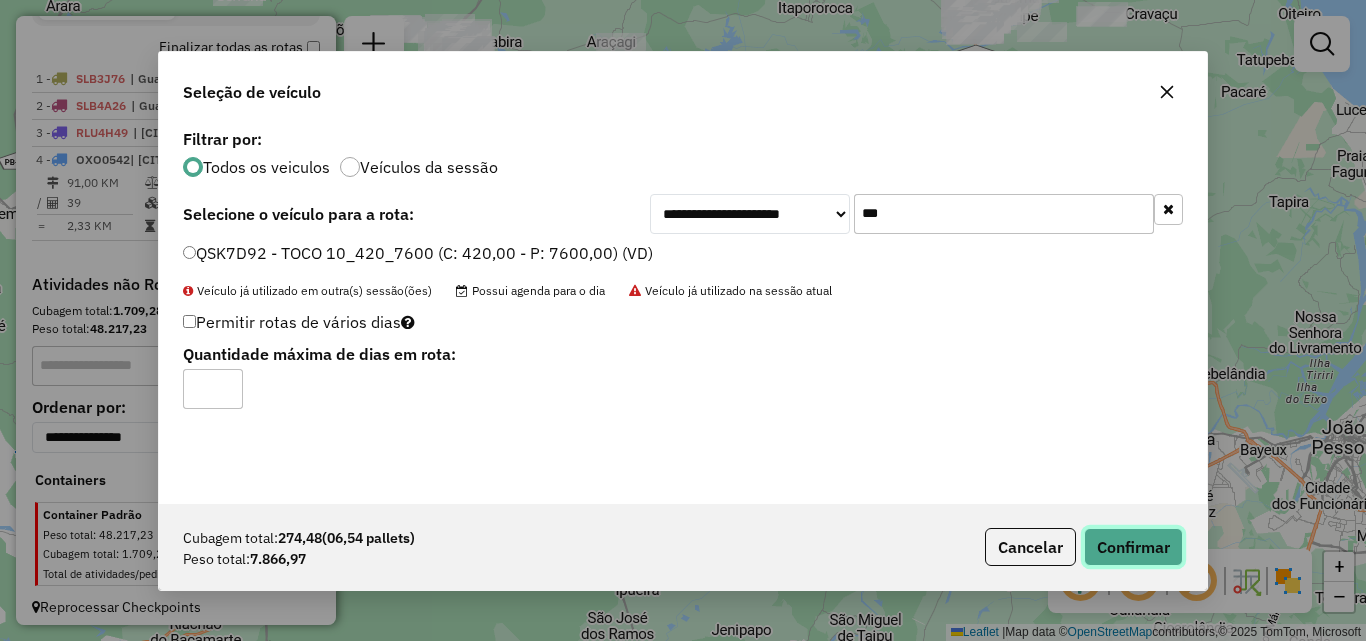click on "Confirmar" 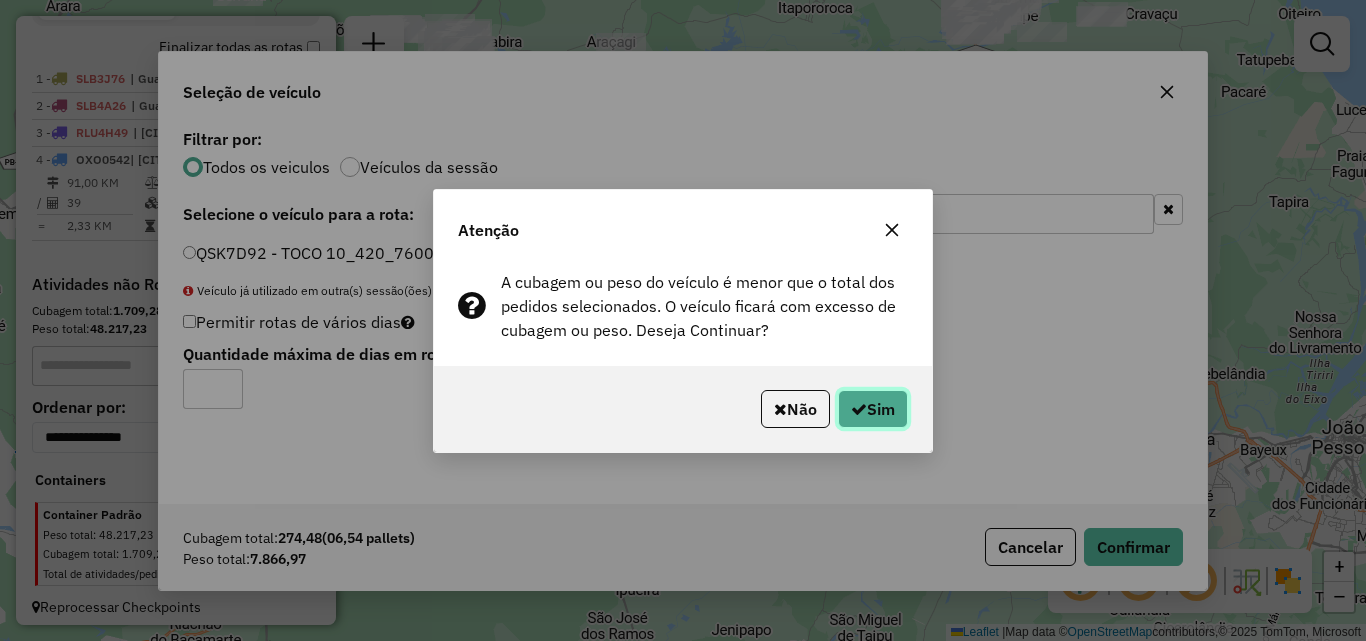 click on "Sim" 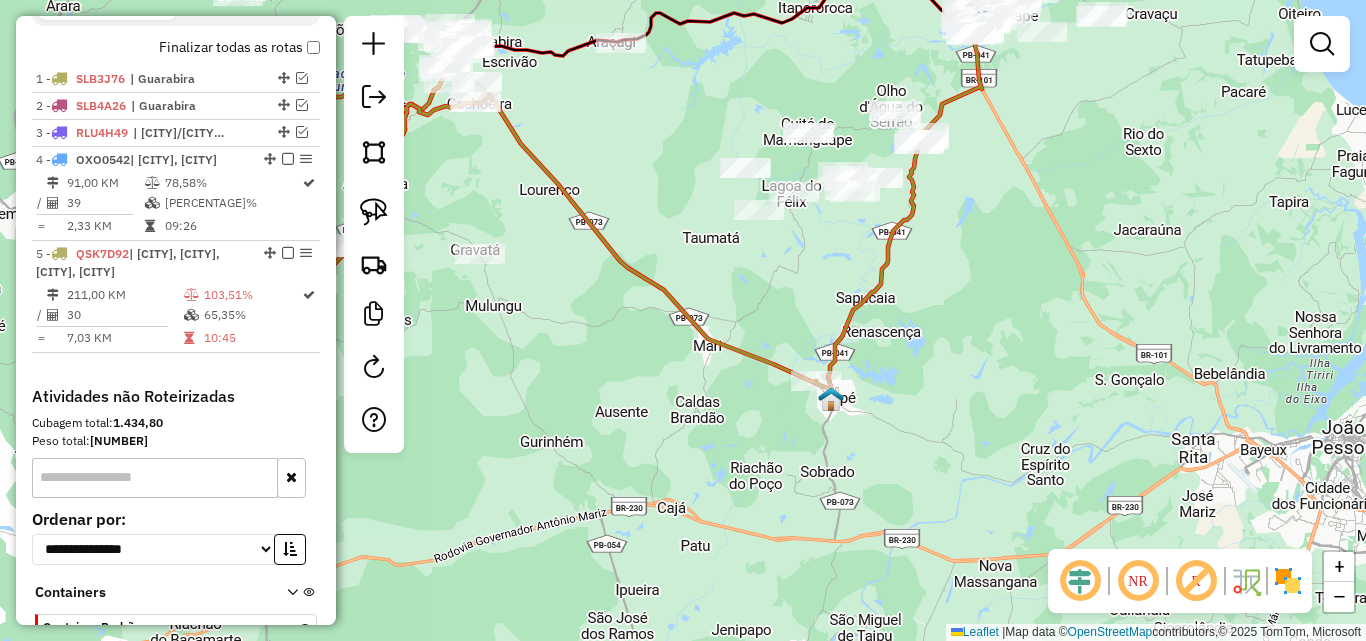 click on "Janela de atendimento Grade de atendimento Capacidade Transportadoras Veículos Cliente Pedidos  Rotas Selecione os dias de semana para filtrar as janelas de atendimento  Seg   Ter   Qua   Qui   Sex   Sáb   Dom  Informe o período da janela de atendimento: De: Até:  Filtrar exatamente a janela do cliente  Considerar janela de atendimento padrão  Selecione os dias de semana para filtrar as grades de atendimento  Seg   Ter   Qua   Qui   Sex   Sáb   Dom   Considerar clientes sem dia de atendimento cadastrado  Clientes fora do dia de atendimento selecionado Filtrar as atividades entre os valores definidos abaixo:  Peso mínimo:   Peso máximo:   Cubagem mínima:   Cubagem máxima:   De:   Até:  Filtrar as atividades entre o tempo de atendimento definido abaixo:  De:   Até:   Considerar capacidade total dos clientes não roteirizados Transportadora: Selecione um ou mais itens Tipo de veículo: Selecione um ou mais itens Veículo: Selecione um ou mais itens Motorista: Selecione um ou mais itens Nome: Rótulo:" 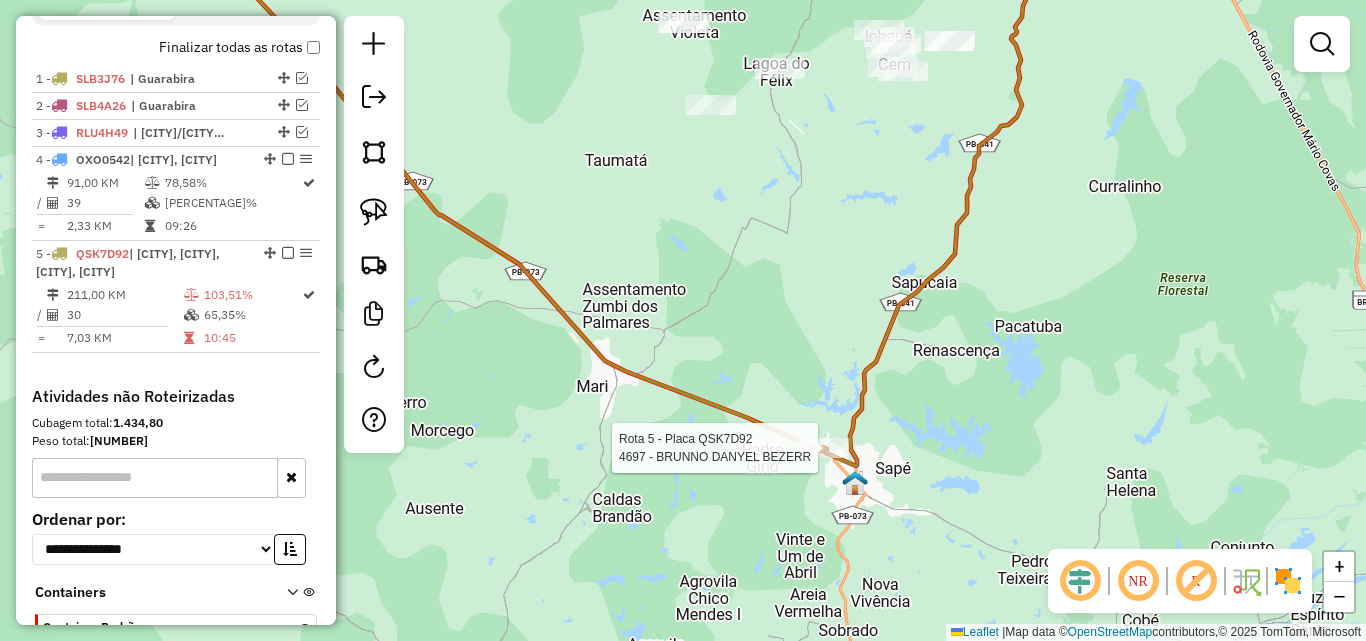 select on "**********" 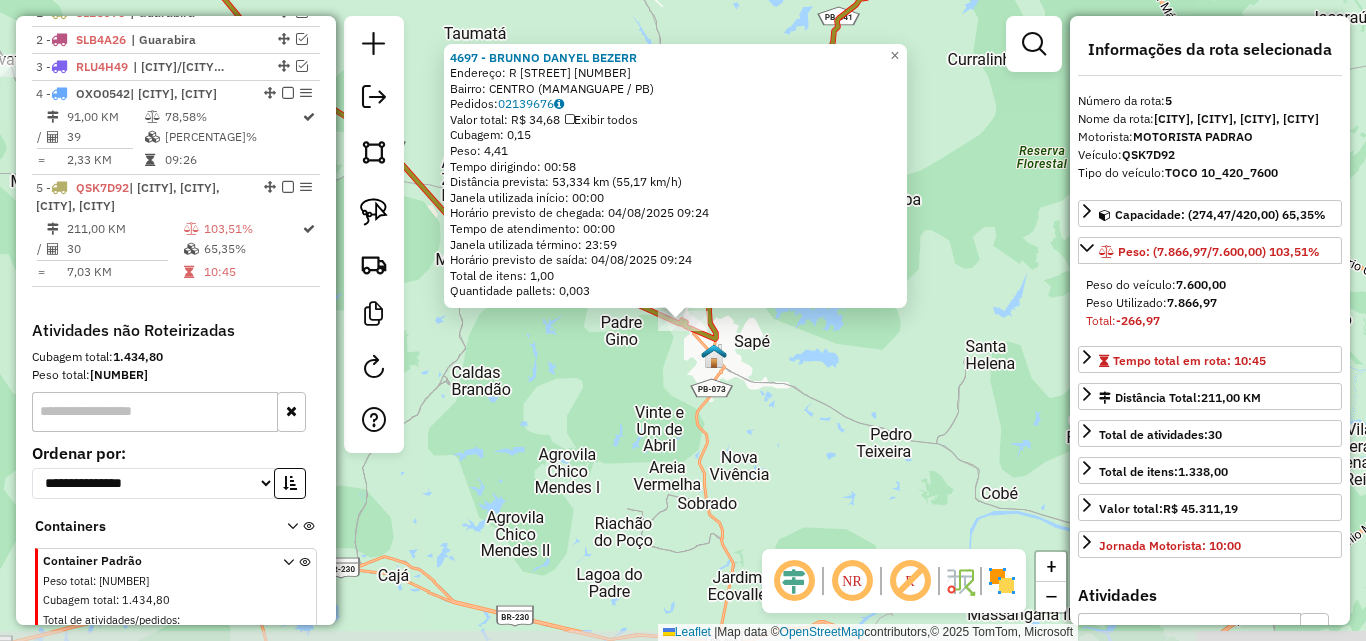 scroll, scrollTop: 821, scrollLeft: 0, axis: vertical 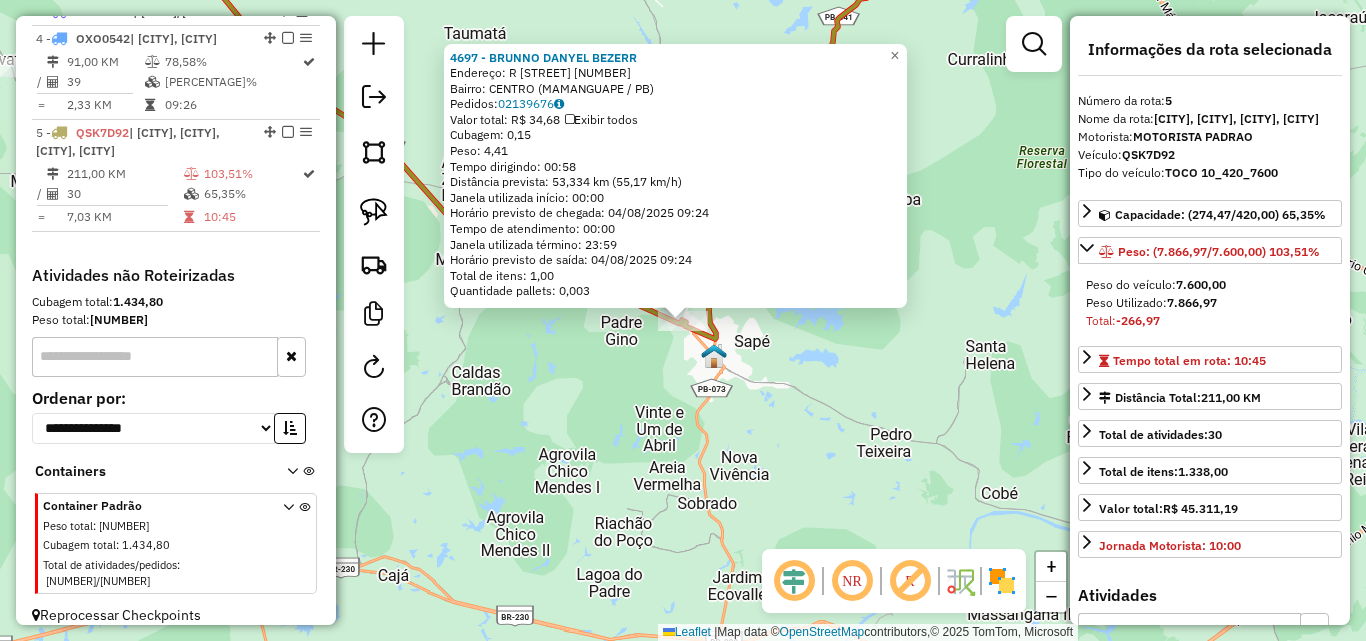click on "4697 - BRUNNO DANYEL BEZERR  Endereço: R   Rua Santo Antonio             222   Bairro: CENTRO (MAMANGUAPE / PB)   Pedidos:  02139676   Valor total: R$ 34,68   Exibir todos   Cubagem: 0,15  Peso: 4,41  Tempo dirigindo: 00:58   Distância prevista: 53,334 km (55,17 km/h)   Janela utilizada início: 00:00   Horário previsto de chegada: 04/08/2025 09:24   Tempo de atendimento: 00:00   Janela utilizada término: 23:59   Horário previsto de saída: 04/08/2025 09:24   Total de itens: 1,00   Quantidade pallets: 0,003  × Janela de atendimento Grade de atendimento Capacidade Transportadoras Veículos Cliente Pedidos  Rotas Selecione os dias de semana para filtrar as janelas de atendimento  Seg   Ter   Qua   Qui   Sex   Sáb   Dom  Informe o período da janela de atendimento: De: Até:  Filtrar exatamente a janela do cliente  Considerar janela de atendimento padrão  Selecione os dias de semana para filtrar as grades de atendimento  Seg   Ter   Qua   Qui   Sex   Sáb   Dom   Peso mínimo:   Peso máximo:   De:  De:" 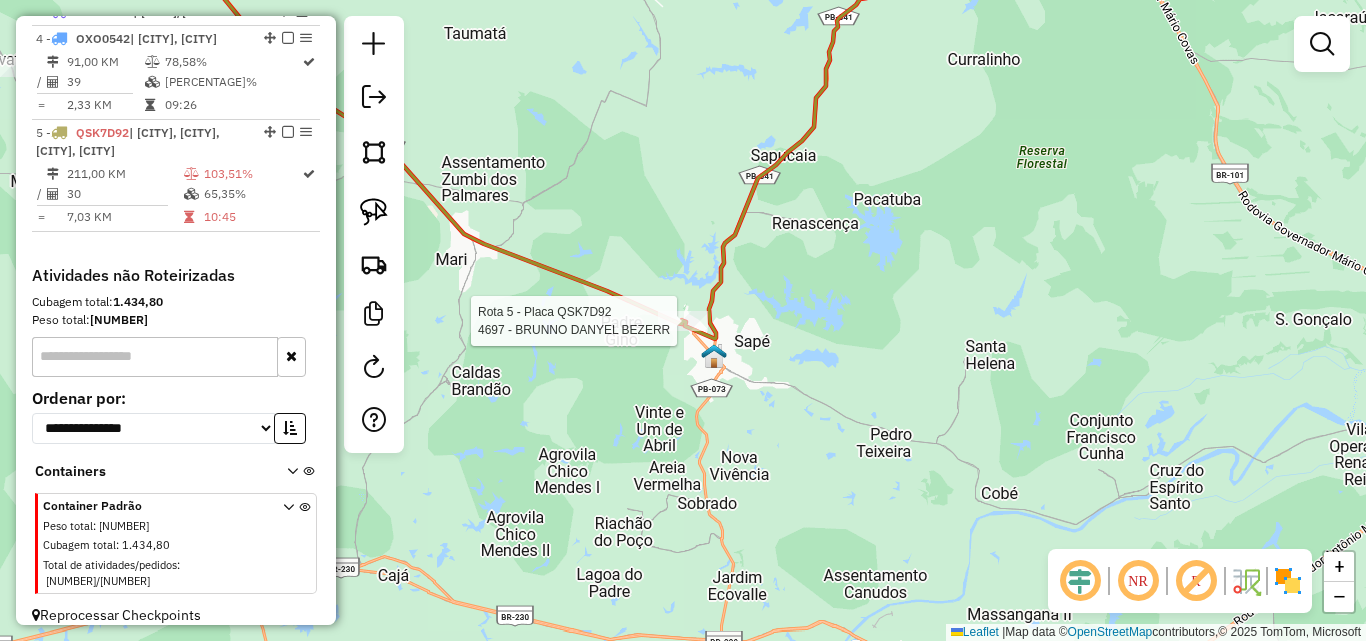 select on "**********" 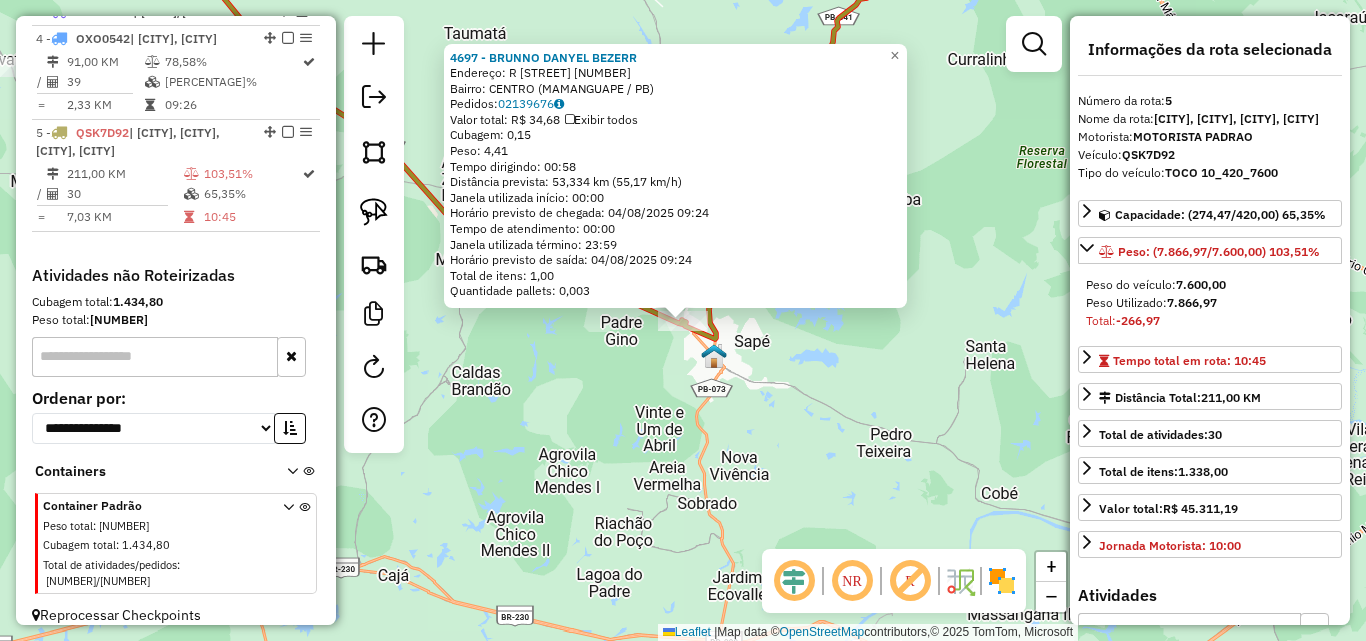 click on "Rota 5 - Placa QSK7D92  4697 - BRUNNO DANYEL BEZERR 4697 - BRUNNO DANYEL BEZERR  Endereço: R   Rua Santo Antonio             222   Bairro: CENTRO (MAMANGUAPE / PB)   Pedidos:  02139676   Valor total: R$ 34,68   Exibir todos   Cubagem: 0,15  Peso: 4,41  Tempo dirigindo: 00:58   Distância prevista: 53,334 km (55,17 km/h)   Janela utilizada início: 00:00   Horário previsto de chegada: 04/08/2025 09:24   Tempo de atendimento: 00:00   Janela utilizada término: 23:59   Horário previsto de saída: 04/08/2025 09:24   Total de itens: 1,00   Quantidade pallets: 0,003  × Janela de atendimento Grade de atendimento Capacidade Transportadoras Veículos Cliente Pedidos  Rotas Selecione os dias de semana para filtrar as janelas de atendimento  Seg   Ter   Qua   Qui   Sex   Sáb   Dom  Informe o período da janela de atendimento: De: Até:  Filtrar exatamente a janela do cliente  Considerar janela de atendimento padrão  Selecione os dias de semana para filtrar as grades de atendimento  Seg   Ter   Qua   Qui   Sex  De:" 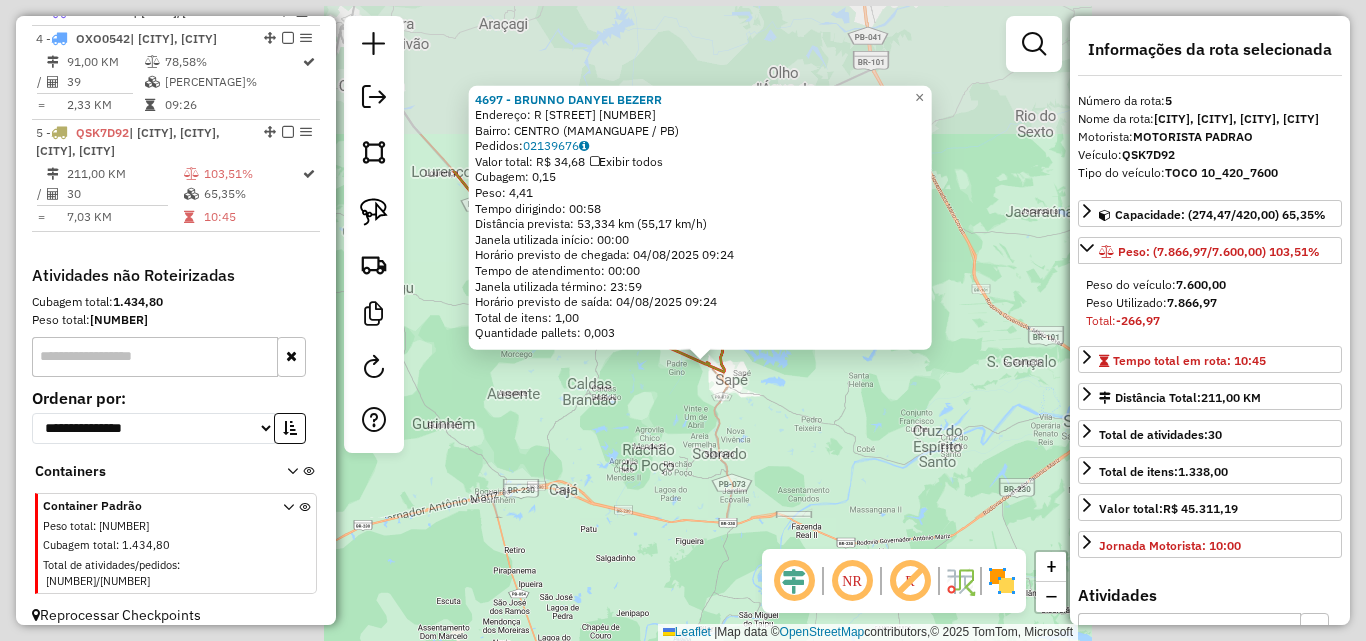 click on "4697 - BRUNNO DANYEL BEZERR  Endereço: R   Rua Santo Antonio             222   Bairro: CENTRO (MAMANGUAPE / PB)   Pedidos:  02139676   Valor total: R$ 34,68   Exibir todos   Cubagem: 0,15  Peso: 4,41  Tempo dirigindo: 00:58   Distância prevista: 53,334 km (55,17 km/h)   Janela utilizada início: 00:00   Horário previsto de chegada: 04/08/2025 09:24   Tempo de atendimento: 00:00   Janela utilizada término: 23:59   Horário previsto de saída: 04/08/2025 09:24   Total de itens: 1,00   Quantidade pallets: 0,003  × Janela de atendimento Grade de atendimento Capacidade Transportadoras Veículos Cliente Pedidos  Rotas Selecione os dias de semana para filtrar as janelas de atendimento  Seg   Ter   Qua   Qui   Sex   Sáb   Dom  Informe o período da janela de atendimento: De: Até:  Filtrar exatamente a janela do cliente  Considerar janela de atendimento padrão  Selecione os dias de semana para filtrar as grades de atendimento  Seg   Ter   Qua   Qui   Sex   Sáb   Dom   Peso mínimo:   Peso máximo:   De:  De:" 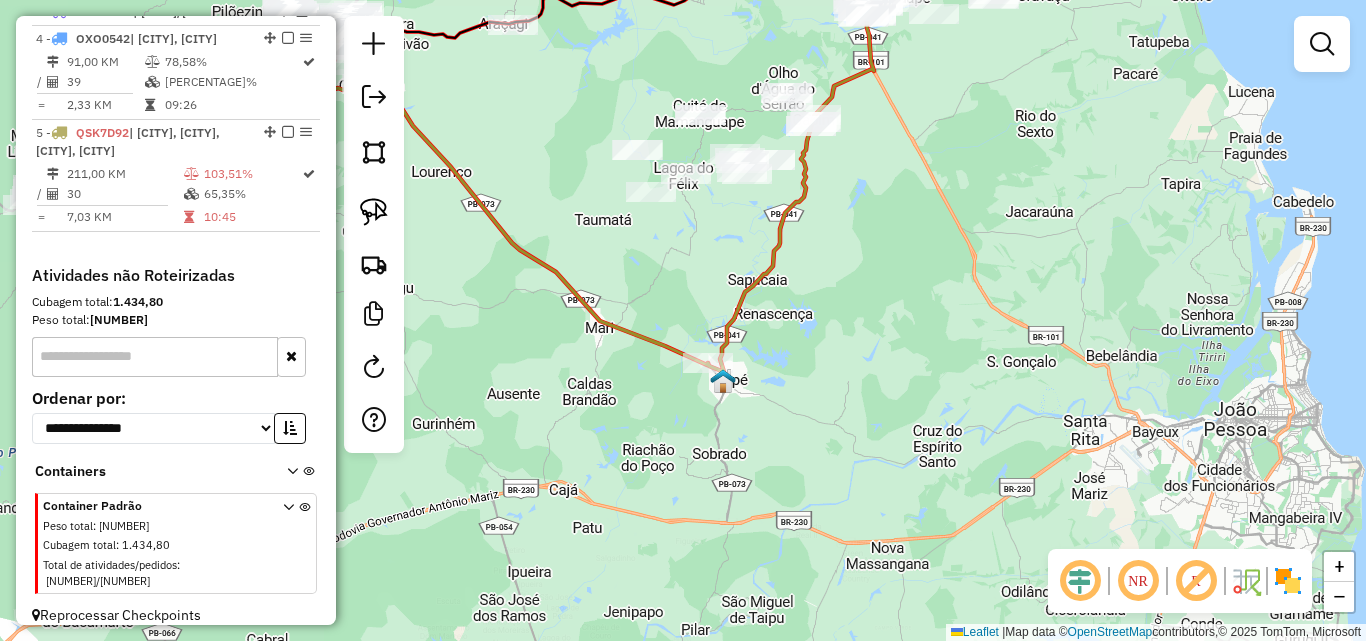 drag, startPoint x: 612, startPoint y: 423, endPoint x: 710, endPoint y: 457, distance: 103.73042 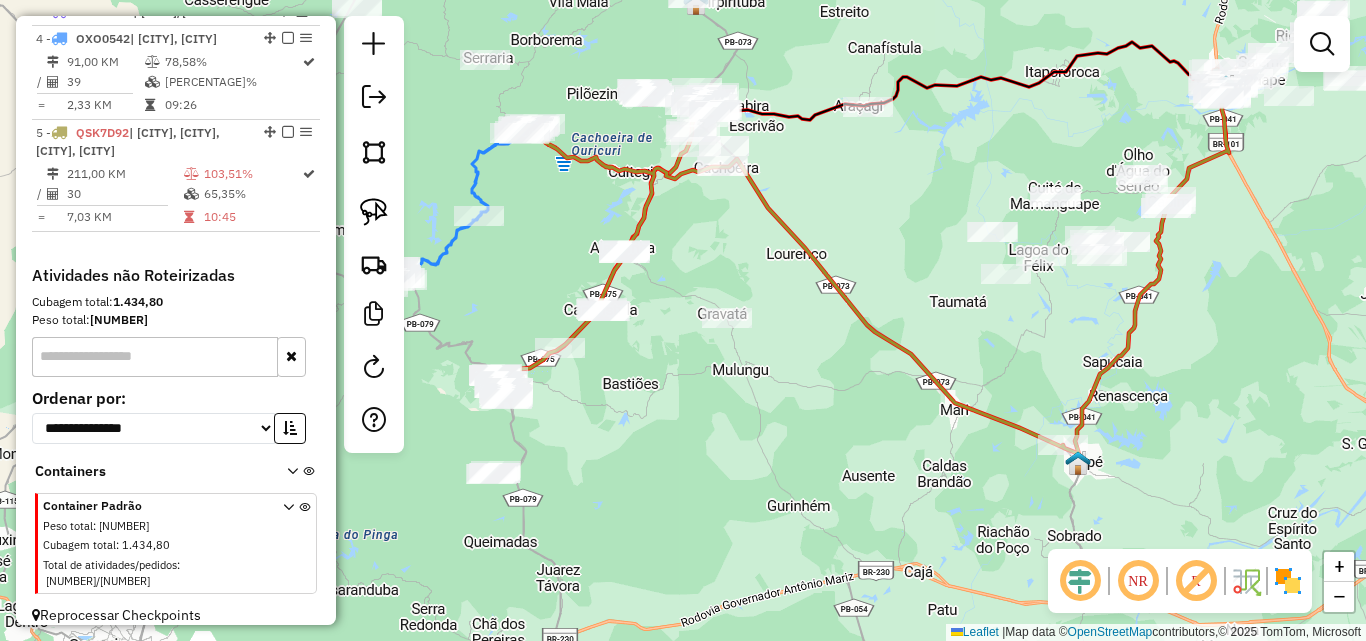drag, startPoint x: 570, startPoint y: 431, endPoint x: 840, endPoint y: 454, distance: 270.97784 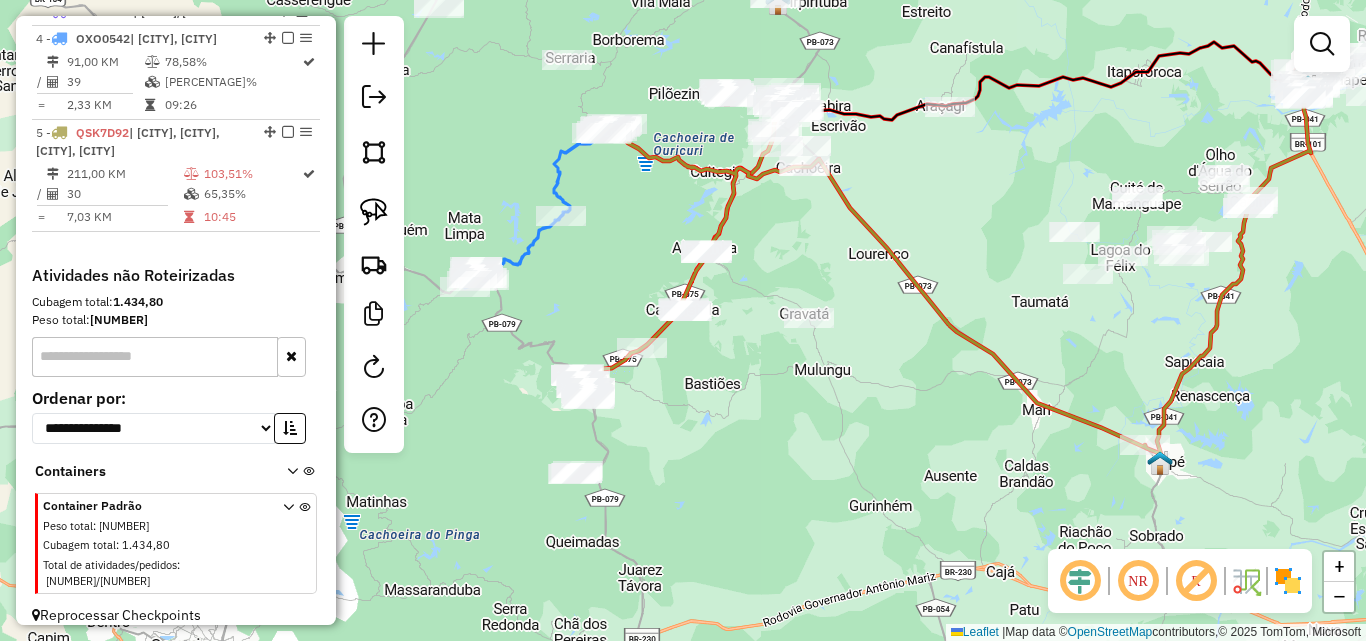 click 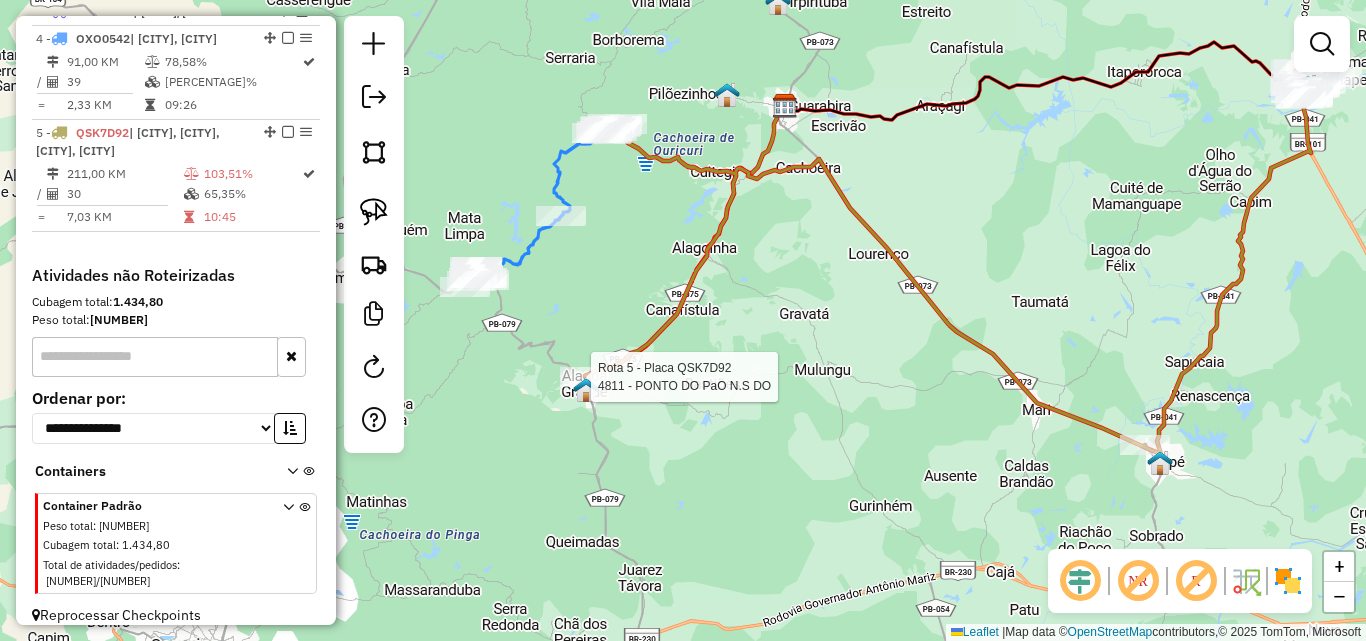 select on "**********" 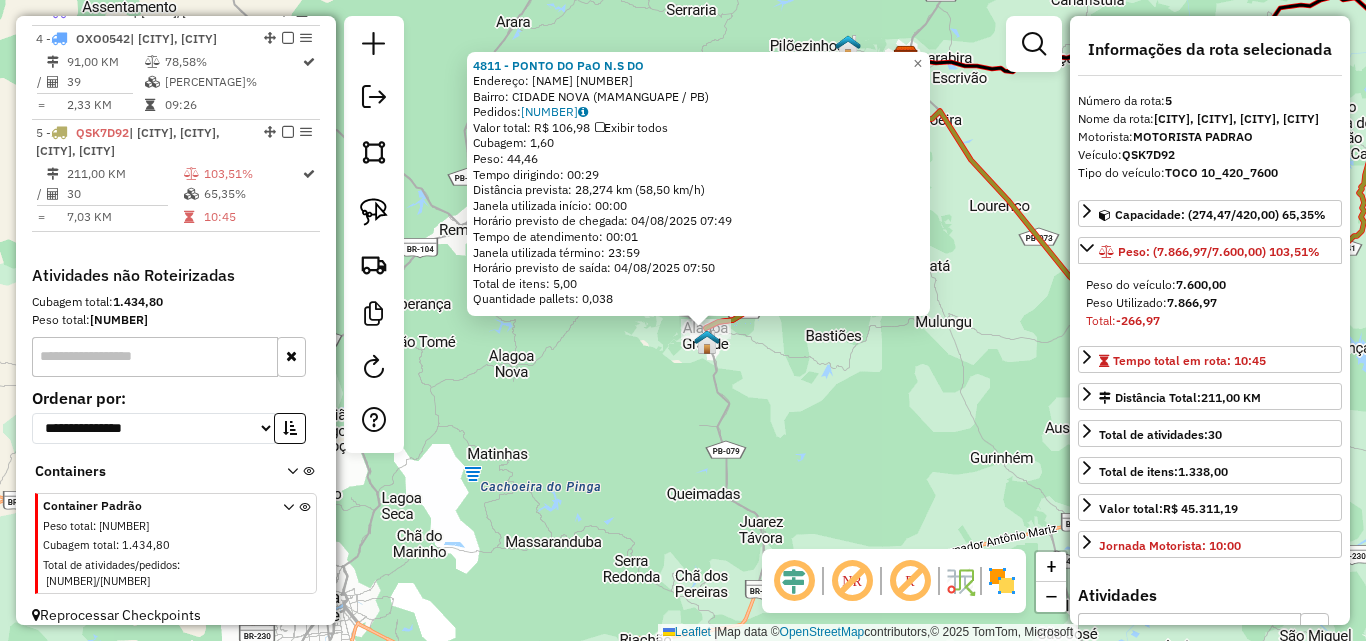 drag, startPoint x: 595, startPoint y: 380, endPoint x: 633, endPoint y: 392, distance: 39.849716 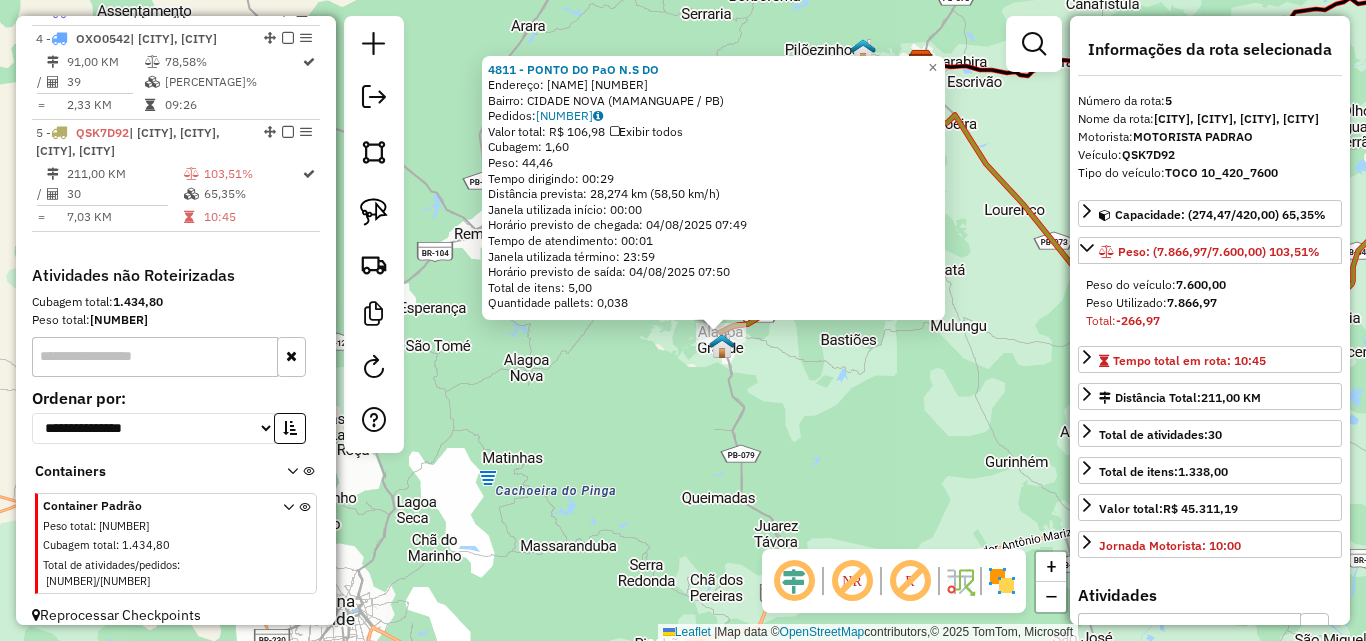 click on "4811 - PONTO DO PaO N.S DO  Endereço:  VEREADOR ANTONIO LUCIO 17   Bairro: CIDADE NOVA (MAMANGUAPE / PB)   Pedidos:  02139677   Valor total: R$ 106,98   Exibir todos   Cubagem: 1,60  Peso: 44,46  Tempo dirigindo: 00:29   Distância prevista: 28,274 km (58,50 km/h)   Janela utilizada início: 00:00   Horário previsto de chegada: 04/08/2025 07:49   Tempo de atendimento: 00:01   Janela utilizada término: 23:59   Horário previsto de saída: 04/08/2025 07:50   Total de itens: 5,00   Quantidade pallets: 0,038  × Janela de atendimento Grade de atendimento Capacidade Transportadoras Veículos Cliente Pedidos  Rotas Selecione os dias de semana para filtrar as janelas de atendimento  Seg   Ter   Qua   Qui   Sex   Sáb   Dom  Informe o período da janela de atendimento: De: Até:  Filtrar exatamente a janela do cliente  Considerar janela de atendimento padrão  Selecione os dias de semana para filtrar as grades de atendimento  Seg   Ter   Qua   Qui   Sex   Sáb   Dom   Peso mínimo:   Peso máximo:   De:   Até:  +" 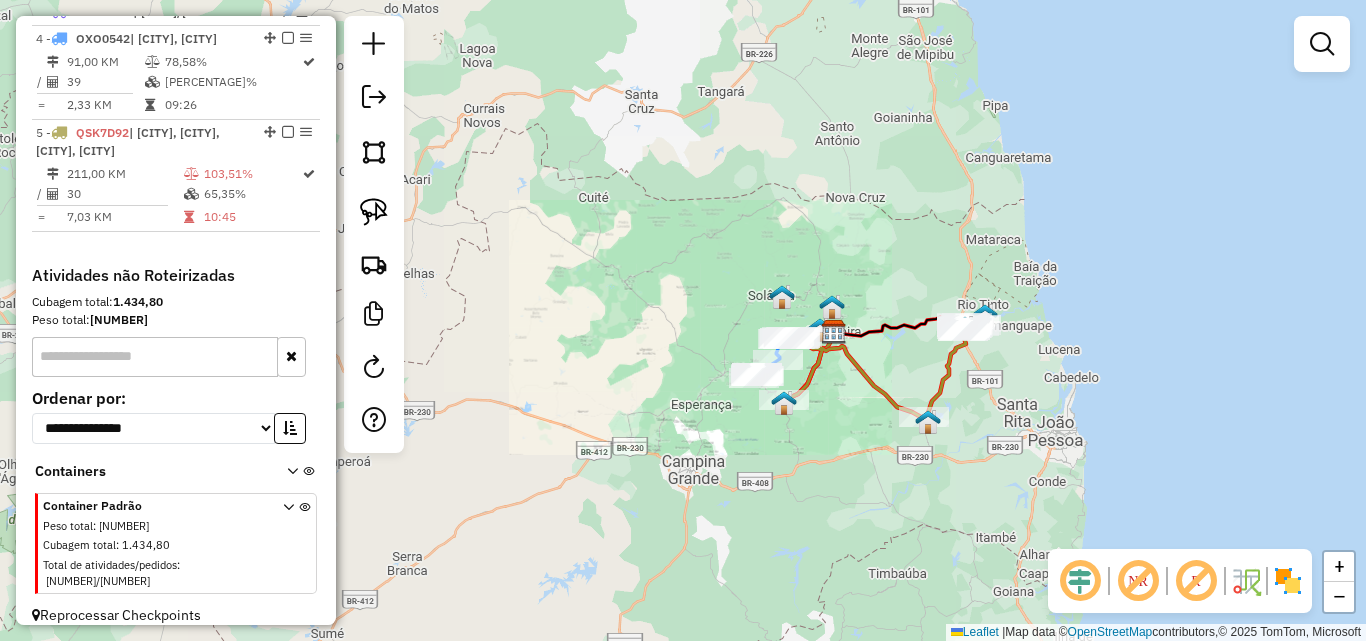 click on "Janela de atendimento Grade de atendimento Capacidade Transportadoras Veículos Cliente Pedidos  Rotas Selecione os dias de semana para filtrar as janelas de atendimento  Seg   Ter   Qua   Qui   Sex   Sáb   Dom  Informe o período da janela de atendimento: De: Até:  Filtrar exatamente a janela do cliente  Considerar janela de atendimento padrão  Selecione os dias de semana para filtrar as grades de atendimento  Seg   Ter   Qua   Qui   Sex   Sáb   Dom   Considerar clientes sem dia de atendimento cadastrado  Clientes fora do dia de atendimento selecionado Filtrar as atividades entre os valores definidos abaixo:  Peso mínimo:   Peso máximo:   Cubagem mínima:   Cubagem máxima:   De:   Até:  Filtrar as atividades entre o tempo de atendimento definido abaixo:  De:   Até:   Considerar capacidade total dos clientes não roteirizados Transportadora: Selecione um ou mais itens Tipo de veículo: Selecione um ou mais itens Veículo: Selecione um ou mais itens Motorista: Selecione um ou mais itens Nome: Rótulo:" 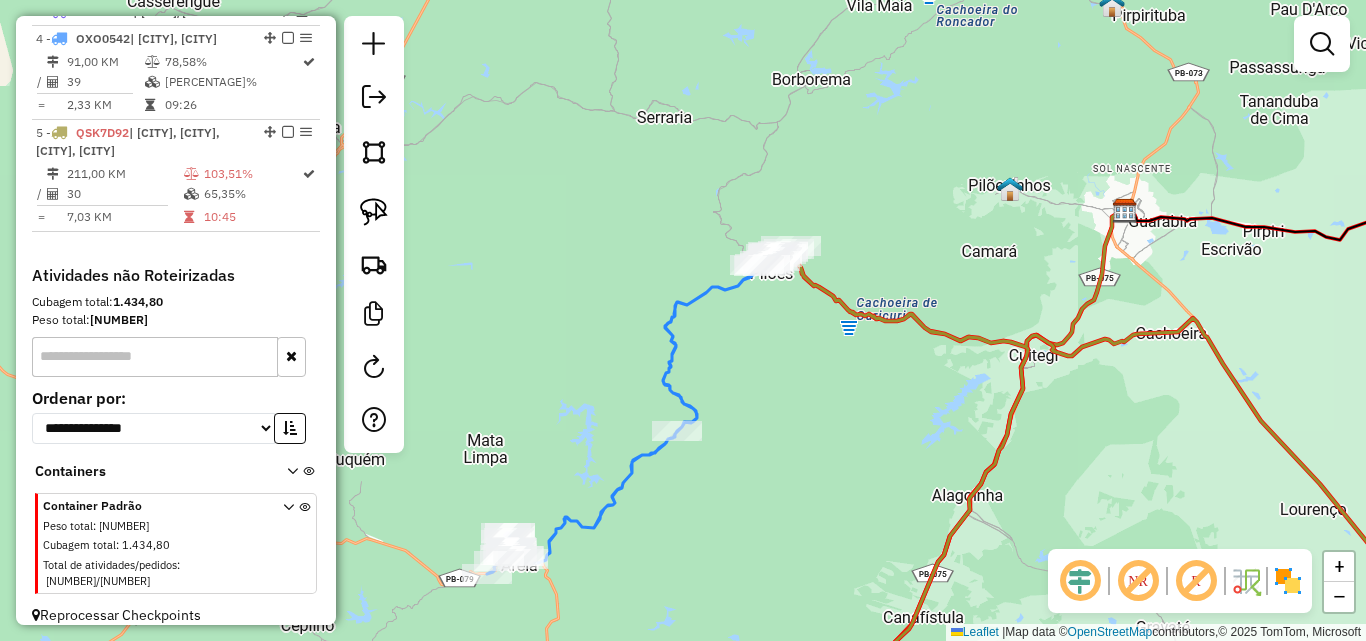 click 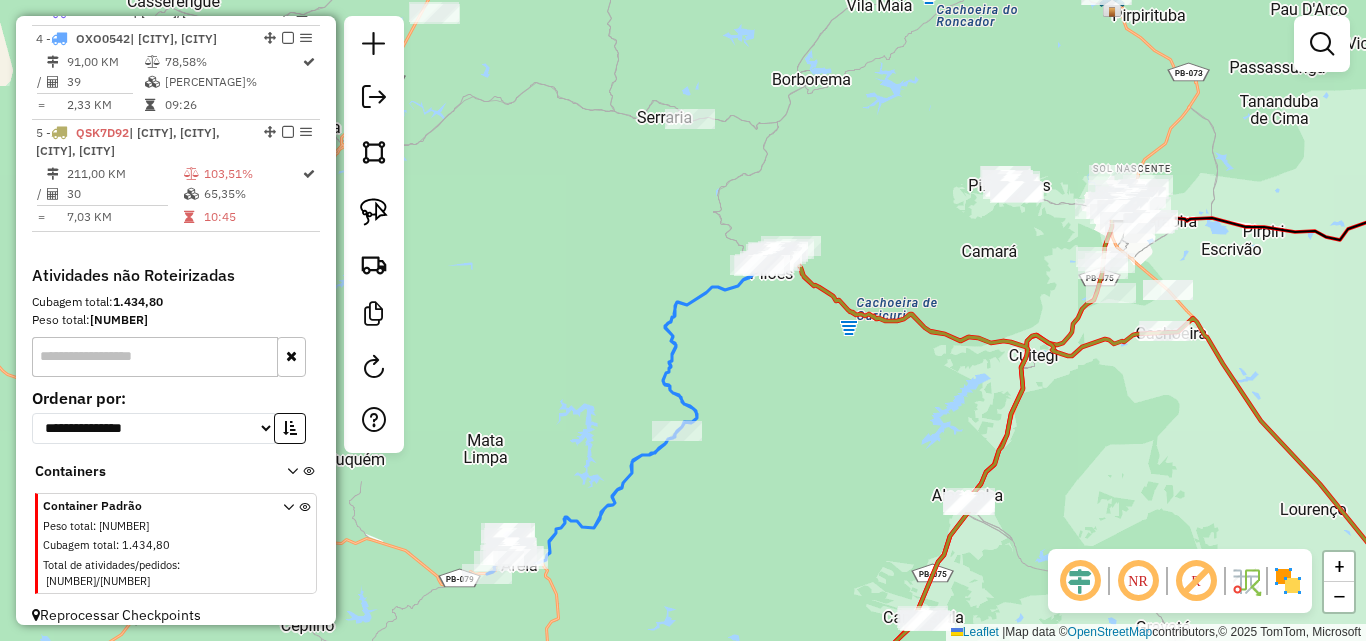 click 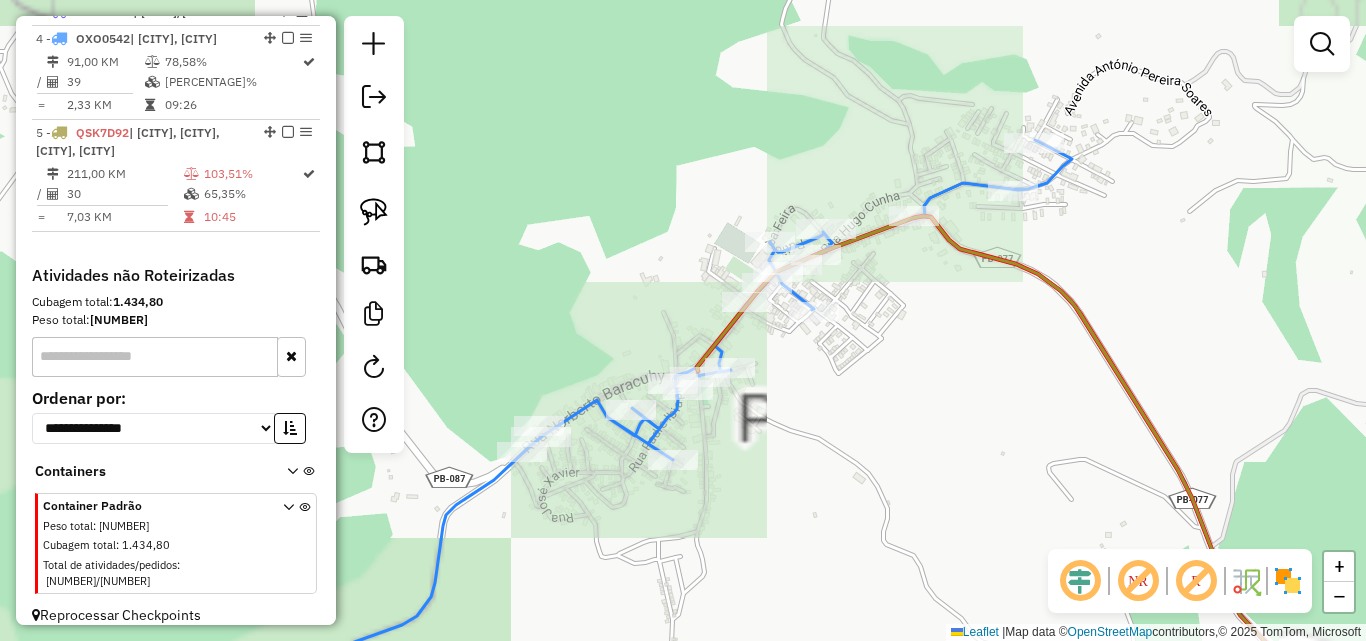 drag, startPoint x: 724, startPoint y: 307, endPoint x: 926, endPoint y: 319, distance: 202.35612 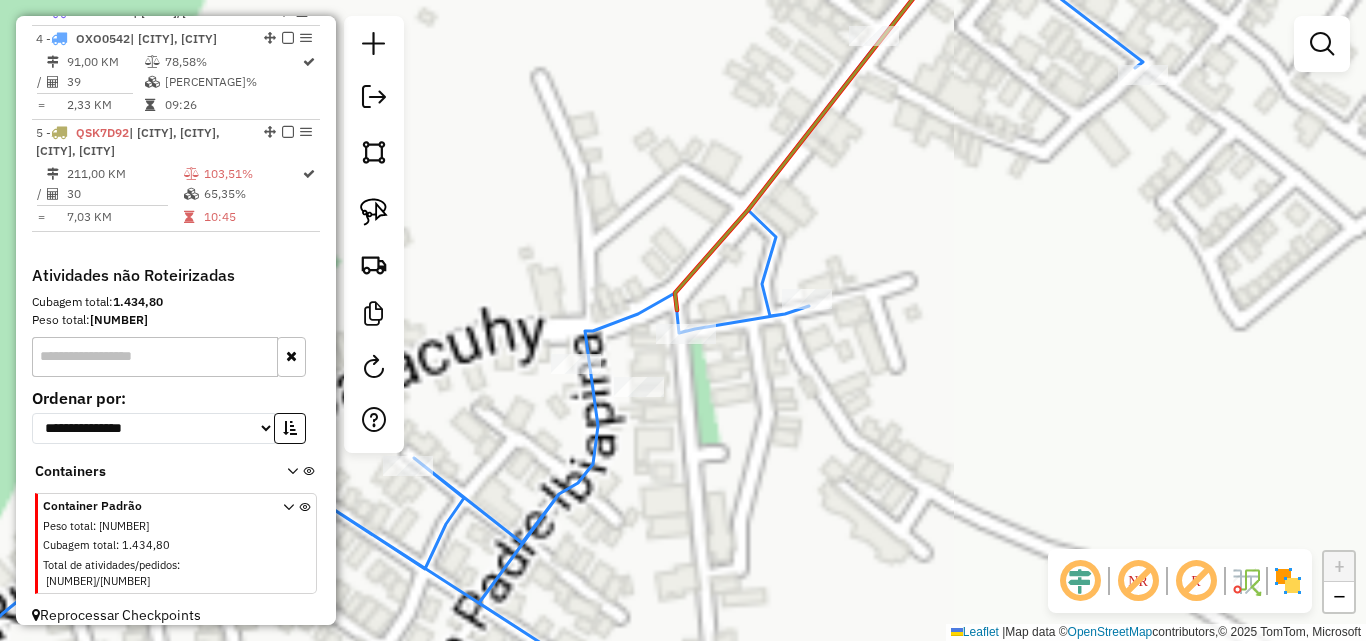 click on "Janela de atendimento Grade de atendimento Capacidade Transportadoras Veículos Cliente Pedidos  Rotas Selecione os dias de semana para filtrar as janelas de atendimento  Seg   Ter   Qua   Qui   Sex   Sáb   Dom  Informe o período da janela de atendimento: De: Até:  Filtrar exatamente a janela do cliente  Considerar janela de atendimento padrão  Selecione os dias de semana para filtrar as grades de atendimento  Seg   Ter   Qua   Qui   Sex   Sáb   Dom   Considerar clientes sem dia de atendimento cadastrado  Clientes fora do dia de atendimento selecionado Filtrar as atividades entre os valores definidos abaixo:  Peso mínimo:   Peso máximo:   Cubagem mínima:   Cubagem máxima:   De:   Até:  Filtrar as atividades entre o tempo de atendimento definido abaixo:  De:   Até:   Considerar capacidade total dos clientes não roteirizados Transportadora: Selecione um ou mais itens Tipo de veículo: Selecione um ou mais itens Veículo: Selecione um ou mais itens Motorista: Selecione um ou mais itens Nome: Rótulo:" 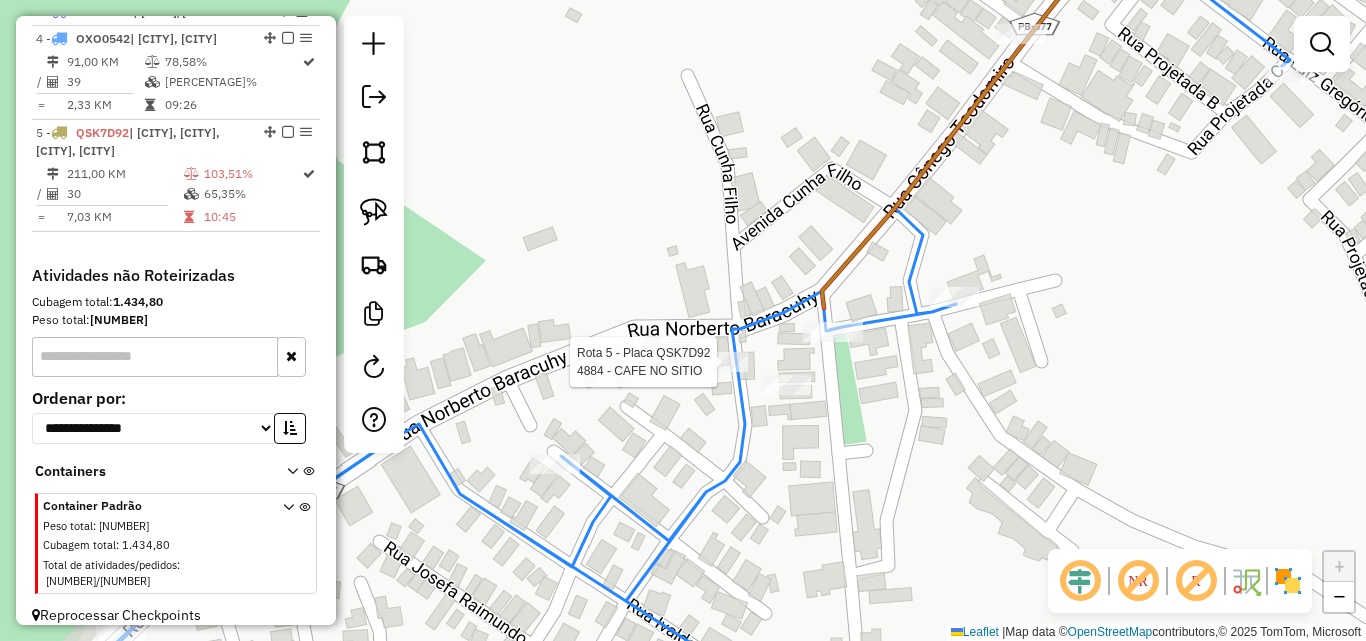 click 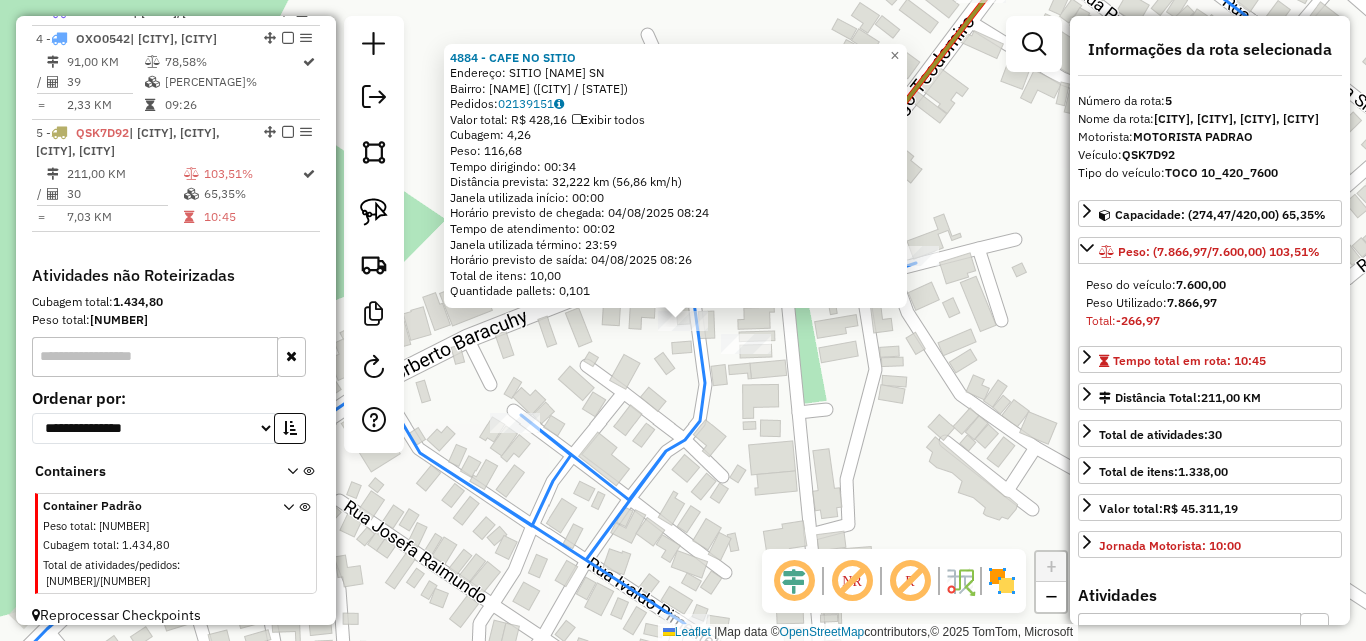 click on "Rota 5 - Placa QSK7D92  4884 - CAFE NO SITIO 4884 - CAFE NO SITIO  Endereço:  SITIO NOVO ENGENHO SN   Bairro: AREA RURAL (MAMANGUAPE / PB)   Pedidos:  02139151   Valor total: R$ 428,16   Exibir todos   Cubagem: 4,26  Peso: 116,68  Tempo dirigindo: 00:34   Distância prevista: 32,222 km (56,86 km/h)   Janela utilizada início: 00:00   Horário previsto de chegada: 04/08/2025 08:24   Tempo de atendimento: 00:02   Janela utilizada término: 23:59   Horário previsto de saída: 04/08/2025 08:26   Total de itens: 10,00   Quantidade pallets: 0,101  × Janela de atendimento Grade de atendimento Capacidade Transportadoras Veículos Cliente Pedidos  Rotas Selecione os dias de semana para filtrar as janelas de atendimento  Seg   Ter   Qua   Qui   Sex   Sáb   Dom  Informe o período da janela de atendimento: De: Até:  Filtrar exatamente a janela do cliente  Considerar janela de atendimento padrão  Selecione os dias de semana para filtrar as grades de atendimento  Seg   Ter   Qua   Qui   Sex   Sáb   Dom   De:   De:" 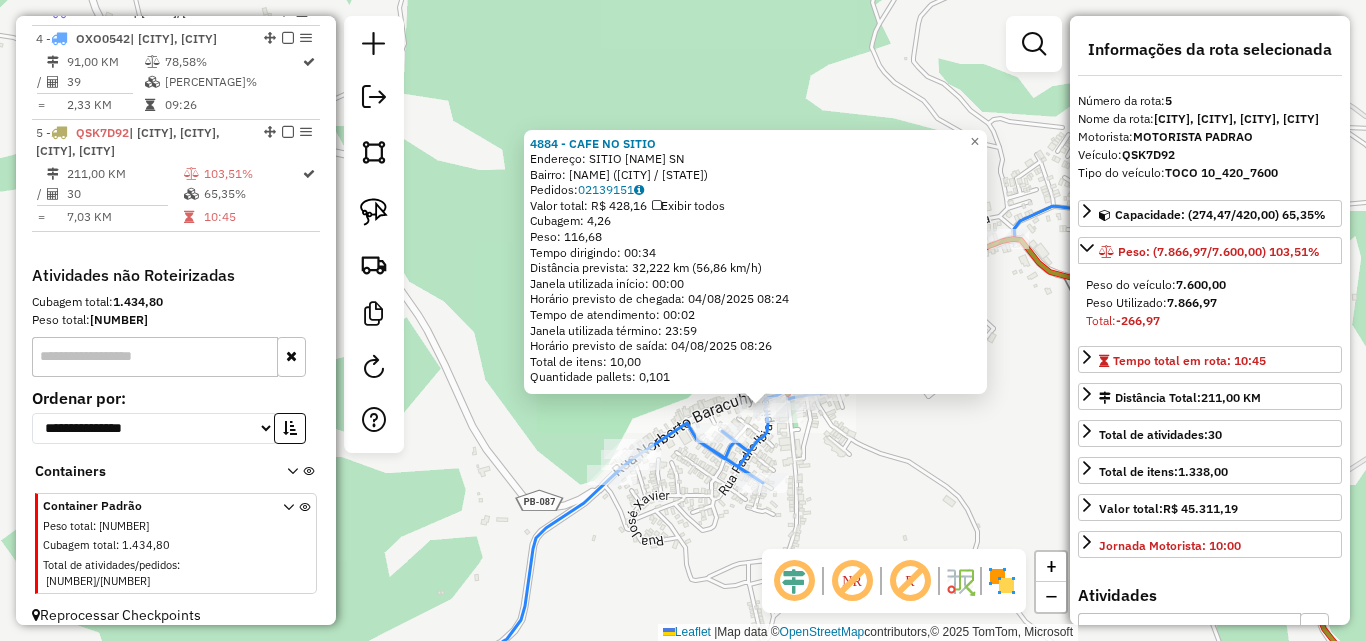 click on "4884 - CAFE NO SITIO  Endereço:  SITIO NOVO ENGENHO SN   Bairro: AREA RURAL (MAMANGUAPE / PB)   Pedidos:  02139151   Valor total: R$ 428,16   Exibir todos   Cubagem: 4,26  Peso: 116,68  Tempo dirigindo: 00:34   Distância prevista: 32,222 km (56,86 km/h)   Janela utilizada início: 00:00   Horário previsto de chegada: 04/08/2025 08:24   Tempo de atendimento: 00:02   Janela utilizada término: 23:59   Horário previsto de saída: 04/08/2025 08:26   Total de itens: 10,00   Quantidade pallets: 0,101  × Janela de atendimento Grade de atendimento Capacidade Transportadoras Veículos Cliente Pedidos  Rotas Selecione os dias de semana para filtrar as janelas de atendimento  Seg   Ter   Qua   Qui   Sex   Sáb   Dom  Informe o período da janela de atendimento: De: Até:  Filtrar exatamente a janela do cliente  Considerar janela de atendimento padrão  Selecione os dias de semana para filtrar as grades de atendimento  Seg   Ter   Qua   Qui   Sex   Sáb   Dom   Considerar clientes sem dia de atendimento cadastrado +" 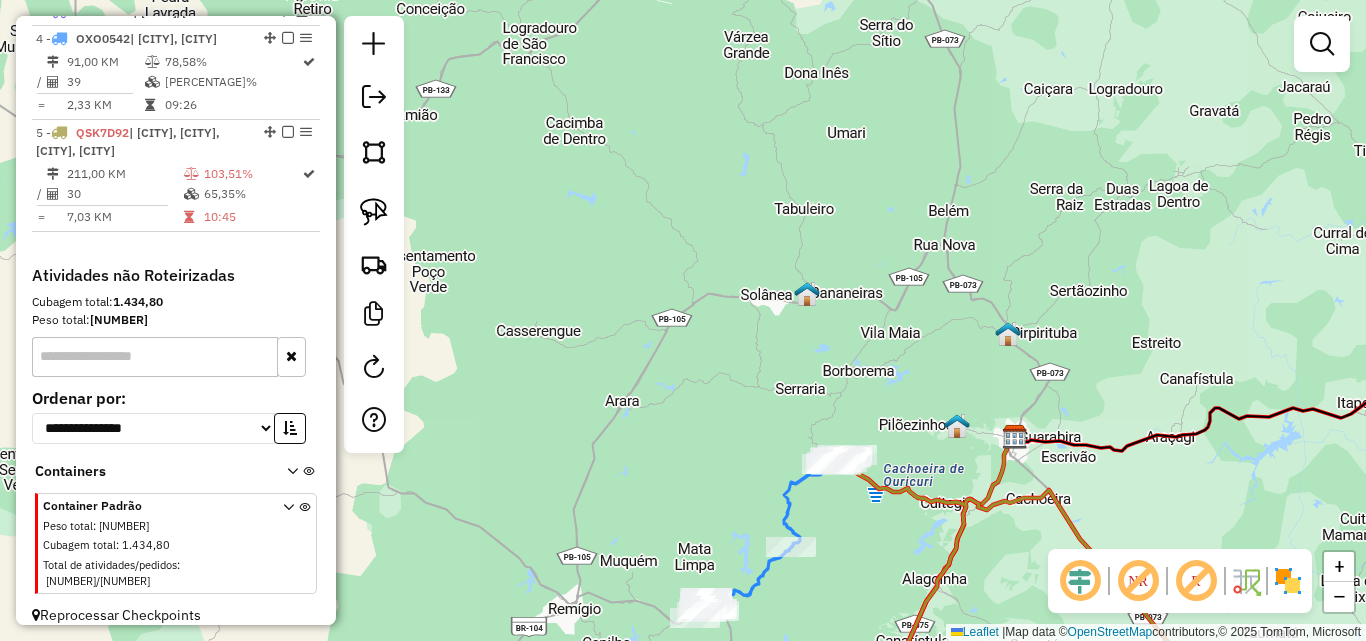 drag, startPoint x: 698, startPoint y: 281, endPoint x: 709, endPoint y: 289, distance: 13.601471 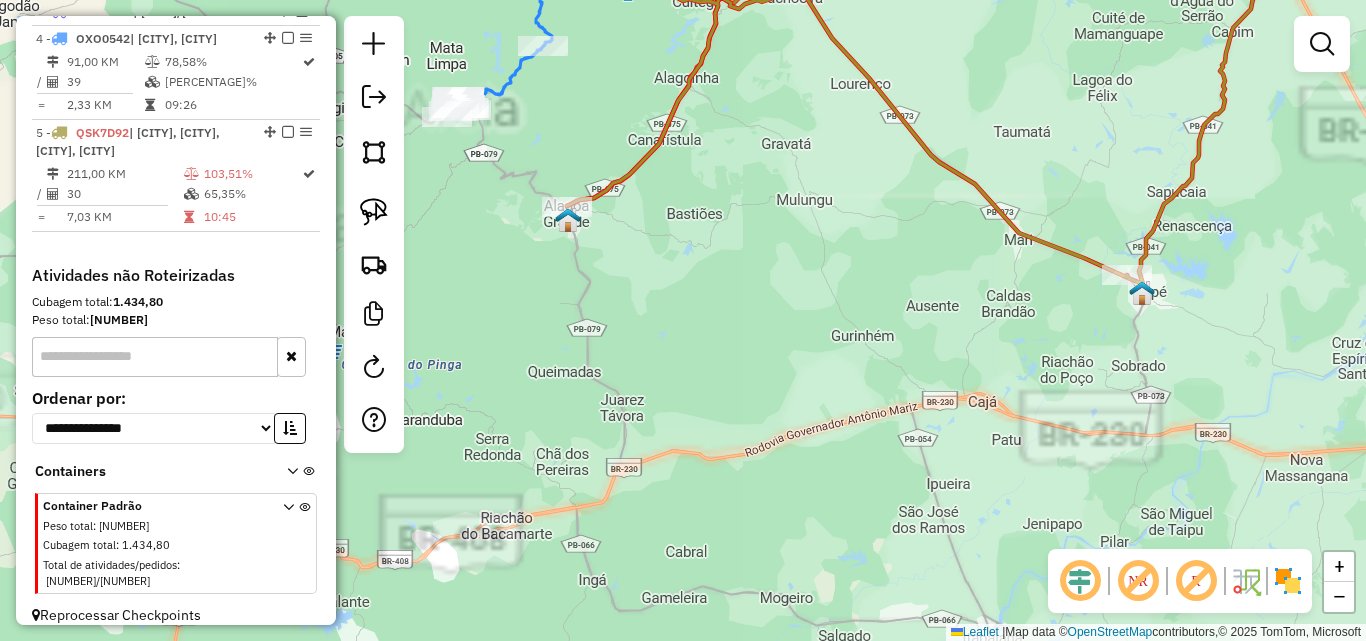 drag, startPoint x: 976, startPoint y: 425, endPoint x: 991, endPoint y: 440, distance: 21.213203 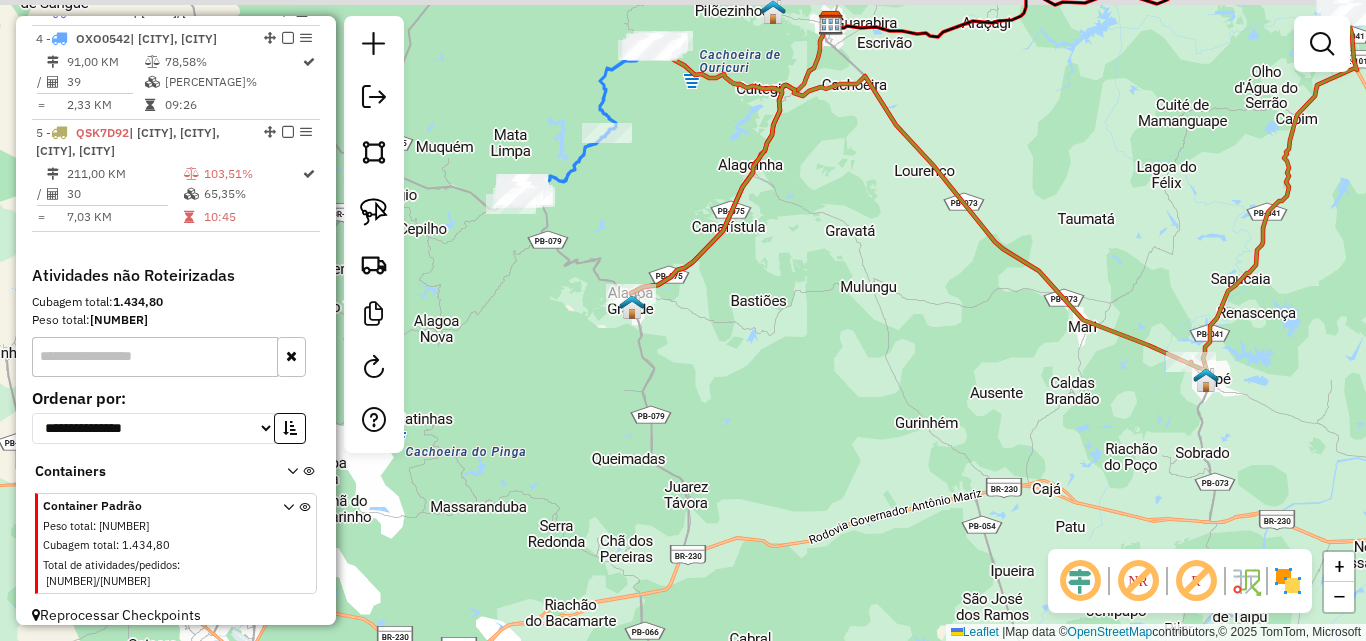 drag, startPoint x: 827, startPoint y: 367, endPoint x: 868, endPoint y: 433, distance: 77.698135 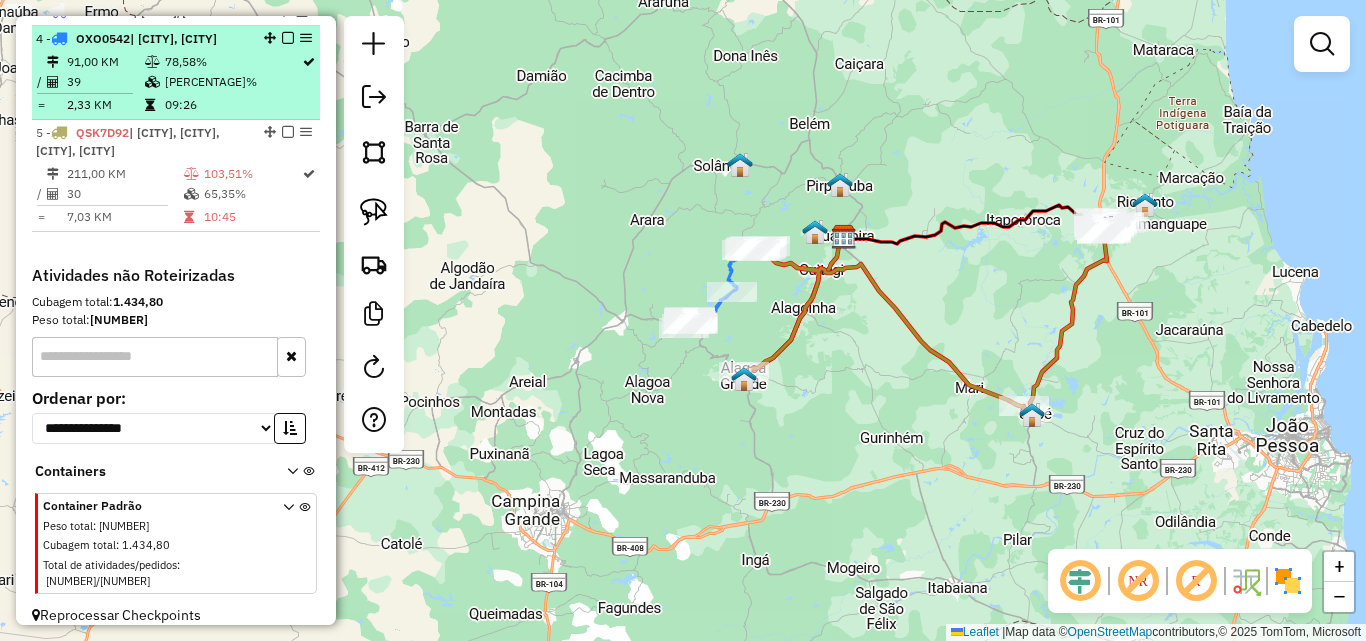 click at bounding box center [288, 38] 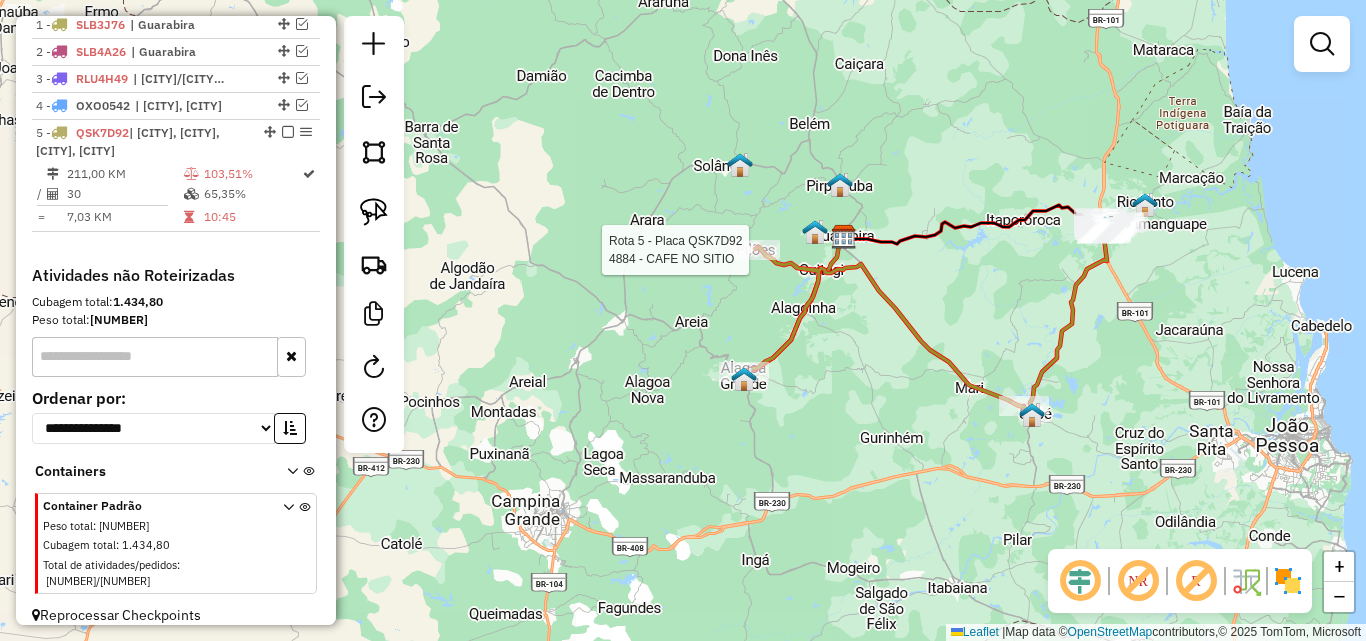 click 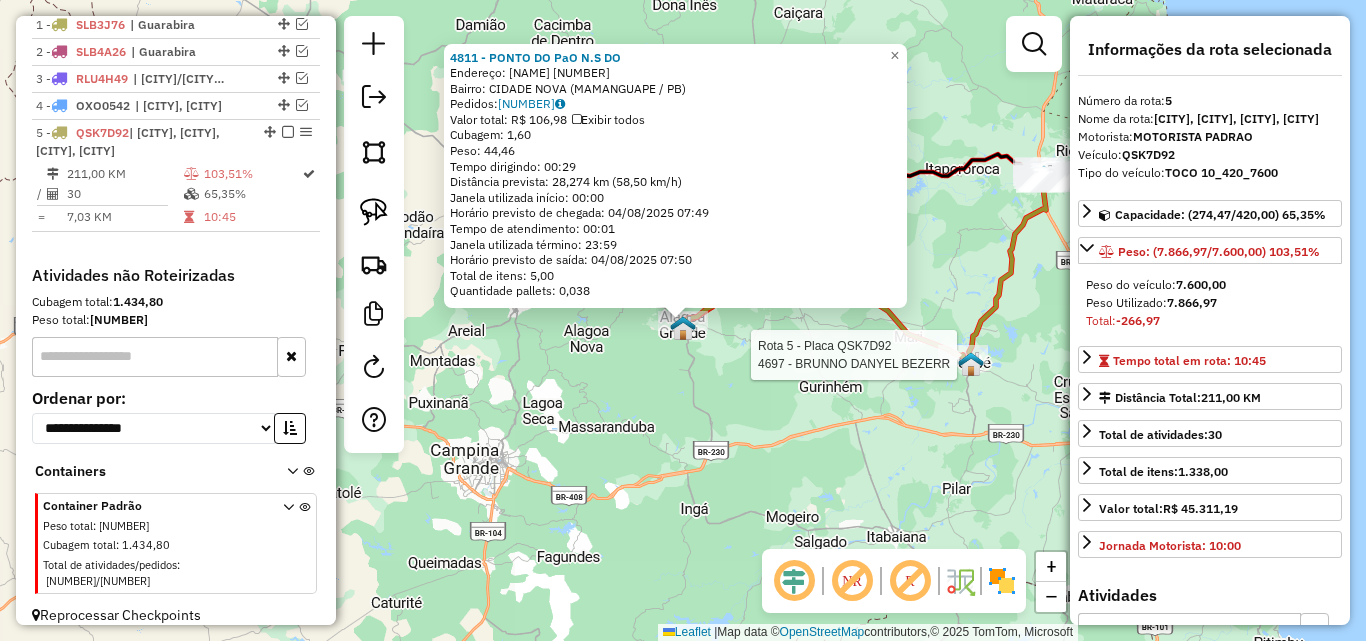 click 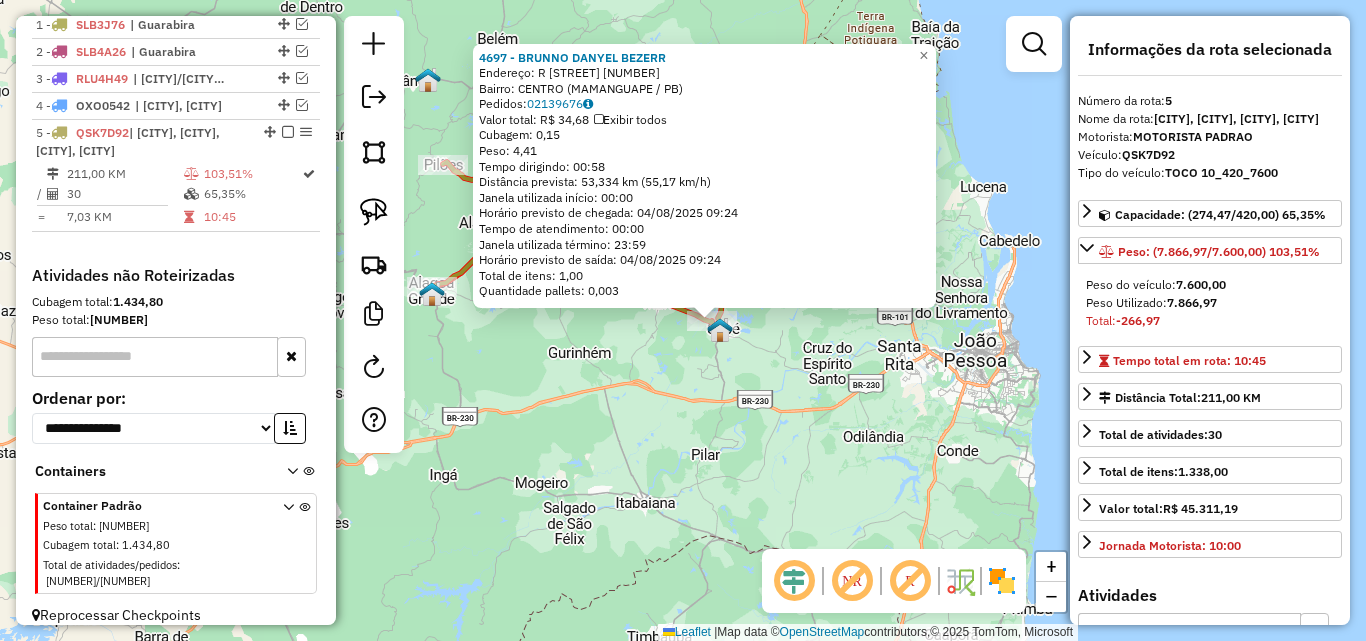 drag, startPoint x: 490, startPoint y: 354, endPoint x: 676, endPoint y: 368, distance: 186.52614 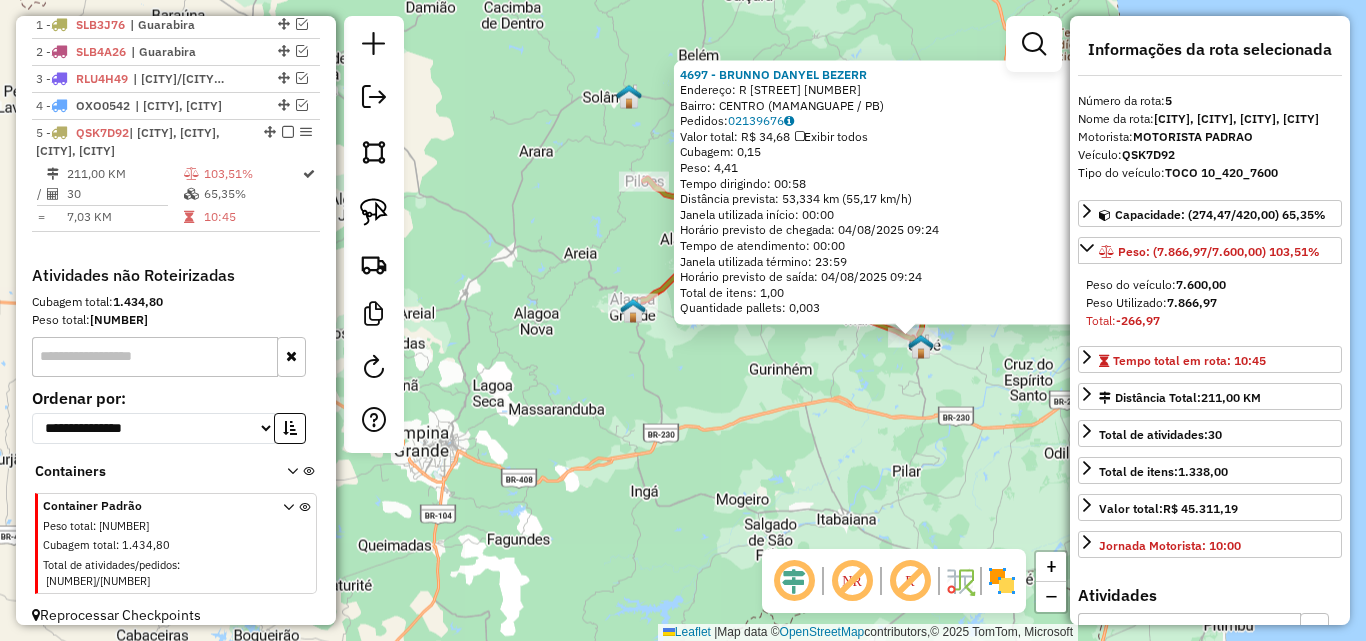 click on "4697 - BRUNNO DANYEL BEZERR  Endereço: R   Rua Santo Antonio             222   Bairro: CENTRO (MAMANGUAPE / PB)   Pedidos:  02139676   Valor total: R$ 34,68   Exibir todos   Cubagem: 0,15  Peso: 4,41  Tempo dirigindo: 00:58   Distância prevista: 53,334 km (55,17 km/h)   Janela utilizada início: 00:00   Horário previsto de chegada: 04/08/2025 09:24   Tempo de atendimento: 00:00   Janela utilizada término: 23:59   Horário previsto de saída: 04/08/2025 09:24   Total de itens: 1,00   Quantidade pallets: 0,003  × Janela de atendimento Grade de atendimento Capacidade Transportadoras Veículos Cliente Pedidos  Rotas Selecione os dias de semana para filtrar as janelas de atendimento  Seg   Ter   Qua   Qui   Sex   Sáb   Dom  Informe o período da janela de atendimento: De: Até:  Filtrar exatamente a janela do cliente  Considerar janela de atendimento padrão  Selecione os dias de semana para filtrar as grades de atendimento  Seg   Ter   Qua   Qui   Sex   Sáb   Dom   Peso mínimo:   Peso máximo:   De:  De:" 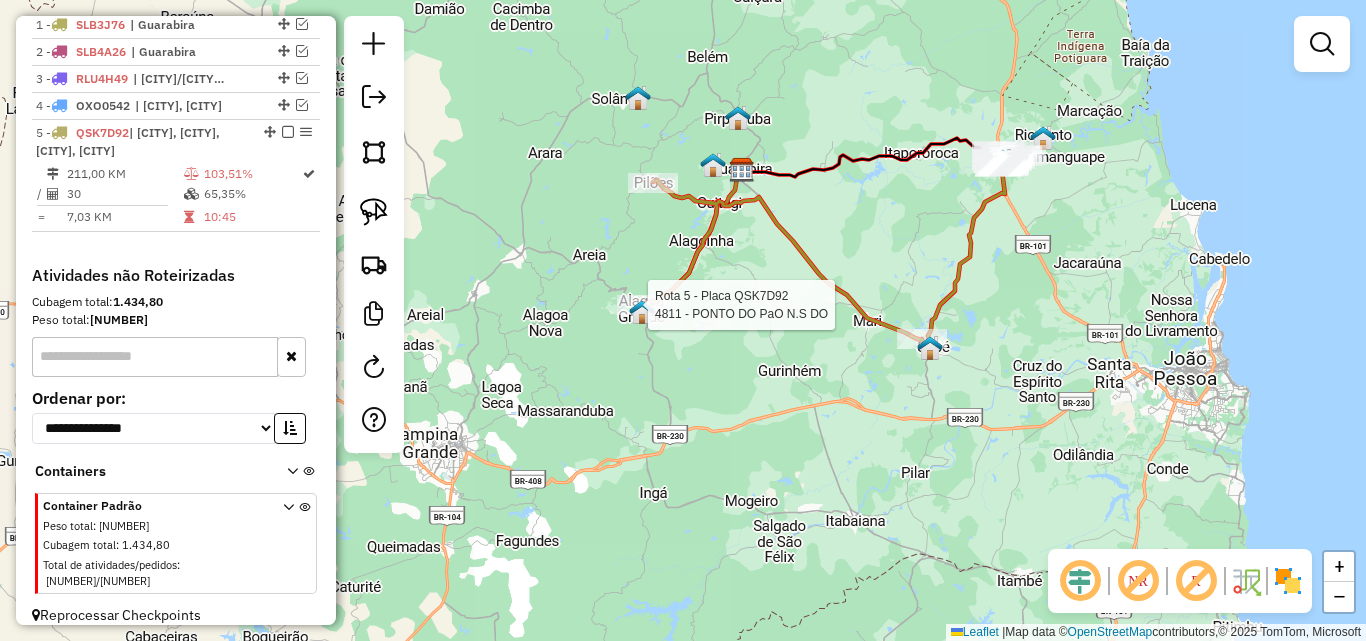 select on "**********" 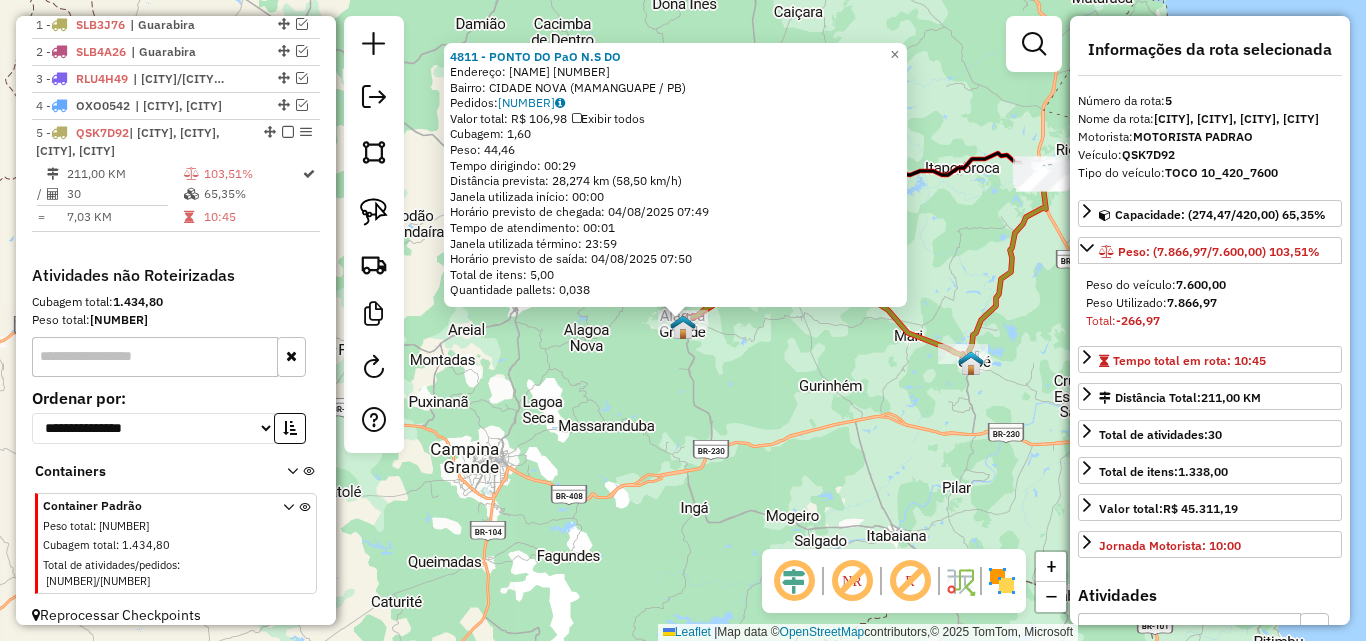 click on "4811 - PONTO DO PaO N.S DO  Endereço:  VEREADOR ANTONIO LUCIO 17   Bairro: CIDADE NOVA (MAMANGUAPE / PB)   Pedidos:  02139677   Valor total: R$ 106,98   Exibir todos   Cubagem: 1,60  Peso: 44,46  Tempo dirigindo: 00:29   Distância prevista: 28,274 km (58,50 km/h)   Janela utilizada início: 00:00   Horário previsto de chegada: 04/08/2025 07:49   Tempo de atendimento: 00:01   Janela utilizada término: 23:59   Horário previsto de saída: 04/08/2025 07:50   Total de itens: 5,00   Quantidade pallets: 0,038  × Janela de atendimento Grade de atendimento Capacidade Transportadoras Veículos Cliente Pedidos  Rotas Selecione os dias de semana para filtrar as janelas de atendimento  Seg   Ter   Qua   Qui   Sex   Sáb   Dom  Informe o período da janela de atendimento: De: Até:  Filtrar exatamente a janela do cliente  Considerar janela de atendimento padrão  Selecione os dias de semana para filtrar as grades de atendimento  Seg   Ter   Qua   Qui   Sex   Sáb   Dom   Peso mínimo:   Peso máximo:   De:   Até:  +" 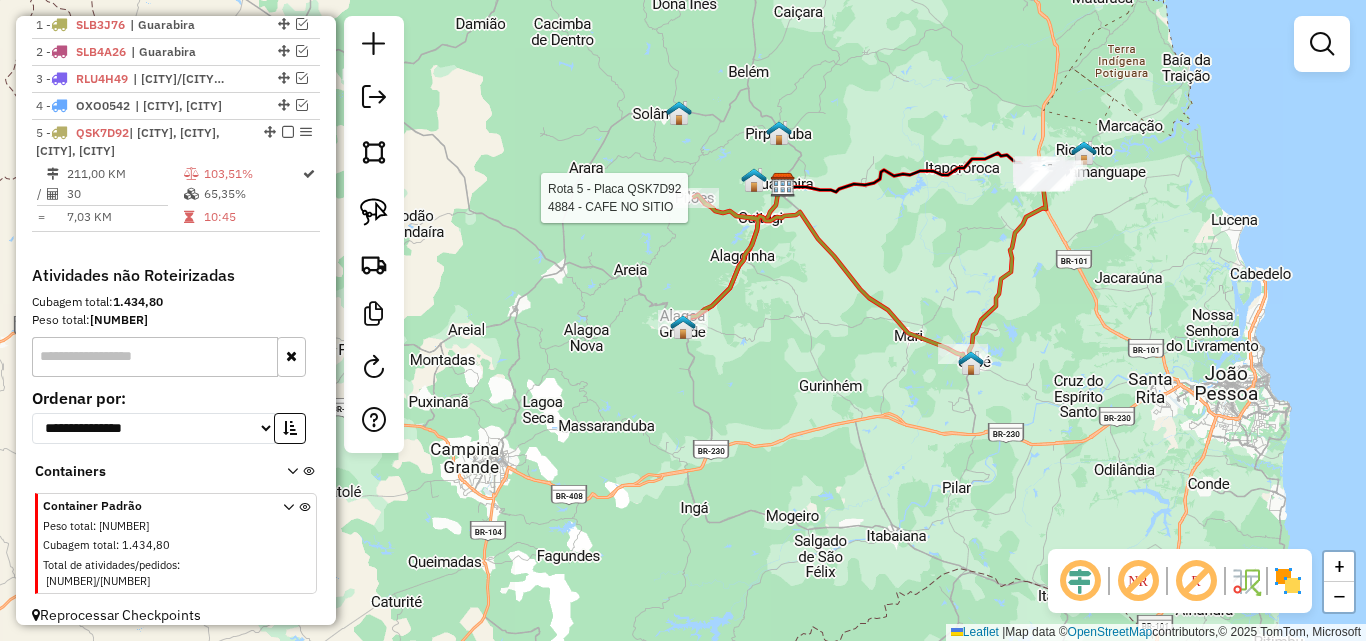click 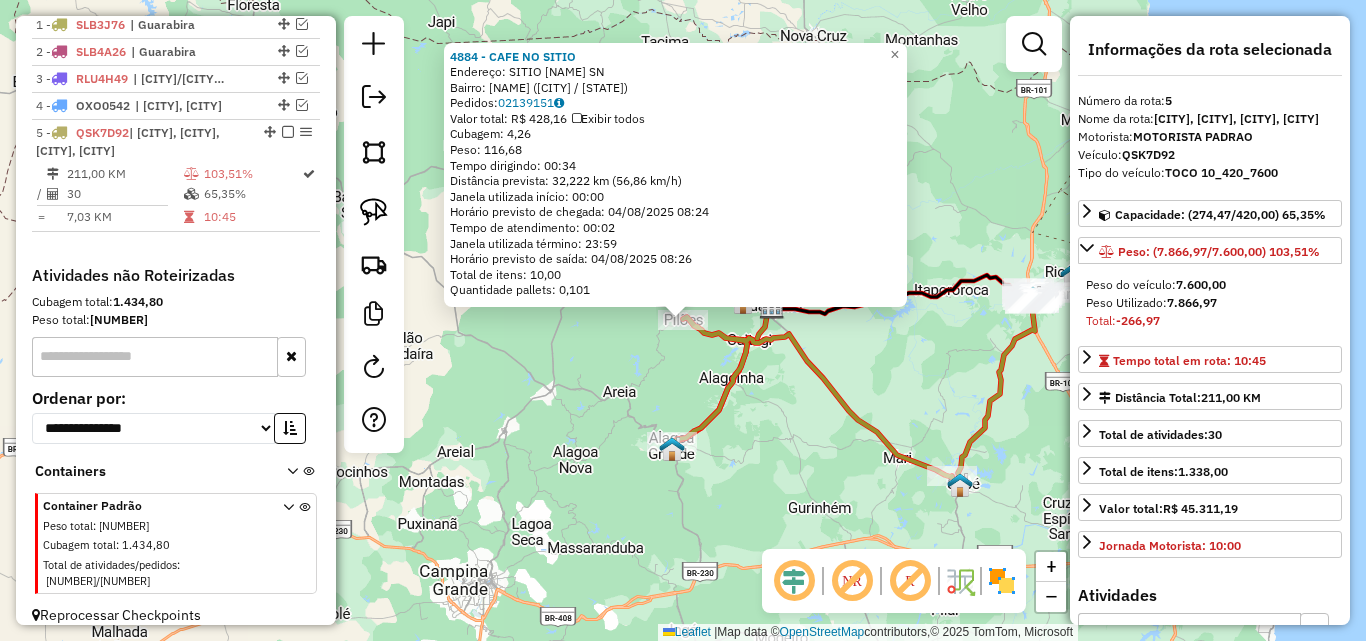 click on "4884 - CAFE NO SITIO  Endereço:  SITIO NOVO ENGENHO SN   Bairro: AREA RURAL (MAMANGUAPE / PB)   Pedidos:  02139151   Valor total: R$ 428,16   Exibir todos   Cubagem: 4,26  Peso: 116,68  Tempo dirigindo: 00:34   Distância prevista: 32,222 km (56,86 km/h)   Janela utilizada início: 00:00   Horário previsto de chegada: 04/08/2025 08:24   Tempo de atendimento: 00:02   Janela utilizada término: 23:59   Horário previsto de saída: 04/08/2025 08:26   Total de itens: 10,00   Quantidade pallets: 0,101  × Janela de atendimento Grade de atendimento Capacidade Transportadoras Veículos Cliente Pedidos  Rotas Selecione os dias de semana para filtrar as janelas de atendimento  Seg   Ter   Qua   Qui   Sex   Sáb   Dom  Informe o período da janela de atendimento: De: Até:  Filtrar exatamente a janela do cliente  Considerar janela de atendimento padrão  Selecione os dias de semana para filtrar as grades de atendimento  Seg   Ter   Qua   Qui   Sex   Sáb   Dom   Considerar clientes sem dia de atendimento cadastrado +" 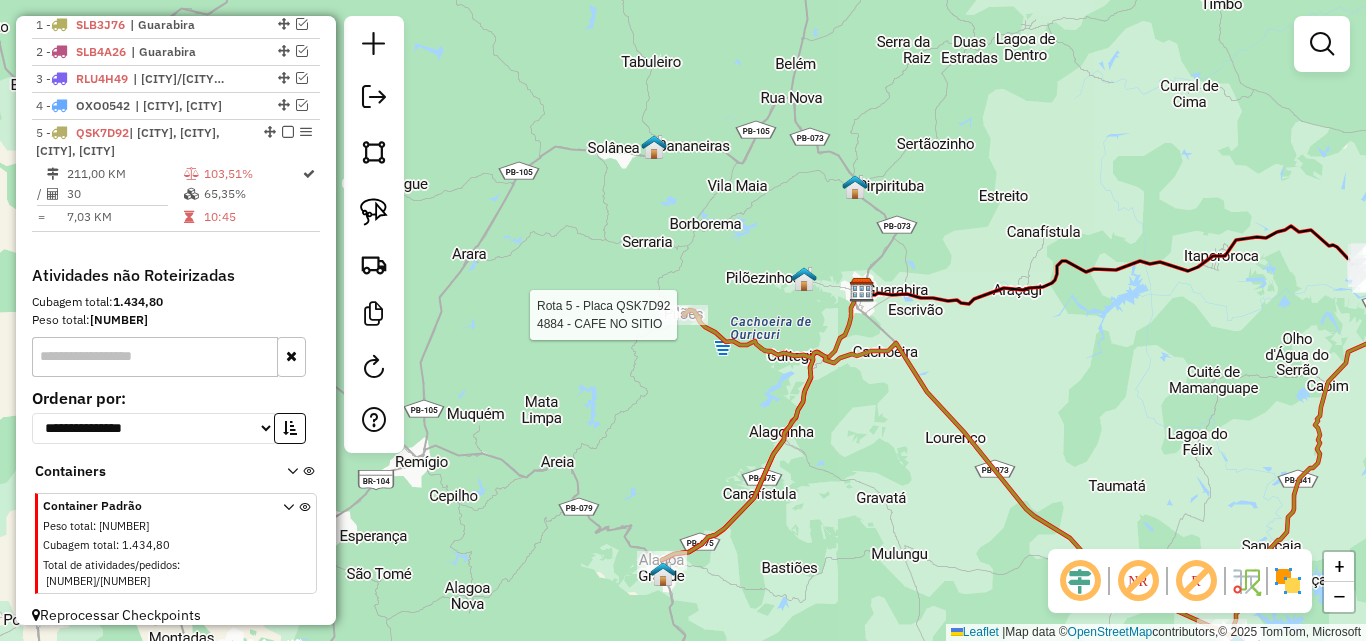 click 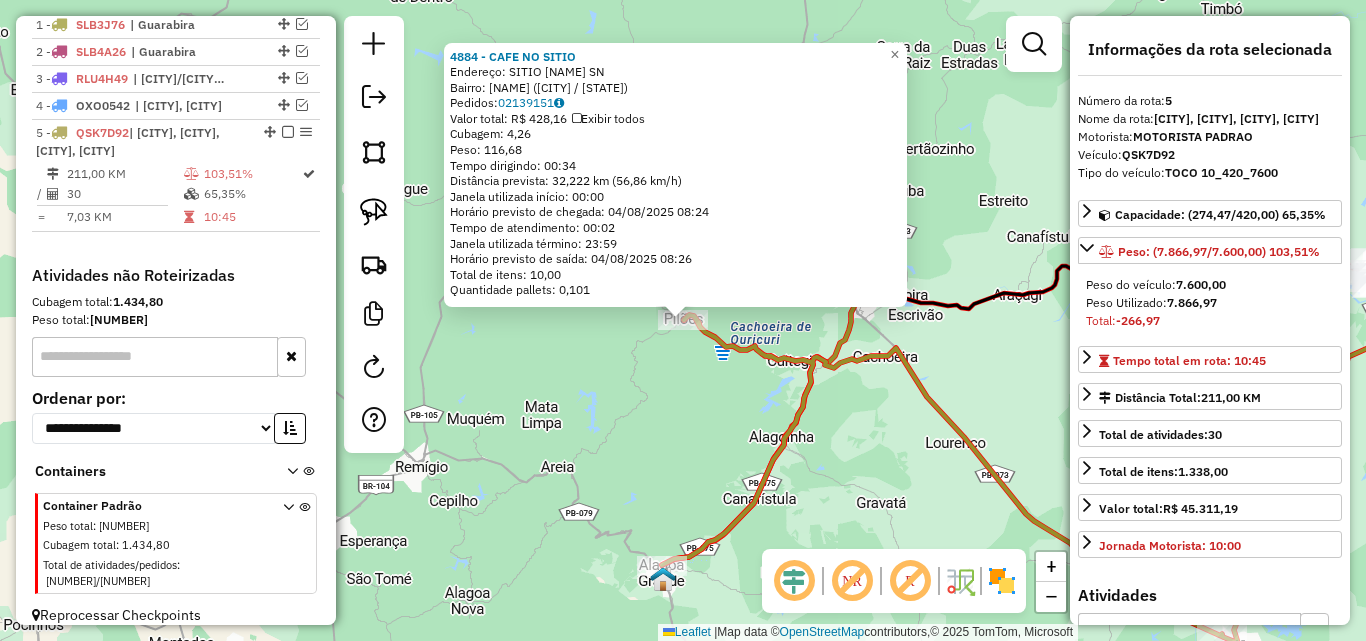click on "4884 - CAFE NO SITIO  Endereço:  SITIO NOVO ENGENHO SN   Bairro: AREA RURAL (MAMANGUAPE / PB)   Pedidos:  02139151   Valor total: R$ 428,16   Exibir todos   Cubagem: 4,26  Peso: 116,68  Tempo dirigindo: 00:34   Distância prevista: 32,222 km (56,86 km/h)   Janela utilizada início: 00:00   Horário previsto de chegada: 04/08/2025 08:24   Tempo de atendimento: 00:02   Janela utilizada término: 23:59   Horário previsto de saída: 04/08/2025 08:26   Total de itens: 10,00   Quantidade pallets: 0,101  × Janela de atendimento Grade de atendimento Capacidade Transportadoras Veículos Cliente Pedidos  Rotas Selecione os dias de semana para filtrar as janelas de atendimento  Seg   Ter   Qua   Qui   Sex   Sáb   Dom  Informe o período da janela de atendimento: De: Até:  Filtrar exatamente a janela do cliente  Considerar janela de atendimento padrão  Selecione os dias de semana para filtrar as grades de atendimento  Seg   Ter   Qua   Qui   Sex   Sáb   Dom   Considerar clientes sem dia de atendimento cadastrado +" 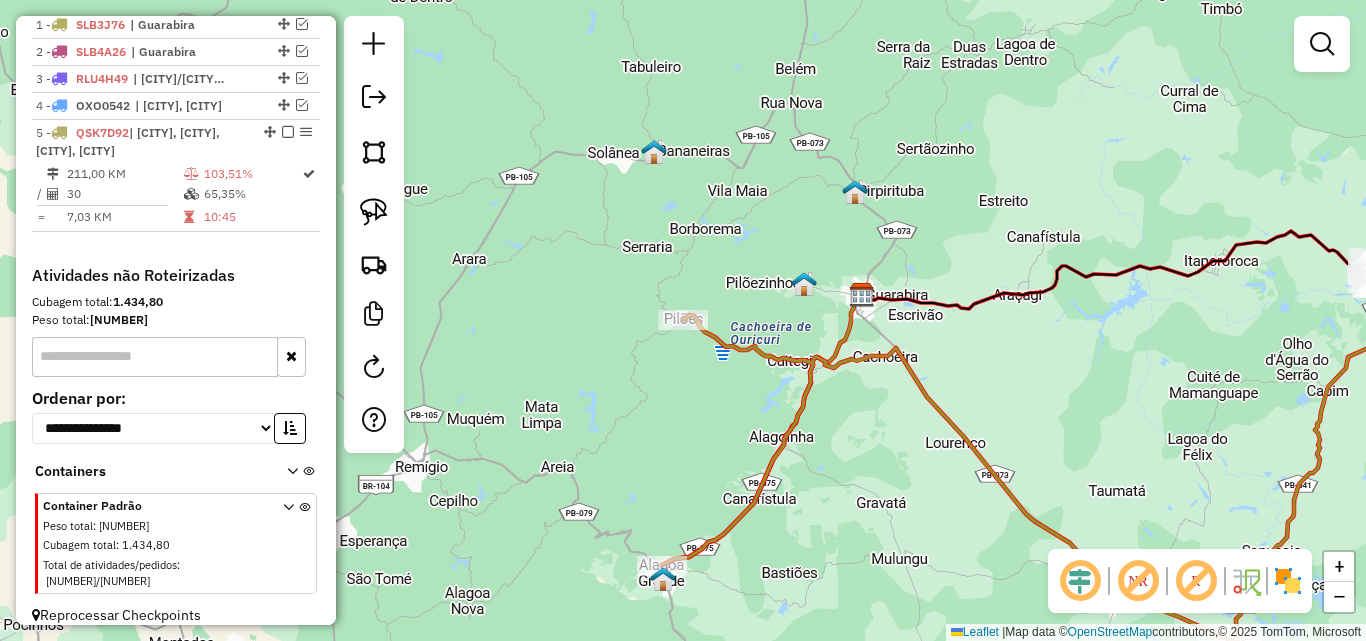 click on "Rota 5 - Placa QSK7D92  4884 - CAFE NO SITIO Janela de atendimento Grade de atendimento Capacidade Transportadoras Veículos Cliente Pedidos  Rotas Selecione os dias de semana para filtrar as janelas de atendimento  Seg   Ter   Qua   Qui   Sex   Sáb   Dom  Informe o período da janela de atendimento: De: Até:  Filtrar exatamente a janela do cliente  Considerar janela de atendimento padrão  Selecione os dias de semana para filtrar as grades de atendimento  Seg   Ter   Qua   Qui   Sex   Sáb   Dom   Considerar clientes sem dia de atendimento cadastrado  Clientes fora do dia de atendimento selecionado Filtrar as atividades entre os valores definidos abaixo:  Peso mínimo:   Peso máximo:   Cubagem mínima:   Cubagem máxima:   De:   Até:  Filtrar as atividades entre o tempo de atendimento definido abaixo:  De:   Até:   Considerar capacidade total dos clientes não roteirizados Transportadora: Selecione um ou mais itens Tipo de veículo: Selecione um ou mais itens Veículo: Selecione um ou mais itens Nome: +" 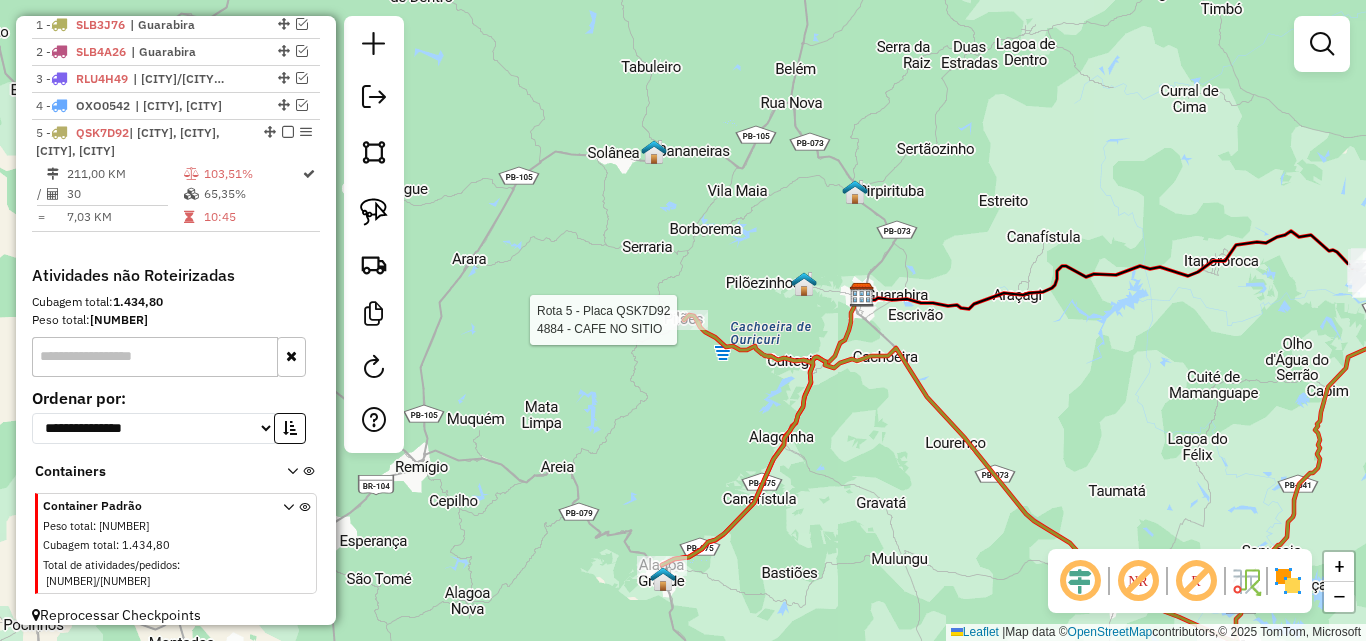 click 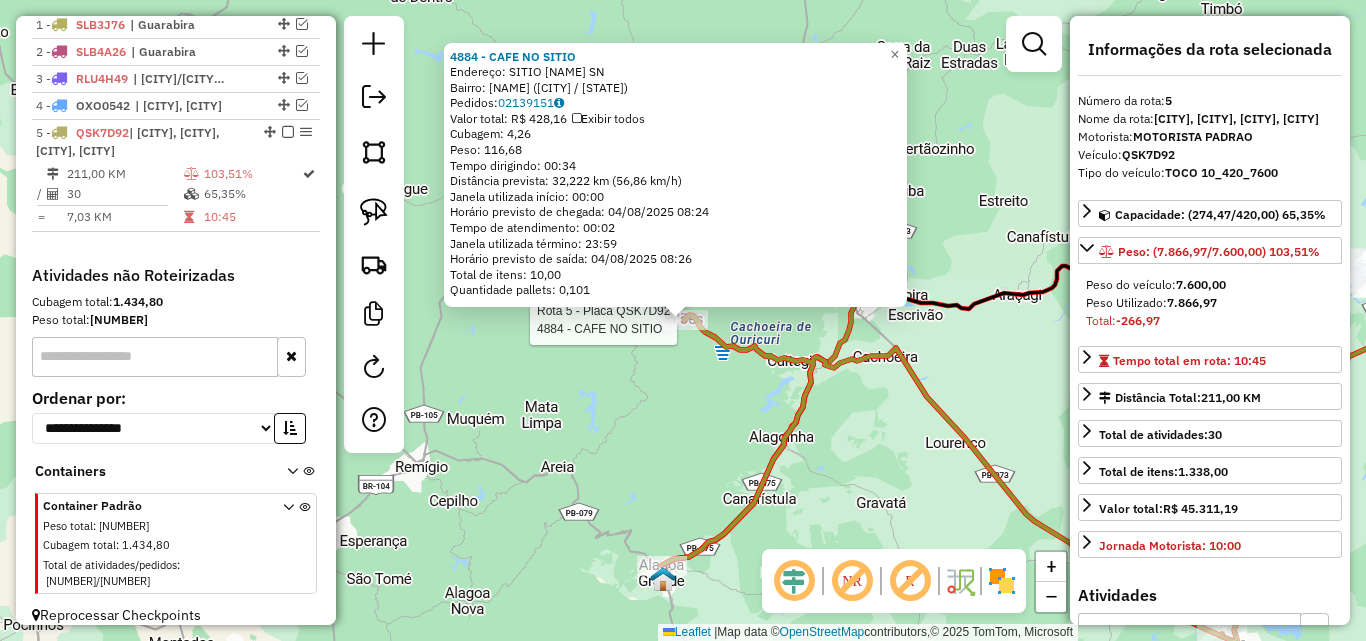 click on "Rota 5 - Placa QSK7D92  4884 - CAFE NO SITIO 4884 - CAFE NO SITIO  Endereço:  SITIO NOVO ENGENHO SN   Bairro: AREA RURAL (MAMANGUAPE / PB)   Pedidos:  02139151   Valor total: R$ 428,16   Exibir todos   Cubagem: 4,26  Peso: 116,68  Tempo dirigindo: 00:34   Distância prevista: 32,222 km (56,86 km/h)   Janela utilizada início: 00:00   Horário previsto de chegada: 04/08/2025 08:24   Tempo de atendimento: 00:02   Janela utilizada término: 23:59   Horário previsto de saída: 04/08/2025 08:26   Total de itens: 10,00   Quantidade pallets: 0,101  × Janela de atendimento Grade de atendimento Capacidade Transportadoras Veículos Cliente Pedidos  Rotas Selecione os dias de semana para filtrar as janelas de atendimento  Seg   Ter   Qua   Qui   Sex   Sáb   Dom  Informe o período da janela de atendimento: De: Até:  Filtrar exatamente a janela do cliente  Considerar janela de atendimento padrão  Selecione os dias de semana para filtrar as grades de atendimento  Seg   Ter   Qua   Qui   Sex   Sáb   Dom   De:   De:" 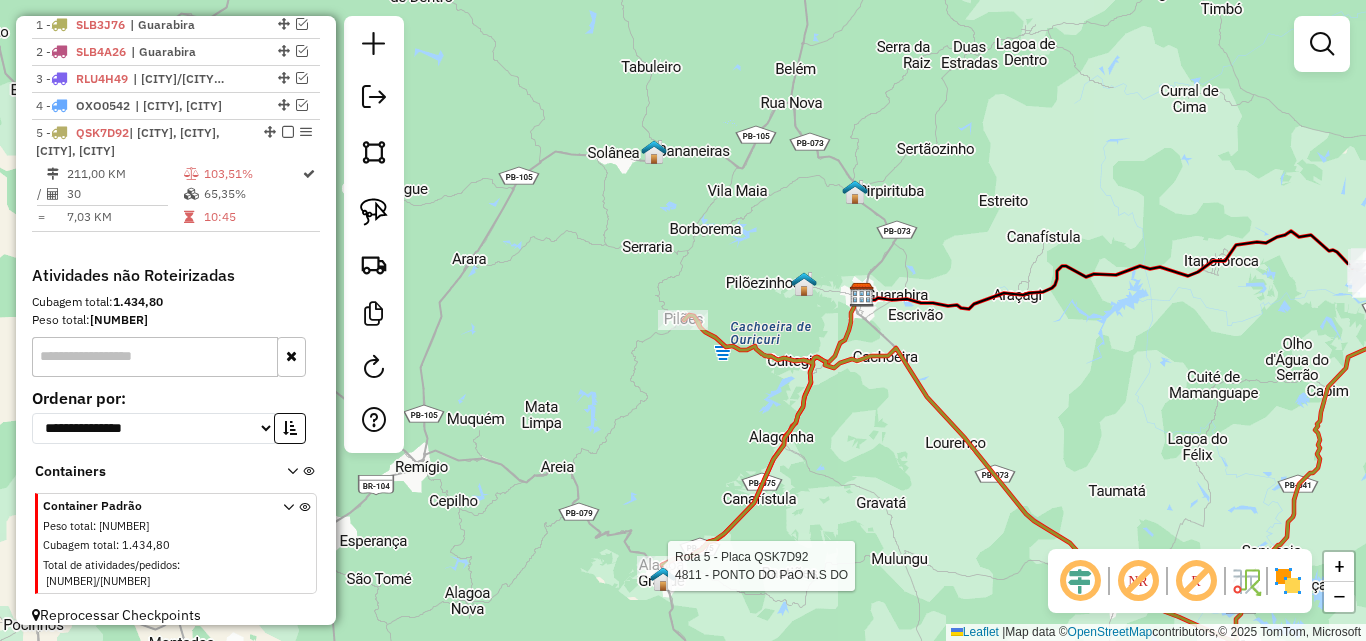 select on "**********" 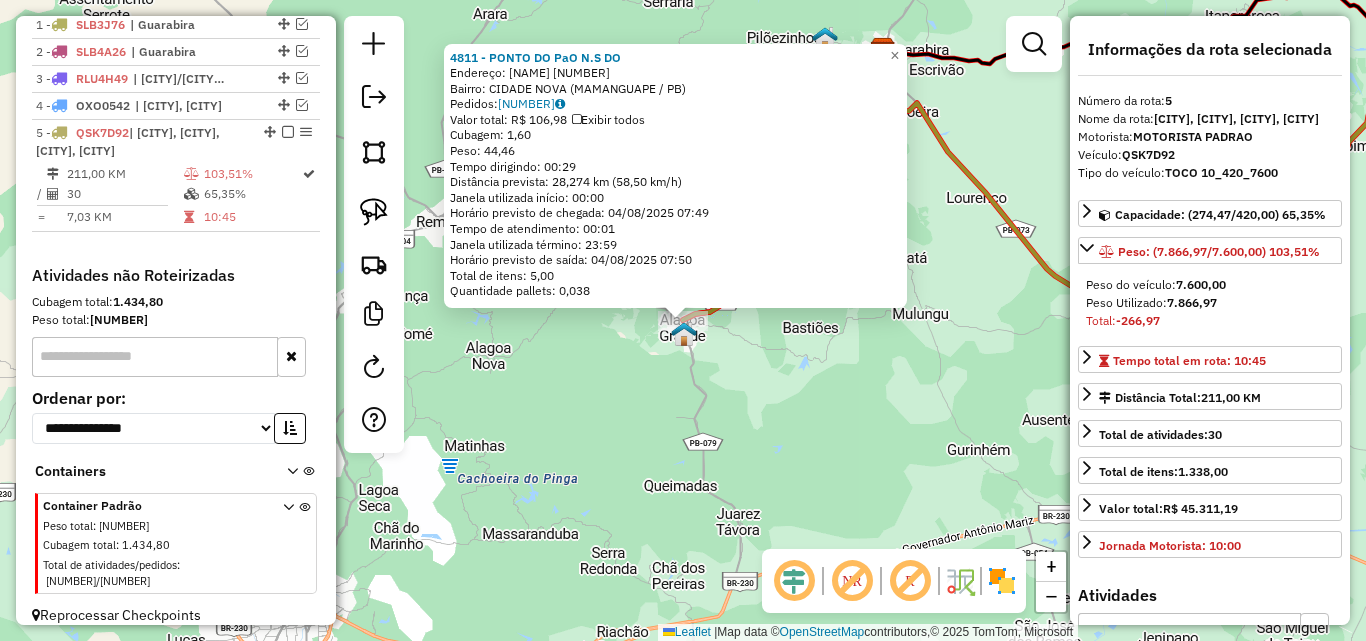 click on "Rota 5 - Placa QSK7D92  4811 - PONTO DO PaO N.S DO 4811 - PONTO DO PaO N.S DO  Endereço:  VEREADOR ANTONIO LUCIO 17   Bairro: CIDADE NOVA (MAMANGUAPE / PB)   Pedidos:  02139677   Valor total: R$ 106,98   Exibir todos   Cubagem: 1,60  Peso: 44,46  Tempo dirigindo: 00:29   Distância prevista: 28,274 km (58,50 km/h)   Janela utilizada início: 00:00   Horário previsto de chegada: 04/08/2025 07:49   Tempo de atendimento: 00:01   Janela utilizada término: 23:59   Horário previsto de saída: 04/08/2025 07:50   Total de itens: 5,00   Quantidade pallets: 0,038  × Janela de atendimento Grade de atendimento Capacidade Transportadoras Veículos Cliente Pedidos  Rotas Selecione os dias de semana para filtrar as janelas de atendimento  Seg   Ter   Qua   Qui   Sex   Sáb   Dom  Informe o período da janela de atendimento: De: Até:  Filtrar exatamente a janela do cliente  Considerar janela de atendimento padrão  Selecione os dias de semana para filtrar as grades de atendimento  Seg   Ter   Qua   Qui   Sex   Sáb  +" 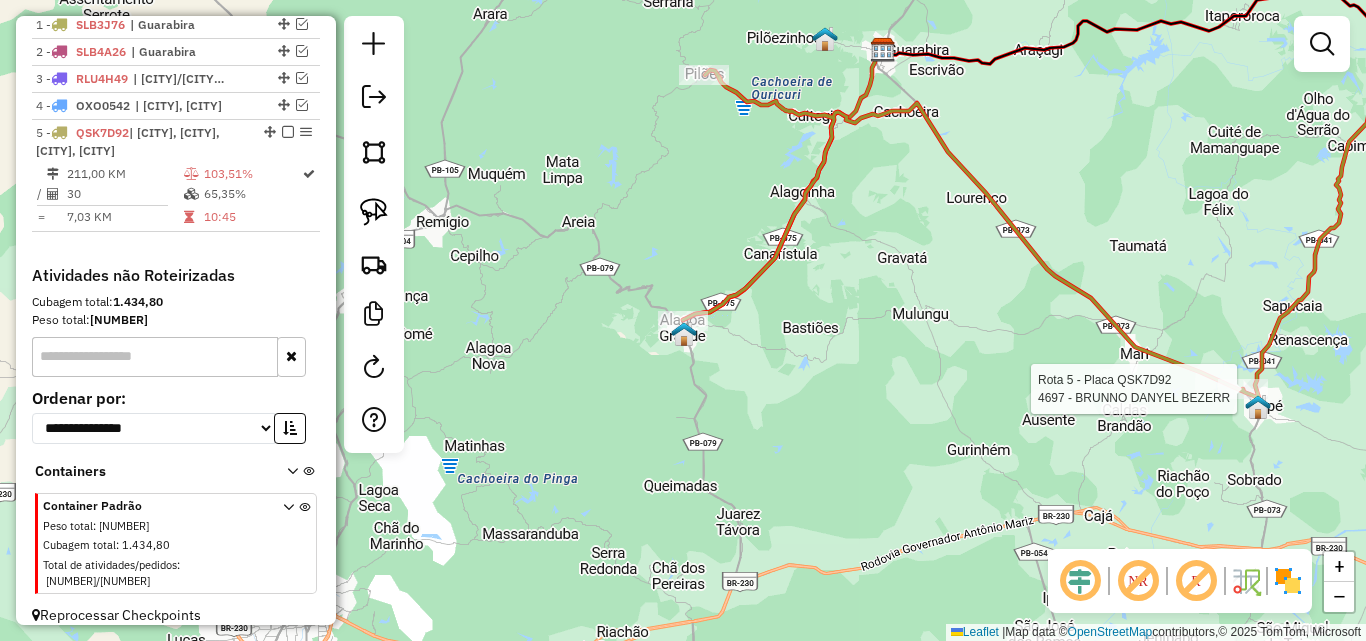 select on "**********" 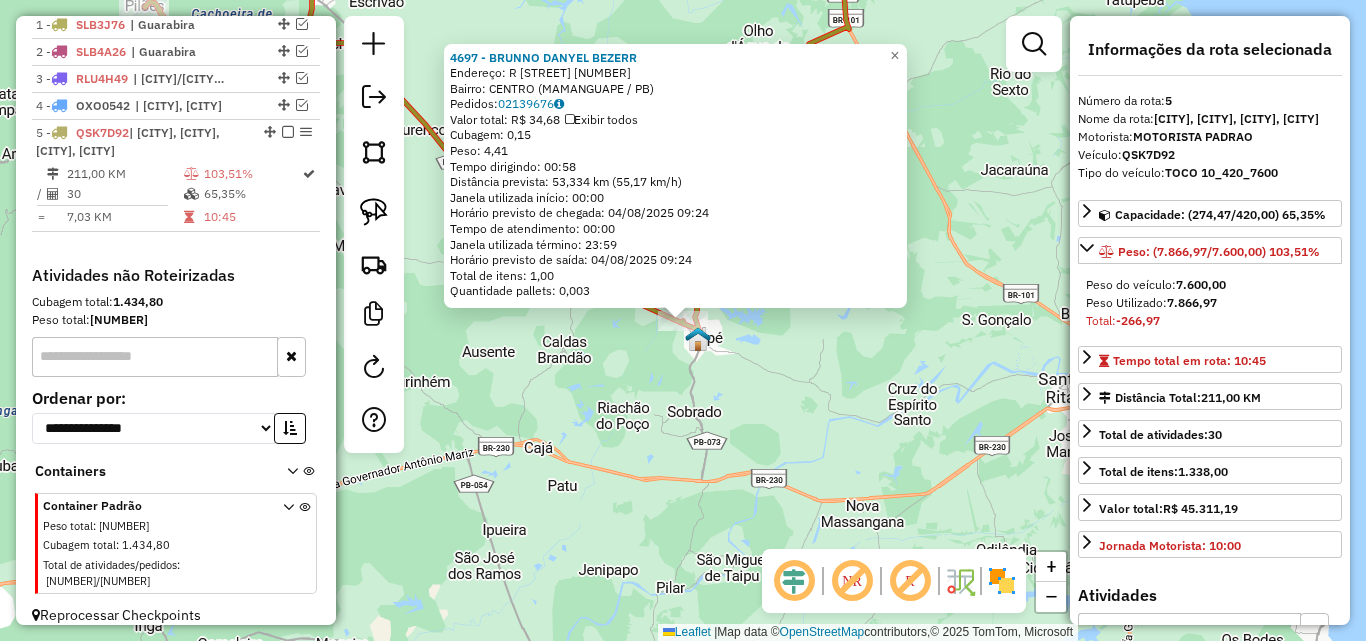 click on "4697 - BRUNNO DANYEL BEZERR  Endereço: R   Rua Santo Antonio             222   Bairro: CENTRO (MAMANGUAPE / PB)   Pedidos:  02139676   Valor total: R$ 34,68   Exibir todos   Cubagem: 0,15  Peso: 4,41  Tempo dirigindo: 00:58   Distância prevista: 53,334 km (55,17 km/h)   Janela utilizada início: 00:00   Horário previsto de chegada: 04/08/2025 09:24   Tempo de atendimento: 00:00   Janela utilizada término: 23:59   Horário previsto de saída: 04/08/2025 09:24   Total de itens: 1,00   Quantidade pallets: 0,003  × Janela de atendimento Grade de atendimento Capacidade Transportadoras Veículos Cliente Pedidos  Rotas Selecione os dias de semana para filtrar as janelas de atendimento  Seg   Ter   Qua   Qui   Sex   Sáb   Dom  Informe o período da janela de atendimento: De: Até:  Filtrar exatamente a janela do cliente  Considerar janela de atendimento padrão  Selecione os dias de semana para filtrar as grades de atendimento  Seg   Ter   Qua   Qui   Sex   Sáb   Dom   Peso mínimo:   Peso máximo:   De:  De:" 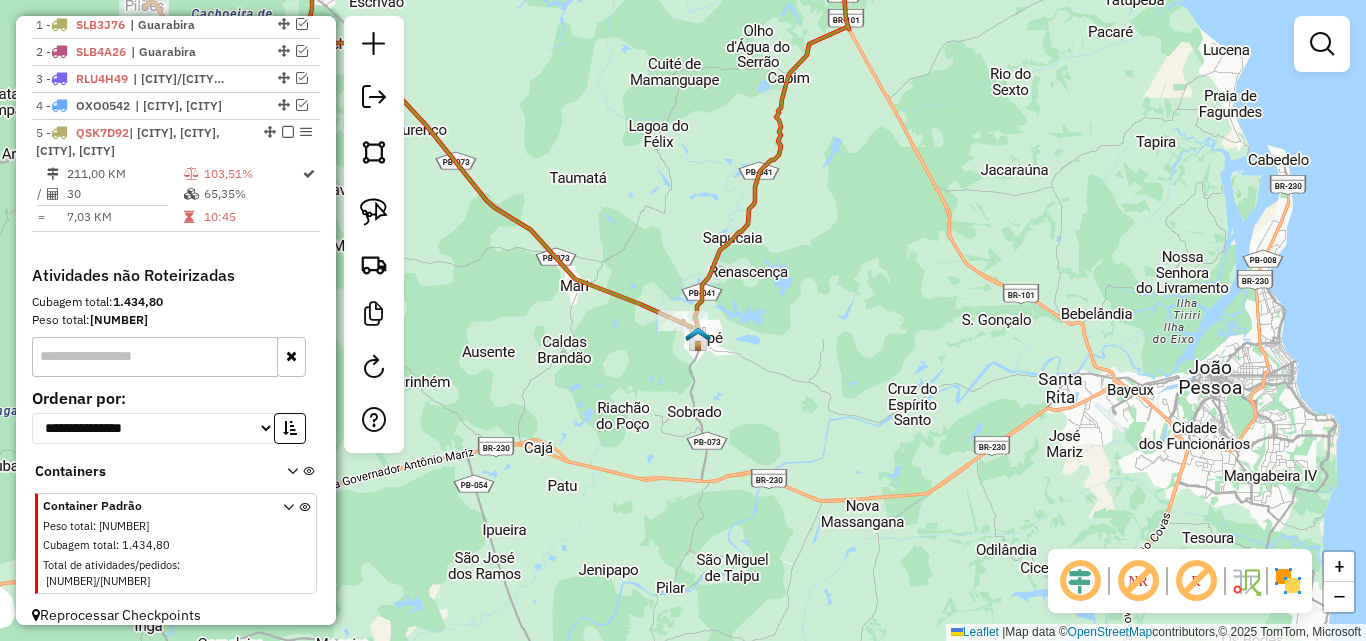 click on "Janela de atendimento Grade de atendimento Capacidade Transportadoras Veículos Cliente Pedidos  Rotas Selecione os dias de semana para filtrar as janelas de atendimento  Seg   Ter   Qua   Qui   Sex   Sáb   Dom  Informe o período da janela de atendimento: De: Até:  Filtrar exatamente a janela do cliente  Considerar janela de atendimento padrão  Selecione os dias de semana para filtrar as grades de atendimento  Seg   Ter   Qua   Qui   Sex   Sáb   Dom   Considerar clientes sem dia de atendimento cadastrado  Clientes fora do dia de atendimento selecionado Filtrar as atividades entre os valores definidos abaixo:  Peso mínimo:   Peso máximo:   Cubagem mínima:   Cubagem máxima:   De:   Até:  Filtrar as atividades entre o tempo de atendimento definido abaixo:  De:   Até:   Considerar capacidade total dos clientes não roteirizados Transportadora: Selecione um ou mais itens Tipo de veículo: Selecione um ou mais itens Veículo: Selecione um ou mais itens Motorista: Selecione um ou mais itens Nome: Rótulo:" 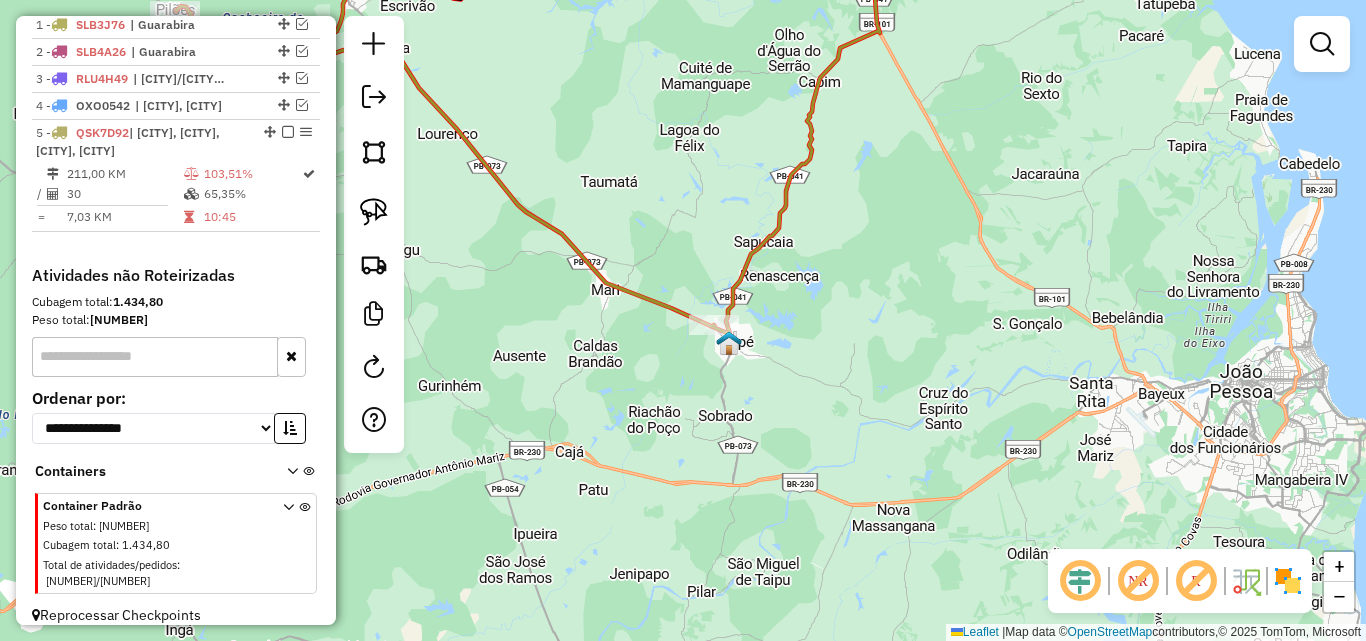 drag, startPoint x: 721, startPoint y: 288, endPoint x: 952, endPoint y: 327, distance: 234.26907 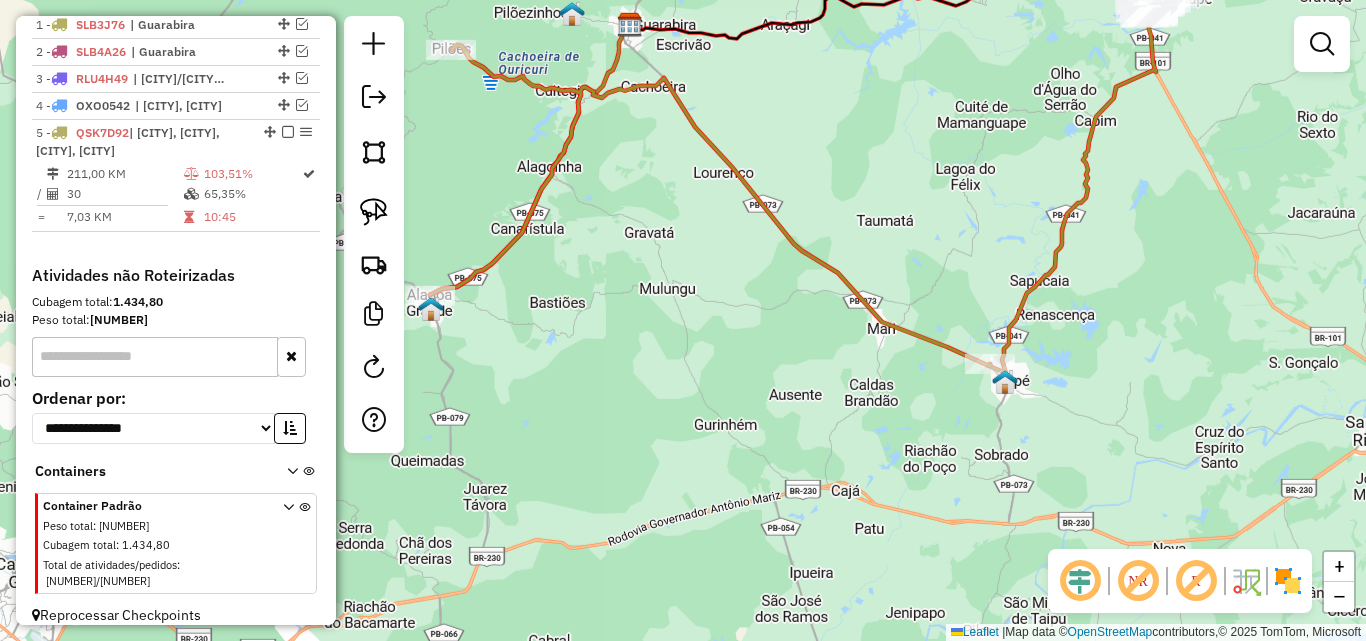 drag, startPoint x: 798, startPoint y: 410, endPoint x: 838, endPoint y: 438, distance: 48.82622 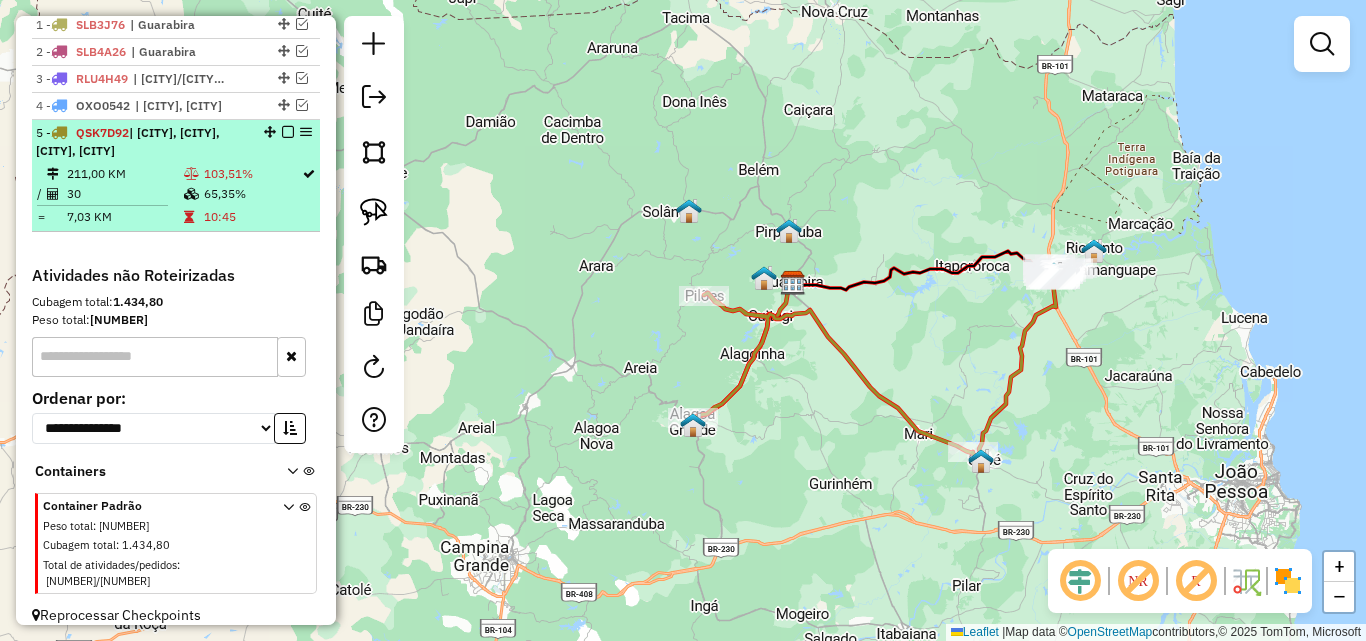 click at bounding box center [288, 132] 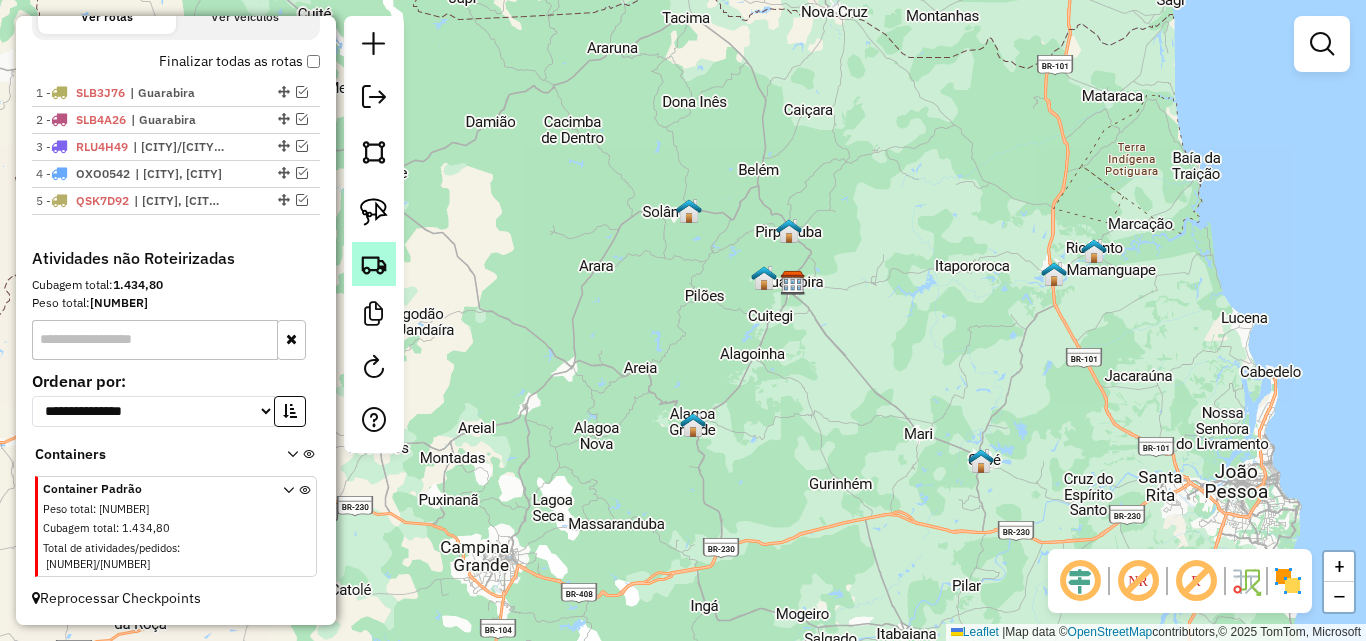scroll, scrollTop: 669, scrollLeft: 0, axis: vertical 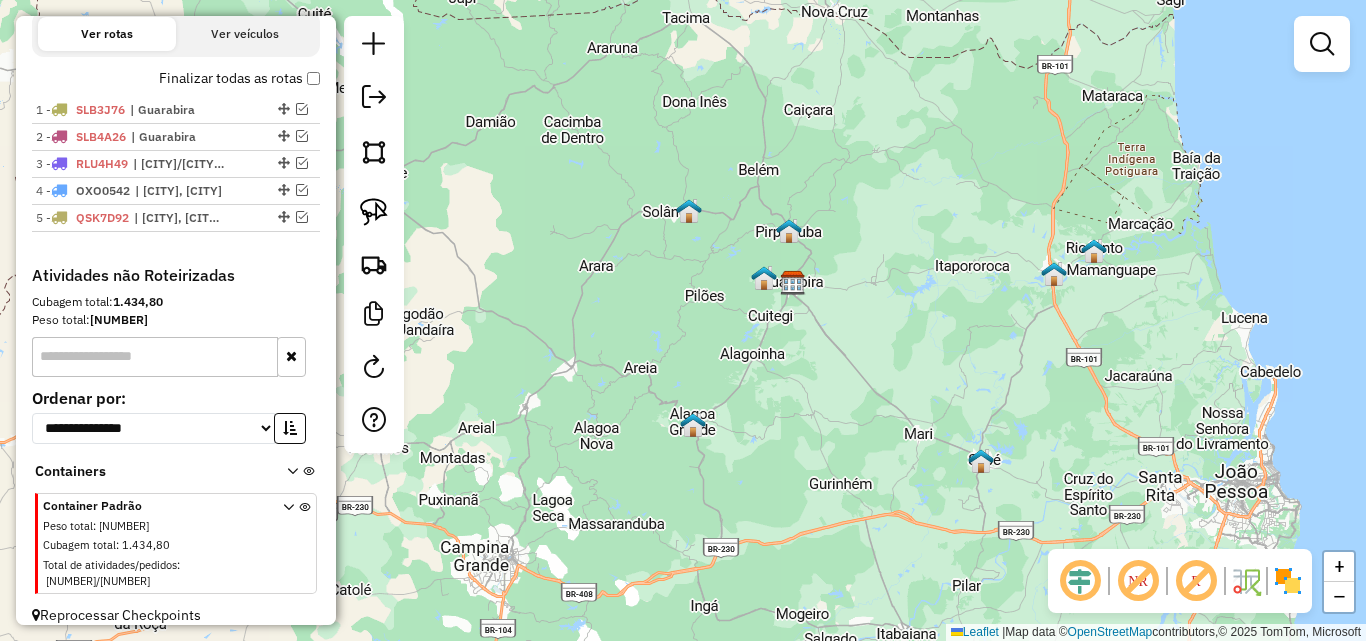click 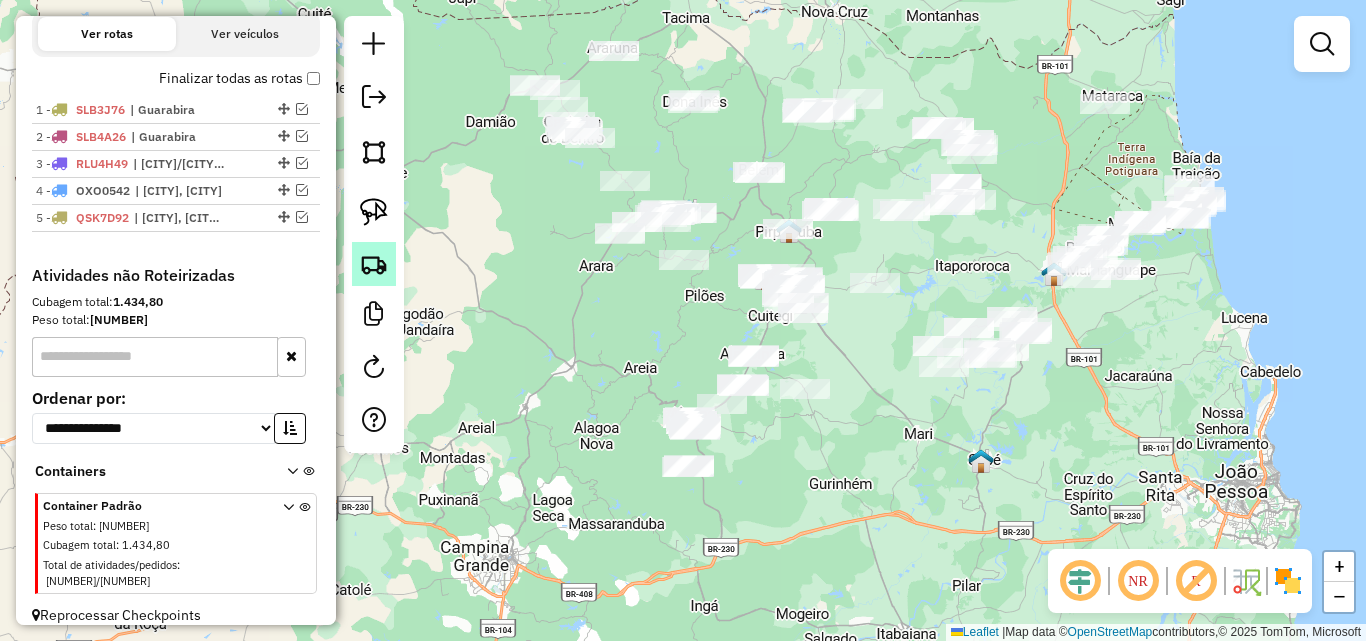 click 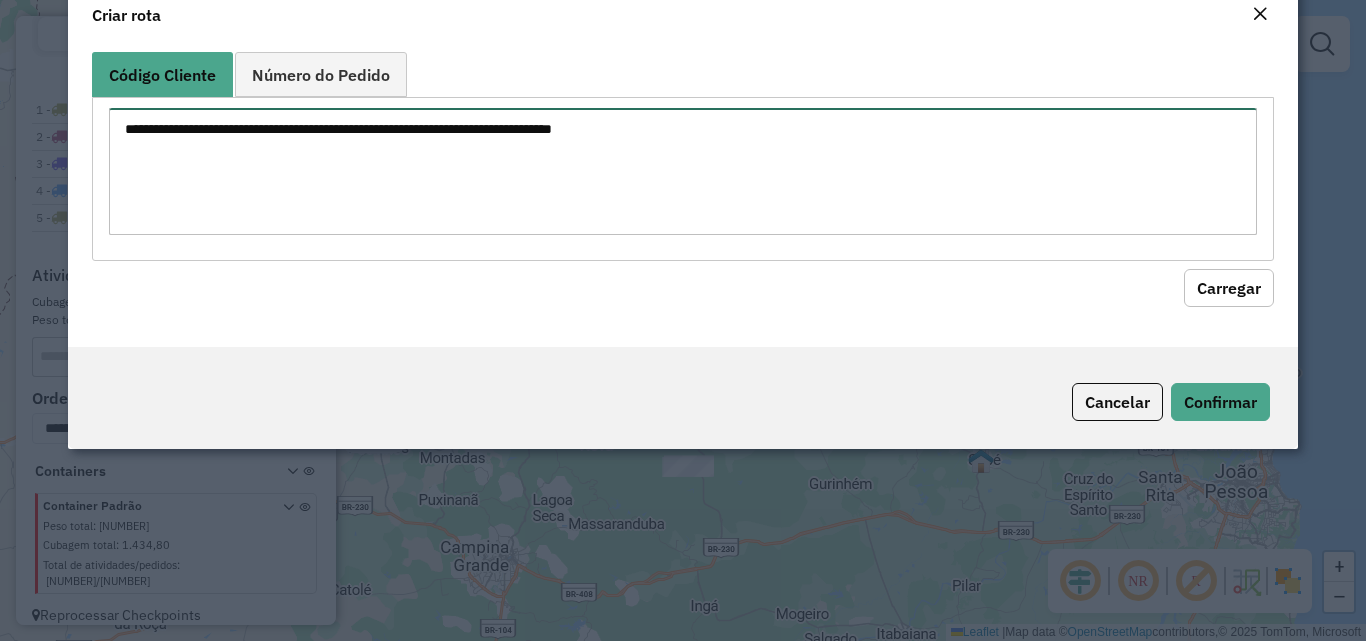 click at bounding box center (682, 171) 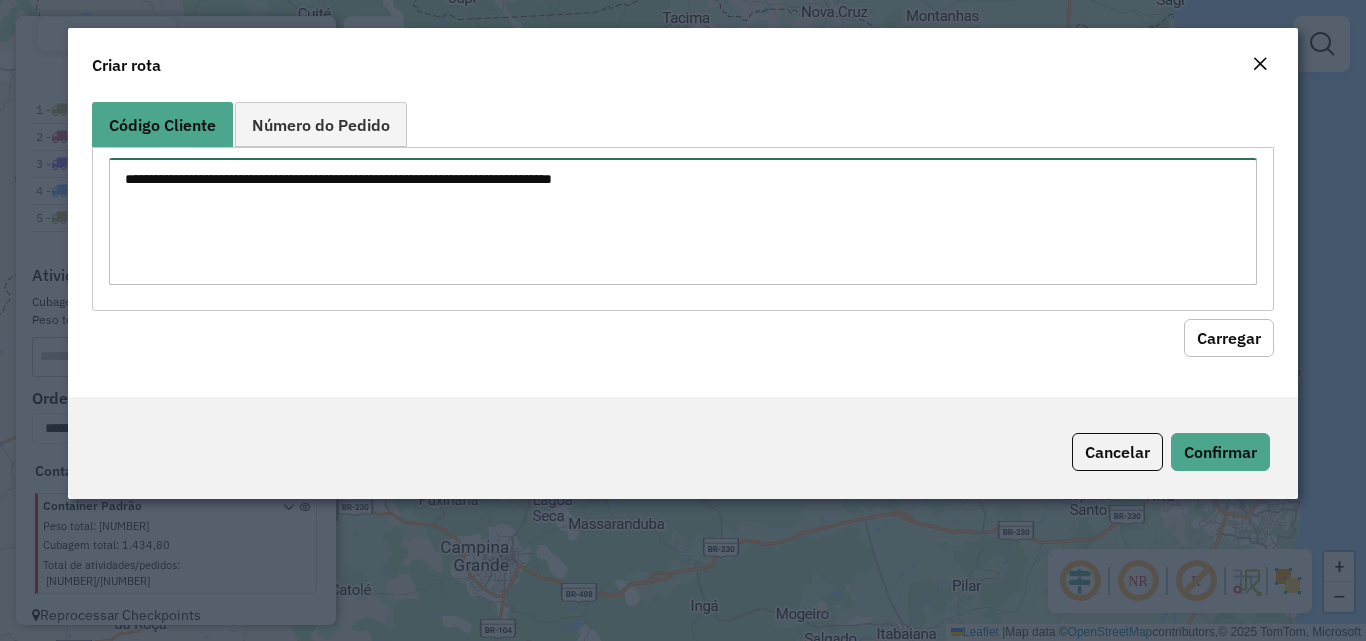 paste on "***
***
***
***
***
***
***
***
***
***
****
****
****
****
****
****
****
****
****
****
****
****
****
****
****
****
****
****
***
***
***
***
***
***
***
***
***
***
***
****
****
****
****
****
****
****
****
****
****
****
****
****
****
****
****
****
****
****
****
****
****
****
****
****
****
****
****
****
****
****" 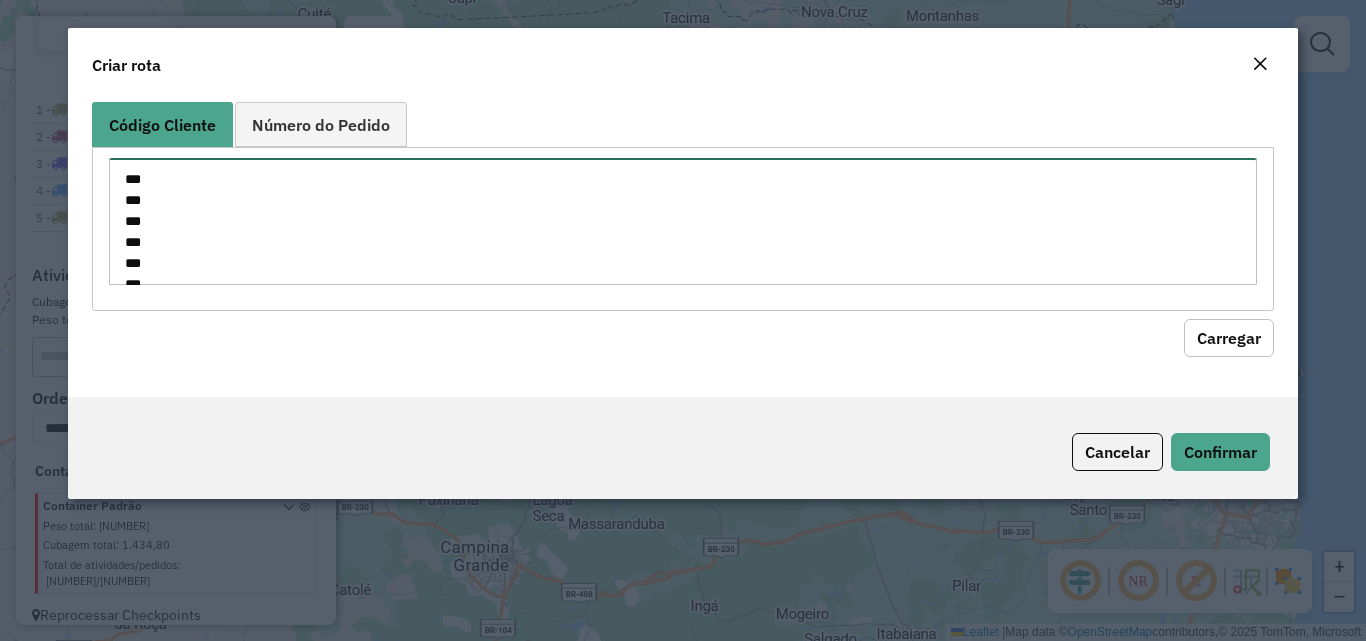 scroll, scrollTop: 1373, scrollLeft: 0, axis: vertical 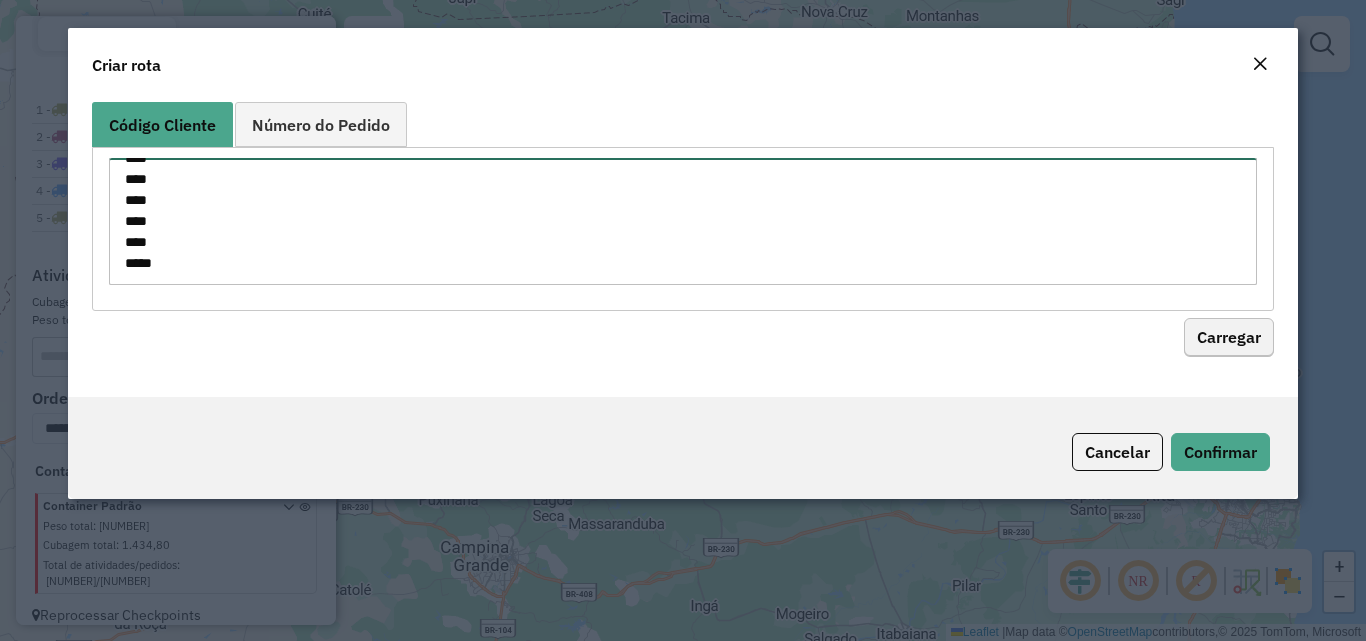 type on "***
***
***
***
***
***
***
***
***
***
****
****
****
****
****
****
****
****
****
****
****
****
****
****
****
****
****
****
***
***
***
***
***
***
***
***
***
***
***
****
****
****
****
****
****
****
****
****
****
****
****
****
****
****
****
****
****
****
****
****
****
****
****
****
****
****
****
****
****
****" 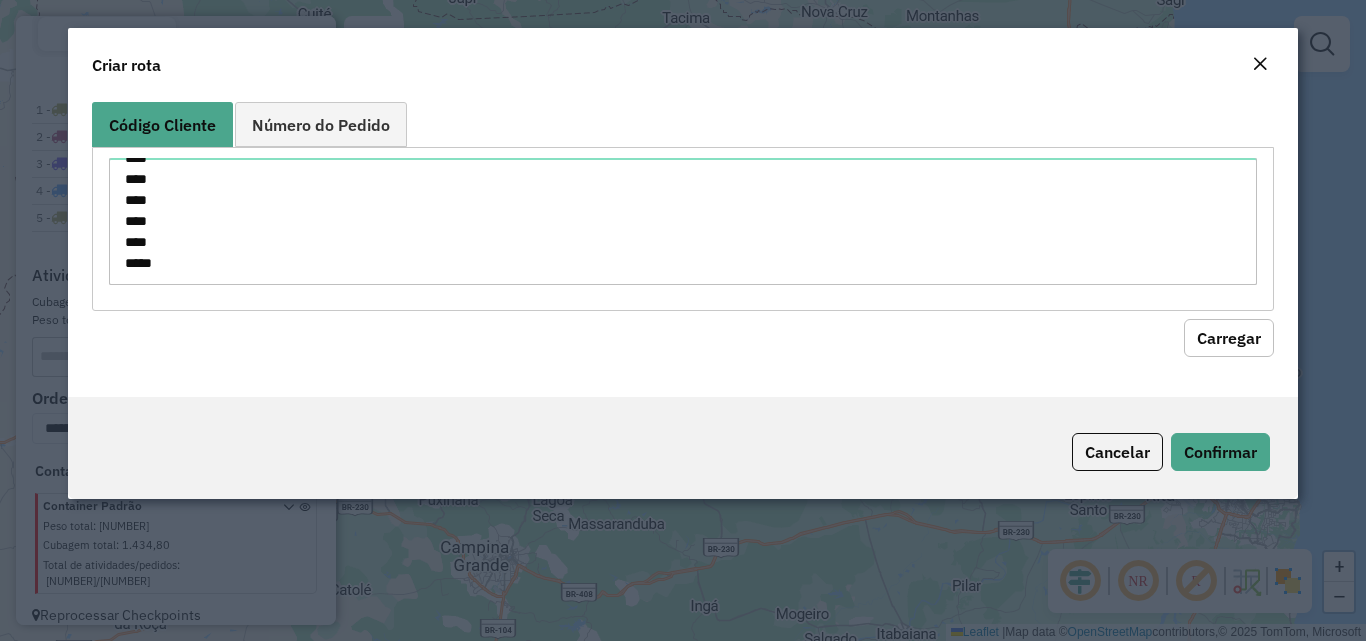 click on "Carregar" 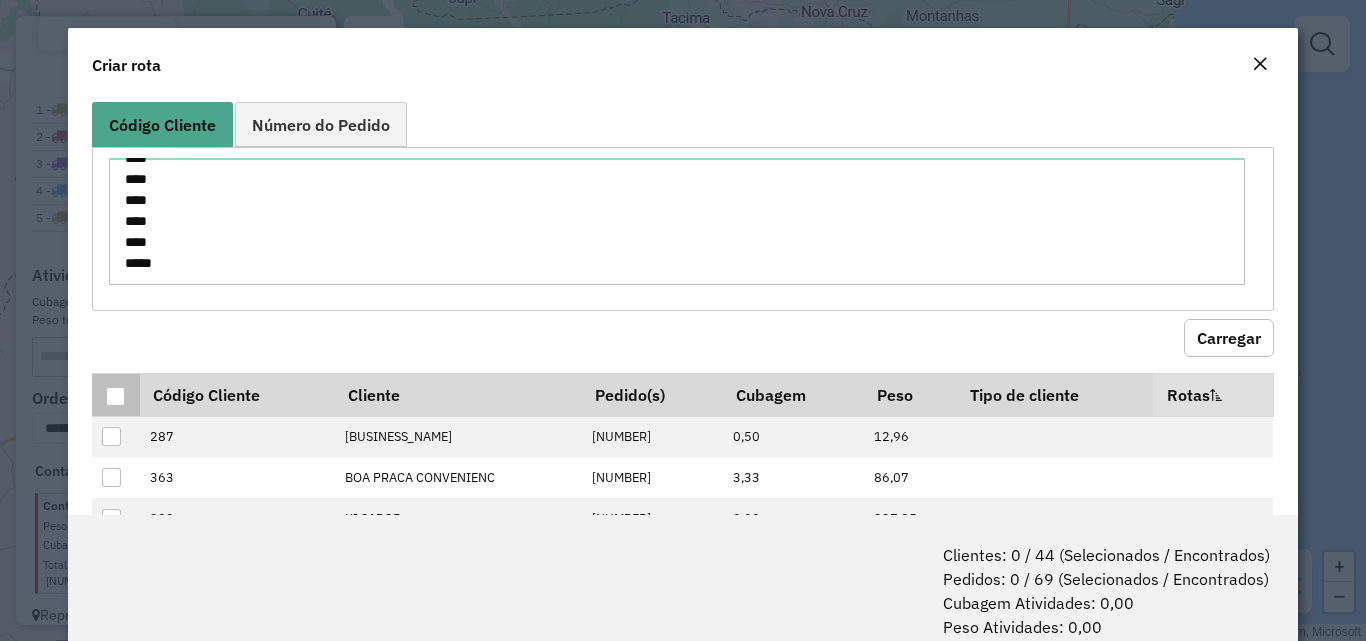 click at bounding box center (115, 396) 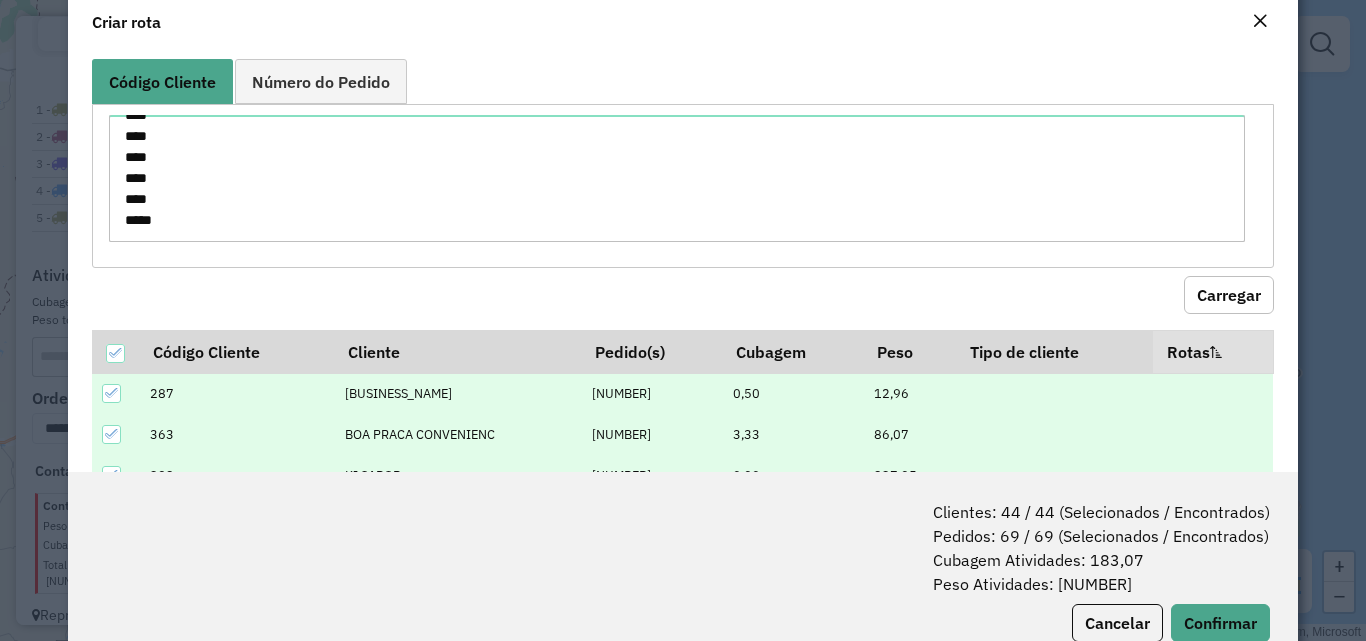 scroll, scrollTop: 100, scrollLeft: 0, axis: vertical 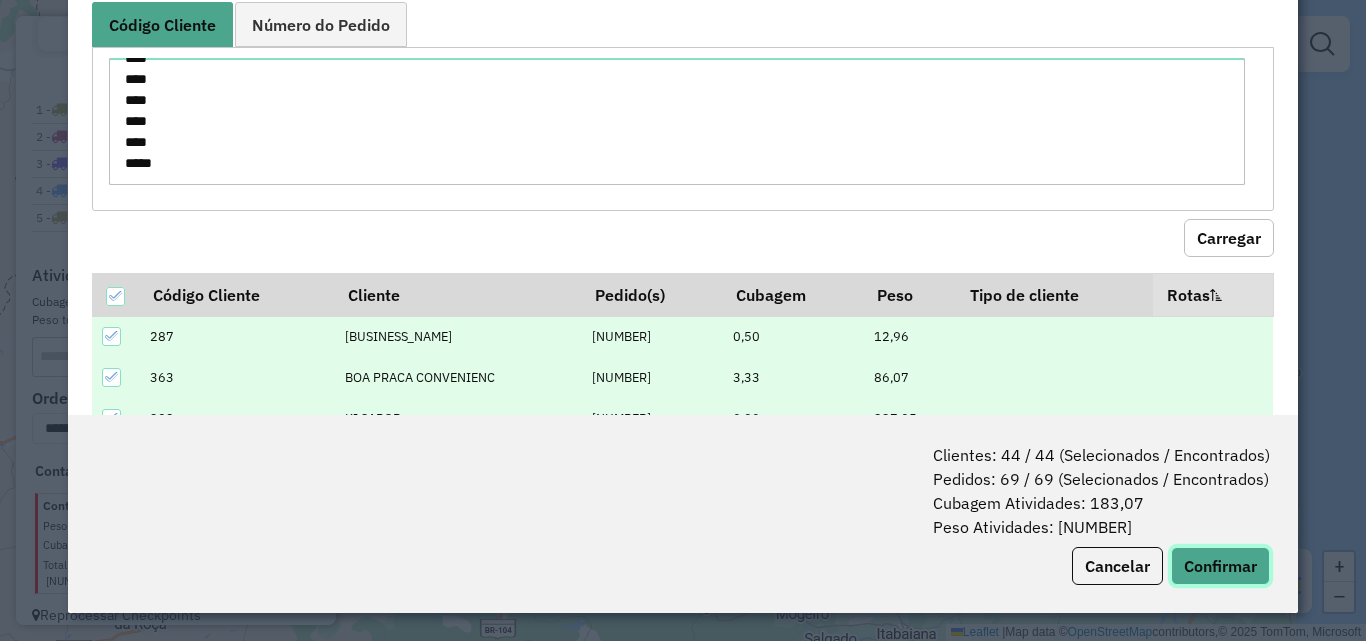 click on "Confirmar" 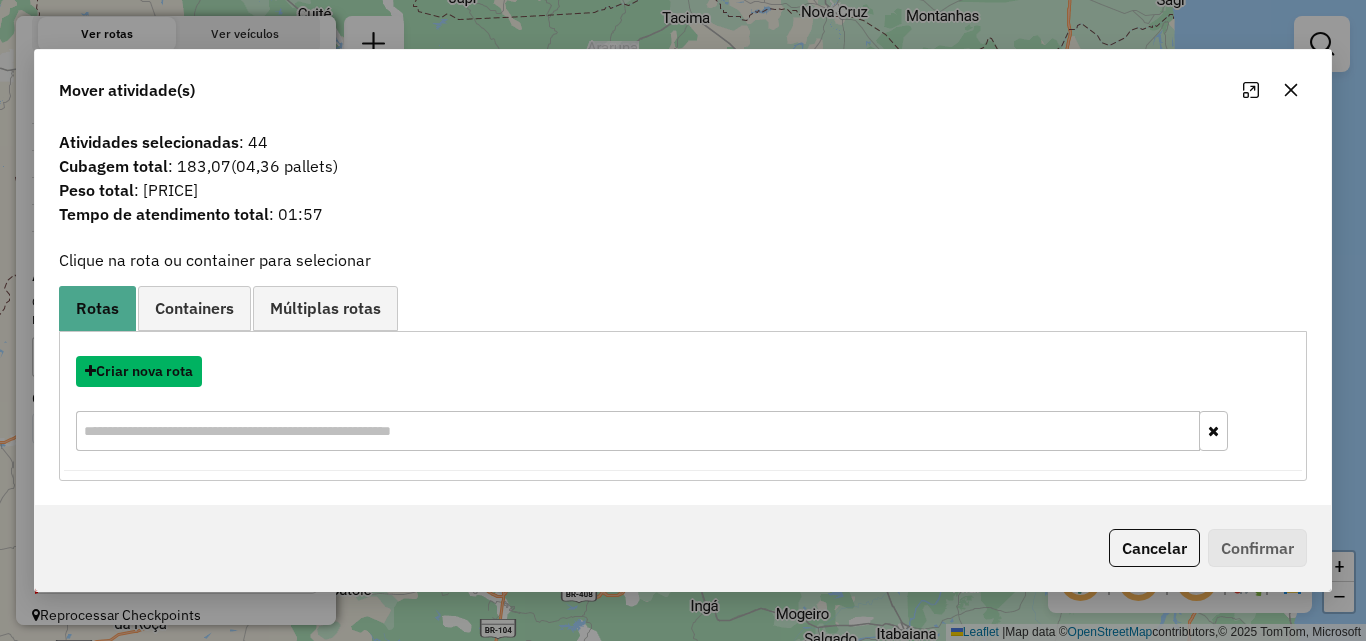 click on "Criar nova rota" at bounding box center [139, 371] 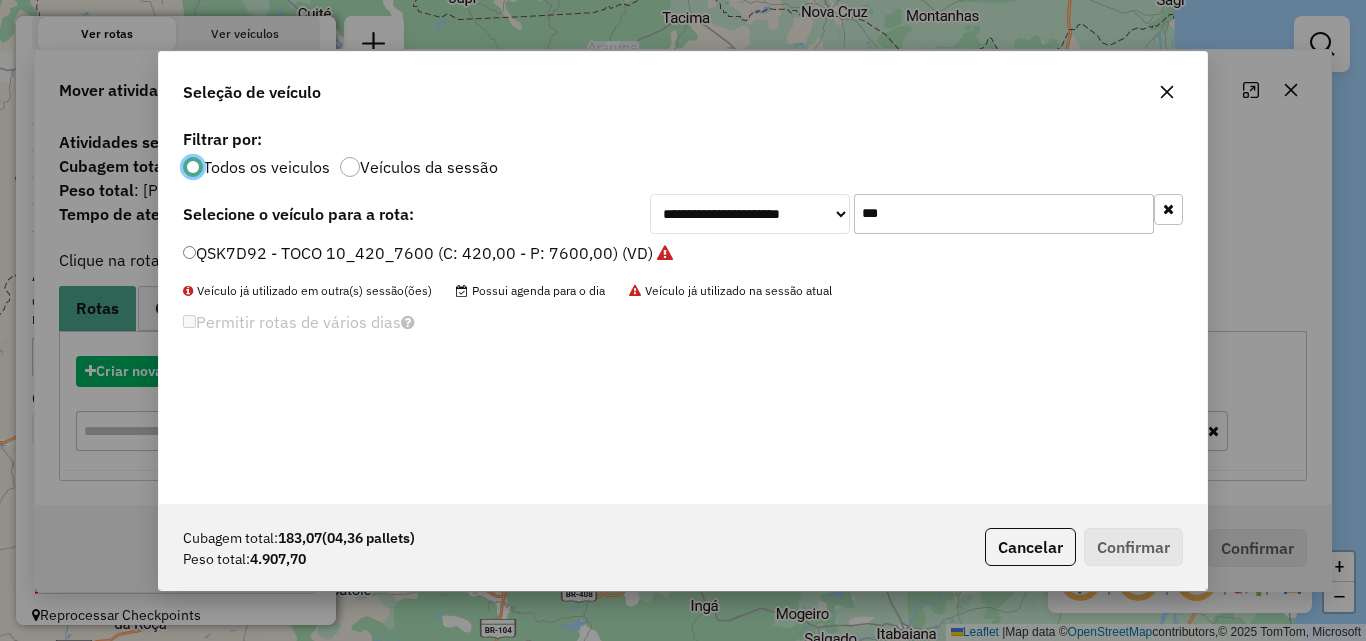 scroll, scrollTop: 11, scrollLeft: 6, axis: both 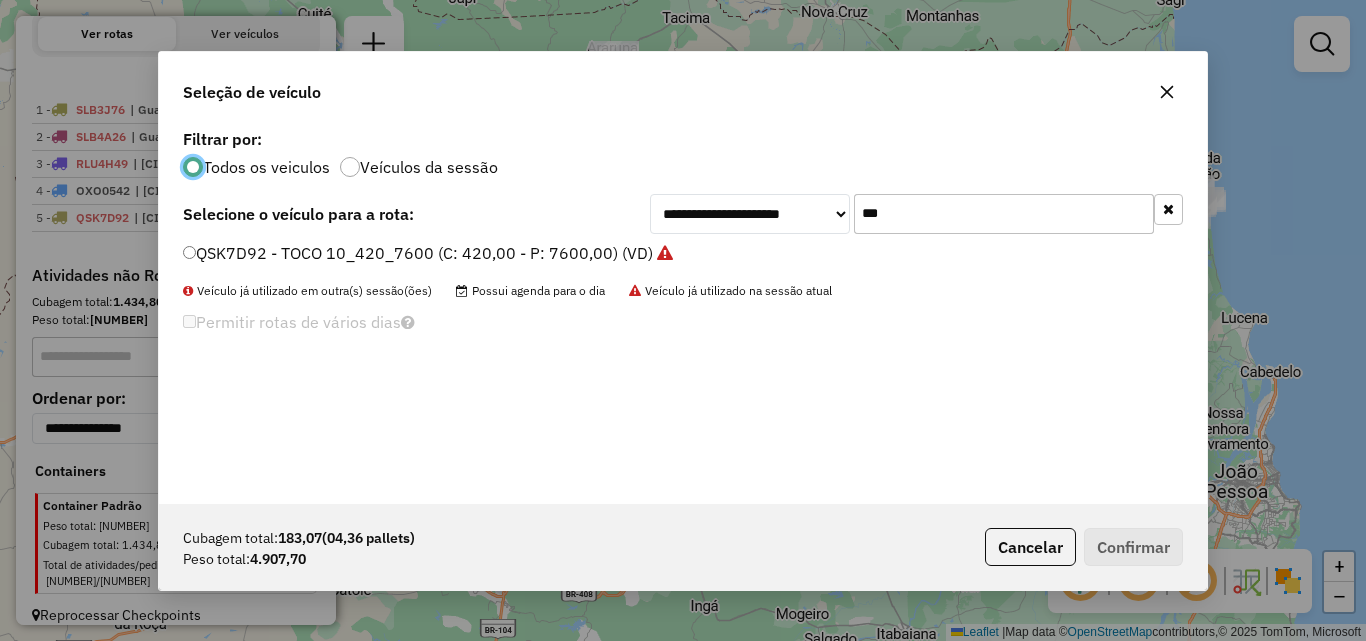 click on "***" 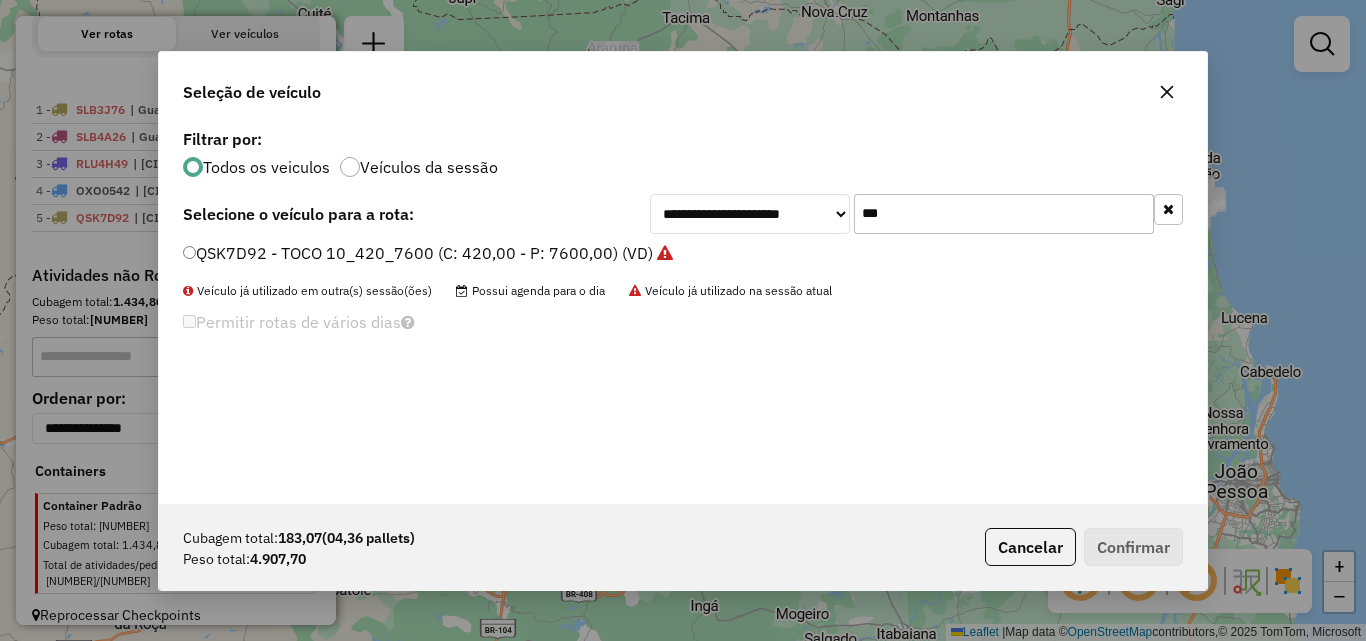 click on "***" 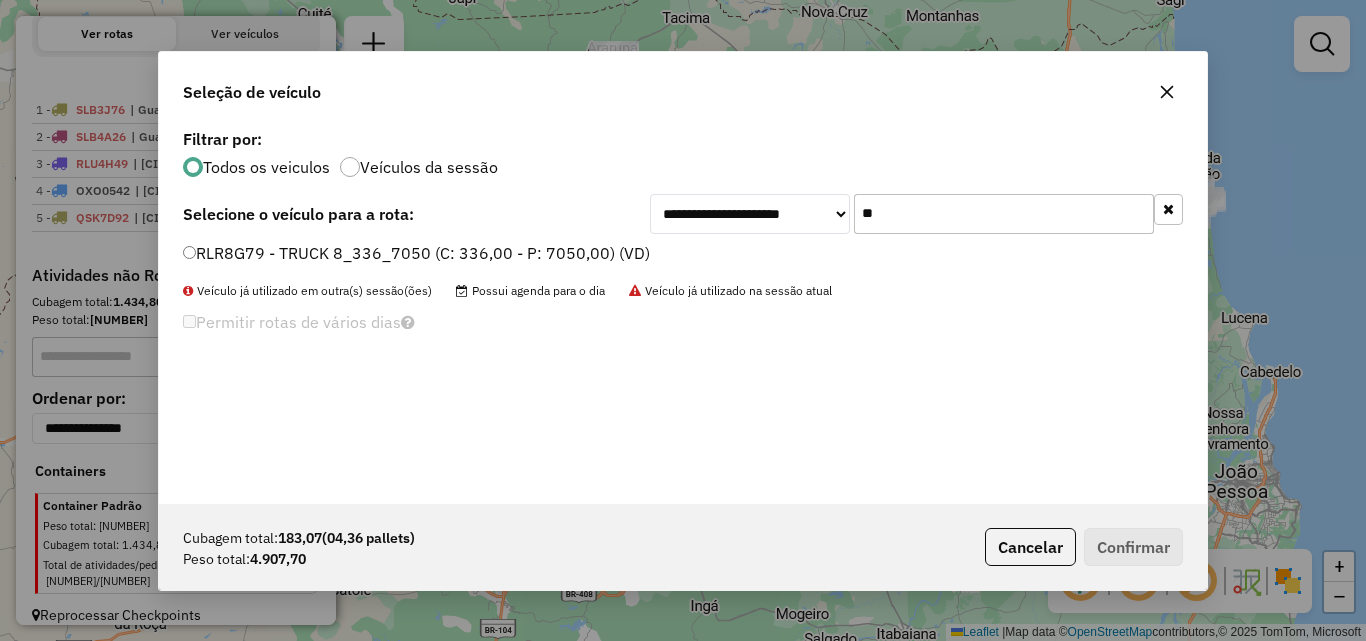 type on "**" 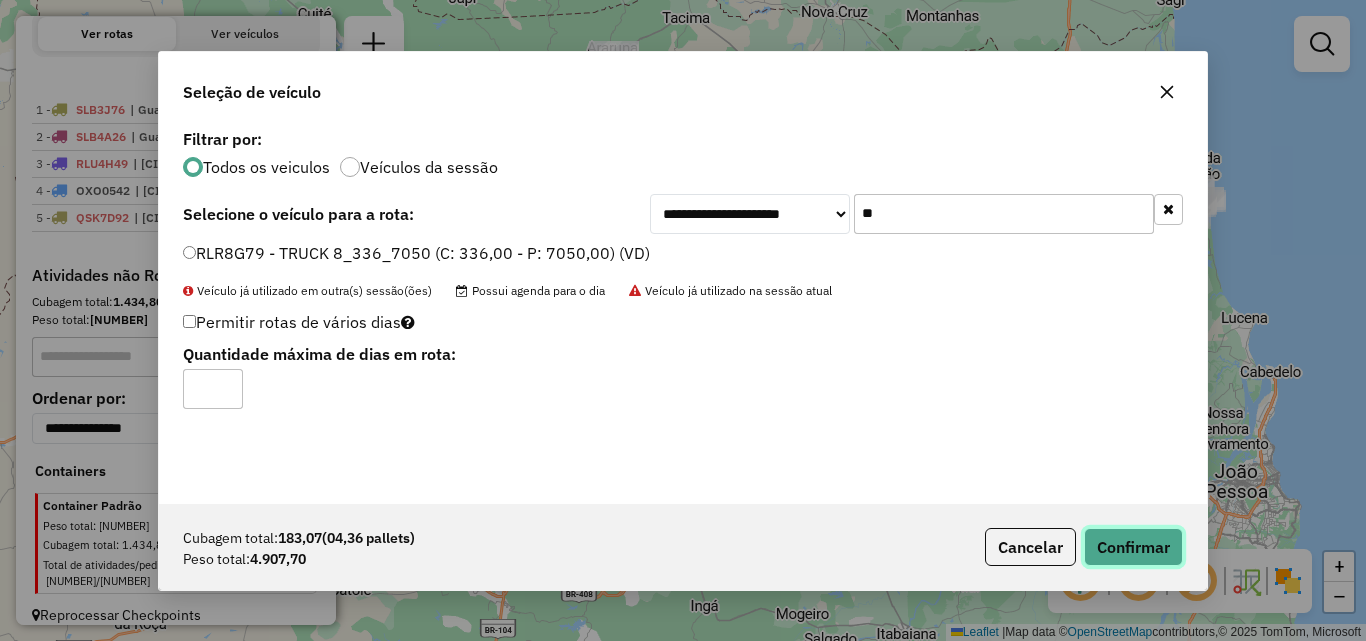 click on "Confirmar" 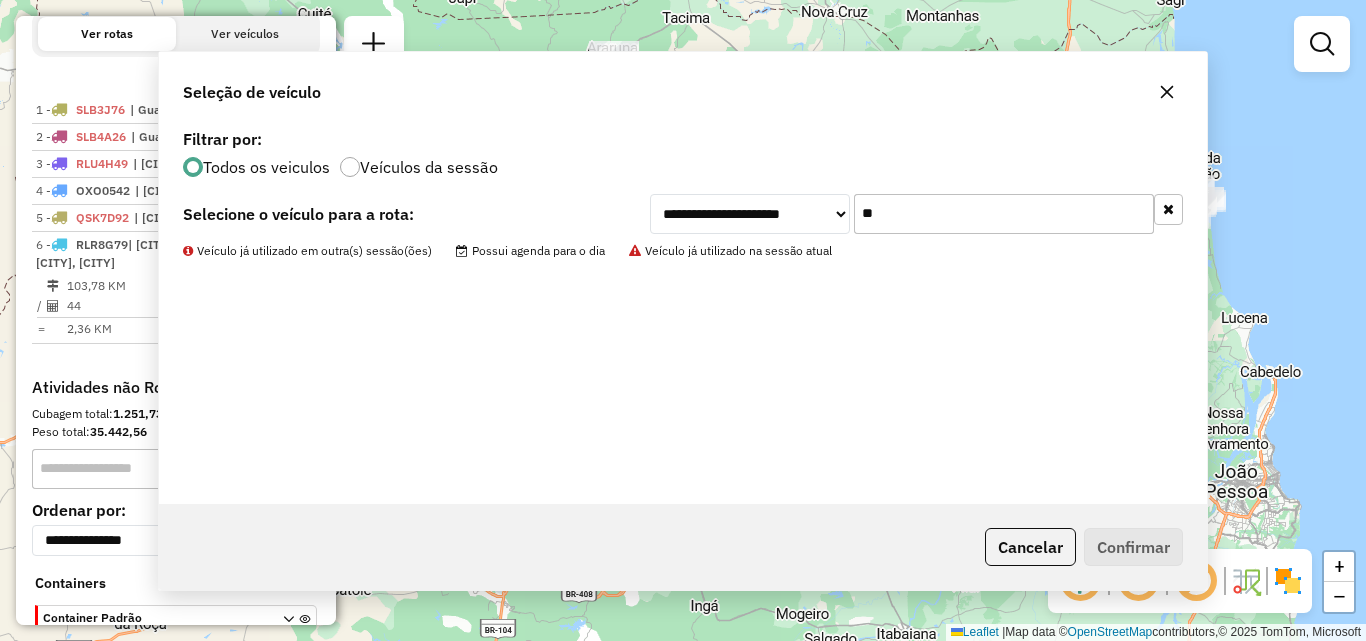 scroll, scrollTop: 781, scrollLeft: 0, axis: vertical 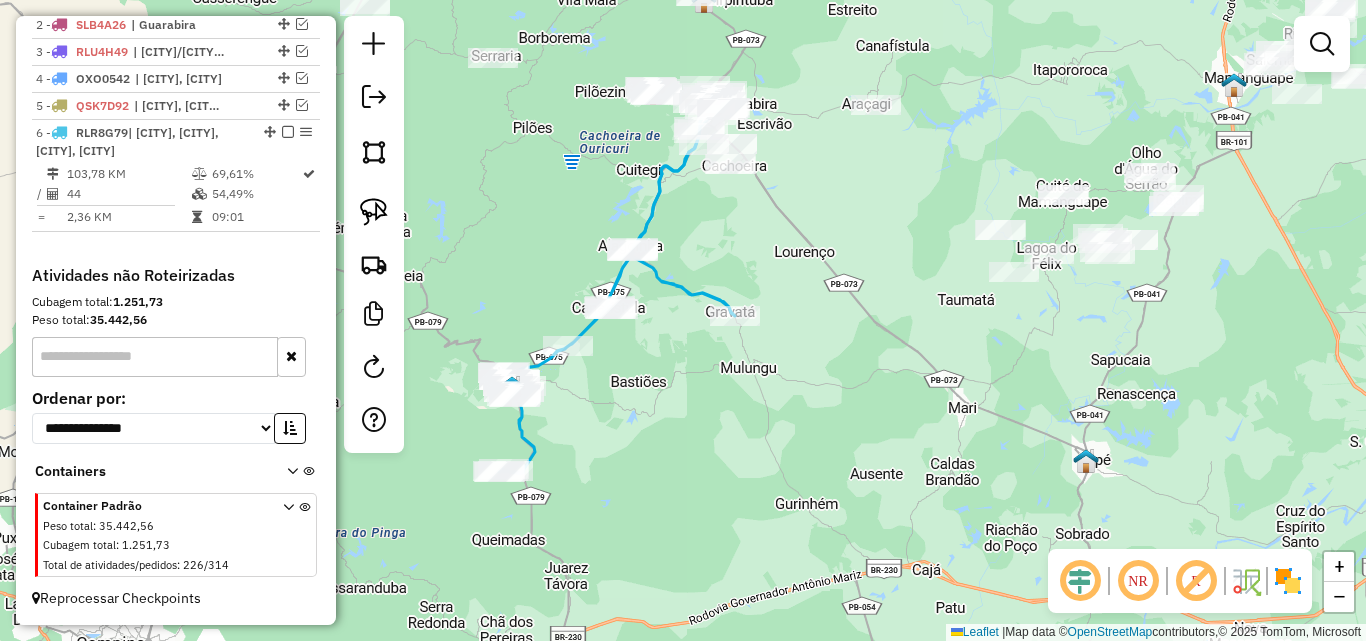 drag, startPoint x: 761, startPoint y: 414, endPoint x: 813, endPoint y: 442, distance: 59.05929 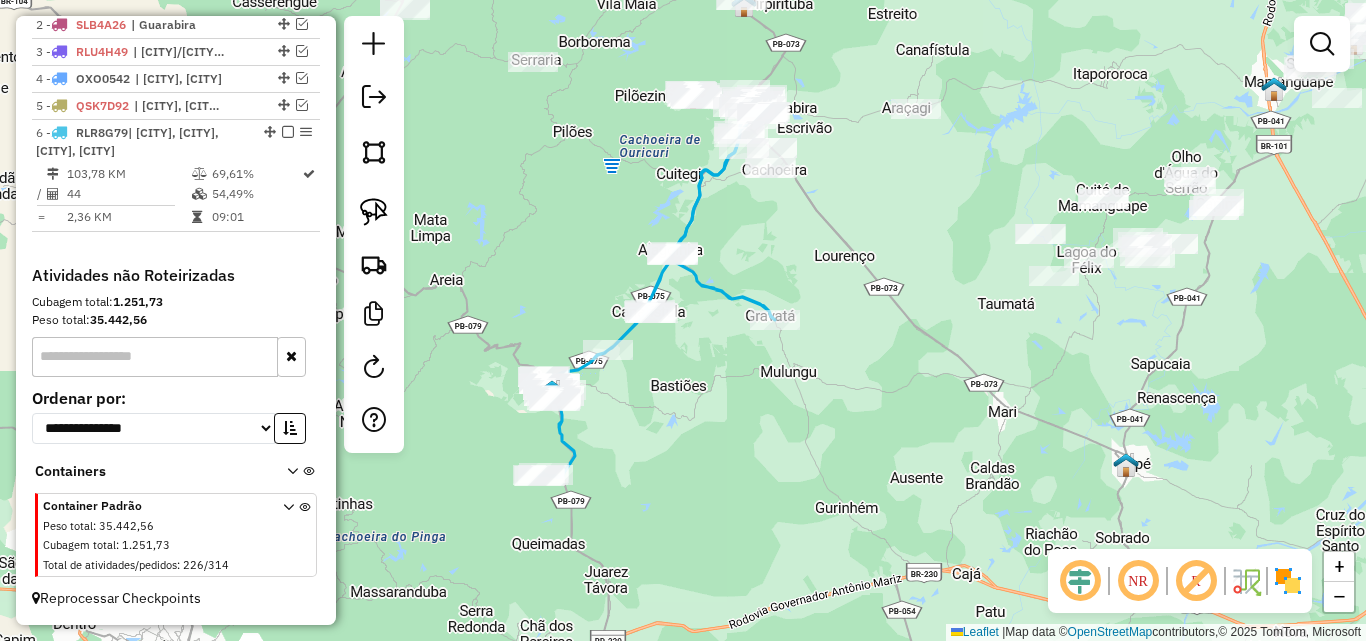 click 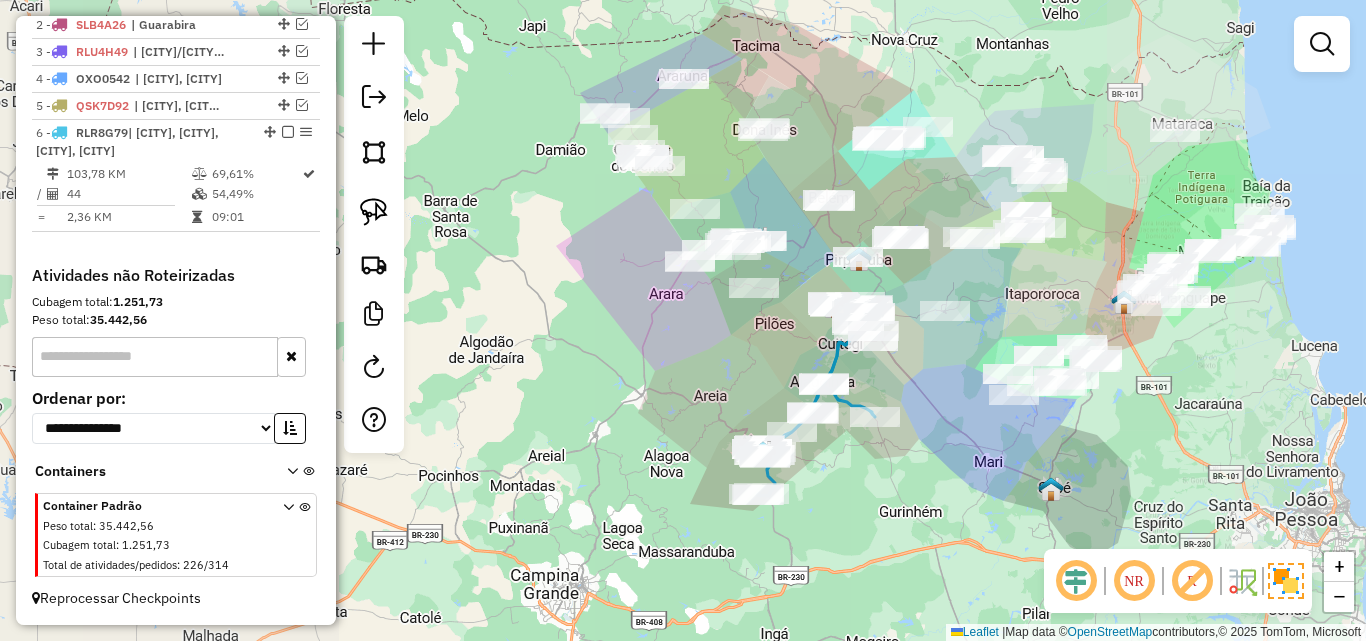 drag, startPoint x: 906, startPoint y: 489, endPoint x: 897, endPoint y: 501, distance: 15 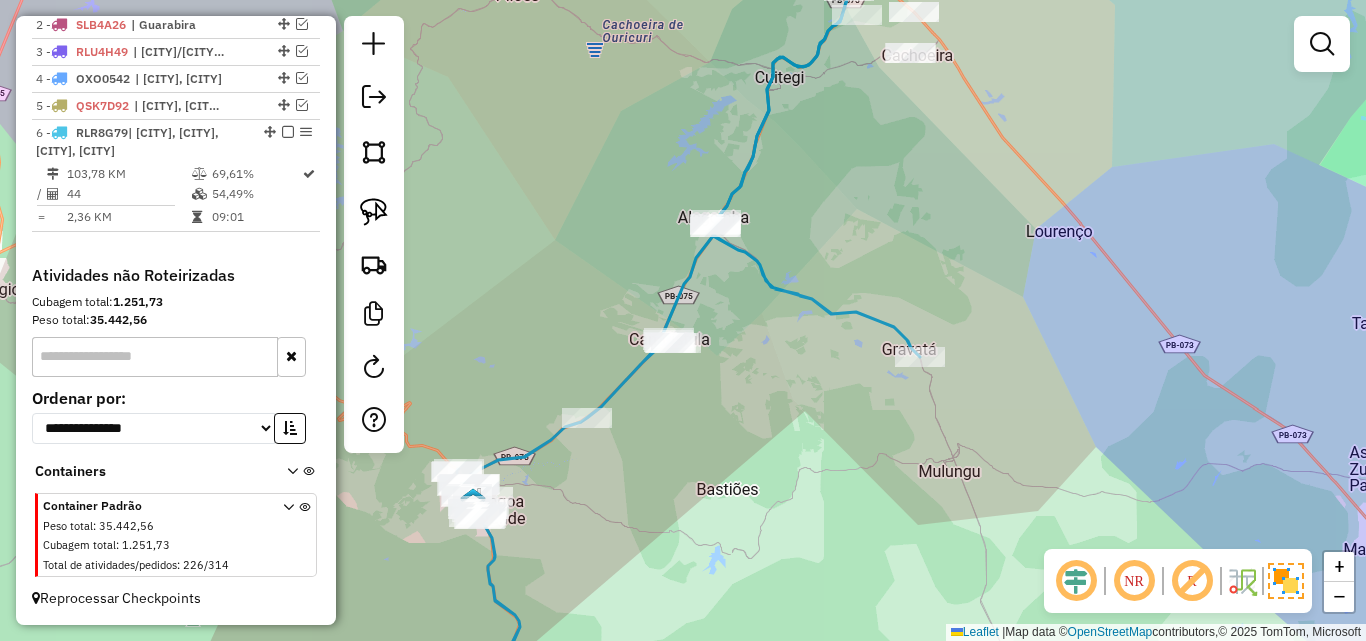 select on "**********" 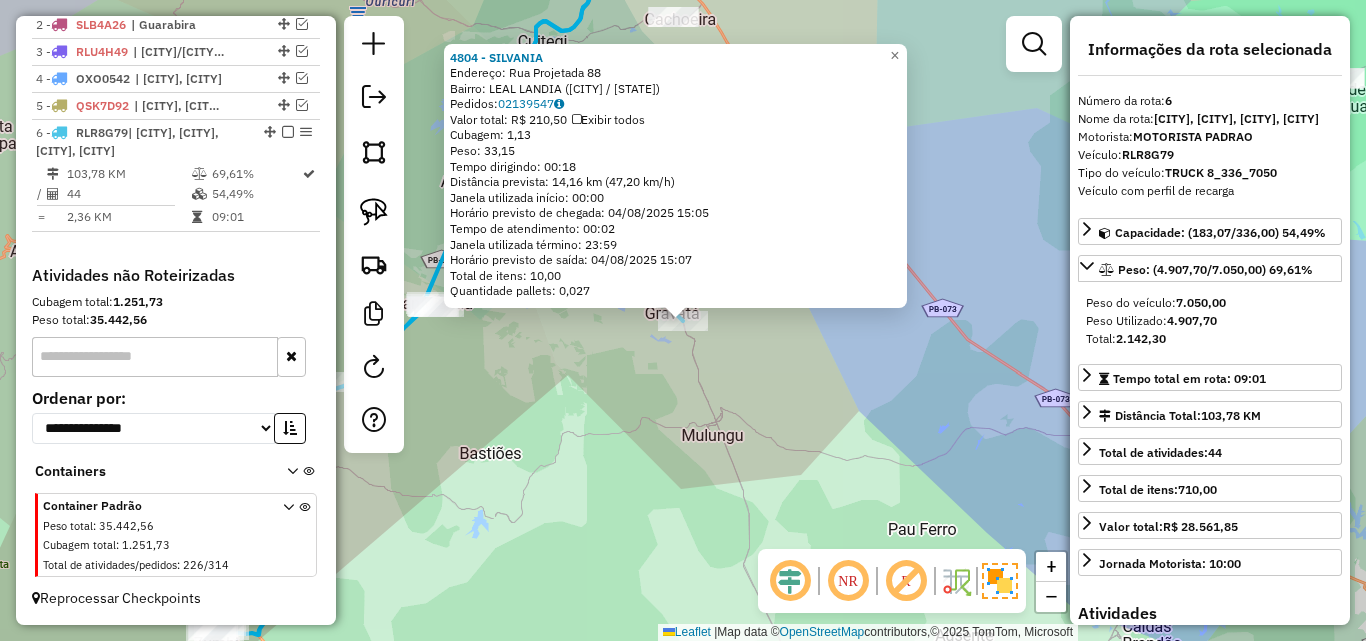 click on "Rota 6 - Placa RLR8G79  4804 - SILVANIA 4804 - SILVANIA  Endereço:  Rua Projetada 88   Bairro: LEAL LANDIA (MULUNGU / PB)   Pedidos:  02139547   Valor total: R$ 210,50   Exibir todos   Cubagem: 1,13  Peso: 33,15  Tempo dirigindo: 00:18   Distância prevista: 14,16 km (47,20 km/h)   Janela utilizada início: 00:00   Horário previsto de chegada: 04/08/2025 15:05   Tempo de atendimento: 00:02   Janela utilizada término: 23:59   Horário previsto de saída: 04/08/2025 15:07   Total de itens: 10,00   Quantidade pallets: 0,027  × Janela de atendimento Grade de atendimento Capacidade Transportadoras Veículos Cliente Pedidos  Rotas Selecione os dias de semana para filtrar as janelas de atendimento  Seg   Ter   Qua   Qui   Sex   Sáb   Dom  Informe o período da janela de atendimento: De: Até:  Filtrar exatamente a janela do cliente  Considerar janela de atendimento padrão  Selecione os dias de semana para filtrar as grades de atendimento  Seg   Ter   Qua   Qui   Sex   Sáb   Dom   Peso mínimo:   De:   Até:" 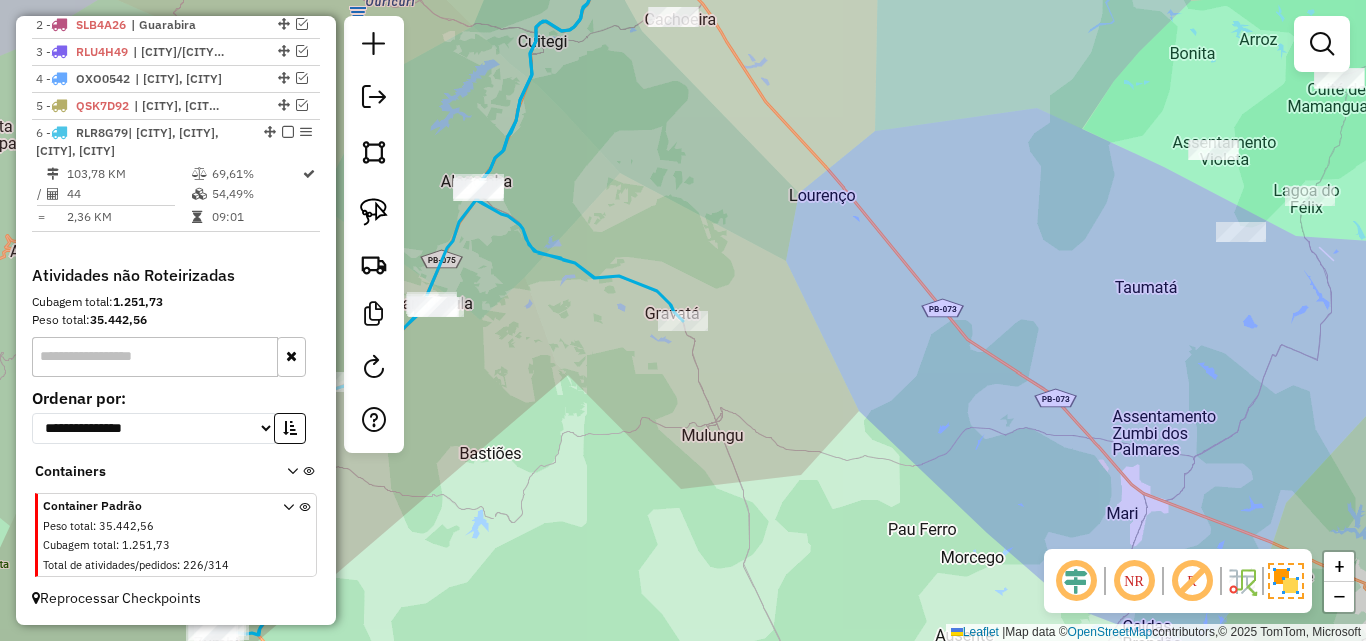 drag, startPoint x: 774, startPoint y: 486, endPoint x: 954, endPoint y: 418, distance: 192.41621 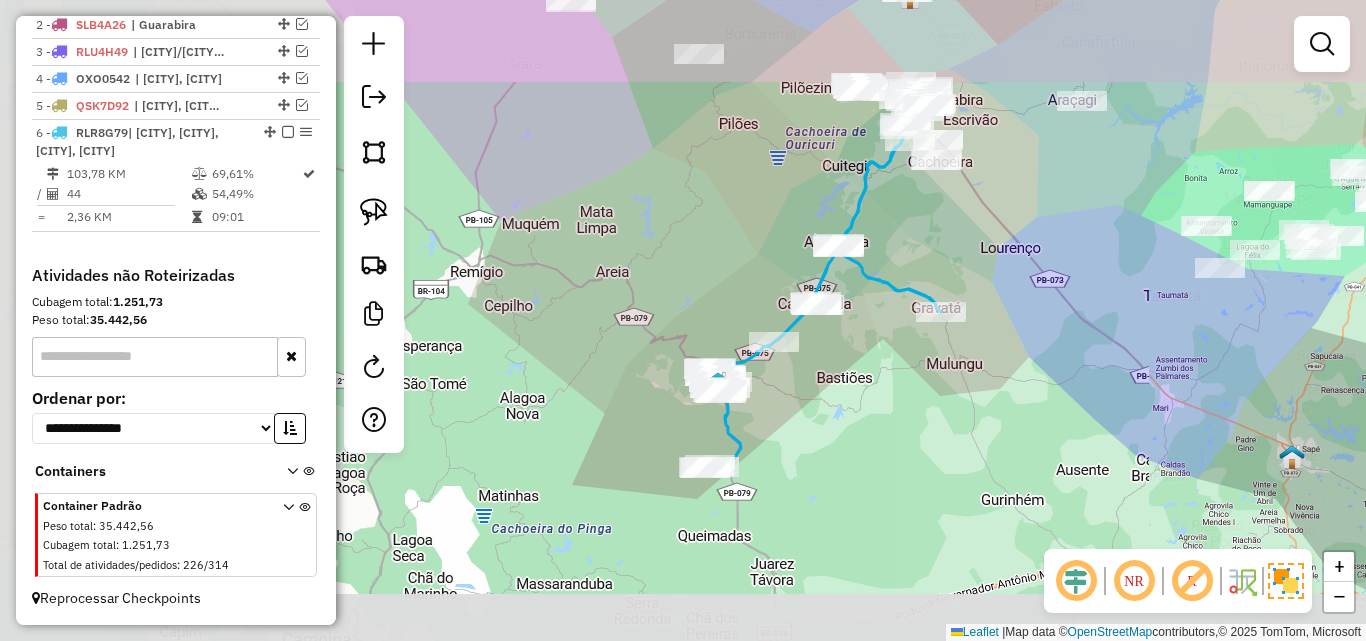click on "Janela de atendimento Grade de atendimento Capacidade Transportadoras Veículos Cliente Pedidos  Rotas Selecione os dias de semana para filtrar as janelas de atendimento  Seg   Ter   Qua   Qui   Sex   Sáb   Dom  Informe o período da janela de atendimento: De: Até:  Filtrar exatamente a janela do cliente  Considerar janela de atendimento padrão  Selecione os dias de semana para filtrar as grades de atendimento  Seg   Ter   Qua   Qui   Sex   Sáb   Dom   Considerar clientes sem dia de atendimento cadastrado  Clientes fora do dia de atendimento selecionado Filtrar as atividades entre os valores definidos abaixo:  Peso mínimo:   Peso máximo:   Cubagem mínima:   Cubagem máxima:   De:   Até:  Filtrar as atividades entre o tempo de atendimento definido abaixo:  De:   Até:   Considerar capacidade total dos clientes não roteirizados Transportadora: Selecione um ou mais itens Tipo de veículo: Selecione um ou mais itens Veículo: Selecione um ou mais itens Motorista: Selecione um ou mais itens Nome: Rótulo:" 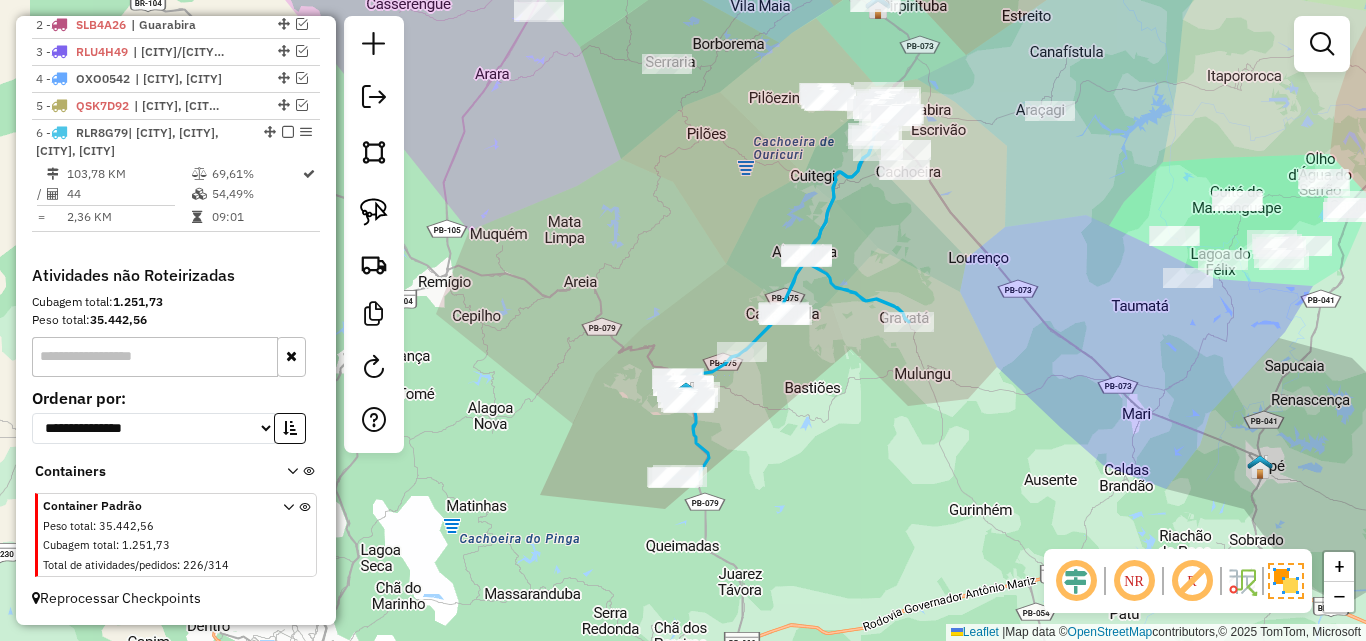 select on "**********" 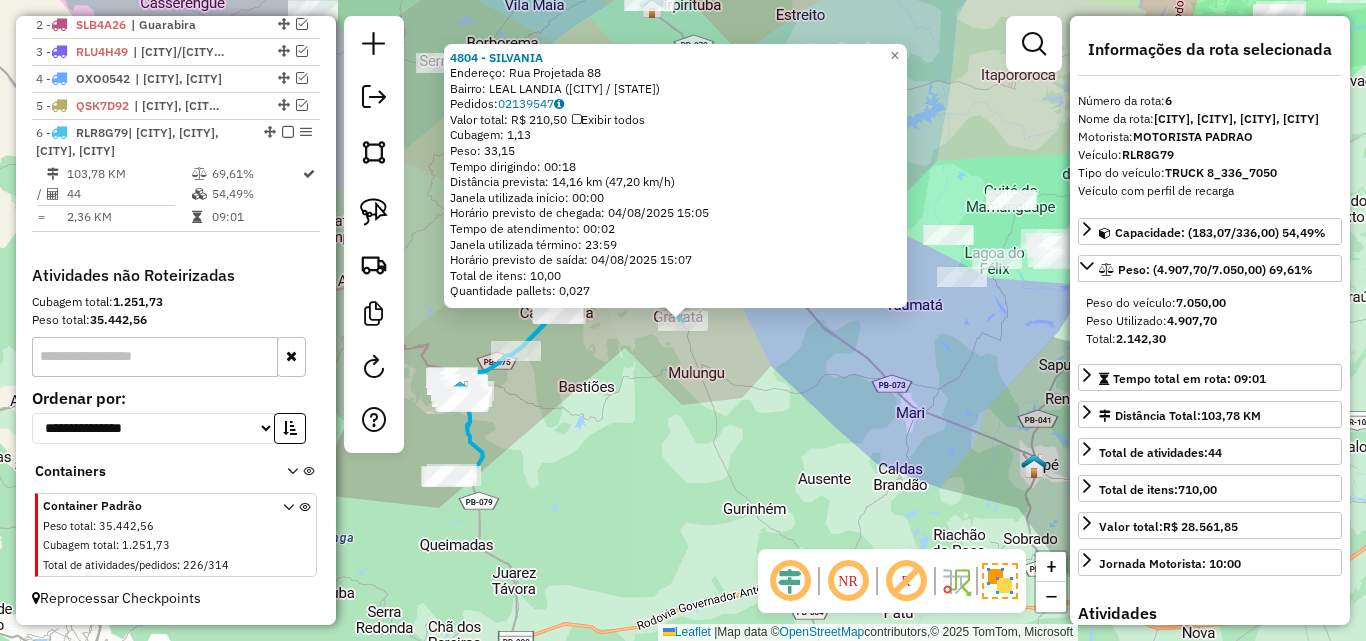 click on "4804 - SILVANIA  Endereço:  Rua Projetada 88   Bairro: LEAL LANDIA (MULUNGU / PB)   Pedidos:  02139547   Valor total: R$ 210,50   Exibir todos   Cubagem: 1,13  Peso: 33,15  Tempo dirigindo: 00:18   Distância prevista: 14,16 km (47,20 km/h)   Janela utilizada início: 00:00   Horário previsto de chegada: 04/08/2025 15:05   Tempo de atendimento: 00:02   Janela utilizada término: 23:59   Horário previsto de saída: 04/08/2025 15:07   Total de itens: 10,00   Quantidade pallets: 0,027  × Janela de atendimento Grade de atendimento Capacidade Transportadoras Veículos Cliente Pedidos  Rotas Selecione os dias de semana para filtrar as janelas de atendimento  Seg   Ter   Qua   Qui   Sex   Sáb   Dom  Informe o período da janela de atendimento: De: Até:  Filtrar exatamente a janela do cliente  Considerar janela de atendimento padrão  Selecione os dias de semana para filtrar as grades de atendimento  Seg   Ter   Qua   Qui   Sex   Sáb   Dom   Considerar clientes sem dia de atendimento cadastrado  Peso mínimo:" 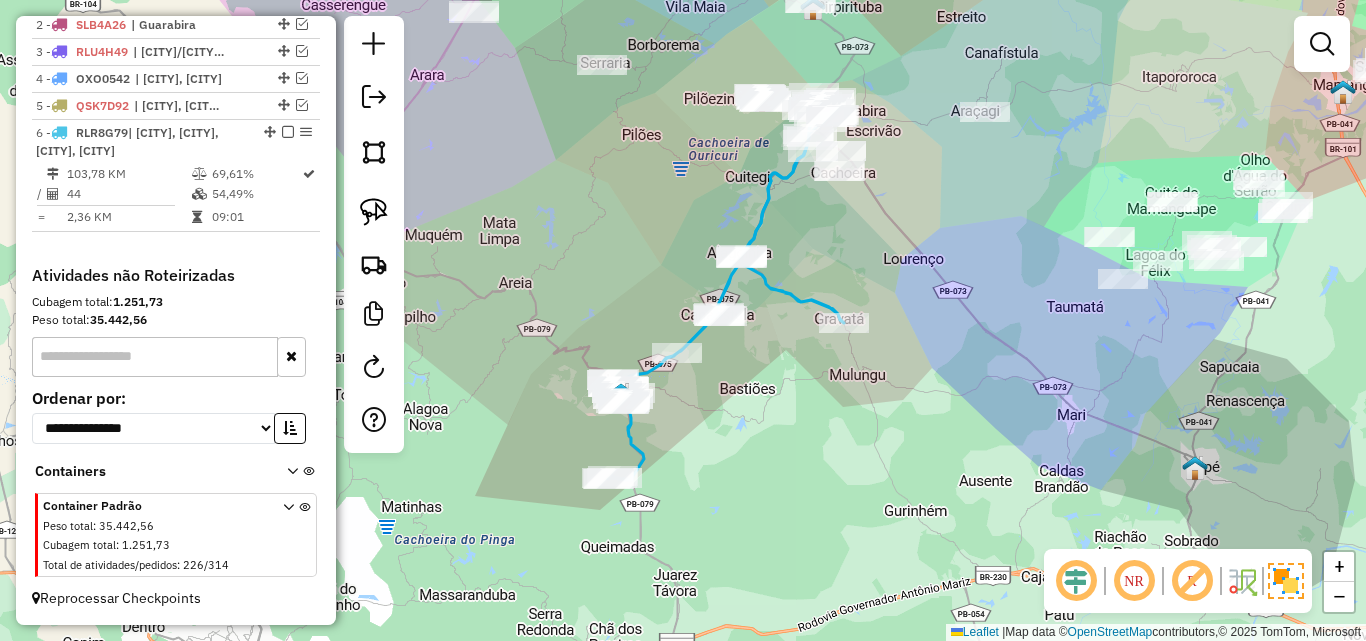 drag, startPoint x: 838, startPoint y: 365, endPoint x: 854, endPoint y: 365, distance: 16 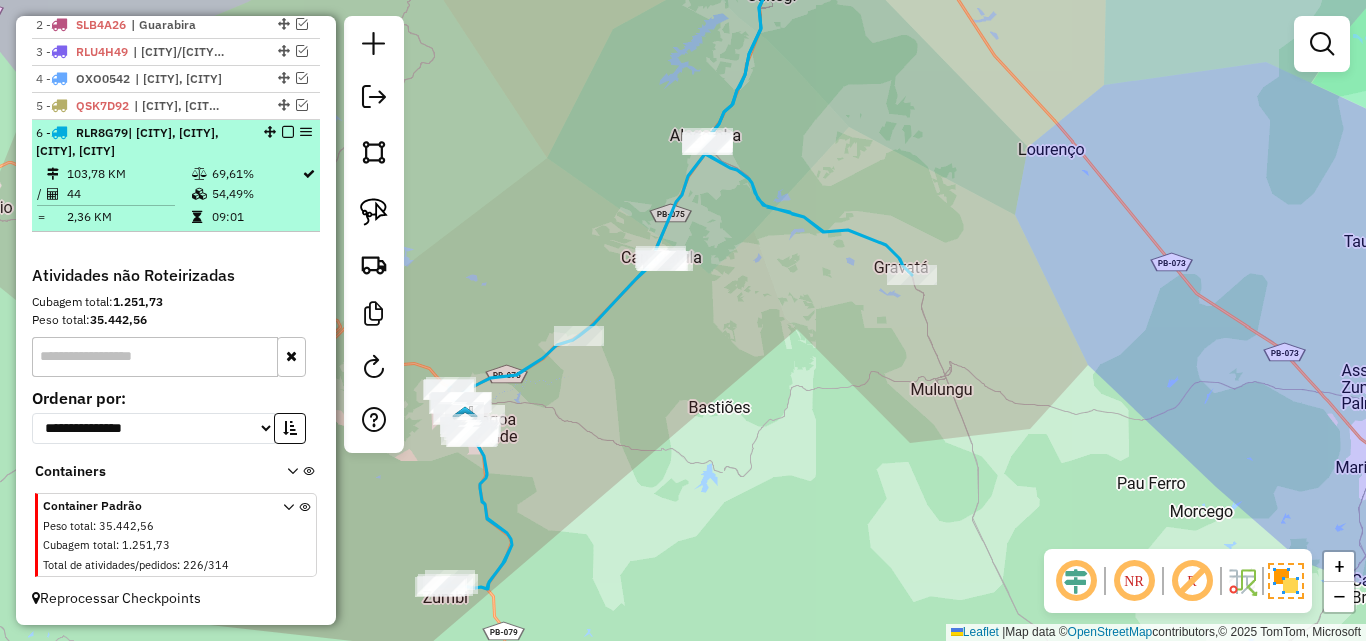 click on "09:01" at bounding box center (256, 217) 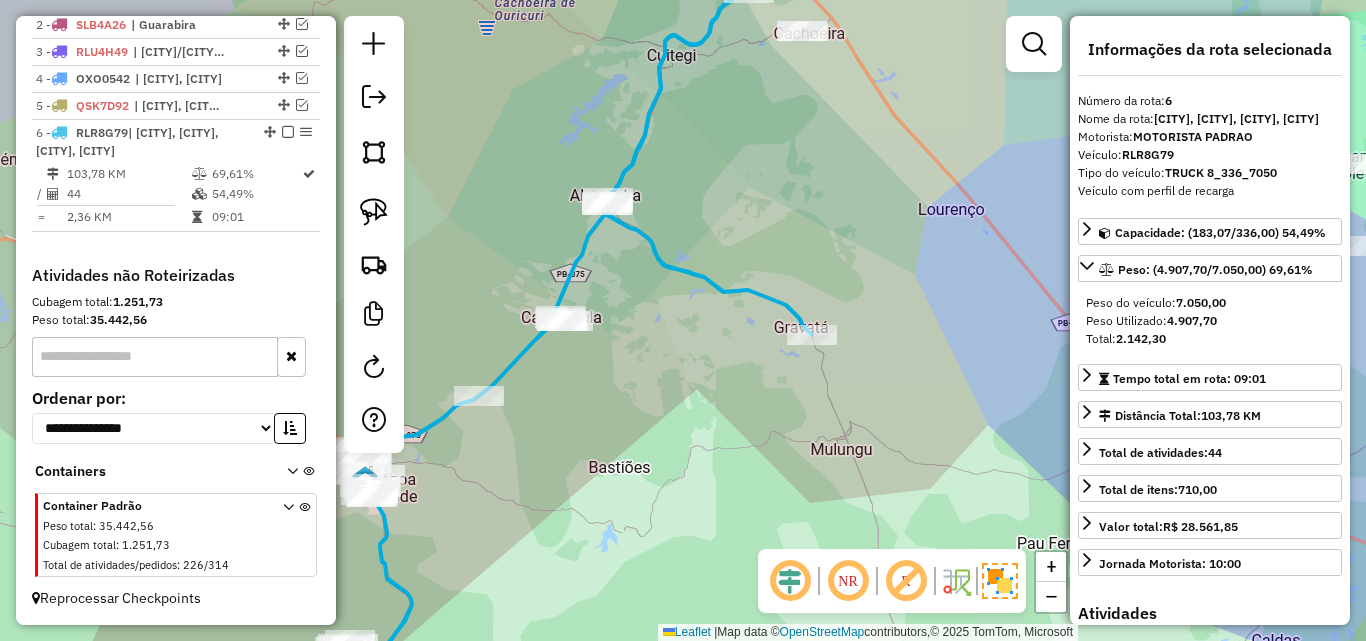 drag, startPoint x: 792, startPoint y: 381, endPoint x: 926, endPoint y: 350, distance: 137.53908 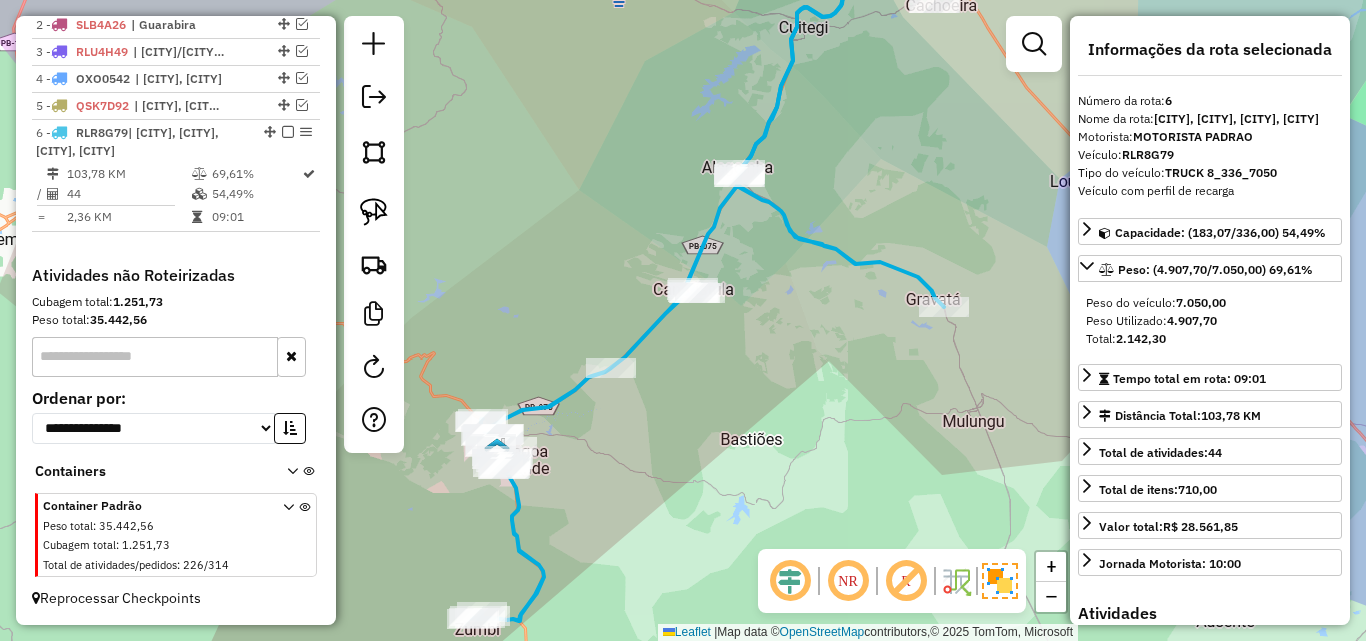 drag, startPoint x: 869, startPoint y: 415, endPoint x: 854, endPoint y: 506, distance: 92.22798 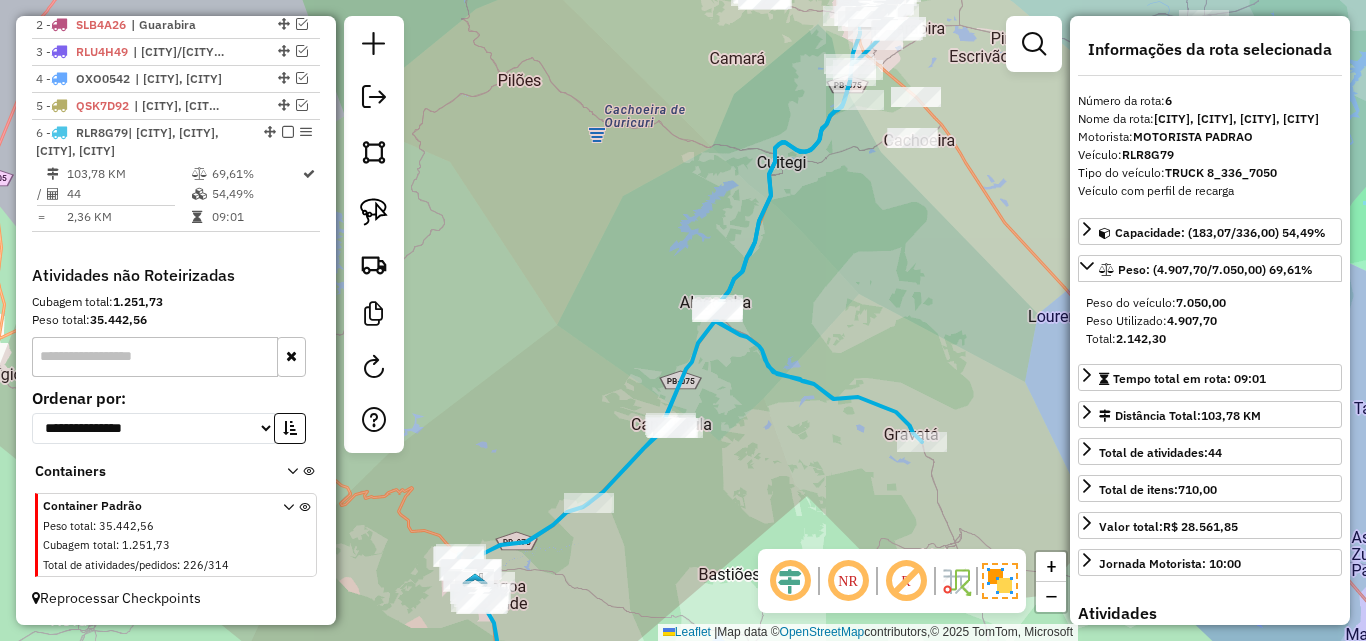 drag, startPoint x: 899, startPoint y: 275, endPoint x: 892, endPoint y: 331, distance: 56.435802 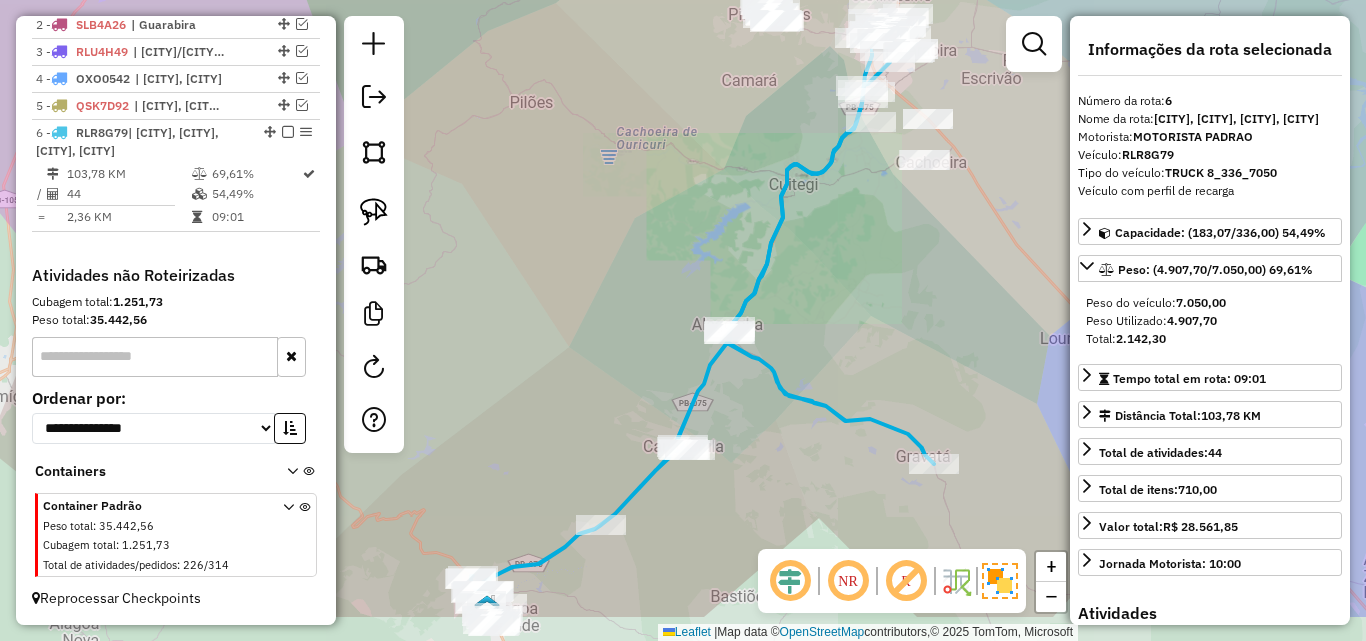 drag, startPoint x: 904, startPoint y: 254, endPoint x: 886, endPoint y: 200, distance: 56.920998 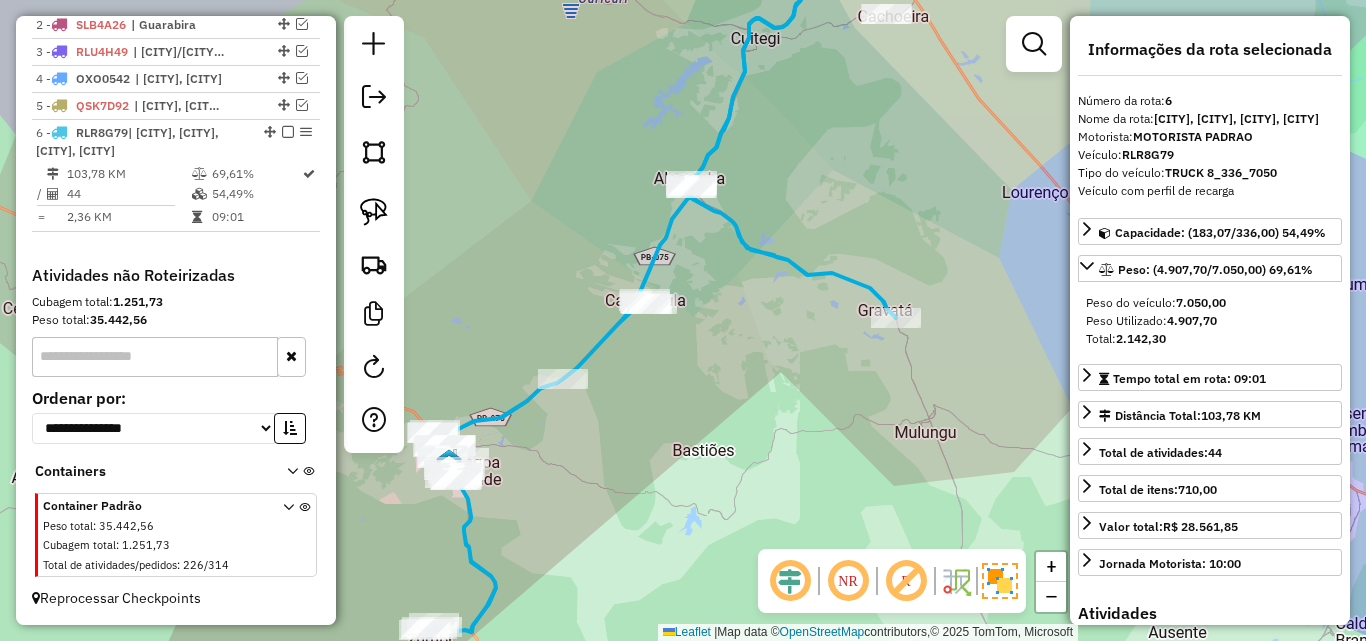 drag, startPoint x: 874, startPoint y: 381, endPoint x: 911, endPoint y: 351, distance: 47.63402 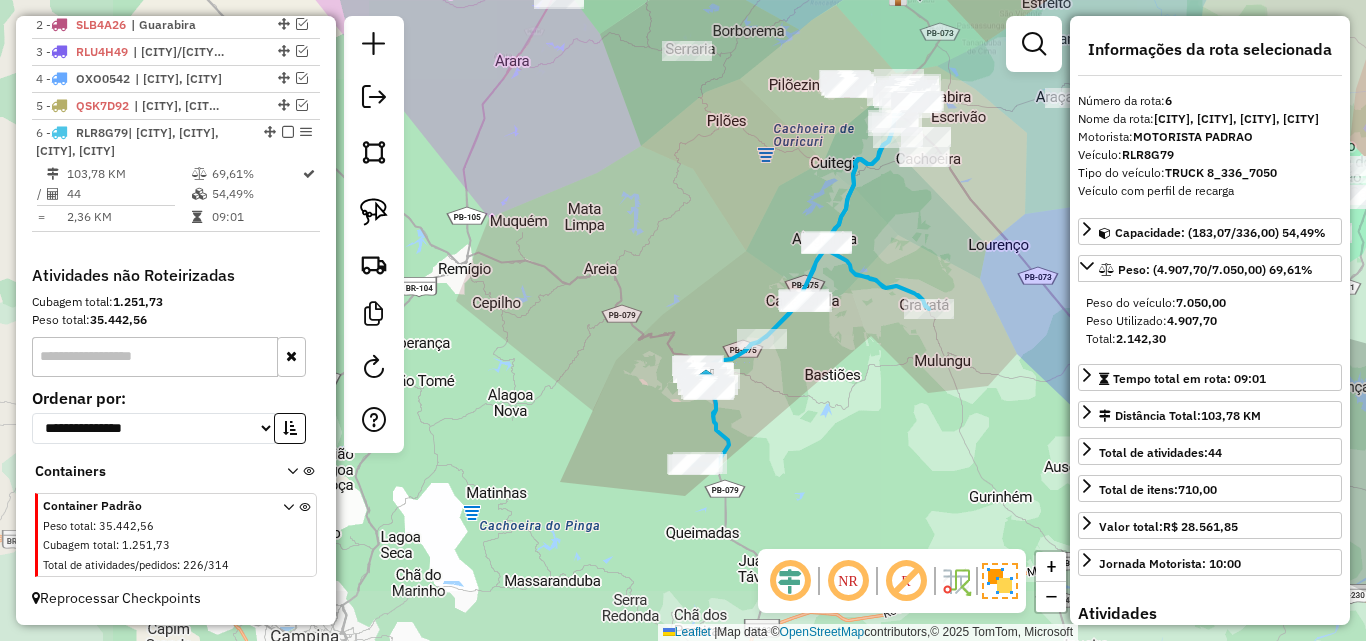 drag, startPoint x: 893, startPoint y: 370, endPoint x: 871, endPoint y: 370, distance: 22 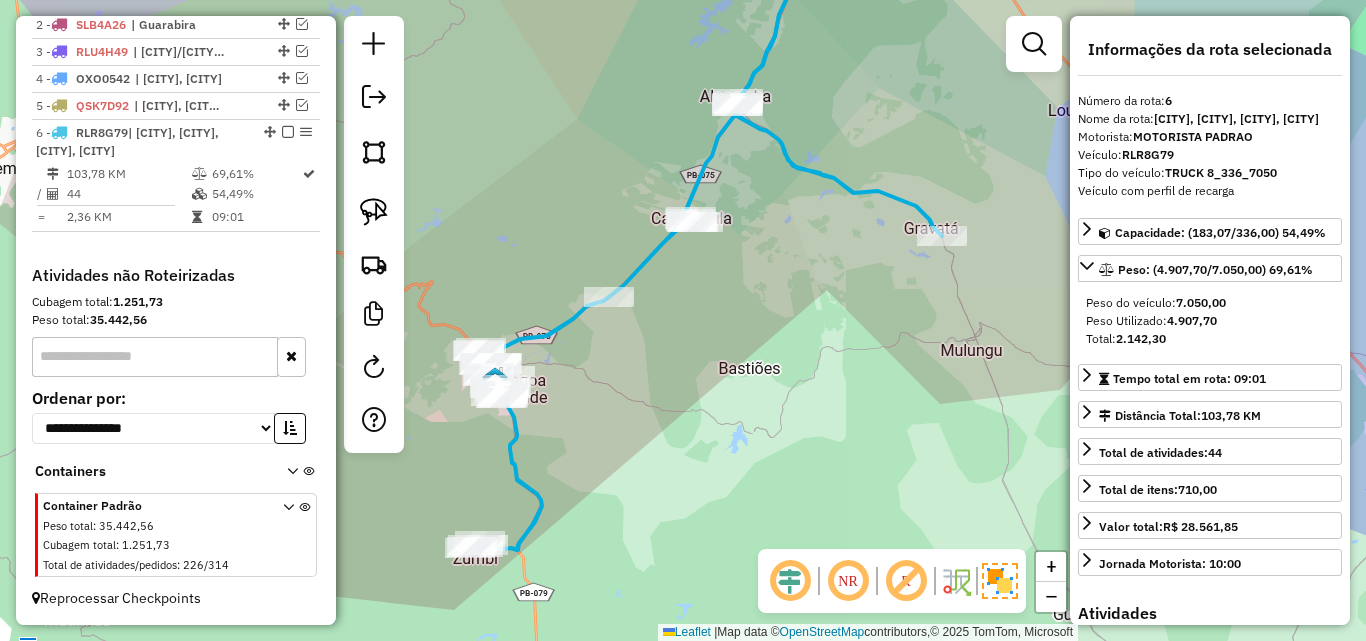 drag, startPoint x: 897, startPoint y: 345, endPoint x: 919, endPoint y: 297, distance: 52.801514 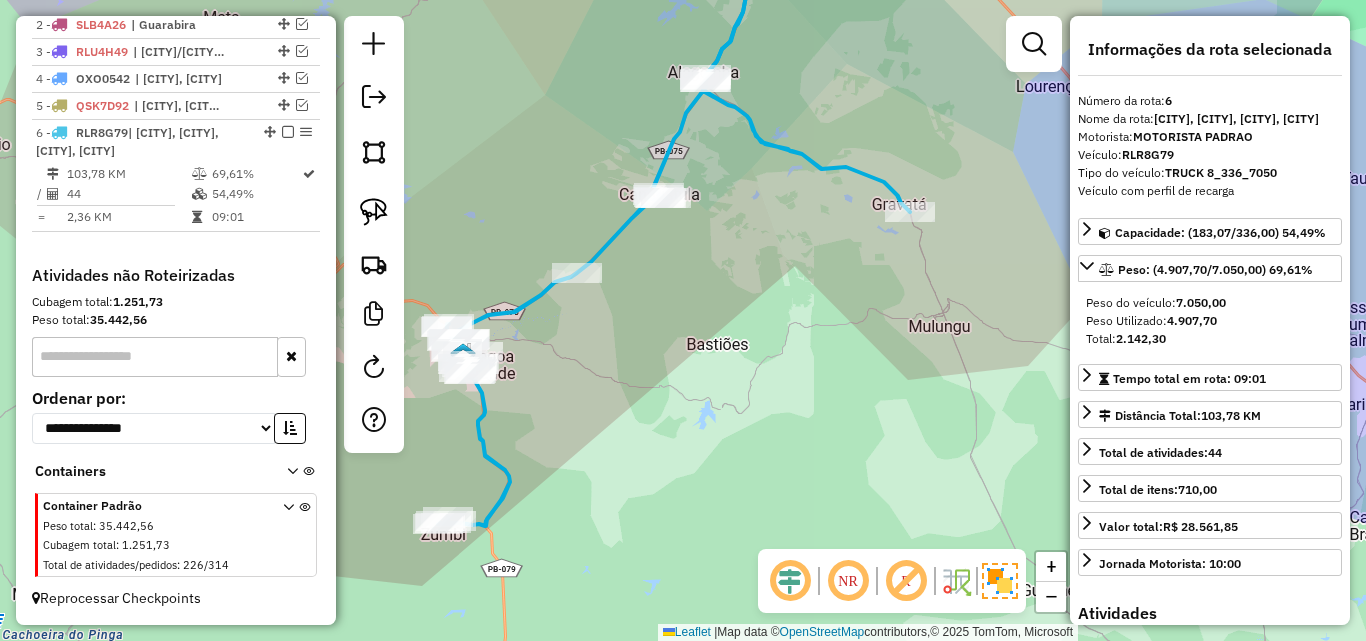 click on "Janela de atendimento Grade de atendimento Capacidade Transportadoras Veículos Cliente Pedidos  Rotas Selecione os dias de semana para filtrar as janelas de atendimento  Seg   Ter   Qua   Qui   Sex   Sáb   Dom  Informe o período da janela de atendimento: De: Até:  Filtrar exatamente a janela do cliente  Considerar janela de atendimento padrão  Selecione os dias de semana para filtrar as grades de atendimento  Seg   Ter   Qua   Qui   Sex   Sáb   Dom   Considerar clientes sem dia de atendimento cadastrado  Clientes fora do dia de atendimento selecionado Filtrar as atividades entre os valores definidos abaixo:  Peso mínimo:   Peso máximo:   Cubagem mínima:   Cubagem máxima:   De:   Até:  Filtrar as atividades entre o tempo de atendimento definido abaixo:  De:   Até:   Considerar capacidade total dos clientes não roteirizados Transportadora: Selecione um ou mais itens Tipo de veículo: Selecione um ou mais itens Veículo: Selecione um ou mais itens Motorista: Selecione um ou mais itens Nome: Rótulo:" 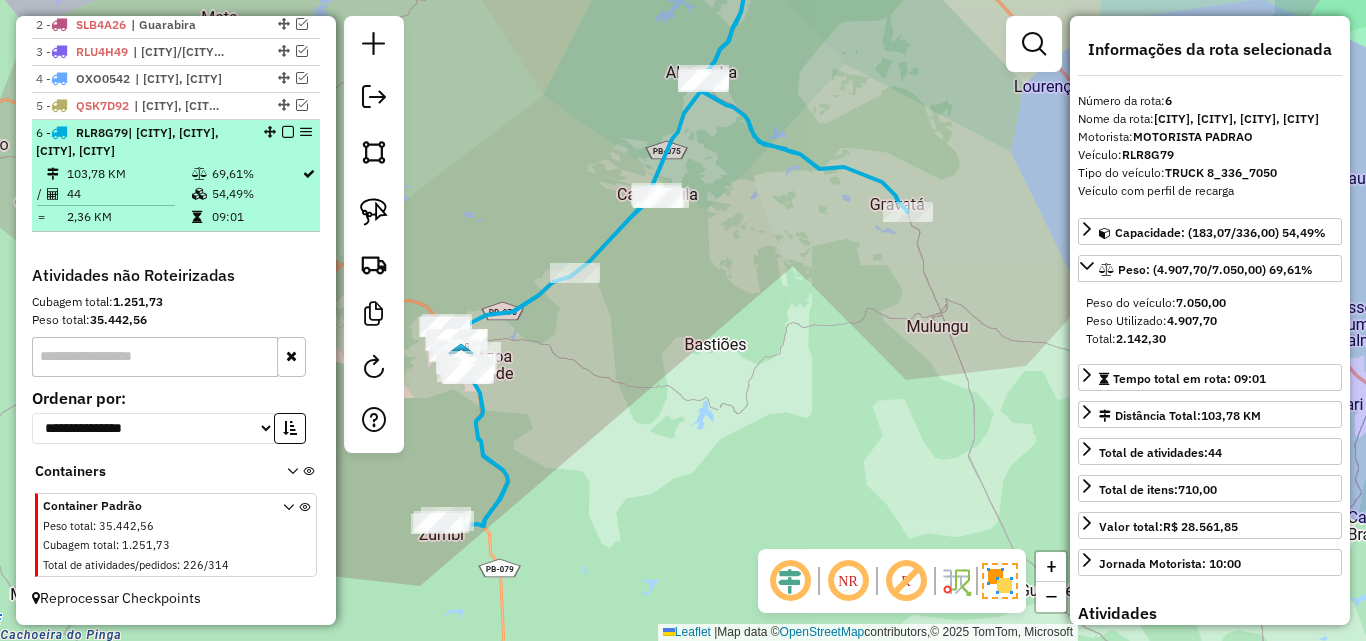 click at bounding box center (288, 132) 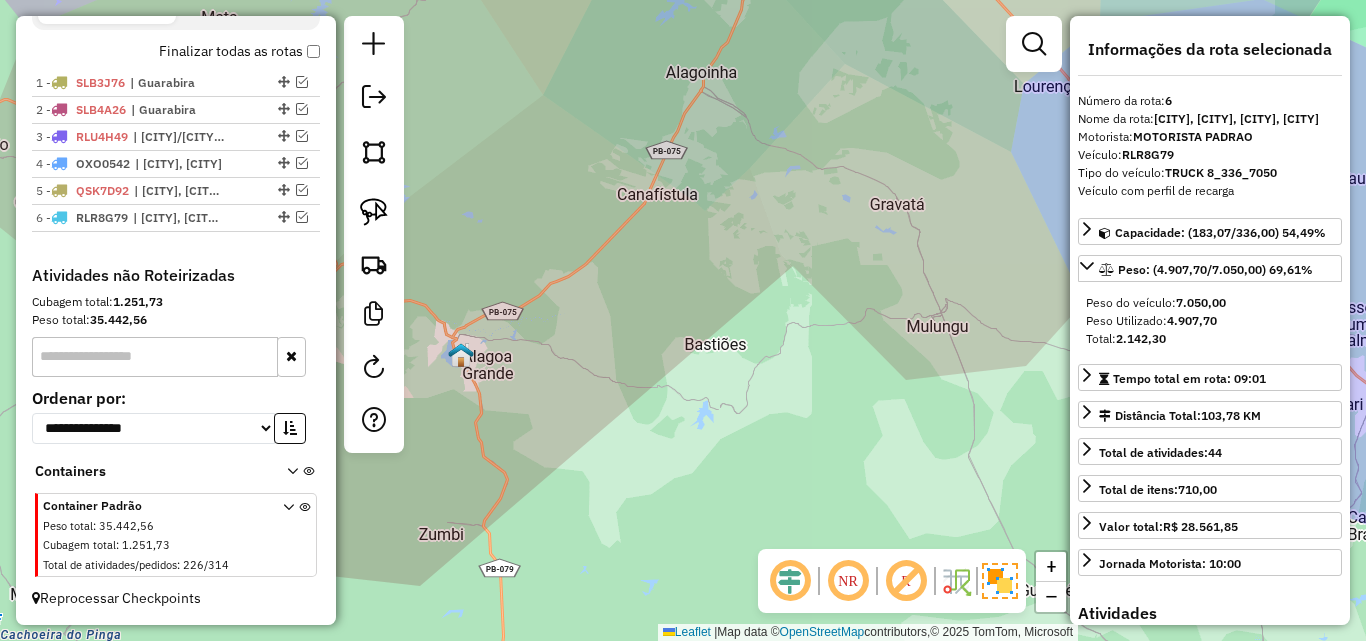 scroll, scrollTop: 696, scrollLeft: 0, axis: vertical 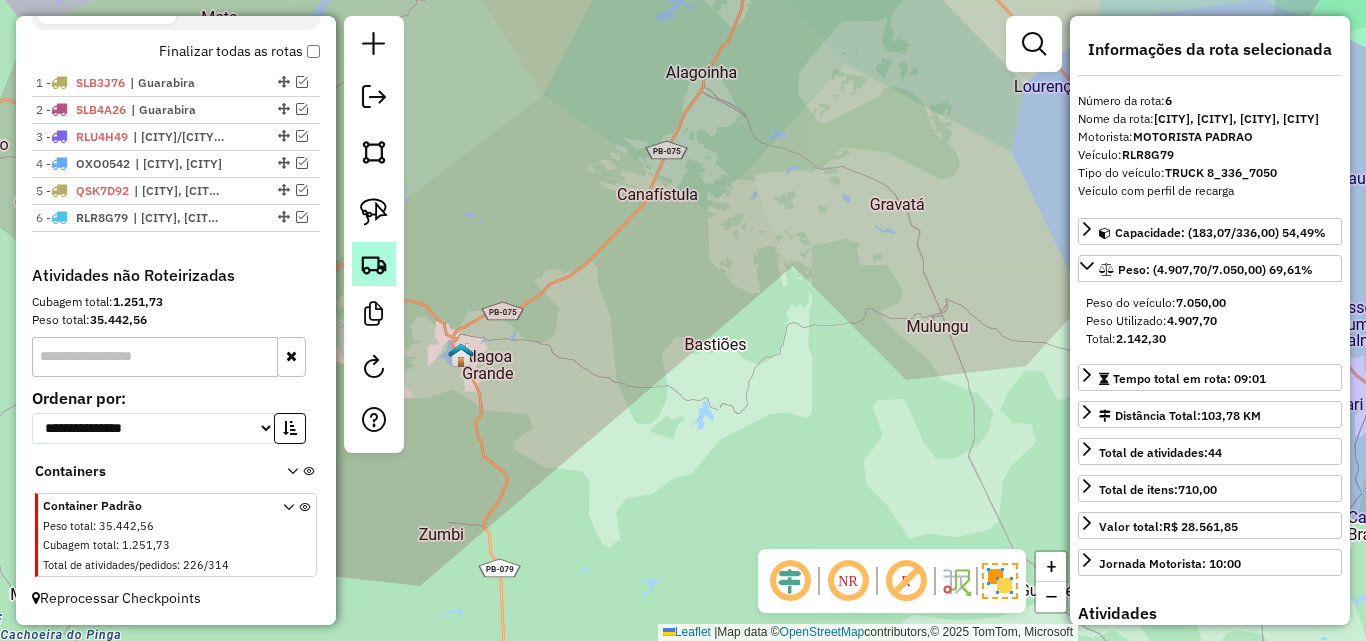 click 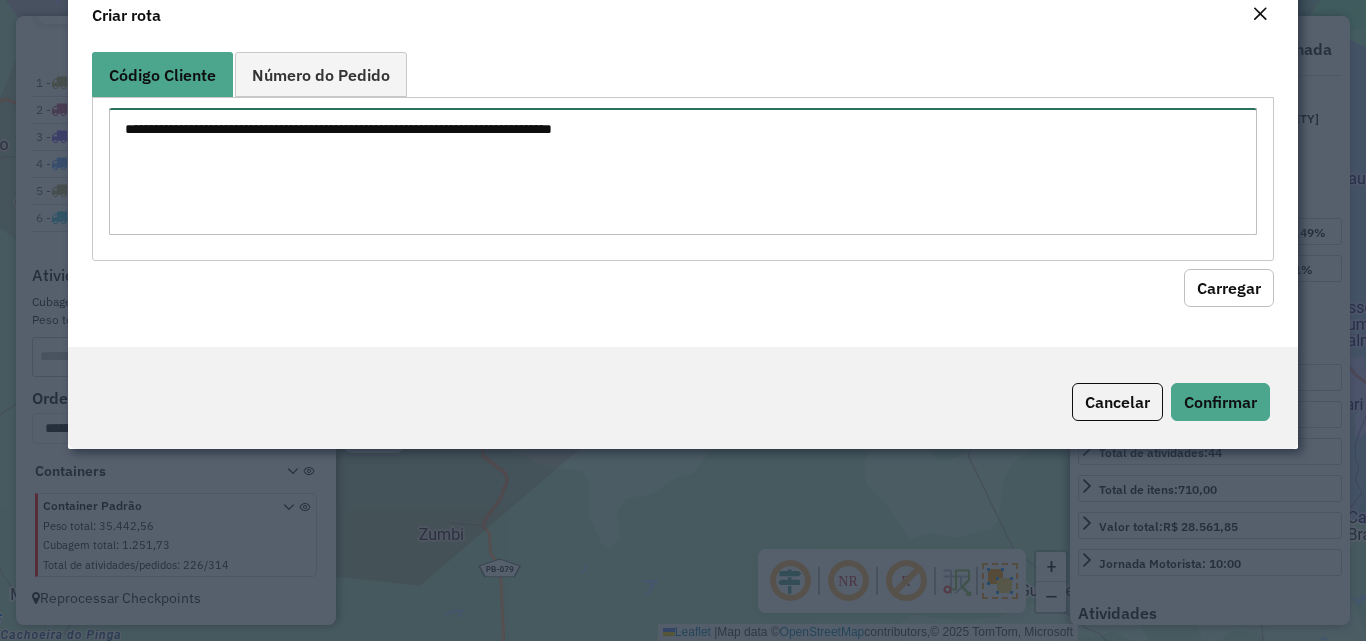 click at bounding box center (682, 171) 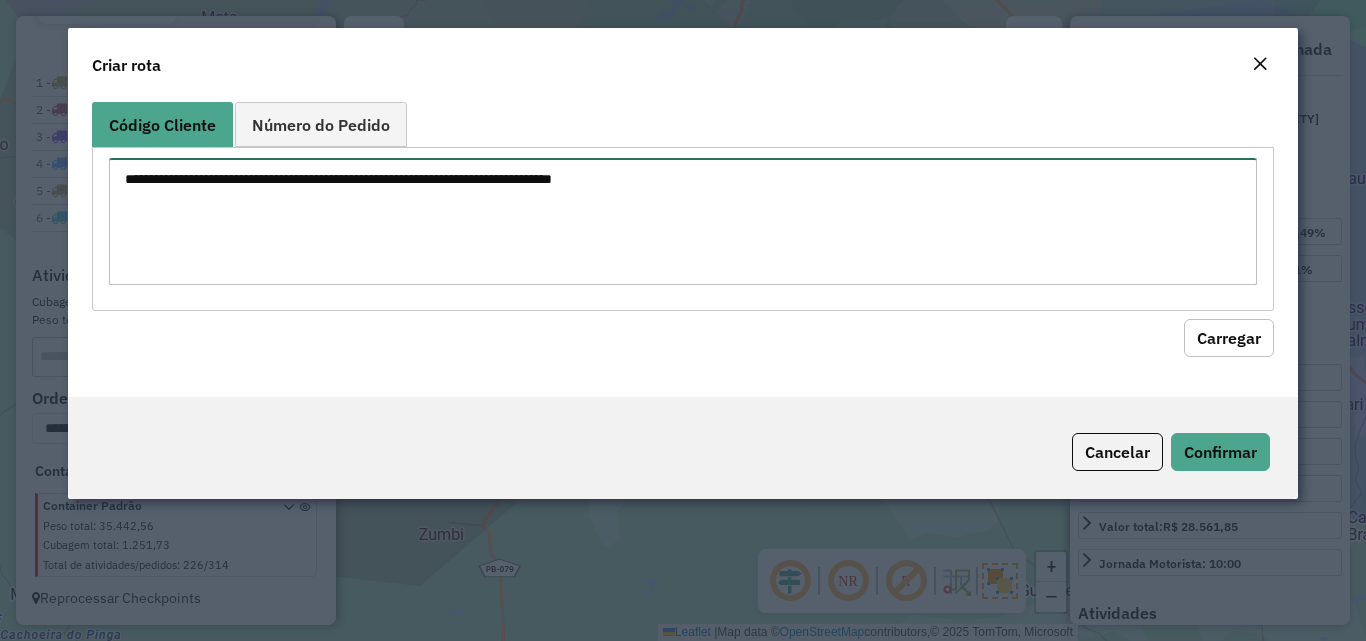 paste on "***
***
***
***
***
***
***
***
***
***
***
****
****
****
****
****
****
****
****
****
****
****
****
****
****
****
****
****
****
****
****
****
***
***
***
***
***
***
***
***
***
***
***
***
***
***
***
***
****
****
****
****
****
****
****
****
****
****
****
****
****
****" 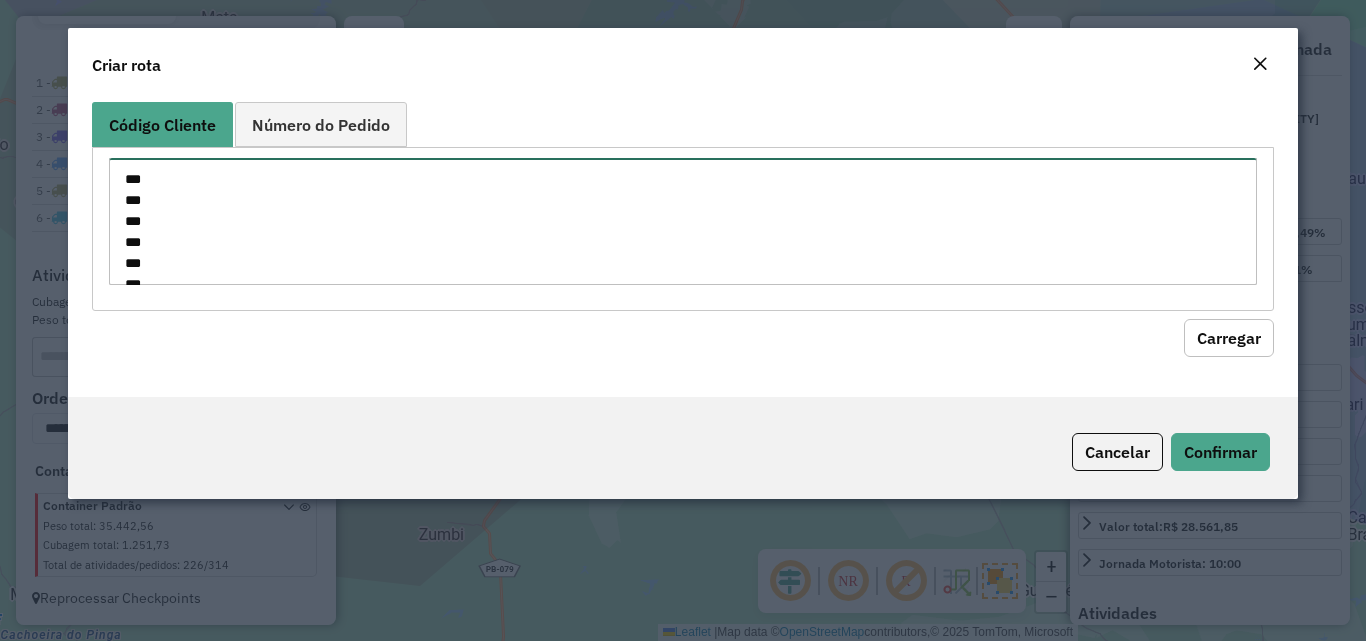 scroll, scrollTop: 1205, scrollLeft: 0, axis: vertical 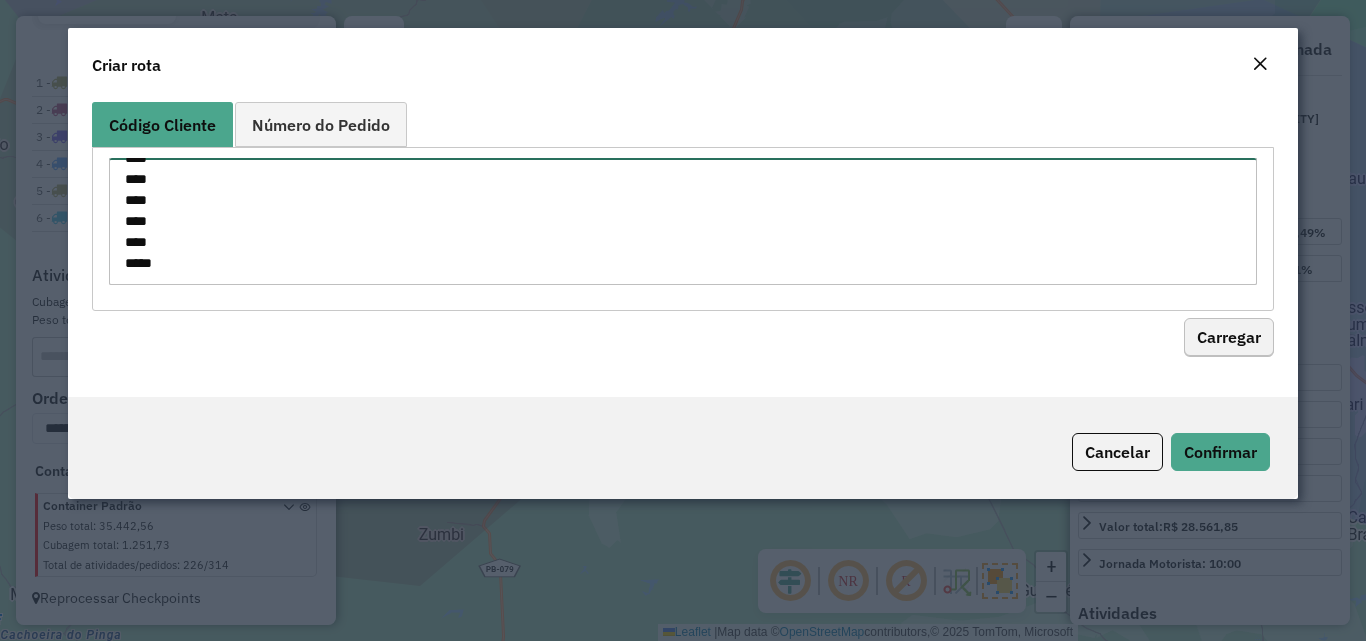 type on "***
***
***
***
***
***
***
***
***
***
***
****
****
****
****
****
****
****
****
****
****
****
****
****
****
****
****
****
****
****
****
****
***
***
***
***
***
***
***
***
***
***
***
***
***
***
***
***
****
****
****
****
****
****
****
****
****
****
****
****
****
****" 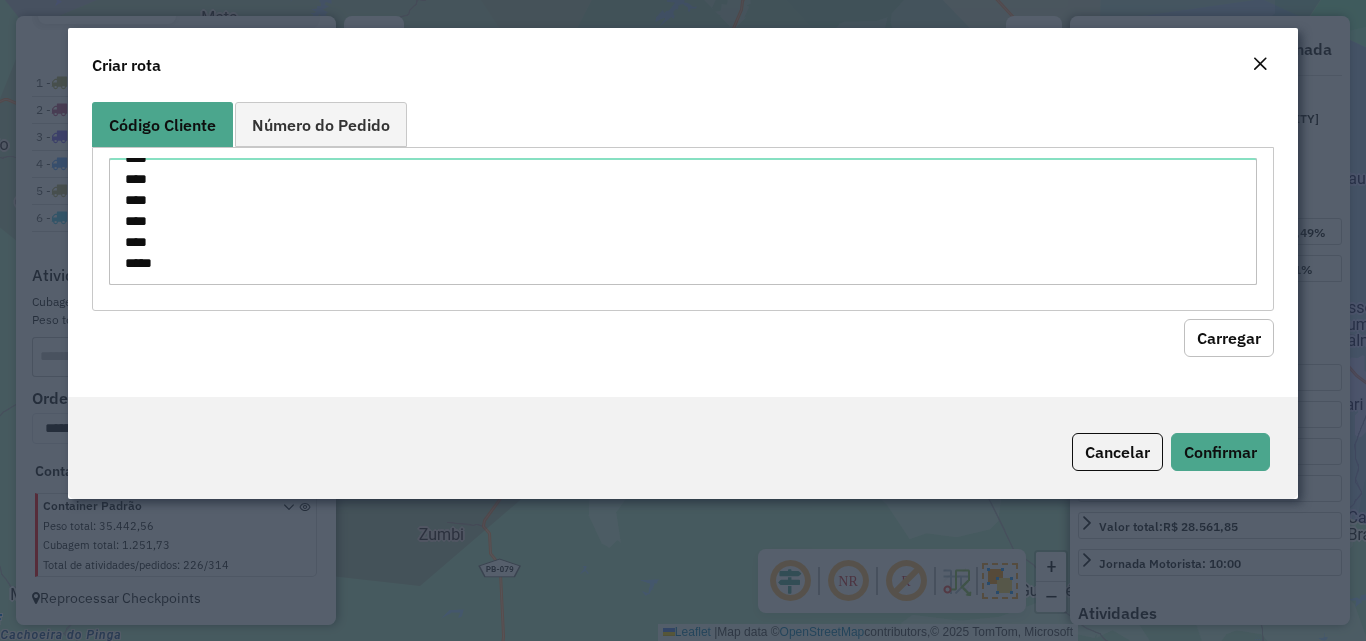 click on "Carregar" 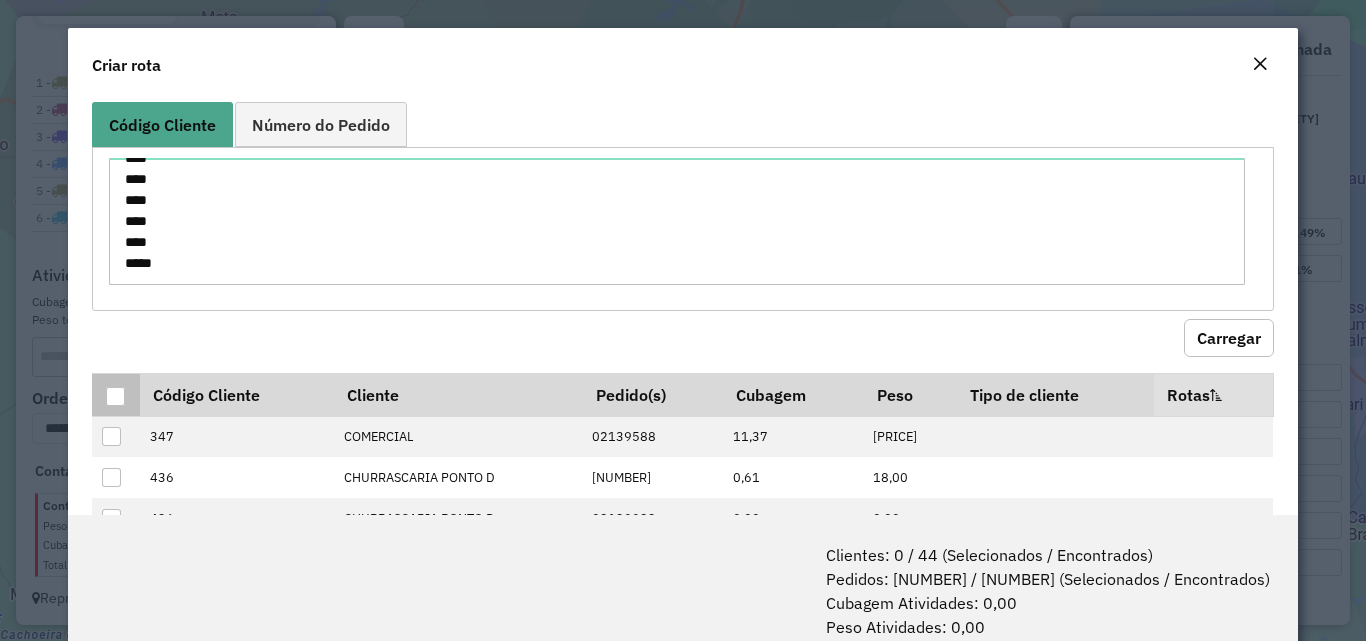 click at bounding box center (115, 396) 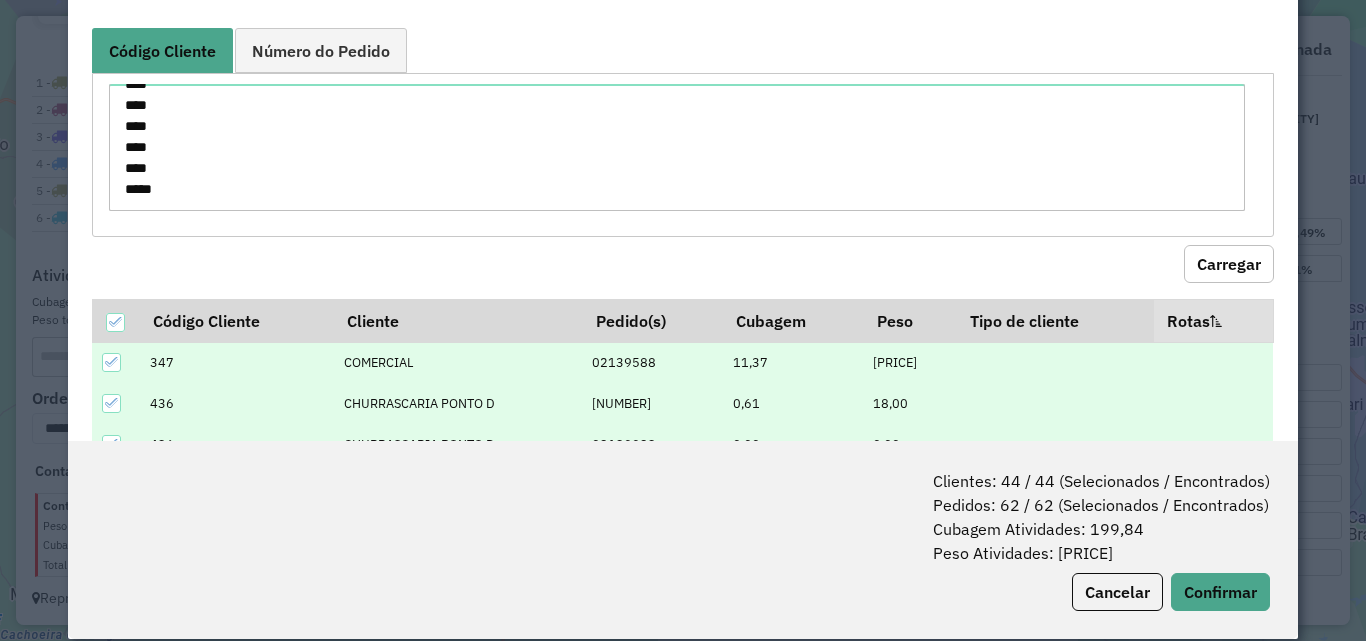 scroll, scrollTop: 100, scrollLeft: 0, axis: vertical 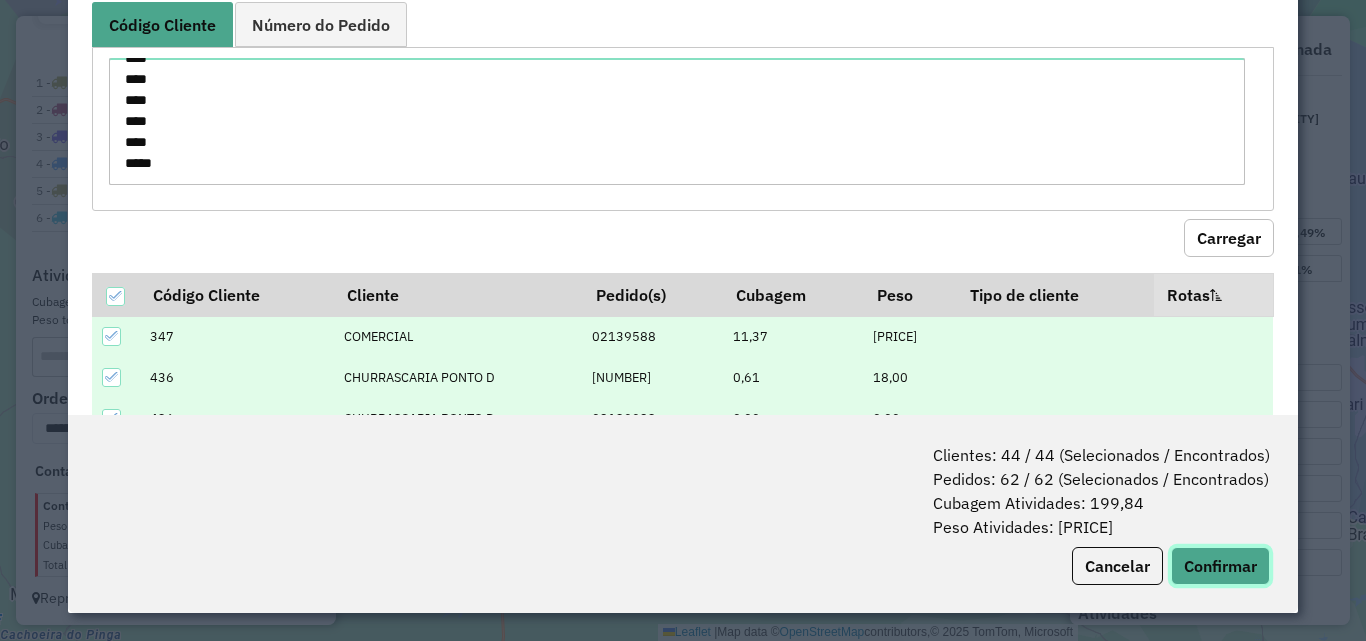 click on "Confirmar" 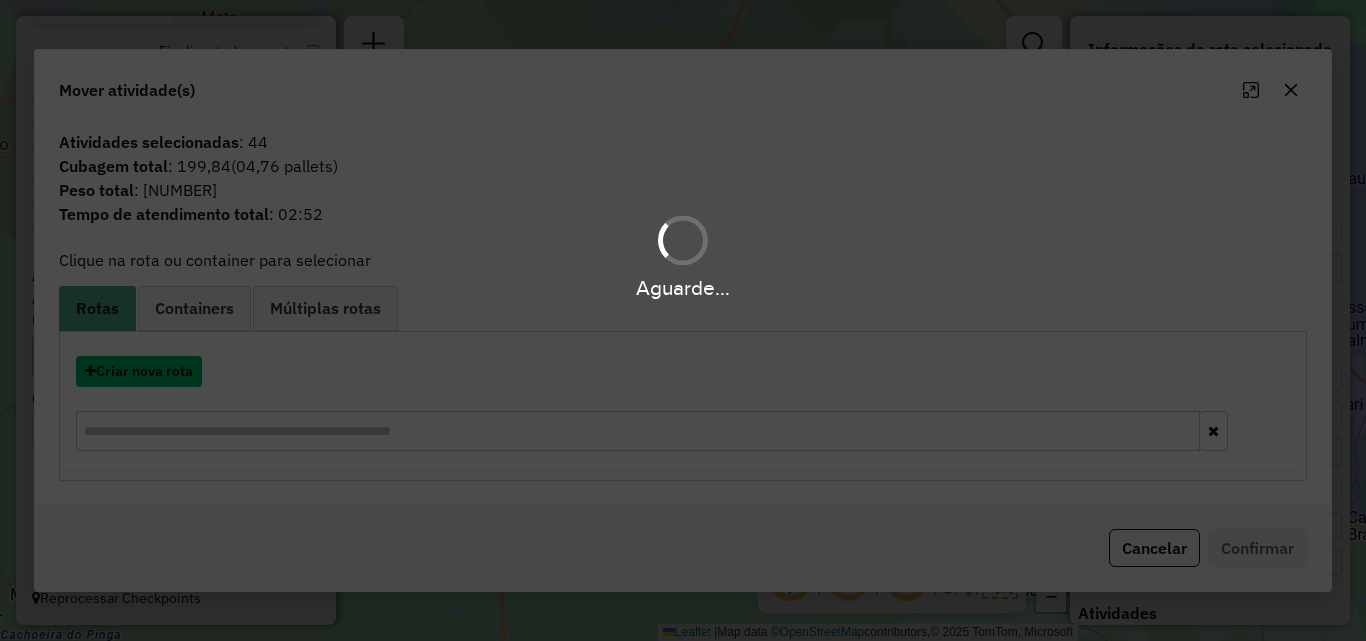click on "Criar nova rota" at bounding box center (139, 371) 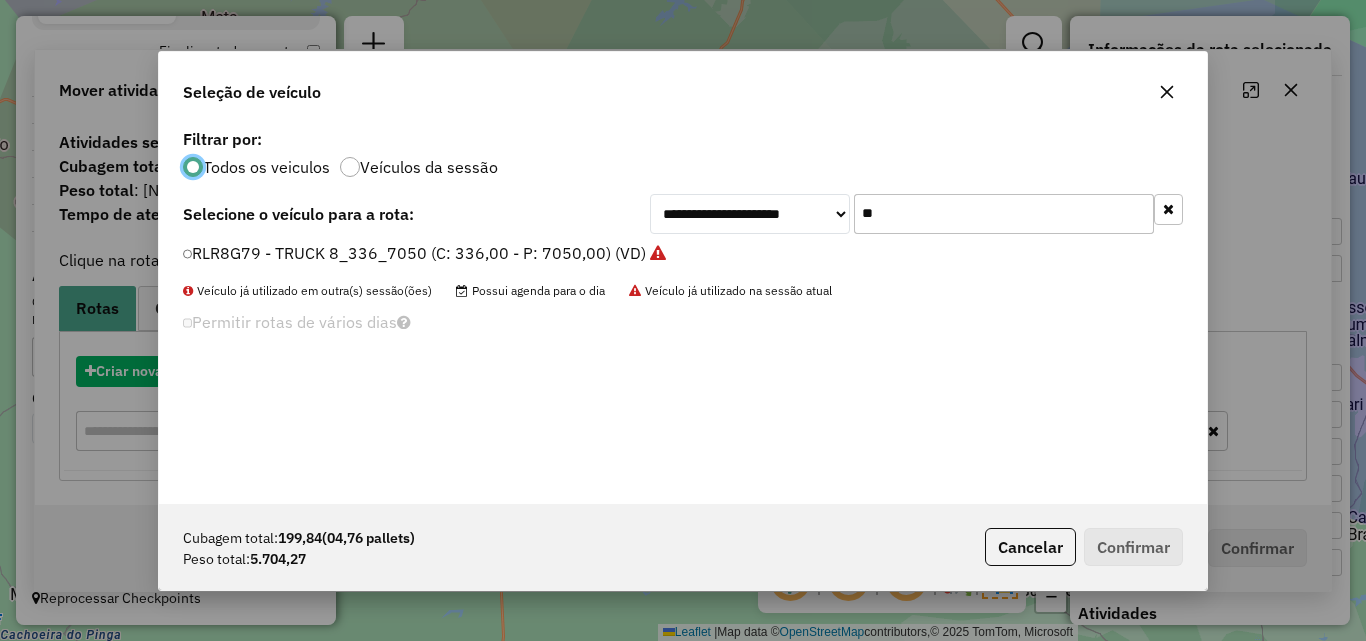 scroll, scrollTop: 11, scrollLeft: 6, axis: both 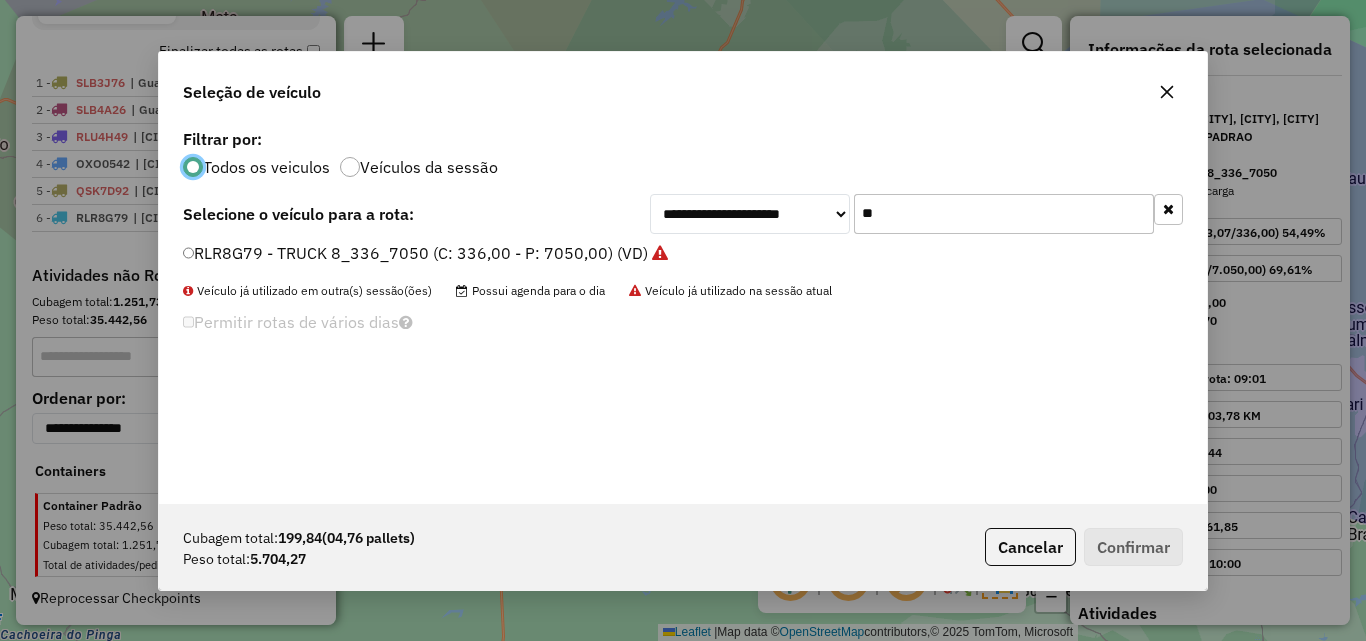 click on "**" 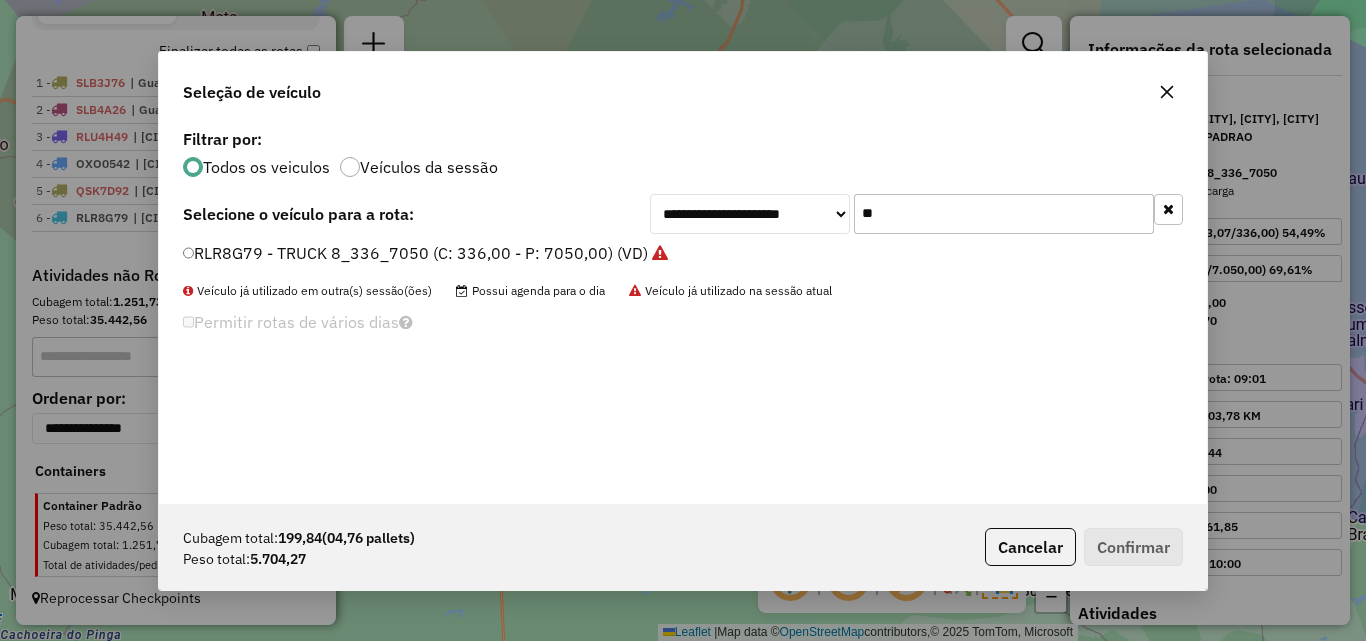 click on "**" 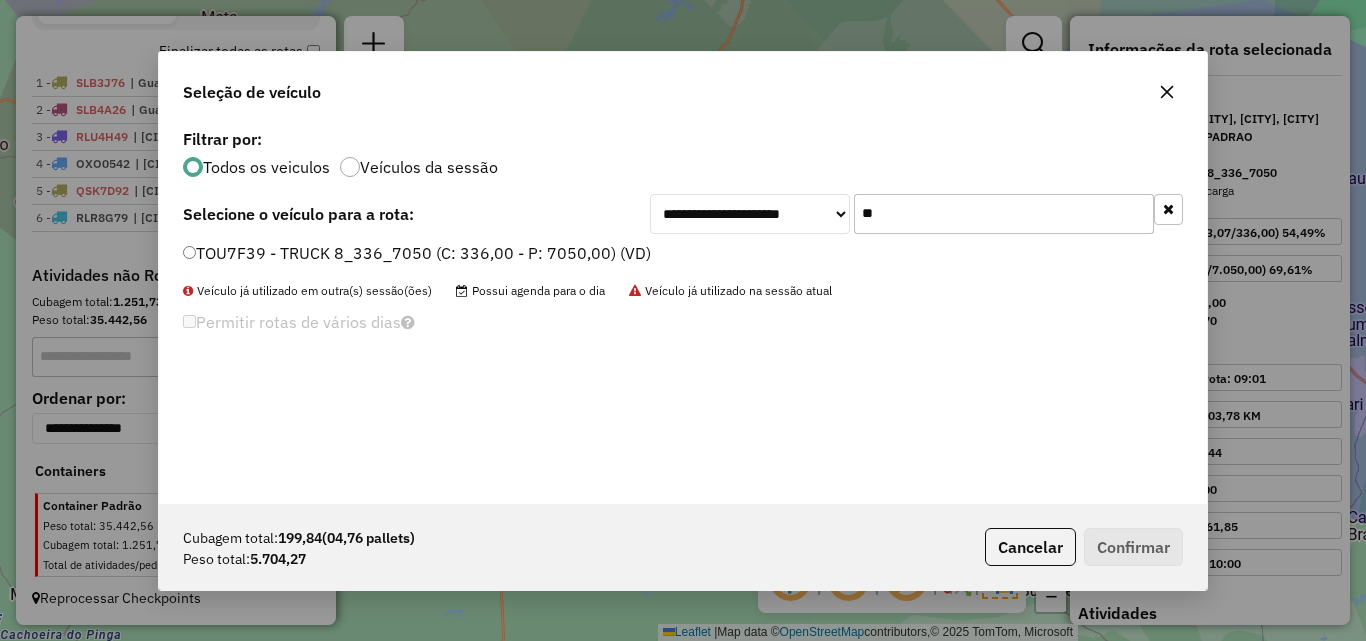 type on "**" 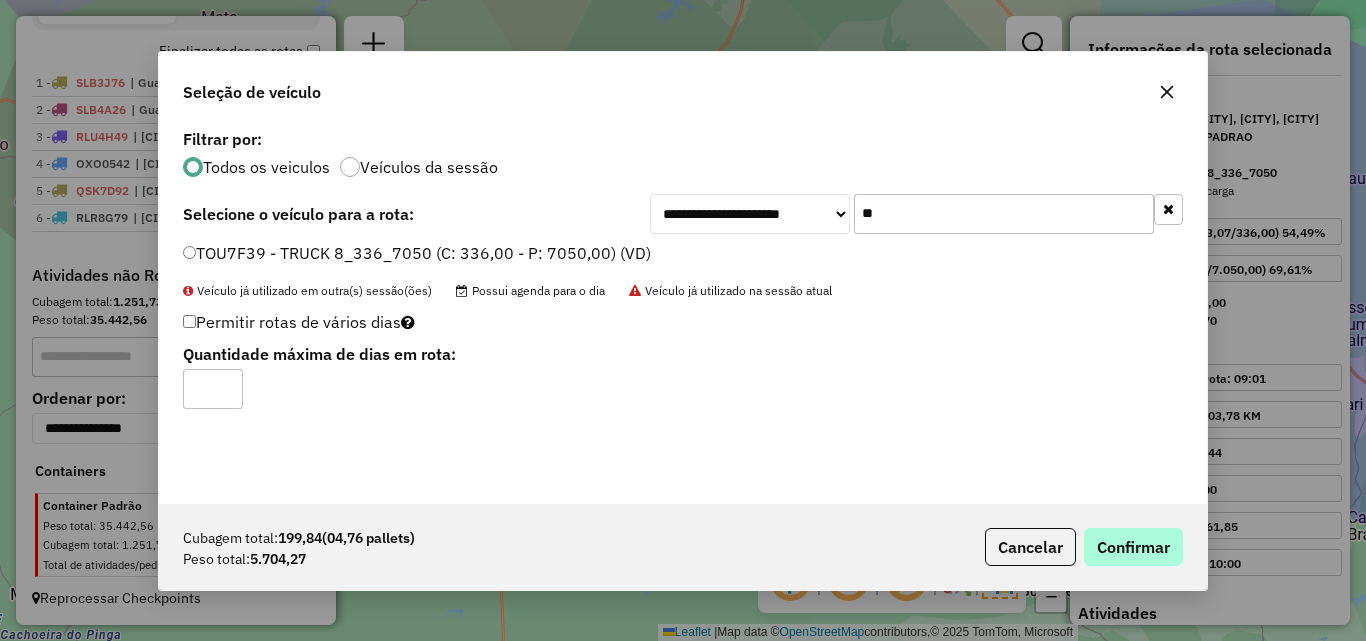 drag, startPoint x: 1091, startPoint y: 513, endPoint x: 1101, endPoint y: 527, distance: 17.20465 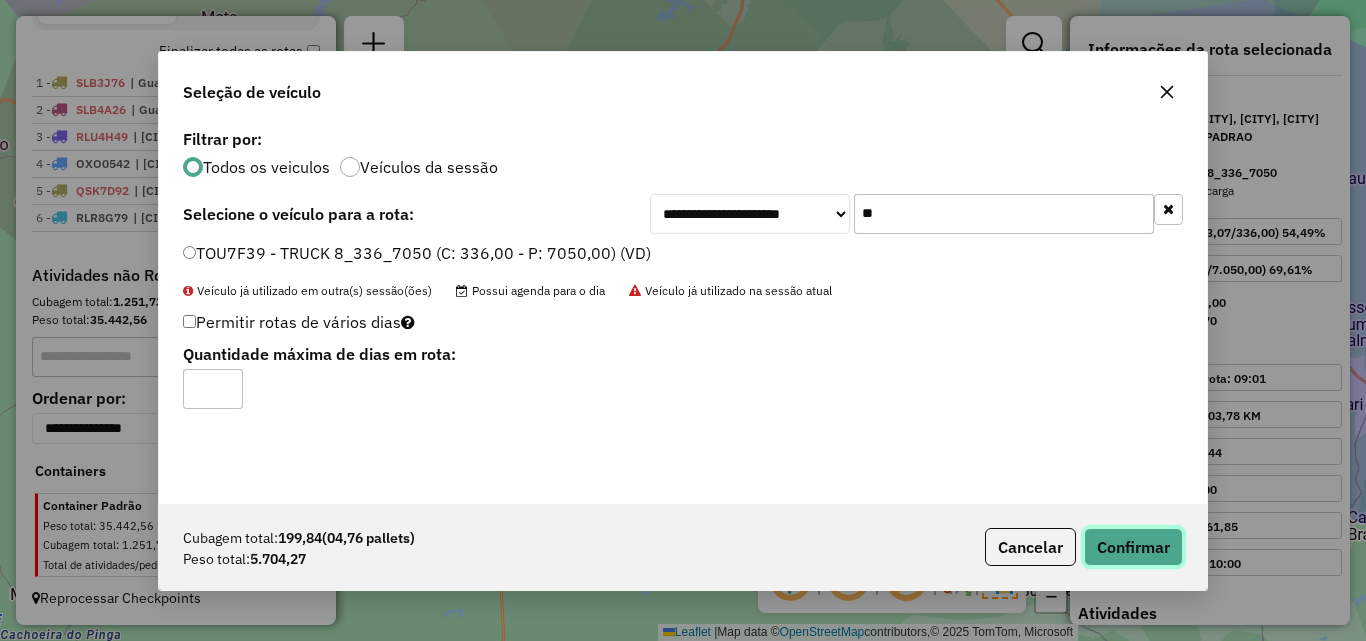 drag, startPoint x: 1101, startPoint y: 527, endPoint x: 1058, endPoint y: 510, distance: 46.238514 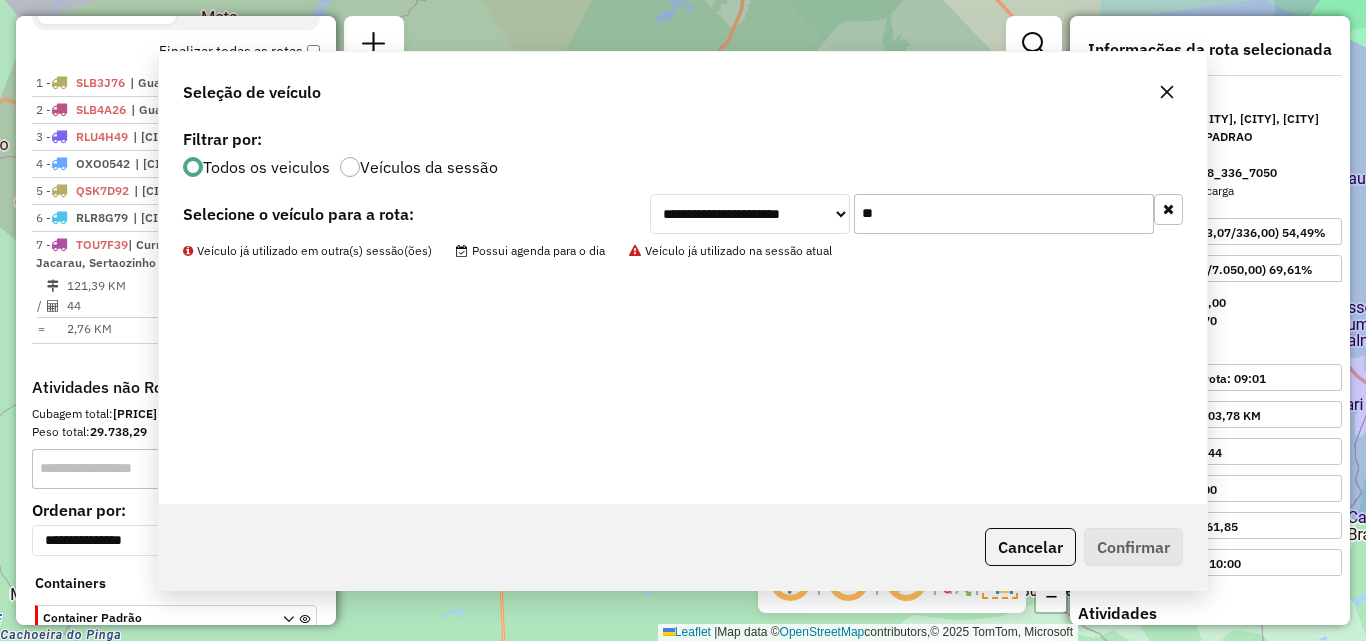 scroll, scrollTop: 808, scrollLeft: 0, axis: vertical 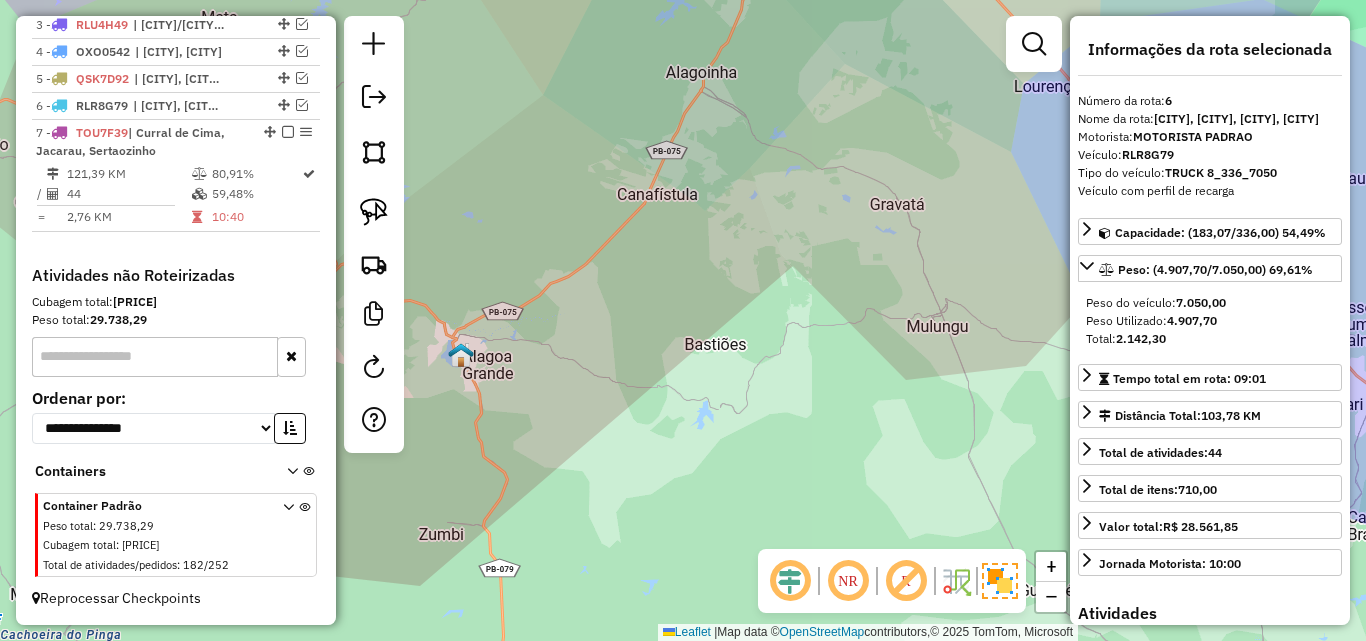 click on "1 -       SLB3J76   | Guarabira   2 -       SLB4A26   | Guarabira   3 -       RLU4H49   | Capim/cuite, Mari/Lealandia, Sape   4 -       OXO0542   | Areia, Piloes   5 -       QSK7D92   | Alagoa Grande, Mamanguape, Piloes, Sape   6 -       RLR8G79   | Alagoa Grande, Alagoinha, Guarabira, Mulungu   7 -       TOU7F39   | Curral de Cima, Jacarau, Sertaozinho  121,39 KM   80,91%  /  44   59,48%     =  2,76 KM   10:40" at bounding box center (176, 112) 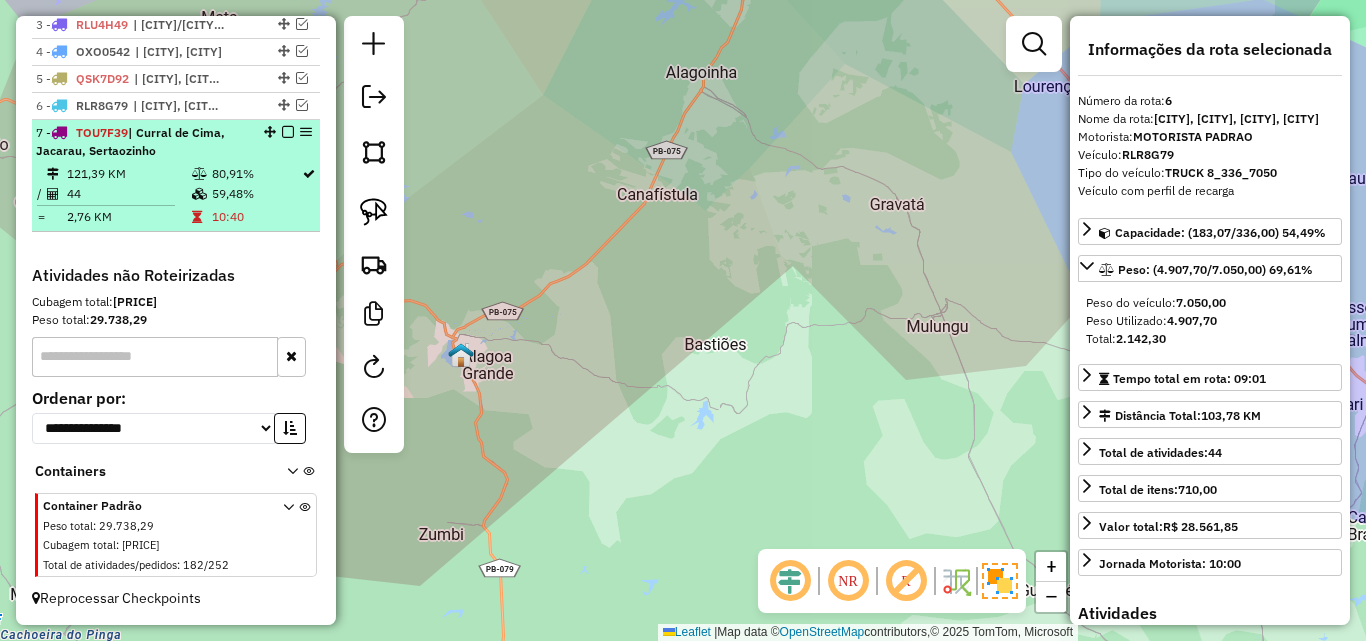 click on "10:40" at bounding box center [256, 217] 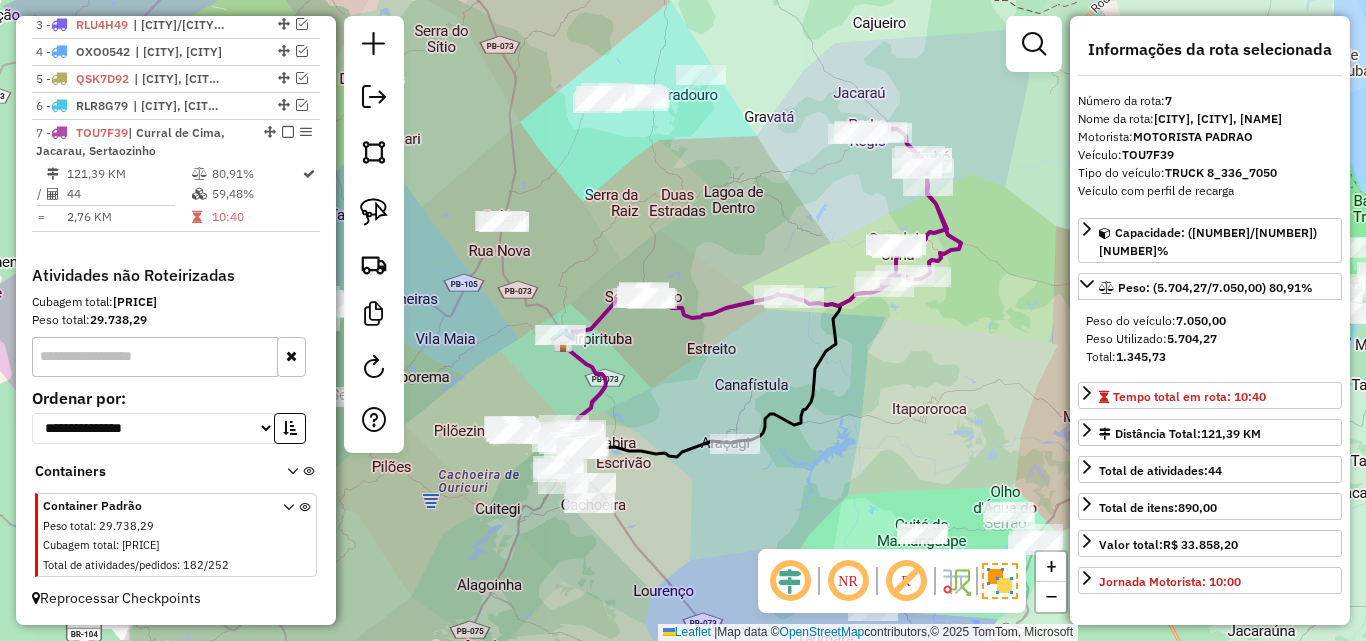click 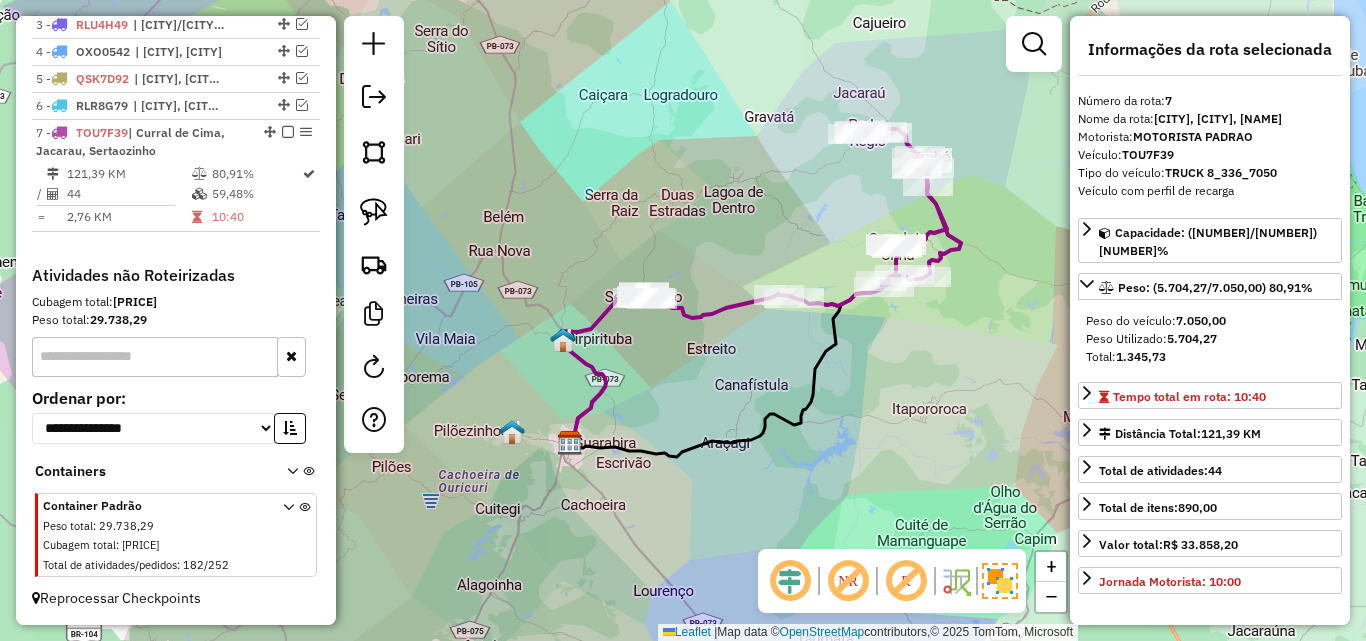 click 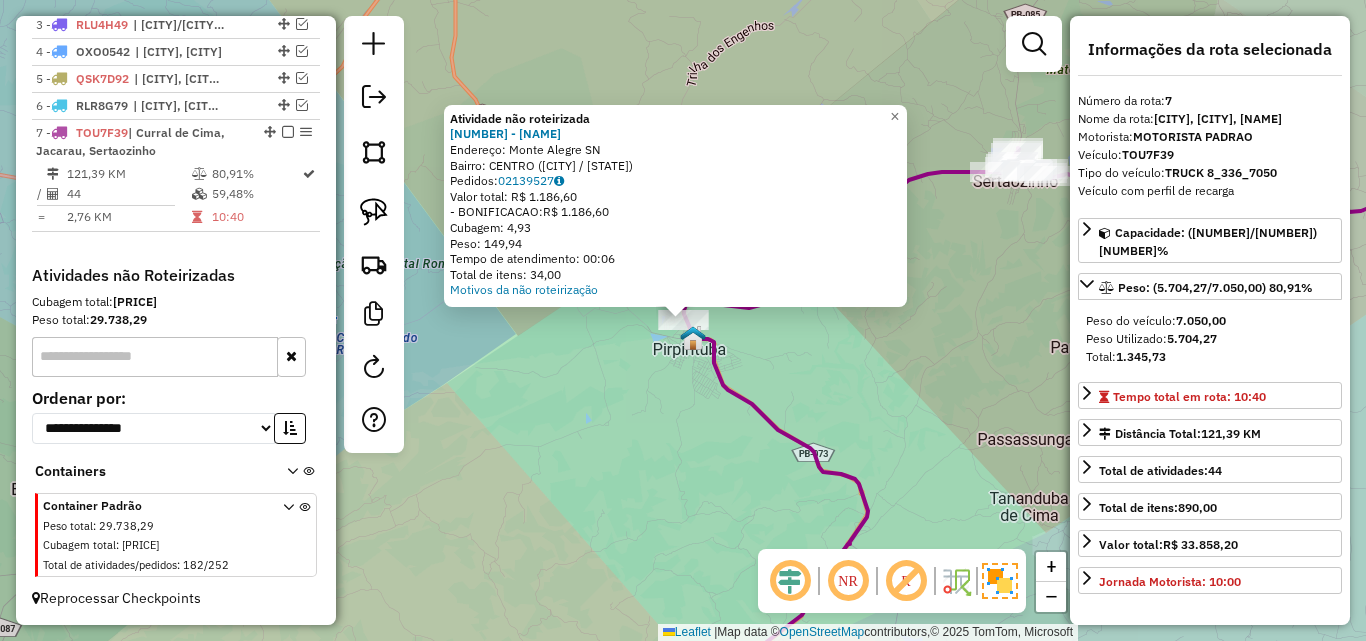 click on "Atividade não roteirizada [NUMBER] - [NAME]  Endereço:  [STREET] [NUMBER]   Bairro: [NAME] ([NAME] / PB)   Pedidos:  [CODE]   Valor total: [PRICE]   - BONIFICACAO:  [PRICE]   Cubagem: [NUMBER]   Peso: [NUMBER]   Tempo de atendimento: [TIME]   Total de itens: [NUMBER]  Motivos da não roteirização × Janela de atendimento Grade de atendimento Capacidade Transportadoras Veículos Cliente Pedidos  Rotas Selecione os dias de semana para filtrar as janelas de atendimento  Seg   Ter   Qua   Qui   Sex   Sáb   Dom  Informe o período da janela de atendimento: De: [DATE] Até:  [DATE]  Filtrar exatamente a janela do cliente  Considerar janela de atendimento padrão  Selecione os dias de semana para filtrar as grades de atendimento  Seg   Ter   Qua   Qui   Sex   Sáb   Dom   Considerar clientes sem dia de atendimento cadastrado  Clientes fora do dia de atendimento selecionado Filtrar as atividades entre os valores definidos abaixo:  Peso mínimo:   Peso máximo:   Cubagem mínima:   Cubagem máxima:   De:  [NUMBER]  Até:  [NUMBER]  +" 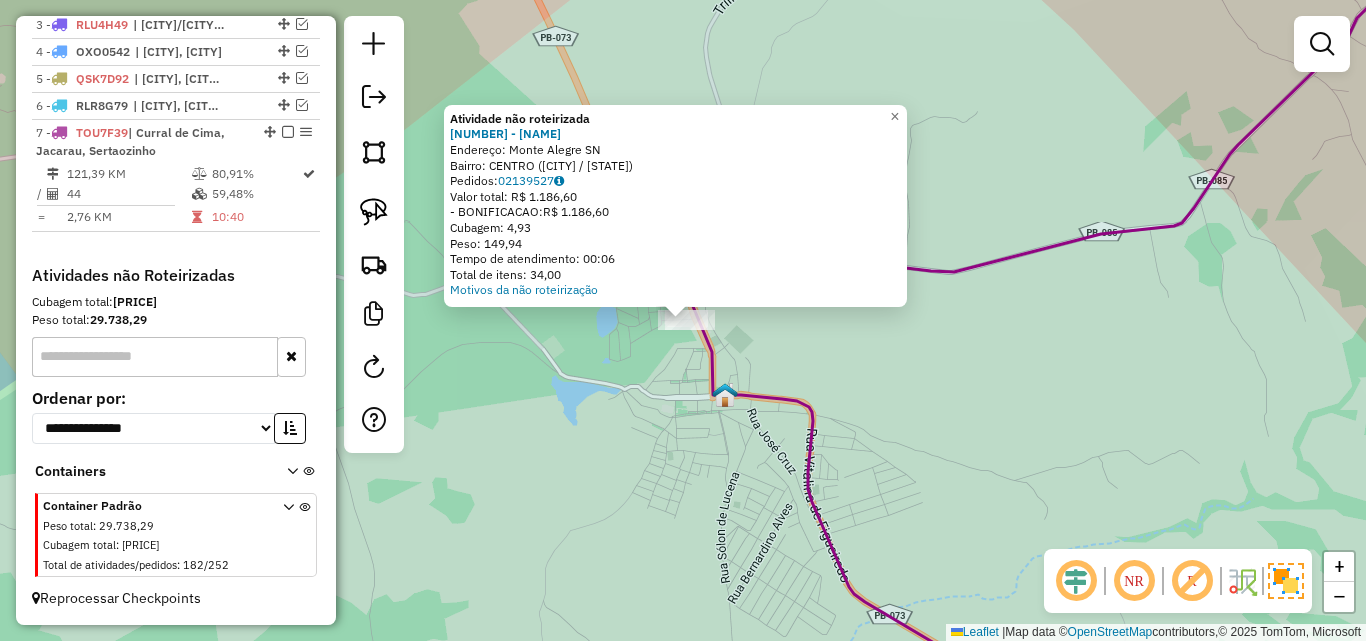 click on "Atividade não roteirizada [NUMBER] - [NAME]  Endereço:  [STREET] [NUMBER]   Bairro: [NAME] ([NAME] / PB)   Pedidos:  [CODE]   Valor total: [PRICE]   - BONIFICACAO:  [PRICE]   Cubagem: [NUMBER]   Peso: [NUMBER]   Tempo de atendimento: [TIME]   Total de itens: [NUMBER]  Motivos da não roteirização × Janela de atendimento Grade de atendimento Capacidade Transportadoras Veículos Cliente Pedidos  Rotas Selecione os dias de semana para filtrar as janelas de atendimento  Seg   Ter   Qua   Qui   Sex   Sáb   Dom  Informe o período da janela de atendimento: De: [DATE] Até:  [DATE]  Filtrar exatamente a janela do cliente  Considerar janela de atendimento padrão  Selecione os dias de semana para filtrar as grades de atendimento  Seg   Ter   Qua   Qui   Sex   Sáb   Dom   Considerar clientes sem dia de atendimento cadastrado  Clientes fora do dia de atendimento selecionado Filtrar as atividades entre os valores definidos abaixo:  Peso mínimo:   Peso máximo:   Cubagem mínima:   Cubagem máxima:   De:  [NUMBER]  Até:  [NUMBER]  +" 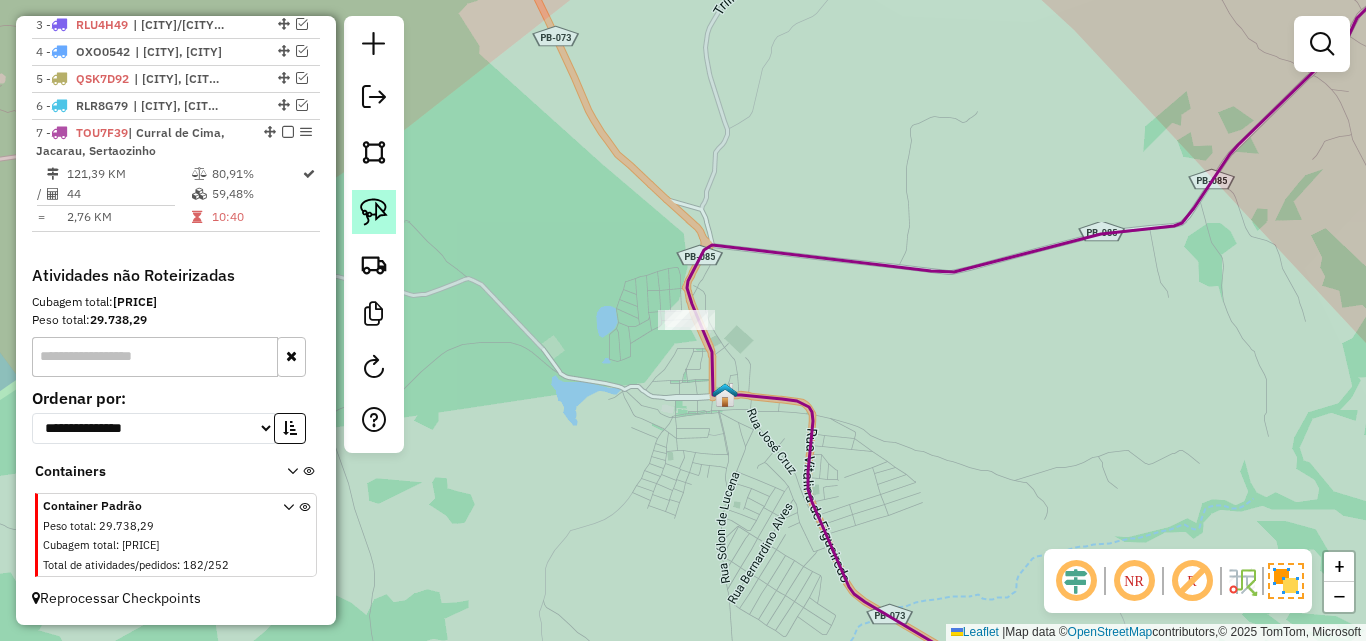 click 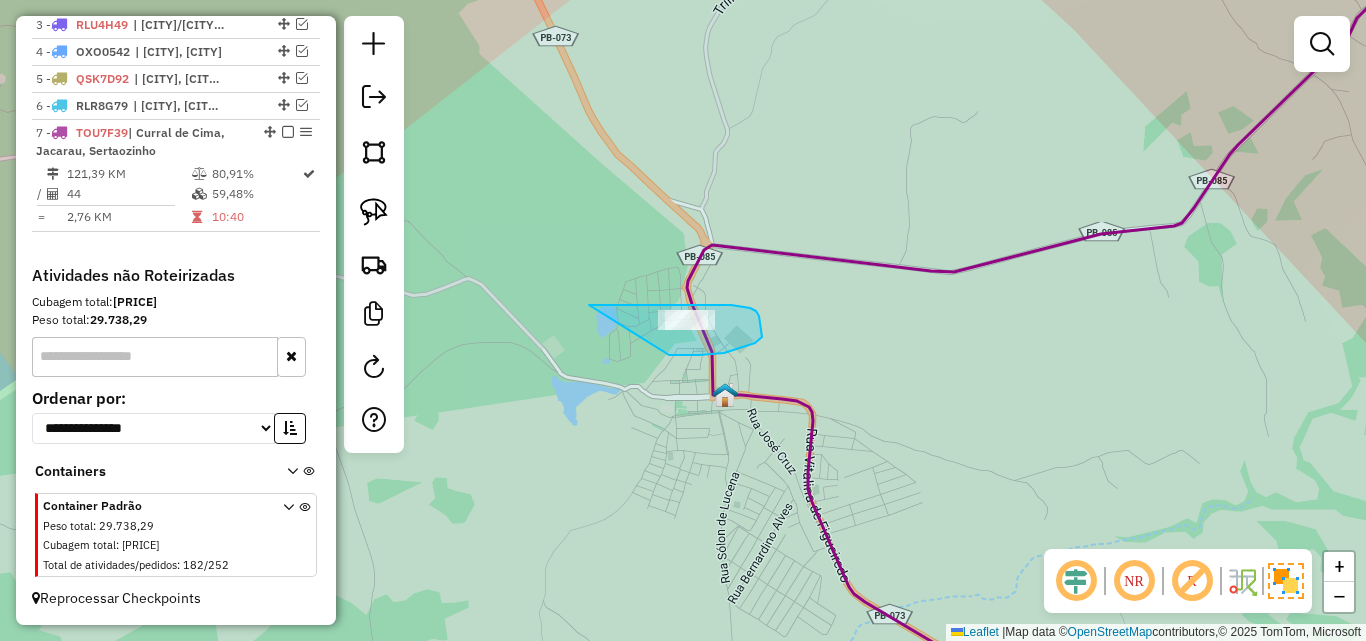 drag, startPoint x: 593, startPoint y: 305, endPoint x: 634, endPoint y: 355, distance: 64.66065 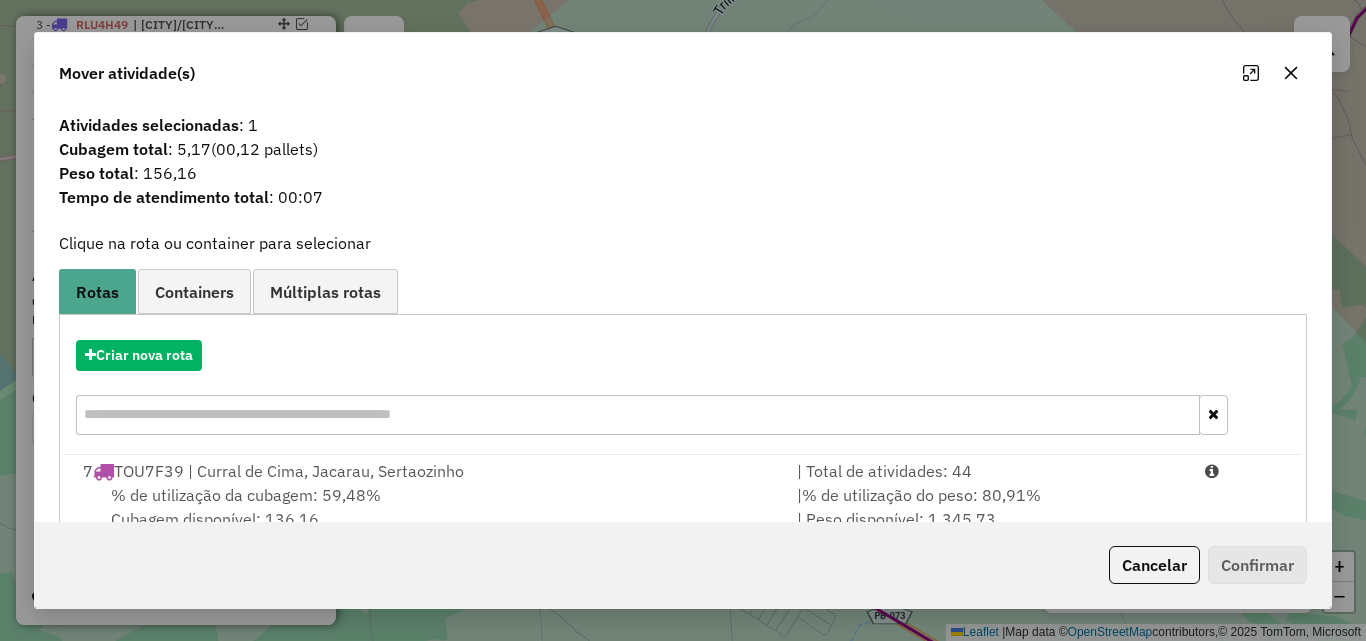 click 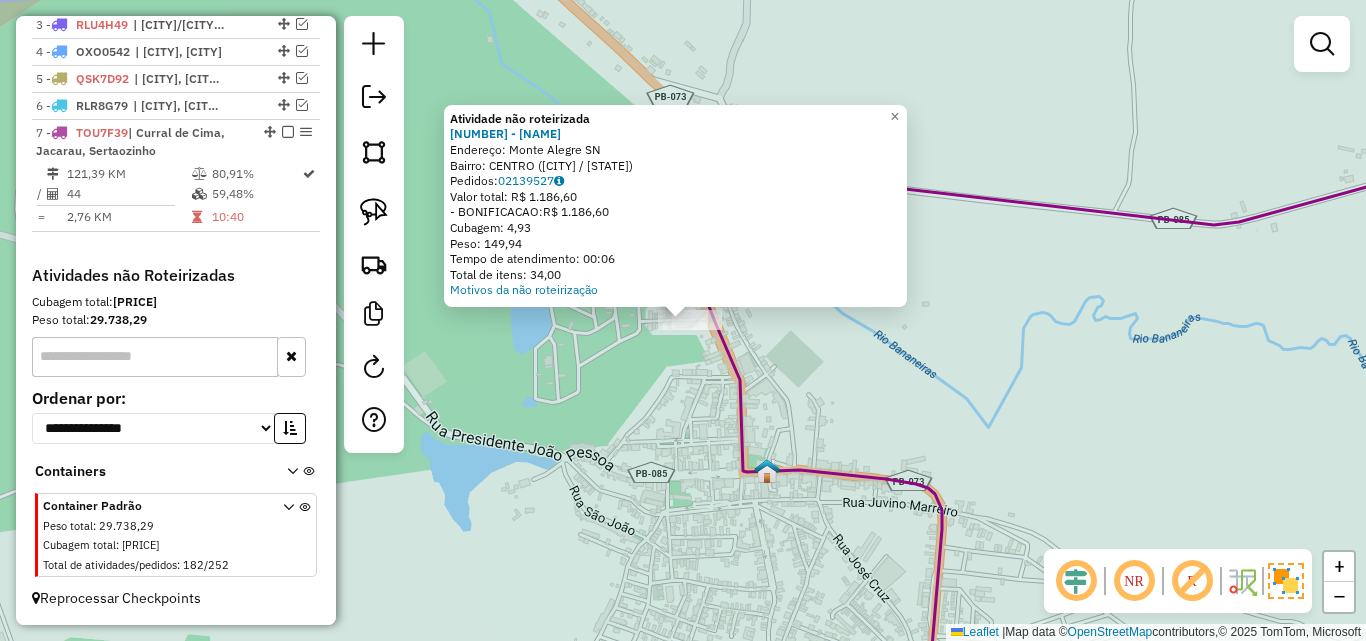 click on "Atividade não roteirizada [NUMBER] - [NAME]  Endereço:  [STREET] [NUMBER]   Bairro: [NAME] ([NAME] / PB)   Pedidos:  [CODE]   Valor total: [PRICE]   - BONIFICACAO:  [PRICE]   Cubagem: [NUMBER]   Peso: [NUMBER]   Tempo de atendimento: [TIME]   Total de itens: [NUMBER]  Motivos da não roteirização × Janela de atendimento Grade de atendimento Capacidade Transportadoras Veículos Cliente Pedidos  Rotas Selecione os dias de semana para filtrar as janelas de atendimento  Seg   Ter   Qua   Qui   Sex   Sáb   Dom  Informe o período da janela de atendimento: De: [DATE] Até:  [DATE]  Filtrar exatamente a janela do cliente  Considerar janela de atendimento padrão  Selecione os dias de semana para filtrar as grades de atendimento  Seg   Ter   Qua   Qui   Sex   Sáb   Dom   Considerar clientes sem dia de atendimento cadastrado  Clientes fora do dia de atendimento selecionado Filtrar as atividades entre os valores definidos abaixo:  Peso mínimo:   Peso máximo:   Cubagem mínima:   Cubagem máxima:   De:  [NUMBER]  Até:  [NUMBER]  +" 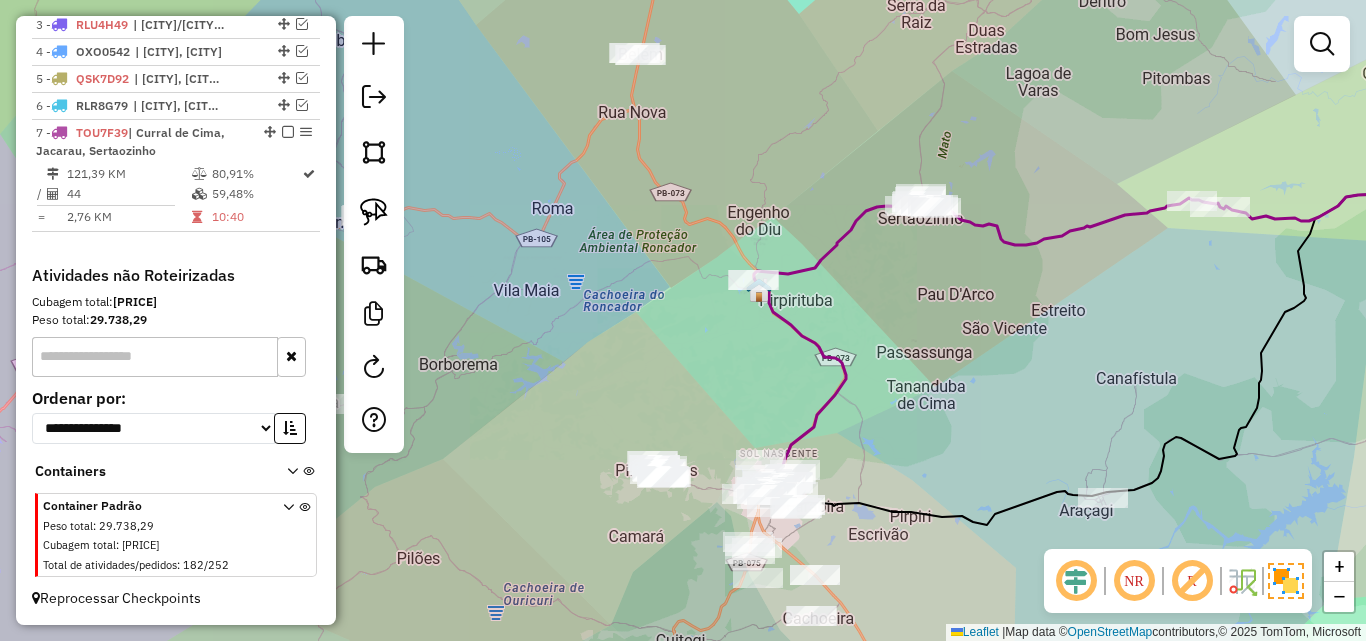 drag, startPoint x: 909, startPoint y: 323, endPoint x: 842, endPoint y: 324, distance: 67.00746 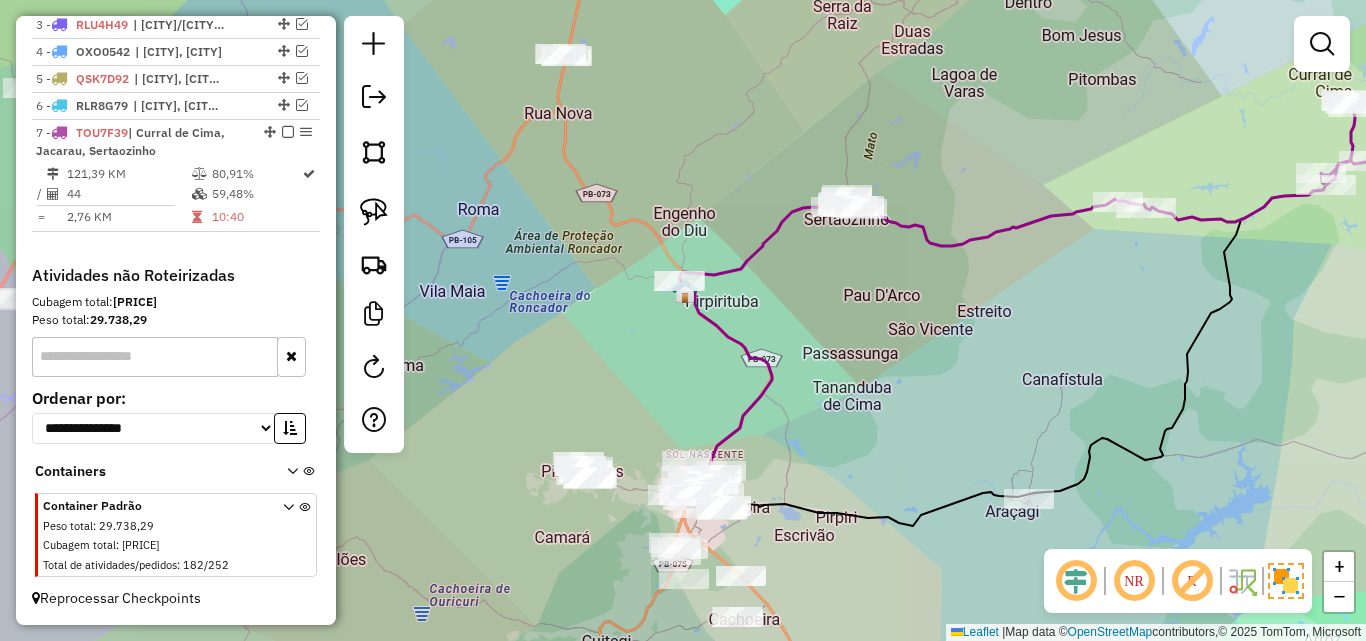 drag, startPoint x: 901, startPoint y: 336, endPoint x: 832, endPoint y: 318, distance: 71.30919 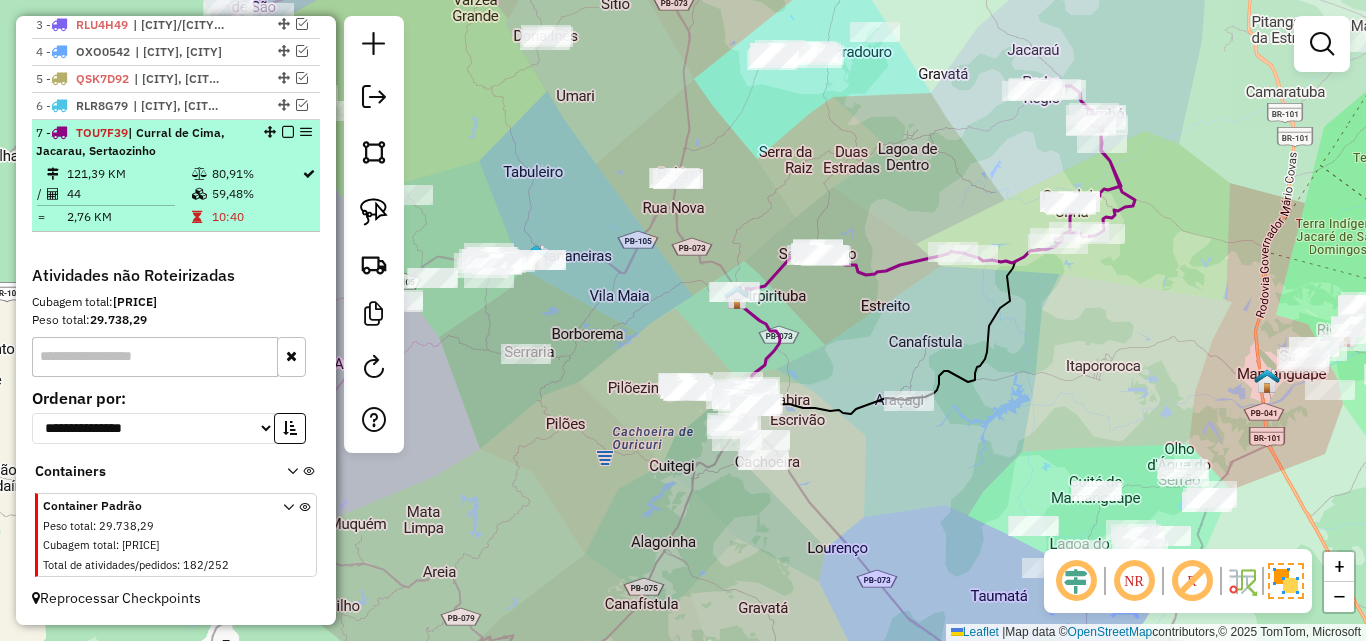 click at bounding box center (288, 132) 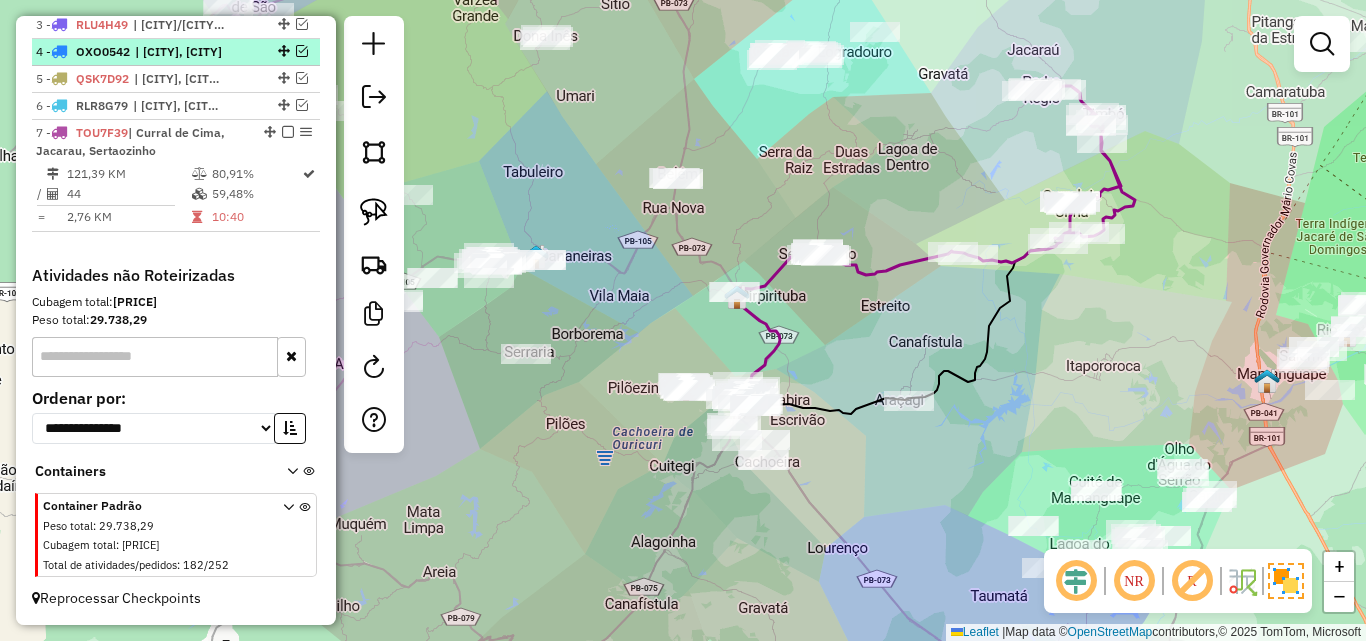 scroll, scrollTop: 723, scrollLeft: 0, axis: vertical 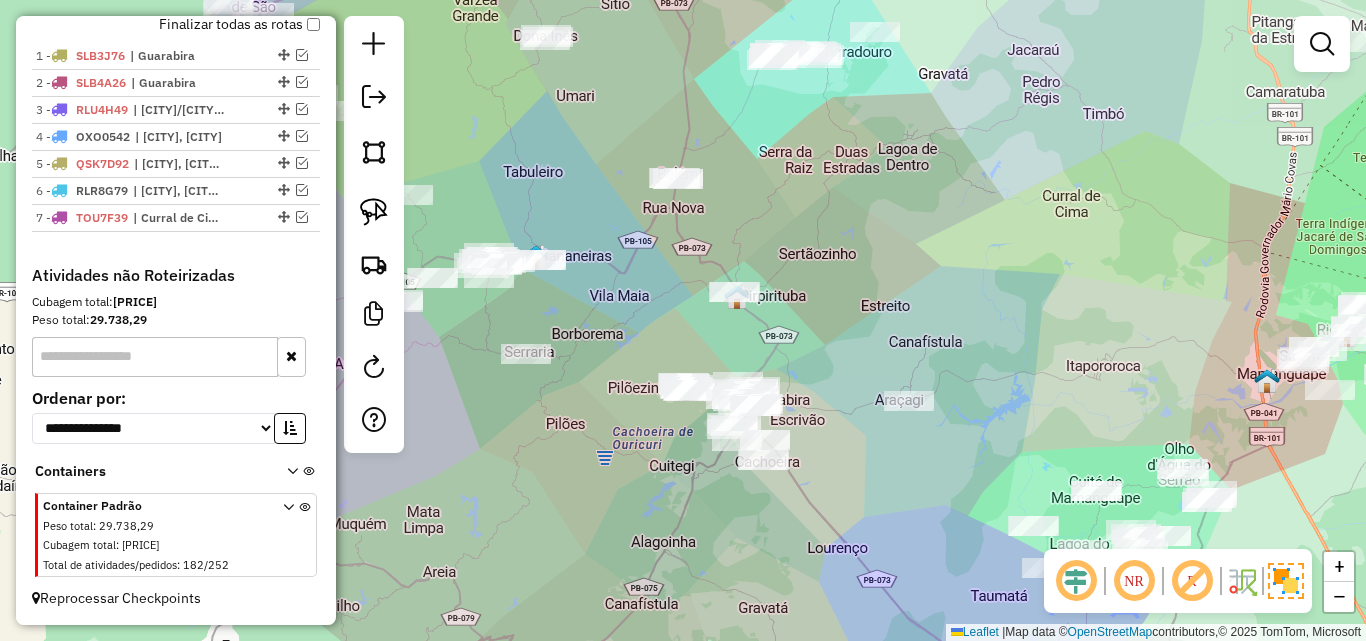 click on "Janela de atendimento Grade de atendimento Capacidade Transportadoras Veículos Cliente Pedidos  Rotas Selecione os dias de semana para filtrar as janelas de atendimento  Seg   Ter   Qua   Qui   Sex   Sáb   Dom  Informe o período da janela de atendimento: De: Até:  Filtrar exatamente a janela do cliente  Considerar janela de atendimento padrão  Selecione os dias de semana para filtrar as grades de atendimento  Seg   Ter   Qua   Qui   Sex   Sáb   Dom   Considerar clientes sem dia de atendimento cadastrado  Clientes fora do dia de atendimento selecionado Filtrar as atividades entre os valores definidos abaixo:  Peso mínimo:   Peso máximo:   Cubagem mínima:   Cubagem máxima:   De:   Até:  Filtrar as atividades entre o tempo de atendimento definido abaixo:  De:   Até:   Considerar capacidade total dos clientes não roteirizados Transportadora: Selecione um ou mais itens Tipo de veículo: Selecione um ou mais itens Veículo: Selecione um ou mais itens Motorista: Selecione um ou mais itens Nome: Rótulo:" 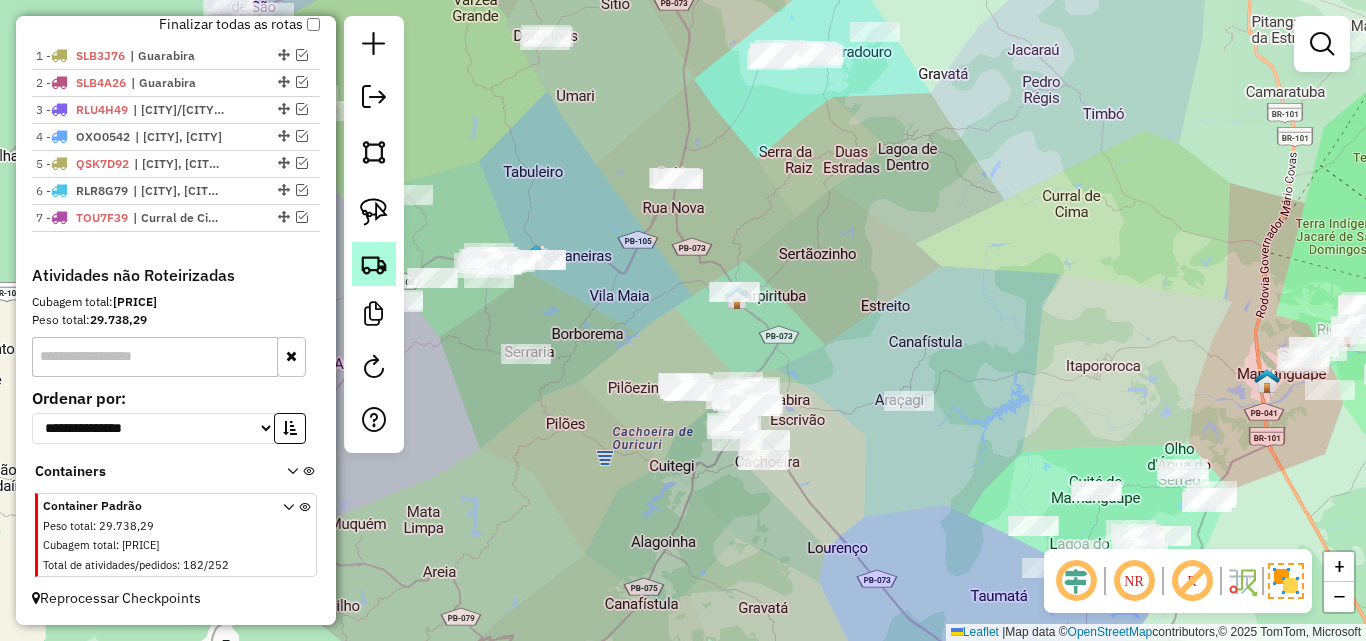 click 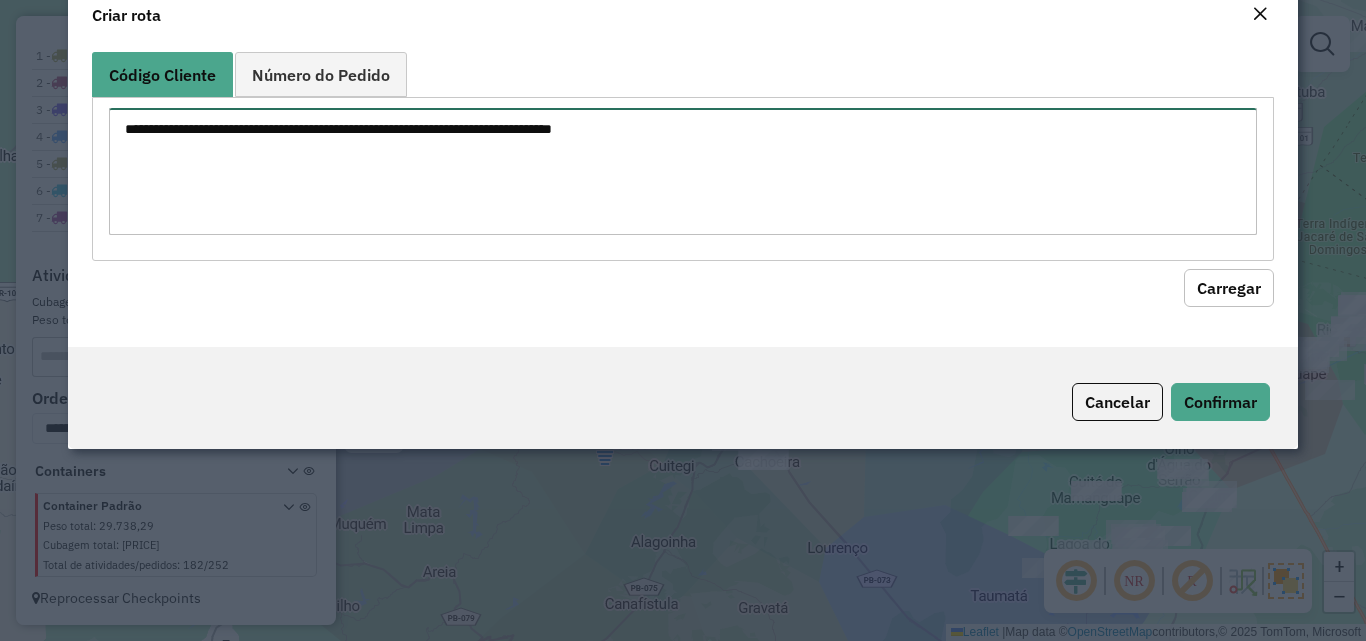 click at bounding box center (682, 171) 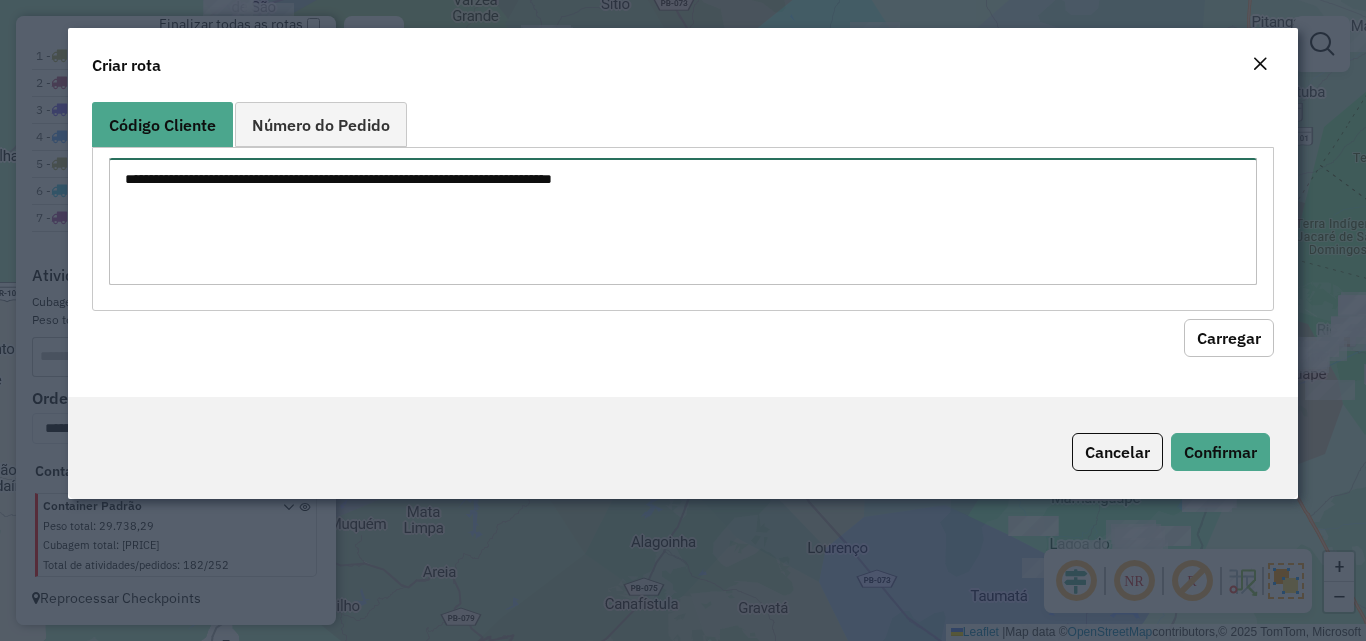 paste on "**
***
***
***
****
****
****
****
****
****
****
****
****
****
****
****
****
****
****
****
**
**
**
***
***
***
***
***
****
****
****
****
****
****
****
***
****
****
****
****
***" 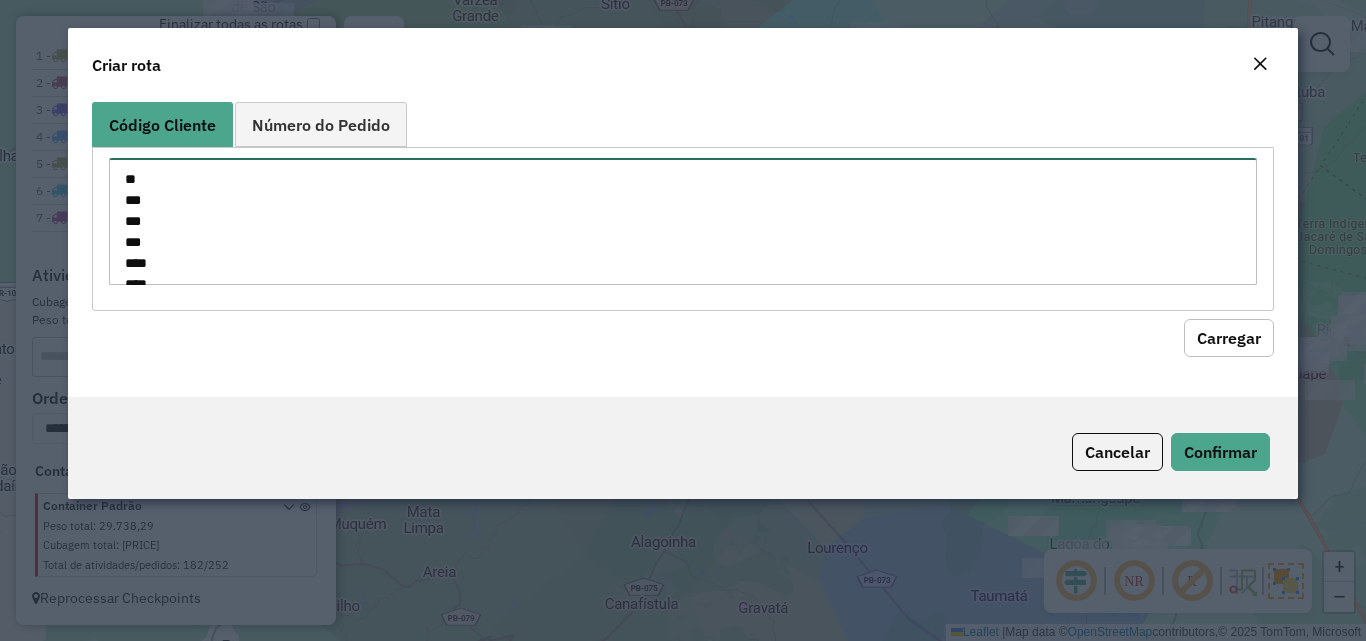 scroll, scrollTop: 764, scrollLeft: 0, axis: vertical 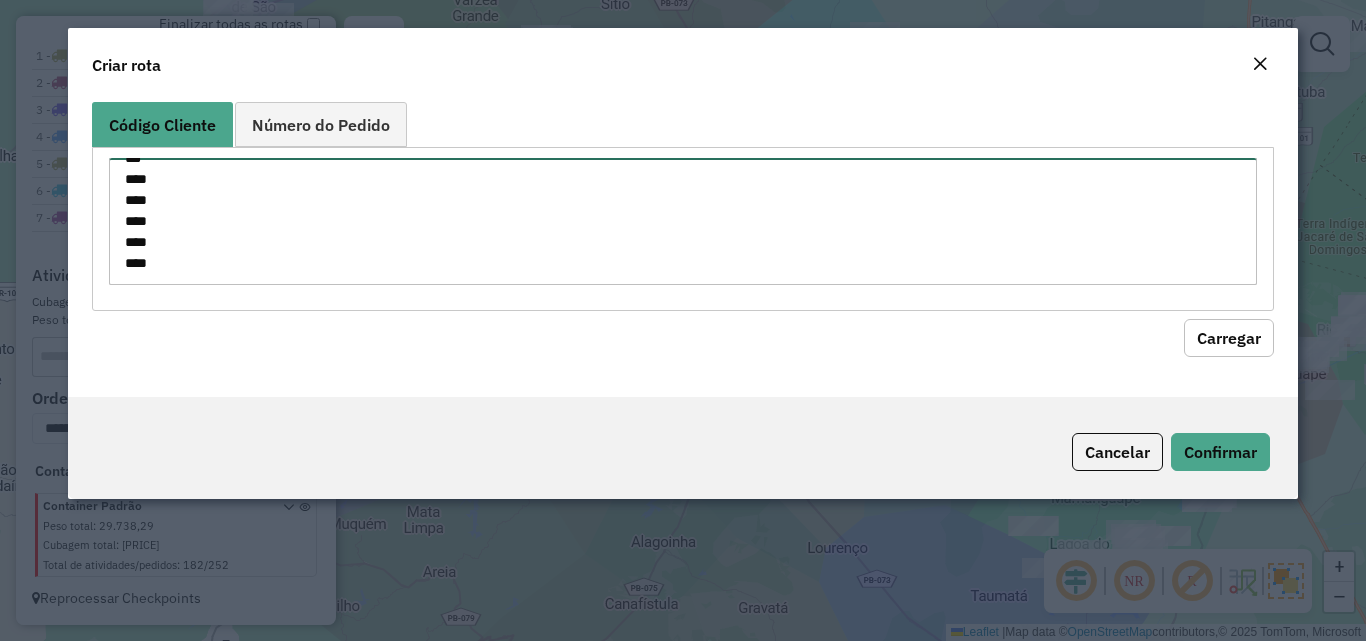 type on "**
***
***
***
****
****
****
****
****
****
****
****
****
****
****
****
****
****
****
****
**
**
**
***
***
***
***
***
****
****
****
****
****
****
****
***
****
****
****
****
***" 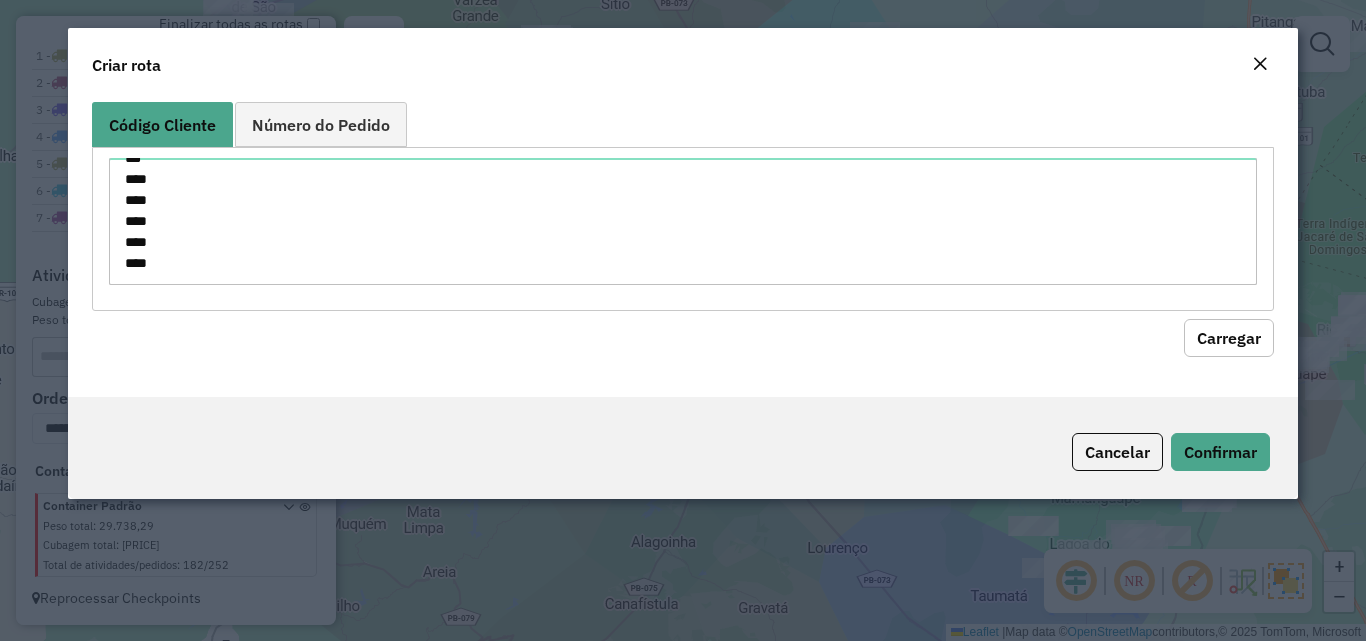 click on "Carregar" 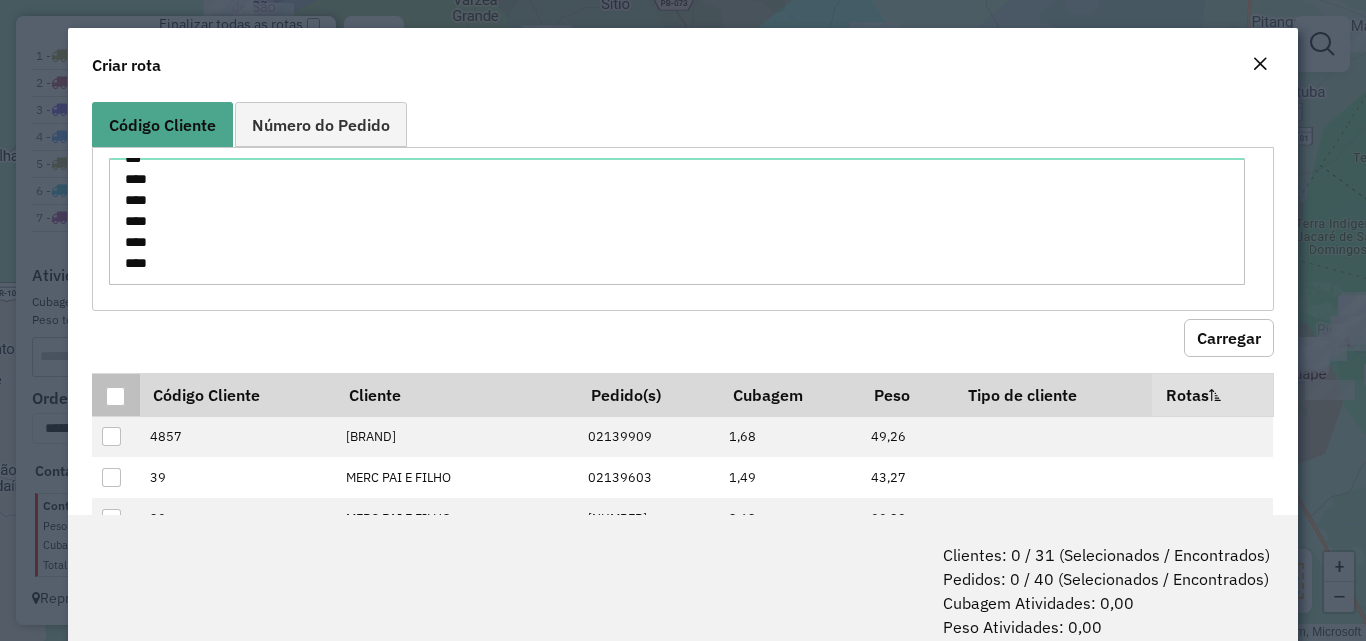 click at bounding box center [115, 396] 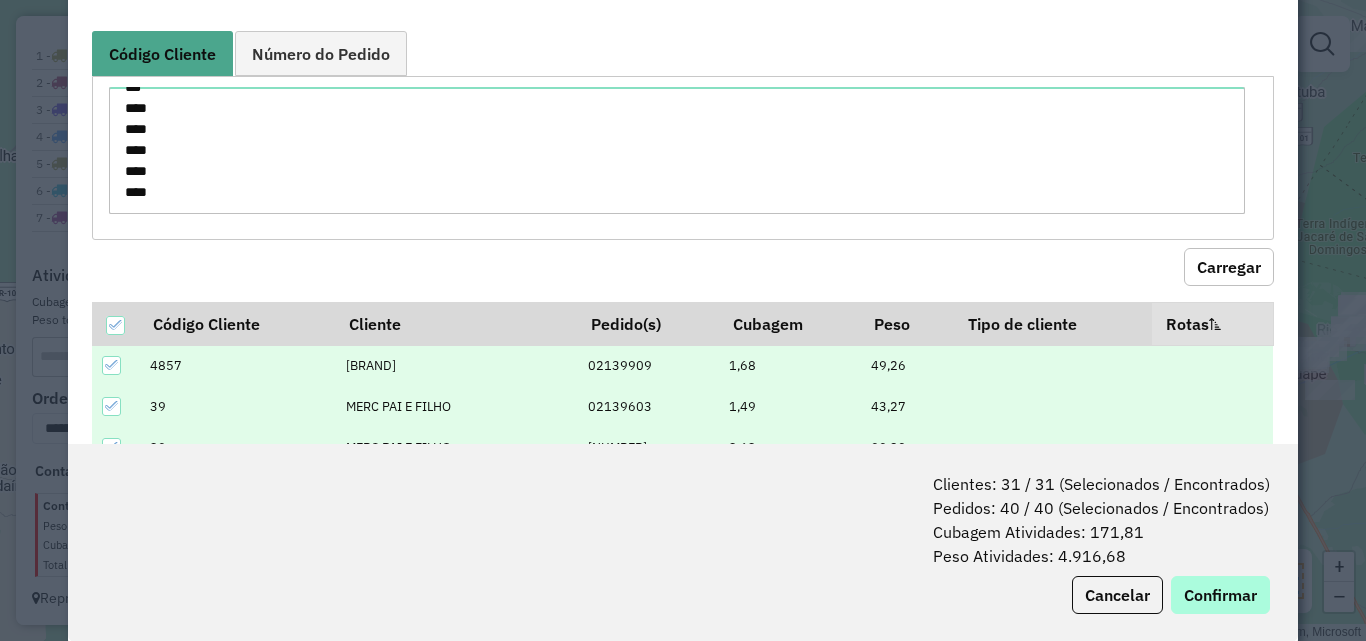 scroll, scrollTop: 100, scrollLeft: 0, axis: vertical 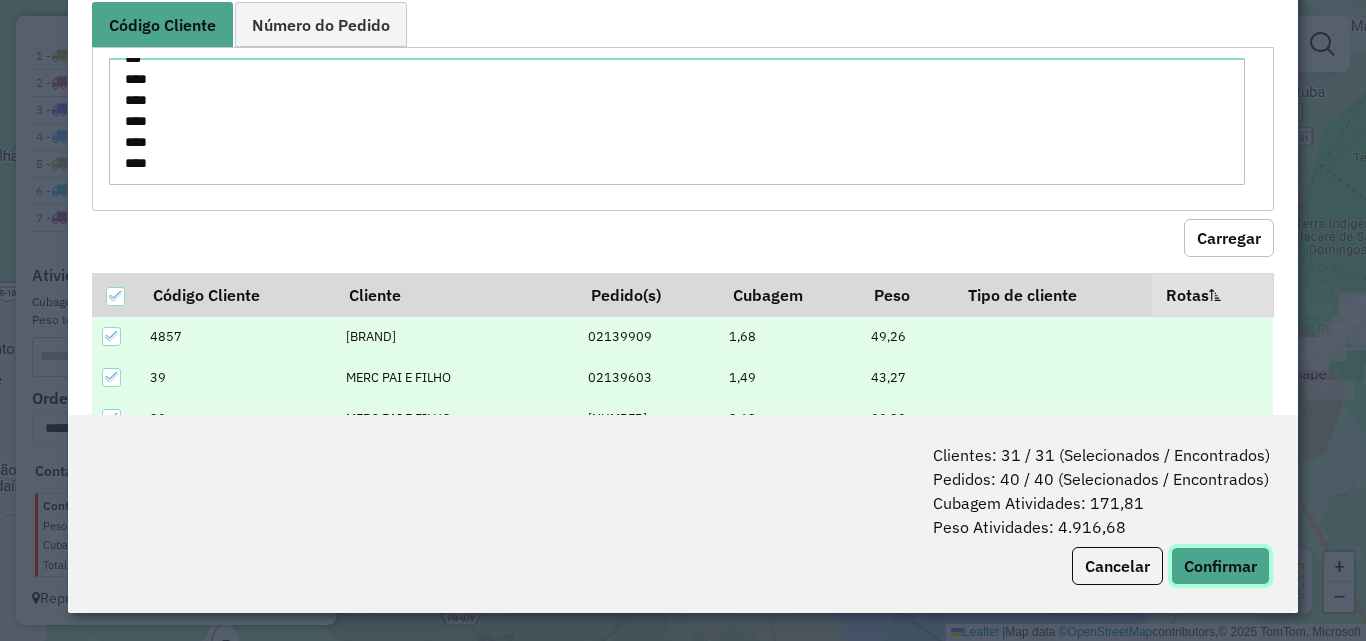 click on "Confirmar" 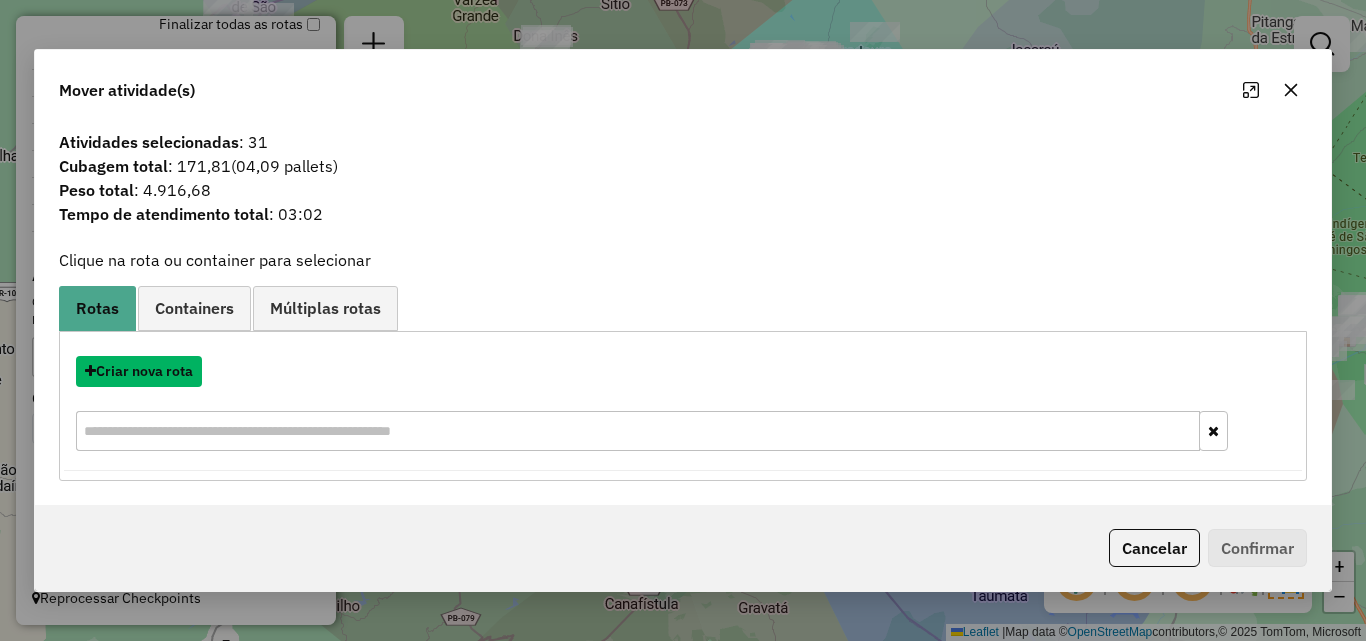 click on "Criar nova rota" at bounding box center (139, 371) 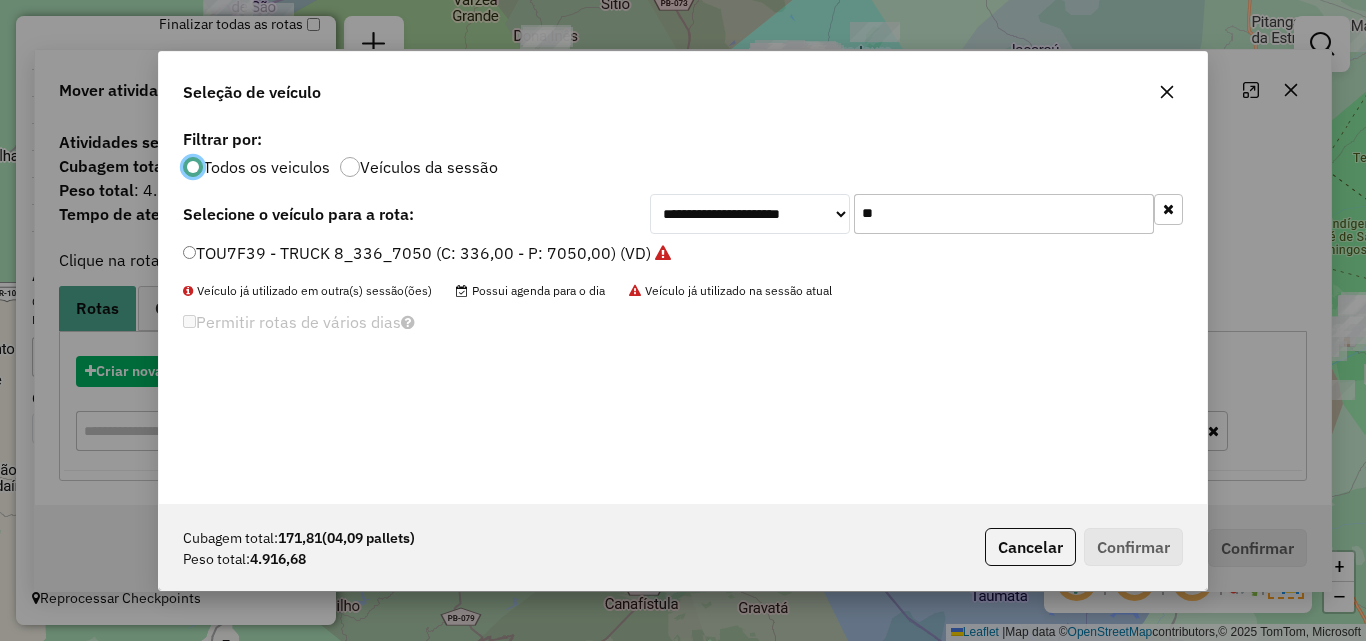 scroll, scrollTop: 11, scrollLeft: 6, axis: both 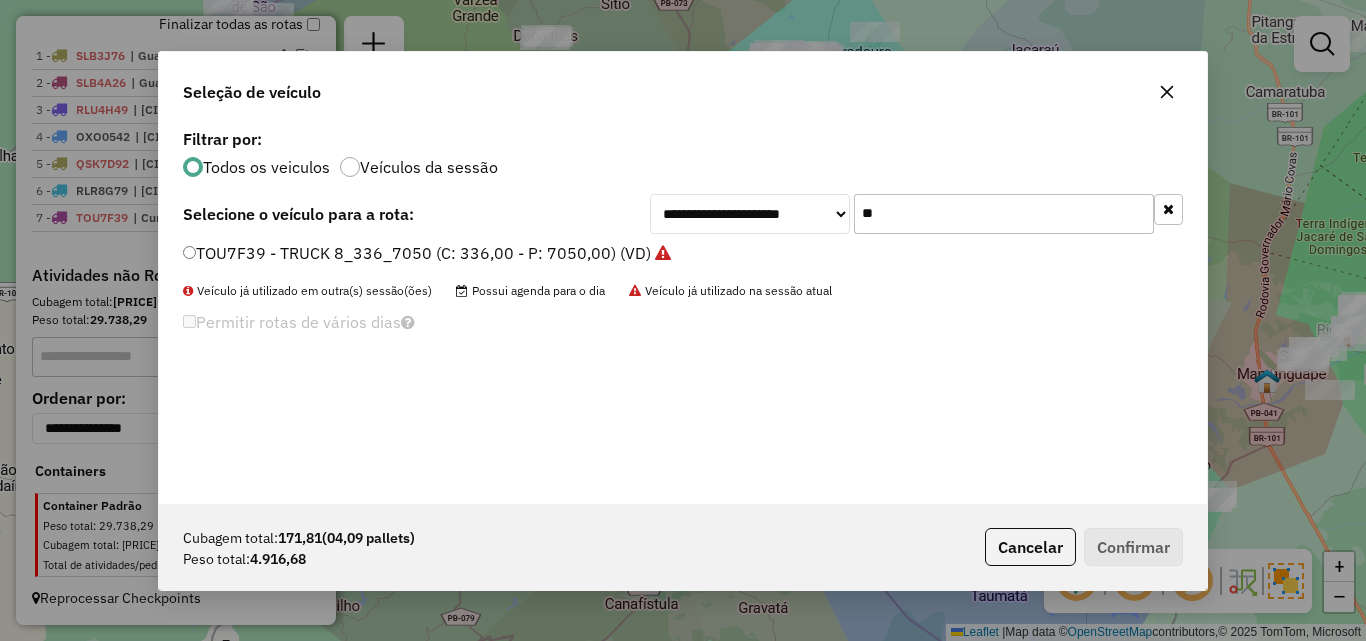 click on "**" 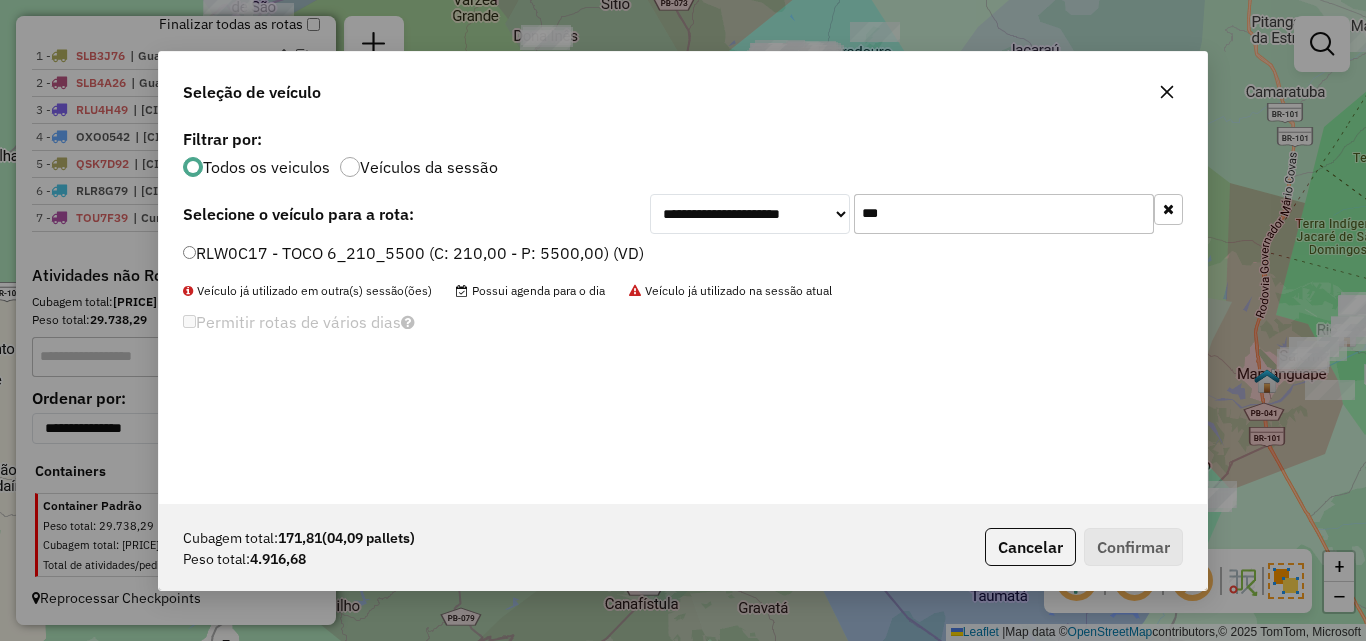 type on "***" 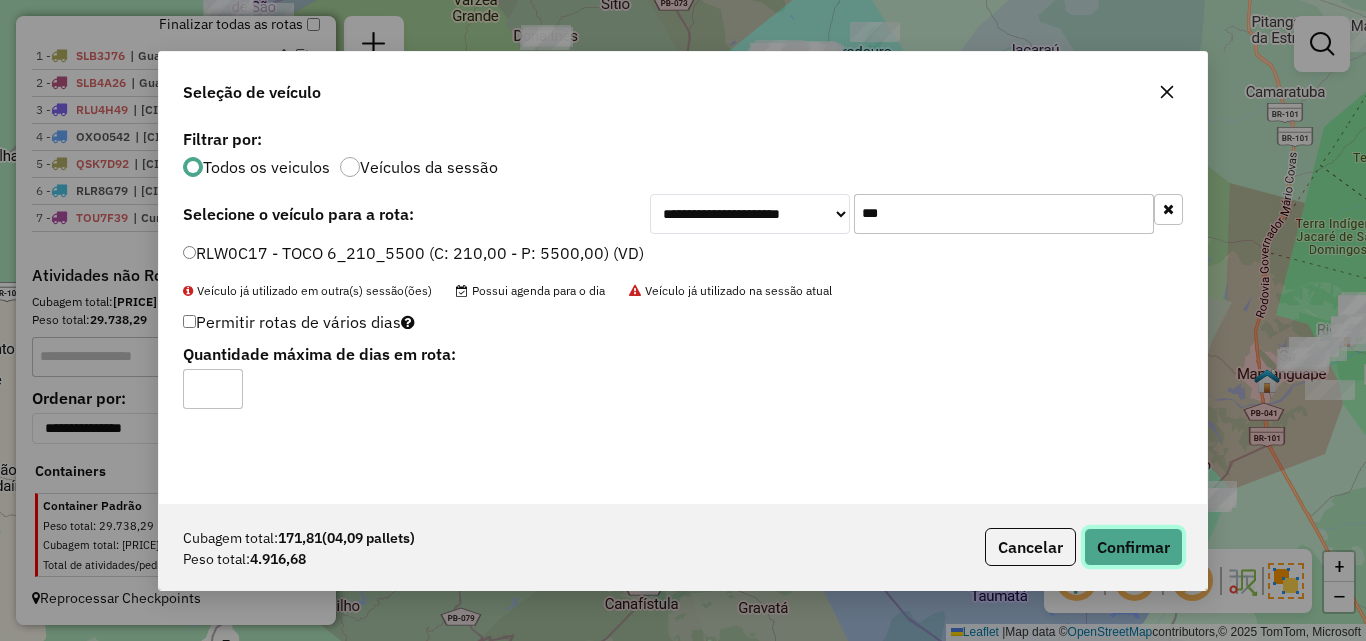 click on "Confirmar" 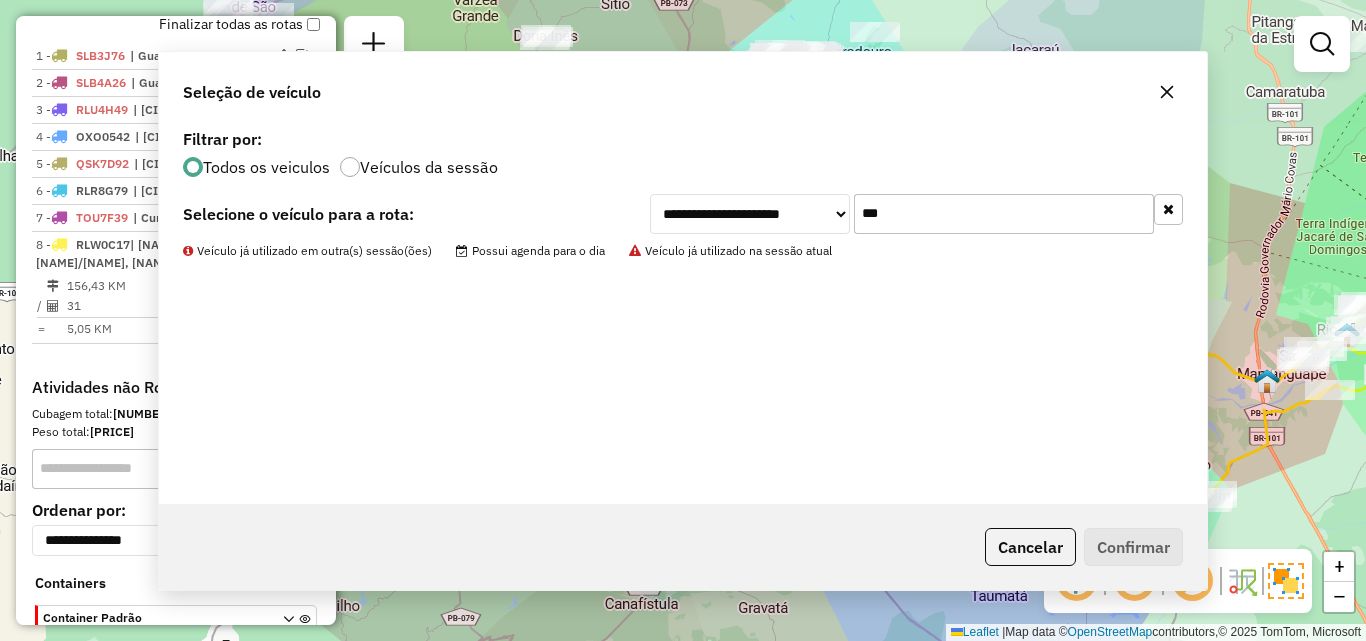 scroll, scrollTop: 821, scrollLeft: 0, axis: vertical 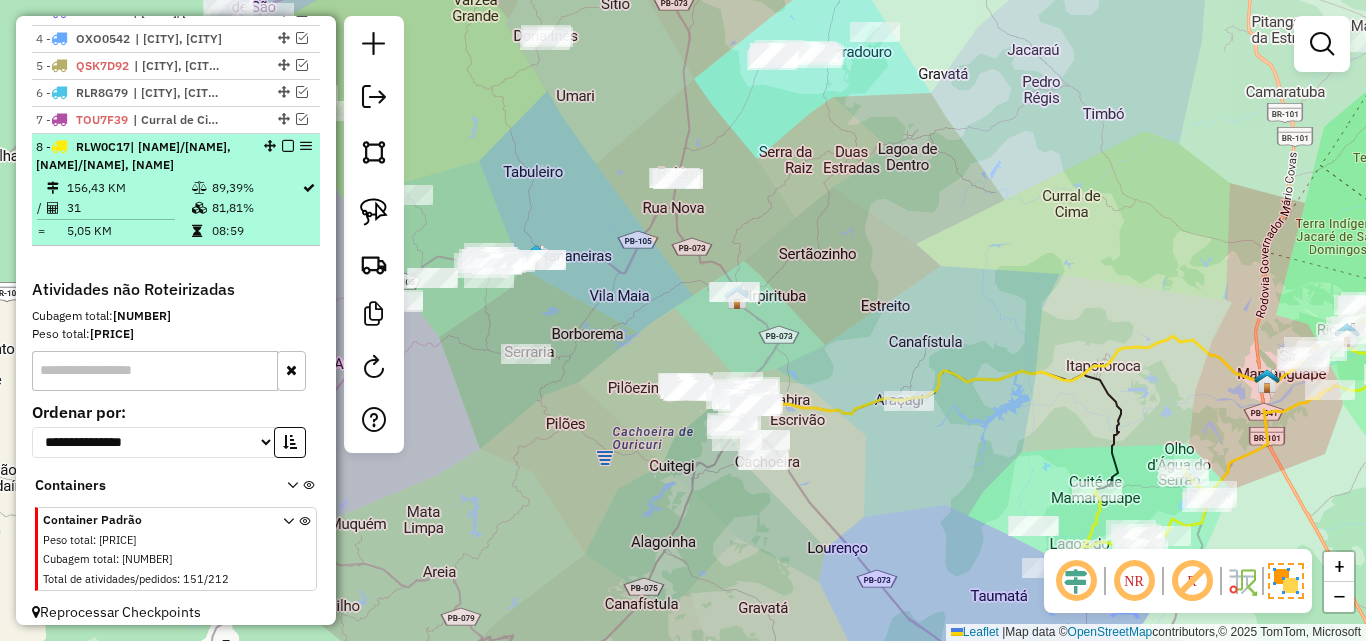 click on "156,43 KM" at bounding box center [128, 188] 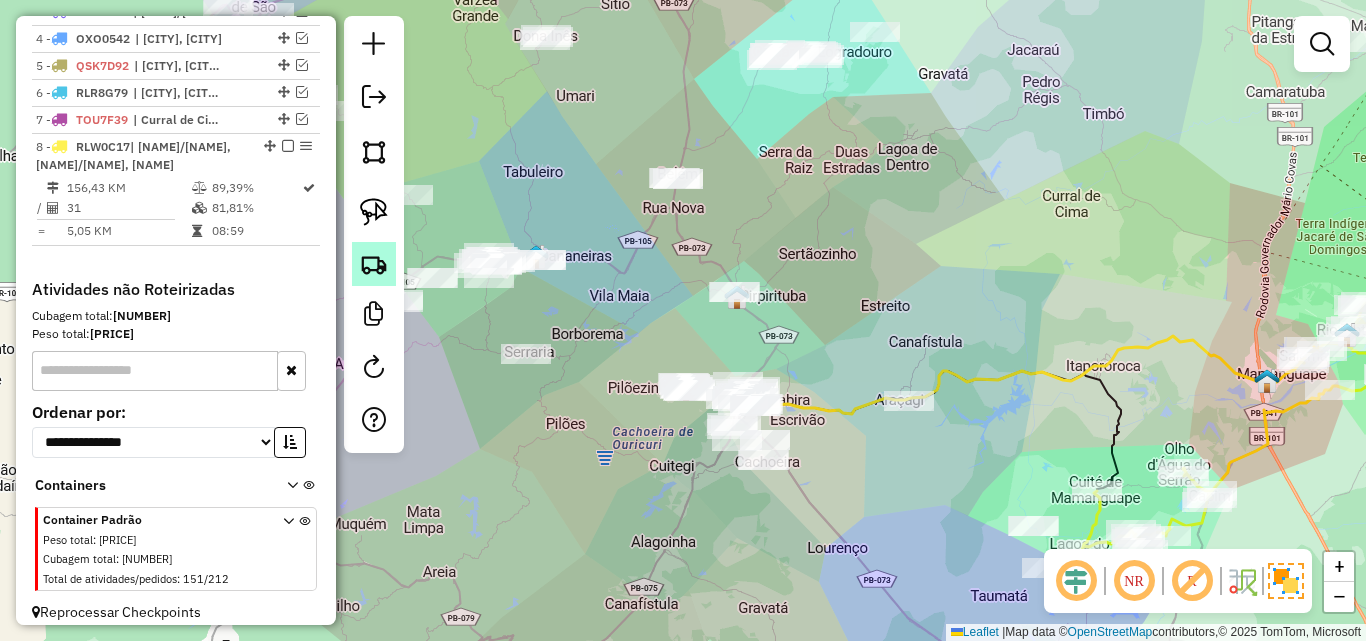 select on "**********" 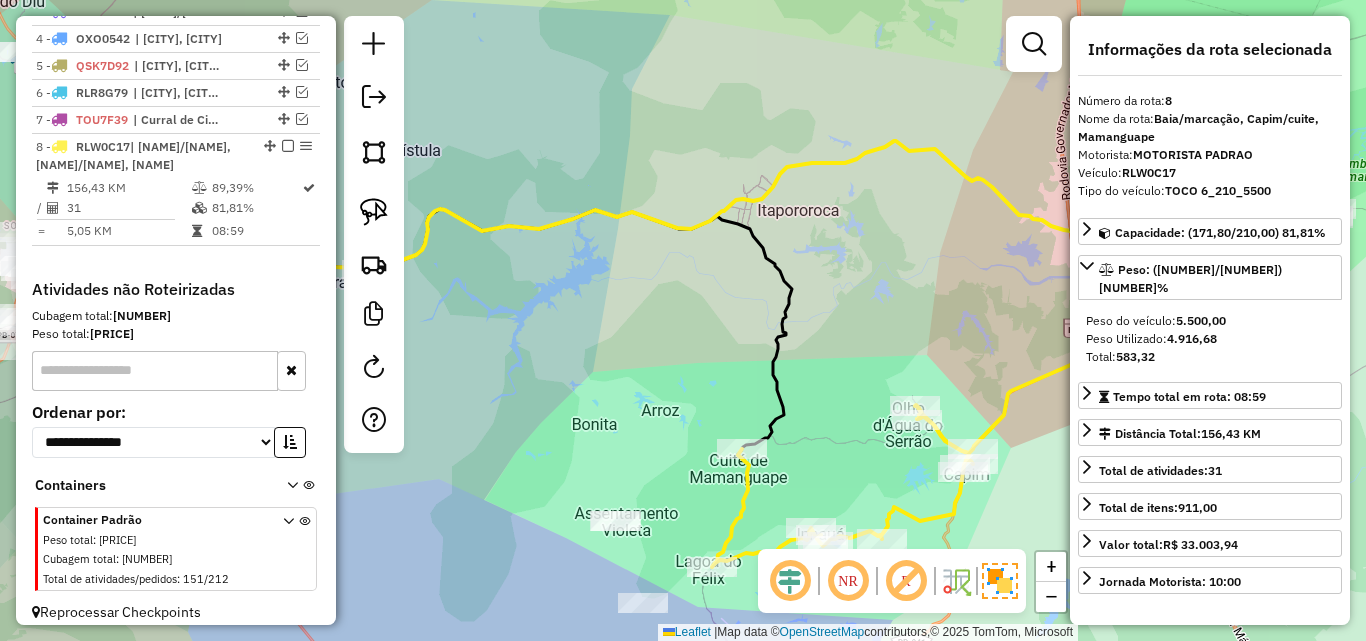 drag, startPoint x: 873, startPoint y: 466, endPoint x: 846, endPoint y: 204, distance: 263.38754 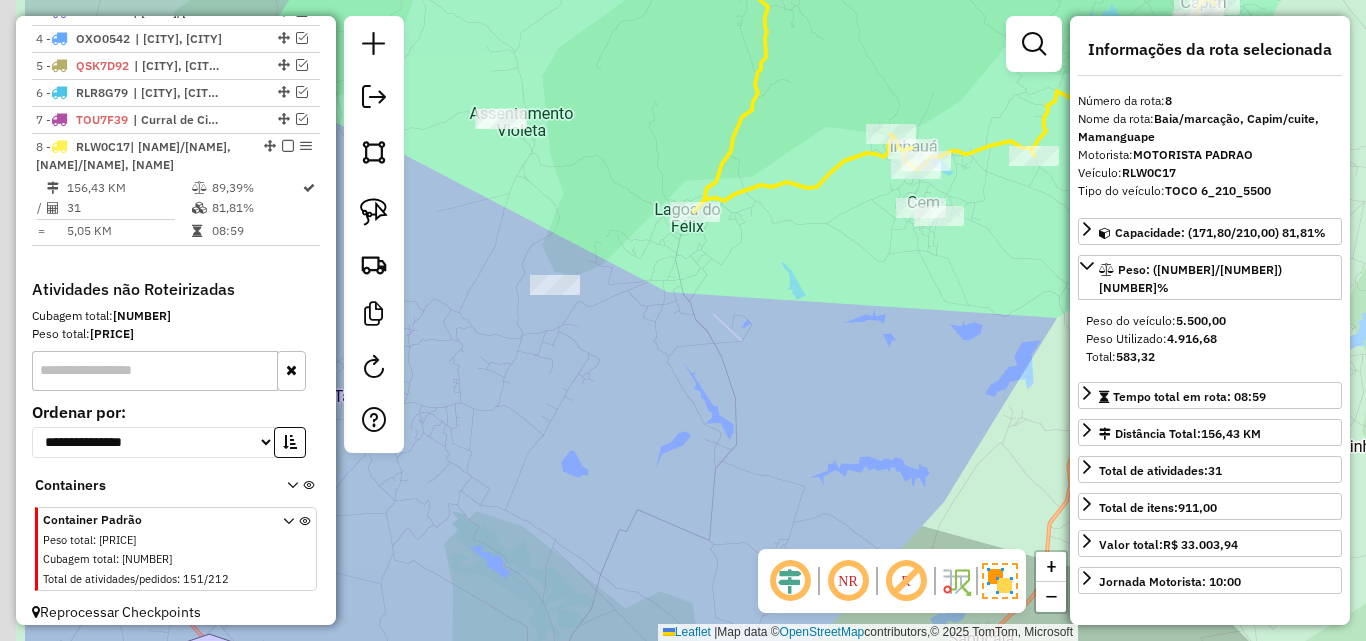 drag, startPoint x: 774, startPoint y: 336, endPoint x: 940, endPoint y: 355, distance: 167.08382 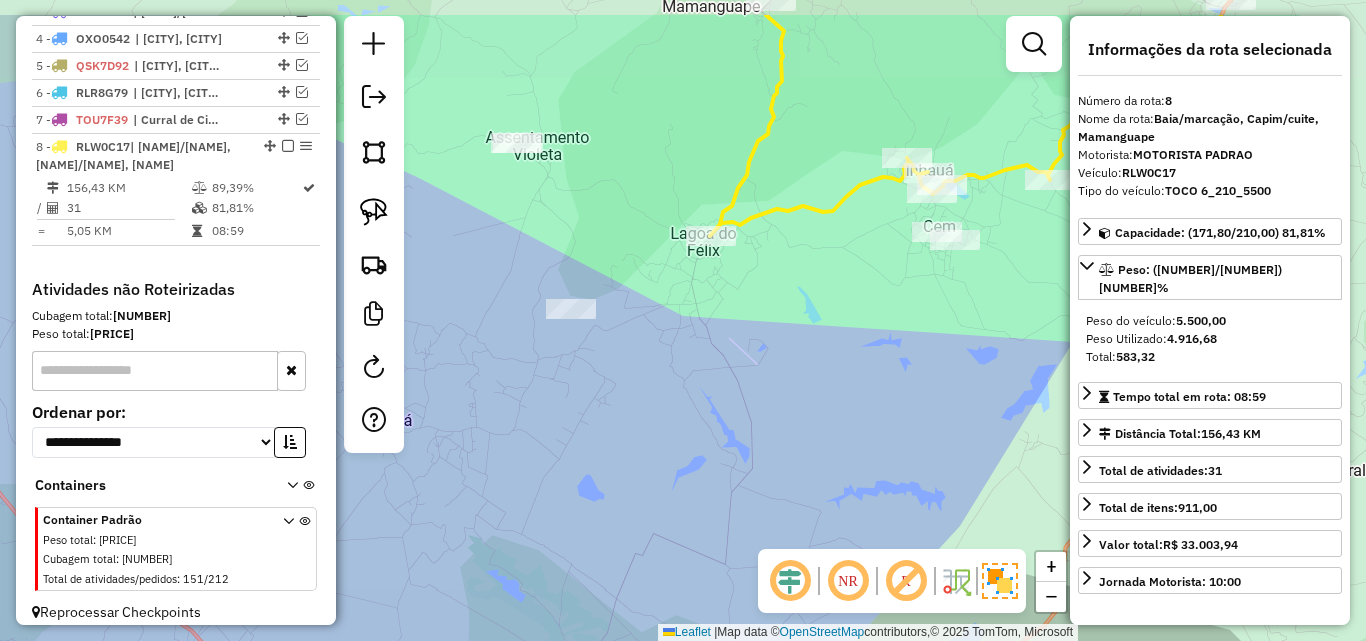 drag, startPoint x: 831, startPoint y: 362, endPoint x: 823, endPoint y: 445, distance: 83.38465 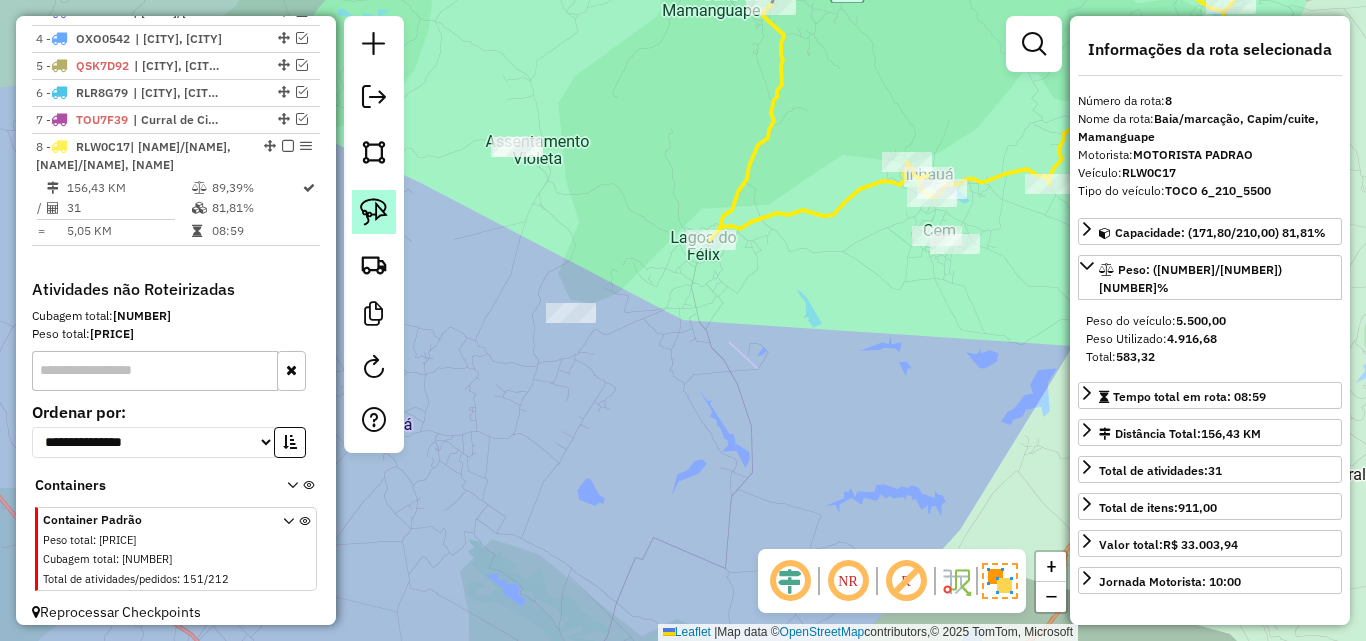 click 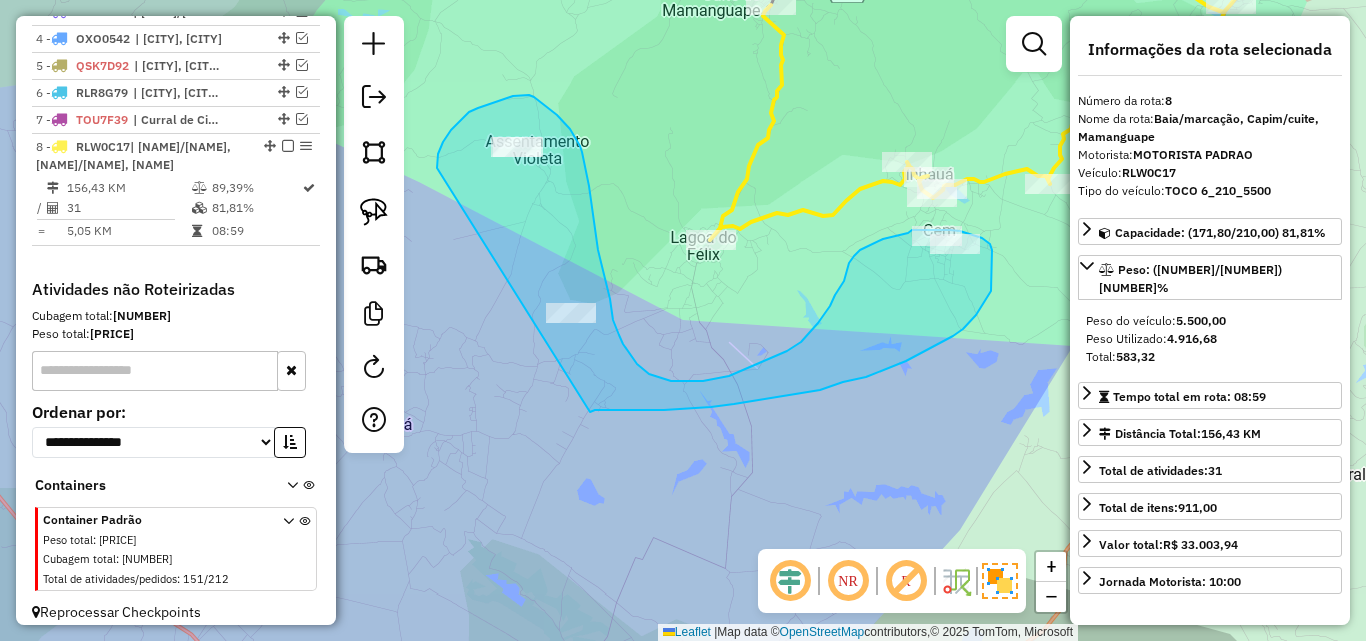 drag, startPoint x: 437, startPoint y: 168, endPoint x: 578, endPoint y: 408, distance: 278.3541 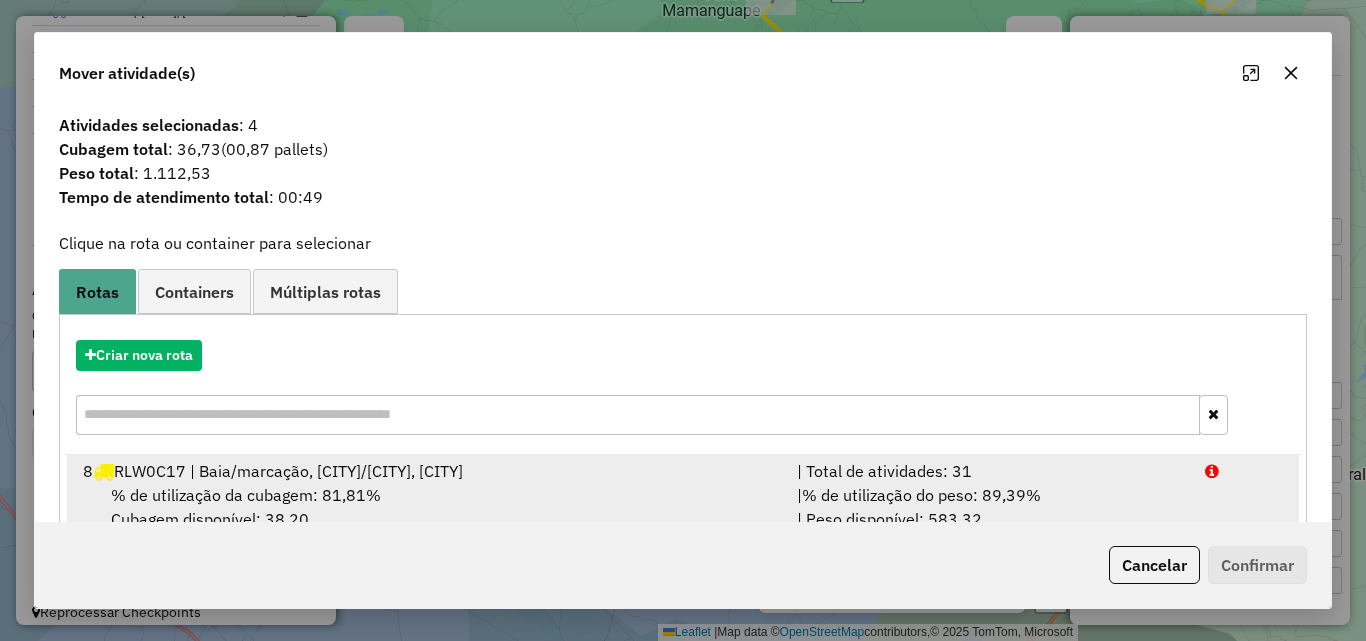 drag, startPoint x: 473, startPoint y: 488, endPoint x: 541, endPoint y: 487, distance: 68.007355 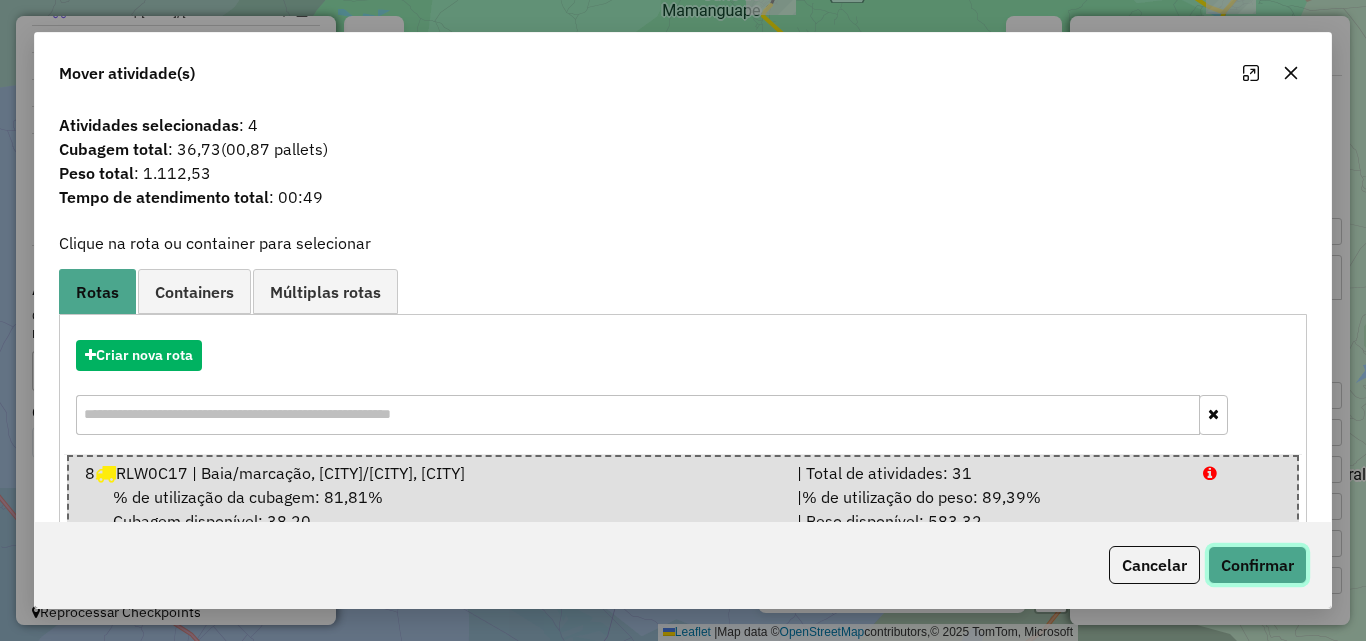 click on "Confirmar" 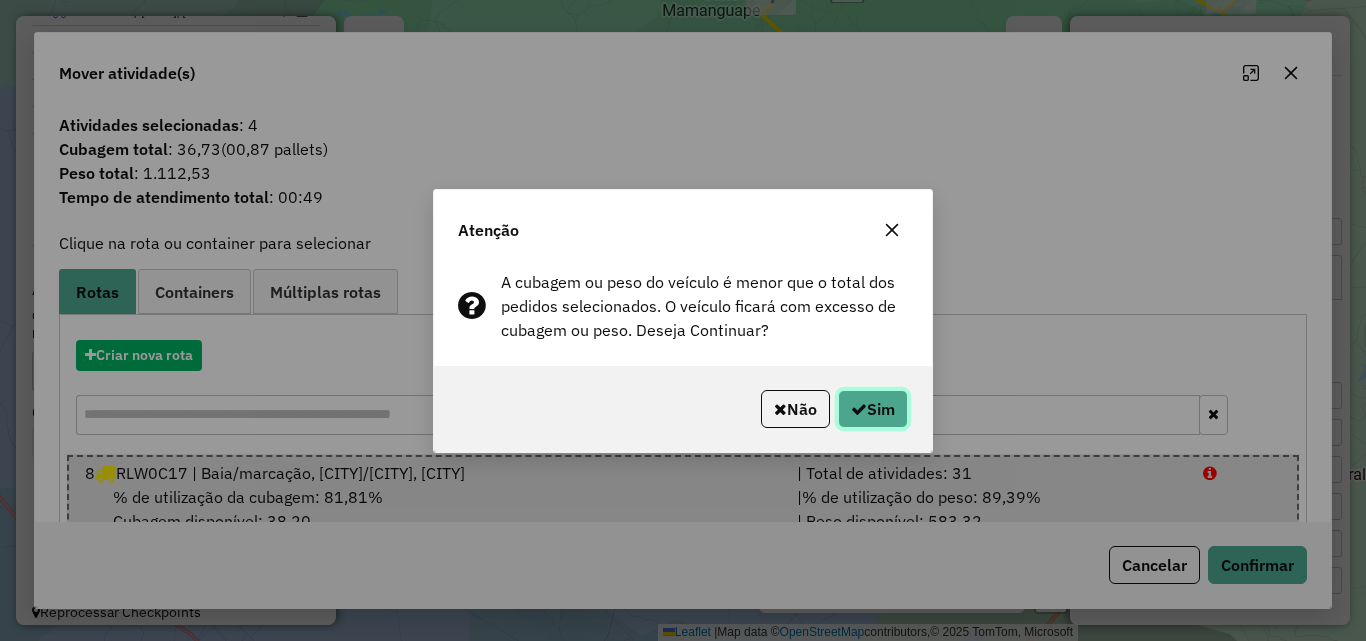 click on "Sim" 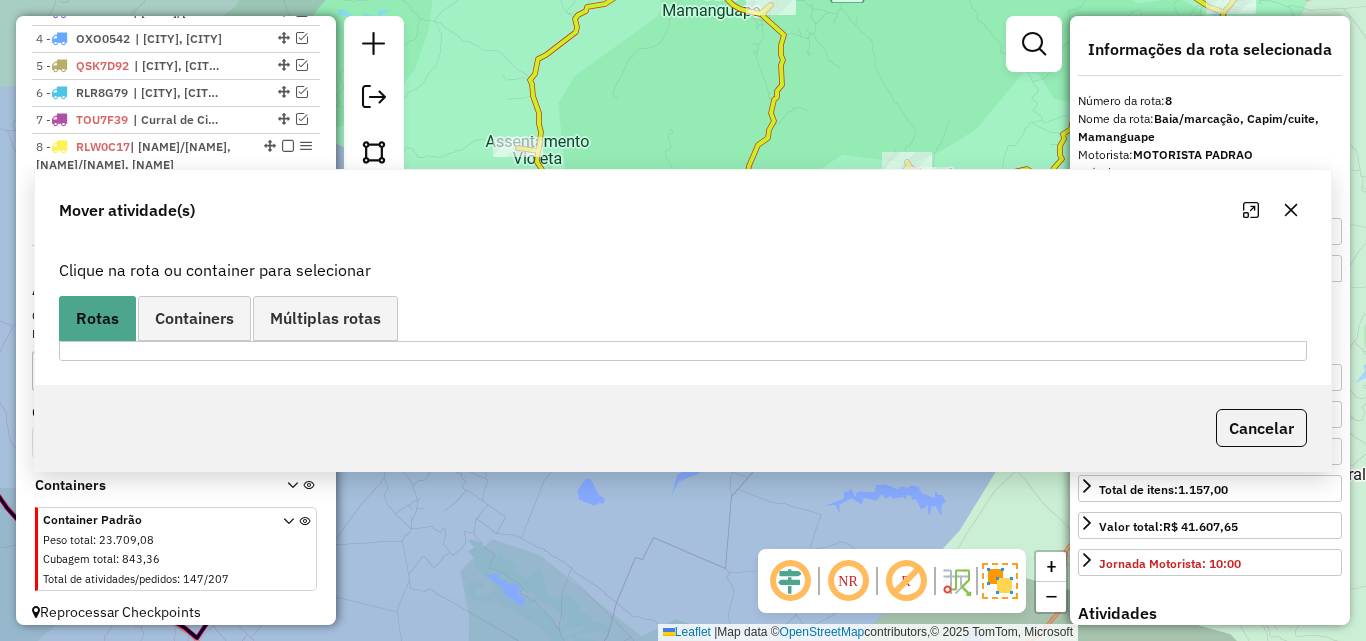 scroll, scrollTop: 835, scrollLeft: 0, axis: vertical 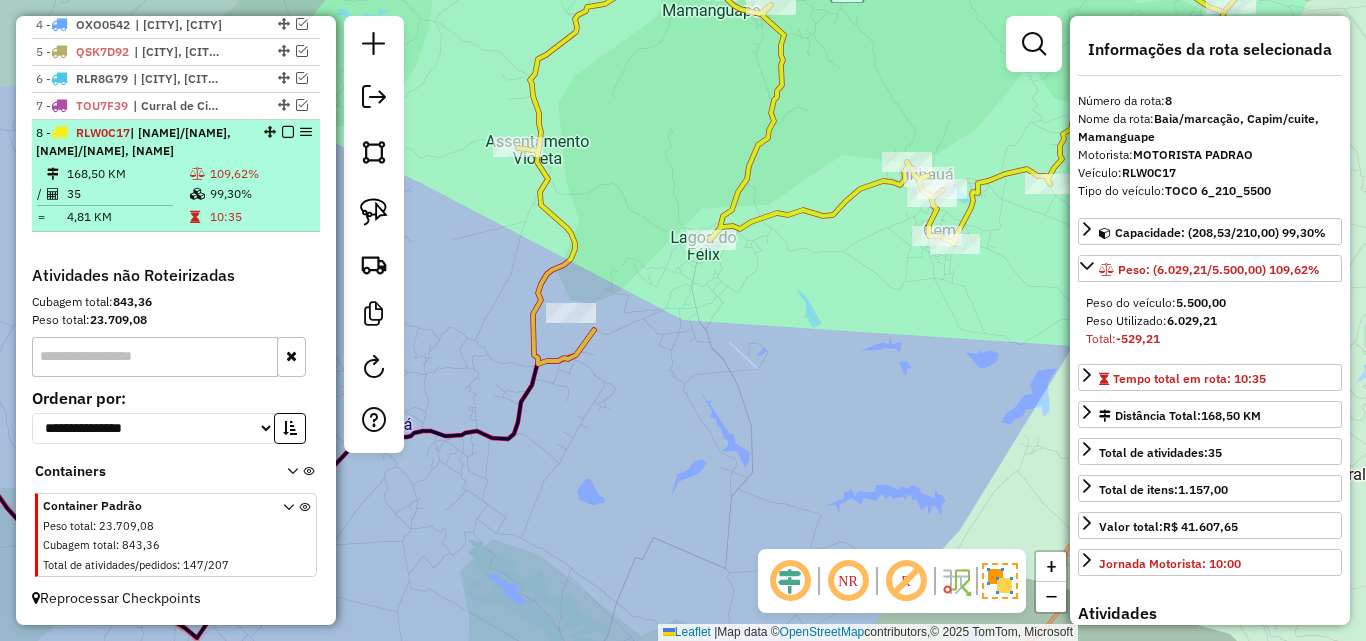 click on "4,81 KM" at bounding box center (127, 217) 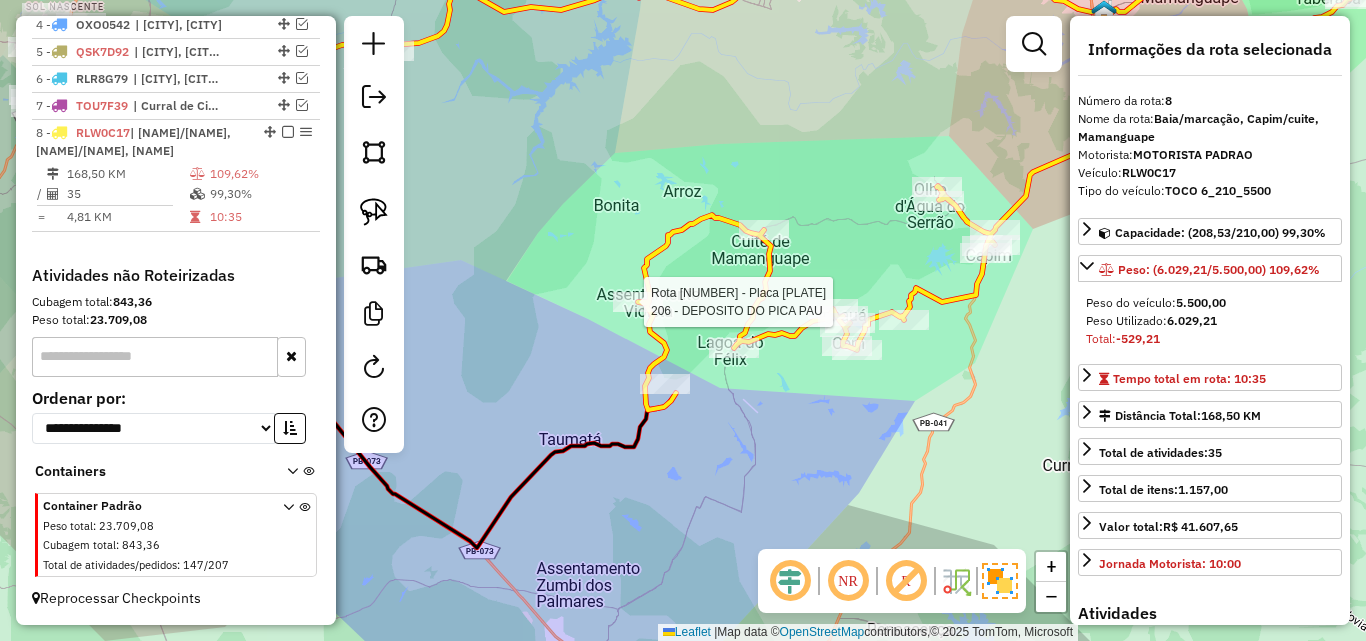 click 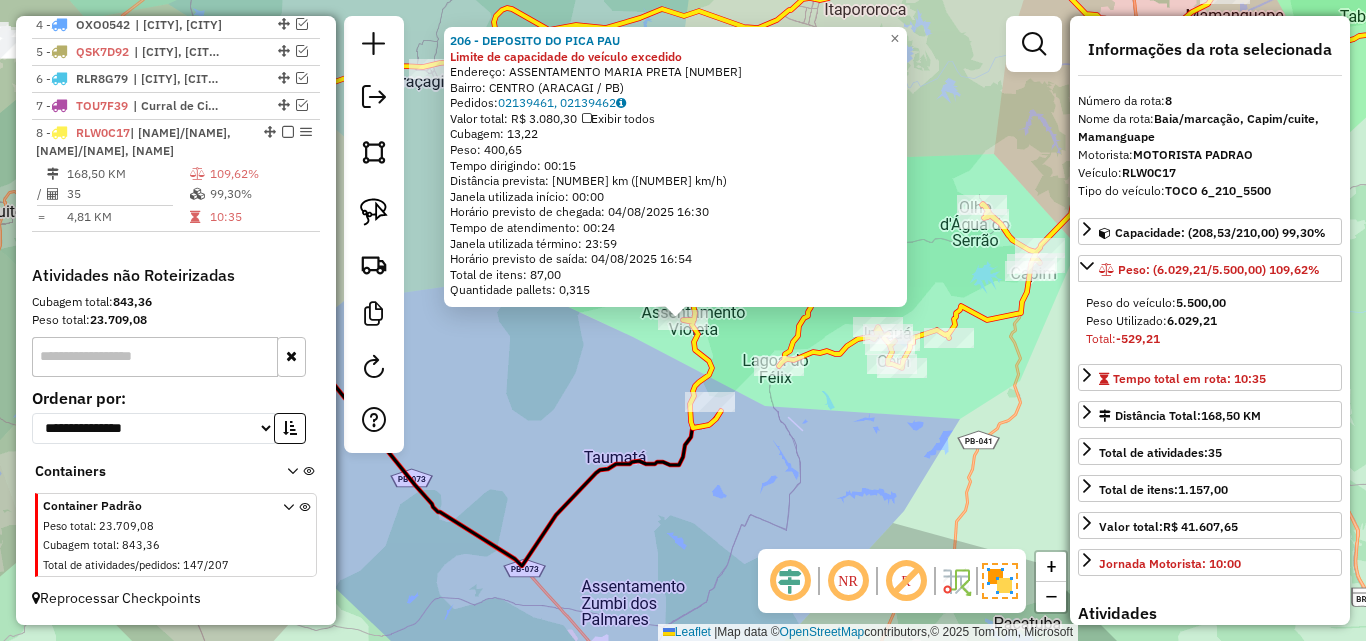 click on "206 - DEPOSITO DO PICA PAU Limite de capacidade do veículo excedido  Endereço:  ASSENTAMENTO MARIA PRETA 55   Bairro: CENTRO (ARACAGI / PB)   Pedidos:  02139461, 02139462   Valor total: R$ 3.080,30   Exibir todos   Cubagem: 13,22  Peso: 400,65  Tempo dirigindo: 00:15   Distância prevista: 7,574 km (30,30 km/h)   Janela utilizada início: 00:00   Horário previsto de chegada: 04/08/2025 16:30   Tempo de atendimento: 00:24   Janela utilizada término: 23:59   Horário previsto de saída: 04/08/2025 16:54   Total de itens: 87,00   Quantidade pallets: 0,315  × Janela de atendimento Grade de atendimento Capacidade Transportadoras Veículos Cliente Pedidos  Rotas Selecione os dias de semana para filtrar as janelas de atendimento  Seg   Ter   Qua   Qui   Sex   Sáb   Dom  Informe o período da janela de atendimento: De: Até:  Filtrar exatamente a janela do cliente  Considerar janela de atendimento padrão  Selecione os dias de semana para filtrar as grades de atendimento  Seg   Ter   Qua   Qui   Sex   Sáb  De:" 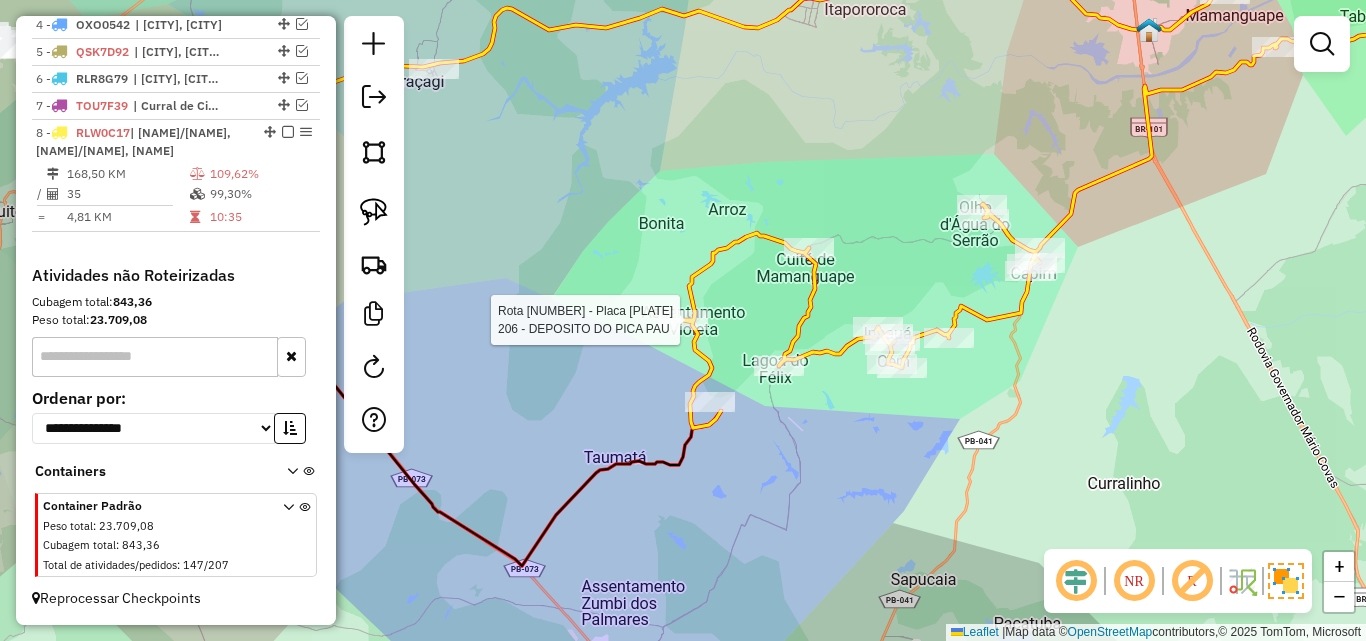 click 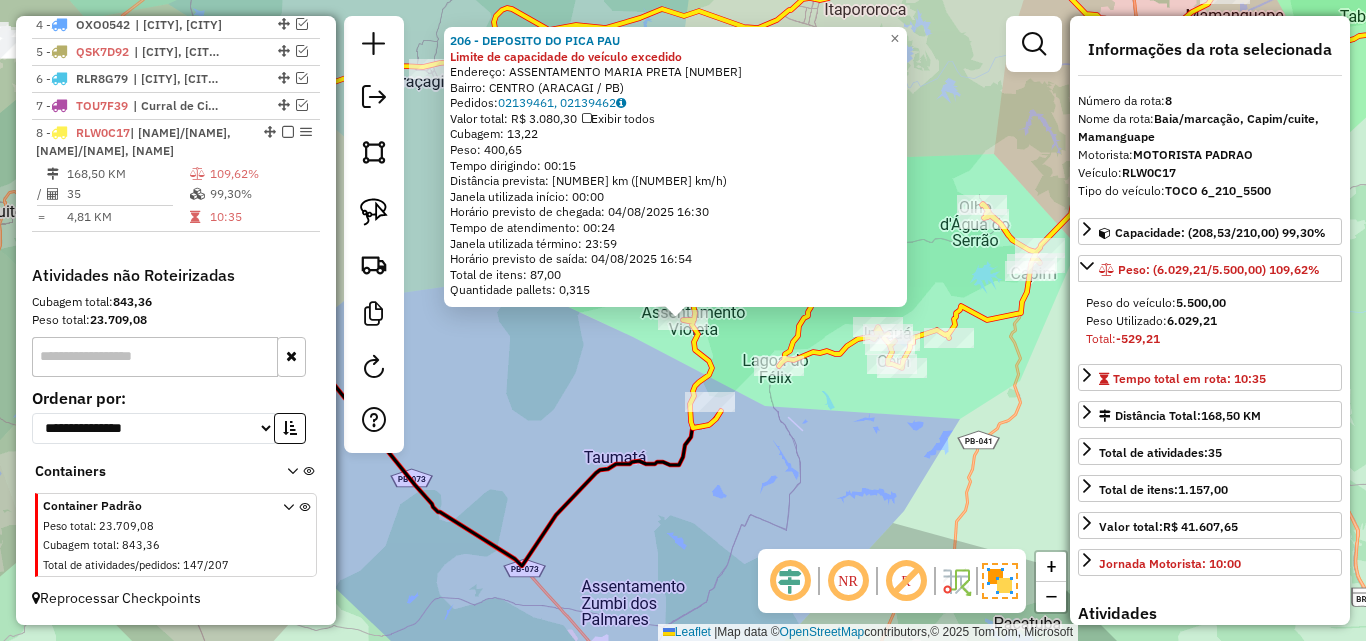 click on "206 - DEPOSITO DO PICA PAU Limite de capacidade do veículo excedido  Endereço:  ASSENTAMENTO MARIA PRETA 55   Bairro: CENTRO (ARACAGI / PB)   Pedidos:  02139461, 02139462   Valor total: R$ 3.080,30   Exibir todos   Cubagem: 13,22  Peso: 400,65  Tempo dirigindo: 00:15   Distância prevista: 7,574 km (30,30 km/h)   Janela utilizada início: 00:00   Horário previsto de chegada: 04/08/2025 16:30   Tempo de atendimento: 00:24   Janela utilizada término: 23:59   Horário previsto de saída: 04/08/2025 16:54   Total de itens: 87,00   Quantidade pallets: 0,315  × Janela de atendimento Grade de atendimento Capacidade Transportadoras Veículos Cliente Pedidos  Rotas Selecione os dias de semana para filtrar as janelas de atendimento  Seg   Ter   Qua   Qui   Sex   Sáb   Dom  Informe o período da janela de atendimento: De: Até:  Filtrar exatamente a janela do cliente  Considerar janela de atendimento padrão  Selecione os dias de semana para filtrar as grades de atendimento  Seg   Ter   Qua   Qui   Sex   Sáb  De:" 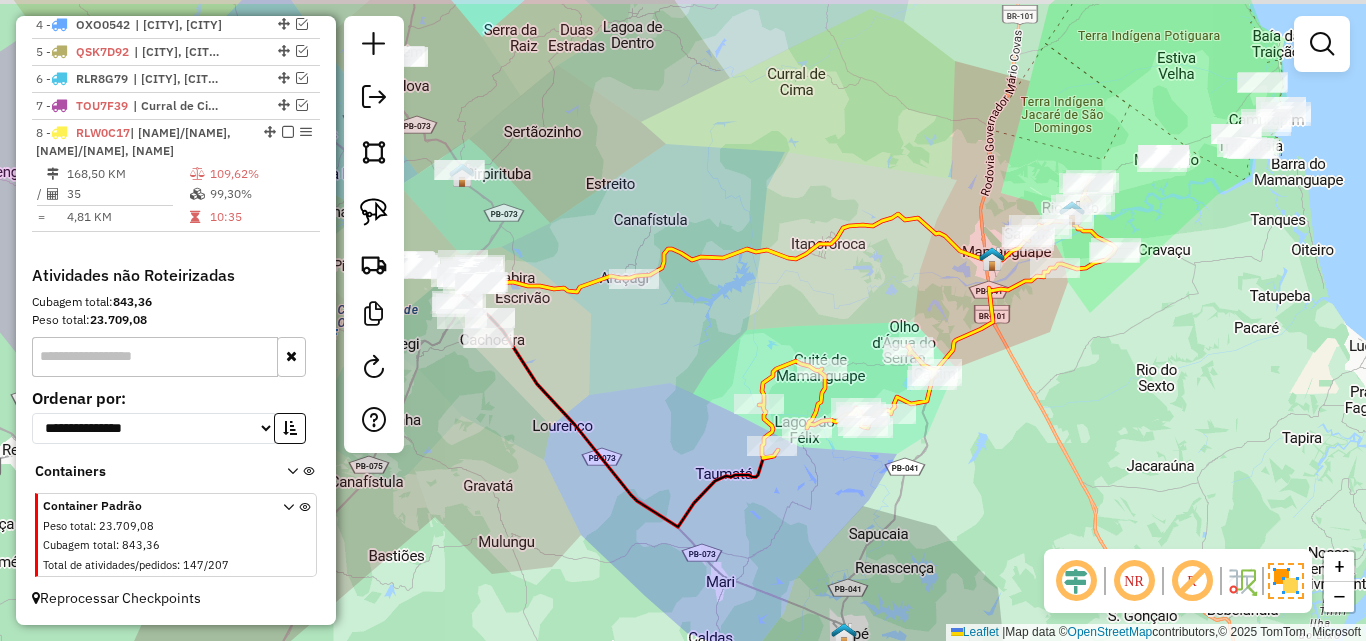 click on "Janela de atendimento Grade de atendimento Capacidade Transportadoras Veículos Cliente Pedidos  Rotas Selecione os dias de semana para filtrar as janelas de atendimento  Seg   Ter   Qua   Qui   Sex   Sáb   Dom  Informe o período da janela de atendimento: De: Até:  Filtrar exatamente a janela do cliente  Considerar janela de atendimento padrão  Selecione os dias de semana para filtrar as grades de atendimento  Seg   Ter   Qua   Qui   Sex   Sáb   Dom   Considerar clientes sem dia de atendimento cadastrado  Clientes fora do dia de atendimento selecionado Filtrar as atividades entre os valores definidos abaixo:  Peso mínimo:   Peso máximo:   Cubagem mínima:   Cubagem máxima:   De:   Até:  Filtrar as atividades entre o tempo de atendimento definido abaixo:  De:   Até:   Considerar capacidade total dos clientes não roteirizados Transportadora: Selecione um ou mais itens Tipo de veículo: Selecione um ou mais itens Veículo: Selecione um ou mais itens Motorista: Selecione um ou mais itens Nome: Rótulo:" 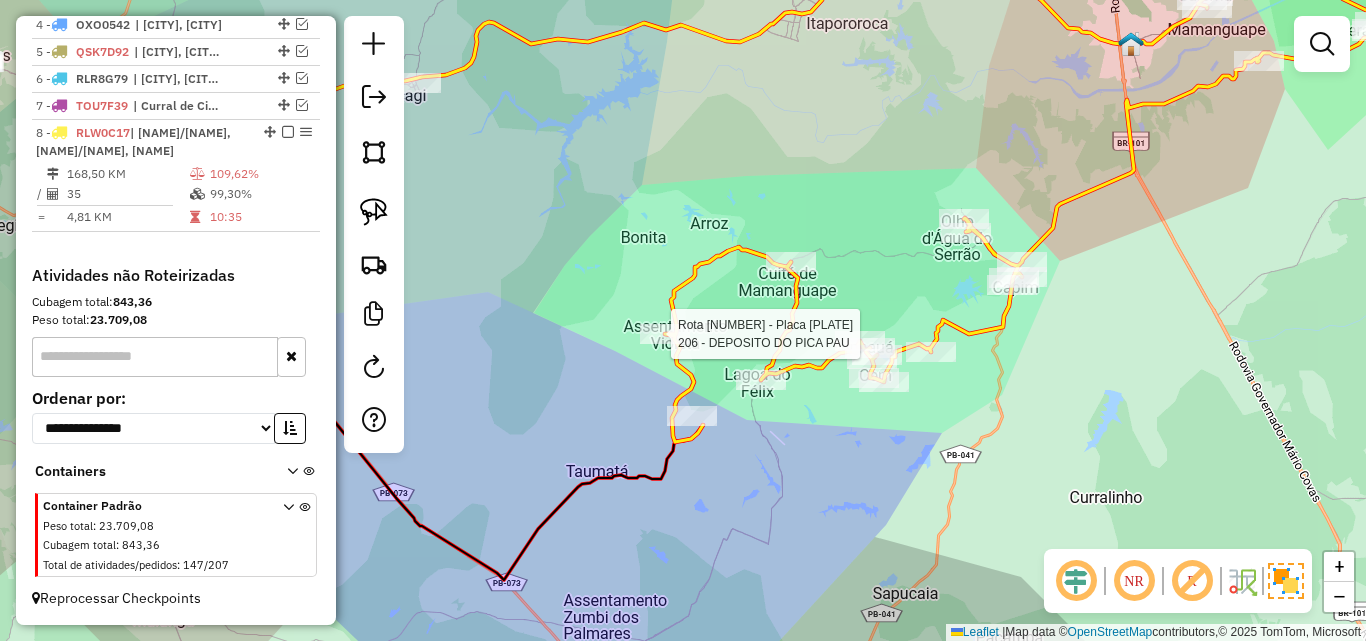 select on "**********" 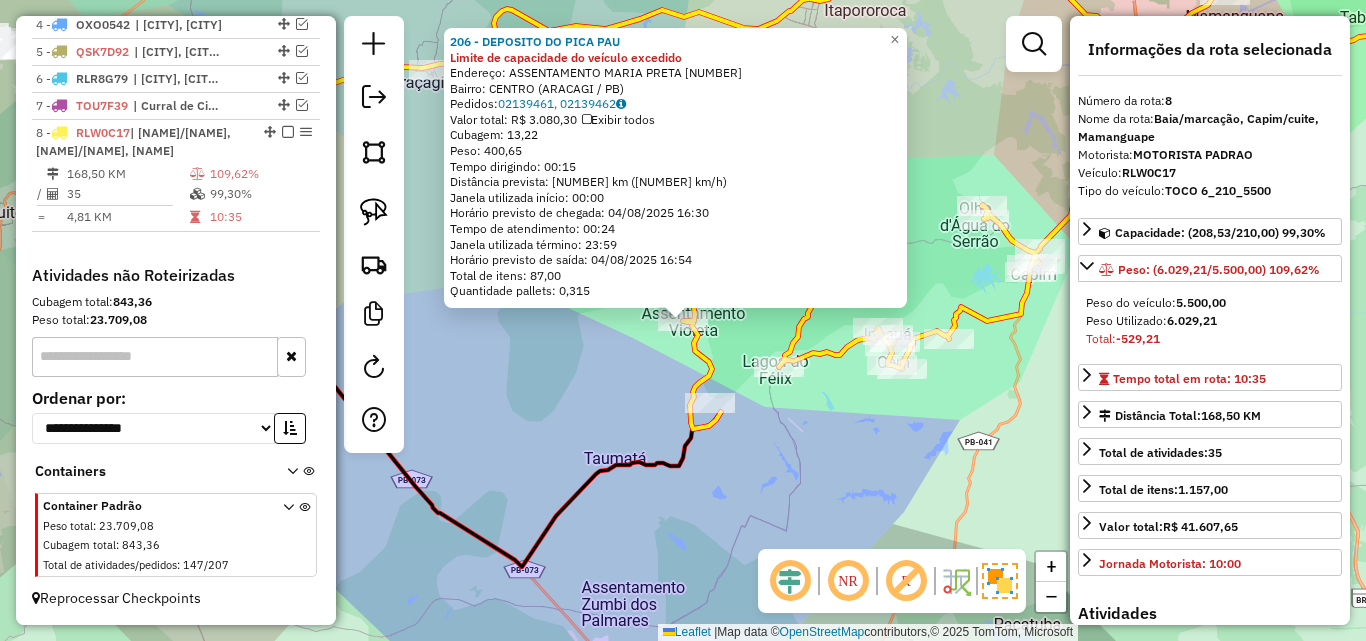 click on "206 - DEPOSITO DO PICA PAU Limite de capacidade do veículo excedido  Endereço:  ASSENTAMENTO MARIA PRETA 55   Bairro: CENTRO (ARACAGI / PB)   Pedidos:  02139461, 02139462   Valor total: R$ 3.080,30   Exibir todos   Cubagem: 13,22  Peso: 400,65  Tempo dirigindo: 00:15   Distância prevista: 7,574 km (30,30 km/h)   Janela utilizada início: 00:00   Horário previsto de chegada: 04/08/2025 16:30   Tempo de atendimento: 00:24   Janela utilizada término: 23:59   Horário previsto de saída: 04/08/2025 16:54   Total de itens: 87,00   Quantidade pallets: 0,315  × Janela de atendimento Grade de atendimento Capacidade Transportadoras Veículos Cliente Pedidos  Rotas Selecione os dias de semana para filtrar as janelas de atendimento  Seg   Ter   Qua   Qui   Sex   Sáb   Dom  Informe o período da janela de atendimento: De: Até:  Filtrar exatamente a janela do cliente  Considerar janela de atendimento padrão  Selecione os dias de semana para filtrar as grades de atendimento  Seg   Ter   Qua   Qui   Sex   Sáb  De:" 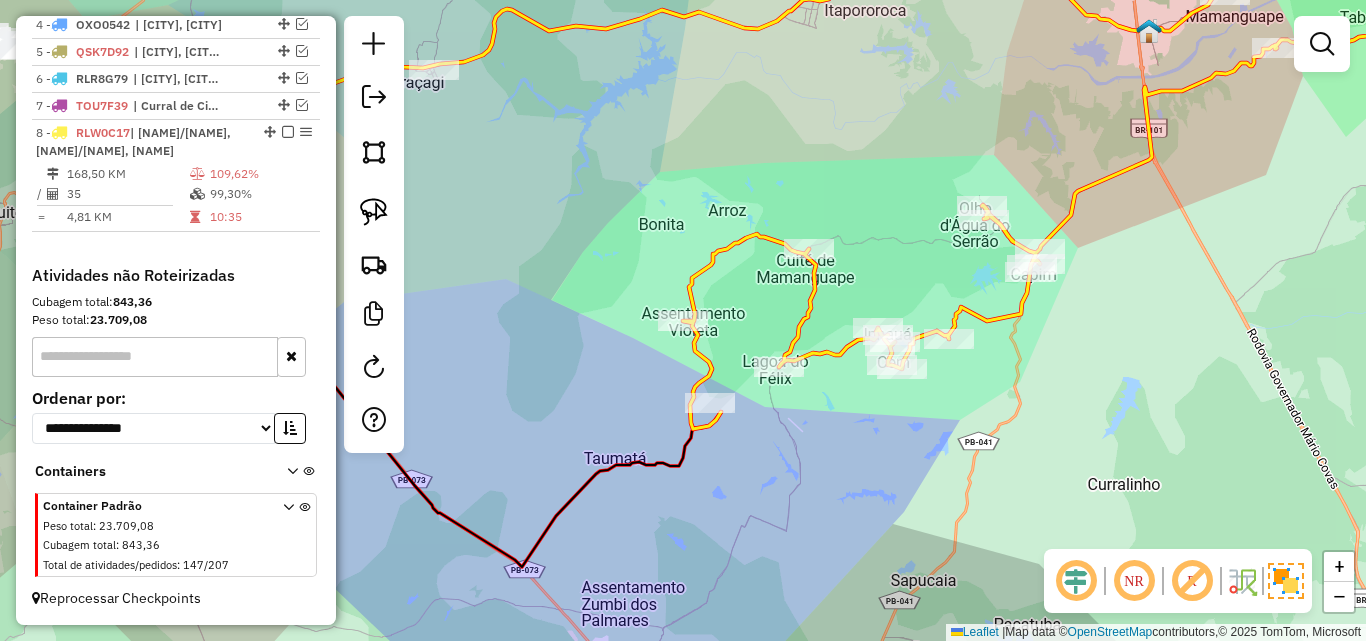 click on "Janela de atendimento Grade de atendimento Capacidade Transportadoras Veículos Cliente Pedidos  Rotas Selecione os dias de semana para filtrar as janelas de atendimento  Seg   Ter   Qua   Qui   Sex   Sáb   Dom  Informe o período da janela de atendimento: De: Até:  Filtrar exatamente a janela do cliente  Considerar janela de atendimento padrão  Selecione os dias de semana para filtrar as grades de atendimento  Seg   Ter   Qua   Qui   Sex   Sáb   Dom   Considerar clientes sem dia de atendimento cadastrado  Clientes fora do dia de atendimento selecionado Filtrar as atividades entre os valores definidos abaixo:  Peso mínimo:   Peso máximo:   Cubagem mínima:   Cubagem máxima:   De:   Até:  Filtrar as atividades entre o tempo de atendimento definido abaixo:  De:   Até:   Considerar capacidade total dos clientes não roteirizados Transportadora: Selecione um ou mais itens Tipo de veículo: Selecione um ou mais itens Veículo: Selecione um ou mais itens Motorista: Selecione um ou mais itens Nome: Rótulo:" 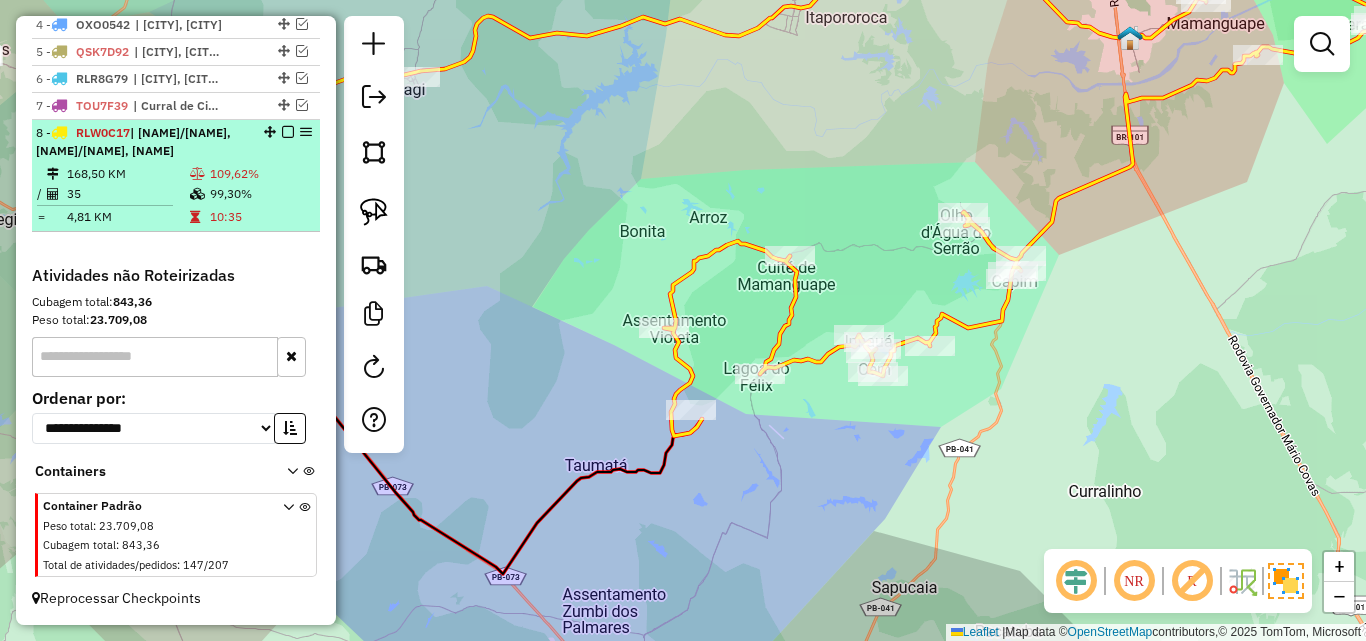 click on "99,30%" at bounding box center [260, 194] 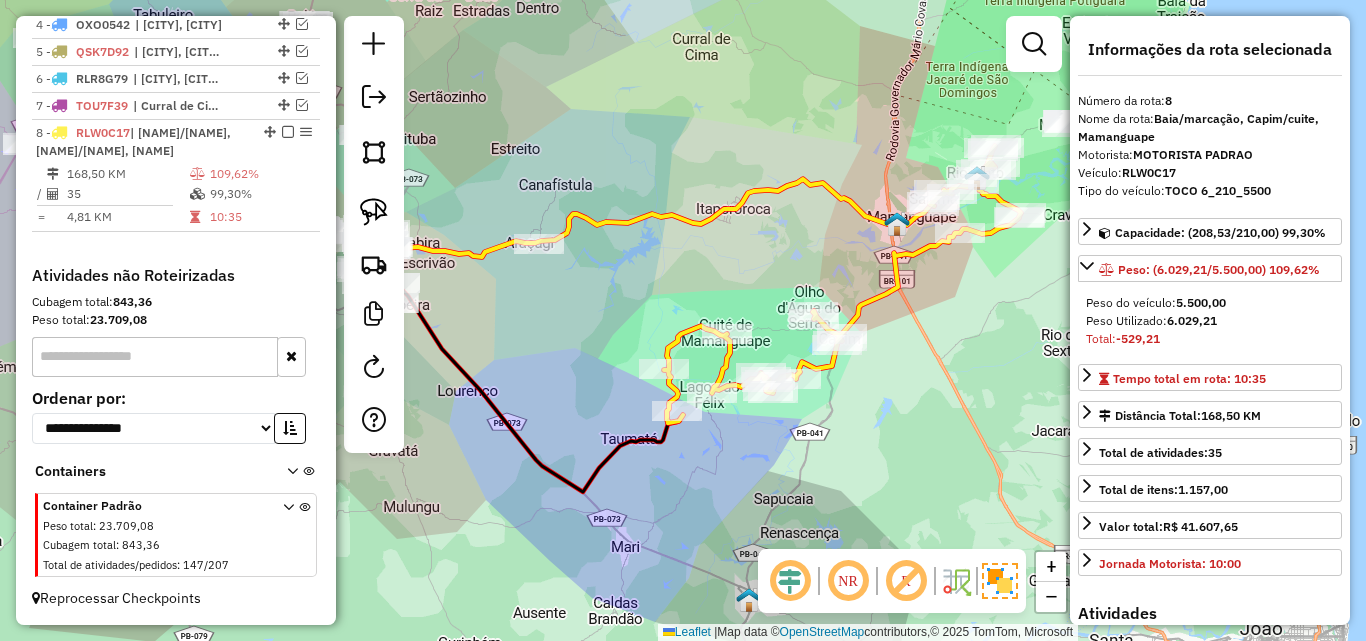 drag, startPoint x: 858, startPoint y: 468, endPoint x: 872, endPoint y: 464, distance: 14.56022 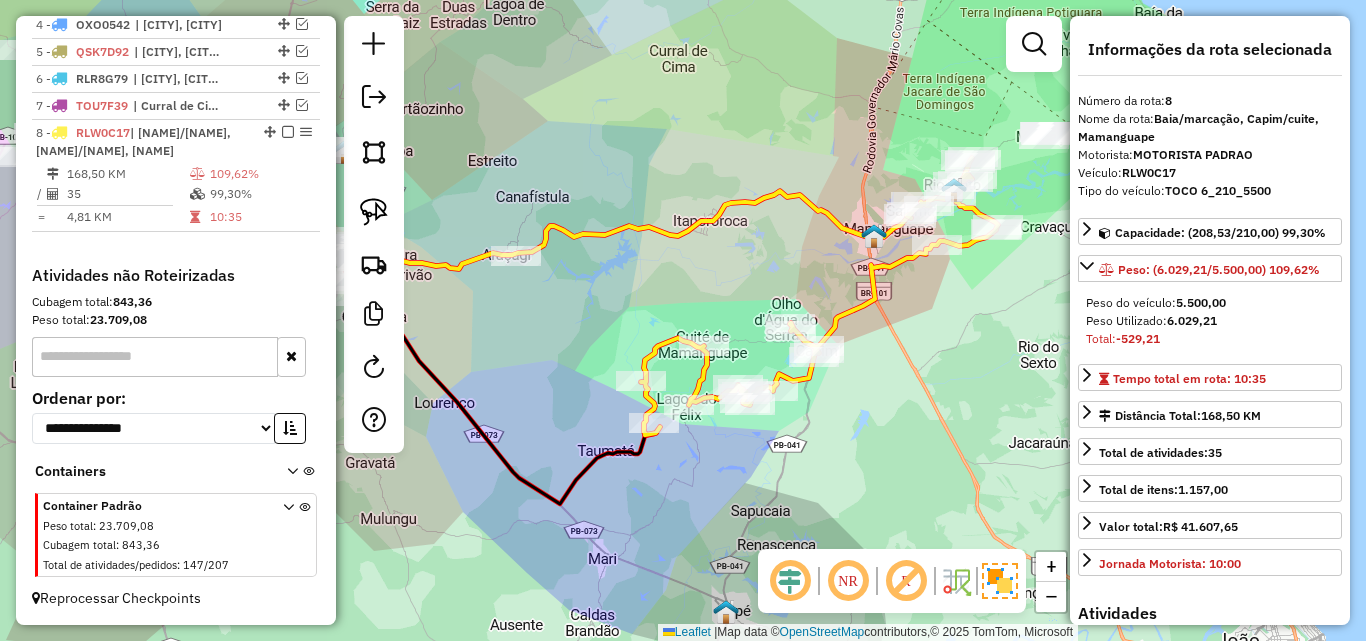 drag, startPoint x: 932, startPoint y: 364, endPoint x: 909, endPoint y: 369, distance: 23.537205 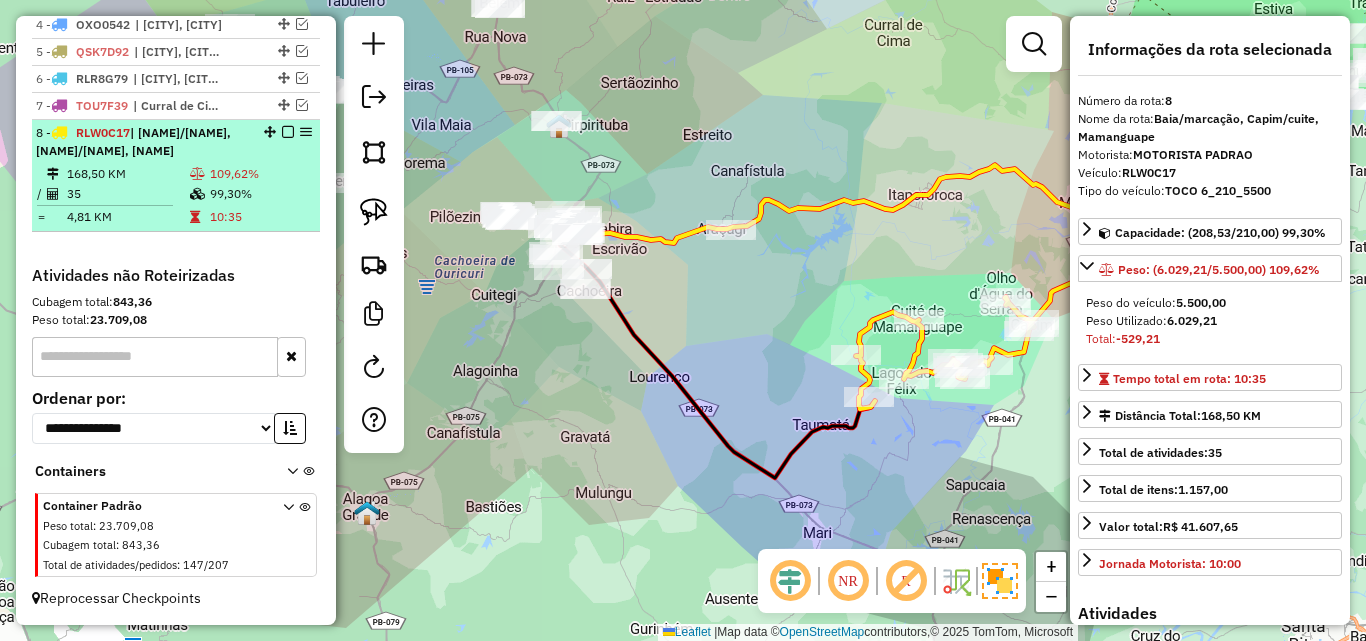 click at bounding box center [282, 132] 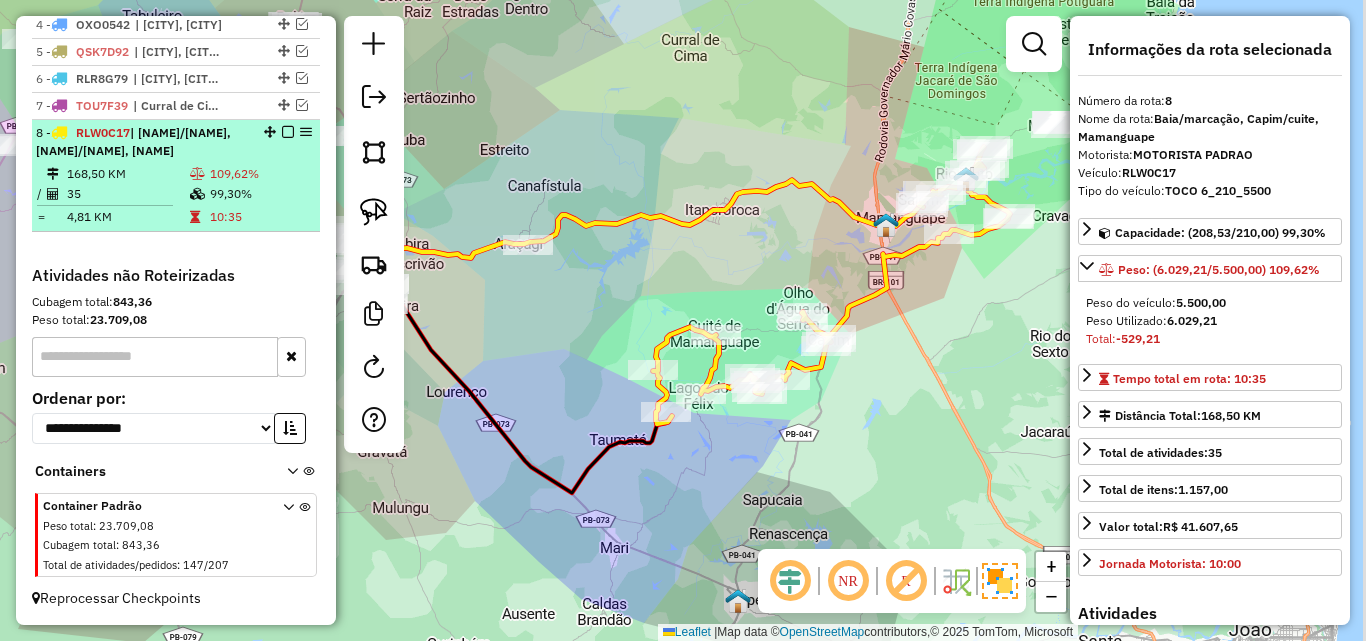 click at bounding box center [288, 132] 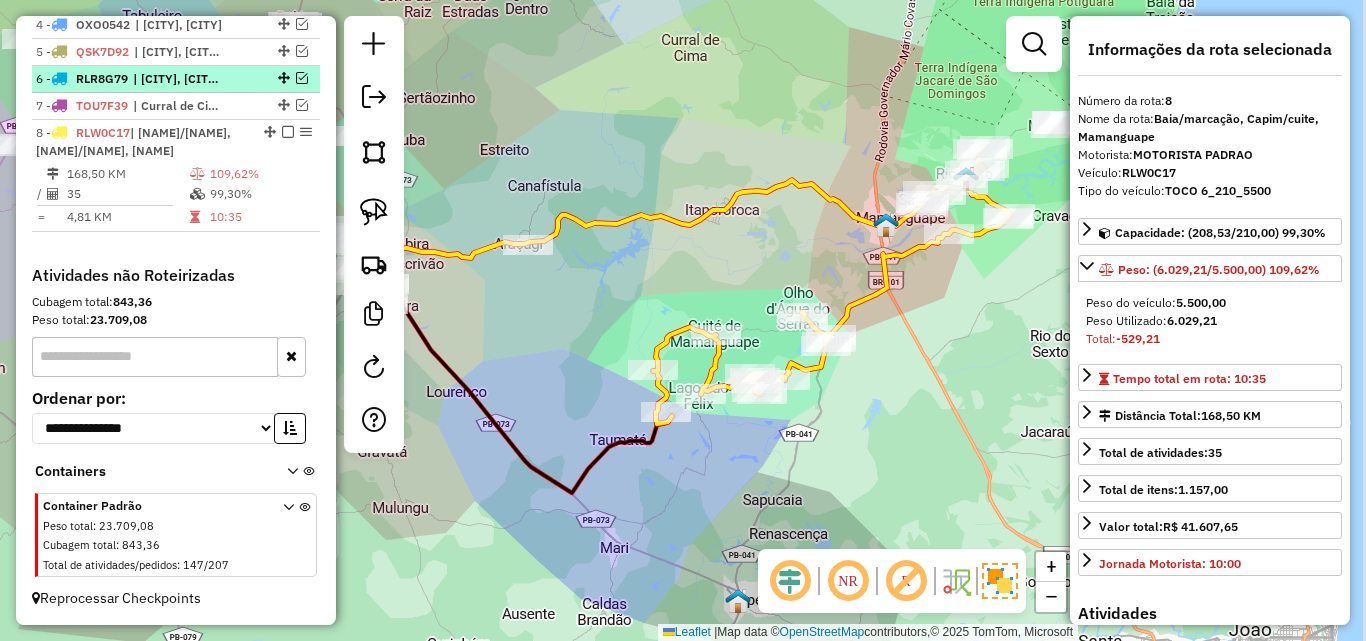 scroll, scrollTop: 750, scrollLeft: 0, axis: vertical 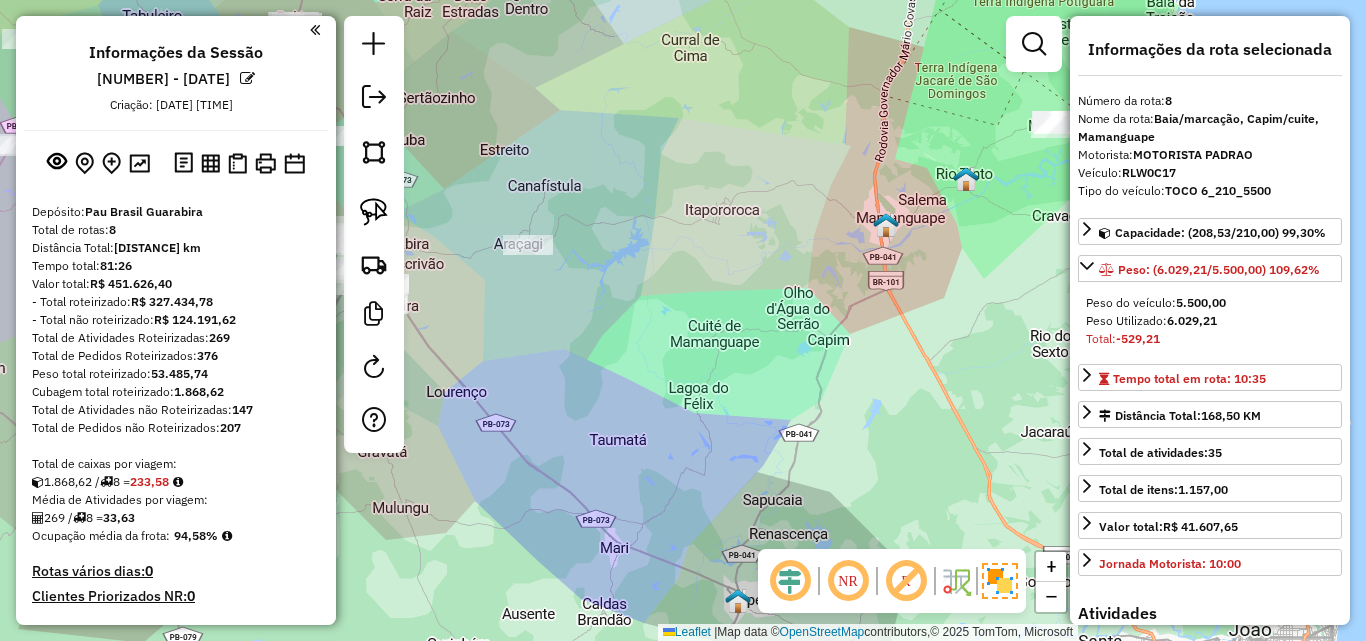select on "**********" 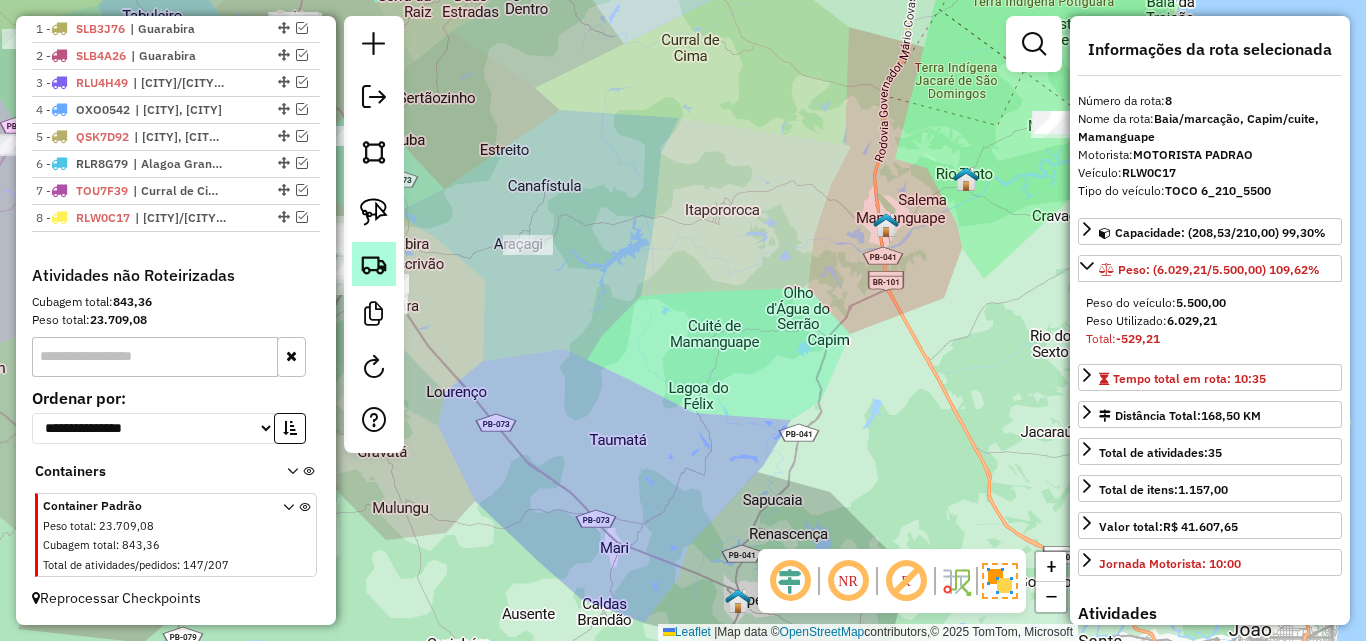 click 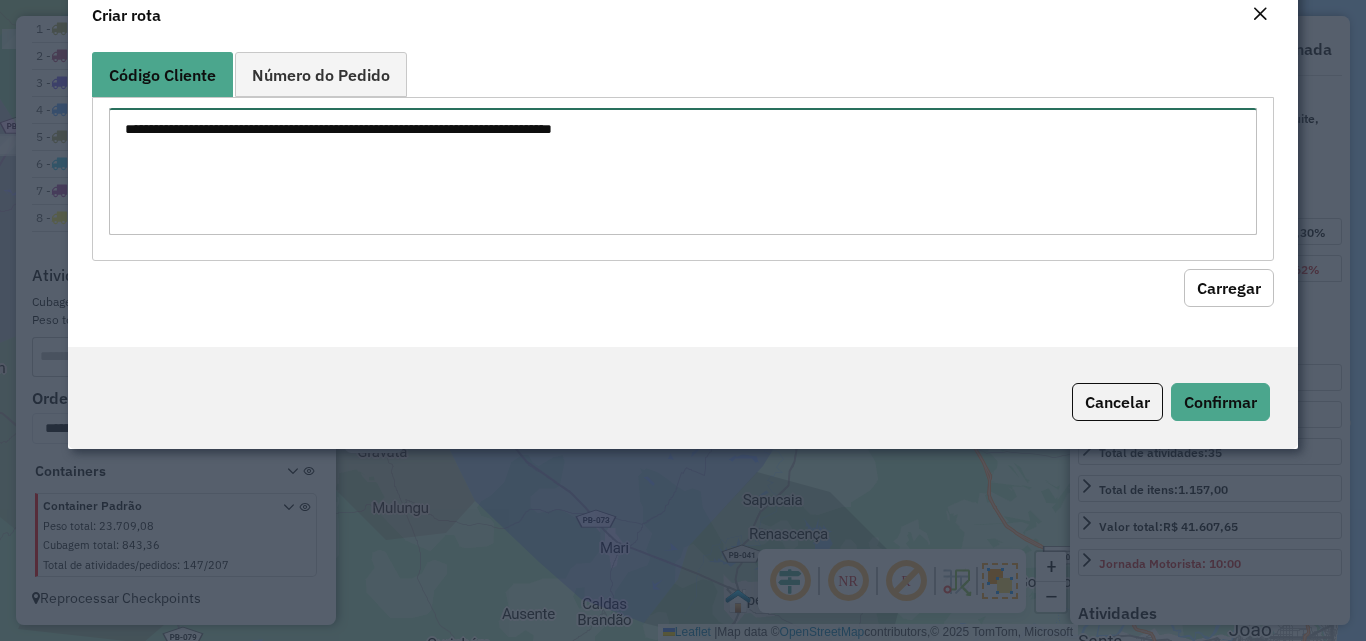 click at bounding box center (682, 171) 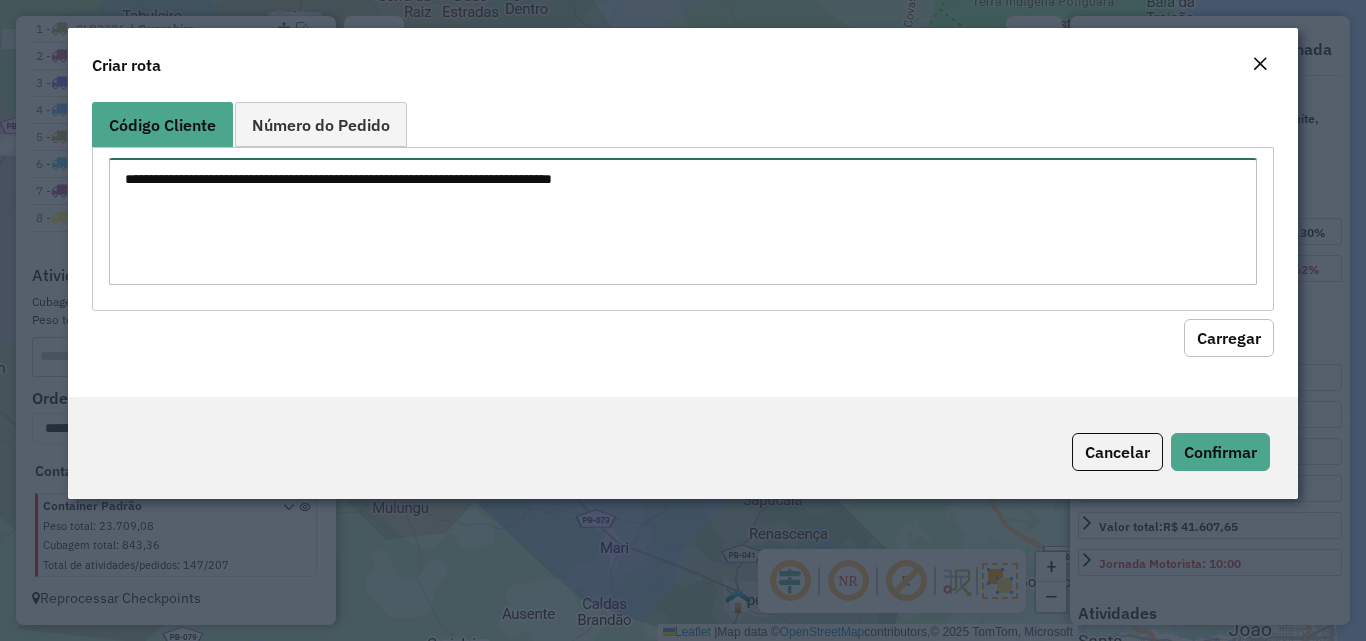paste on "***
***
***
***
***
***
***
***
***
***
***
****
****
****
****
****
****
****
****
****
****
****
****
****
****
****
****
****
****
****
****
****
****
****
****
****
****
****
****
****
****
***
***
***
***
***
****
****
****
****
****
****
****
****
****
****
****
****
****
****
****
****
****
****
****
****
****
****
****
****
****
****
****
****
****
****
****
****
****
****
***
***
***
***
***
****
****
****
****
****
****
****
****
****
****
****
****
****
****
****
****
****
****
****
****
****
****
****" 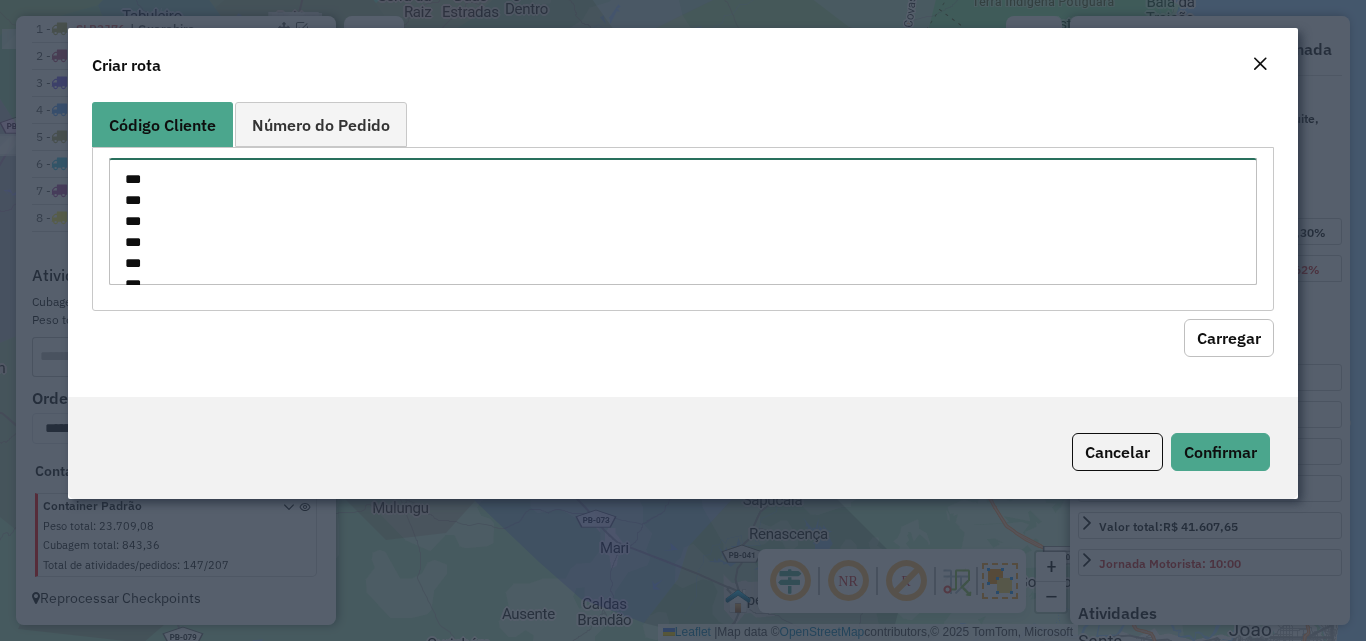 scroll, scrollTop: 2171, scrollLeft: 0, axis: vertical 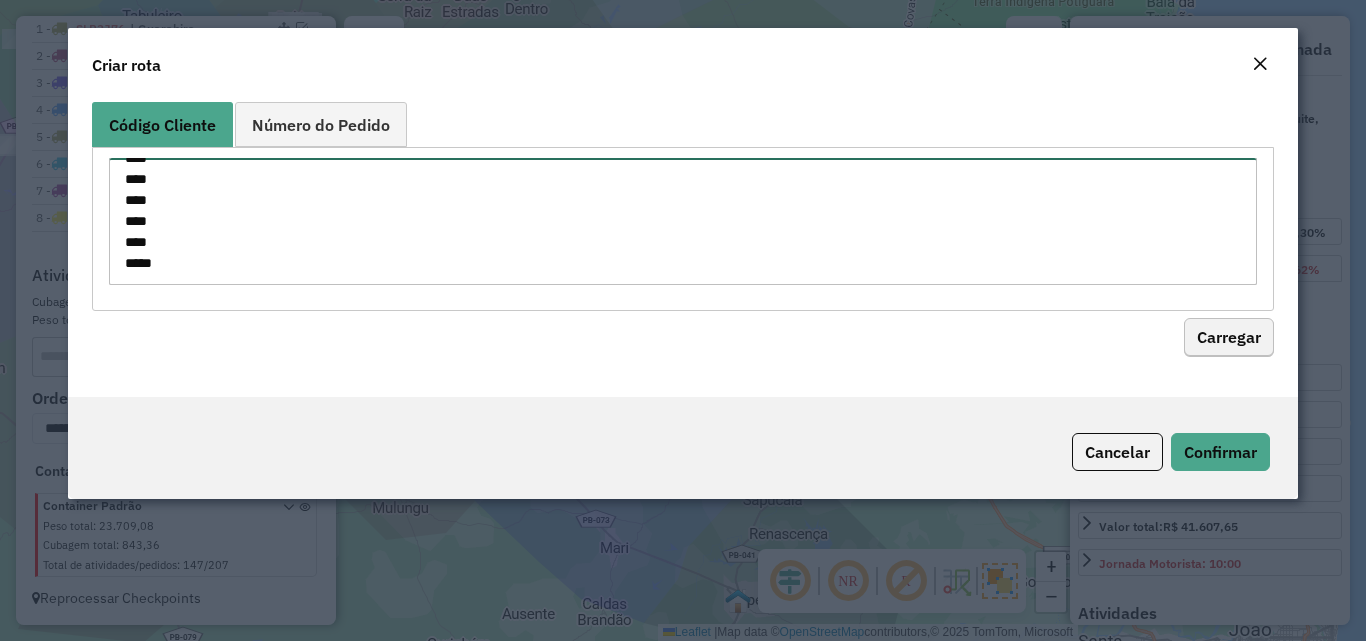 type on "***
***
***
***
***
***
***
***
***
***
***
****
****
****
****
****
****
****
****
****
****
****
****
****
****
****
****
****
****
****
****
****
****
****
****
****
****
****
****
****
****
***
***
***
***
***
****
****
****
****
****
****
****
****
****
****
****
****
****
****
****
****
****
****
****
****
****
****
****
****
****
****
****
****
****
****
****
****
****
****
***
***
***
***
***
****
****
****
****
****
****
****
****
****
****
****
****
****
****
****
****
****
****
****
****
****
****
****" 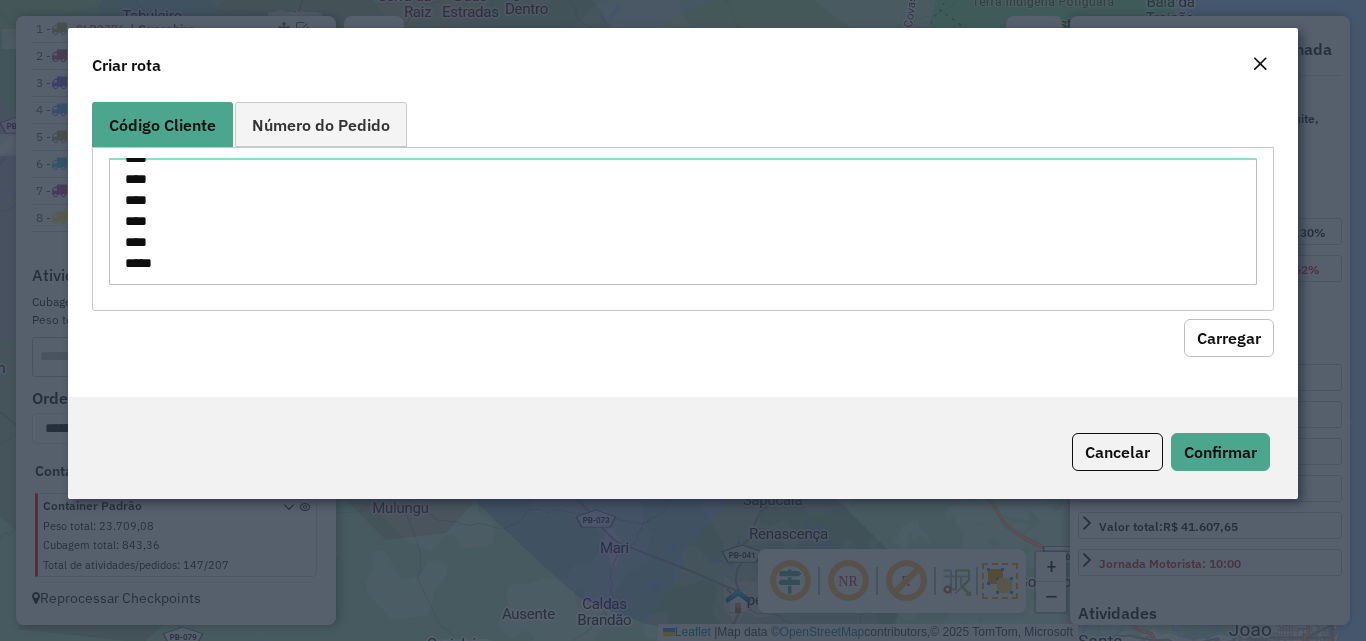 click on "Carregar" 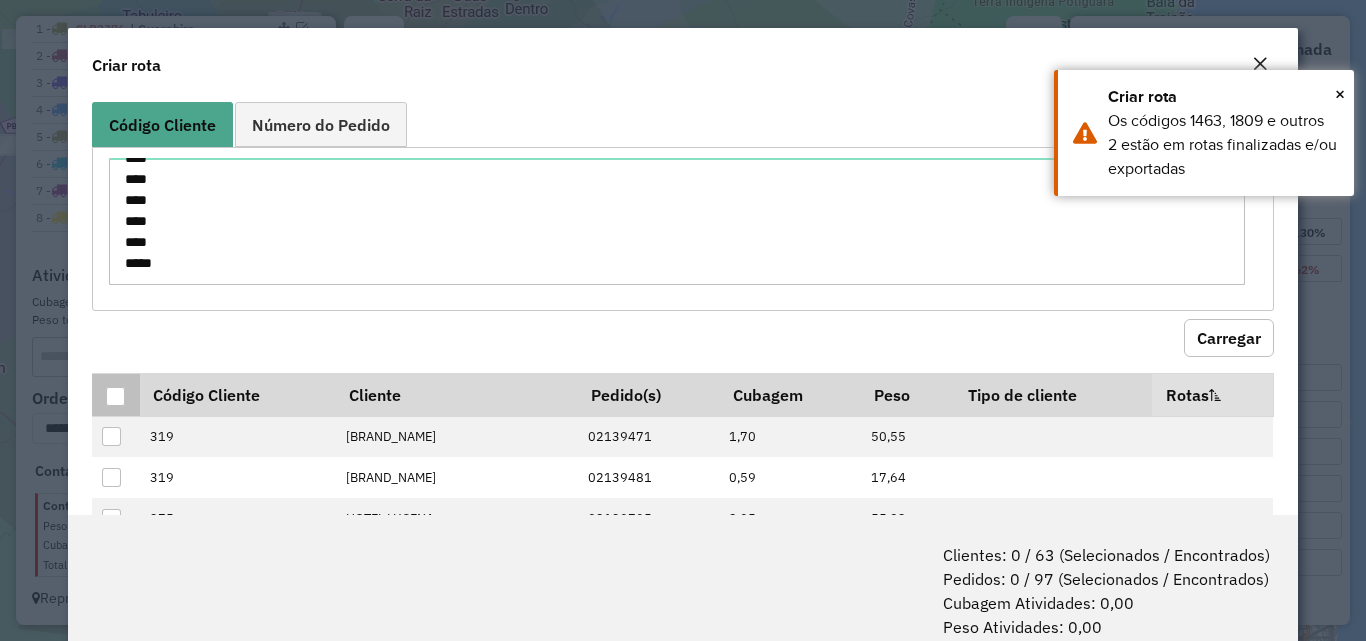 click at bounding box center [115, 394] 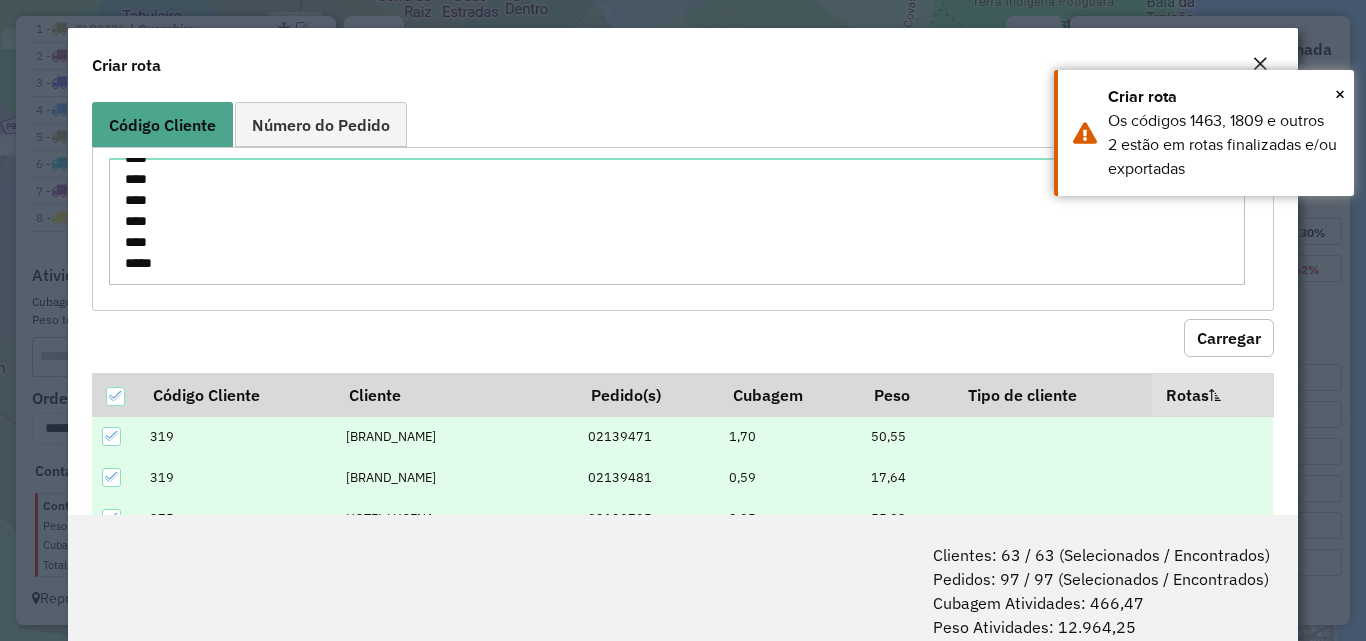 click 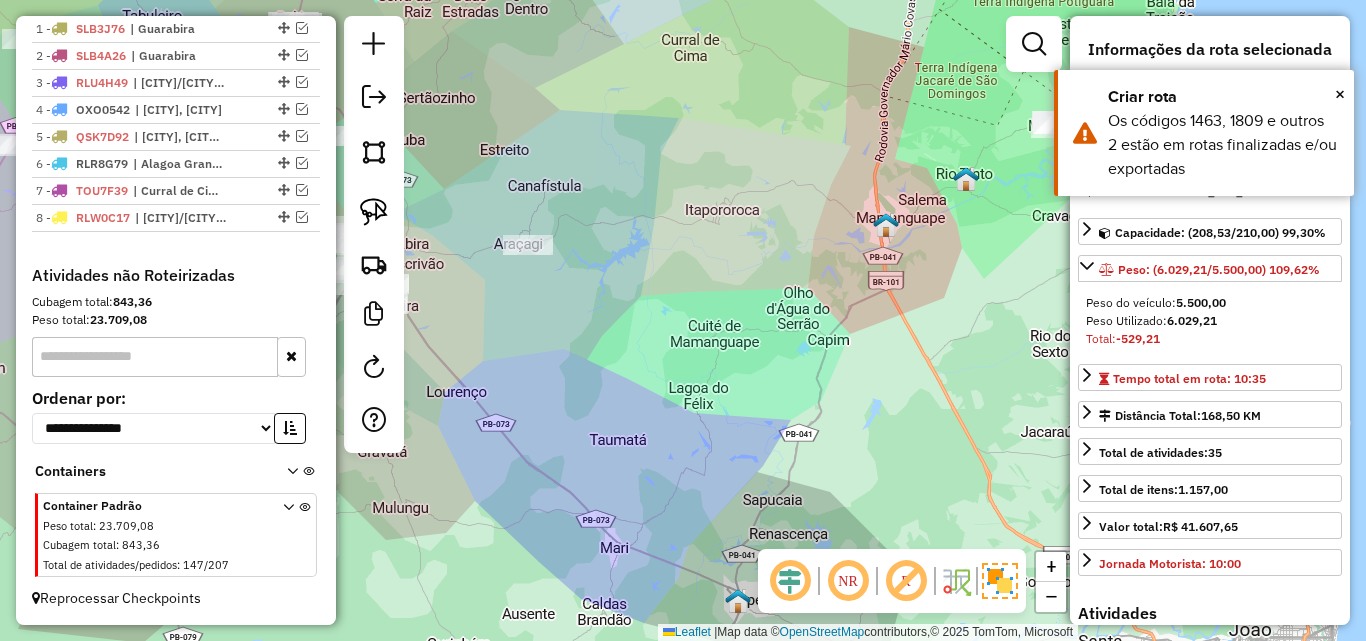 click on "Janela de atendimento Grade de atendimento Capacidade Transportadoras Veículos Cliente Pedidos  Rotas Selecione os dias de semana para filtrar as janelas de atendimento  Seg   Ter   Qua   Qui   Sex   Sáb   Dom  Informe o período da janela de atendimento: De: Até:  Filtrar exatamente a janela do cliente  Considerar janela de atendimento padrão  Selecione os dias de semana para filtrar as grades de atendimento  Seg   Ter   Qua   Qui   Sex   Sáb   Dom   Considerar clientes sem dia de atendimento cadastrado  Clientes fora do dia de atendimento selecionado Filtrar as atividades entre os valores definidos abaixo:  Peso mínimo:   Peso máximo:   Cubagem mínima:   Cubagem máxima:   De:   Até:  Filtrar as atividades entre o tempo de atendimento definido abaixo:  De:   Até:   Considerar capacidade total dos clientes não roteirizados Transportadora: Selecione um ou mais itens Tipo de veículo: Selecione um ou mais itens Veículo: Selecione um ou mais itens Motorista: Selecione um ou mais itens Nome: Rótulo:" 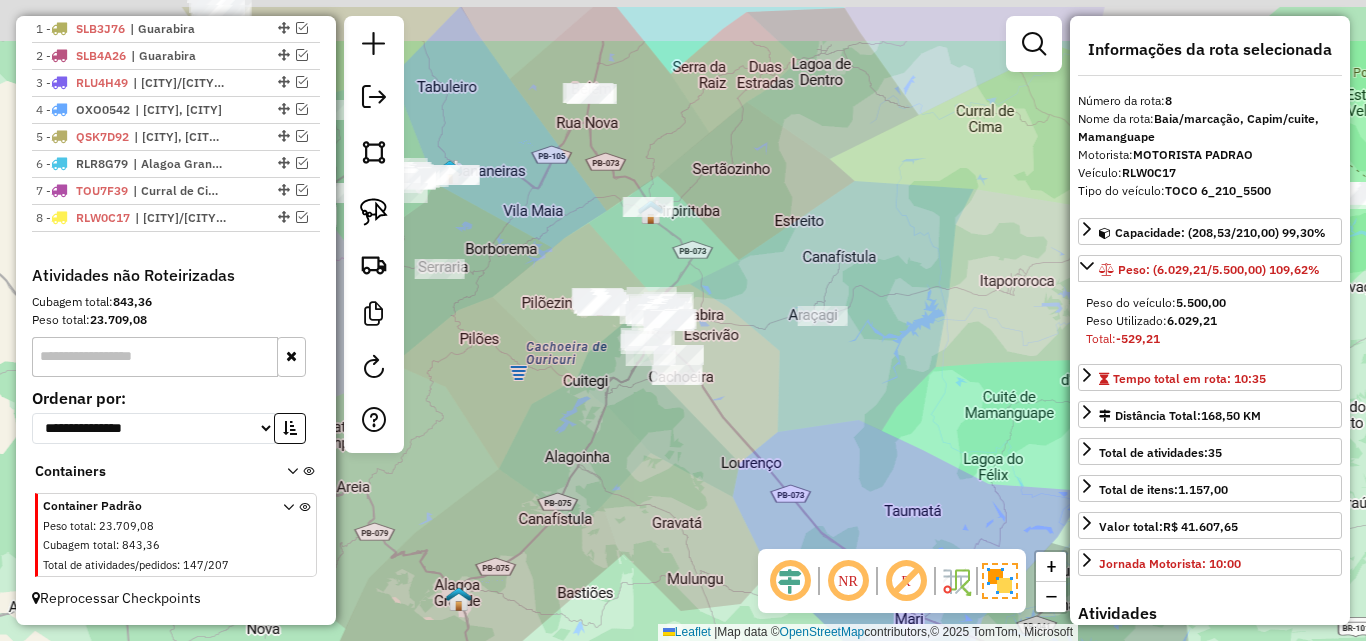 drag, startPoint x: 713, startPoint y: 418, endPoint x: 715, endPoint y: 431, distance: 13.152946 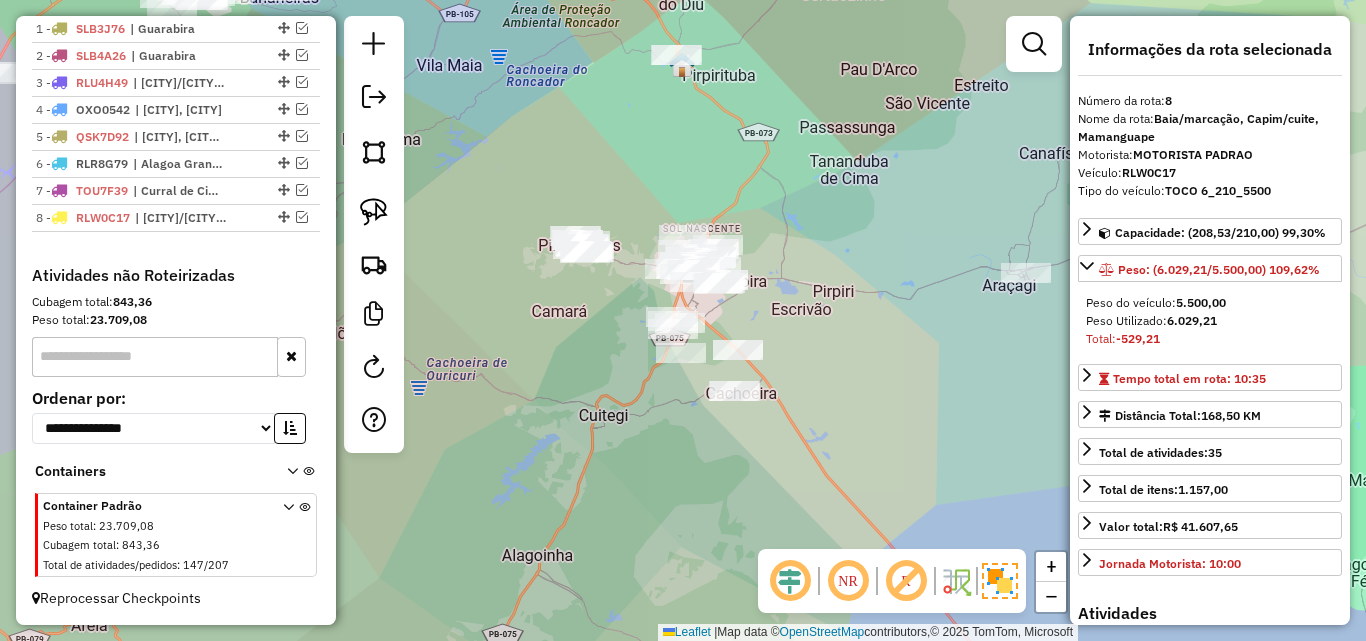 click on "Janela de atendimento Grade de atendimento Capacidade Transportadoras Veículos Cliente Pedidos  Rotas Selecione os dias de semana para filtrar as janelas de atendimento  Seg   Ter   Qua   Qui   Sex   Sáb   Dom  Informe o período da janela de atendimento: De: Até:  Filtrar exatamente a janela do cliente  Considerar janela de atendimento padrão  Selecione os dias de semana para filtrar as grades de atendimento  Seg   Ter   Qua   Qui   Sex   Sáb   Dom   Considerar clientes sem dia de atendimento cadastrado  Clientes fora do dia de atendimento selecionado Filtrar as atividades entre os valores definidos abaixo:  Peso mínimo:   Peso máximo:   Cubagem mínima:   Cubagem máxima:   De:   Até:  Filtrar as atividades entre o tempo de atendimento definido abaixo:  De:   Até:   Considerar capacidade total dos clientes não roteirizados Transportadora: Selecione um ou mais itens Tipo de veículo: Selecione um ou mais itens Veículo: Selecione um ou mais itens Motorista: Selecione um ou mais itens Nome: Rótulo:" 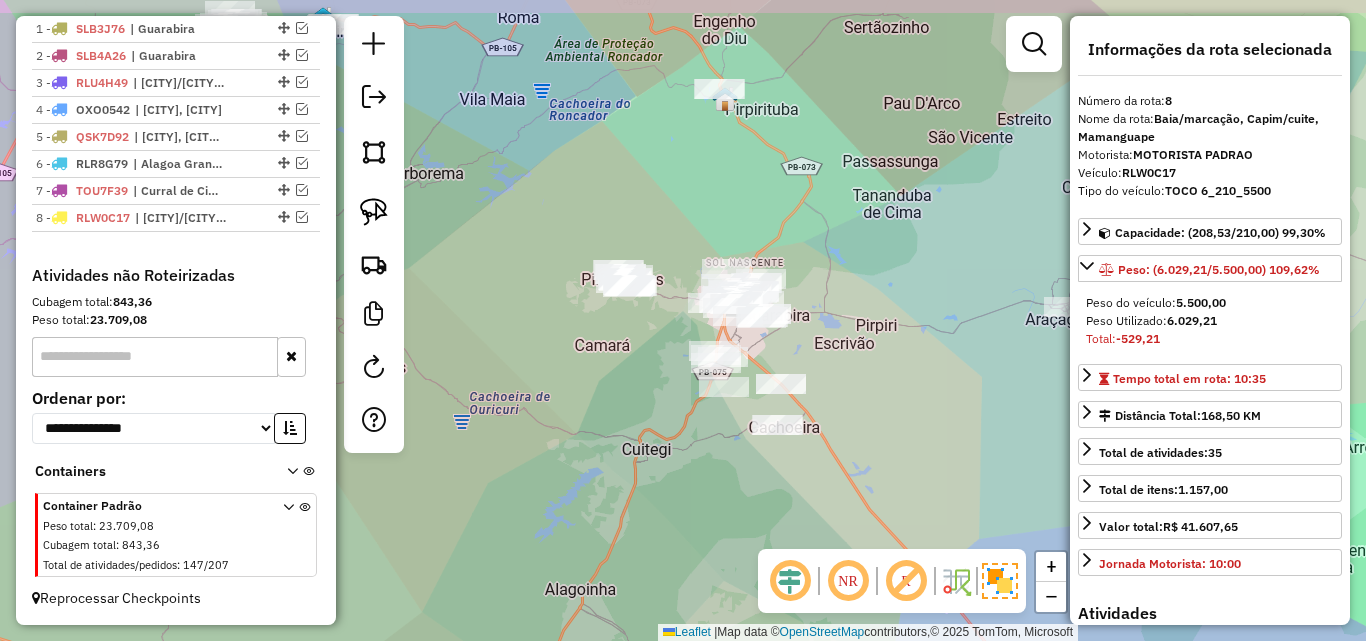 click on "Janela de atendimento Grade de atendimento Capacidade Transportadoras Veículos Cliente Pedidos  Rotas Selecione os dias de semana para filtrar as janelas de atendimento  Seg   Ter   Qua   Qui   Sex   Sáb   Dom  Informe o período da janela de atendimento: De: Até:  Filtrar exatamente a janela do cliente  Considerar janela de atendimento padrão  Selecione os dias de semana para filtrar as grades de atendimento  Seg   Ter   Qua   Qui   Sex   Sáb   Dom   Considerar clientes sem dia de atendimento cadastrado  Clientes fora do dia de atendimento selecionado Filtrar as atividades entre os valores definidos abaixo:  Peso mínimo:   Peso máximo:   Cubagem mínima:   Cubagem máxima:   De:   Até:  Filtrar as atividades entre o tempo de atendimento definido abaixo:  De:   Até:   Considerar capacidade total dos clientes não roteirizados Transportadora: Selecione um ou mais itens Tipo de veículo: Selecione um ou mais itens Veículo: Selecione um ou mais itens Motorista: Selecione um ou mais itens Nome: Rótulo:" 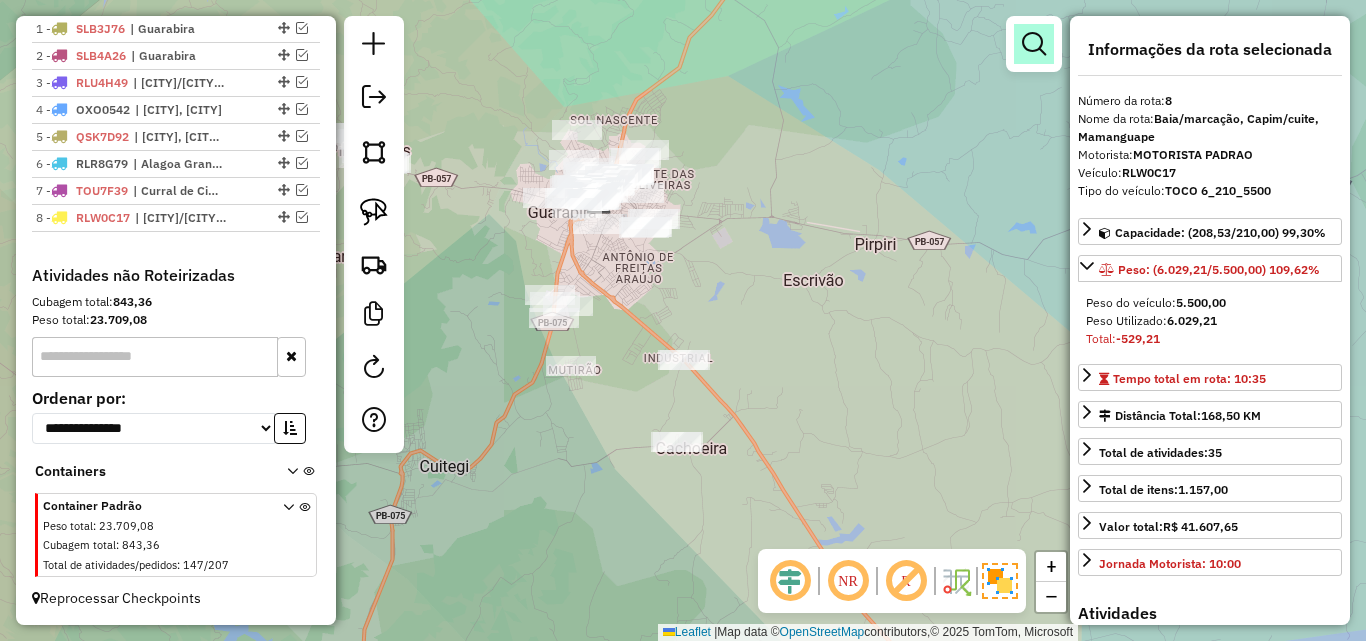 click at bounding box center [1034, 44] 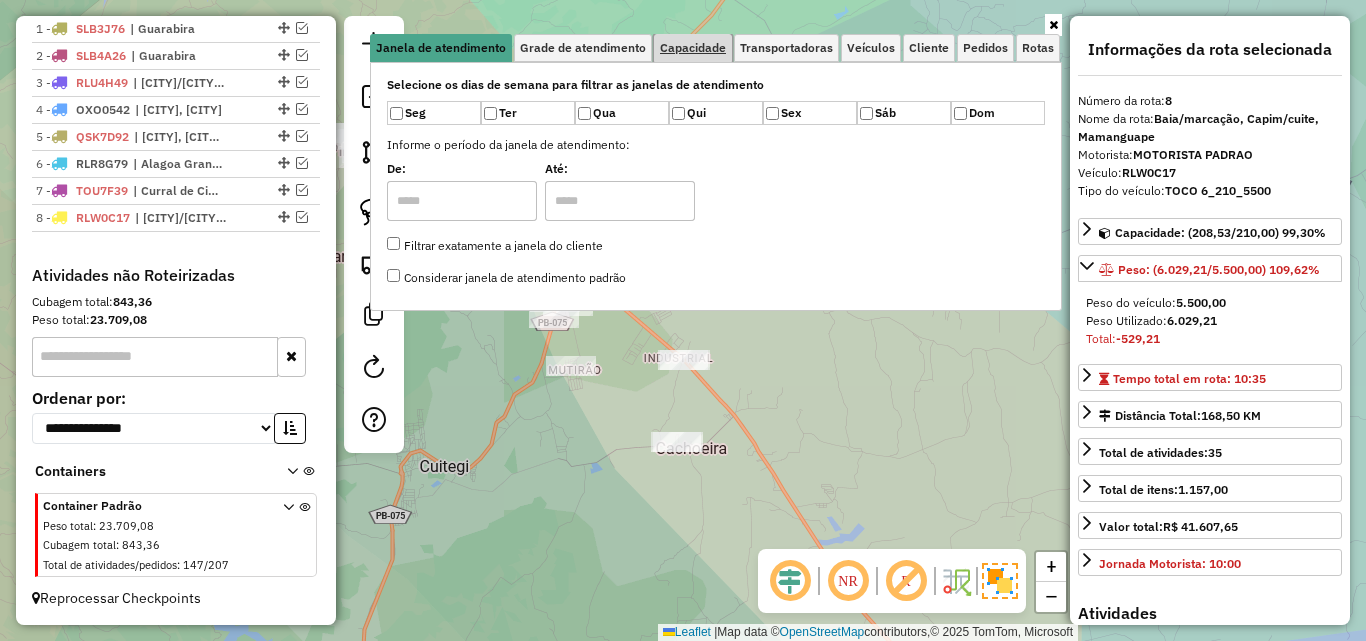 click on "Capacidade" at bounding box center [693, 48] 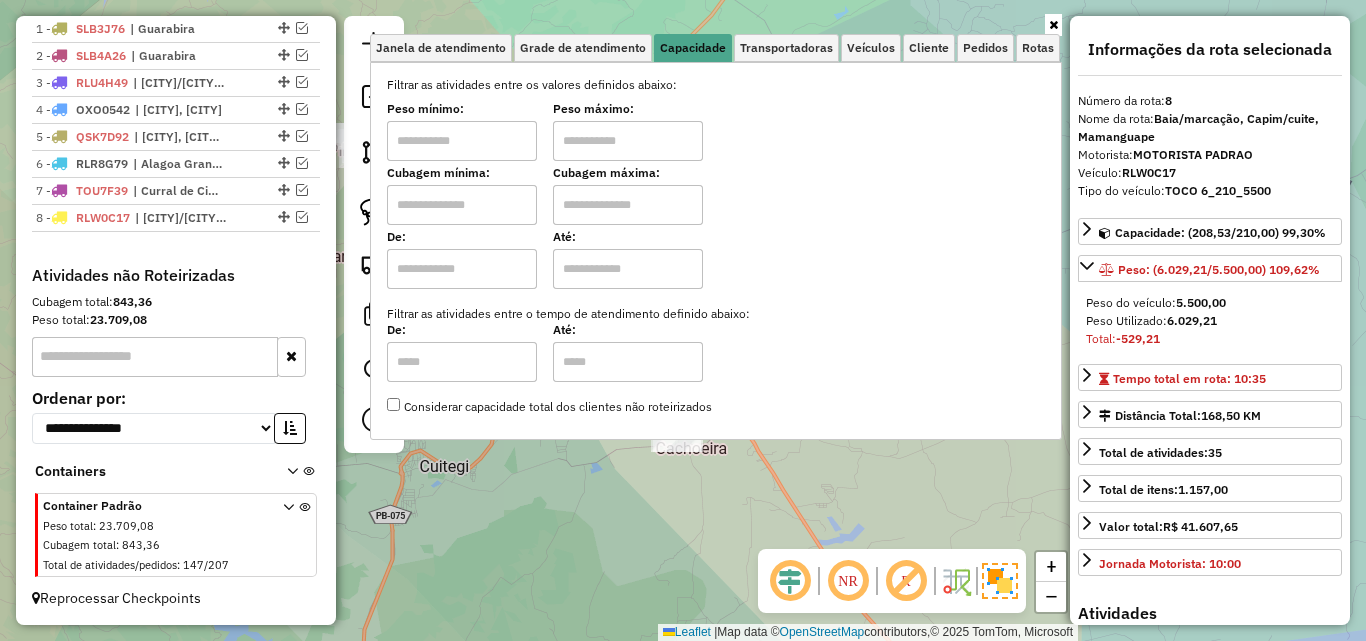 drag, startPoint x: 511, startPoint y: 131, endPoint x: 509, endPoint y: 153, distance: 22.090721 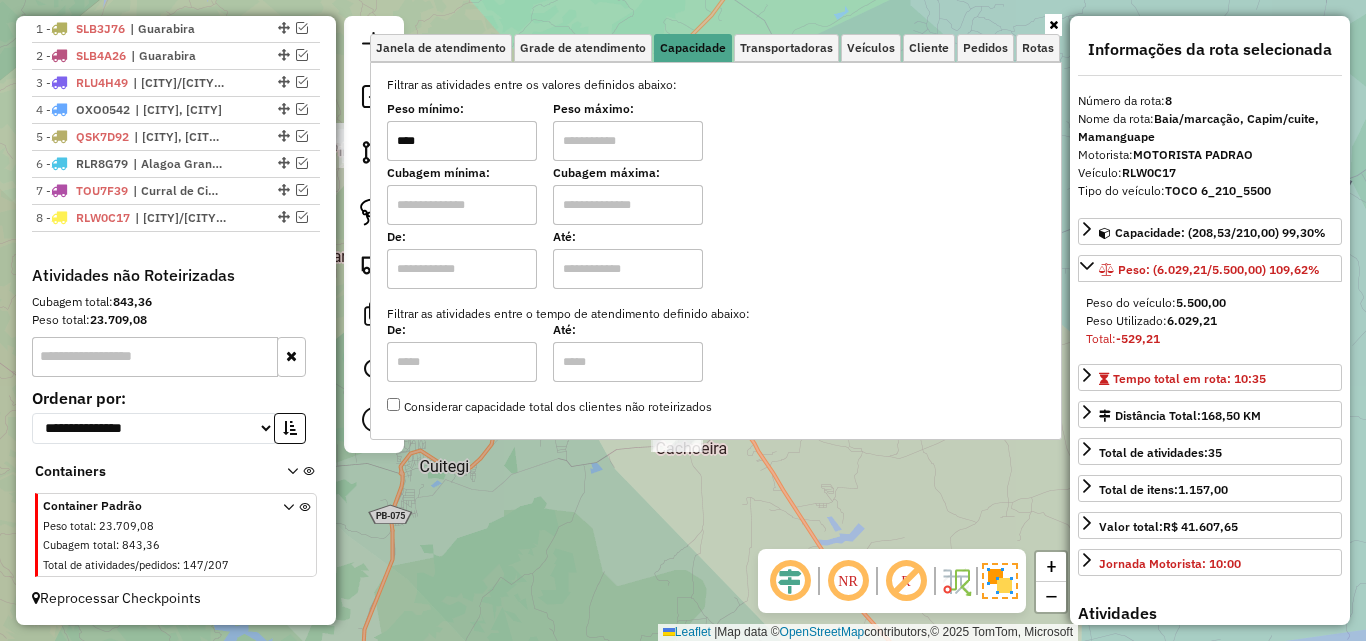 click at bounding box center (628, 141) 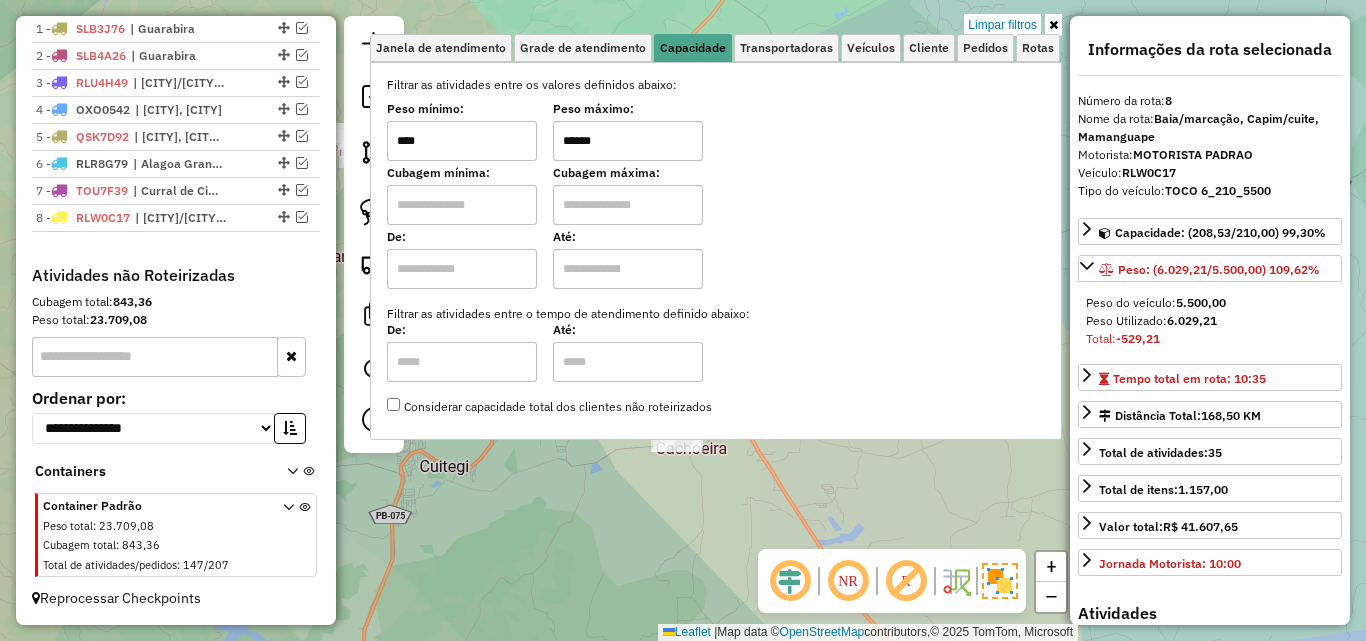 click on "Limpar filtros Janela de atendimento Grade de atendimento Capacidade Transportadoras Veículos Cliente Pedidos  Rotas Selecione os dias de semana para filtrar as janelas de atendimento  Seg   Ter   Qua   Qui   Sex   Sáb   Dom  Informe o período da janela de atendimento: De: Até:  Filtrar exatamente a janela do cliente  Considerar janela de atendimento padrão  Selecione os dias de semana para filtrar as grades de atendimento  Seg   Ter   Qua   Qui   Sex   Sáb   Dom   Considerar clientes sem dia de atendimento cadastrado  Clientes fora do dia de atendimento selecionado Filtrar as atividades entre os valores definidos abaixo:  Peso mínimo:  ****  Peso máximo:  ******  Cubagem mínima:   Cubagem máxima:   De:   Até:  Filtrar as atividades entre o tempo de atendimento definido abaixo:  De:   Até:   Considerar capacidade total dos clientes não roteirizados Transportadora: Selecione um ou mais itens Tipo de veículo: Selecione um ou mais itens Veículo: Selecione um ou mais itens Motorista: Nome: Rótulo:" 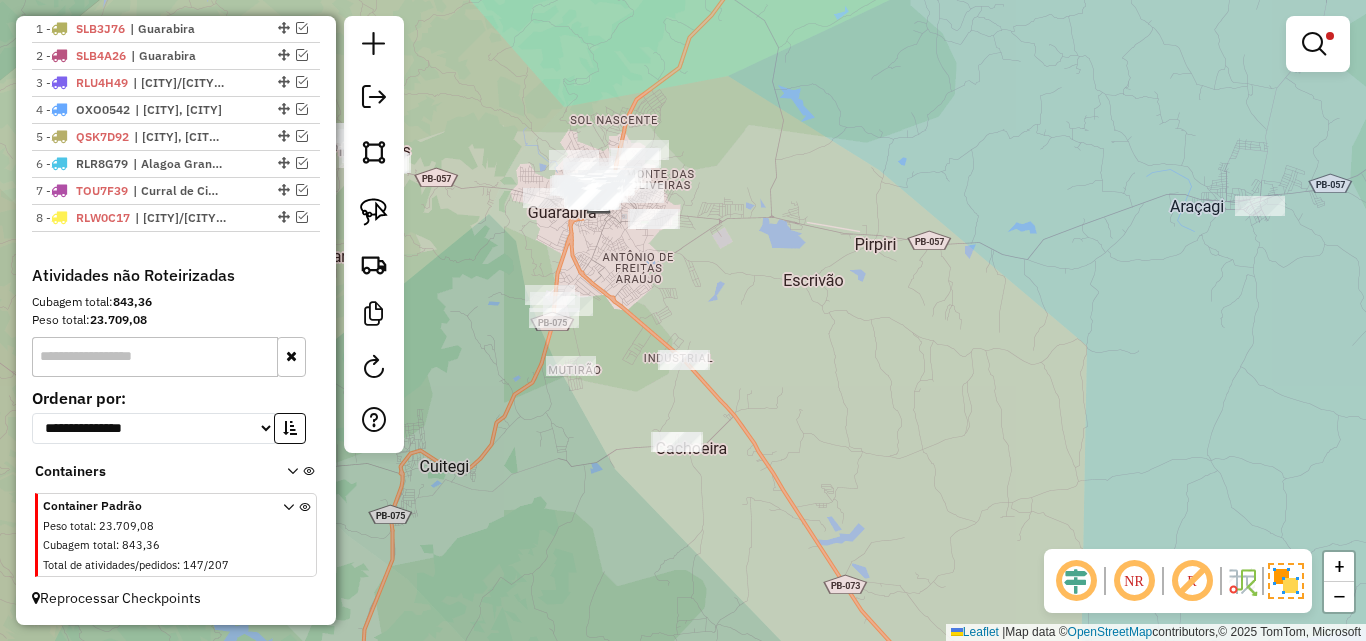 drag, startPoint x: 565, startPoint y: 410, endPoint x: 591, endPoint y: 433, distance: 34.713108 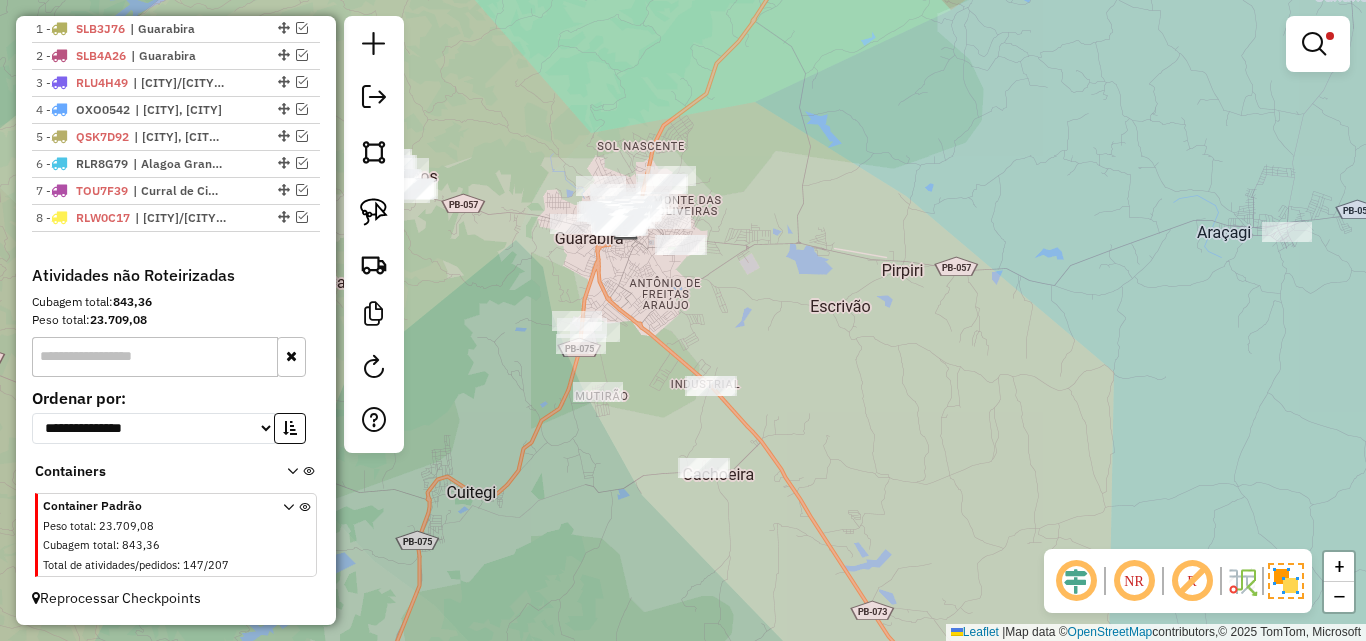 drag, startPoint x: 653, startPoint y: 366, endPoint x: 667, endPoint y: 406, distance: 42.379242 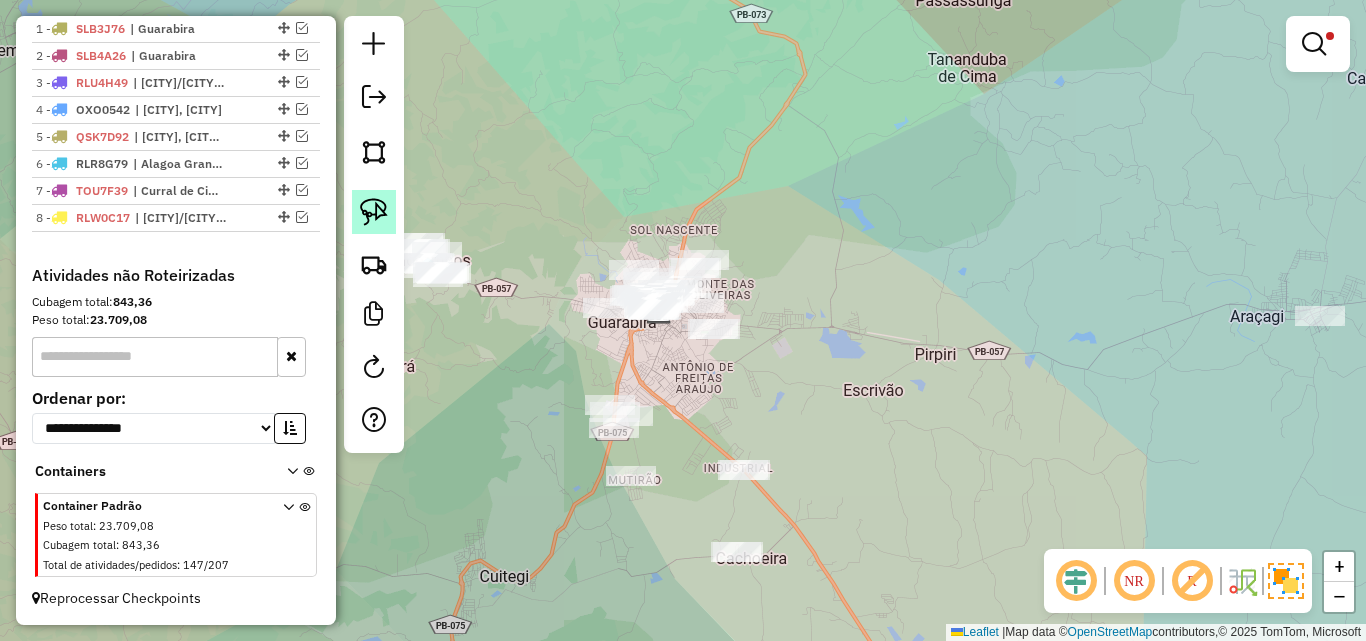 click 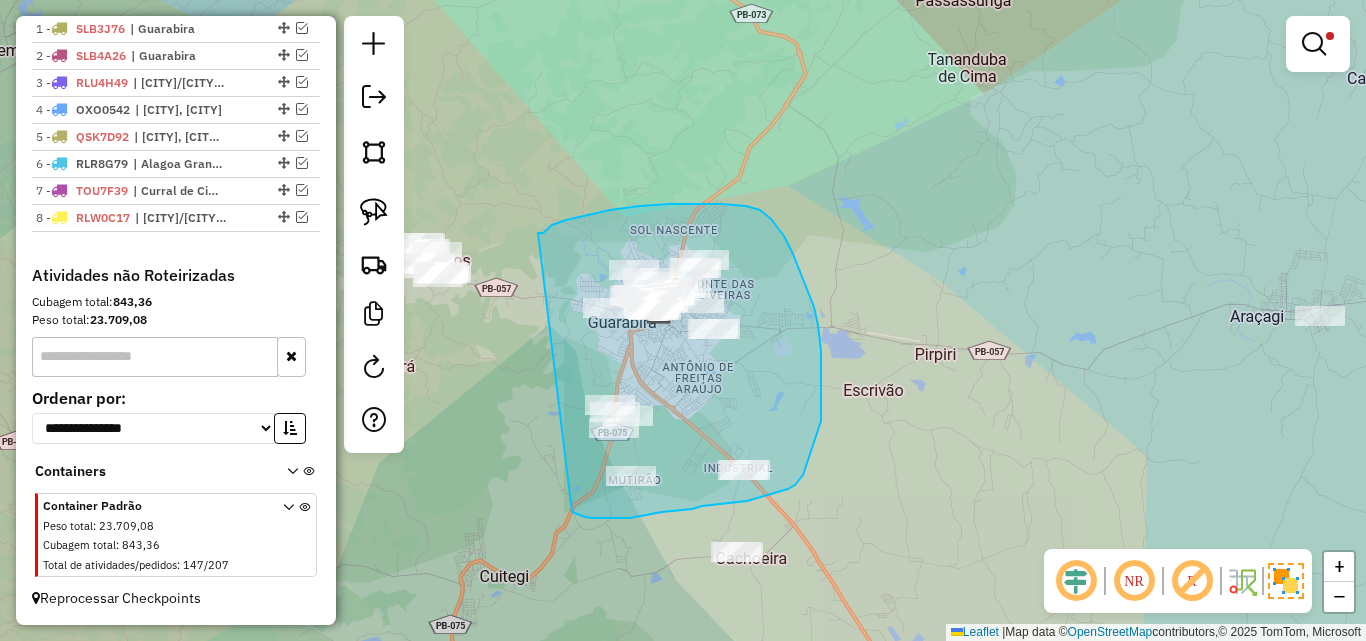 drag, startPoint x: 560, startPoint y: 223, endPoint x: 572, endPoint y: 512, distance: 289.24902 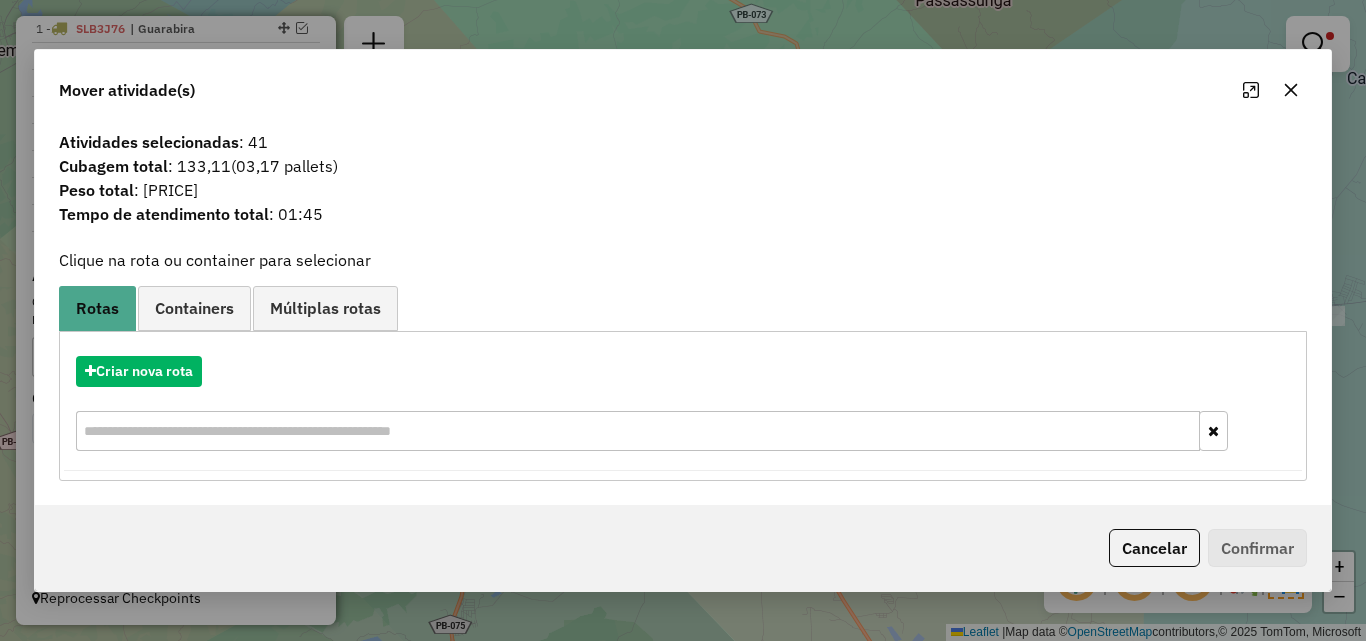 click 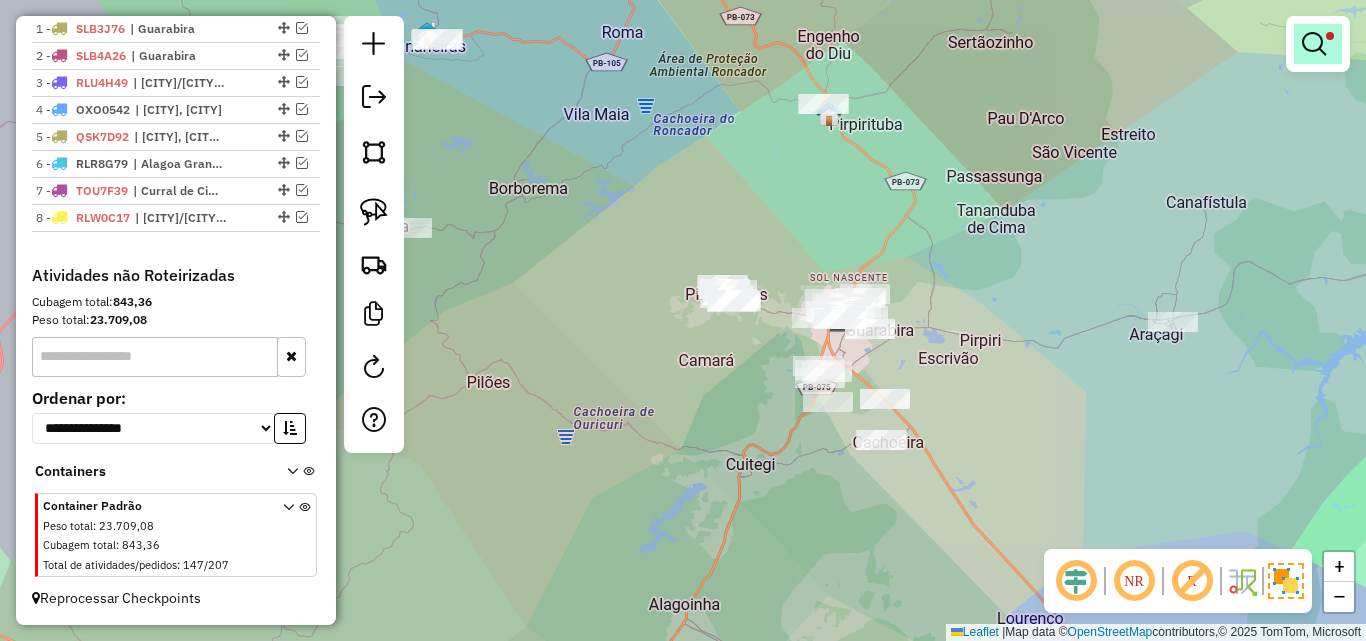click at bounding box center (1314, 44) 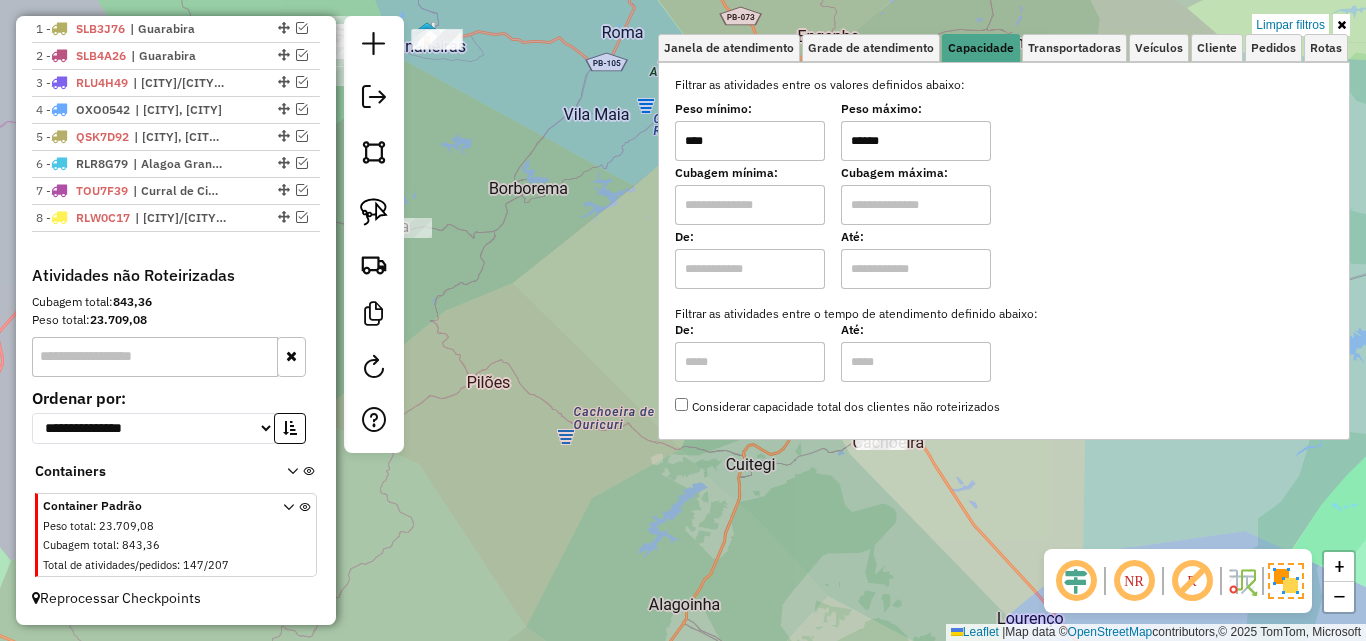 click on "******" at bounding box center (916, 141) 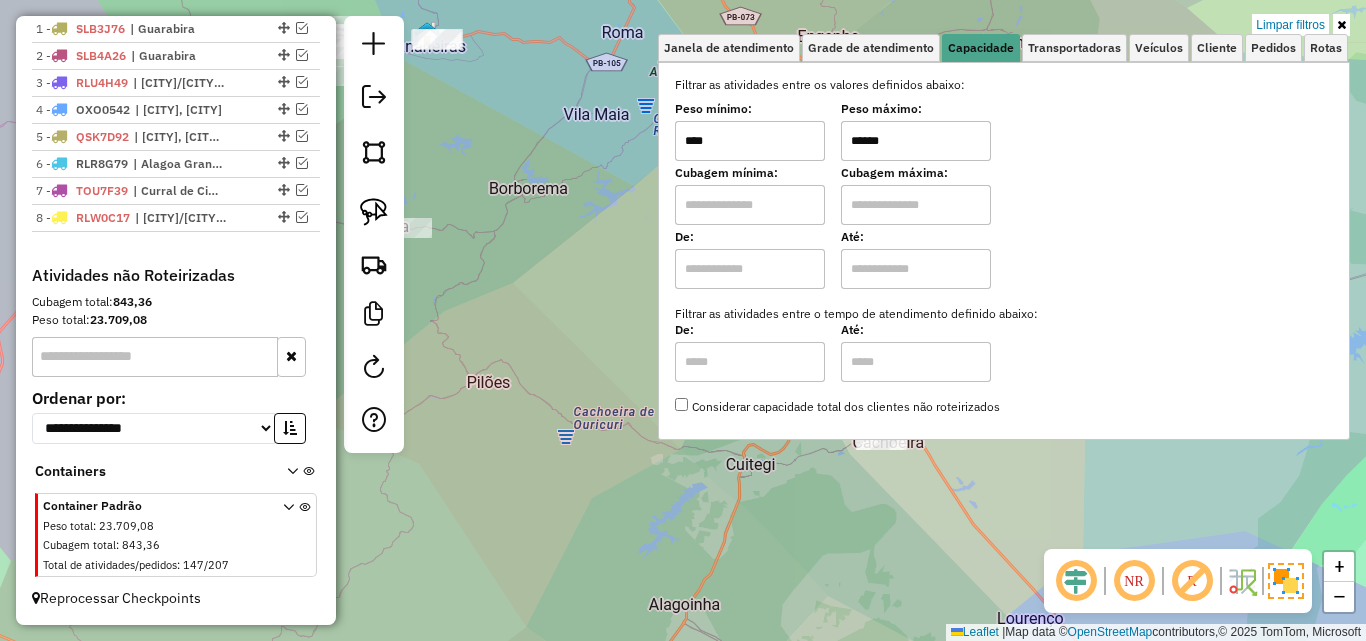 click on "Limpar filtros Janela de atendimento Grade de atendimento Capacidade Transportadoras Veículos Cliente Pedidos  Rotas Selecione os dias de semana para filtrar as janelas de atendimento  Seg   Ter   Qua   Qui   Sex   Sáb   Dom  Informe o período da janela de atendimento: De: Até:  Filtrar exatamente a janela do cliente  Considerar janela de atendimento padrão  Selecione os dias de semana para filtrar as grades de atendimento  Seg   Ter   Qua   Qui   Sex   Sáb   Dom   Considerar clientes sem dia de atendimento cadastrado  Clientes fora do dia de atendimento selecionado Filtrar as atividades entre os valores definidos abaixo:  Peso mínimo:  ****  Peso máximo:  ******  Cubagem mínima:   Cubagem máxima:   De:   Até:  Filtrar as atividades entre o tempo de atendimento definido abaixo:  De:   Até:   Considerar capacidade total dos clientes não roteirizados Transportadora: Selecione um ou mais itens Tipo de veículo: Selecione um ou mais itens Veículo: Selecione um ou mais itens Motorista: Nome: Rótulo:" 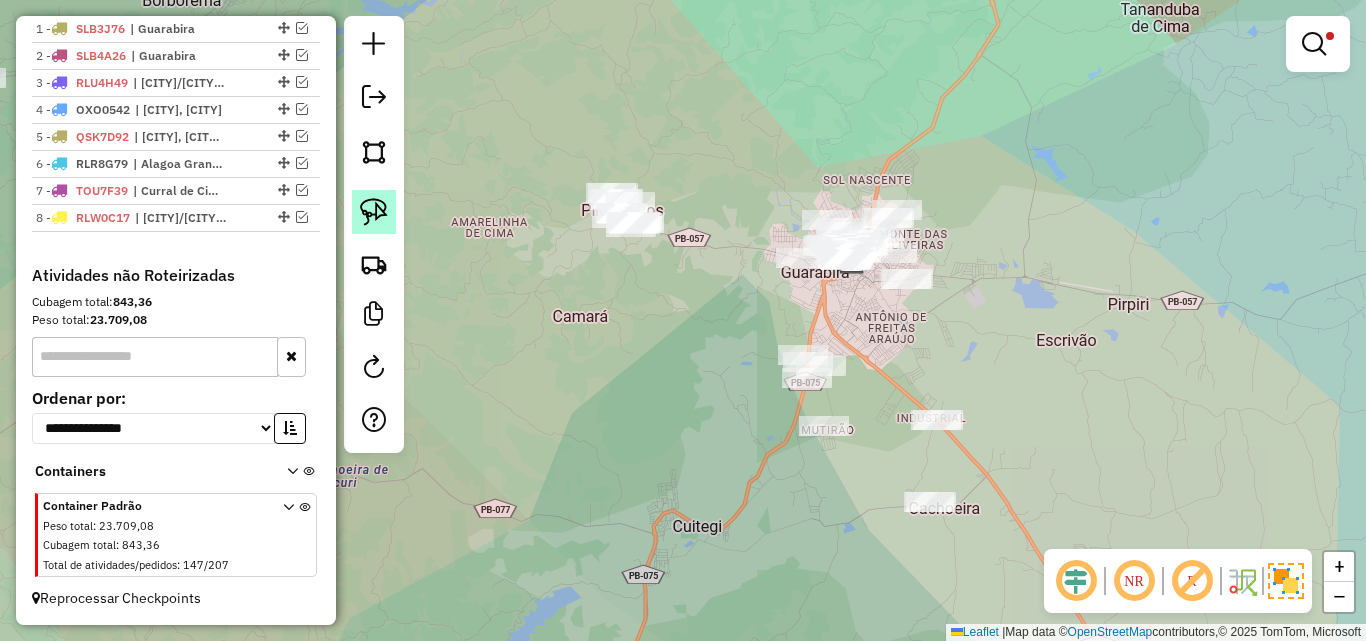 click 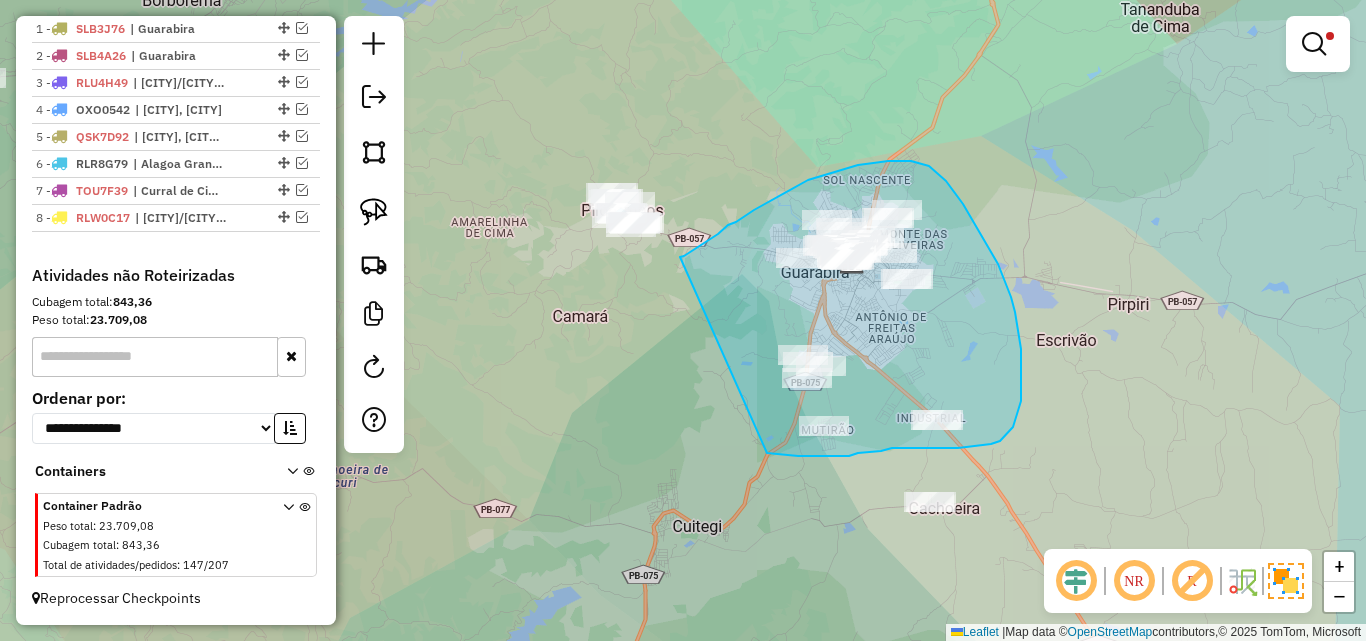 drag, startPoint x: 680, startPoint y: 257, endPoint x: 765, endPoint y: 452, distance: 212.72047 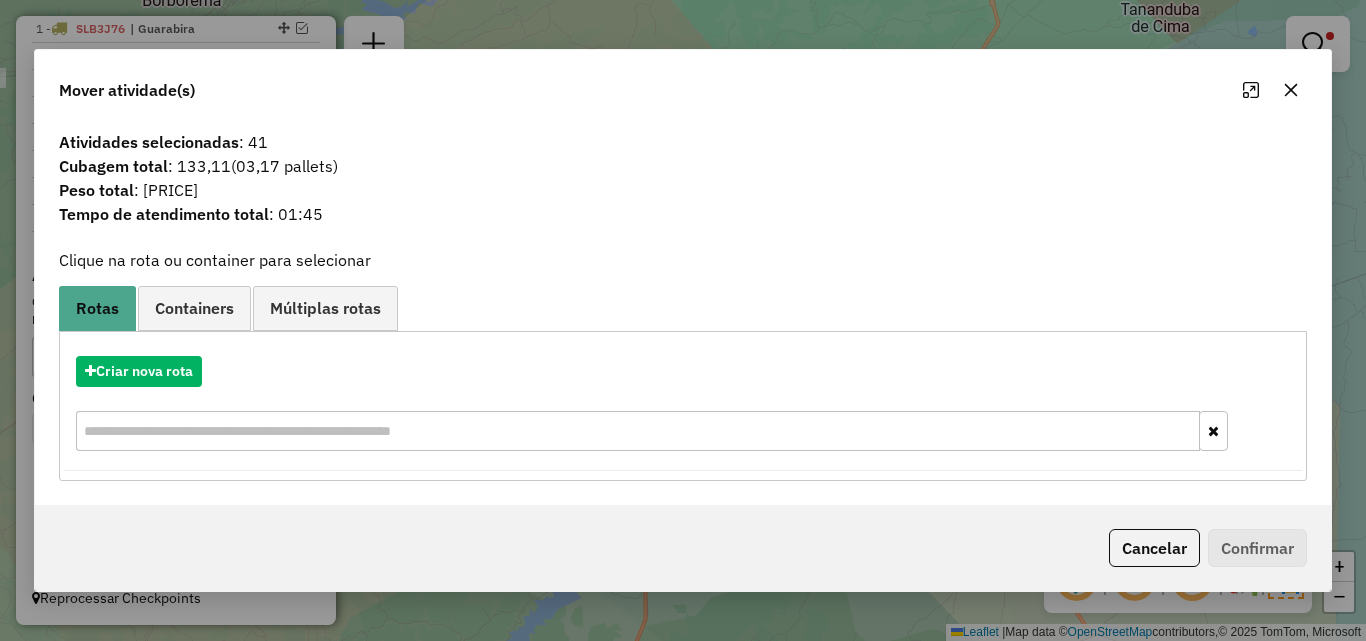 click 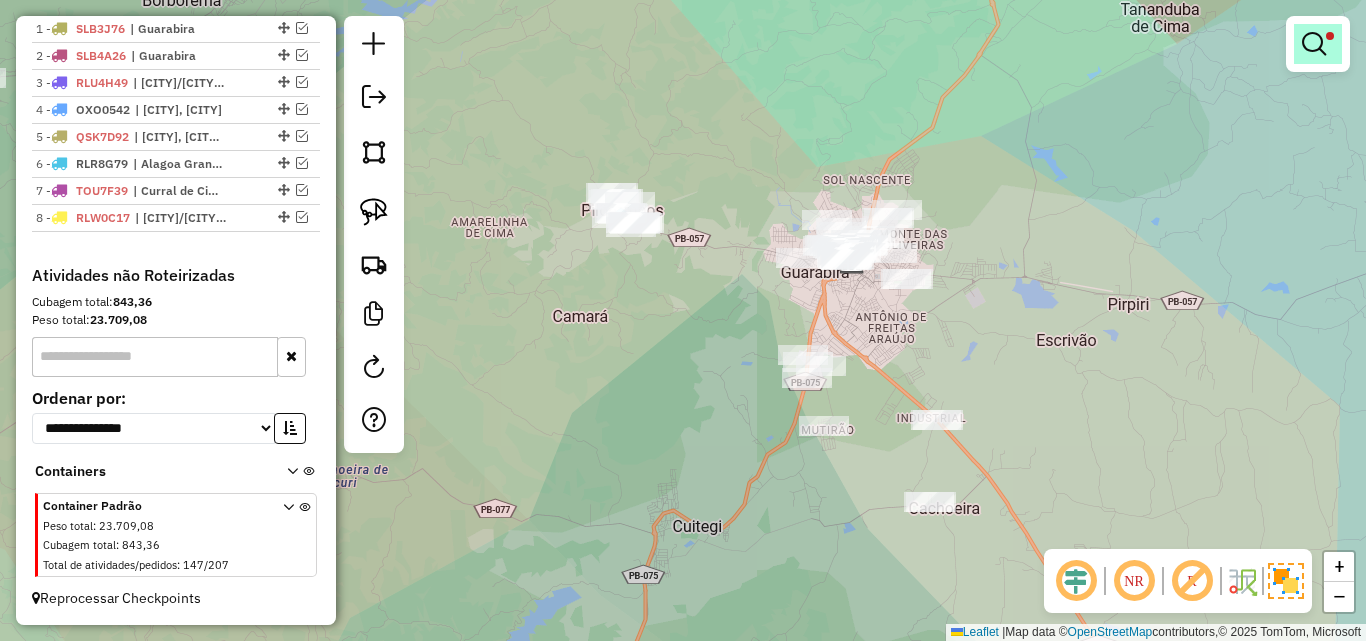 click at bounding box center [1314, 44] 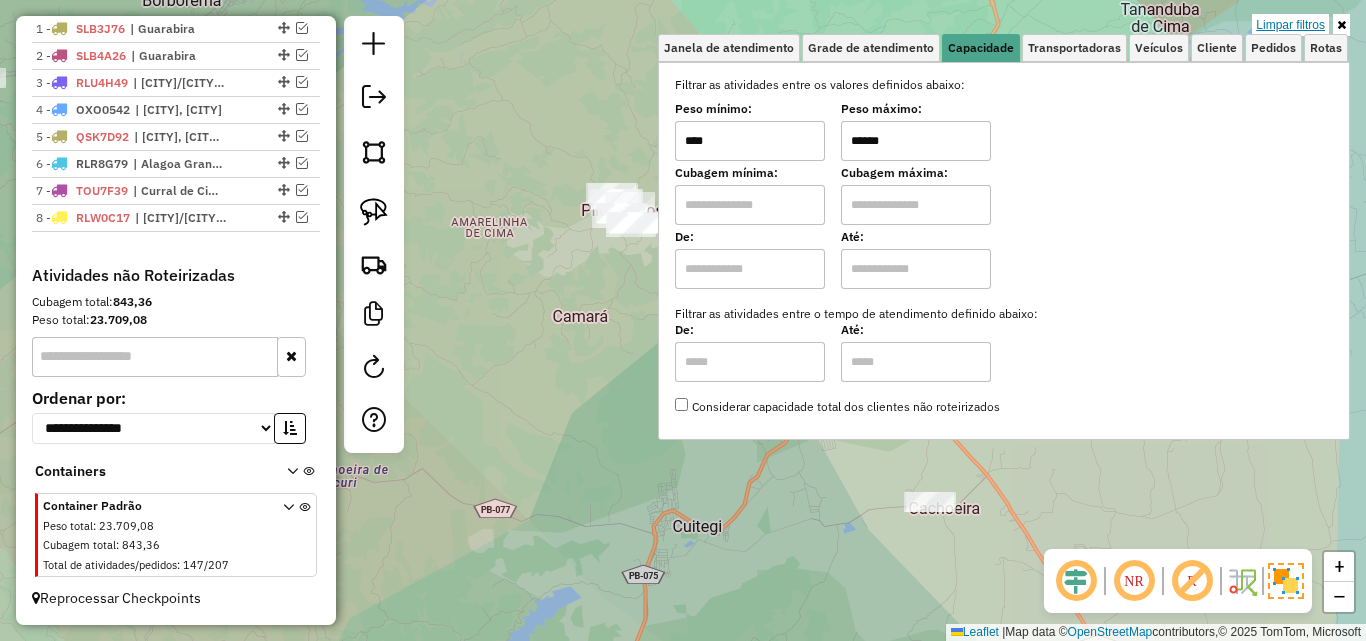 click on "Limpar filtros" at bounding box center (1290, 25) 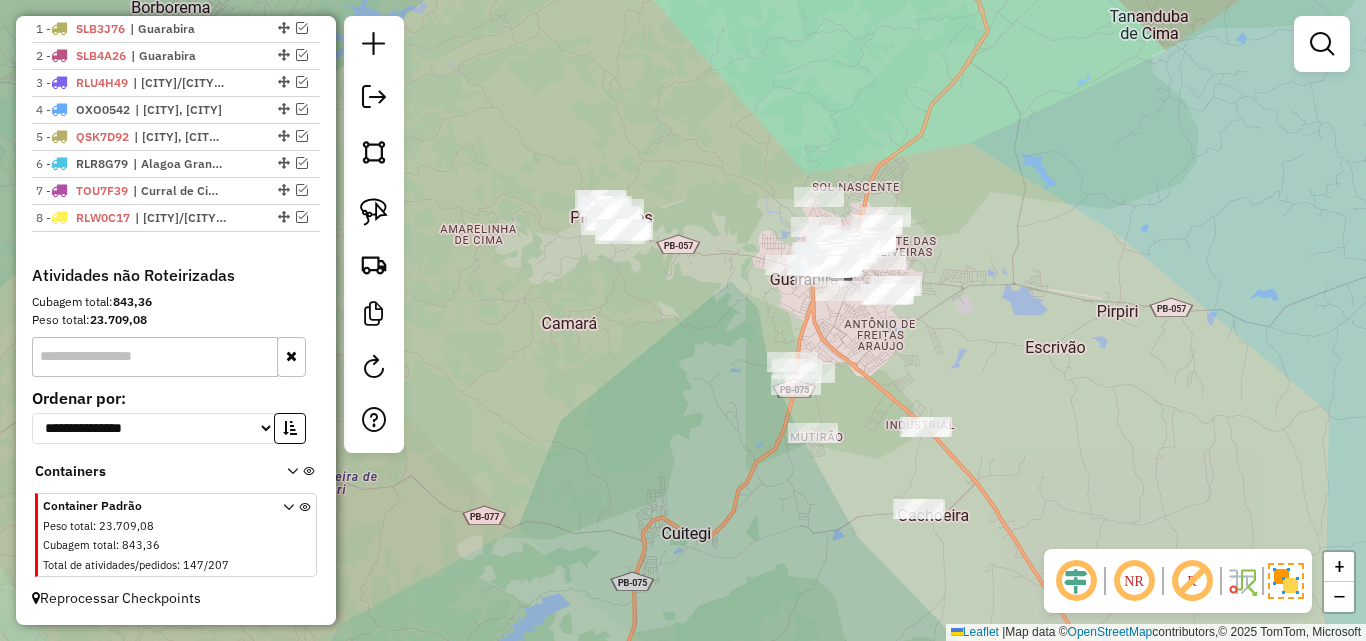 click 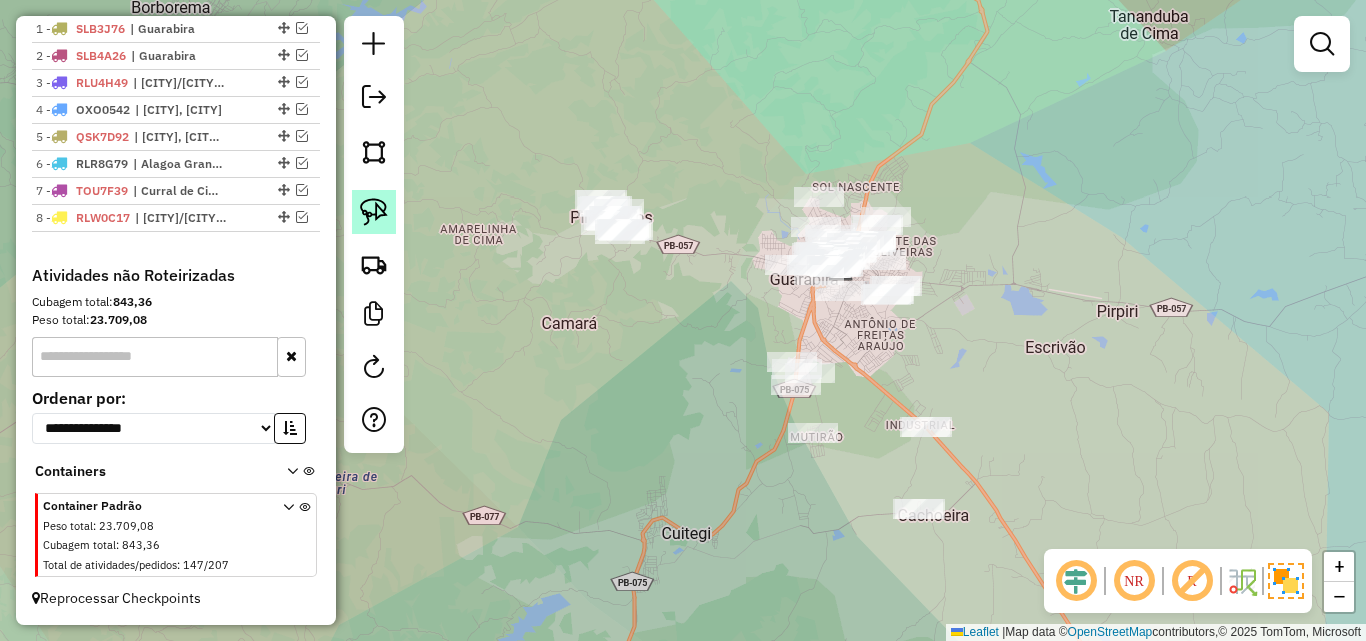 drag, startPoint x: 371, startPoint y: 220, endPoint x: 503, endPoint y: 255, distance: 136.56134 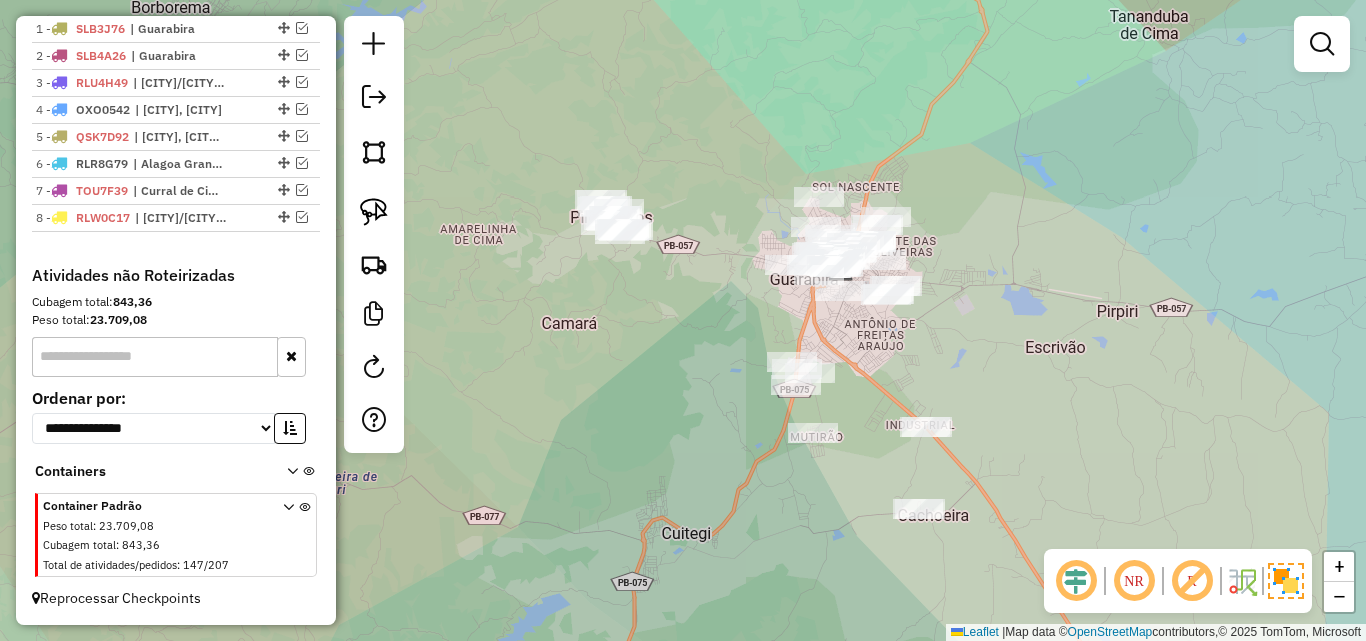 click 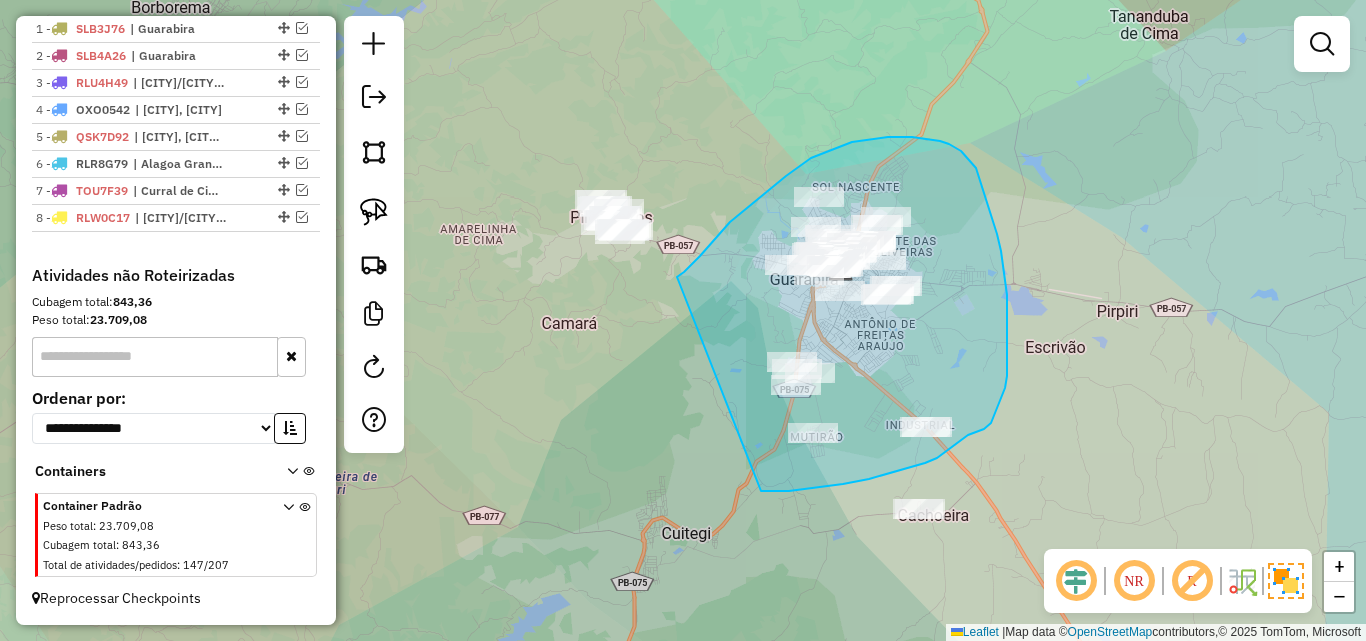 drag, startPoint x: 677, startPoint y: 277, endPoint x: 761, endPoint y: 491, distance: 229.89563 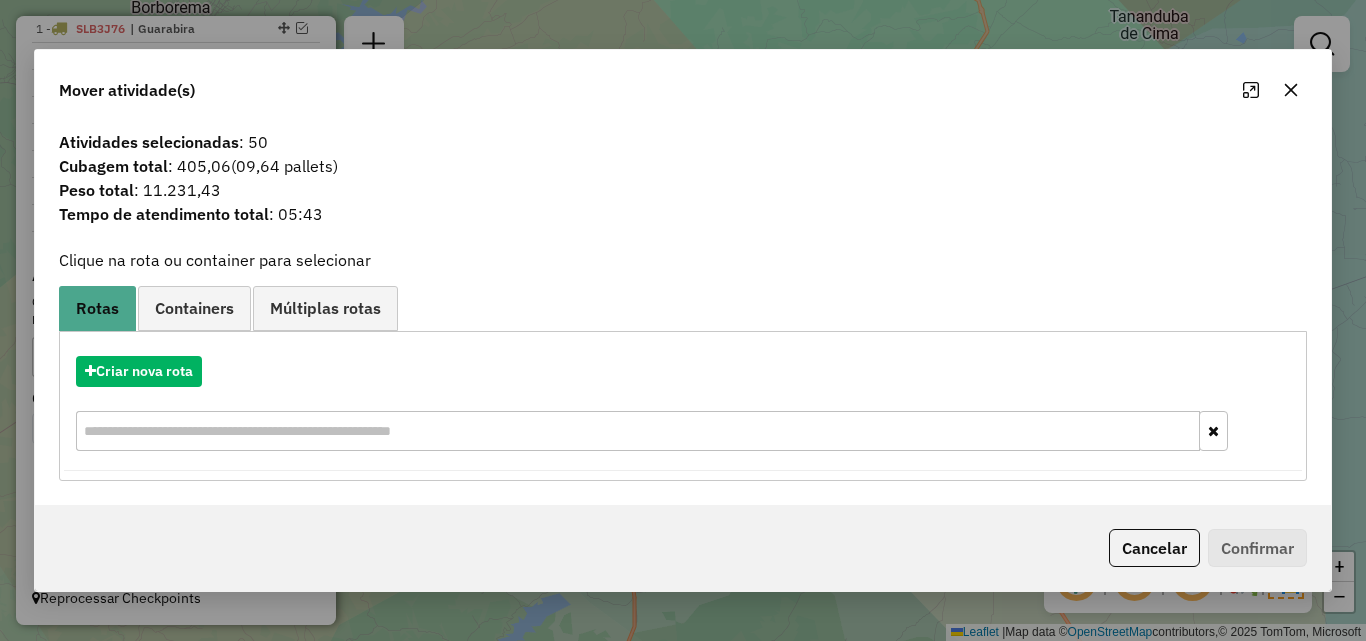 click 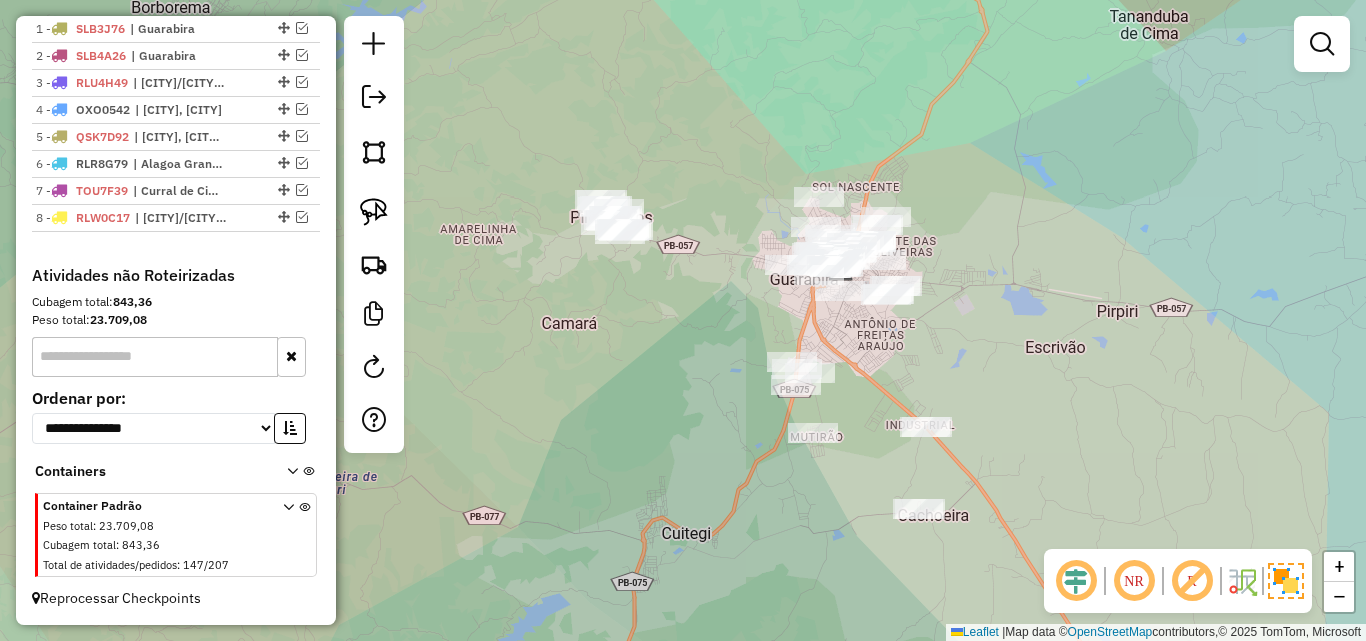drag, startPoint x: 872, startPoint y: 351, endPoint x: 846, endPoint y: 240, distance: 114.00439 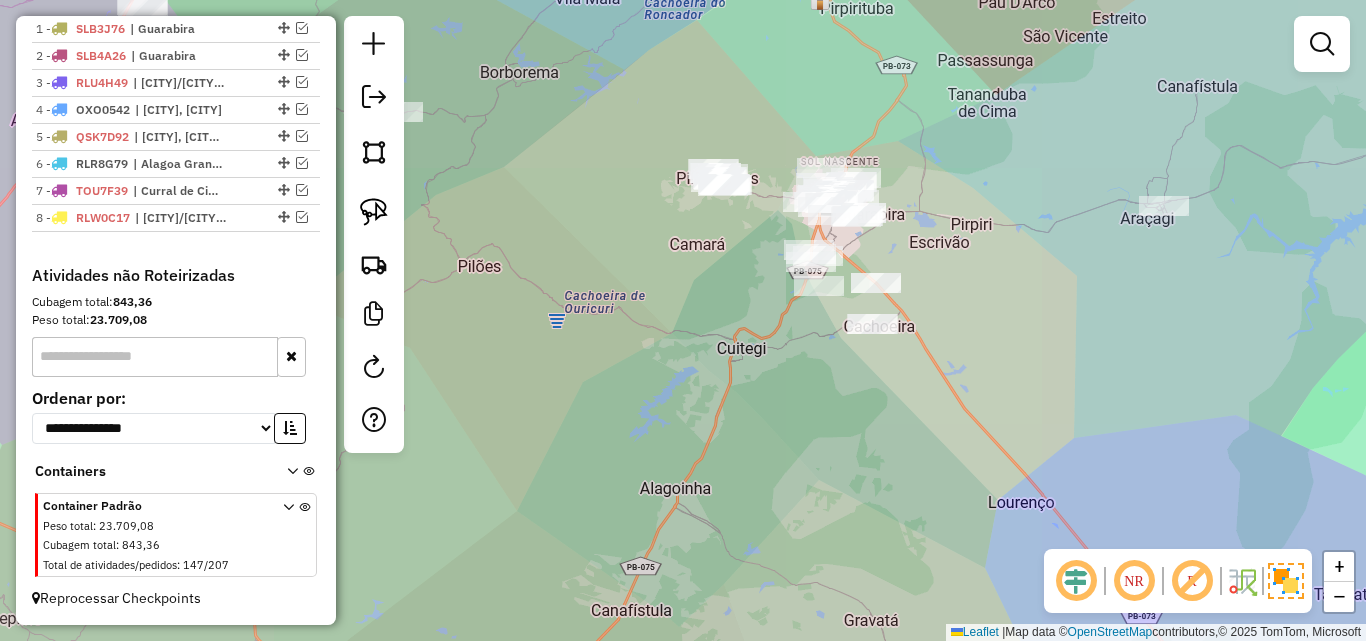 drag, startPoint x: 943, startPoint y: 393, endPoint x: 924, endPoint y: 427, distance: 38.948685 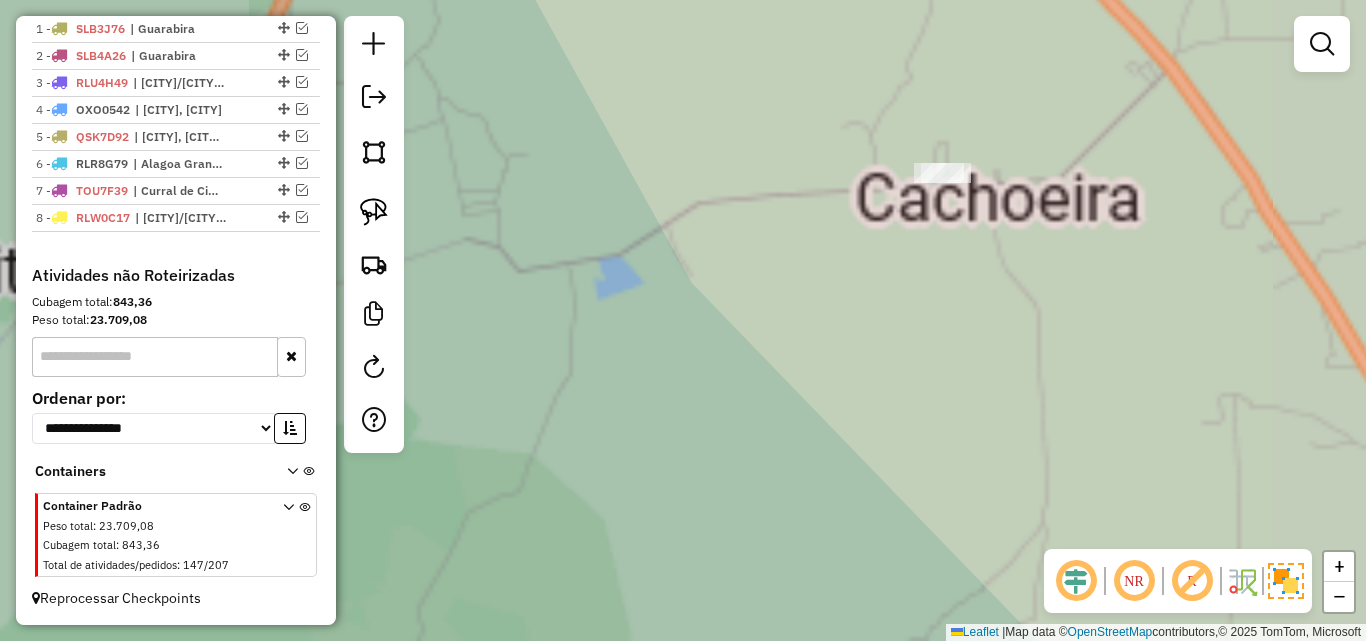 drag, startPoint x: 925, startPoint y: 291, endPoint x: 922, endPoint y: 346, distance: 55.081757 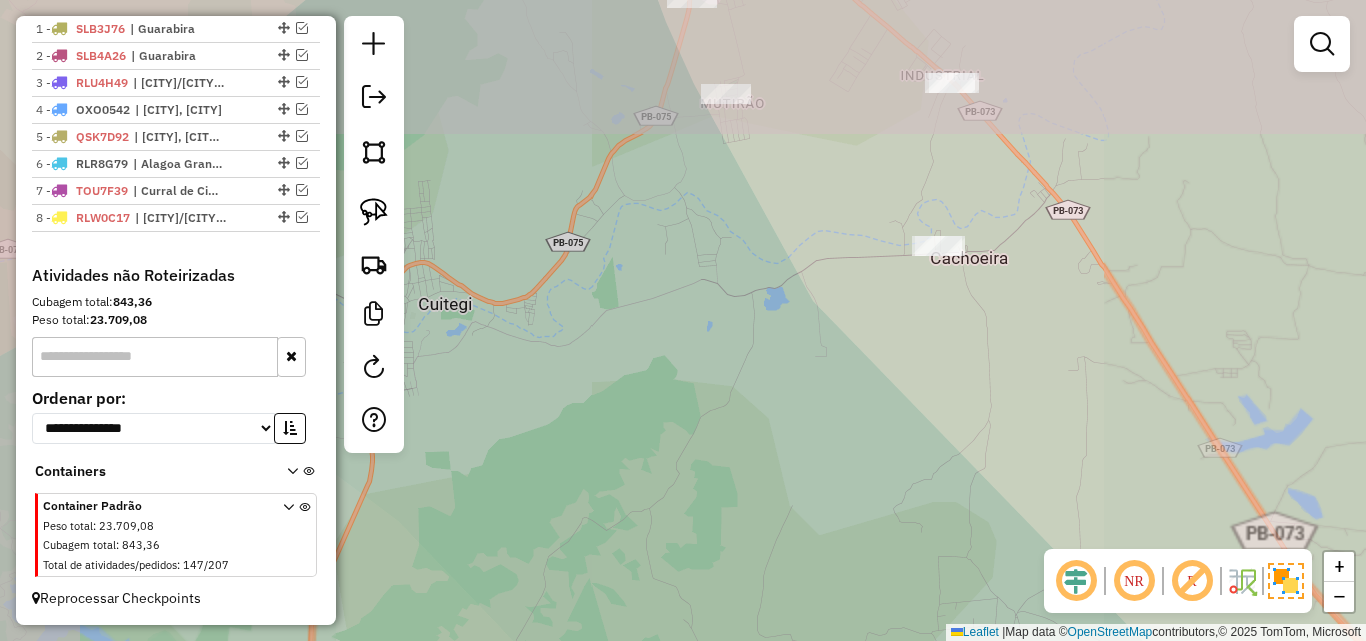 click on "Janela de atendimento Grade de atendimento Capacidade Transportadoras Veículos Cliente Pedidos  Rotas Selecione os dias de semana para filtrar as janelas de atendimento  Seg   Ter   Qua   Qui   Sex   Sáb   Dom  Informe o período da janela de atendimento: De: Até:  Filtrar exatamente a janela do cliente  Considerar janela de atendimento padrão  Selecione os dias de semana para filtrar as grades de atendimento  Seg   Ter   Qua   Qui   Sex   Sáb   Dom   Considerar clientes sem dia de atendimento cadastrado  Clientes fora do dia de atendimento selecionado Filtrar as atividades entre os valores definidos abaixo:  Peso mínimo:   Peso máximo:   Cubagem mínima:   Cubagem máxima:   De:   Até:  Filtrar as atividades entre o tempo de atendimento definido abaixo:  De:   Até:   Considerar capacidade total dos clientes não roteirizados Transportadora: Selecione um ou mais itens Tipo de veículo: Selecione um ou mais itens Veículo: Selecione um ou mais itens Motorista: Selecione um ou mais itens Nome: Rótulo:" 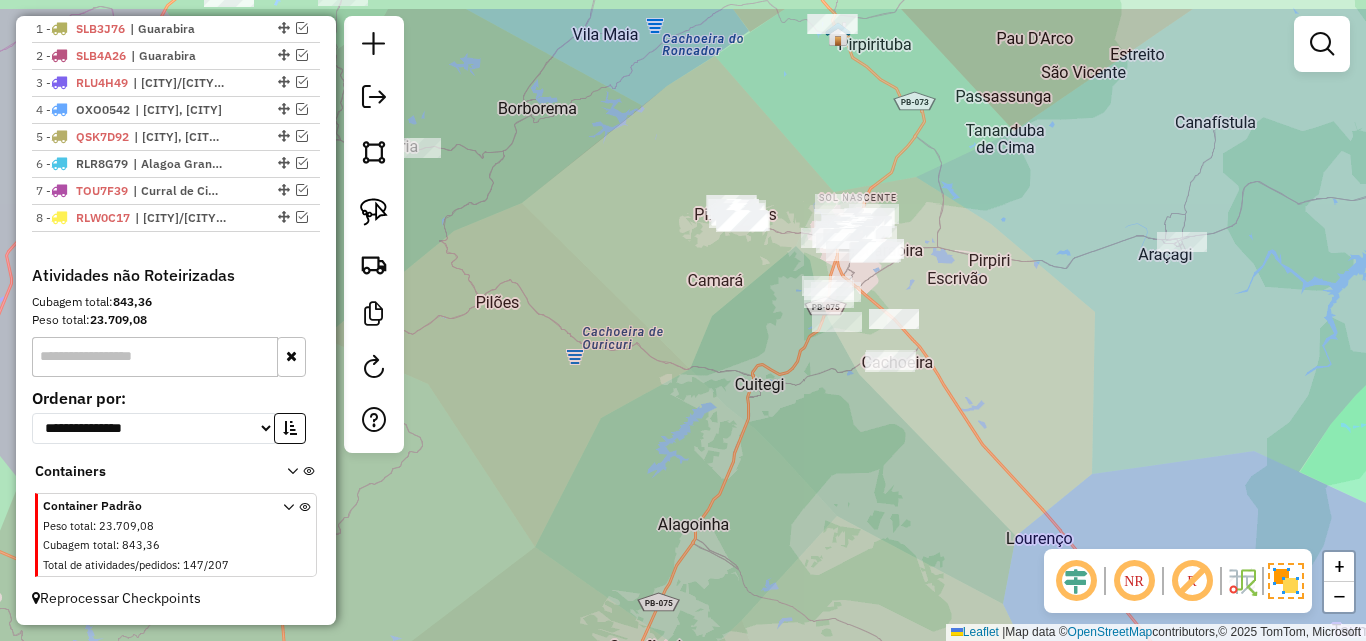 drag, startPoint x: 992, startPoint y: 327, endPoint x: 1005, endPoint y: 363, distance: 38.27532 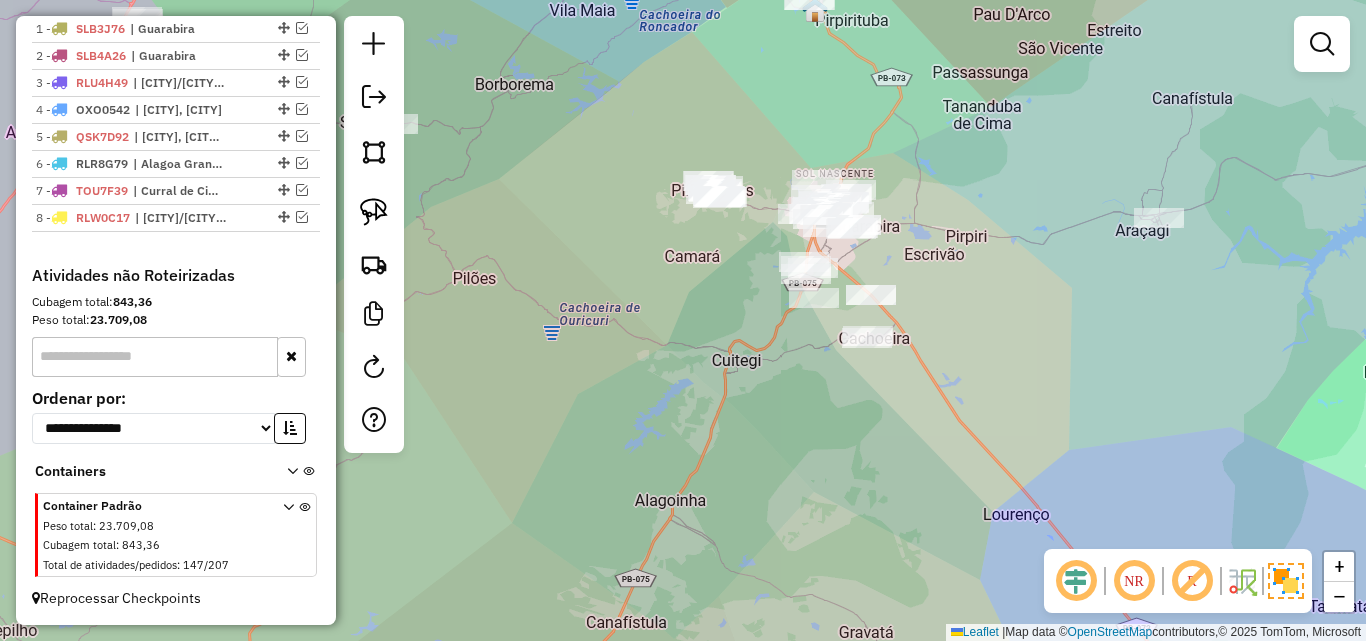 drag, startPoint x: 1101, startPoint y: 381, endPoint x: 900, endPoint y: 139, distance: 314.58704 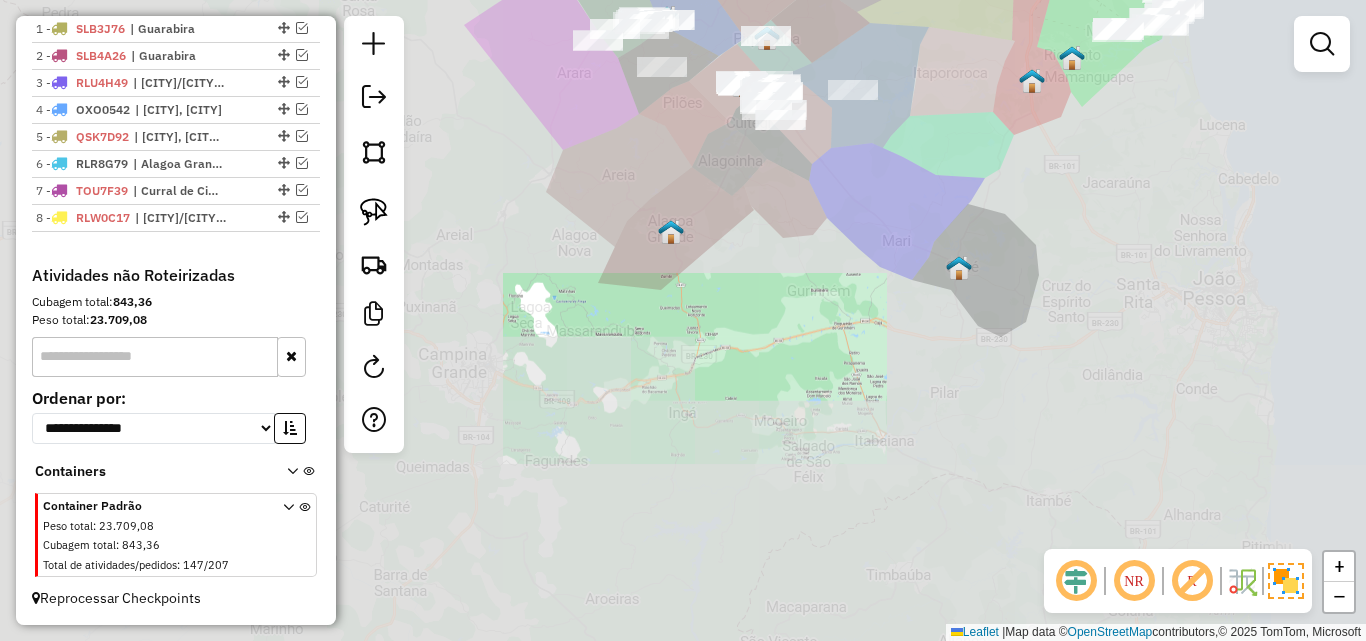 drag, startPoint x: 897, startPoint y: 277, endPoint x: 931, endPoint y: 379, distance: 107.51744 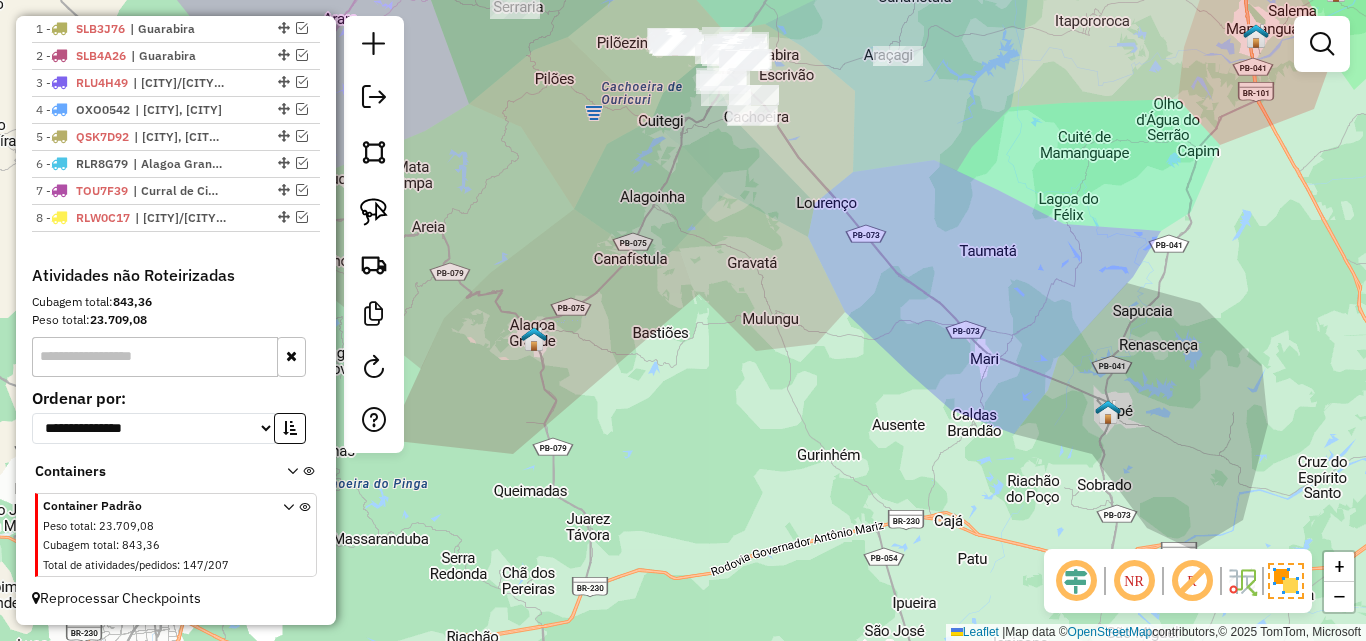 drag, startPoint x: 816, startPoint y: 226, endPoint x: 862, endPoint y: 332, distance: 115.55086 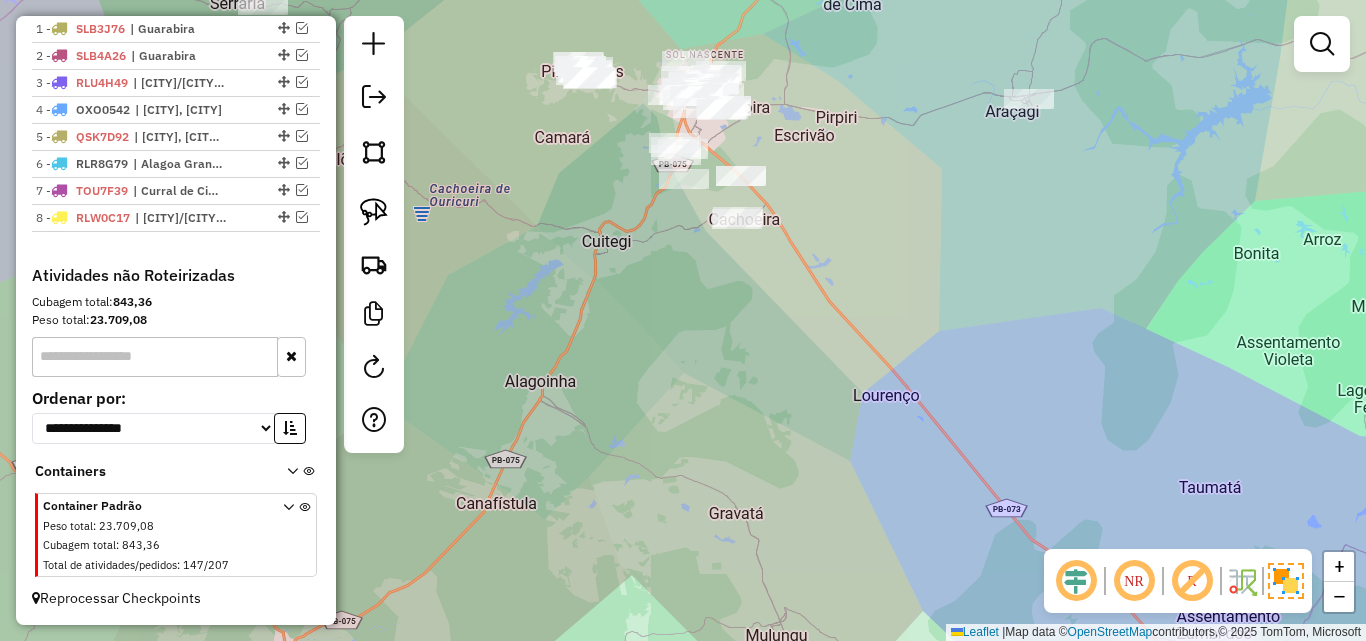 drag, startPoint x: 846, startPoint y: 260, endPoint x: 878, endPoint y: 327, distance: 74.24958 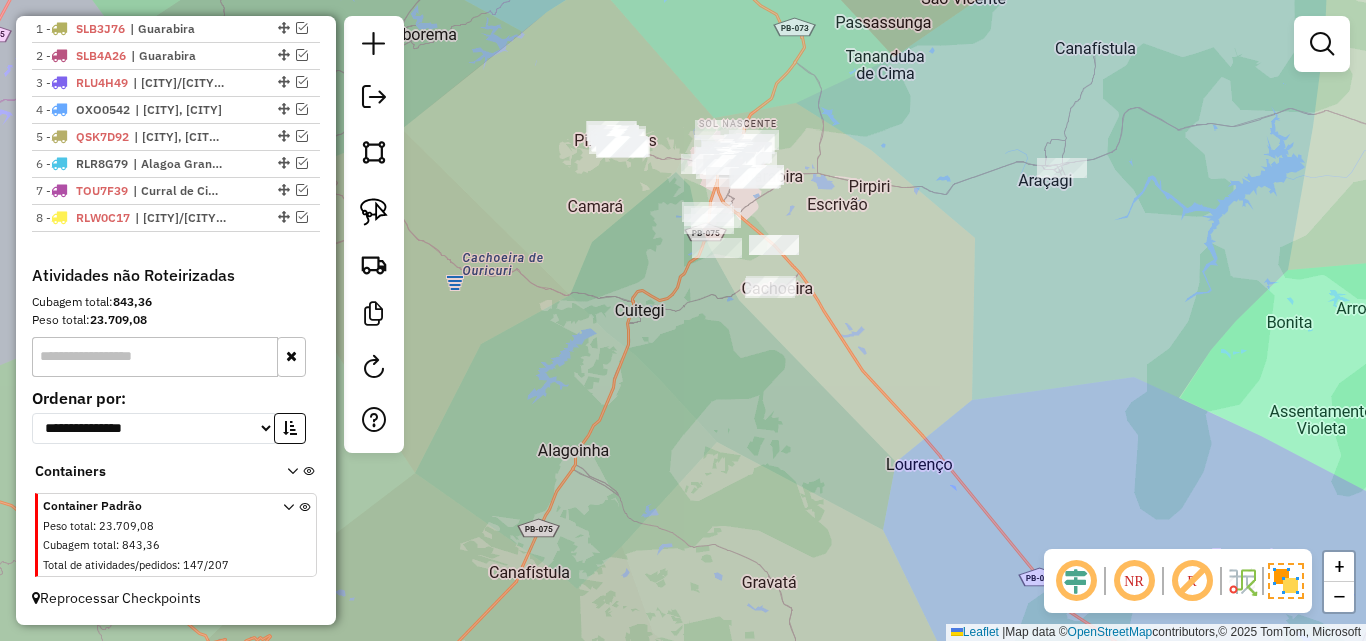 drag, startPoint x: 893, startPoint y: 377, endPoint x: 903, endPoint y: 381, distance: 10.770329 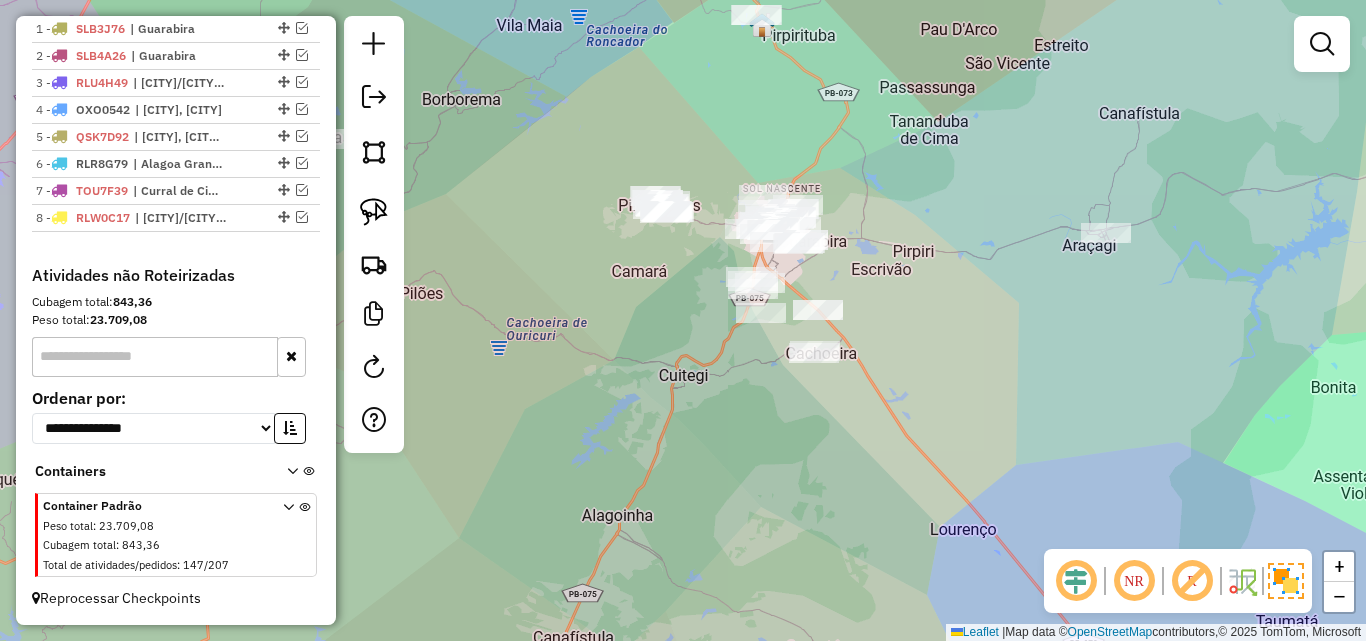 click on "Janela de atendimento Grade de atendimento Capacidade Transportadoras Veículos Cliente Pedidos  Rotas Selecione os dias de semana para filtrar as janelas de atendimento  Seg   Ter   Qua   Qui   Sex   Sáb   Dom  Informe o período da janela de atendimento: De: Até:  Filtrar exatamente a janela do cliente  Considerar janela de atendimento padrão  Selecione os dias de semana para filtrar as grades de atendimento  Seg   Ter   Qua   Qui   Sex   Sáb   Dom   Considerar clientes sem dia de atendimento cadastrado  Clientes fora do dia de atendimento selecionado Filtrar as atividades entre os valores definidos abaixo:  Peso mínimo:   Peso máximo:   Cubagem mínima:   Cubagem máxima:   De:   Até:  Filtrar as atividades entre o tempo de atendimento definido abaixo:  De:   Até:   Considerar capacidade total dos clientes não roteirizados Transportadora: Selecione um ou mais itens Tipo de veículo: Selecione um ou mais itens Veículo: Selecione um ou mais itens Motorista: Selecione um ou mais itens Nome: Rótulo:" 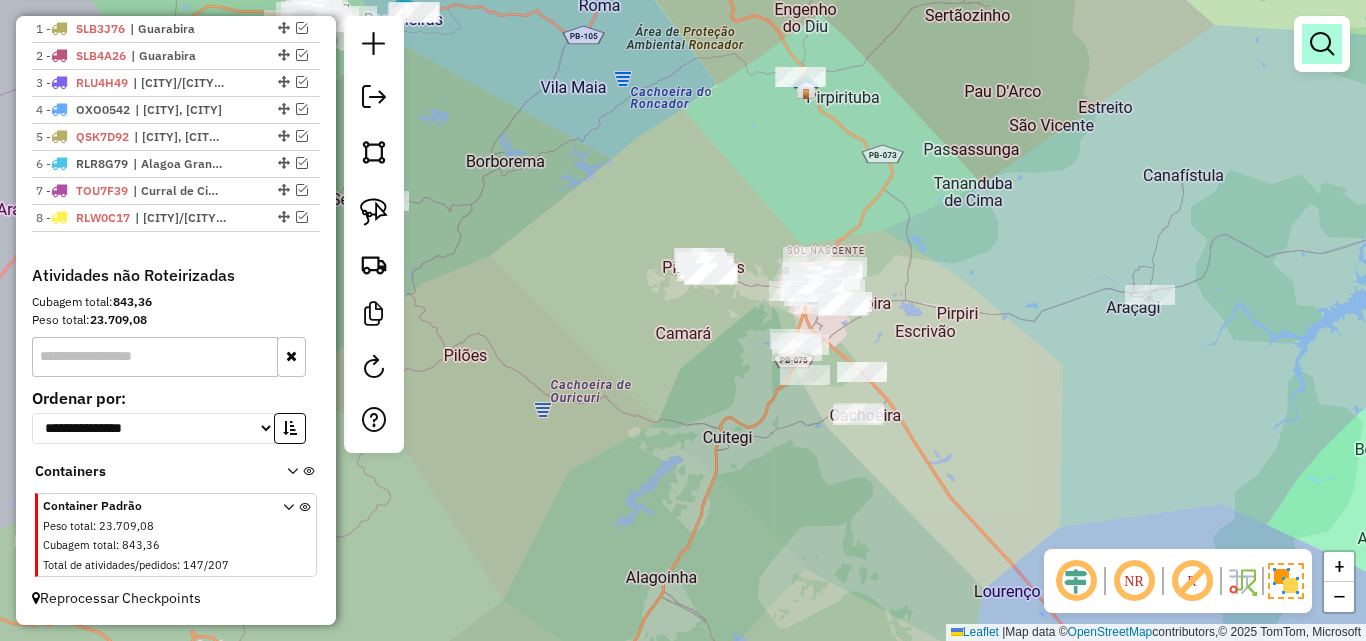 click at bounding box center [1322, 44] 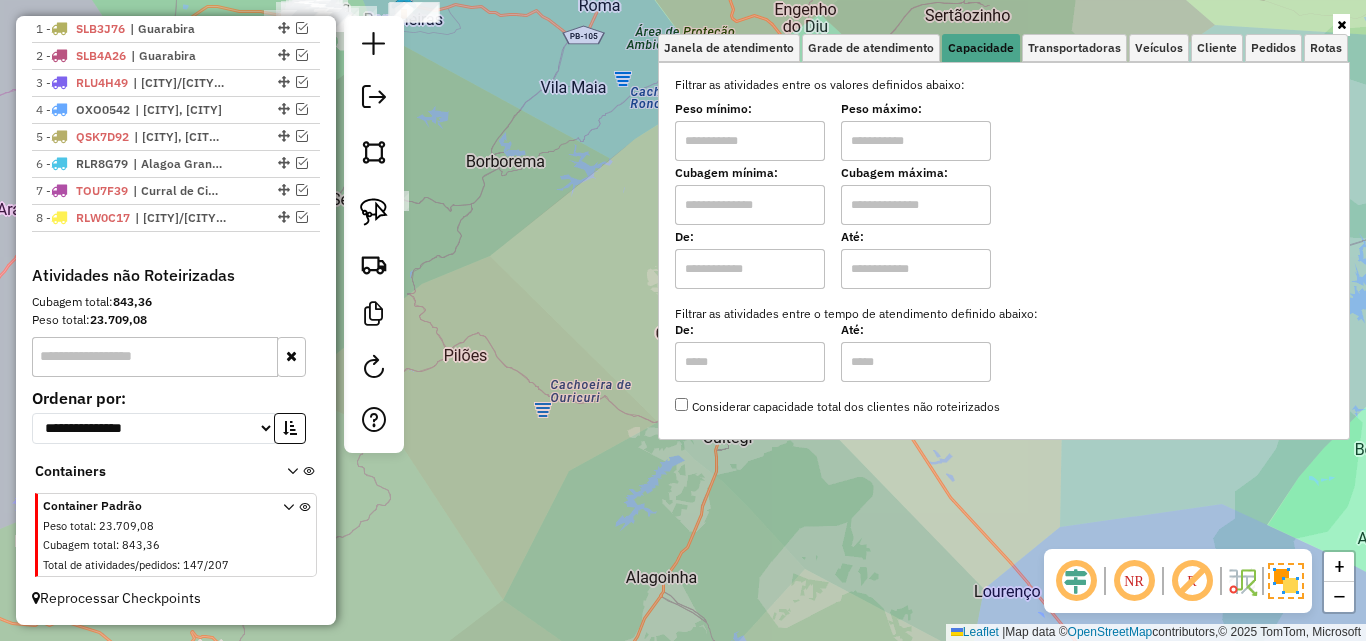 click at bounding box center (750, 141) 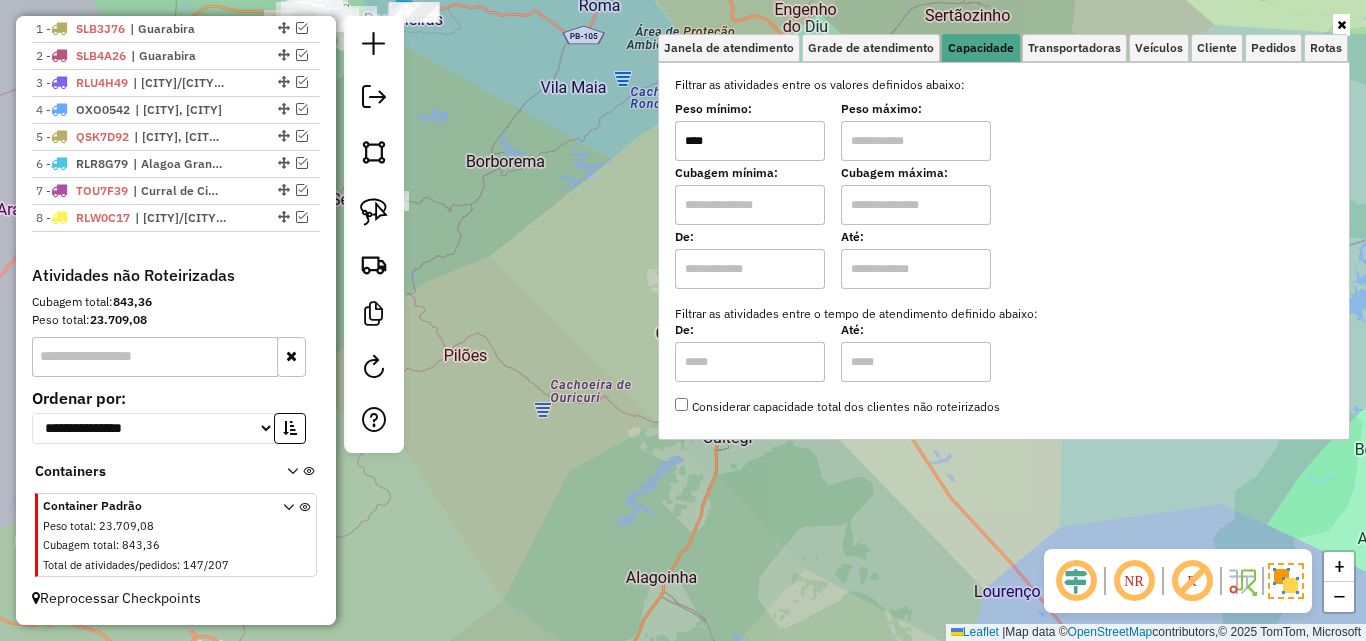 click at bounding box center (916, 141) 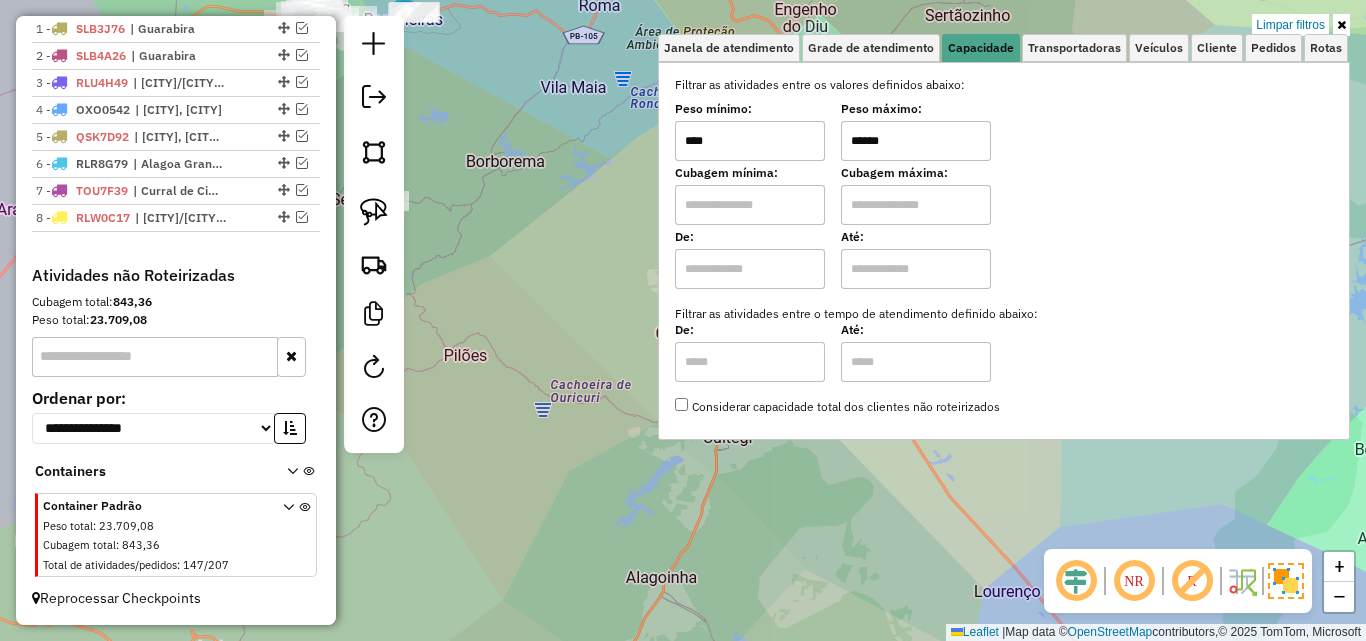 click on "Limpar filtros Janela de atendimento Grade de atendimento Capacidade Transportadoras Veículos Cliente Pedidos  Rotas Selecione os dias de semana para filtrar as janelas de atendimento  Seg   Ter   Qua   Qui   Sex   Sáb   Dom  Informe o período da janela de atendimento: De: Até:  Filtrar exatamente a janela do cliente  Considerar janela de atendimento padrão  Selecione os dias de semana para filtrar as grades de atendimento  Seg   Ter   Qua   Qui   Sex   Sáb   Dom   Considerar clientes sem dia de atendimento cadastrado  Clientes fora do dia de atendimento selecionado Filtrar as atividades entre os valores definidos abaixo:  Peso mínimo:  ****  Peso máximo:  ******  Cubagem mínima:   Cubagem máxima:   De:   Até:  Filtrar as atividades entre o tempo de atendimento definido abaixo:  De:   Até:   Considerar capacidade total dos clientes não roteirizados Transportadora: Selecione um ou mais itens Tipo de veículo: Selecione um ou mais itens Veículo: Selecione um ou mais itens Motorista: Nome: Rótulo:" 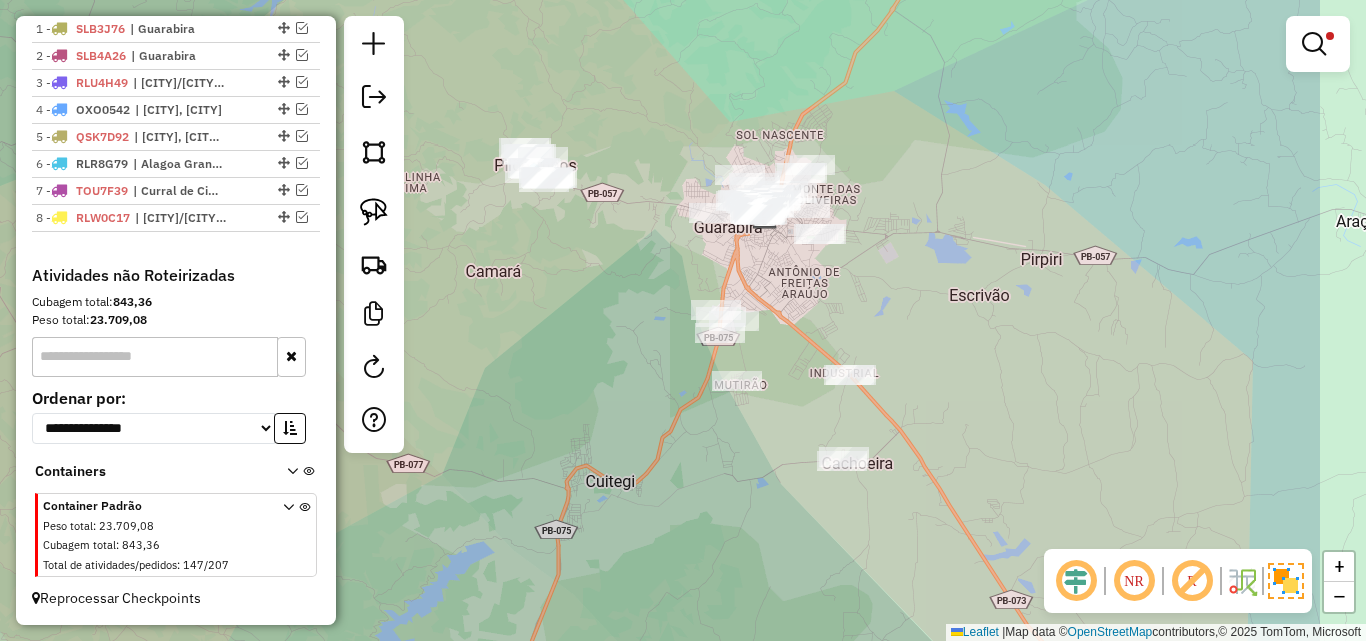 drag, startPoint x: 723, startPoint y: 354, endPoint x: 548, endPoint y: 316, distance: 179.0782 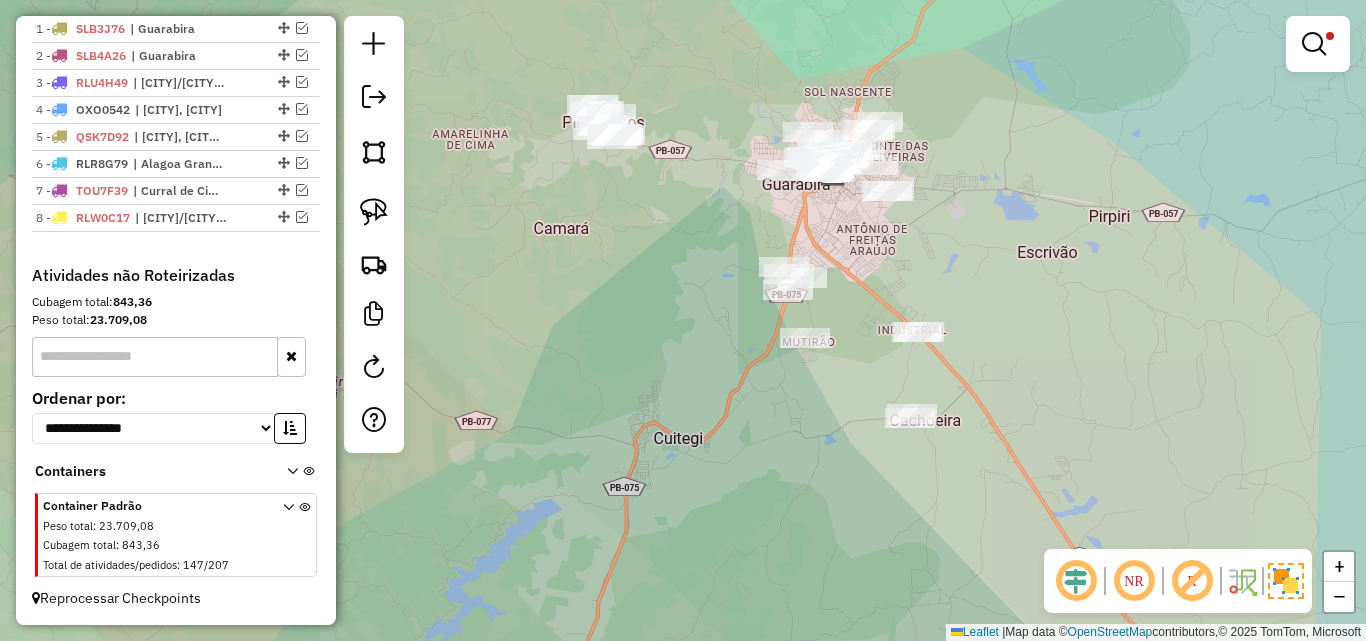 drag, startPoint x: 643, startPoint y: 209, endPoint x: 583, endPoint y: 228, distance: 62.936478 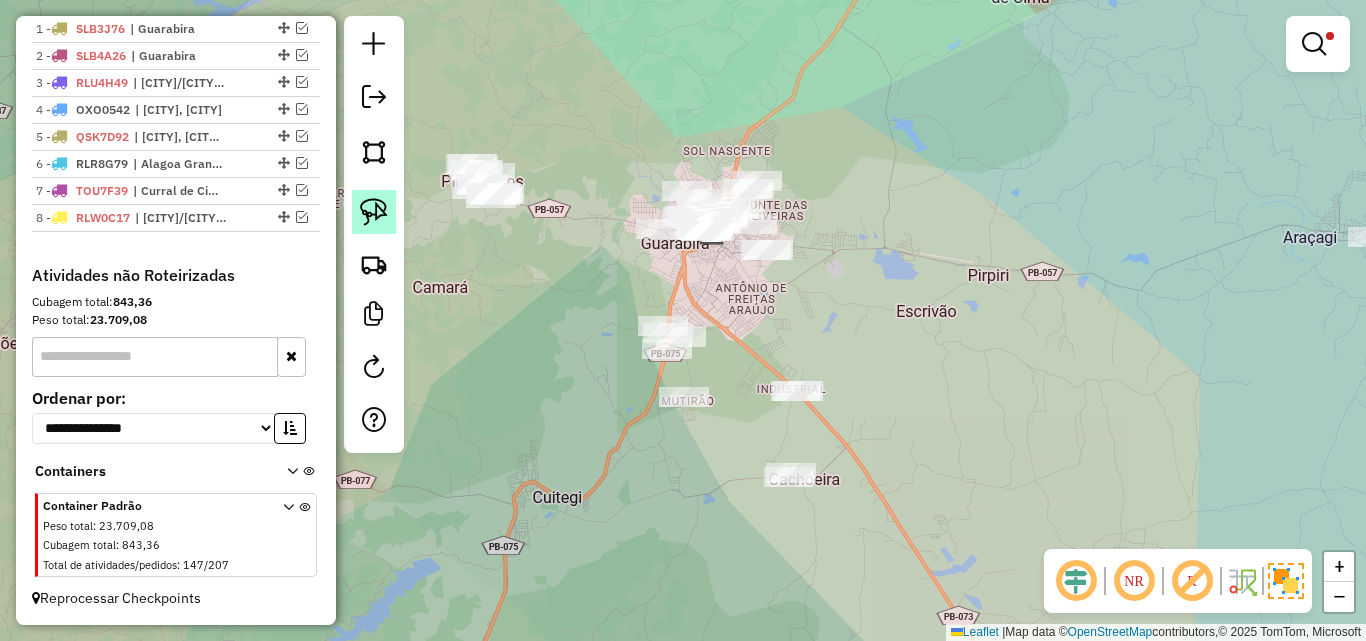 click 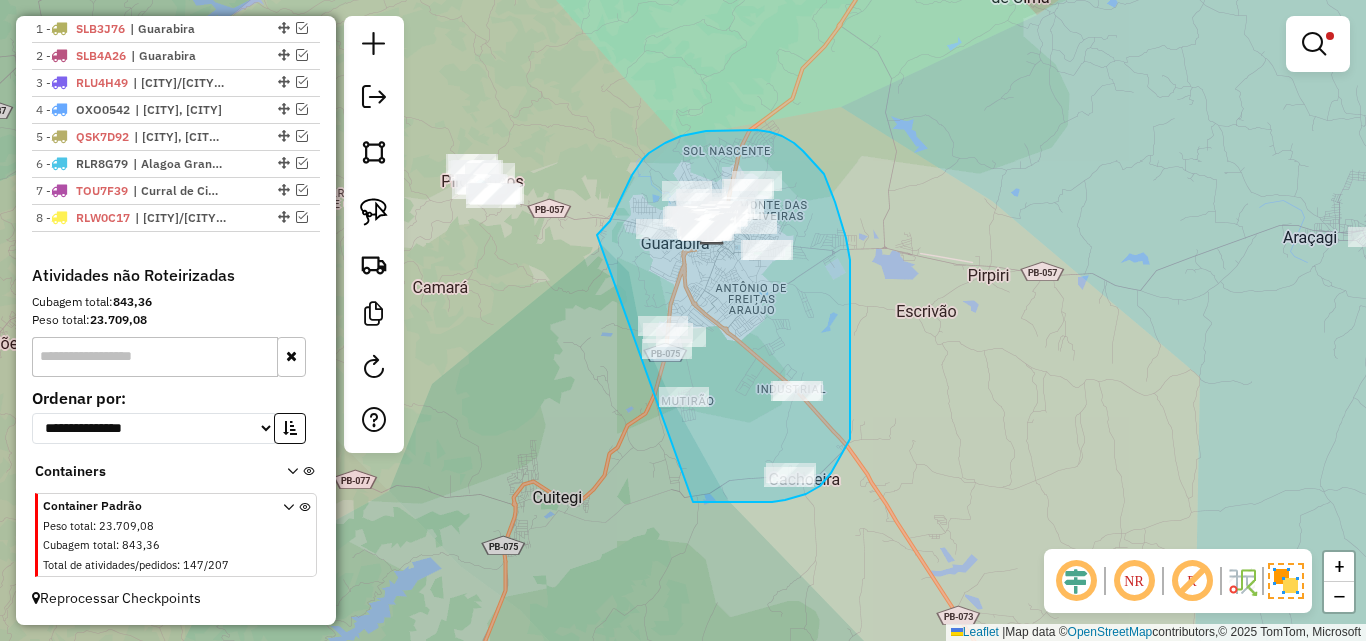 drag, startPoint x: 616, startPoint y: 209, endPoint x: 685, endPoint y: 495, distance: 294.20572 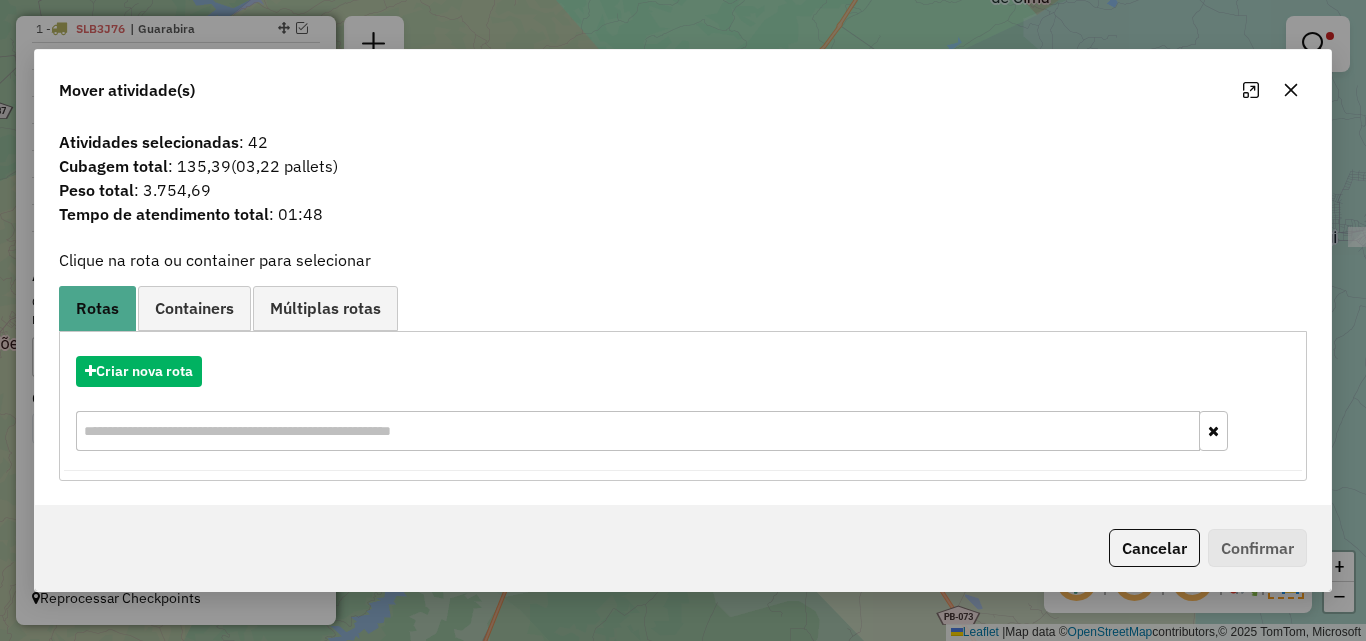 drag, startPoint x: 1287, startPoint y: 92, endPoint x: 1299, endPoint y: 79, distance: 17.691807 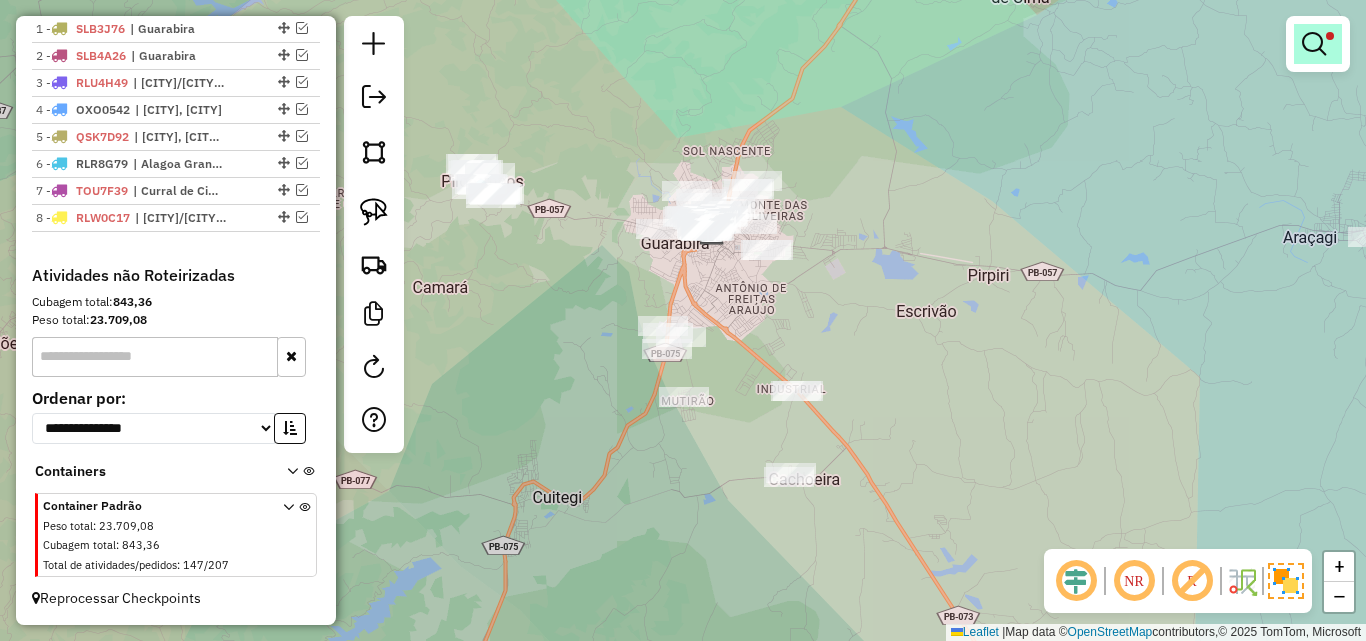click at bounding box center (1318, 44) 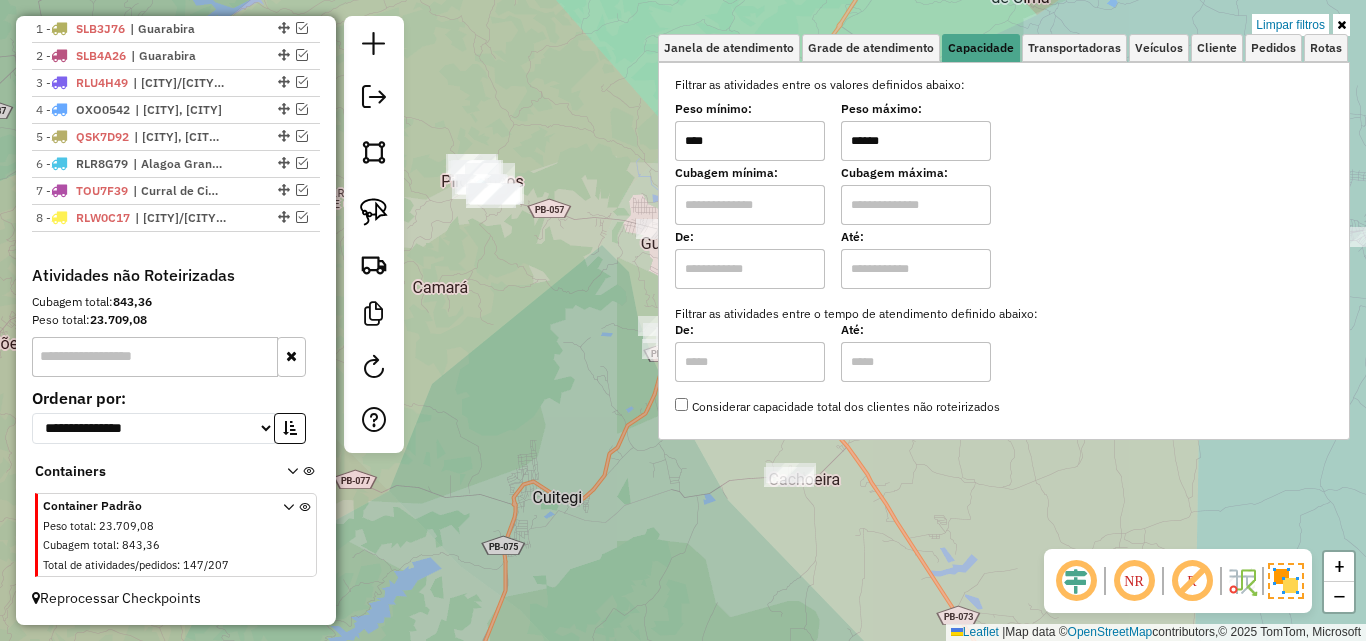 click on "******" at bounding box center [916, 141] 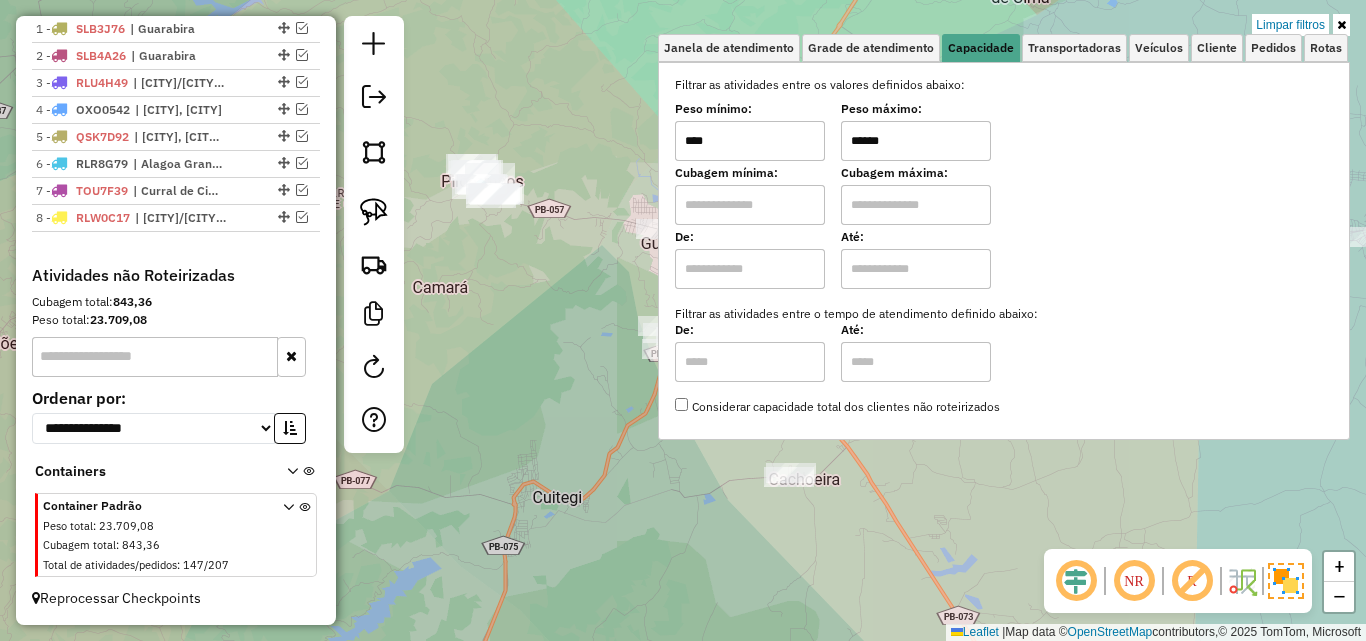 type on "******" 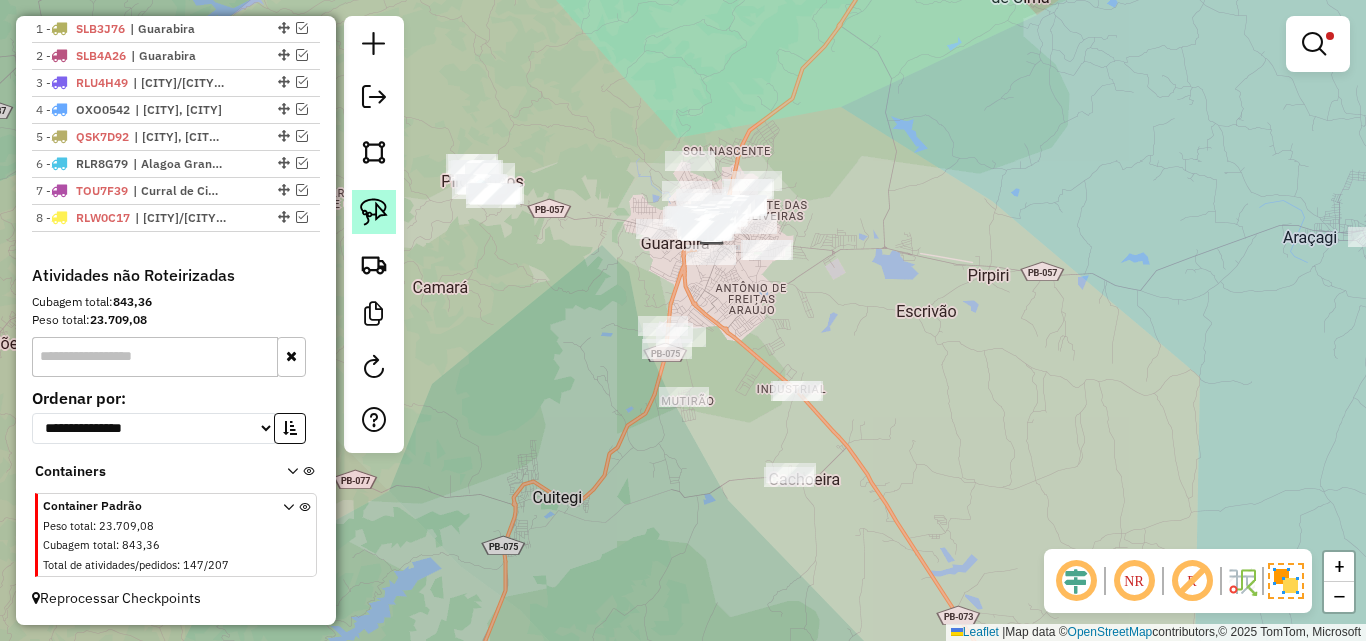 click 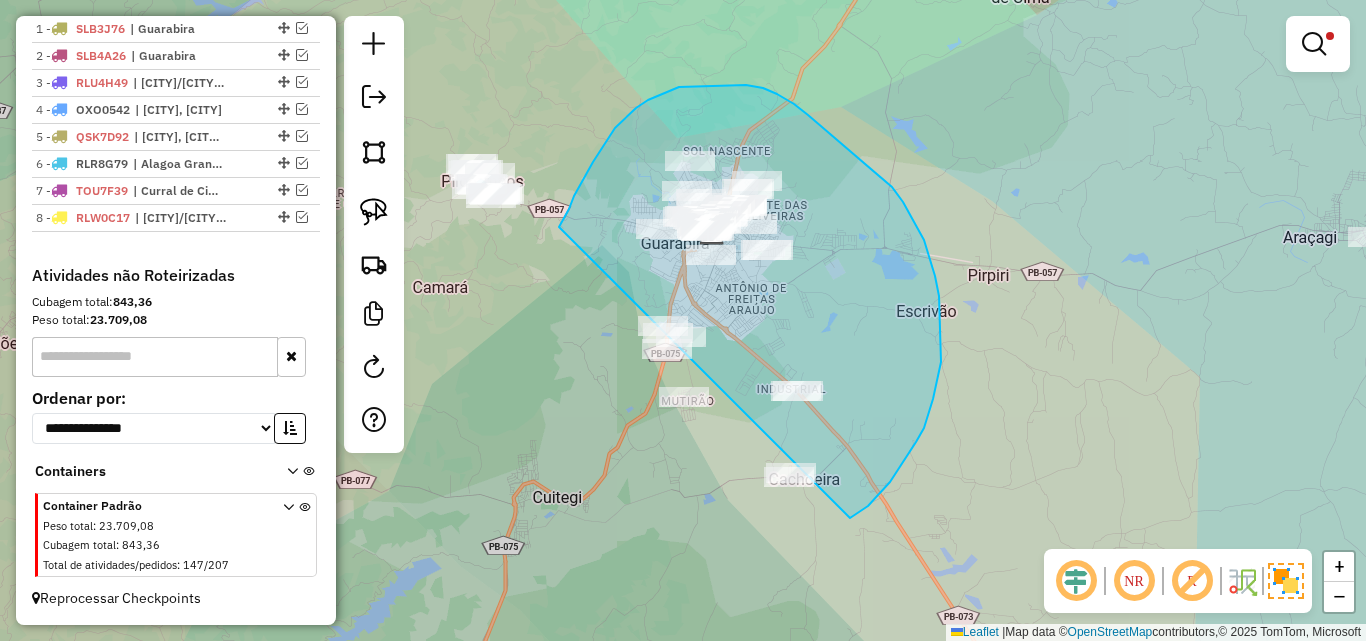 drag, startPoint x: 569, startPoint y: 209, endPoint x: 675, endPoint y: 512, distance: 321.00623 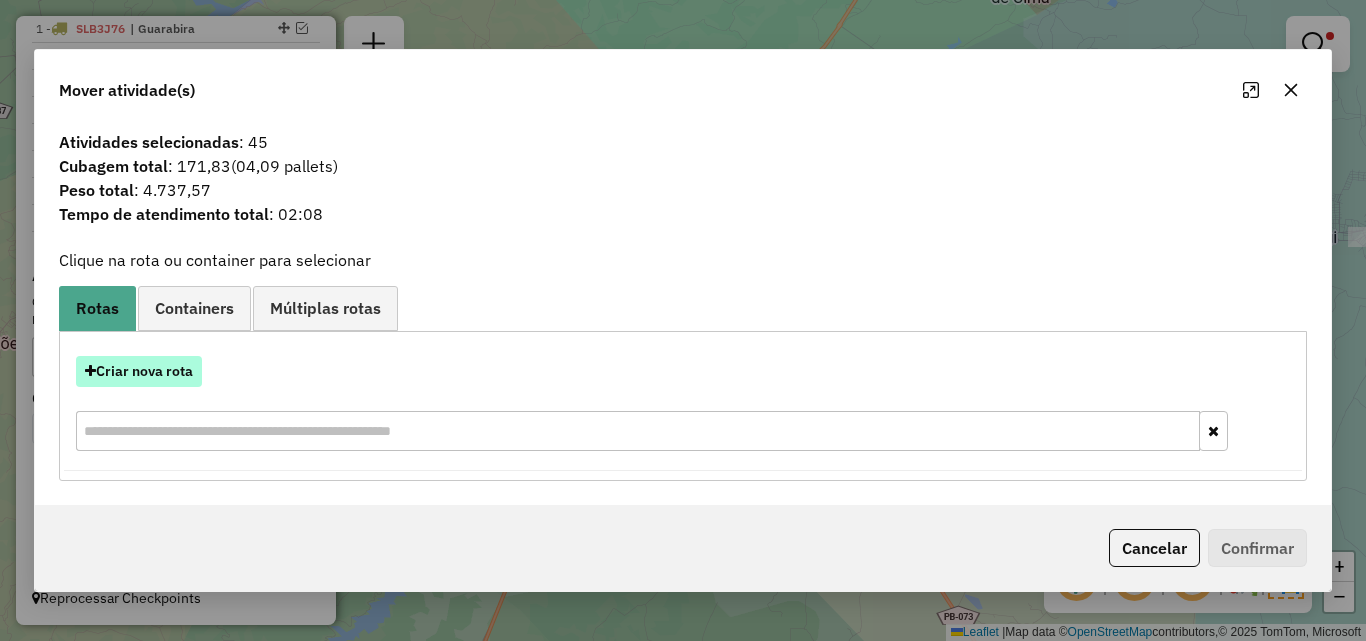 click on "Criar nova rota" at bounding box center (139, 371) 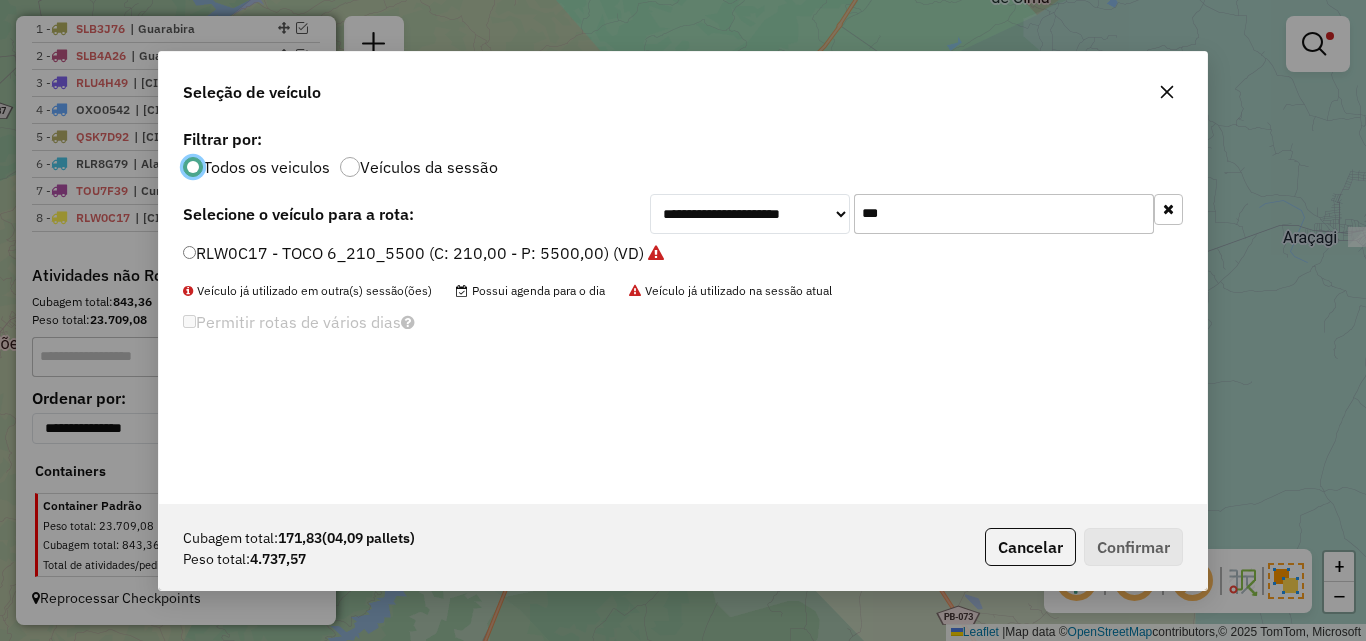 scroll, scrollTop: 11, scrollLeft: 6, axis: both 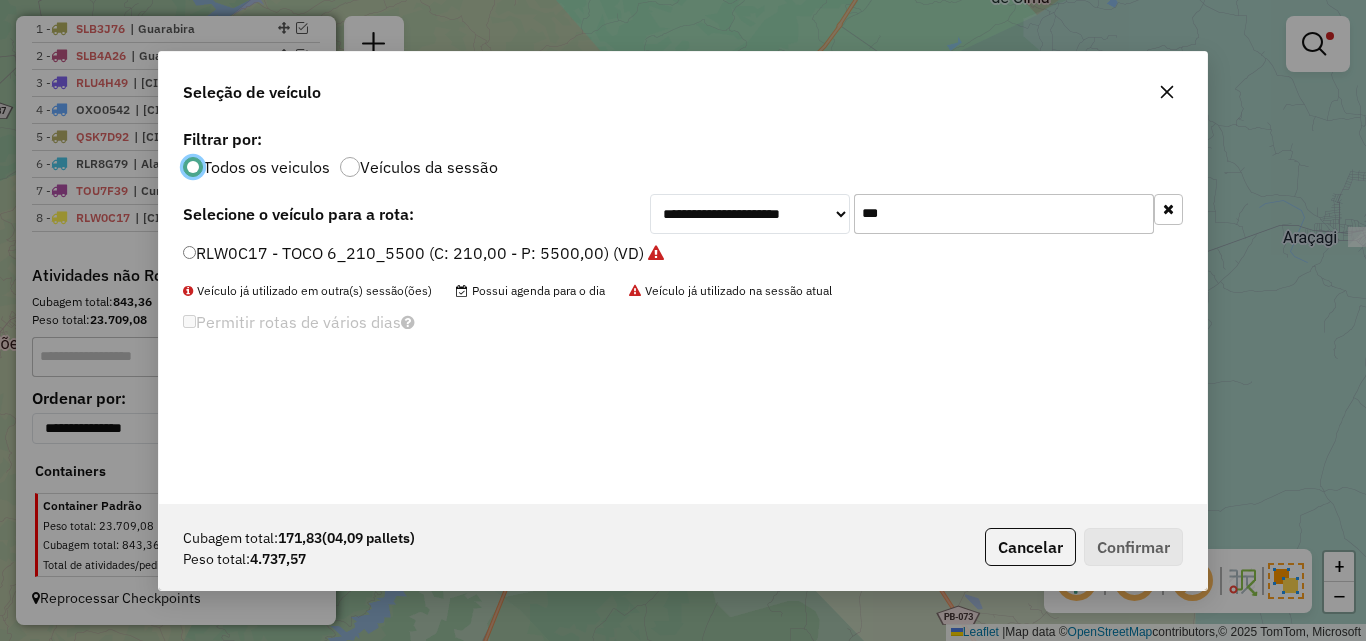 click on "***" 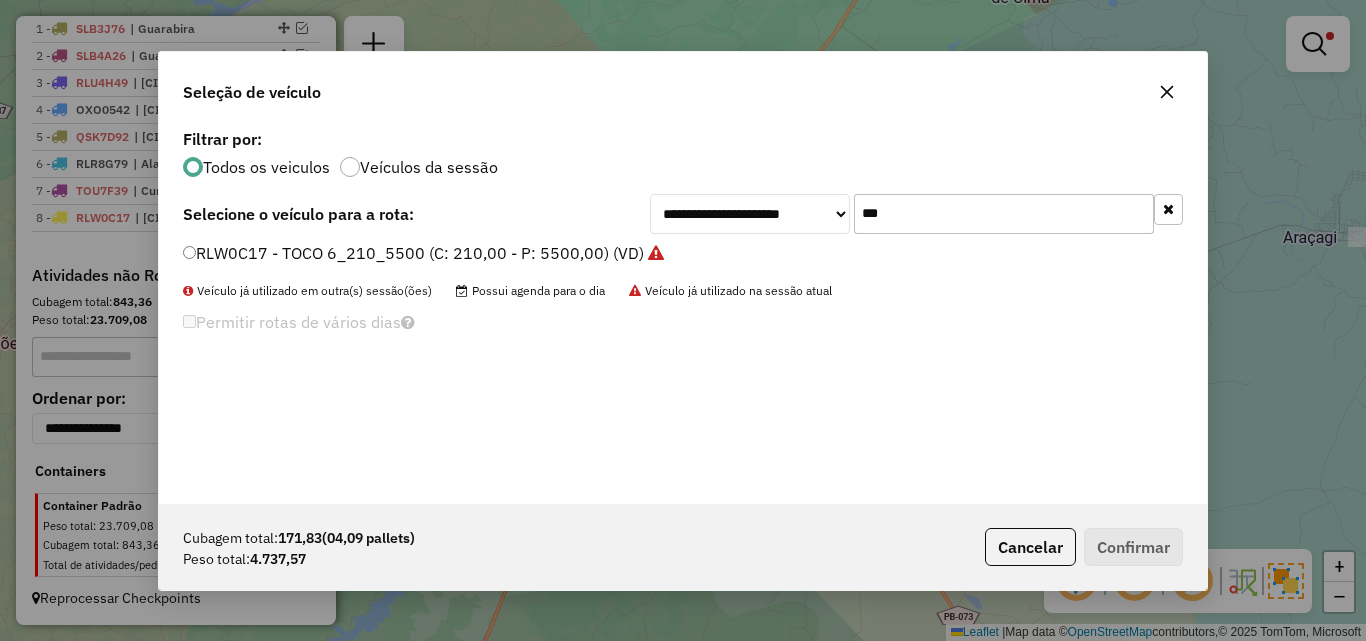 click on "***" 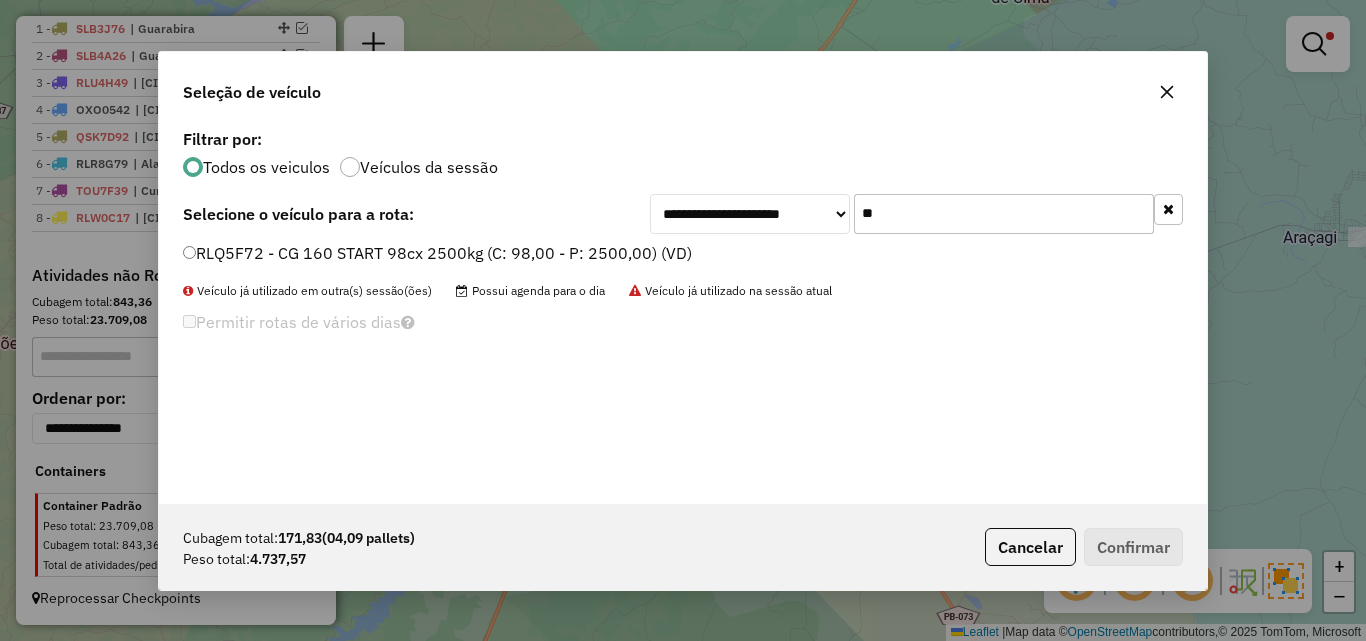 type on "**" 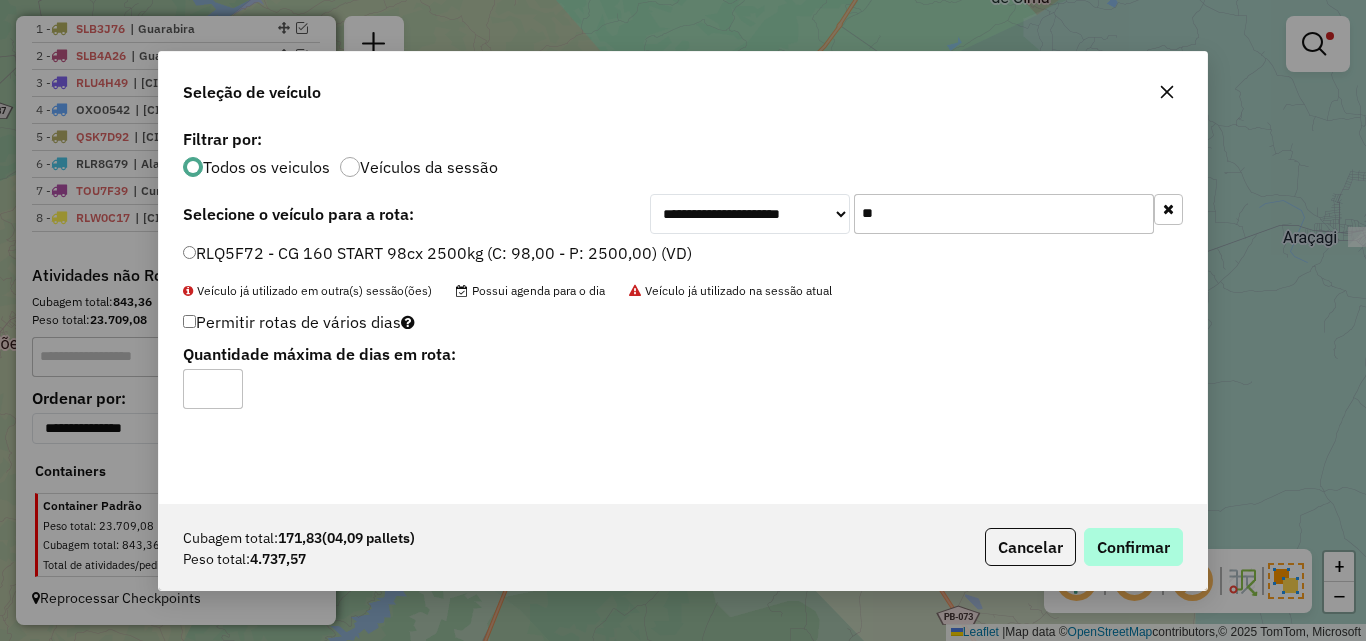 drag, startPoint x: 1129, startPoint y: 526, endPoint x: 1154, endPoint y: 544, distance: 30.805843 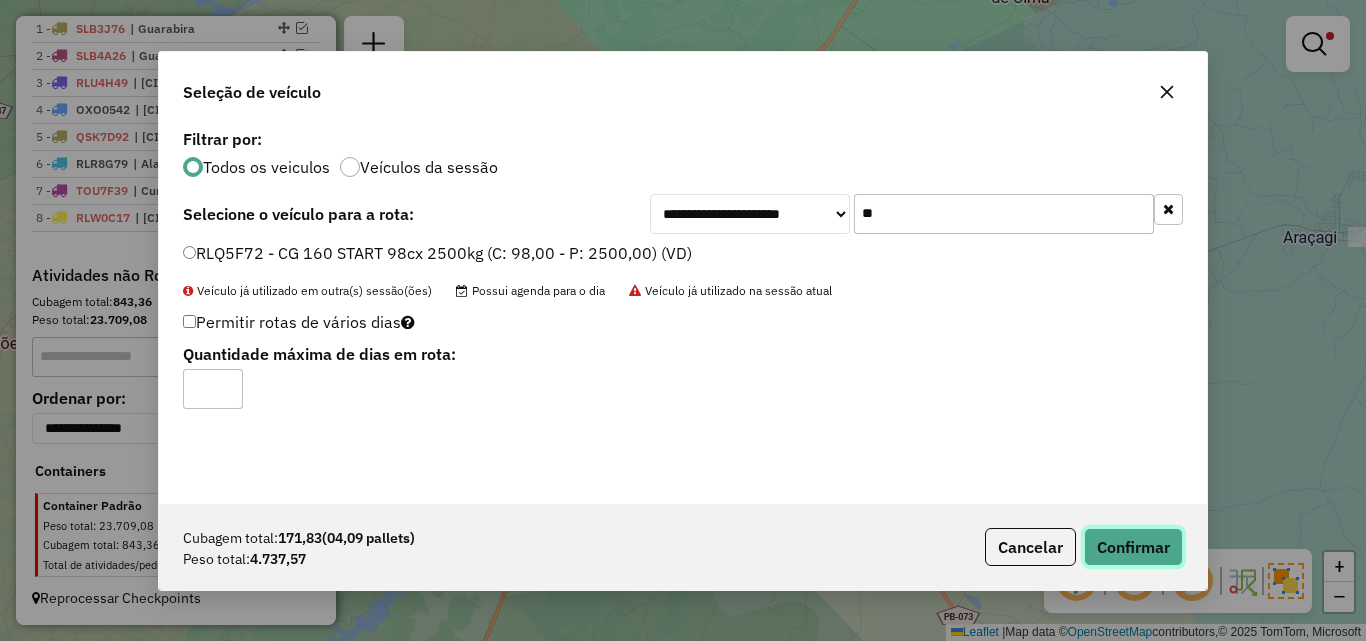 click on "Confirmar" 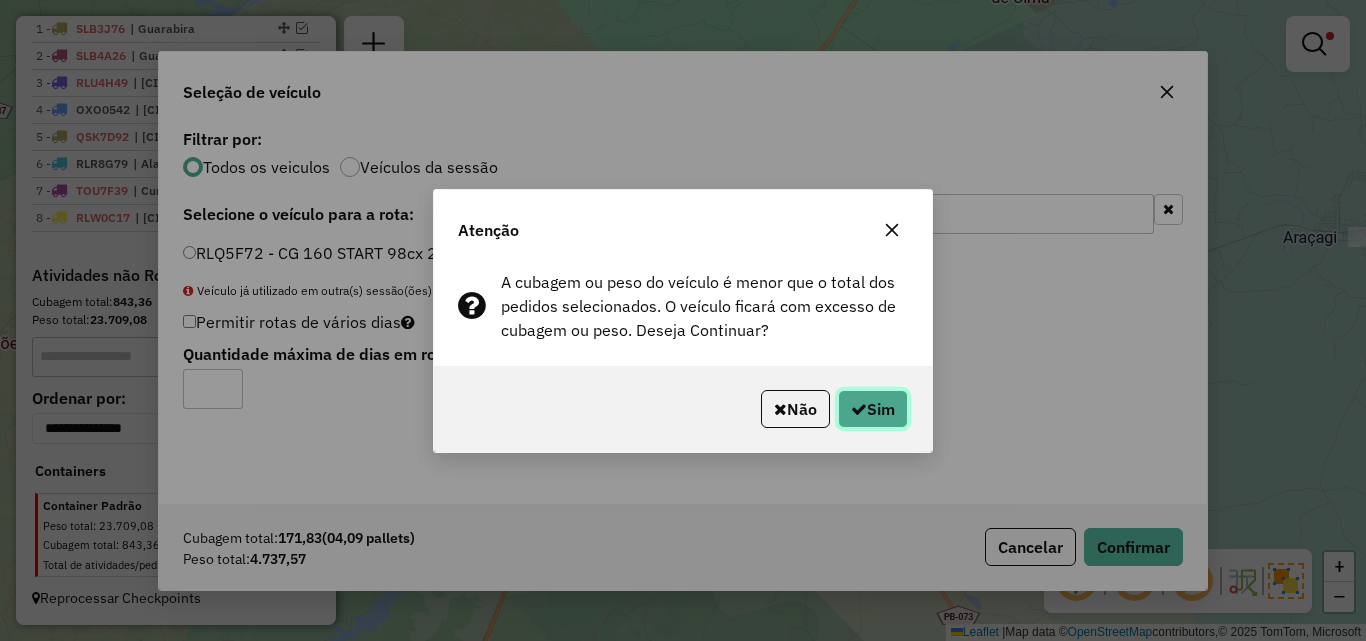 click on "Sim" 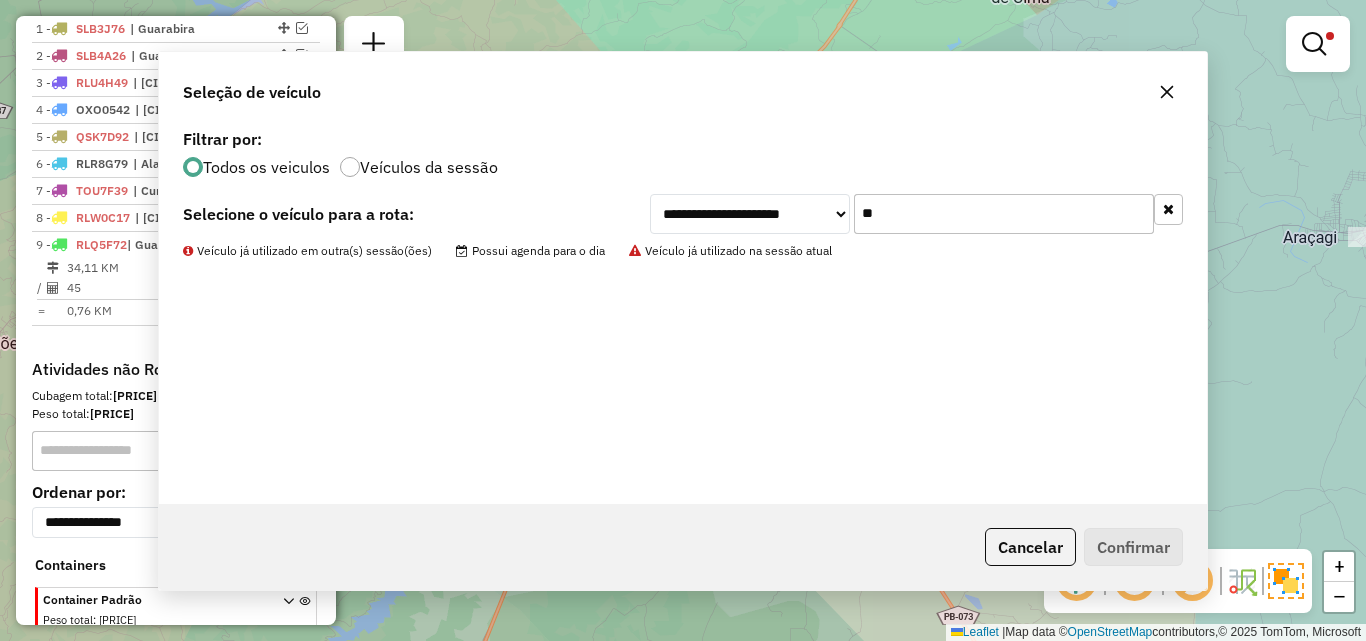 scroll, scrollTop: 835, scrollLeft: 0, axis: vertical 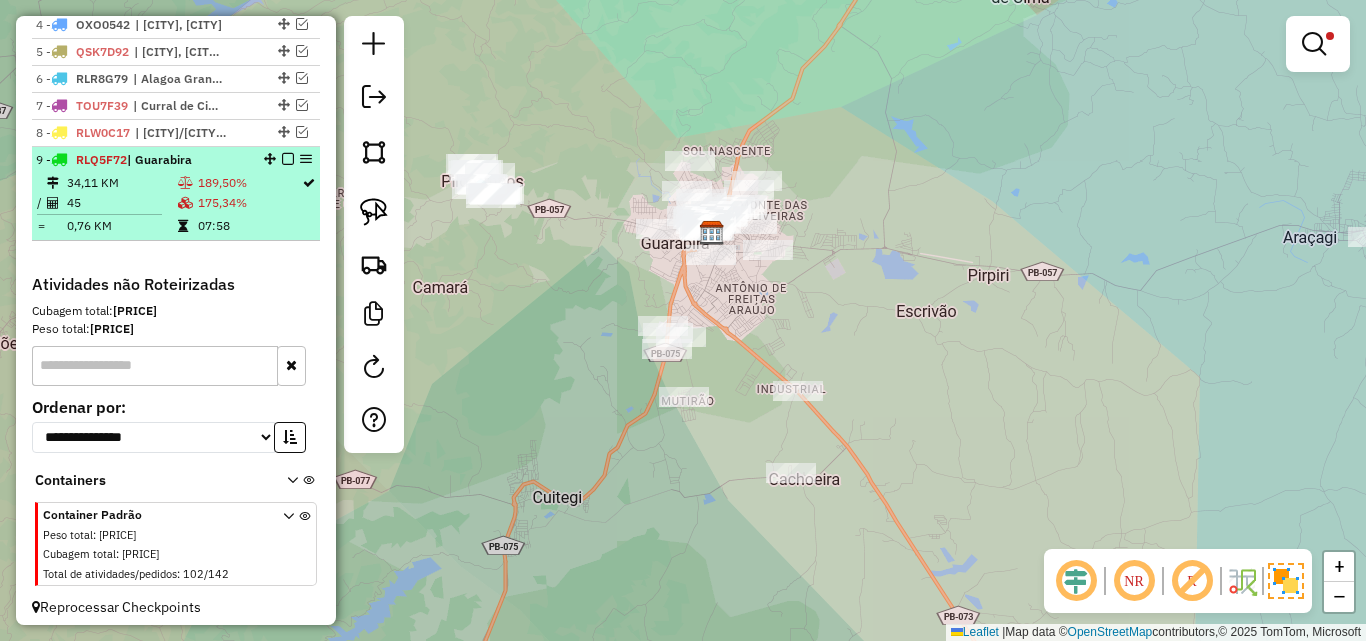 click on "9 -       RLQ5F72   | Guarabira  34,11 KM   189,50%  /  45   175,34%     =  0,76 KM   07:58" at bounding box center [176, 194] 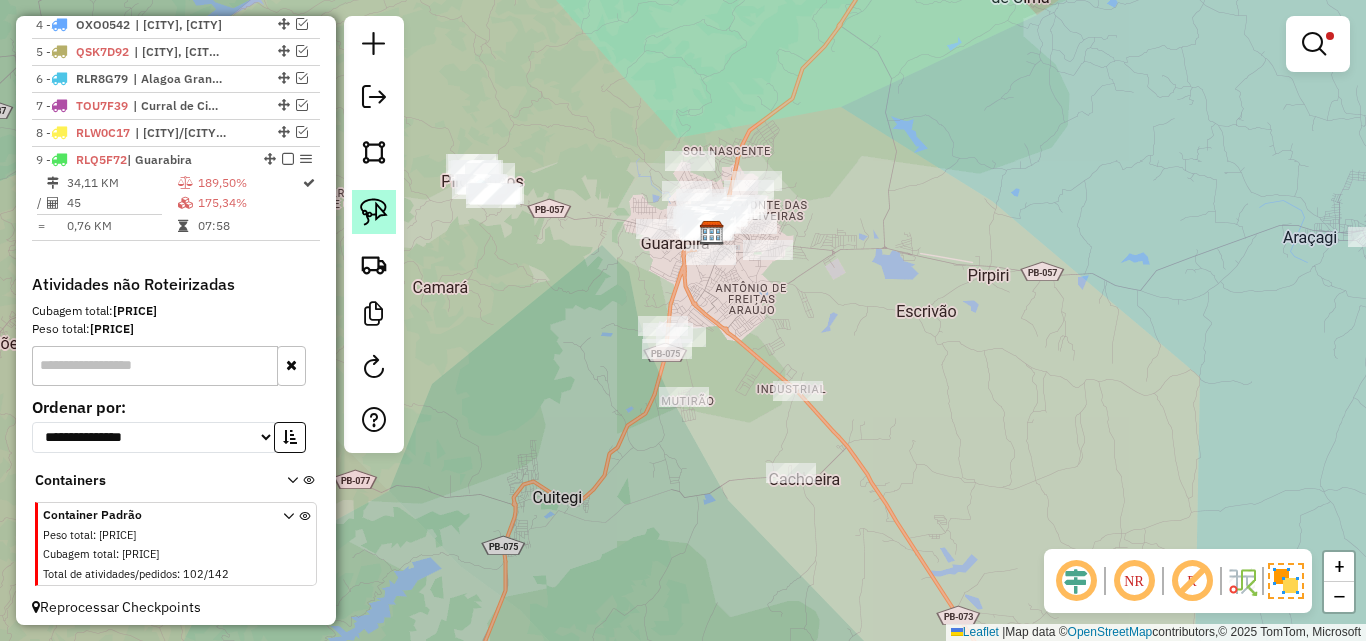 select on "**********" 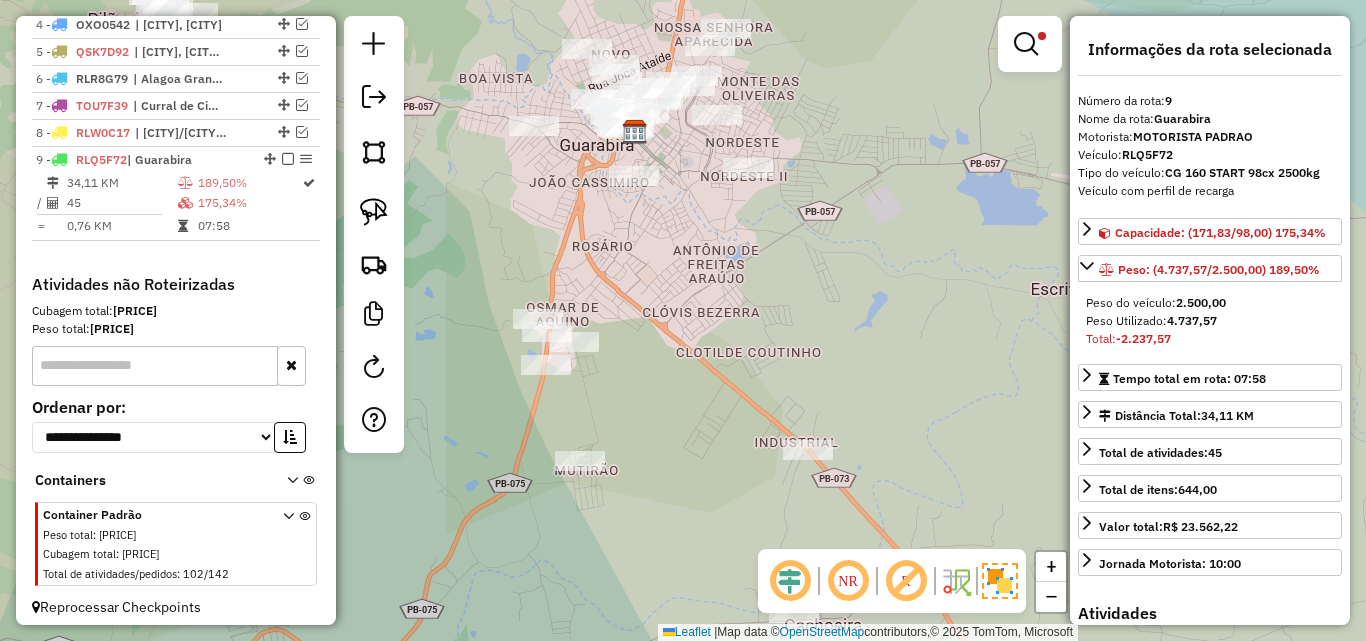 drag, startPoint x: 740, startPoint y: 364, endPoint x: 792, endPoint y: 297, distance: 84.811554 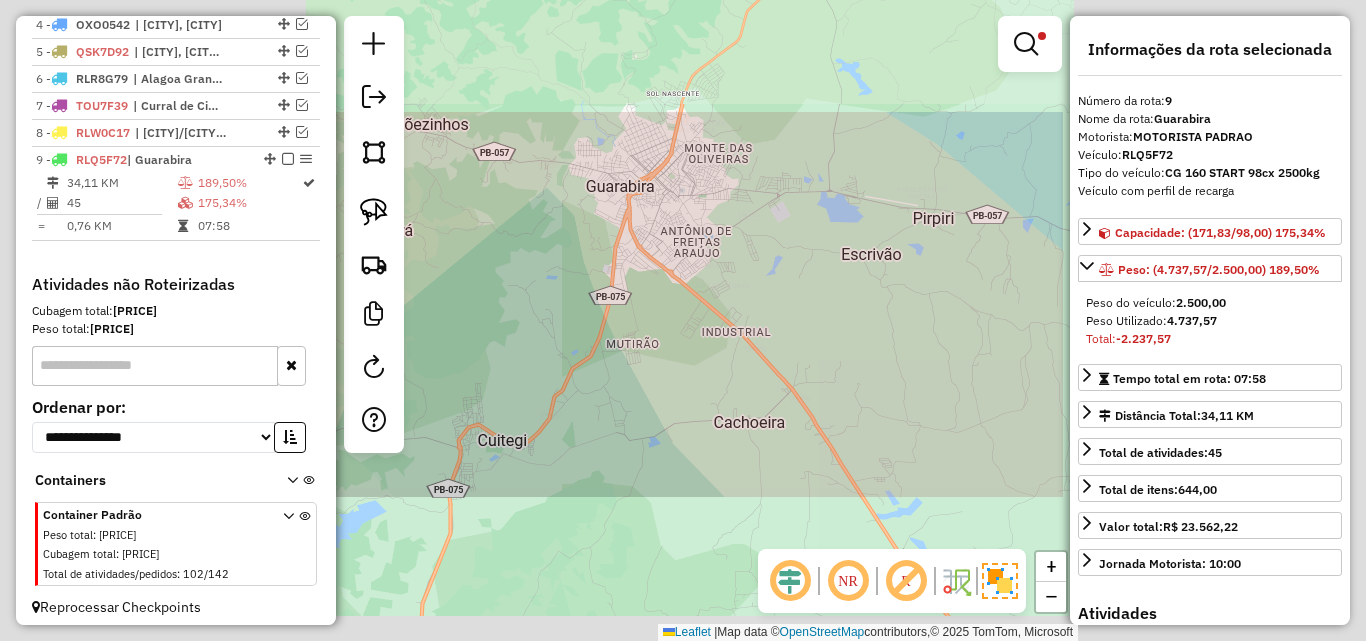 drag, startPoint x: 736, startPoint y: 256, endPoint x: 760, endPoint y: 371, distance: 117.47766 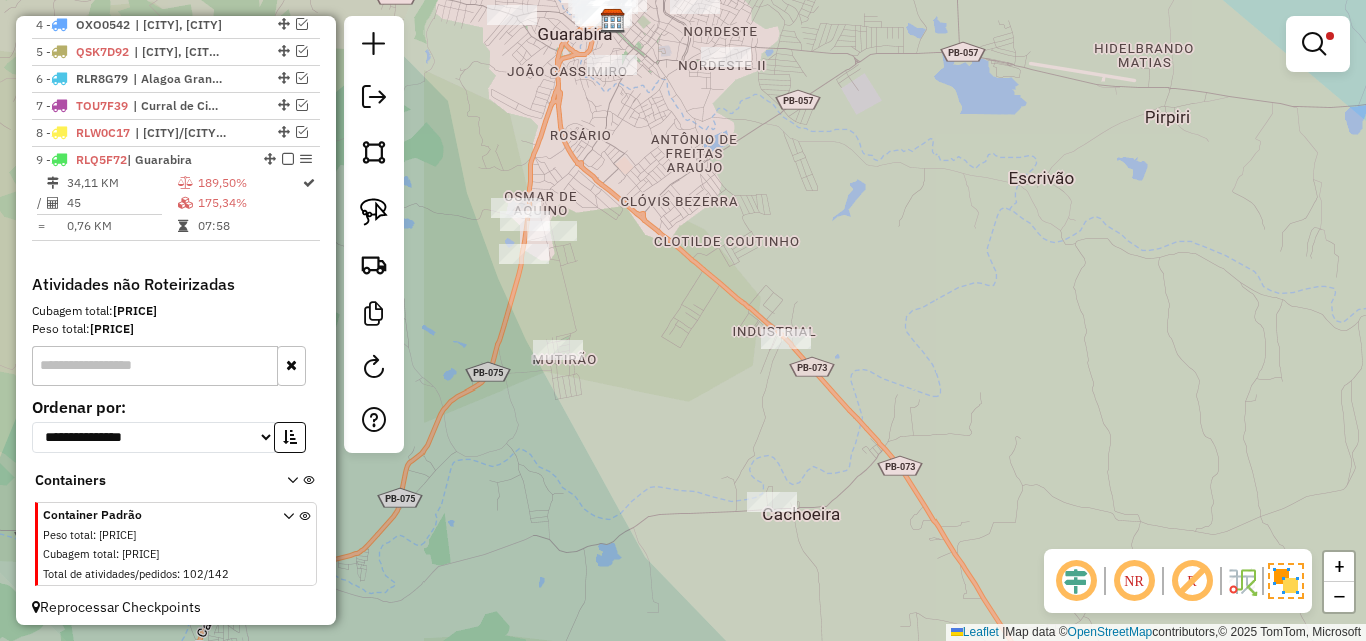 drag, startPoint x: 662, startPoint y: 241, endPoint x: 724, endPoint y: 375, distance: 147.64822 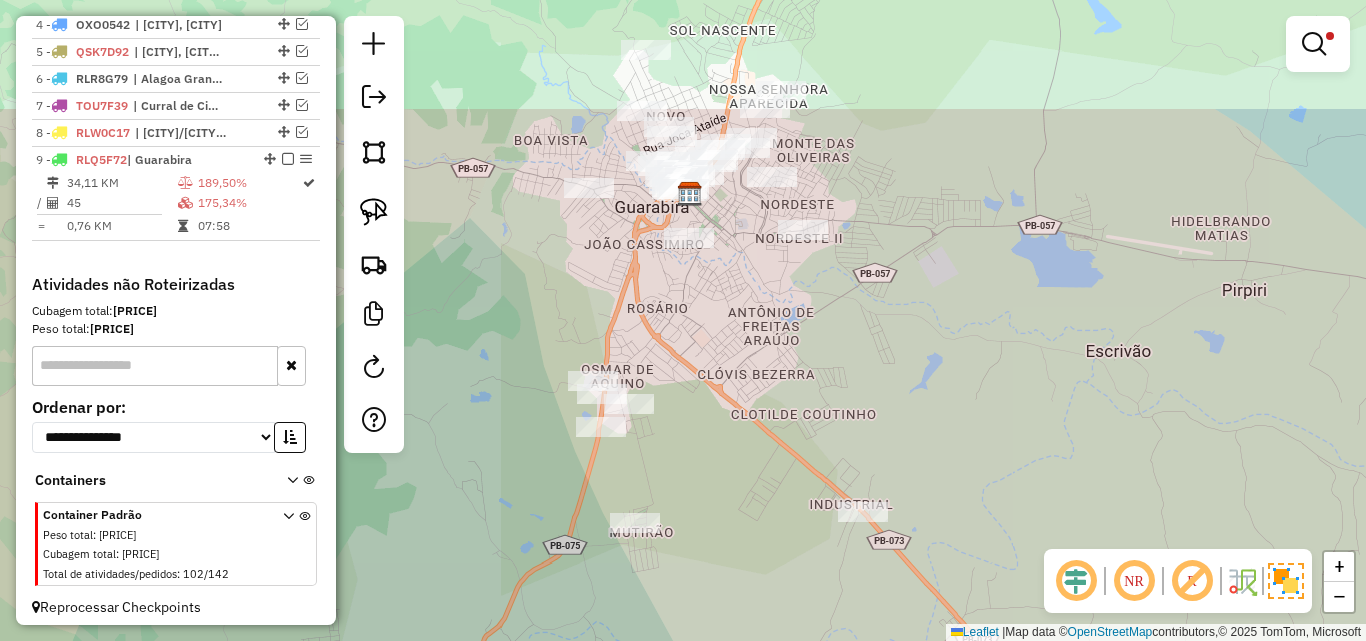 click 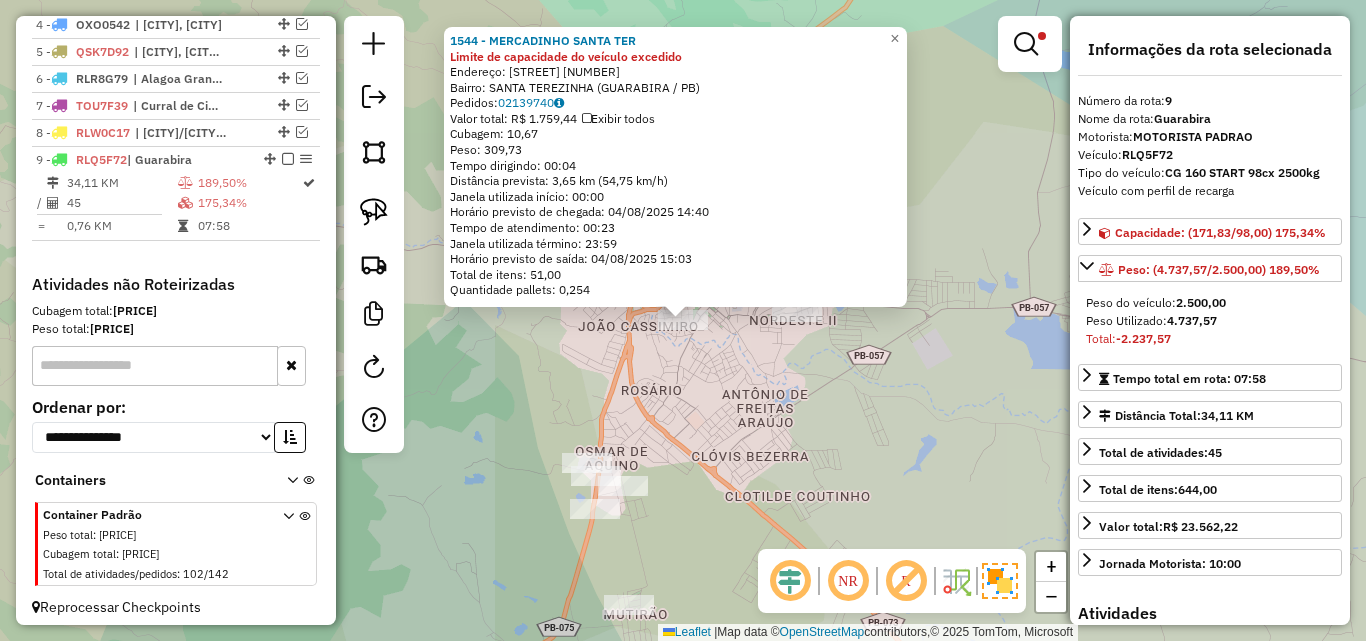scroll, scrollTop: 844, scrollLeft: 0, axis: vertical 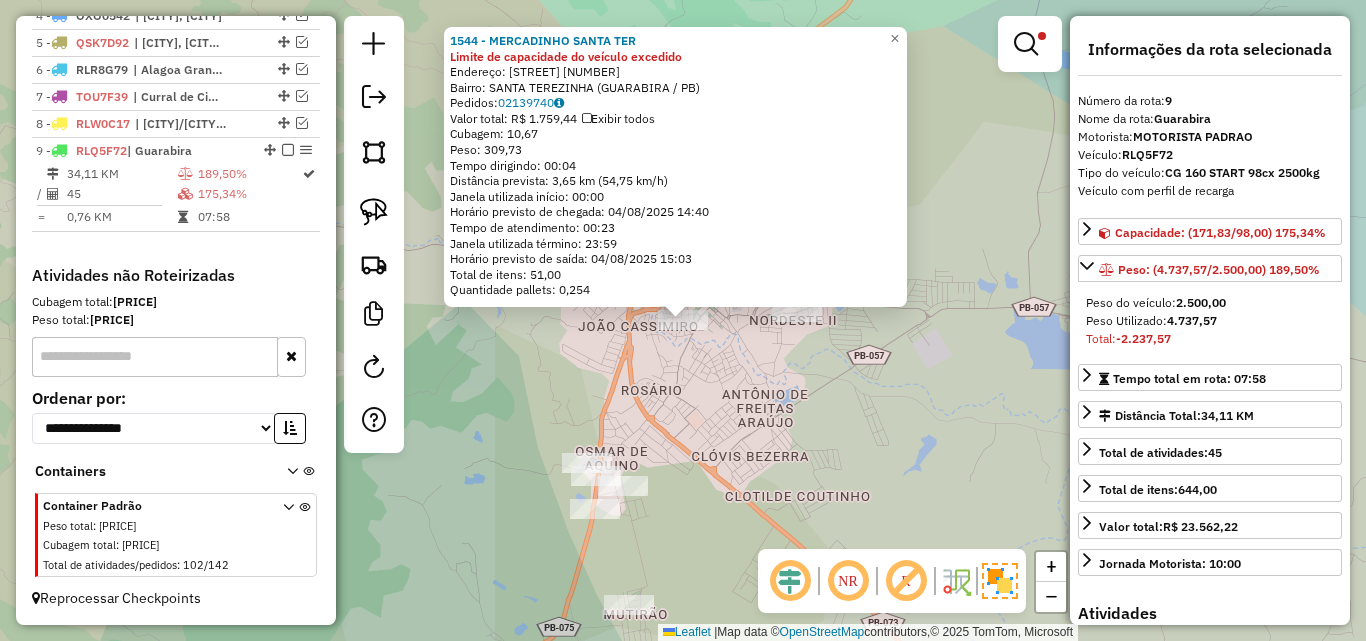 click on "1544 - MERCADINHO SANTA TER Limite de capacidade do veículo excedido  Endereço:  BRAULIO MARTINS 156   Bairro: SANTA TEREZINHA (GUARABIRA / PB)   Pedidos:  02139740   Valor total: R$ 1.759,44   Exibir todos   Cubagem: 10,67  Peso: 309,73  Tempo dirigindo: 00:04   Distância prevista: 3,65 km (54,75 km/h)   Janela utilizada início: 00:00   Horário previsto de chegada: 04/08/2025 14:40   Tempo de atendimento: 00:23   Janela utilizada término: 23:59   Horário previsto de saída: 04/08/2025 15:03   Total de itens: 51,00   Quantidade pallets: 0,254" 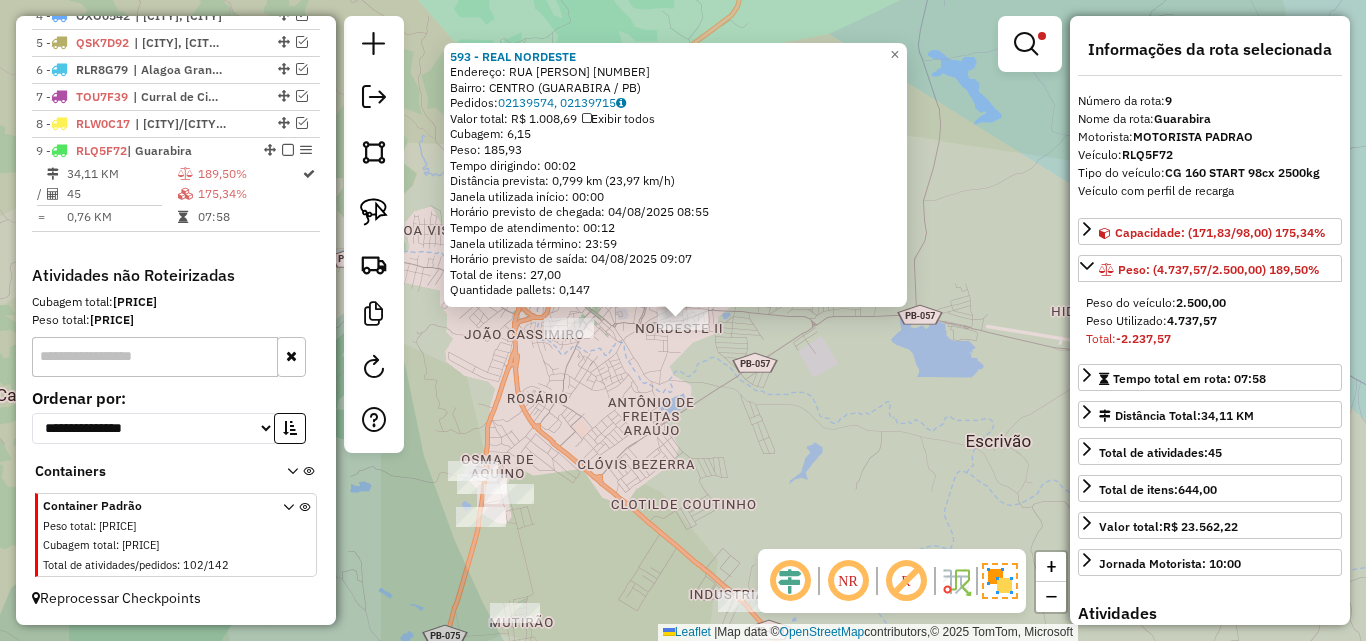 click on "593 - REAL NORDESTE  Endereço:  RUA CARMELIA GUEDES 176   Bairro: CENTRO (GUARABIRA / PB)   Pedidos:  02139574, 02139715   Valor total: R$ 1.008,69   Exibir todos   Cubagem: 6,15  Peso: 185,93  Tempo dirigindo: 00:02   Distância prevista: 0,799 km (23,97 km/h)   Janela utilizada início: 00:00   Horário previsto de chegada: 04/08/2025 08:55   Tempo de atendimento: 00:12   Janela utilizada término: 23:59   Horário previsto de saída: 04/08/2025 09:07   Total de itens: 27,00   Quantidade pallets: 0,147  × Limpar filtros Janela de atendimento Grade de atendimento Capacidade Transportadoras Veículos Cliente Pedidos  Rotas Selecione os dias de semana para filtrar as janelas de atendimento  Seg   Ter   Qua   Qui   Sex   Sáb   Dom  Informe o período da janela de atendimento: De: Até:  Filtrar exatamente a janela do cliente  Considerar janela de atendimento padrão  Selecione os dias de semana para filtrar as grades de atendimento  Seg   Ter   Qua   Qui   Sex   Sáb   Dom   Peso mínimo:  **** ******  De:" 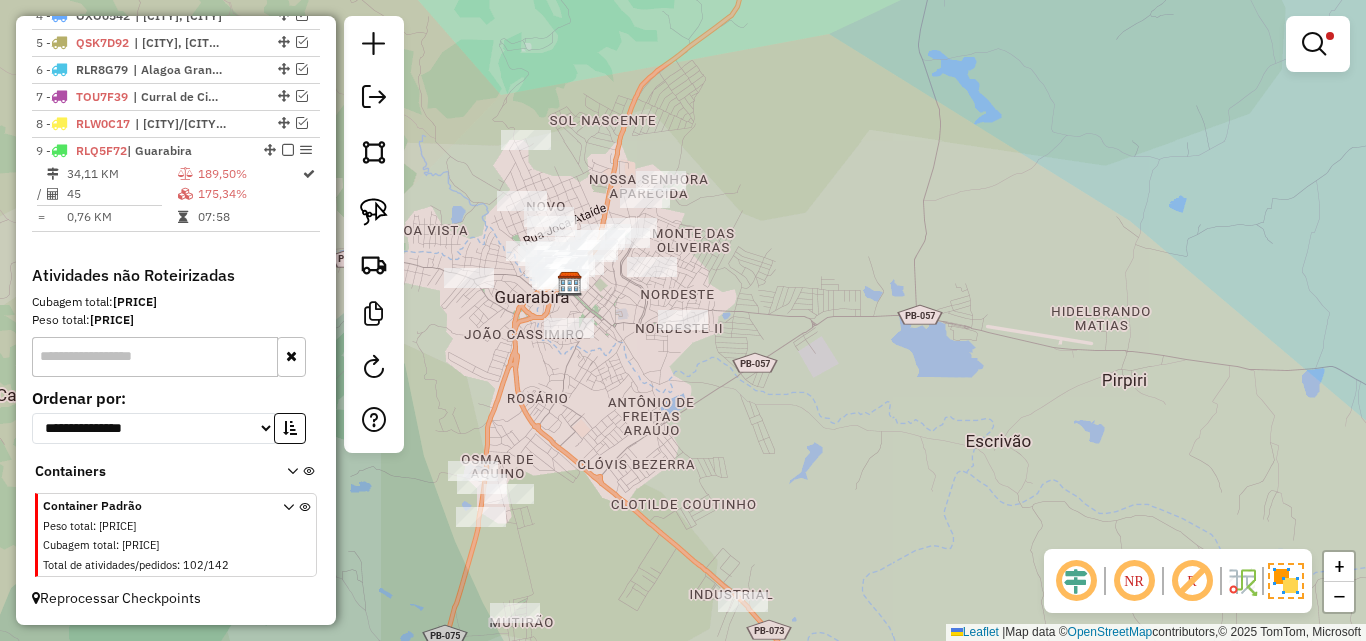 drag, startPoint x: 687, startPoint y: 372, endPoint x: 772, endPoint y: 395, distance: 88.0568 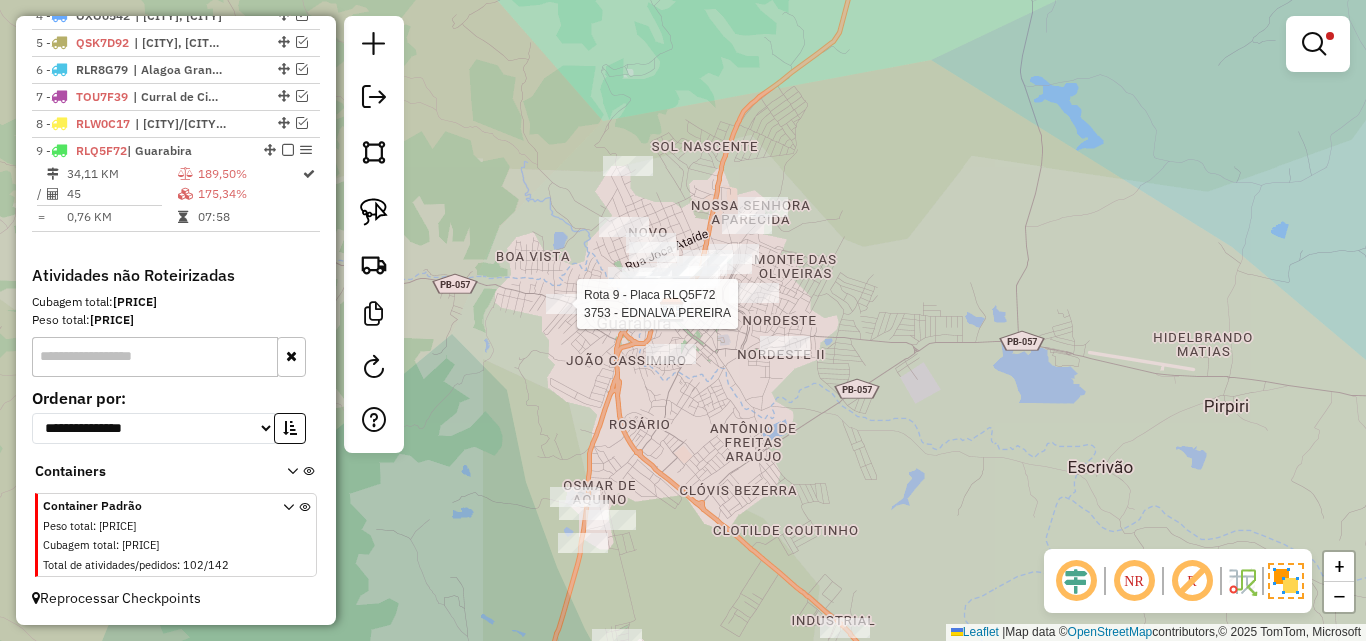 select on "**********" 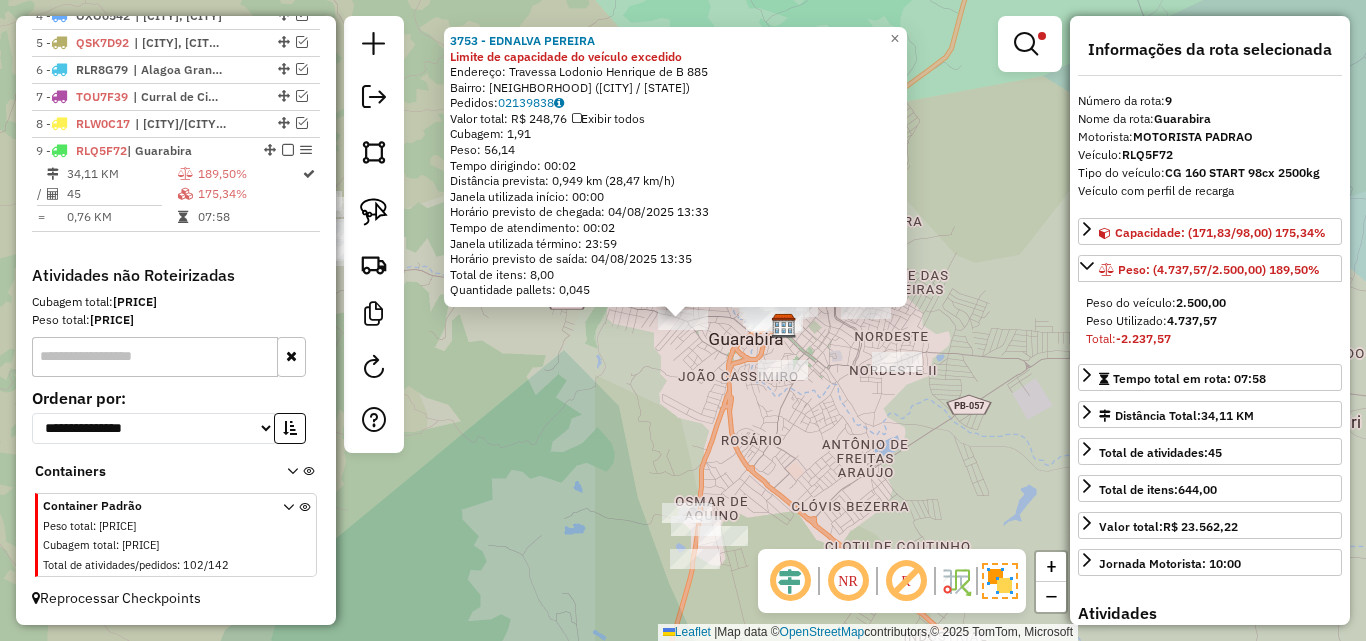 click on "3753 - EDNALVA  PEREIRA Limite de capacidade do veículo excedido  Endereço:  Travessa Lodonio Henrique de B 885   Bairro: ALTO BOA VISTA (GUARABIRA / PB)   Pedidos:  02139838   Valor total: R$ 248,76   Exibir todos   Cubagem: 1,91  Peso: 56,14  Tempo dirigindo: 00:02   Distância prevista: 0,949 km (28,47 km/h)   Janela utilizada início: 00:00   Horário previsto de chegada: 04/08/2025 13:33   Tempo de atendimento: 00:02   Janela utilizada término: 23:59   Horário previsto de saída: 04/08/2025 13:35   Total de itens: 8,00   Quantidade pallets: 0,045  × Limpar filtros Janela de atendimento Grade de atendimento Capacidade Transportadoras Veículos Cliente Pedidos  Rotas Selecione os dias de semana para filtrar as janelas de atendimento  Seg   Ter   Qua   Qui   Sex   Sáb   Dom  Informe o período da janela de atendimento: De: Até:  Filtrar exatamente a janela do cliente  Considerar janela de atendimento padrão  Selecione os dias de semana para filtrar as grades de atendimento  Seg   Ter   Qua   Qui  +" 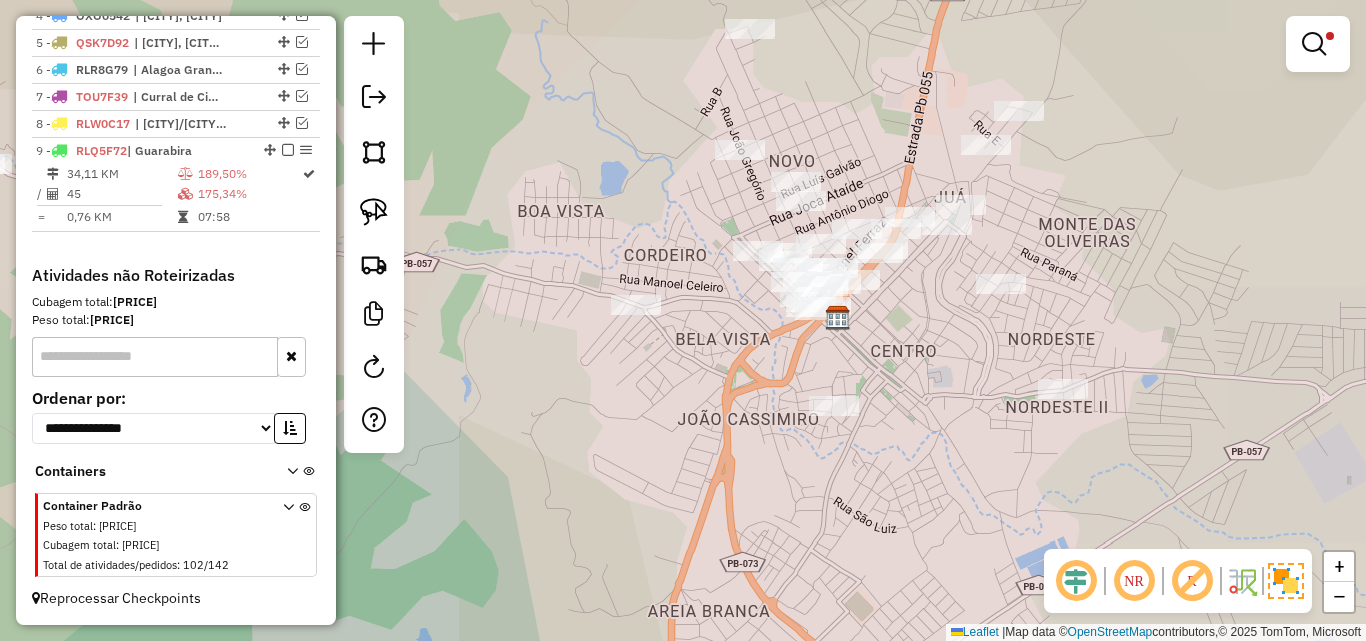 click 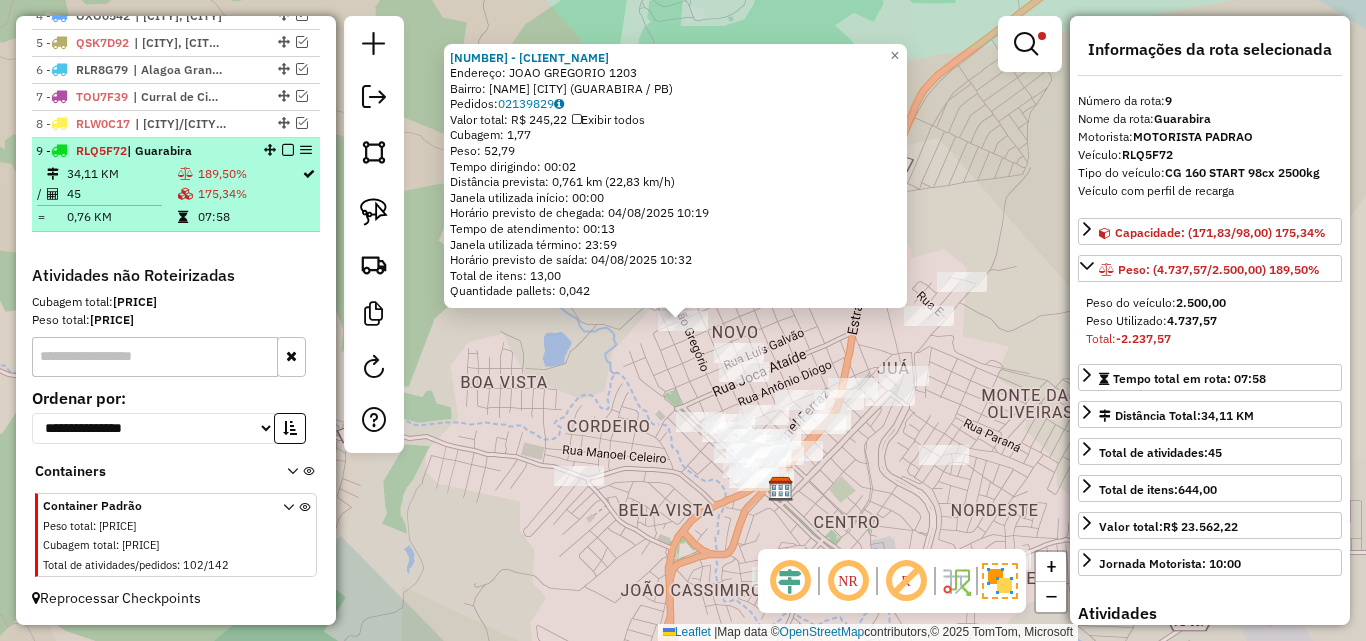 click at bounding box center (288, 150) 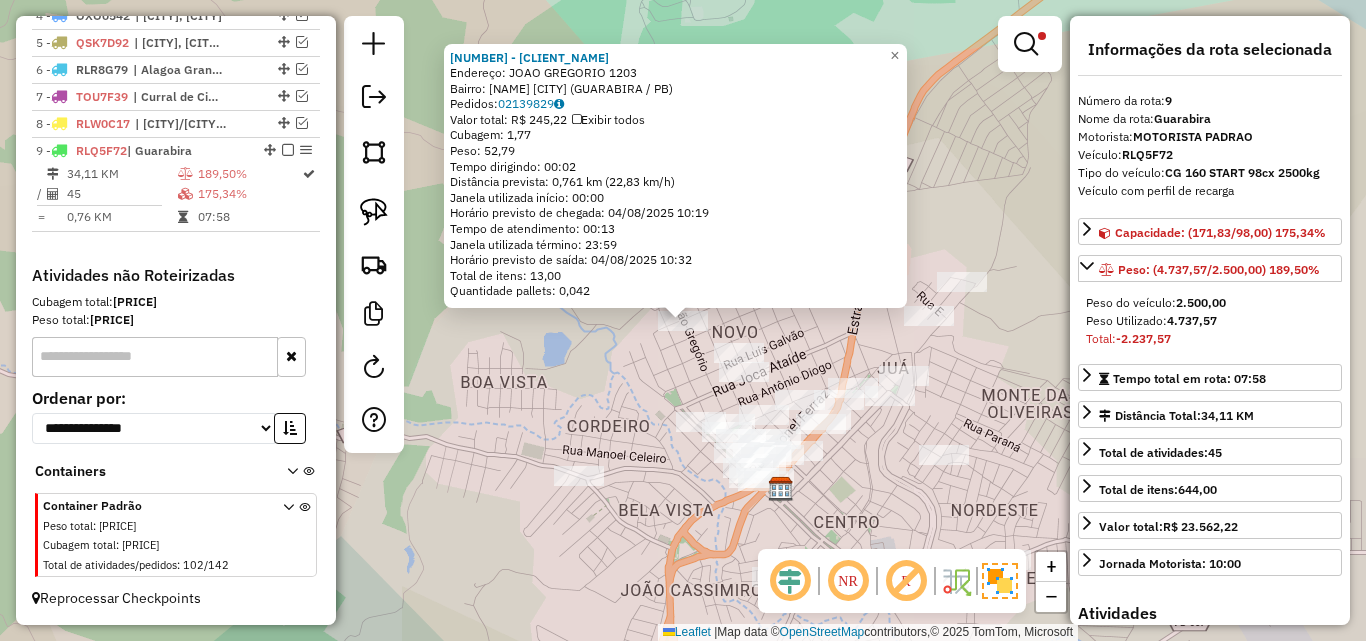 scroll, scrollTop: 777, scrollLeft: 0, axis: vertical 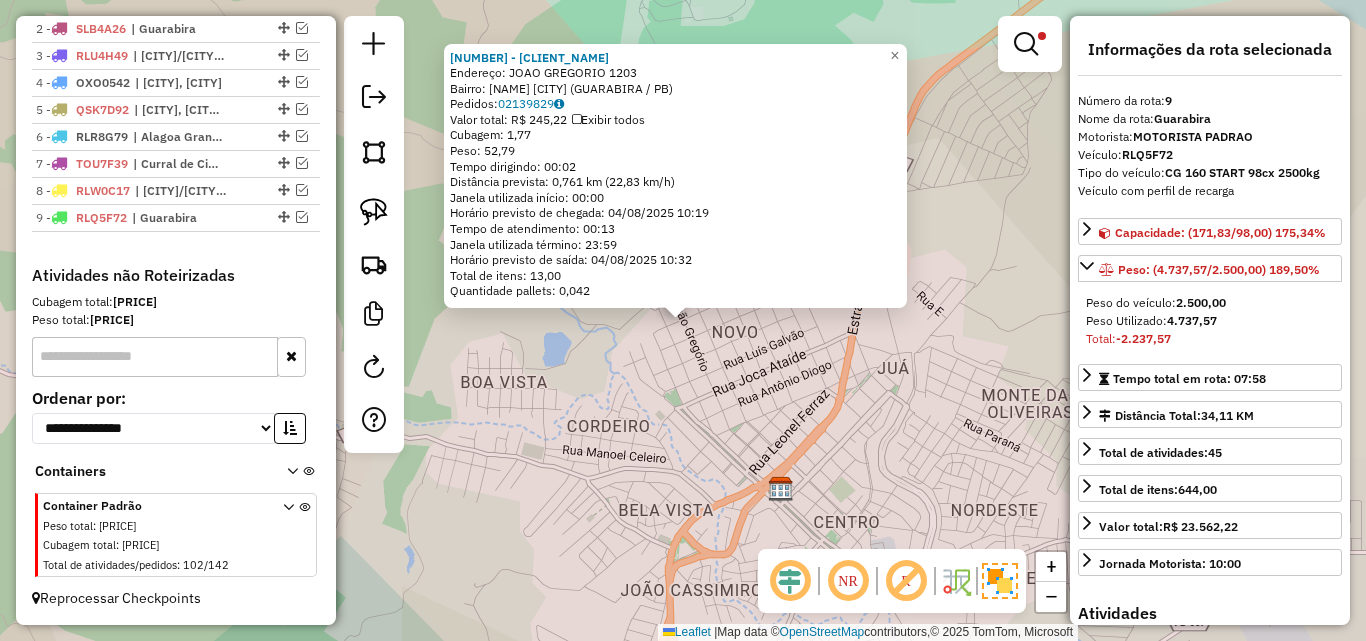 click at bounding box center (1026, 44) 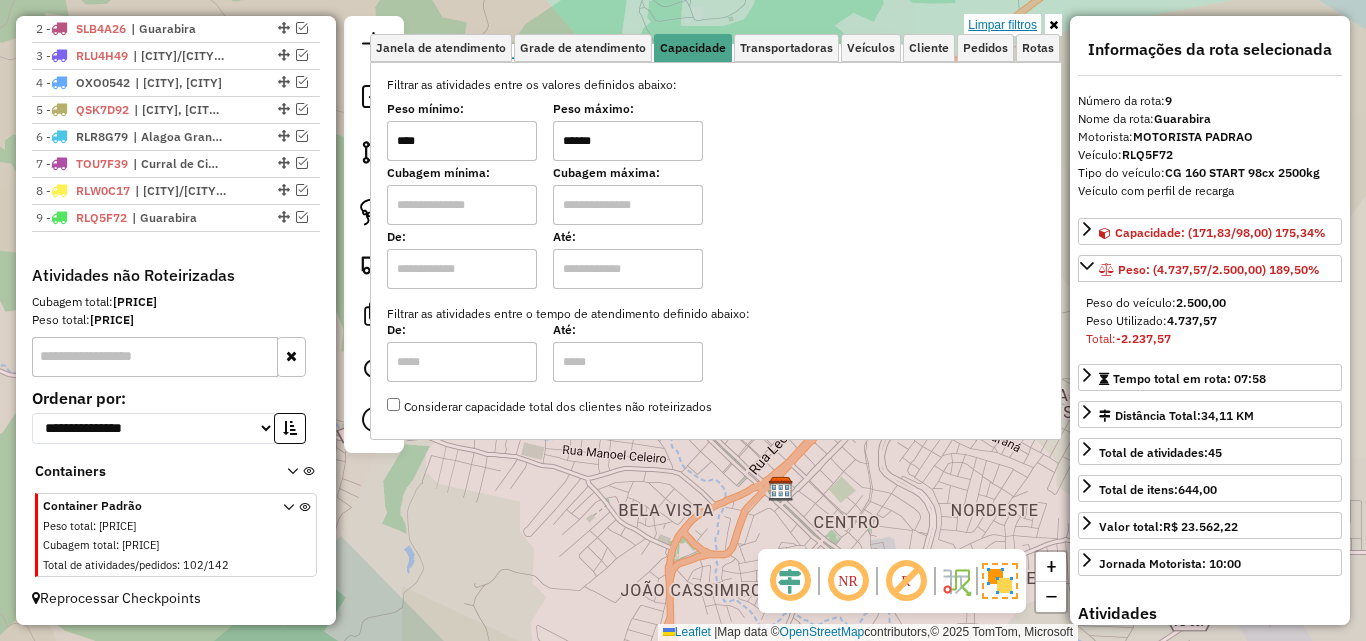 drag, startPoint x: 981, startPoint y: 3, endPoint x: 1004, endPoint y: 19, distance: 28.01785 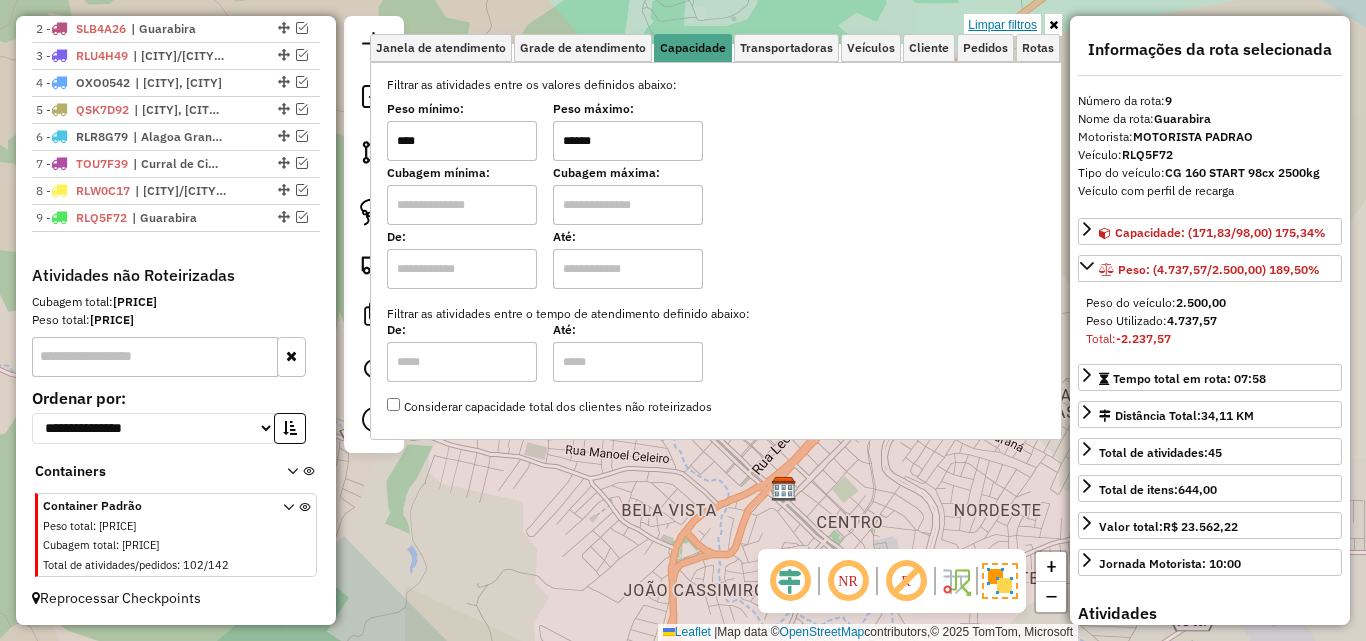 click on "Limpar filtros" at bounding box center (1002, 25) 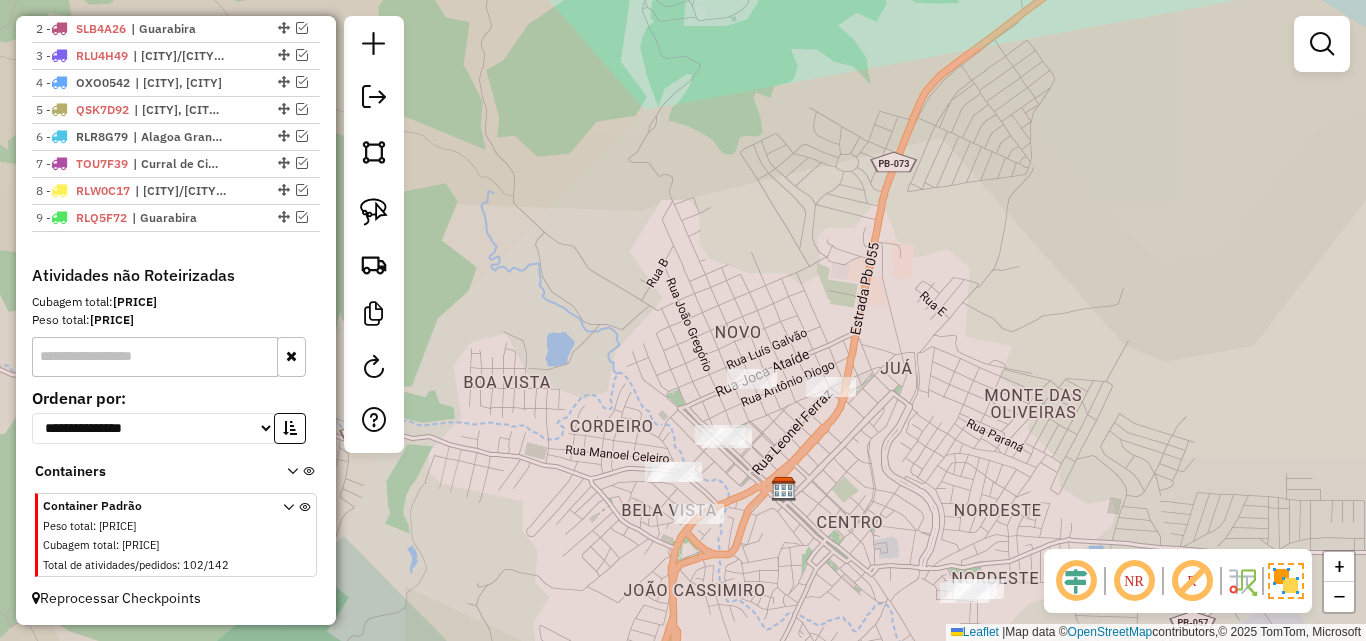drag, startPoint x: 932, startPoint y: 415, endPoint x: 978, endPoint y: 308, distance: 116.46888 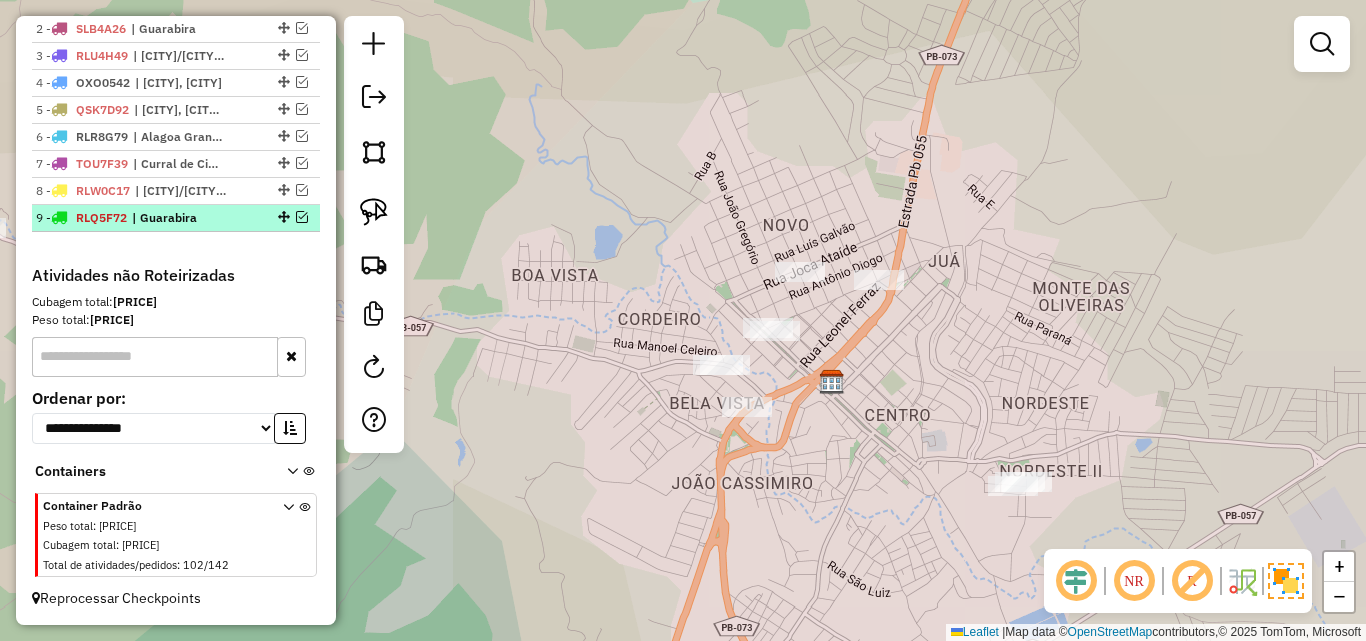 click at bounding box center (302, 217) 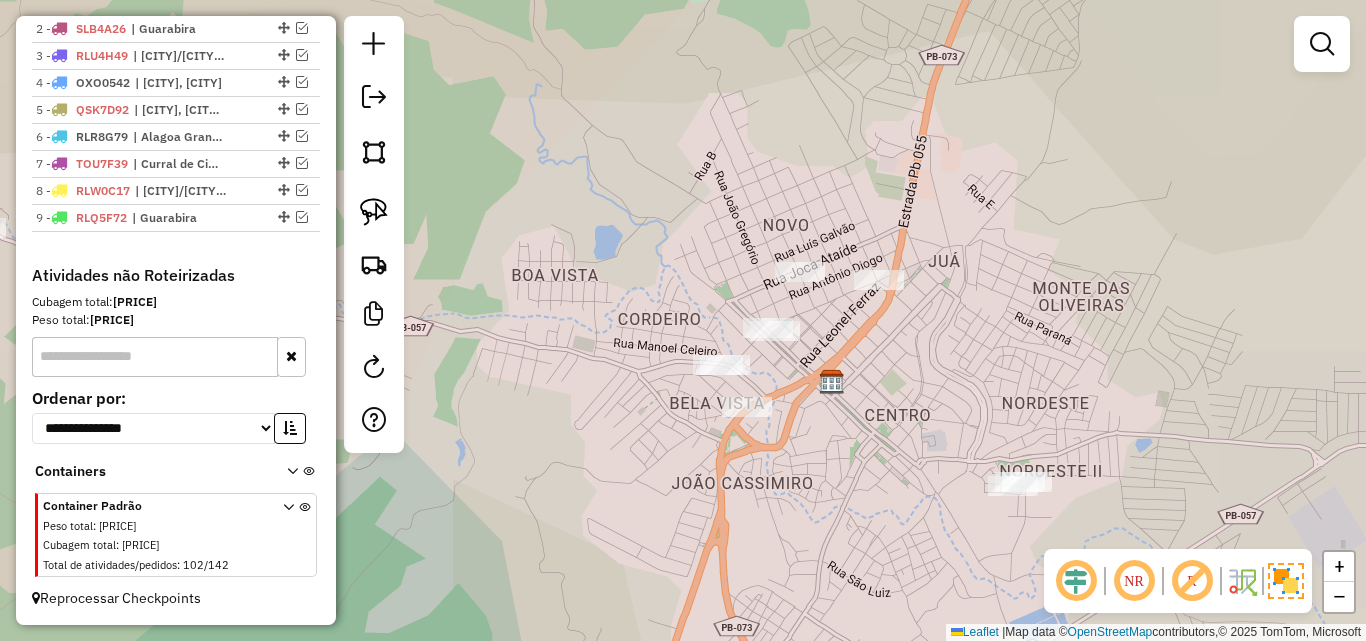 scroll, scrollTop: 844, scrollLeft: 0, axis: vertical 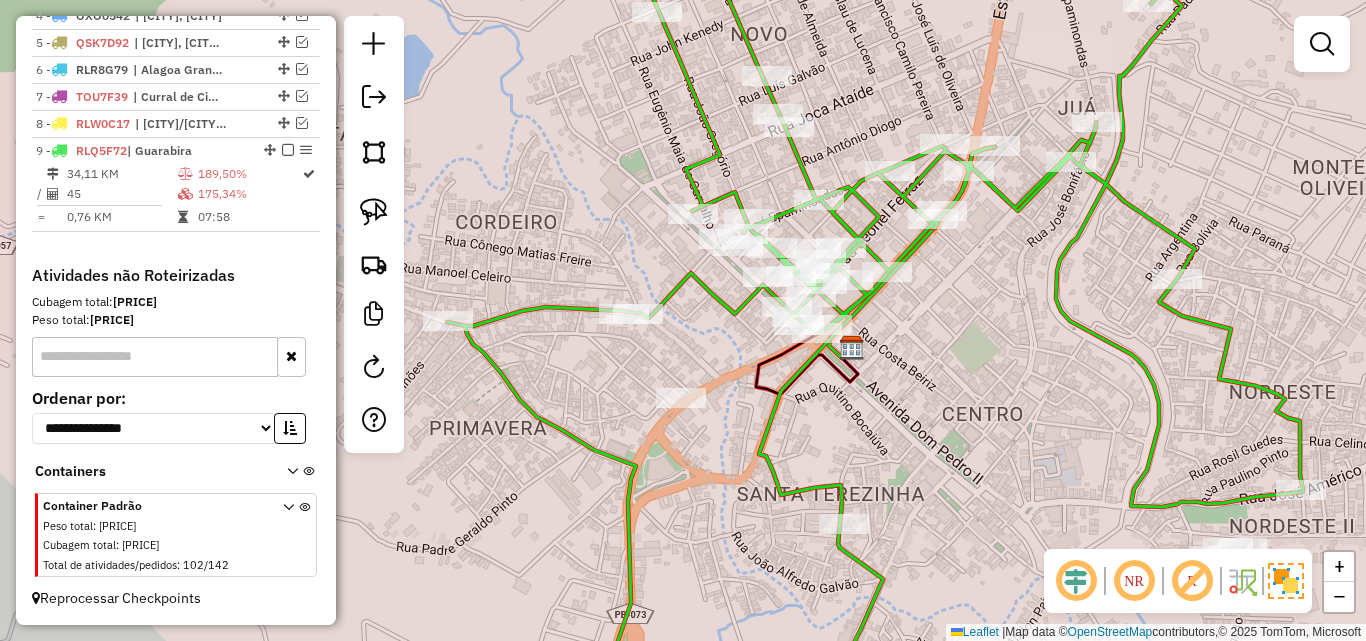 drag, startPoint x: 735, startPoint y: 420, endPoint x: 753, endPoint y: 280, distance: 141.1524 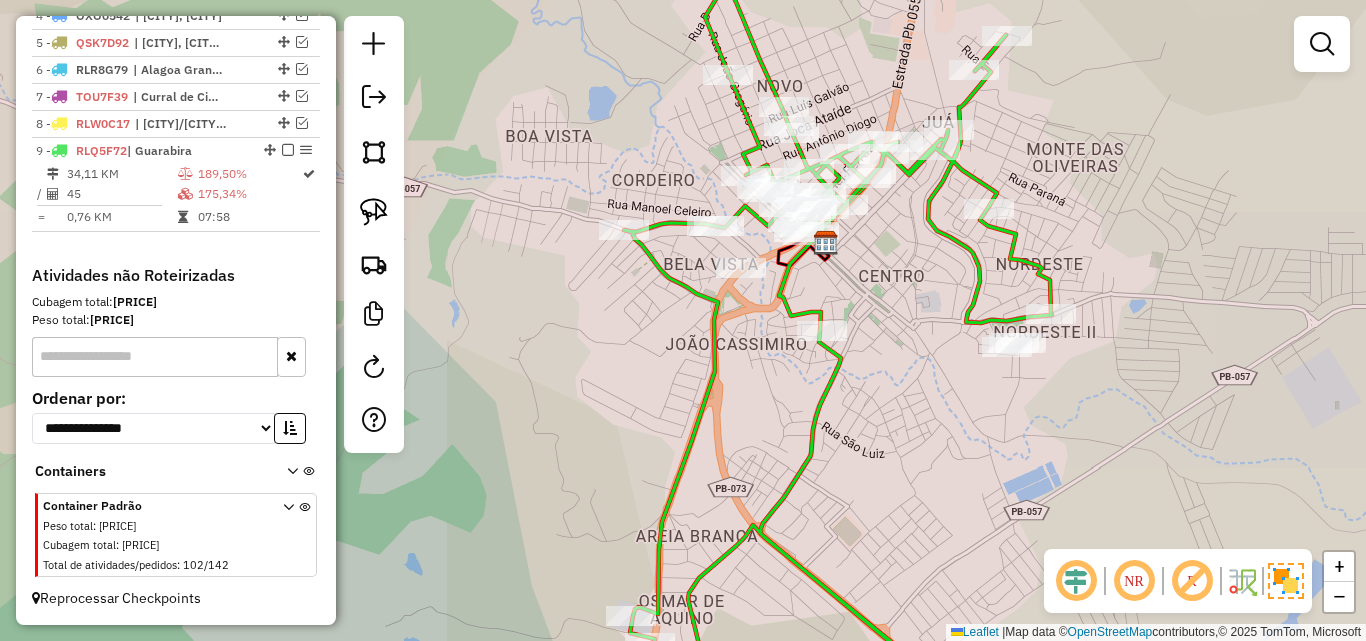 drag, startPoint x: 898, startPoint y: 397, endPoint x: 932, endPoint y: 297, distance: 105.62197 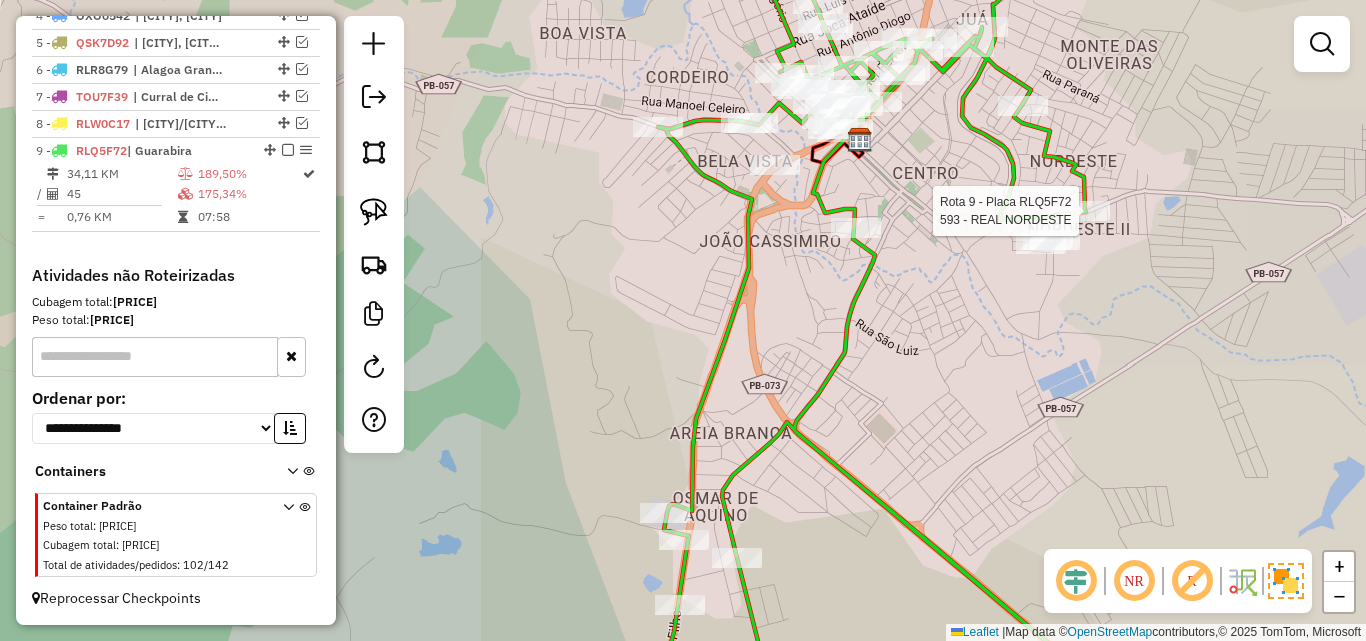 select on "**********" 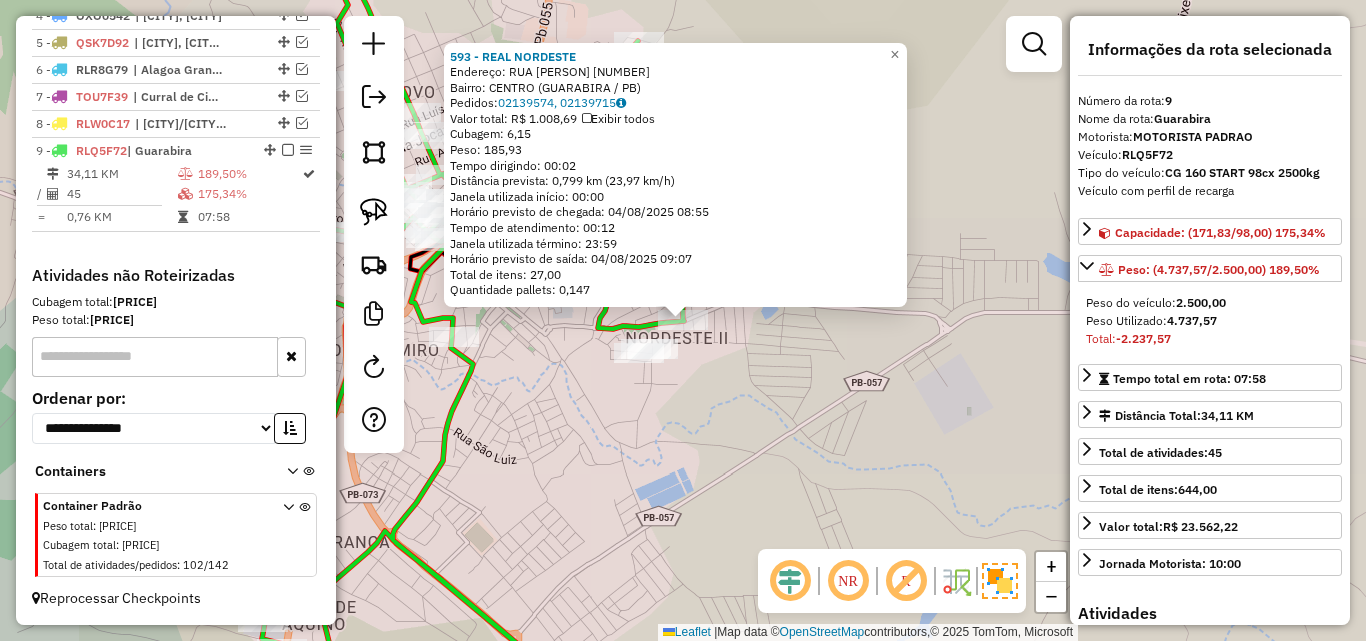 click on "593 - REAL NORDESTE  Endereço:  RUA CARMELIA GUEDES 176   Bairro: CENTRO (GUARABIRA / PB)   Pedidos:  02139574, 02139715   Valor total: R$ 1.008,69   Exibir todos   Cubagem: 6,15  Peso: 185,93  Tempo dirigindo: 00:02   Distância prevista: 0,799 km (23,97 km/h)   Janela utilizada início: 00:00   Horário previsto de chegada: 04/08/2025 08:55   Tempo de atendimento: 00:12   Janela utilizada término: 23:59   Horário previsto de saída: 04/08/2025 09:07   Total de itens: 27,00   Quantidade pallets: 0,147  × Janela de atendimento Grade de atendimento Capacidade Transportadoras Veículos Cliente Pedidos  Rotas Selecione os dias de semana para filtrar as janelas de atendimento  Seg   Ter   Qua   Qui   Sex   Sáb   Dom  Informe o período da janela de atendimento: De: Até:  Filtrar exatamente a janela do cliente  Considerar janela de atendimento padrão  Selecione os dias de semana para filtrar as grades de atendimento  Seg   Ter   Qua   Qui   Sex   Sáb   Dom   Clientes fora do dia de atendimento selecionado" 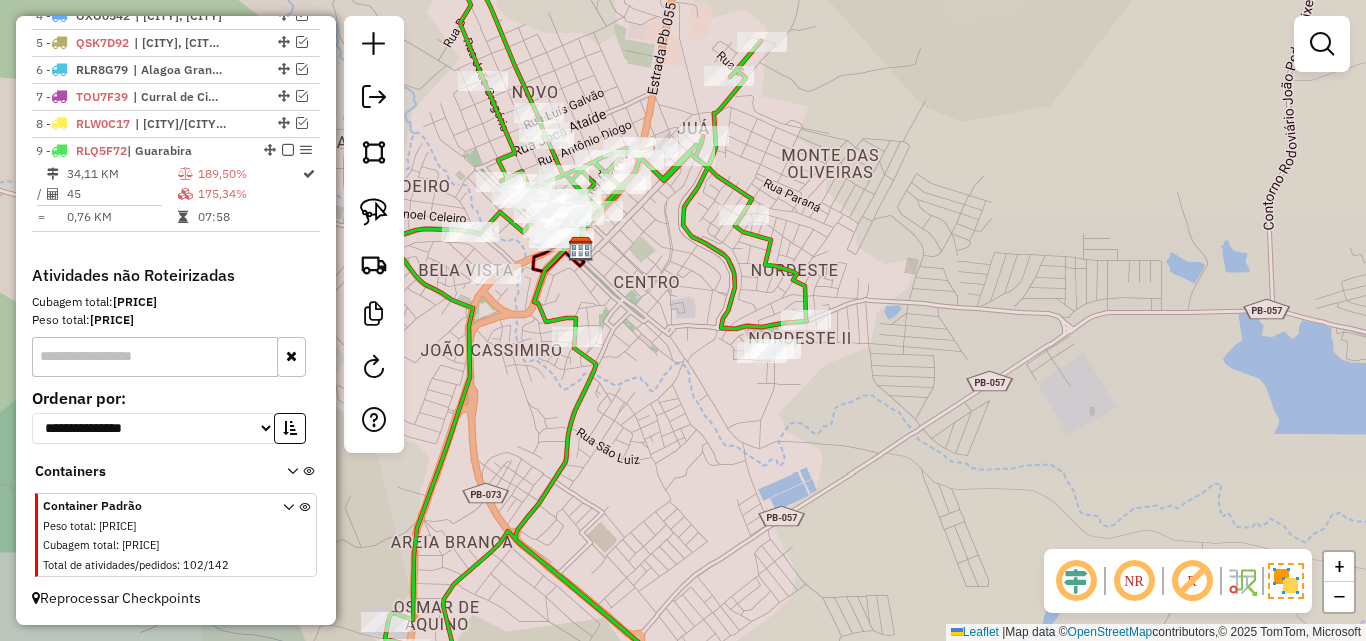 drag, startPoint x: 720, startPoint y: 433, endPoint x: 880, endPoint y: 433, distance: 160 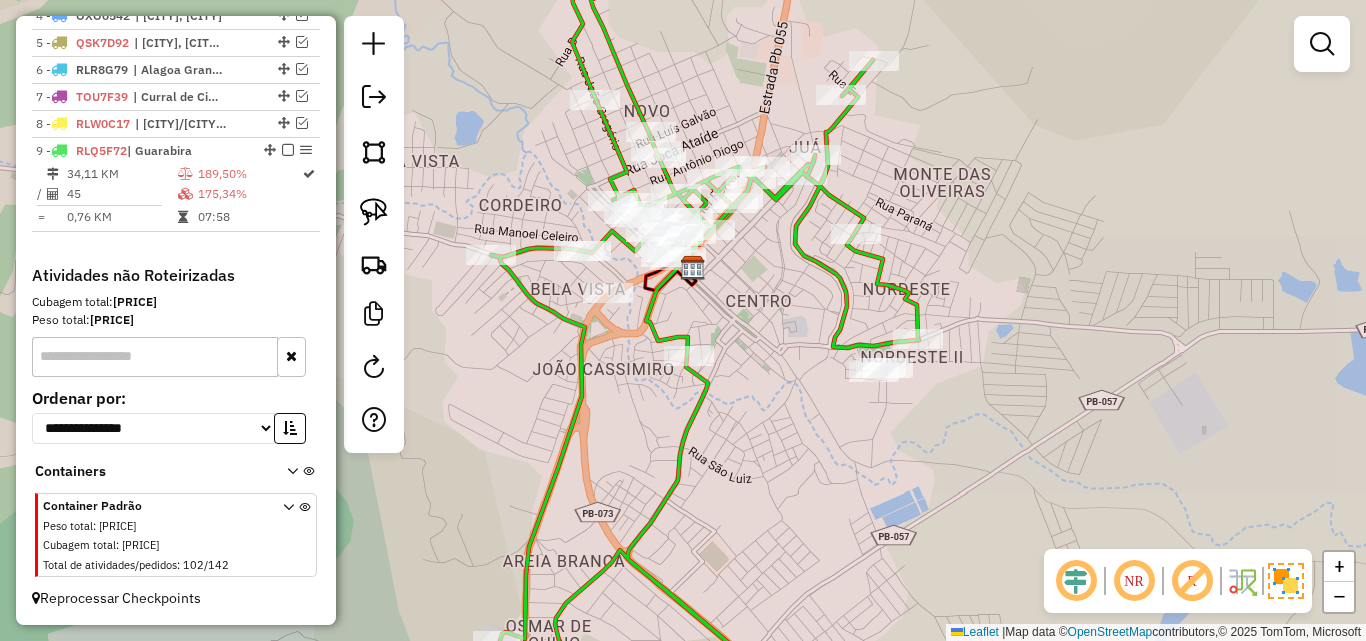 drag, startPoint x: 718, startPoint y: 407, endPoint x: 822, endPoint y: 419, distance: 104.69002 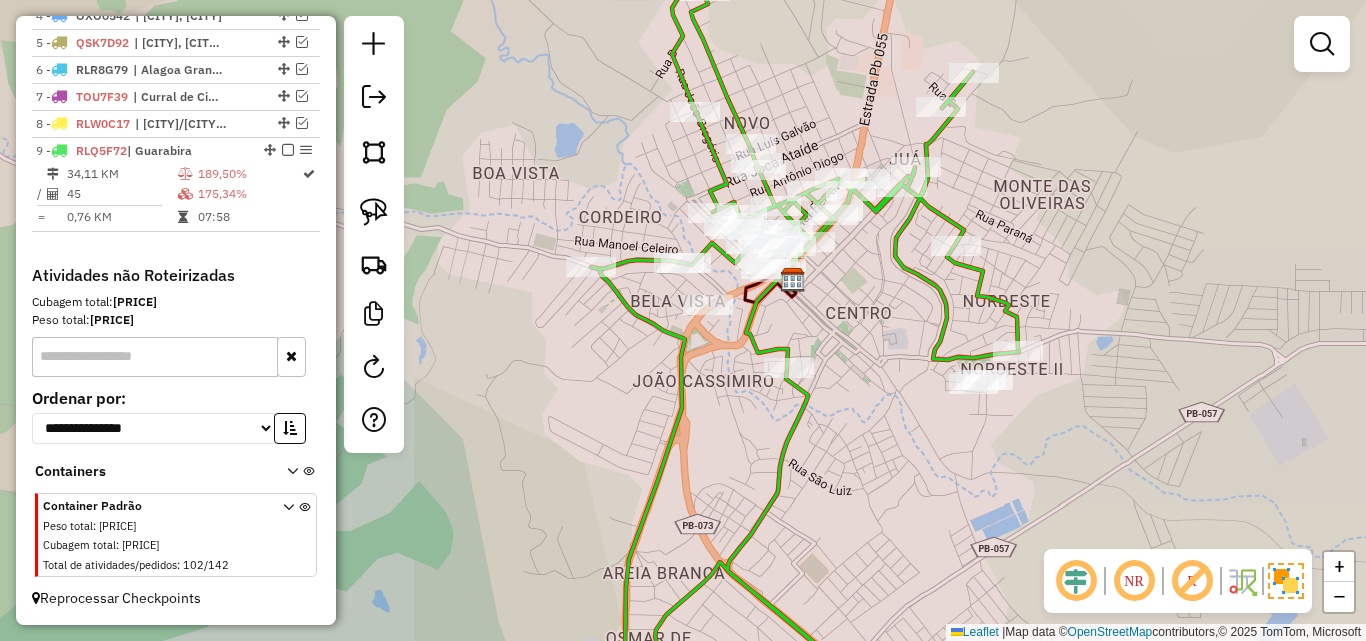 drag, startPoint x: 849, startPoint y: 403, endPoint x: 908, endPoint y: 229, distance: 183.73077 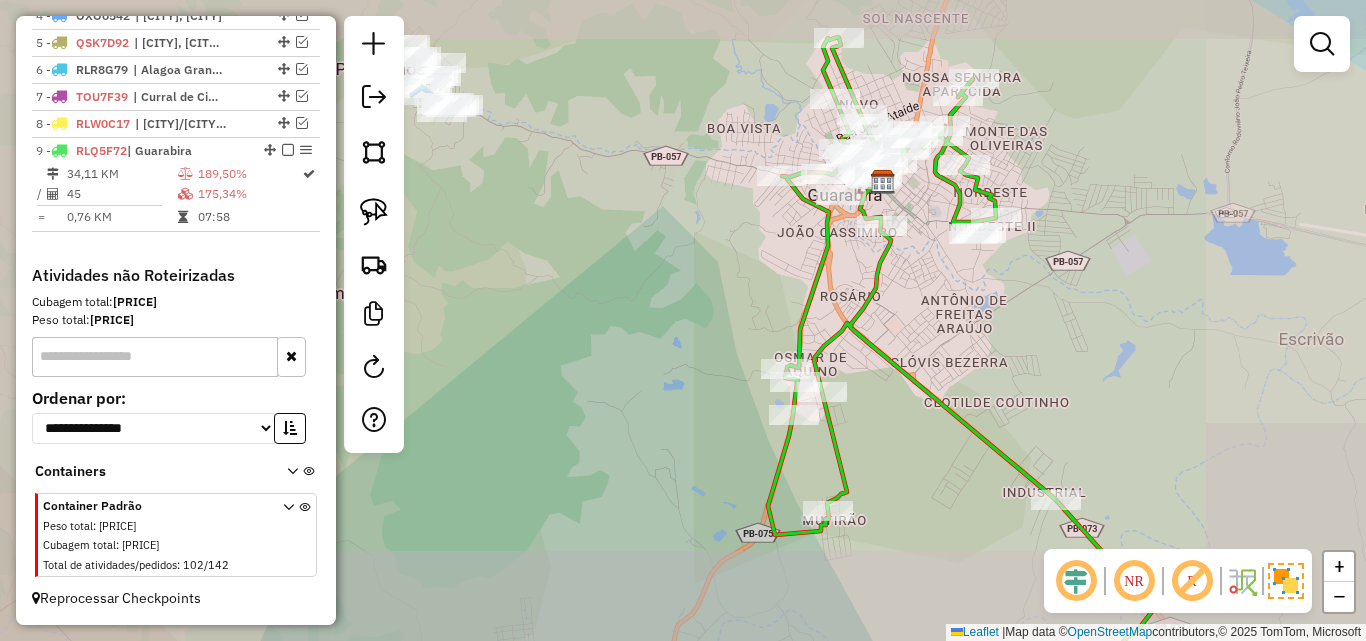 drag, startPoint x: 941, startPoint y: 333, endPoint x: 864, endPoint y: 273, distance: 97.6166 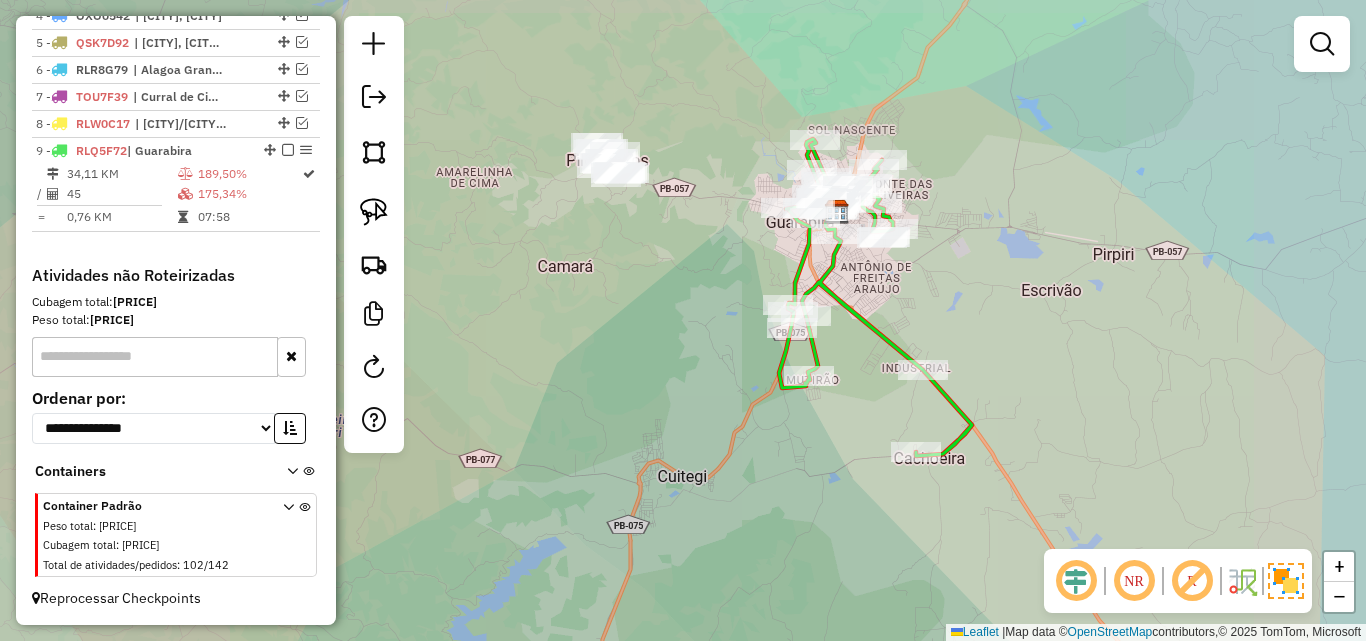 drag, startPoint x: 904, startPoint y: 309, endPoint x: 913, endPoint y: 407, distance: 98.4124 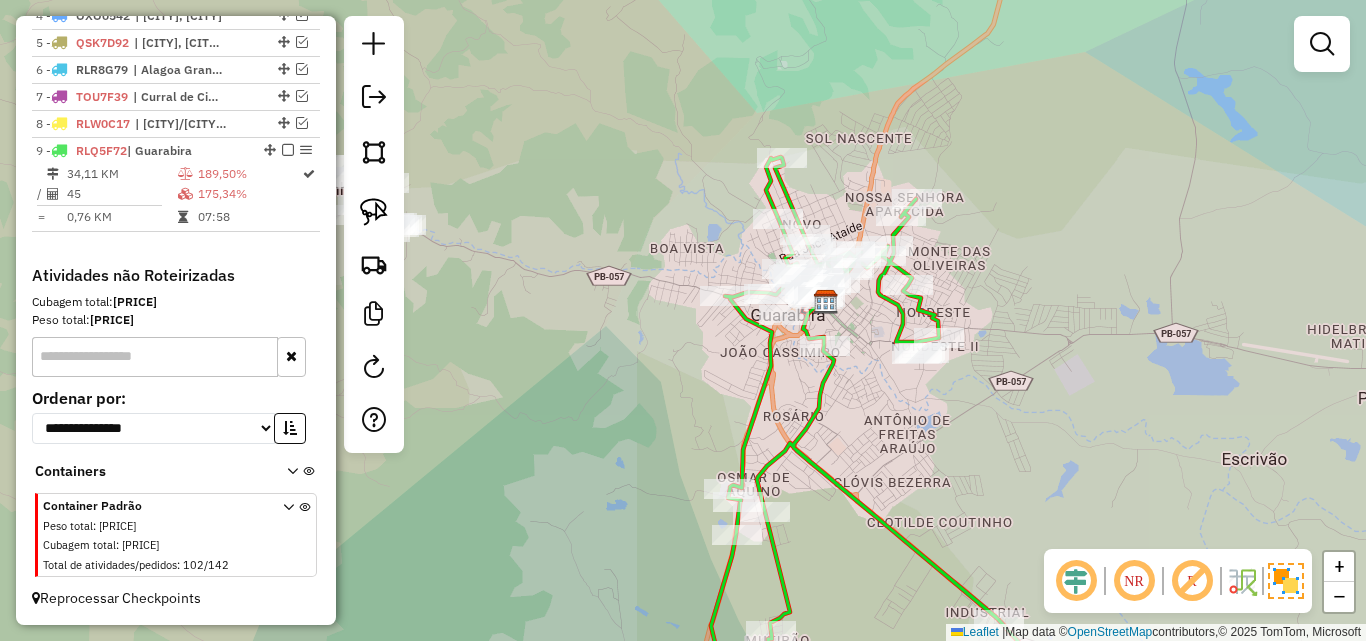 drag, startPoint x: 874, startPoint y: 402, endPoint x: 873, endPoint y: 367, distance: 35.014282 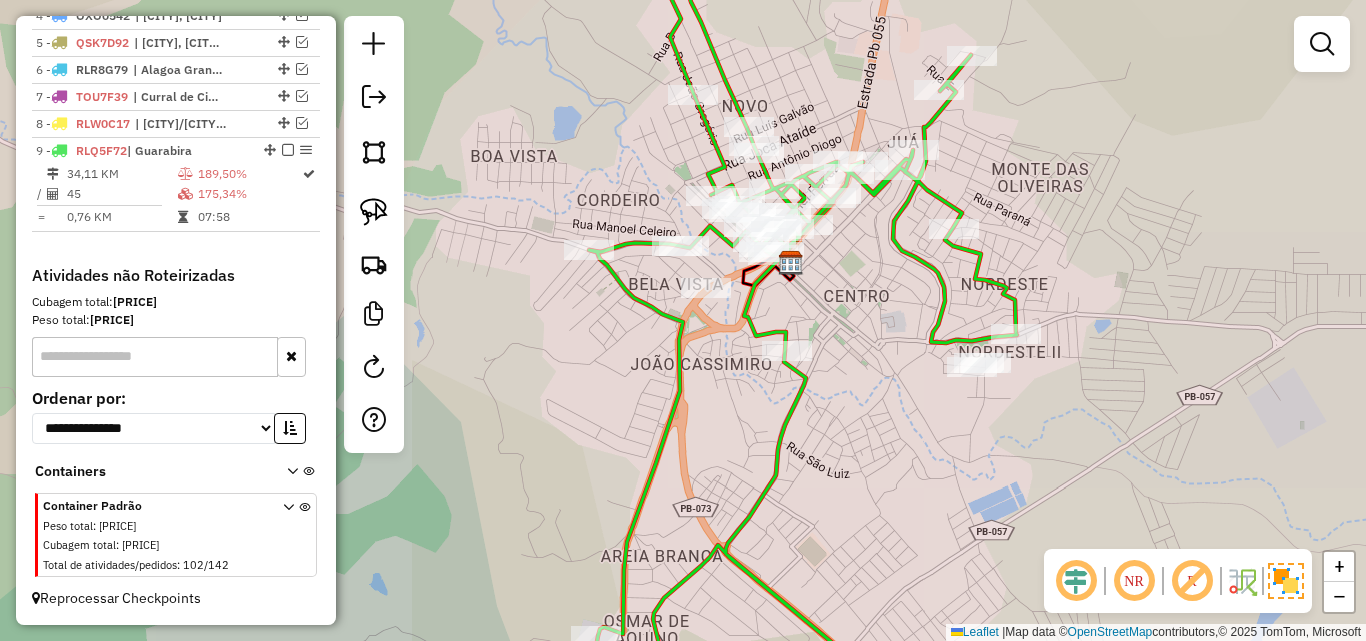 drag, startPoint x: 874, startPoint y: 350, endPoint x: 912, endPoint y: 422, distance: 81.41253 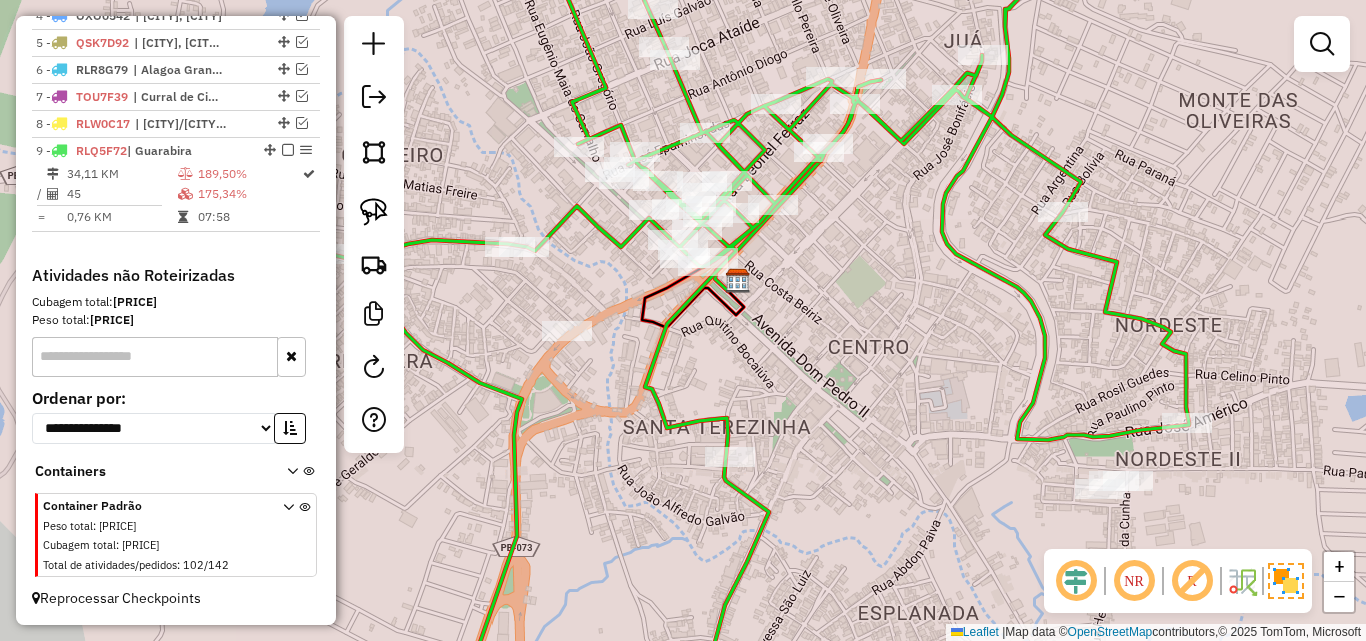 drag, startPoint x: 911, startPoint y: 400, endPoint x: 926, endPoint y: 400, distance: 15 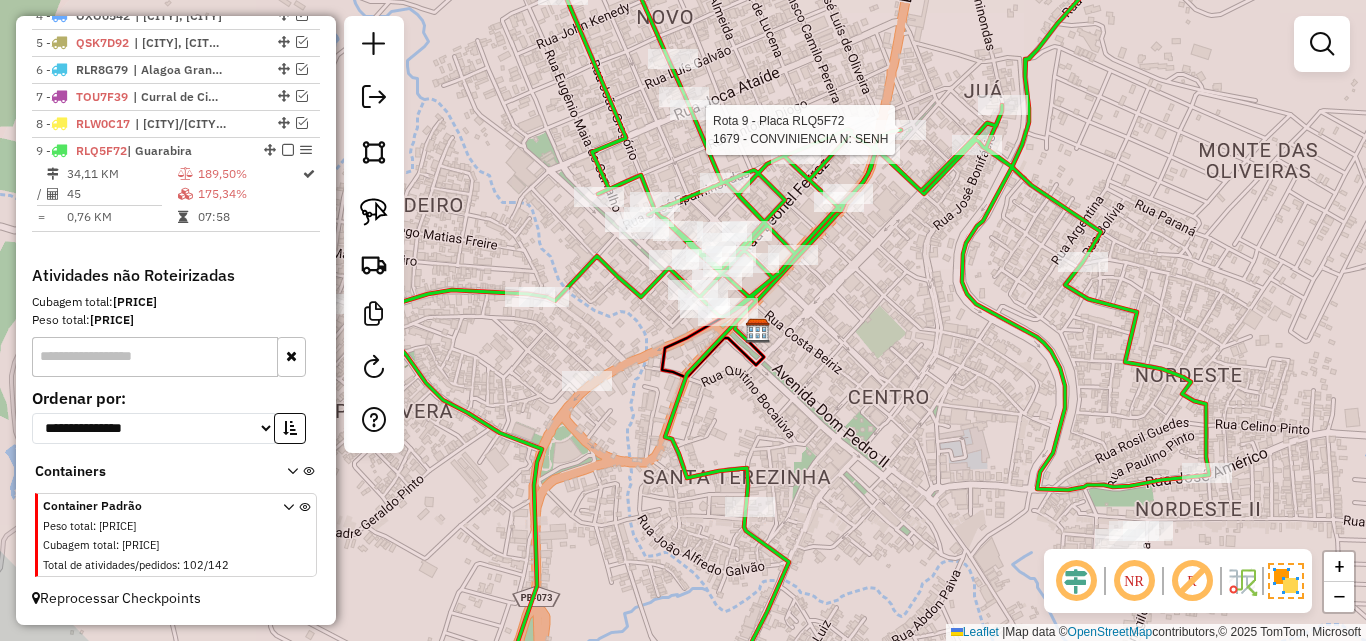 select on "**********" 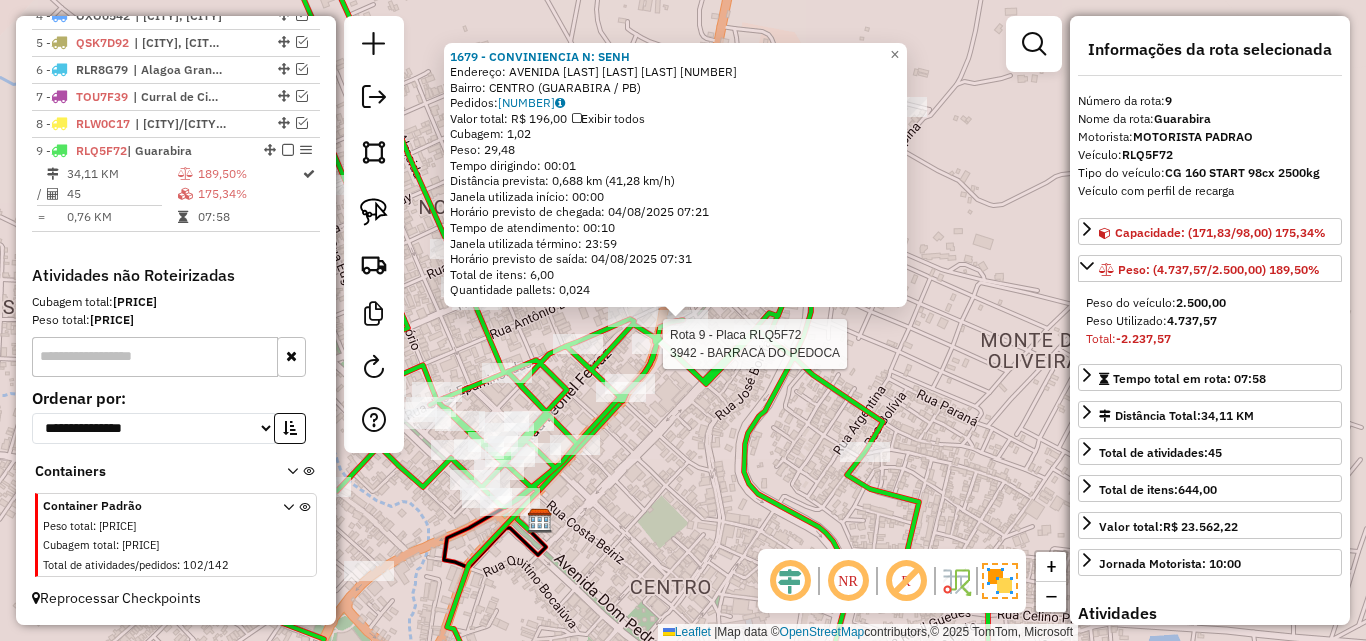 click 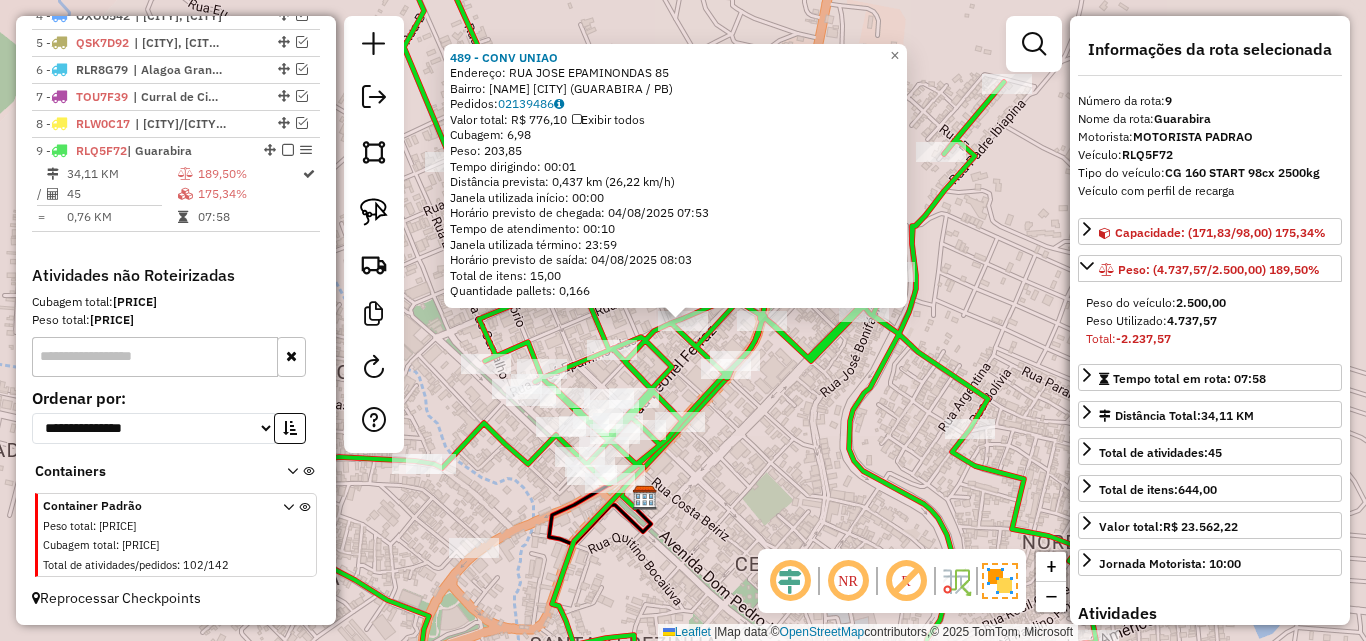 click on "489 - CONV UNIAO  Endereço:  RUA JOSE EPAMINONDAS 85   Bairro: BAIRRO NOVO (GUARABIRA / PB)   Pedidos:  02139486   Valor total: R$ 776,10   Exibir todos   Cubagem: 6,98  Peso: 203,85  Tempo dirigindo: 00:01   Distância prevista: 0,437 km (26,22 km/h)   Janela utilizada início: 00:00   Horário previsto de chegada: 04/08/2025 07:53   Tempo de atendimento: 00:10   Janela utilizada término: 23:59   Horário previsto de saída: 04/08/2025 08:03   Total de itens: 15,00   Quantidade pallets: 0,166  × Janela de atendimento Grade de atendimento Capacidade Transportadoras Veículos Cliente Pedidos  Rotas Selecione os dias de semana para filtrar as janelas de atendimento  Seg   Ter   Qua   Qui   Sex   Sáb   Dom  Informe o período da janela de atendimento: De: Até:  Filtrar exatamente a janela do cliente  Considerar janela de atendimento padrão  Selecione os dias de semana para filtrar as grades de atendimento  Seg   Ter   Qua   Qui   Sex   Sáb   Dom   Considerar clientes sem dia de atendimento cadastrado De:" 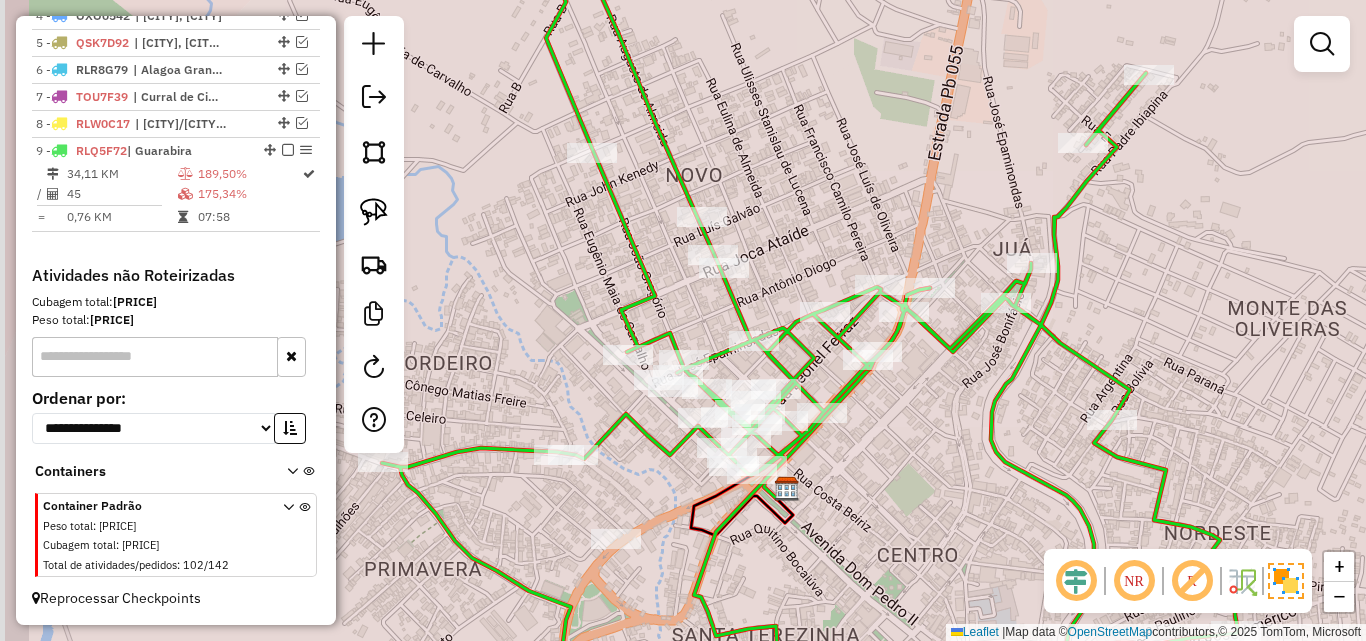 drag, startPoint x: 773, startPoint y: 483, endPoint x: 847, endPoint y: 438, distance: 86.608315 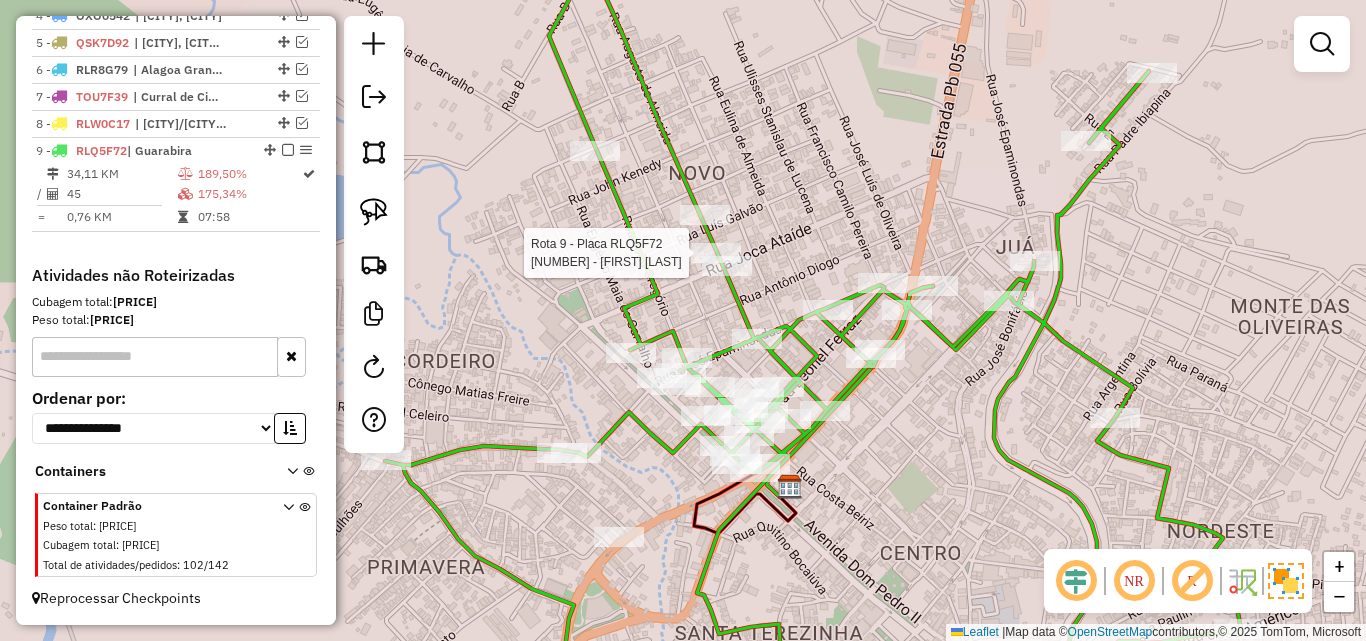 select on "**********" 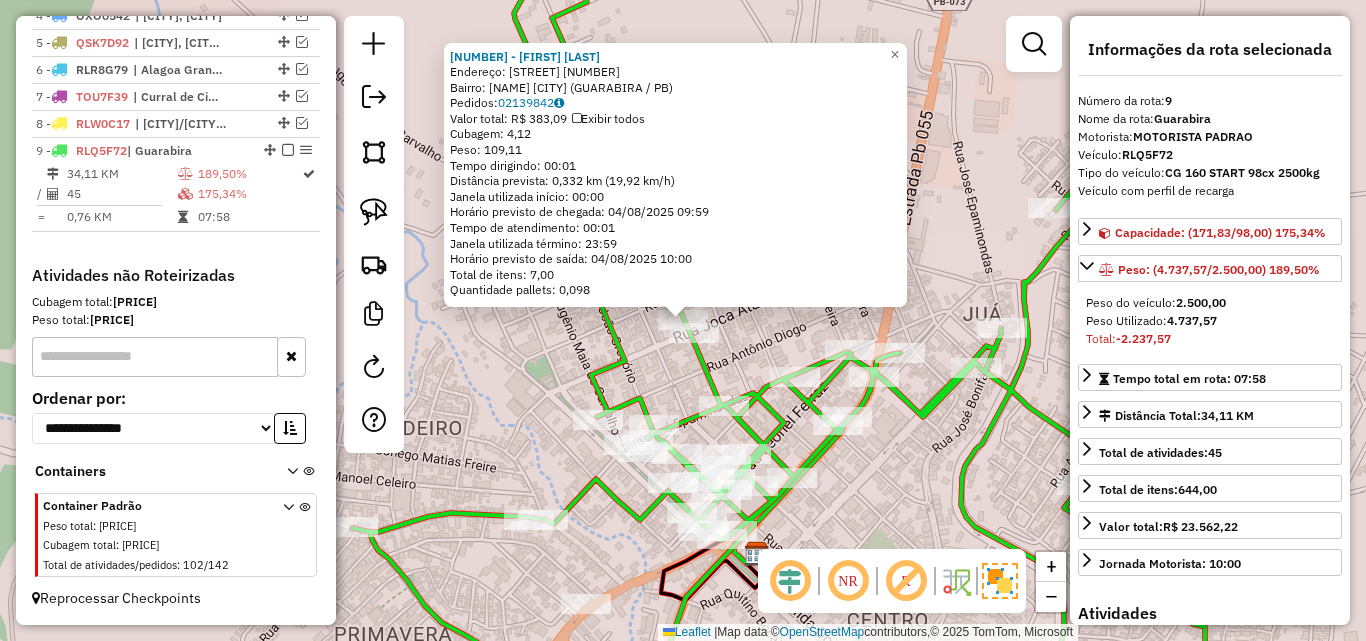 click on "Rota 9 - Placa RLQ5F72  4430 - JOSE PEREIRA DA SILV 4430 - JOSE PEREIRA DA SILV  Endereço: Ac  Augusto de Almeida            526   Bairro: BAIRRO NOVO (GUARABIRA / PB)   Pedidos:  02139842   Valor total: R$ 383,09   Exibir todos   Cubagem: 4,12  Peso: 109,11  Tempo dirigindo: 00:01   Distância prevista: 0,332 km (19,92 km/h)   Janela utilizada início: 00:00   Horário previsto de chegada: 04/08/2025 09:59   Tempo de atendimento: 00:01   Janela utilizada término: 23:59   Horário previsto de saída: 04/08/2025 10:00   Total de itens: 7,00   Quantidade pallets: 0,098  × Janela de atendimento Grade de atendimento Capacidade Transportadoras Veículos Cliente Pedidos  Rotas Selecione os dias de semana para filtrar as janelas de atendimento  Seg   Ter   Qua   Qui   Sex   Sáb   Dom  Informe o período da janela de atendimento: De: Até:  Filtrar exatamente a janela do cliente  Considerar janela de atendimento padrão  Selecione os dias de semana para filtrar as grades de atendimento  Seg   Ter   Qua   Qui  De:" 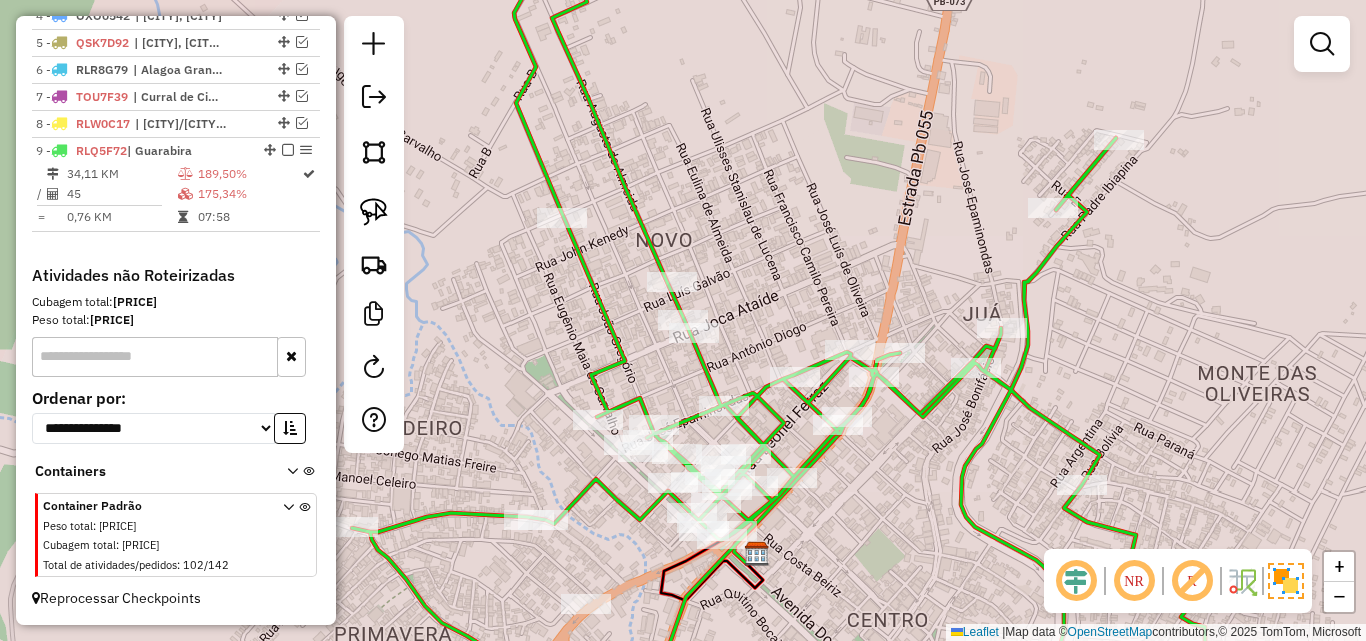 select on "**********" 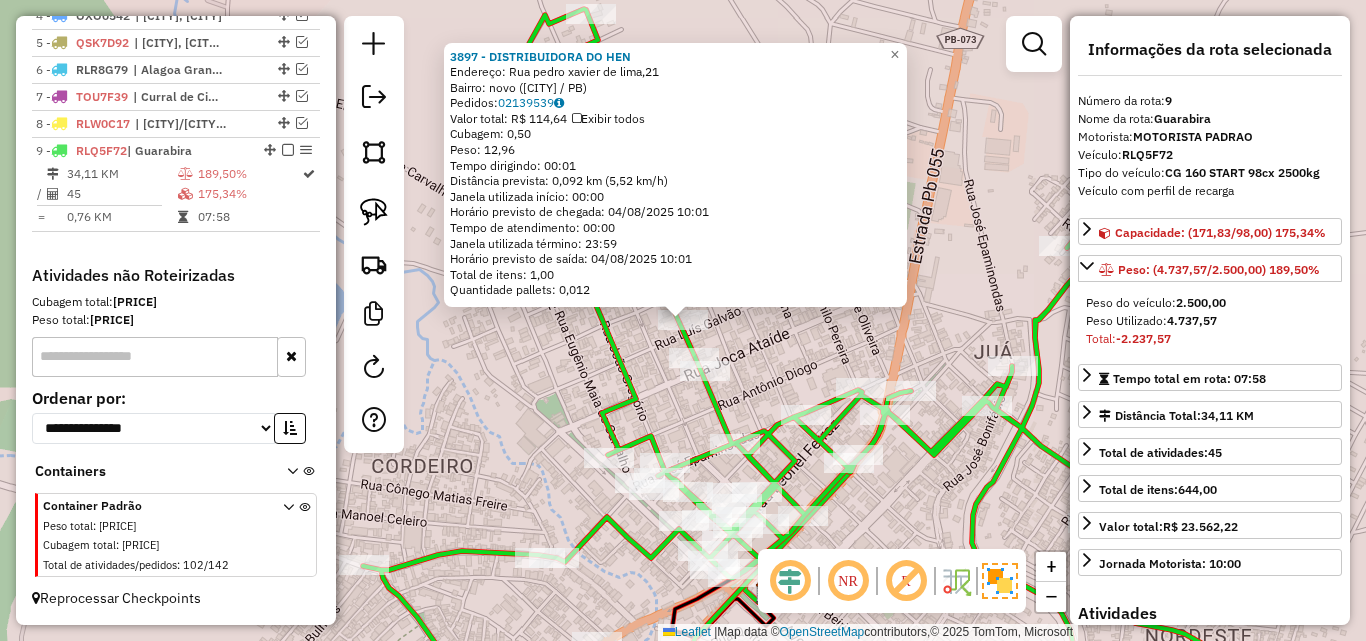 drag, startPoint x: 623, startPoint y: 401, endPoint x: 656, endPoint y: 341, distance: 68.47627 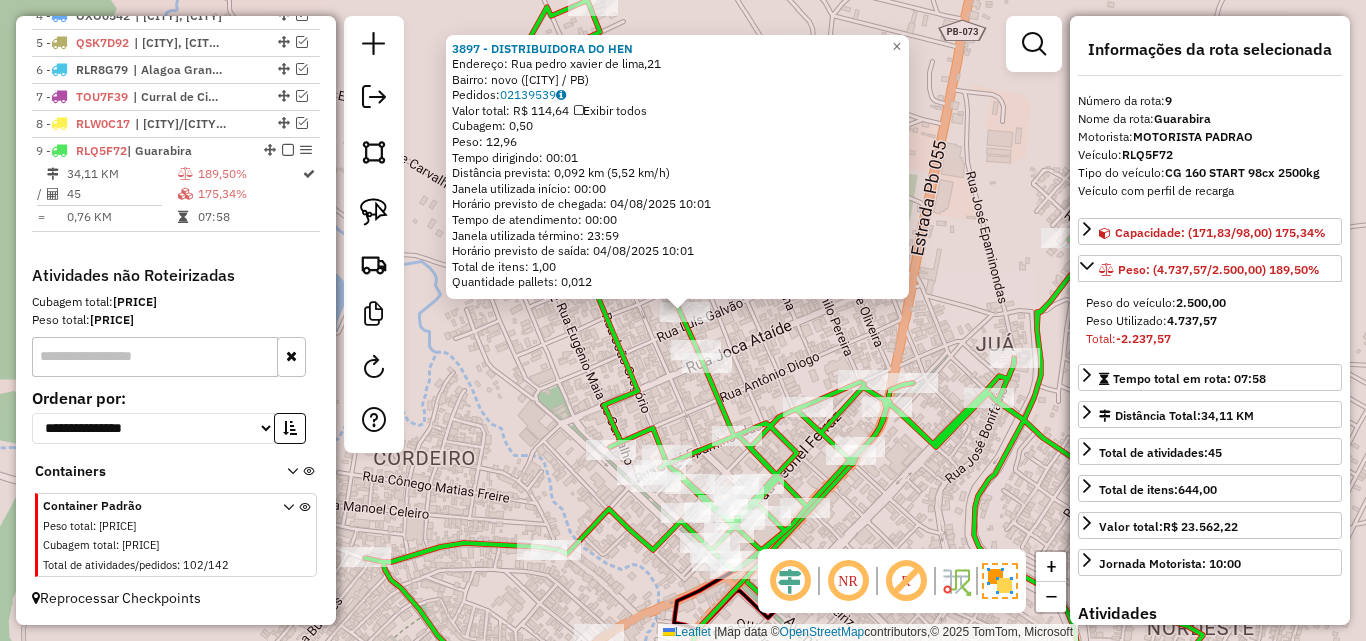 click on "3897 - DISTRIBUIDORA DO HEN  Endereço: Rua pedro xavier de lima,21   Bairro: novo (Guarabira / PB)   Pedidos:  02139539   Valor total: R$ 114,64   Exibir todos   Cubagem: 0,50  Peso: 12,96  Tempo dirigindo: 00:01   Distância prevista: 0,092 km (5,52 km/h)   Janela utilizada início: 00:00   Horário previsto de chegada: 04/08/2025 10:01   Tempo de atendimento: 00:00   Janela utilizada término: 23:59   Horário previsto de saída: 04/08/2025 10:01   Total de itens: 1,00   Quantidade pallets: 0,012  ×" 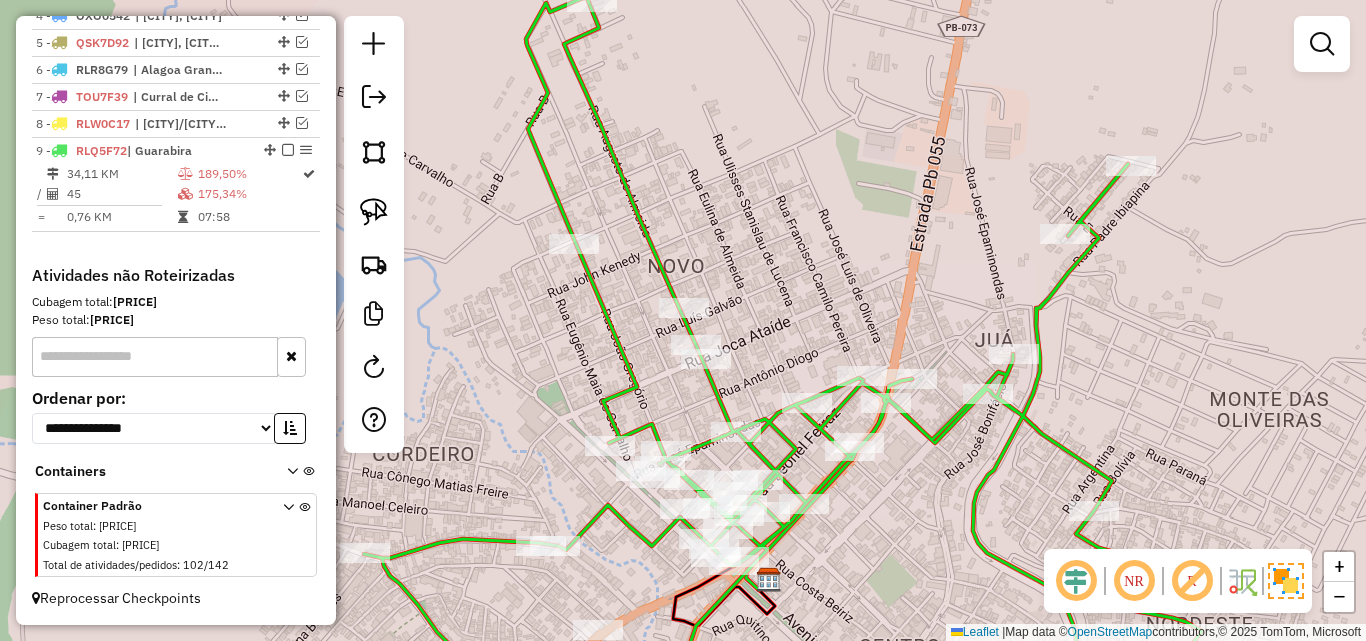 drag, startPoint x: 540, startPoint y: 428, endPoint x: 535, endPoint y: 419, distance: 10.29563 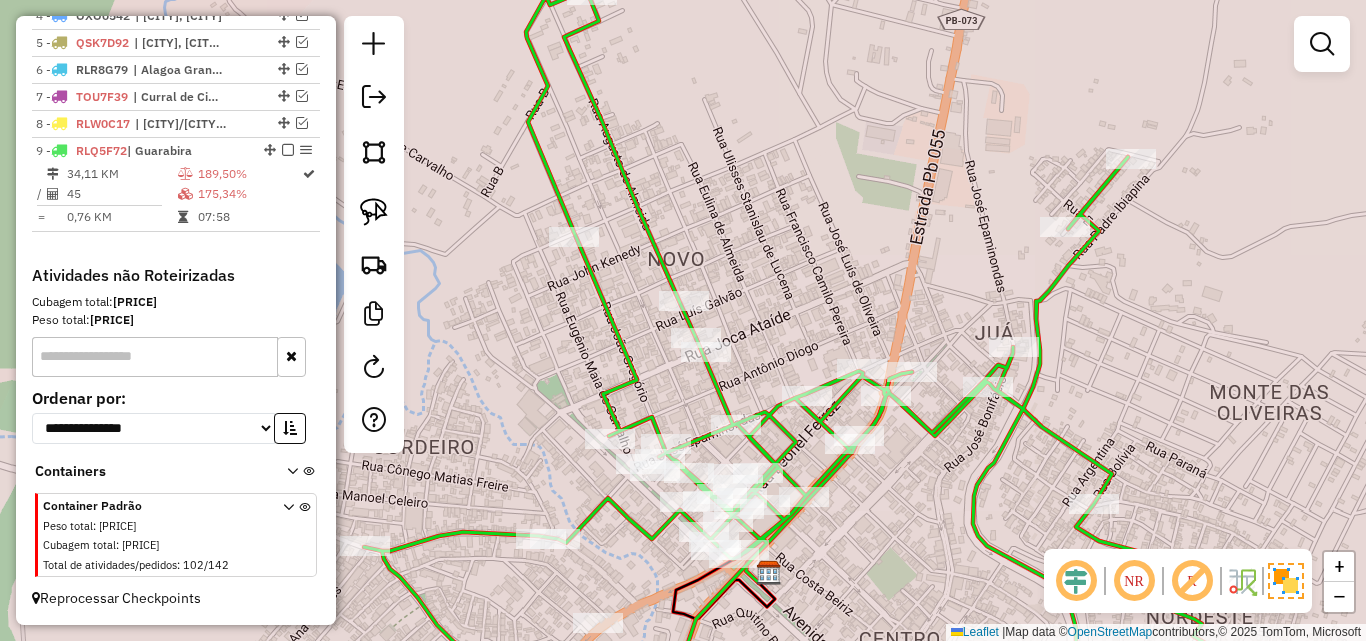 click on "Janela de atendimento Grade de atendimento Capacidade Transportadoras Veículos Cliente Pedidos  Rotas Selecione os dias de semana para filtrar as janelas de atendimento  Seg   Ter   Qua   Qui   Sex   Sáb   Dom  Informe o período da janela de atendimento: De: Até:  Filtrar exatamente a janela do cliente  Considerar janela de atendimento padrão  Selecione os dias de semana para filtrar as grades de atendimento  Seg   Ter   Qua   Qui   Sex   Sáb   Dom   Considerar clientes sem dia de atendimento cadastrado  Clientes fora do dia de atendimento selecionado Filtrar as atividades entre os valores definidos abaixo:  Peso mínimo:   Peso máximo:   Cubagem mínima:   Cubagem máxima:   De:   Até:  Filtrar as atividades entre o tempo de atendimento definido abaixo:  De:   Até:   Considerar capacidade total dos clientes não roteirizados Transportadora: Selecione um ou mais itens Tipo de veículo: Selecione um ou mais itens Veículo: Selecione um ou mais itens Motorista: Selecione um ou mais itens Nome: Rótulo:" 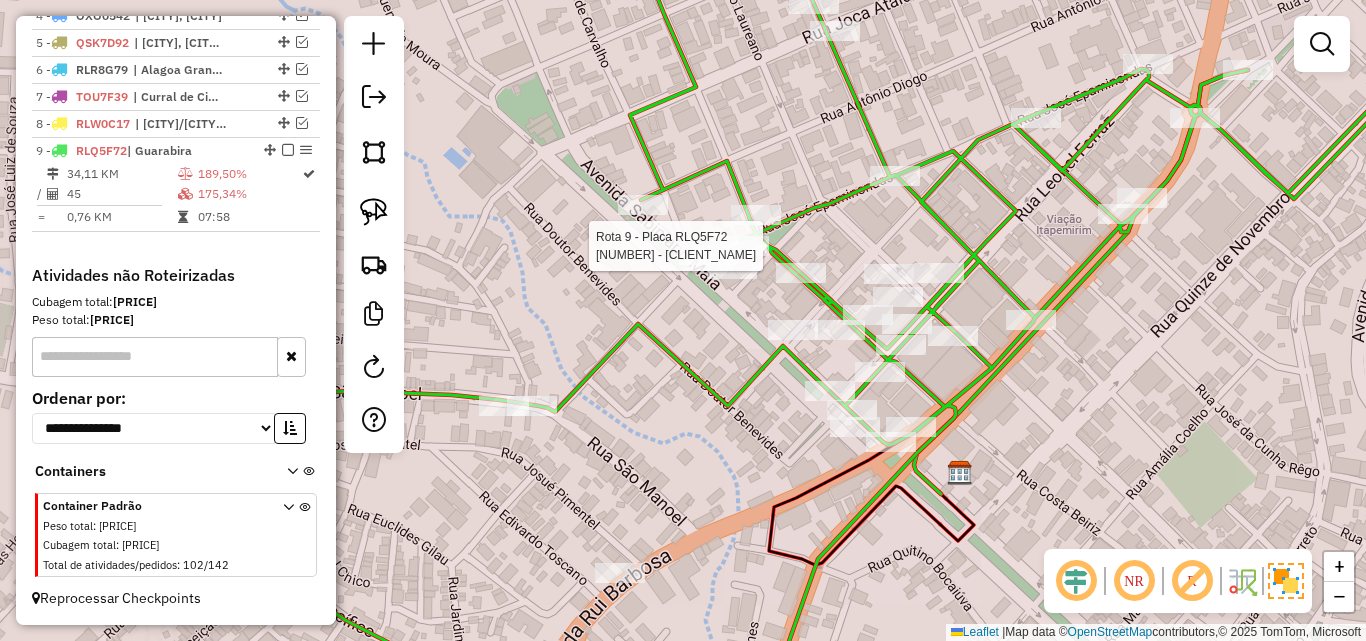 select on "**********" 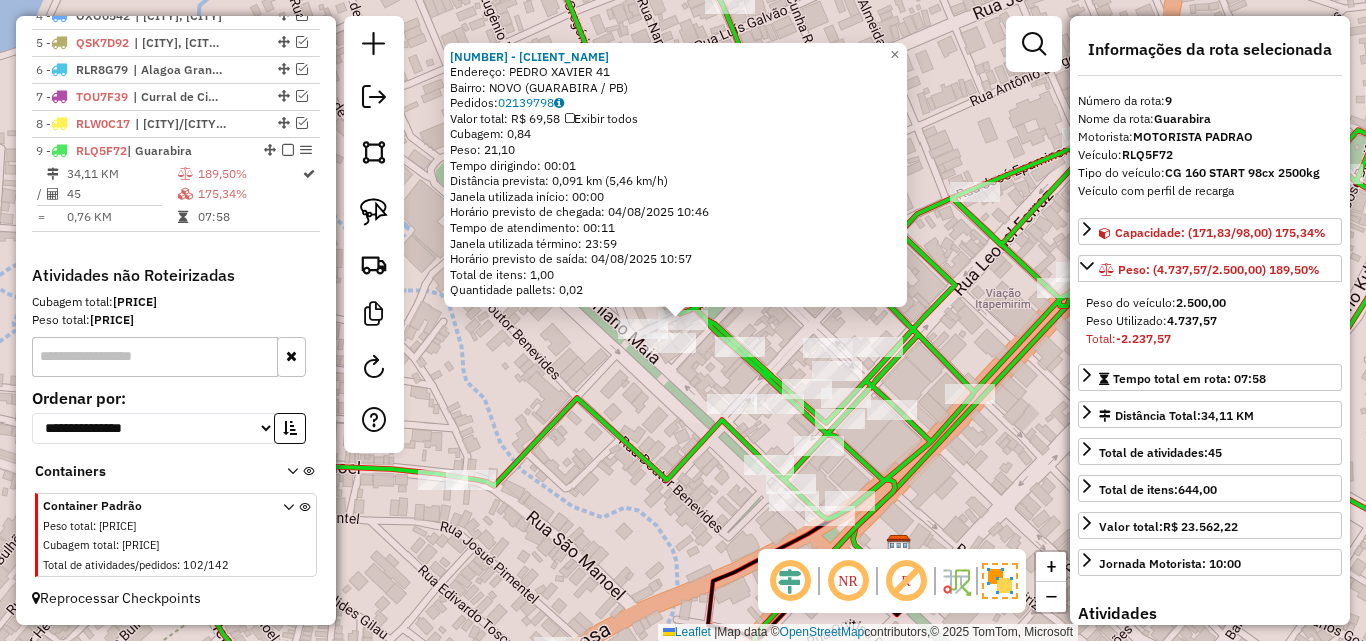 click on "1605 - EDSON BEBIDAS  Endereço:  PEDRO XAVIER 41   Bairro: NOVO (GUARABIRA / PB)   Pedidos:  02139798   Valor total: R$ 69,58   Exibir todos   Cubagem: 0,84  Peso: 21,10  Tempo dirigindo: 00:01   Distância prevista: 0,091 km (5,46 km/h)   Janela utilizada início: 00:00   Horário previsto de chegada: 04/08/2025 10:46   Tempo de atendimento: 00:11   Janela utilizada término: 23:59   Horário previsto de saída: 04/08/2025 10:57   Total de itens: 1,00   Quantidade pallets: 0,02  × Janela de atendimento Grade de atendimento Capacidade Transportadoras Veículos Cliente Pedidos  Rotas Selecione os dias de semana para filtrar as janelas de atendimento  Seg   Ter   Qua   Qui   Sex   Sáb   Dom  Informe o período da janela de atendimento: De: Até:  Filtrar exatamente a janela do cliente  Considerar janela de atendimento padrão  Selecione os dias de semana para filtrar as grades de atendimento  Seg   Ter   Qua   Qui   Sex   Sáb   Dom   Considerar clientes sem dia de atendimento cadastrado  Peso mínimo:  De:" 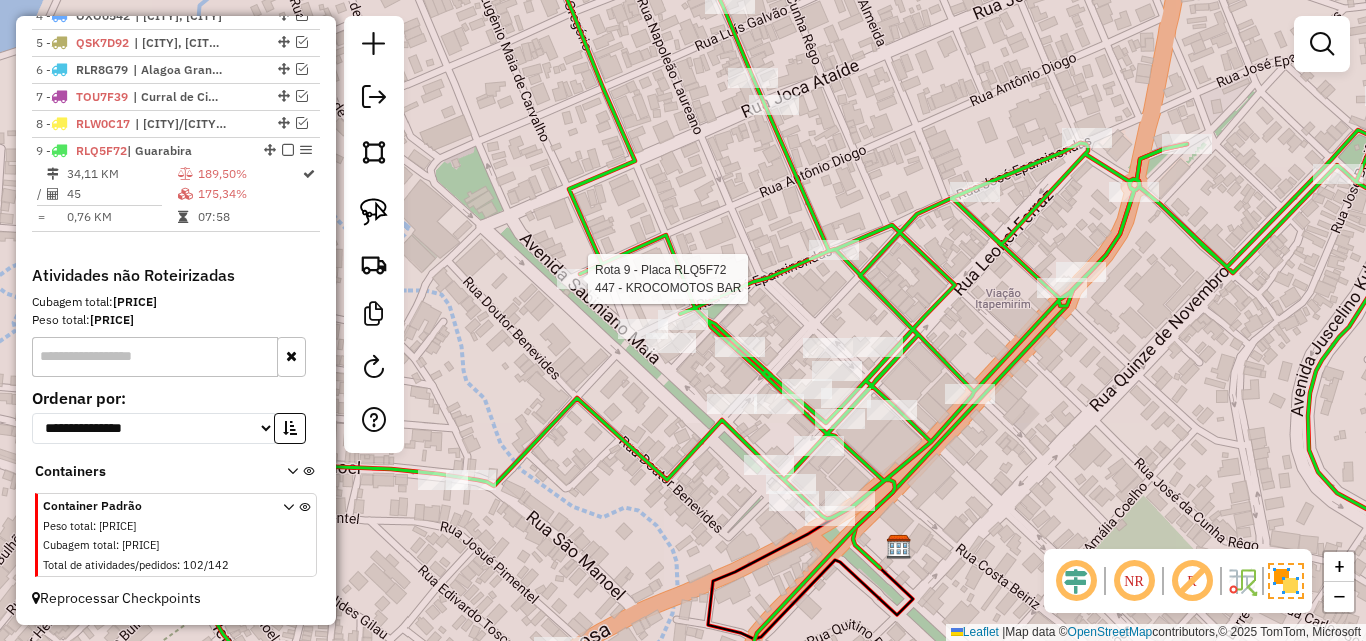click 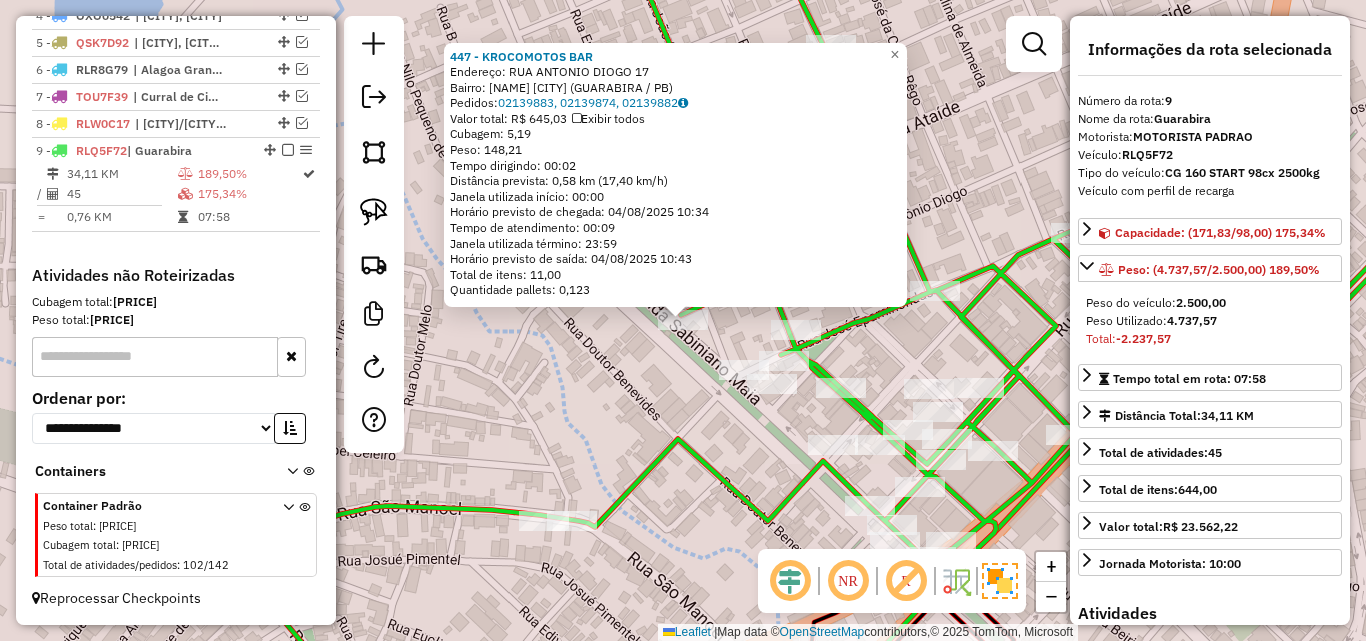 click on "447 - KROCOMOTOS BAR  Endereço:  RUA ANTONIO DIOGO 17   Bairro: BAIRRO NOVO (GUARABIRA / PB)   Pedidos:  02139883, 02139874, 02139882   Valor total: R$ 645,03   Exibir todos   Cubagem: 5,19  Peso: 148,21  Tempo dirigindo: 00:02   Distância prevista: 0,58 km (17,40 km/h)   Janela utilizada início: 00:00   Horário previsto de chegada: 04/08/2025 10:34   Tempo de atendimento: 00:09   Janela utilizada término: 23:59   Horário previsto de saída: 04/08/2025 10:43   Total de itens: 11,00   Quantidade pallets: 0,123  × Janela de atendimento Grade de atendimento Capacidade Transportadoras Veículos Cliente Pedidos  Rotas Selecione os dias de semana para filtrar as janelas de atendimento  Seg   Ter   Qua   Qui   Sex   Sáb   Dom  Informe o período da janela de atendimento: De: Até:  Filtrar exatamente a janela do cliente  Considerar janela de atendimento padrão  Selecione os dias de semana para filtrar as grades de atendimento  Seg   Ter   Qua   Qui   Sex   Sáb   Dom   Peso mínimo:   Peso máximo:   De:  +" 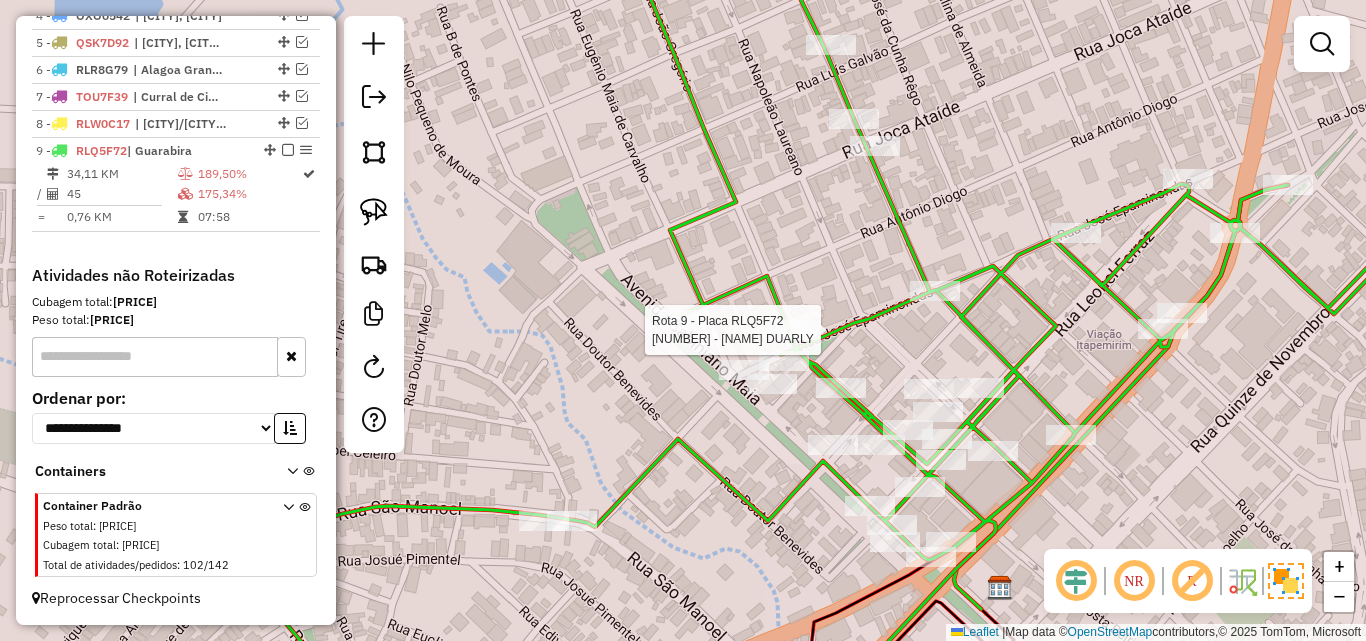 select on "**********" 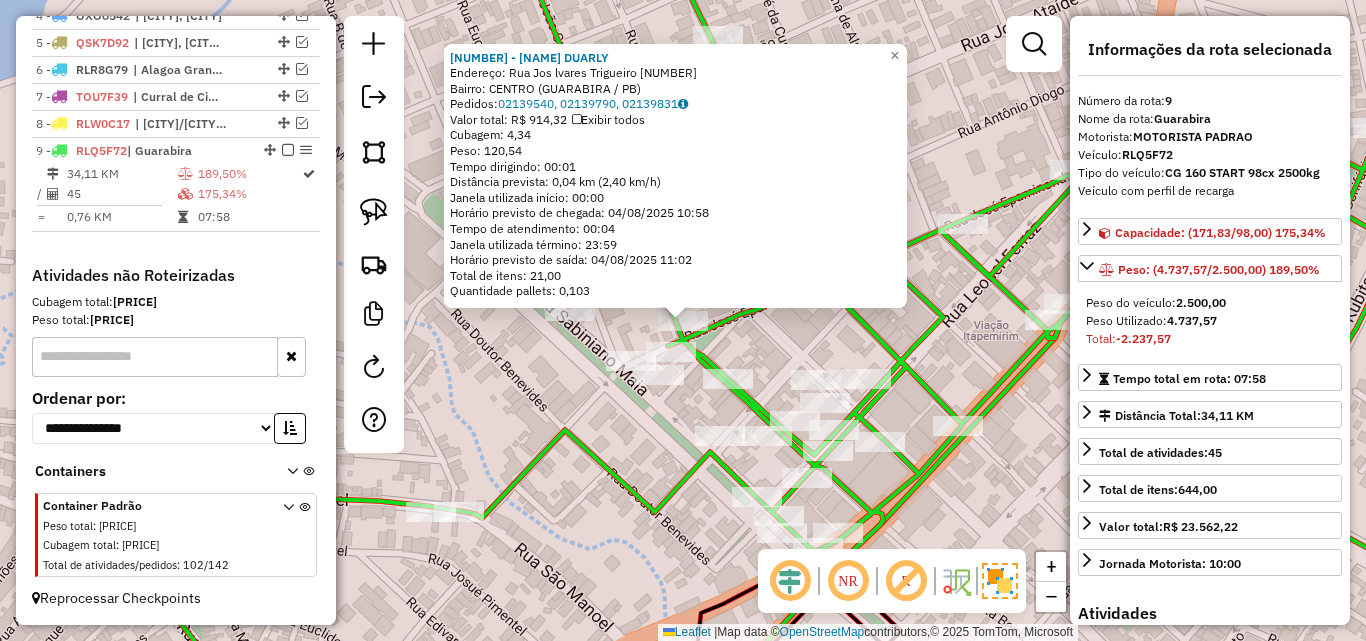 click on "4478 - EDME DUARLY  Endereço: Rua Jos� �lvares Trigueiro    652   Bairro: CENTRO (GUARABIRA / PB)   Pedidos:  02139540, 02139790, 02139831   Valor total: R$ 914,32   Exibir todos   Cubagem: 4,34  Peso: 120,54  Tempo dirigindo: 00:01   Distância prevista: 0,04 km (2,40 km/h)   Janela utilizada início: 00:00   Horário previsto de chegada: 04/08/2025 10:58   Tempo de atendimento: 00:04   Janela utilizada término: 23:59   Horário previsto de saída: 04/08/2025 11:02   Total de itens: 21,00   Quantidade pallets: 0,103  × Janela de atendimento Grade de atendimento Capacidade Transportadoras Veículos Cliente Pedidos  Rotas Selecione os dias de semana para filtrar as janelas de atendimento  Seg   Ter   Qua   Qui   Sex   Sáb   Dom  Informe o período da janela de atendimento: De: Até:  Filtrar exatamente a janela do cliente  Considerar janela de atendimento padrão  Selecione os dias de semana para filtrar as grades de atendimento  Seg   Ter   Qua   Qui   Sex   Sáb   Dom   Peso mínimo:   Peso máximo:" 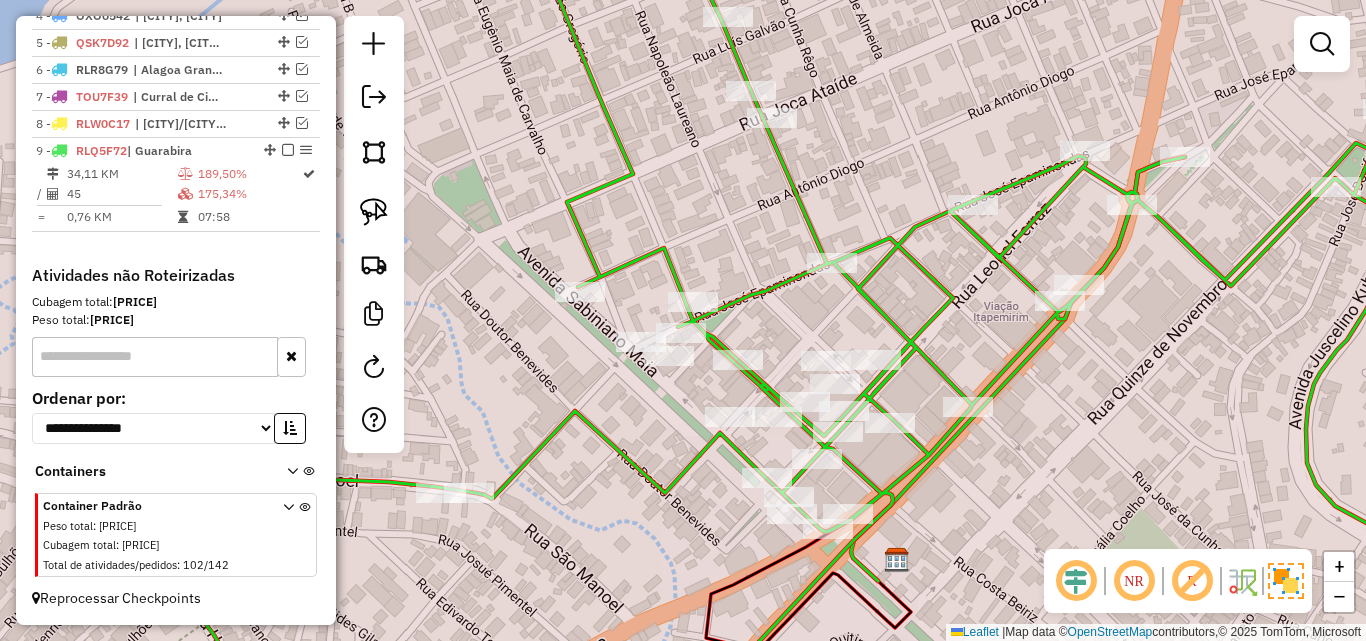 drag, startPoint x: 636, startPoint y: 485, endPoint x: 754, endPoint y: 214, distance: 295.5757 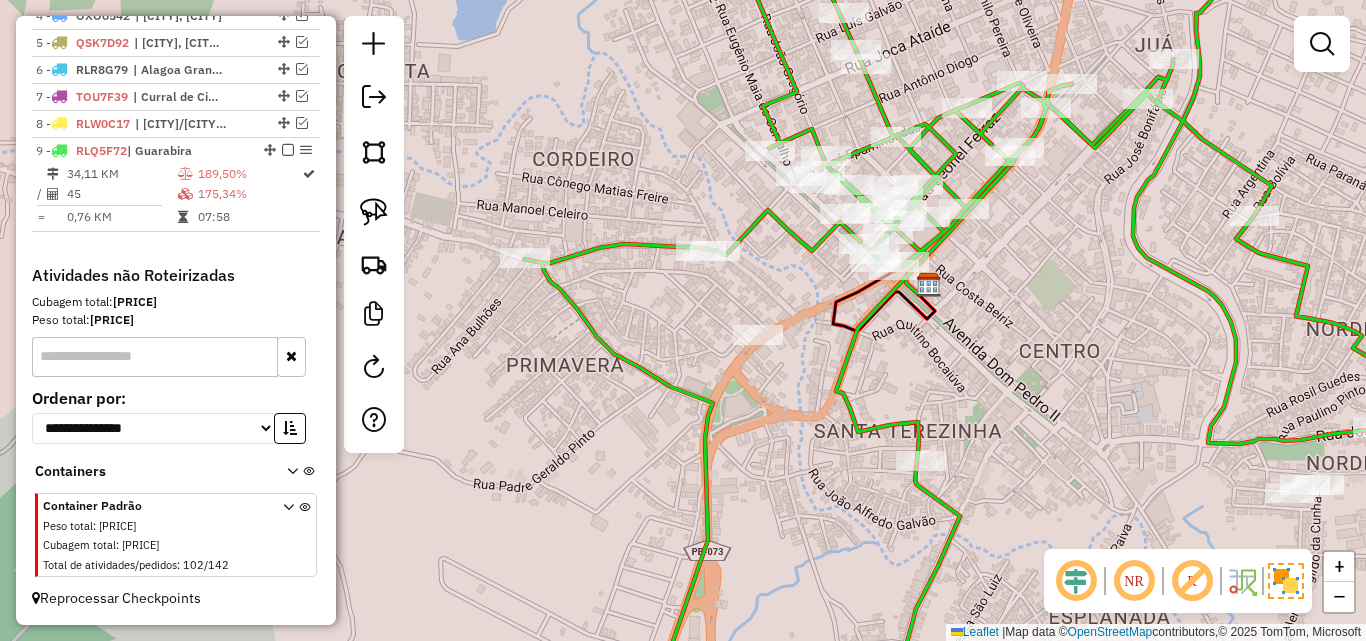 click on "Janela de atendimento Grade de atendimento Capacidade Transportadoras Veículos Cliente Pedidos  Rotas Selecione os dias de semana para filtrar as janelas de atendimento  Seg   Ter   Qua   Qui   Sex   Sáb   Dom  Informe o período da janela de atendimento: De: Até:  Filtrar exatamente a janela do cliente  Considerar janela de atendimento padrão  Selecione os dias de semana para filtrar as grades de atendimento  Seg   Ter   Qua   Qui   Sex   Sáb   Dom   Considerar clientes sem dia de atendimento cadastrado  Clientes fora do dia de atendimento selecionado Filtrar as atividades entre os valores definidos abaixo:  Peso mínimo:   Peso máximo:   Cubagem mínima:   Cubagem máxima:   De:   Até:  Filtrar as atividades entre o tempo de atendimento definido abaixo:  De:   Até:   Considerar capacidade total dos clientes não roteirizados Transportadora: Selecione um ou mais itens Tipo de veículo: Selecione um ou mais itens Veículo: Selecione um ou mais itens Motorista: Selecione um ou mais itens Nome: Rótulo:" 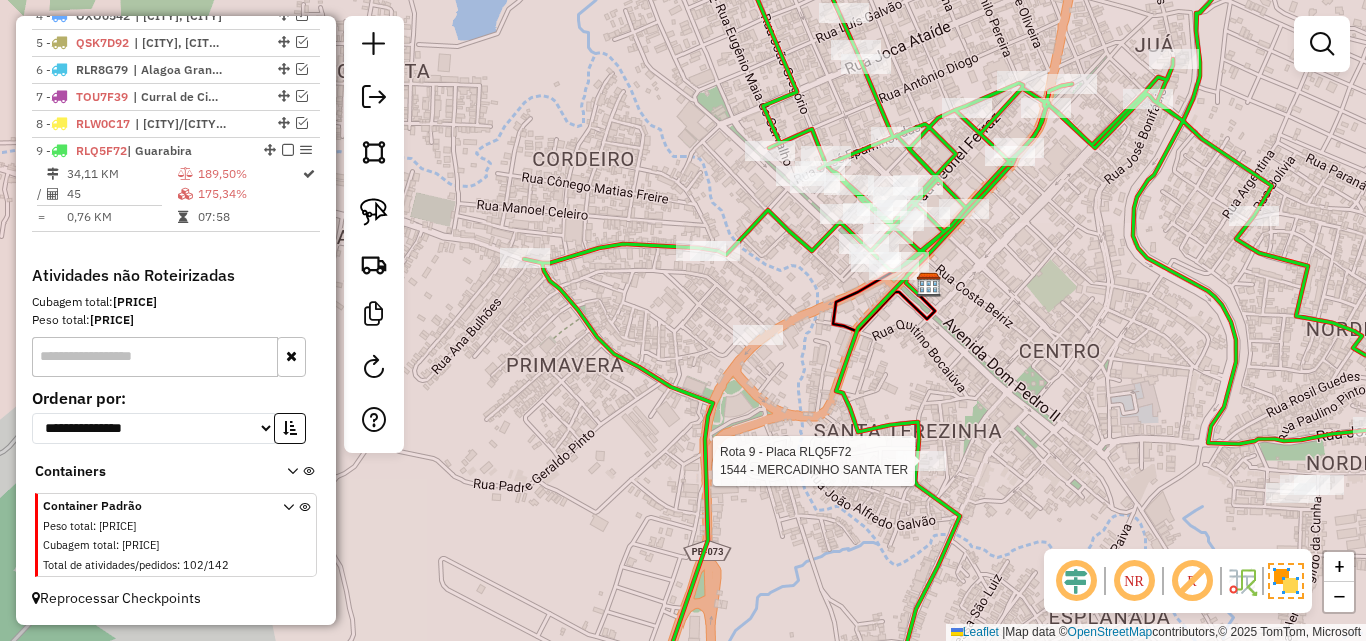 select on "**********" 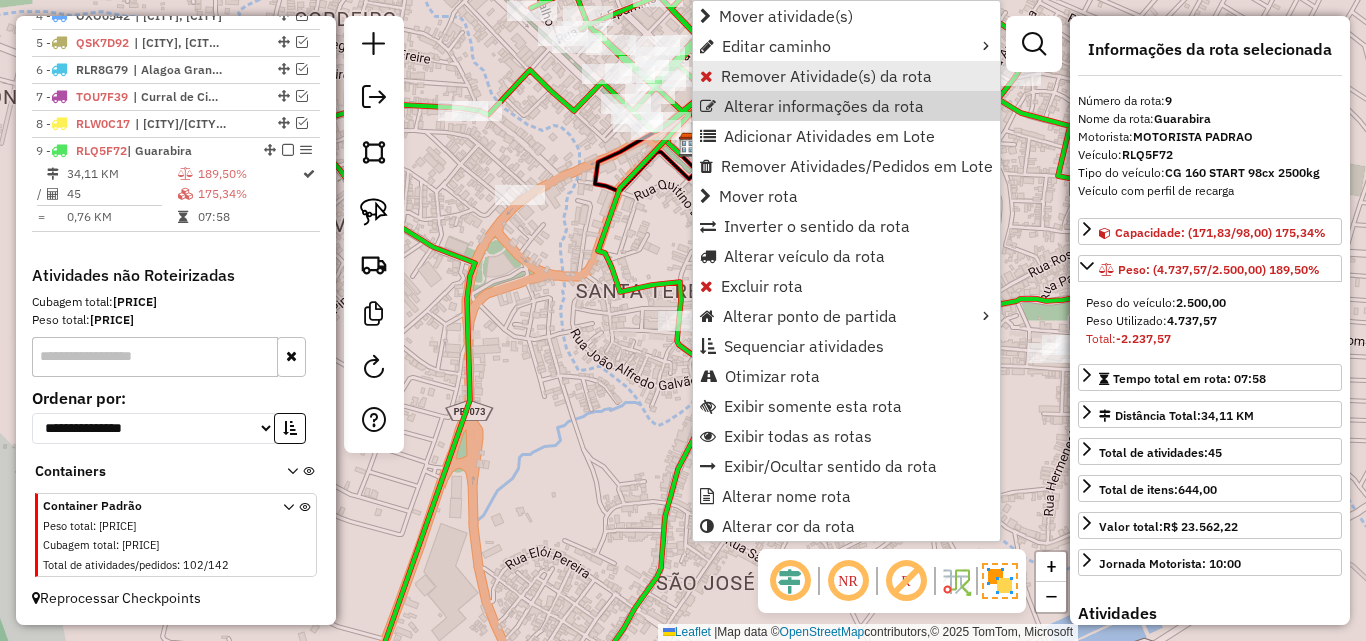 click on "Remover Atividade(s) da rota" at bounding box center [826, 76] 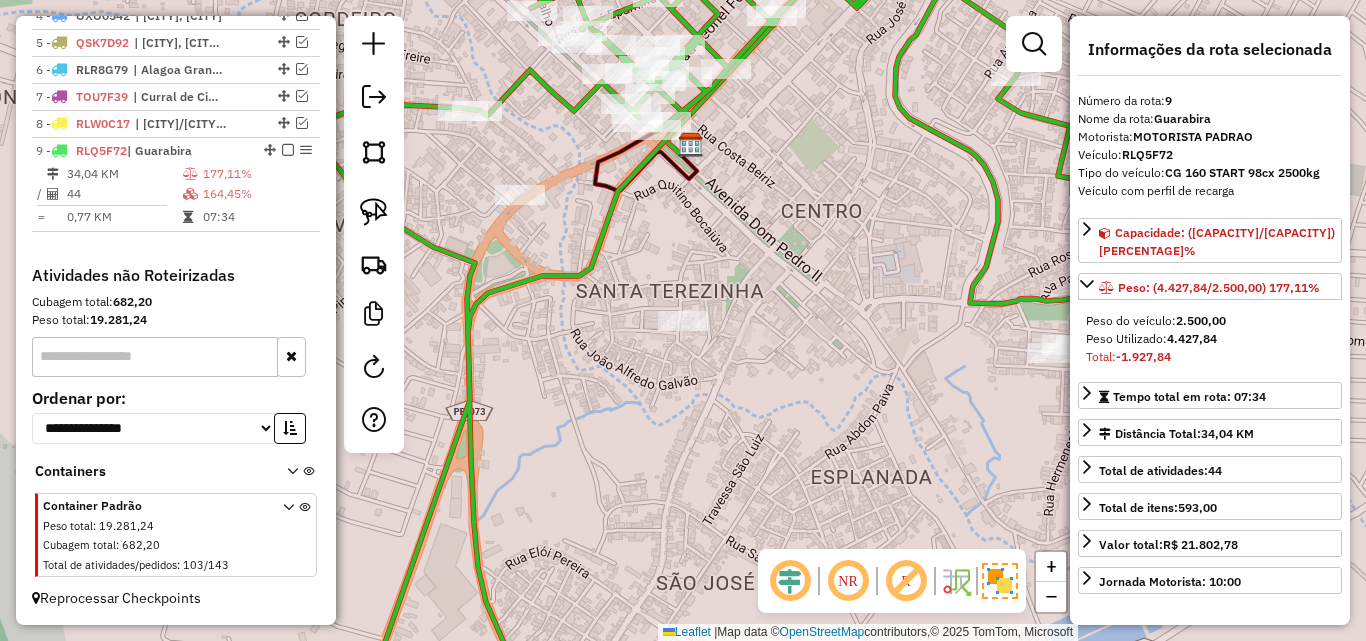 drag, startPoint x: 776, startPoint y: 206, endPoint x: 820, endPoint y: 257, distance: 67.357254 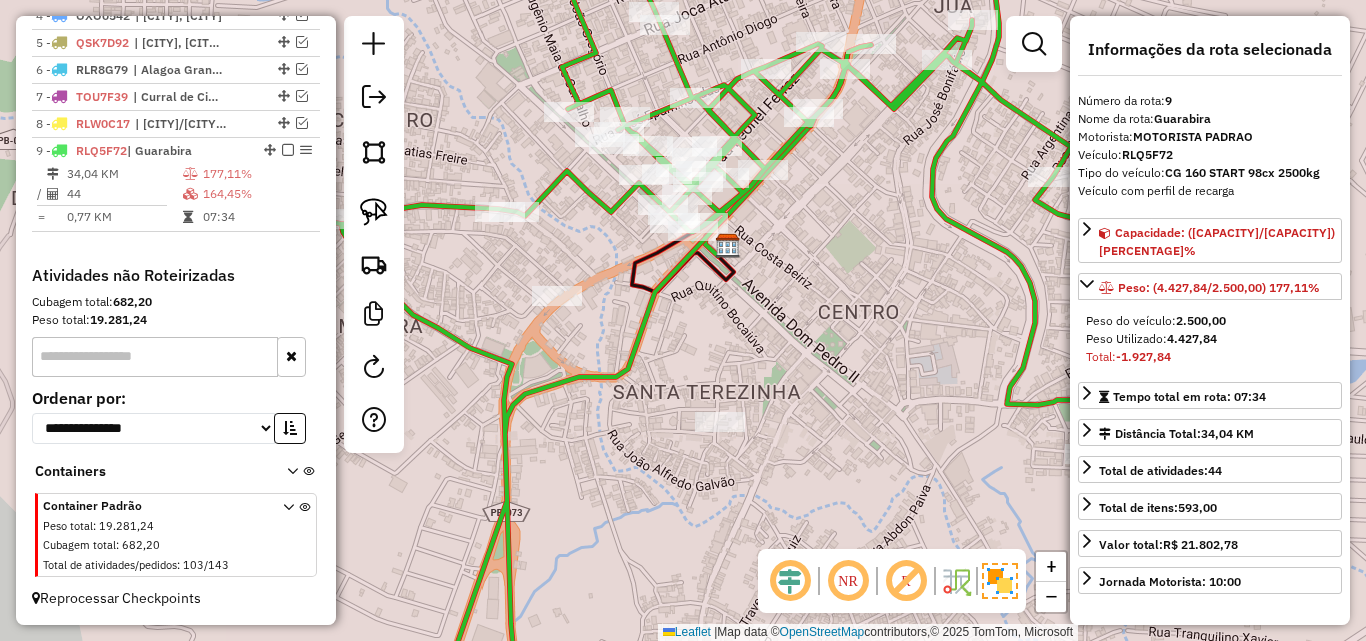 drag, startPoint x: 719, startPoint y: 316, endPoint x: 617, endPoint y: 319, distance: 102.044106 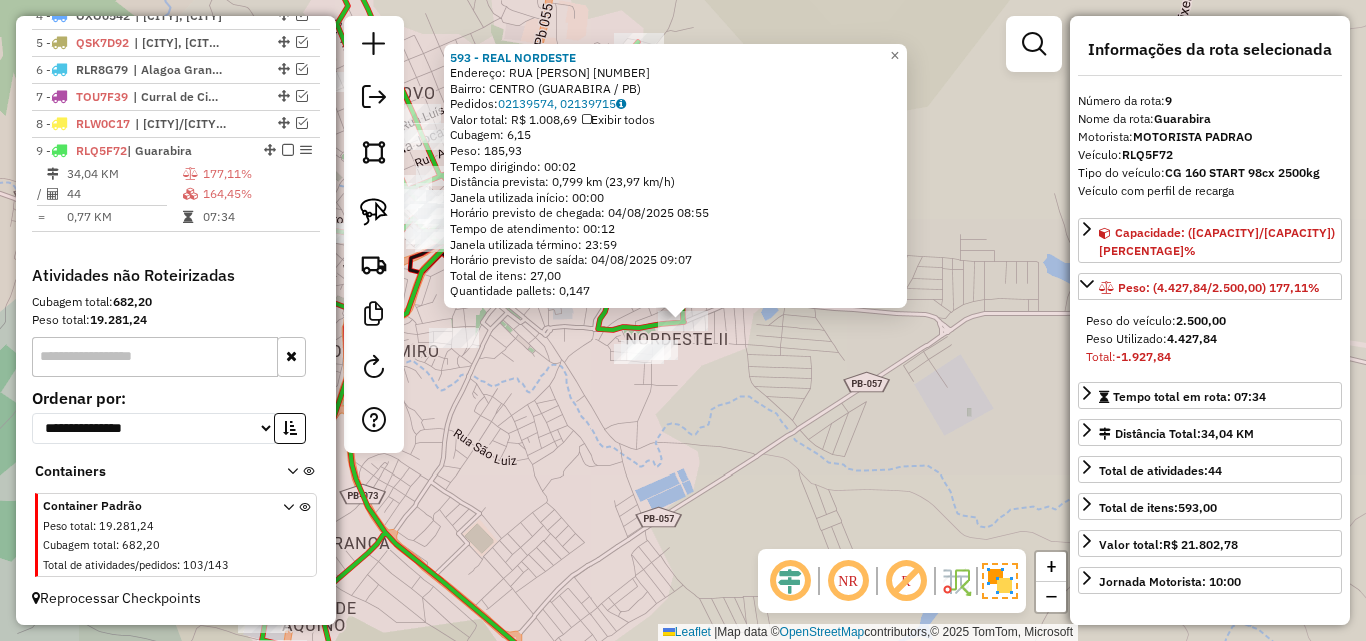 click on "593 - REAL NORDESTE  Endereço:  RUA CARMELIA GUEDES 176   Bairro: CENTRO (GUARABIRA / PB)   Pedidos:  02139574, 02139715   Valor total: R$ 1.008,69   Exibir todos   Cubagem: 6,15  Peso: 185,93  Tempo dirigindo: 00:02   Distância prevista: 0,799 km (23,97 km/h)   Janela utilizada início: 00:00   Horário previsto de chegada: 04/08/2025 08:55   Tempo de atendimento: 00:12   Janela utilizada término: 23:59   Horário previsto de saída: 04/08/2025 09:07   Total de itens: 27,00   Quantidade pallets: 0,147  × Janela de atendimento Grade de atendimento Capacidade Transportadoras Veículos Cliente Pedidos  Rotas Selecione os dias de semana para filtrar as janelas de atendimento  Seg   Ter   Qua   Qui   Sex   Sáb   Dom  Informe o período da janela de atendimento: De: Até:  Filtrar exatamente a janela do cliente  Considerar janela de atendimento padrão  Selecione os dias de semana para filtrar as grades de atendimento  Seg   Ter   Qua   Qui   Sex   Sáb   Dom   Clientes fora do dia de atendimento selecionado" 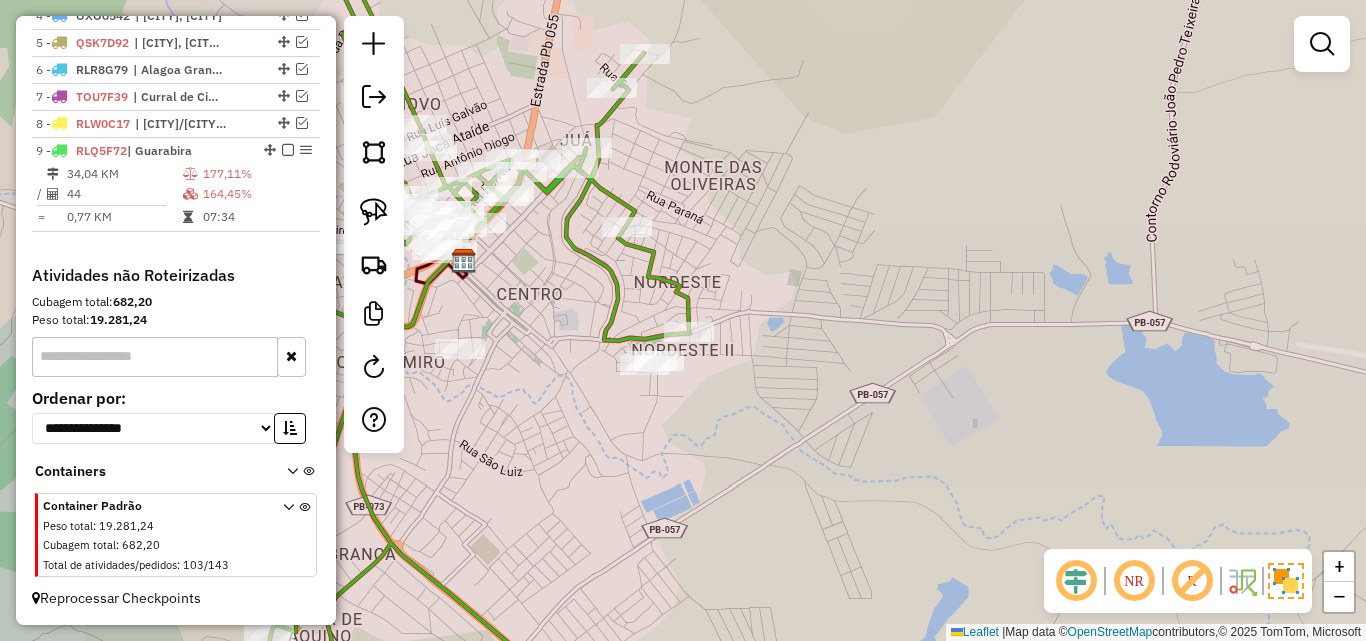 drag, startPoint x: 920, startPoint y: 281, endPoint x: 1130, endPoint y: 337, distance: 217.33844 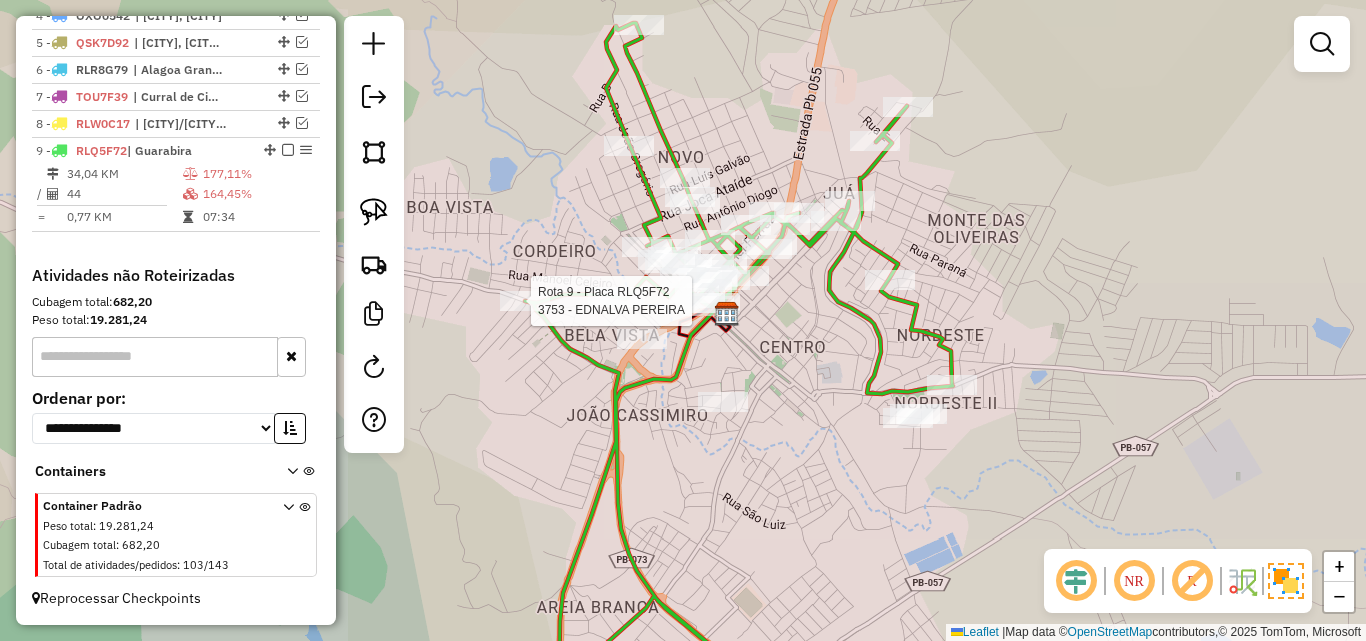 select on "**********" 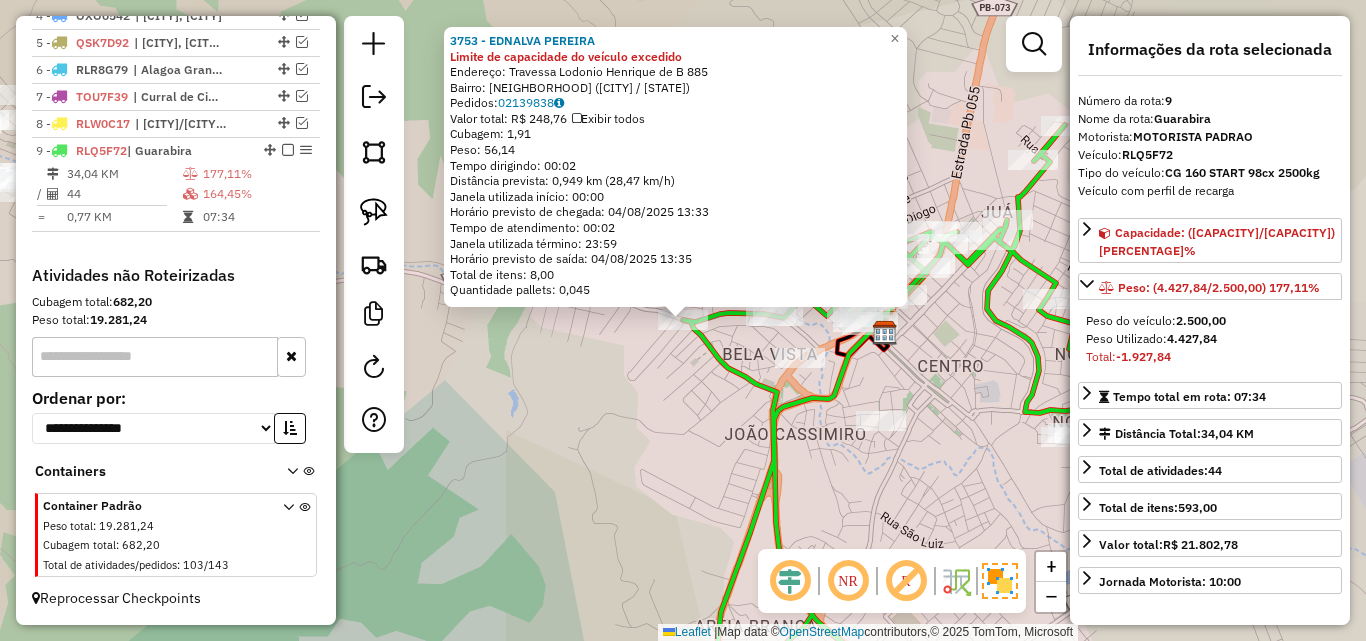 drag, startPoint x: 547, startPoint y: 325, endPoint x: 560, endPoint y: 331, distance: 14.3178215 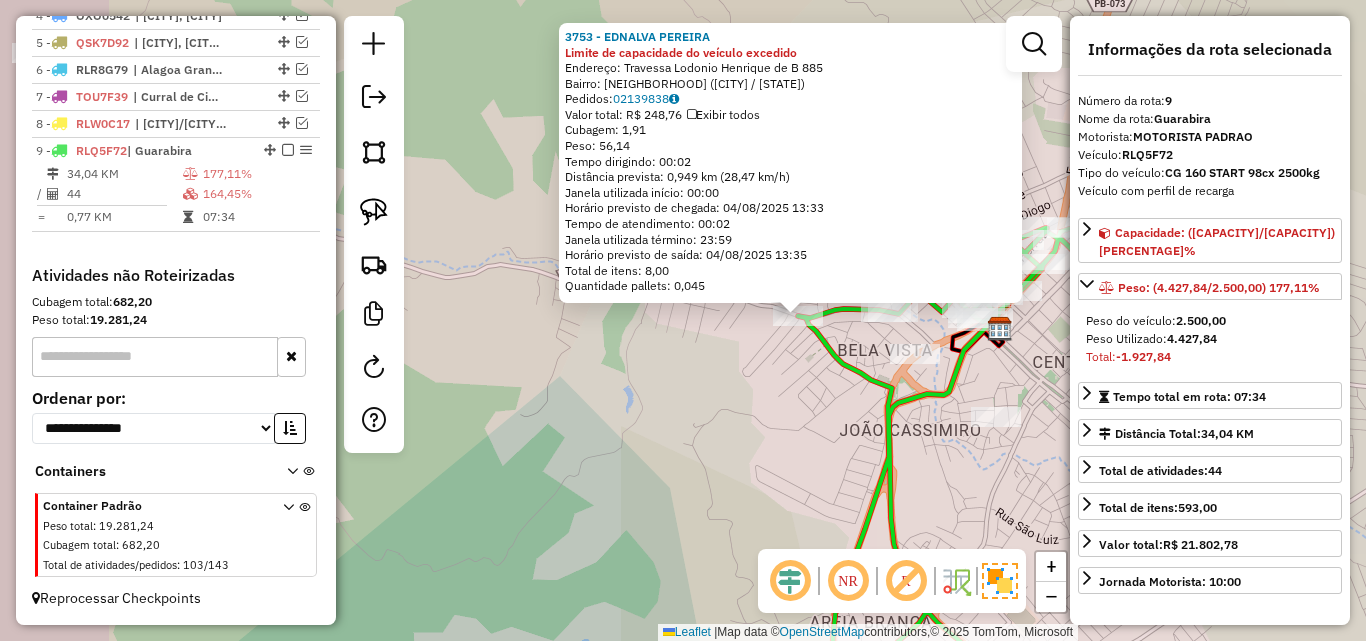 drag, startPoint x: 669, startPoint y: 362, endPoint x: 763, endPoint y: 350, distance: 94.76286 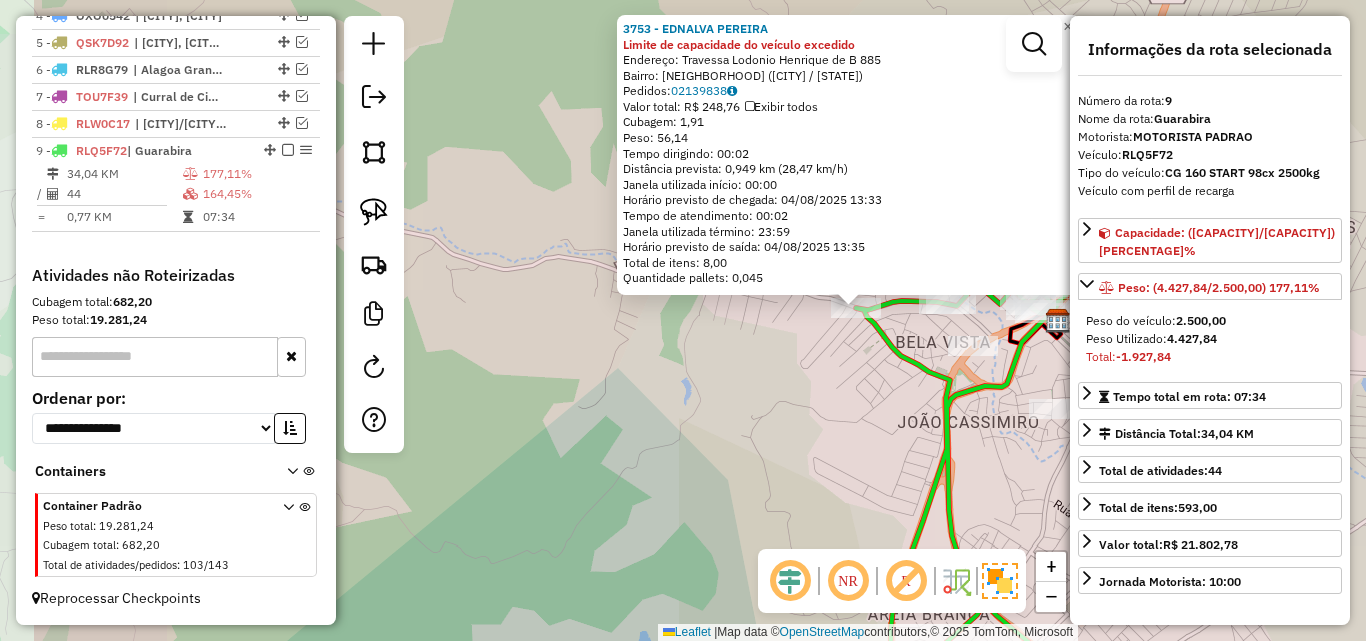 click on "3753 - EDNALVA  PEREIRA Limite de capacidade do veículo excedido  Endereço:  Travessa Lodonio Henrique de B 885   Bairro: ALTO BOA VISTA (GUARABIRA / PB)   Pedidos:  02139838   Valor total: R$ 248,76   Exibir todos   Cubagem: 1,91  Peso: 56,14  Tempo dirigindo: 00:02   Distância prevista: 0,949 km (28,47 km/h)   Janela utilizada início: 00:00   Horário previsto de chegada: 04/08/2025 13:33   Tempo de atendimento: 00:02   Janela utilizada término: 23:59   Horário previsto de saída: 04/08/2025 13:35   Total de itens: 8,00   Quantidade pallets: 0,045  × Janela de atendimento Grade de atendimento Capacidade Transportadoras Veículos Cliente Pedidos  Rotas Selecione os dias de semana para filtrar as janelas de atendimento  Seg   Ter   Qua   Qui   Sex   Sáb   Dom  Informe o período da janela de atendimento: De: Até:  Filtrar exatamente a janela do cliente  Considerar janela de atendimento padrão  Selecione os dias de semana para filtrar as grades de atendimento  Seg   Ter   Qua   Qui   Sex   Sáb  De:" 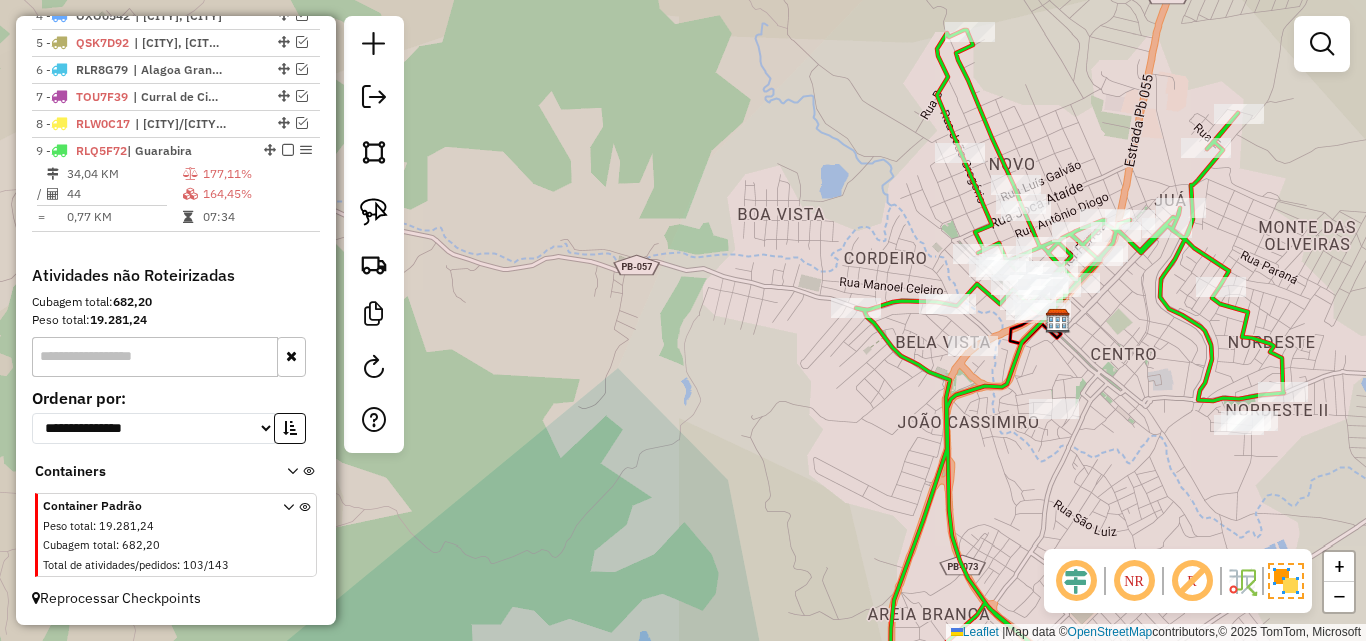drag, startPoint x: 707, startPoint y: 358, endPoint x: 972, endPoint y: 348, distance: 265.1886 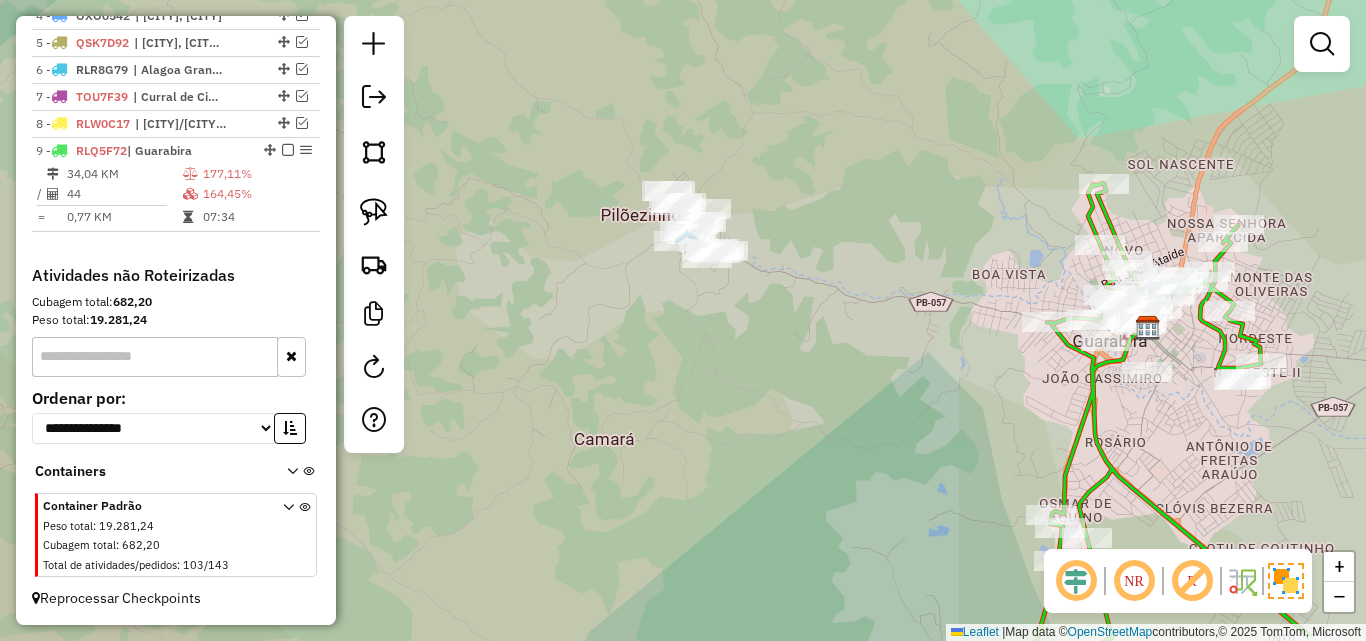 drag, startPoint x: 984, startPoint y: 349, endPoint x: 830, endPoint y: 349, distance: 154 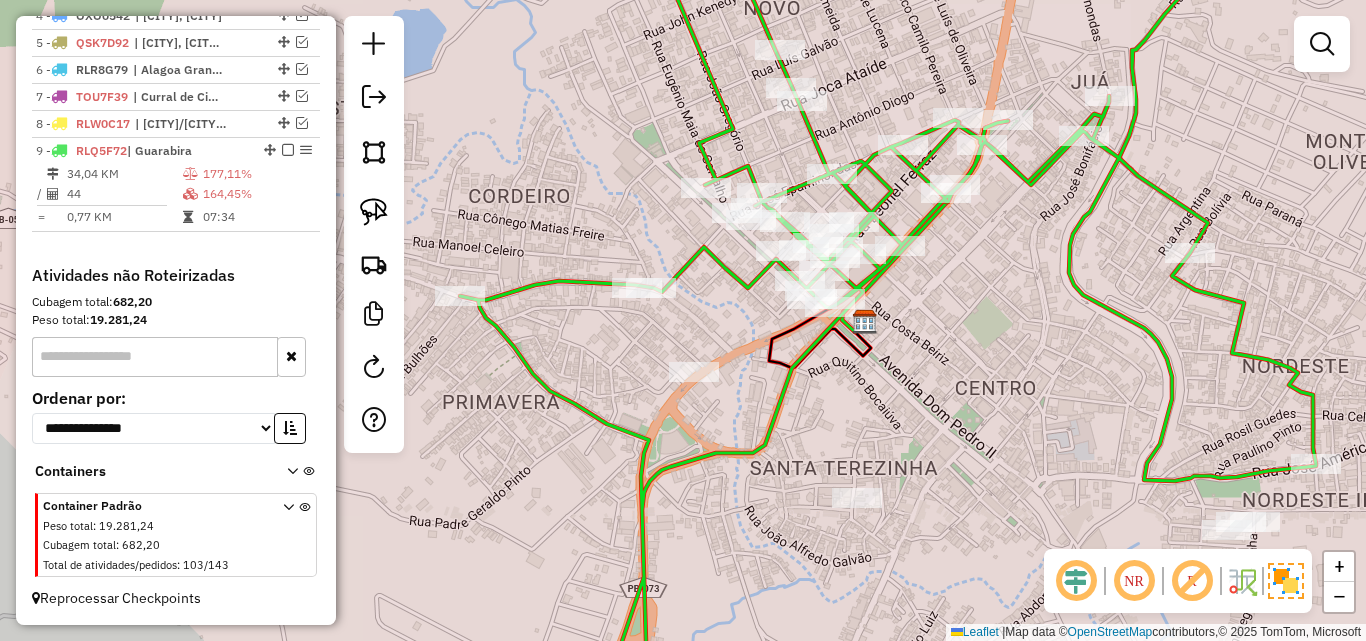 drag, startPoint x: 938, startPoint y: 371, endPoint x: 965, endPoint y: 374, distance: 27.166155 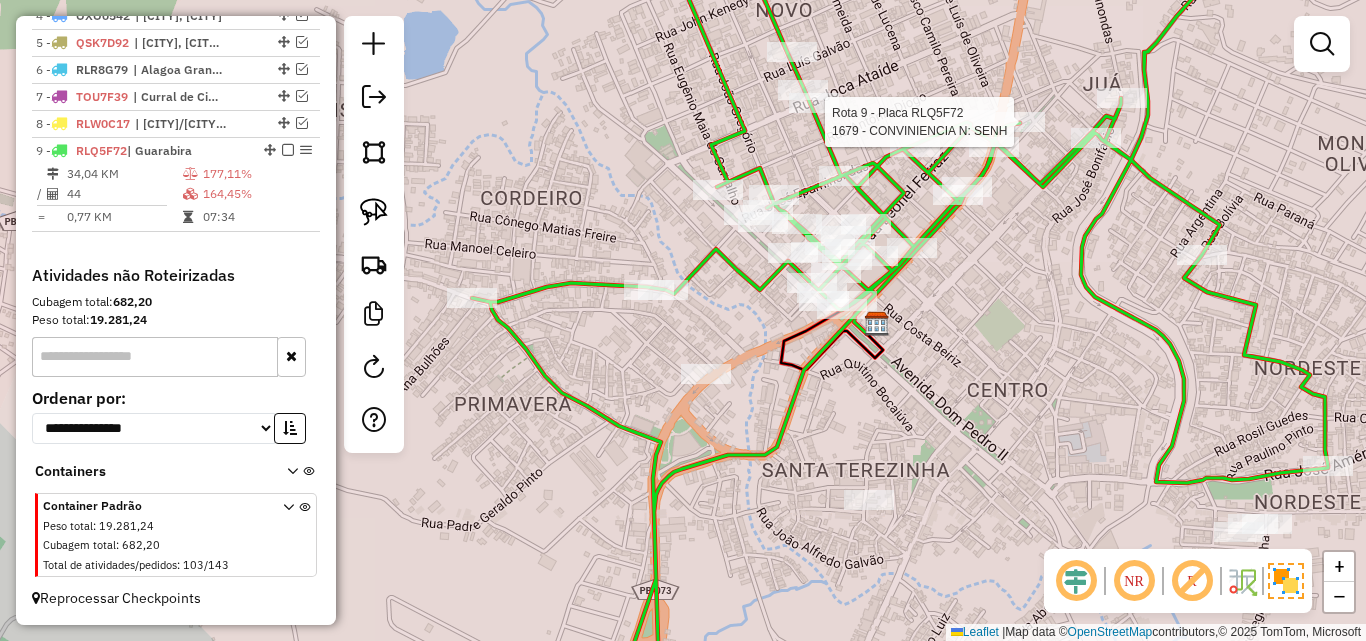 select on "**********" 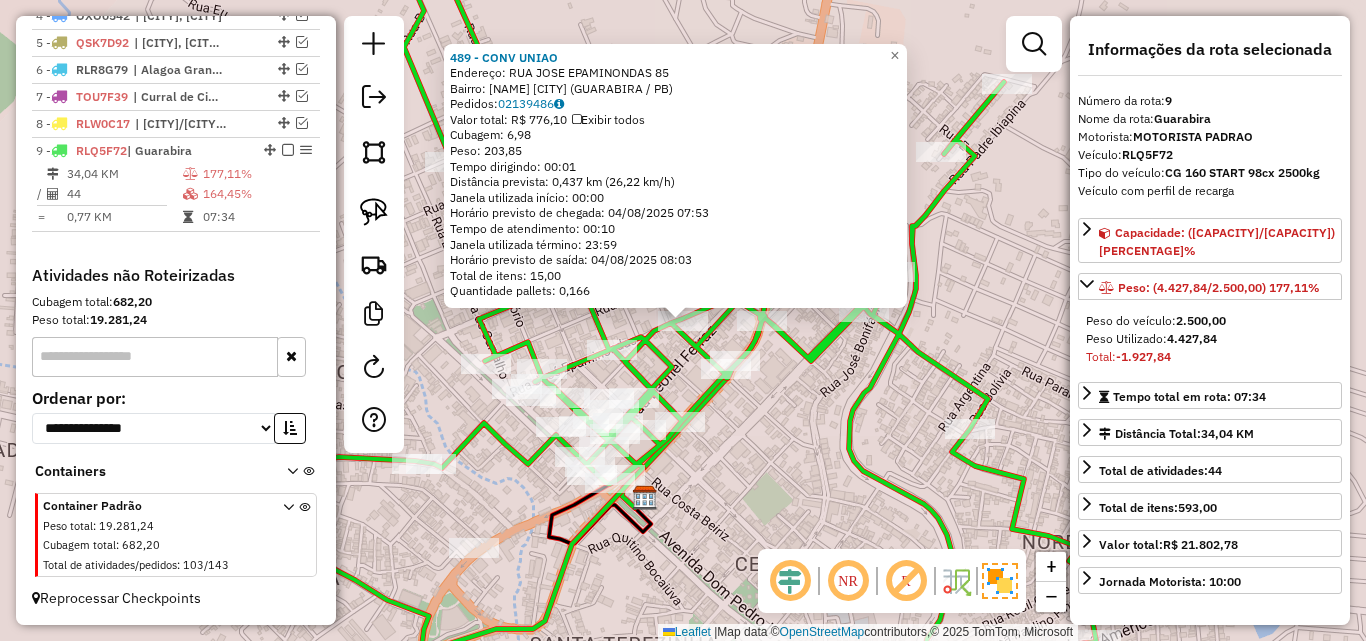 click on "489 - CONV UNIAO  Endereço:  RUA JOSE EPAMINONDAS 85   Bairro: BAIRRO NOVO (GUARABIRA / PB)   Pedidos:  02139486   Valor total: R$ 776,10   Exibir todos   Cubagem: 6,98  Peso: 203,85  Tempo dirigindo: 00:01   Distância prevista: 0,437 km (26,22 km/h)   Janela utilizada início: 00:00   Horário previsto de chegada: 04/08/2025 07:53   Tempo de atendimento: 00:10   Janela utilizada término: 23:59   Horário previsto de saída: 04/08/2025 08:03   Total de itens: 15,00   Quantidade pallets: 0,166  × Janela de atendimento Grade de atendimento Capacidade Transportadoras Veículos Cliente Pedidos  Rotas Selecione os dias de semana para filtrar as janelas de atendimento  Seg   Ter   Qua   Qui   Sex   Sáb   Dom  Informe o período da janela de atendimento: De: Até:  Filtrar exatamente a janela do cliente  Considerar janela de atendimento padrão  Selecione os dias de semana para filtrar as grades de atendimento  Seg   Ter   Qua   Qui   Sex   Sáb   Dom   Considerar clientes sem dia de atendimento cadastrado De:" 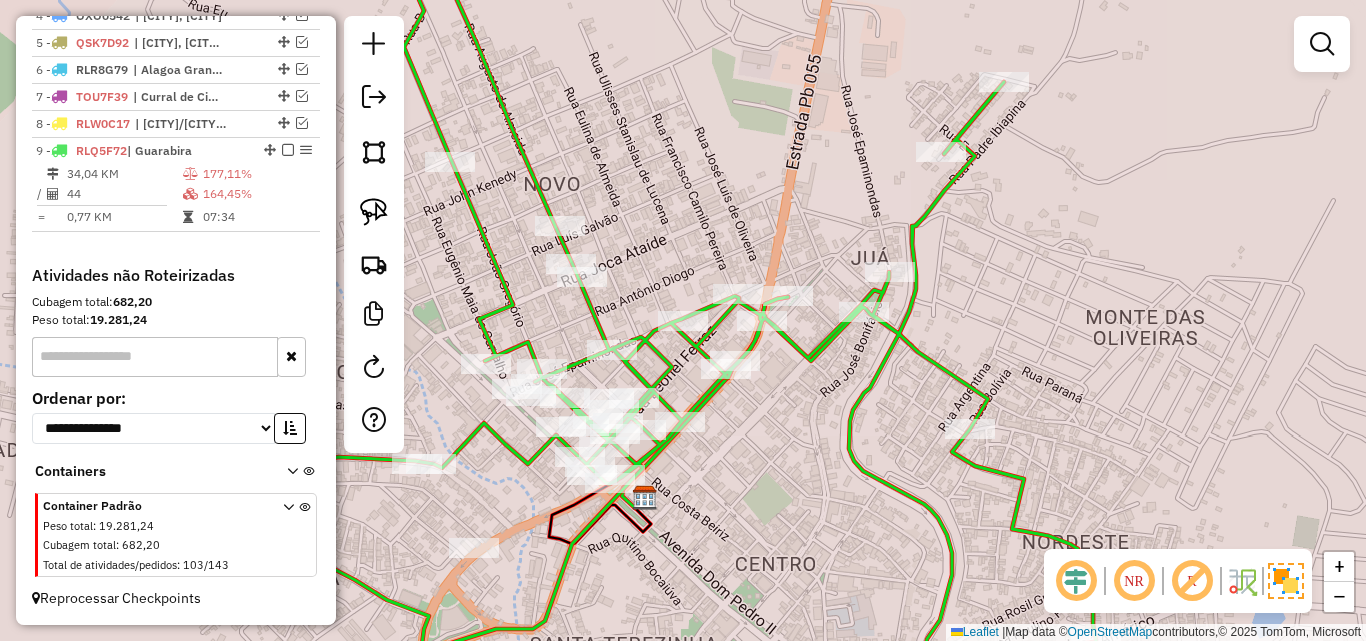 select on "**********" 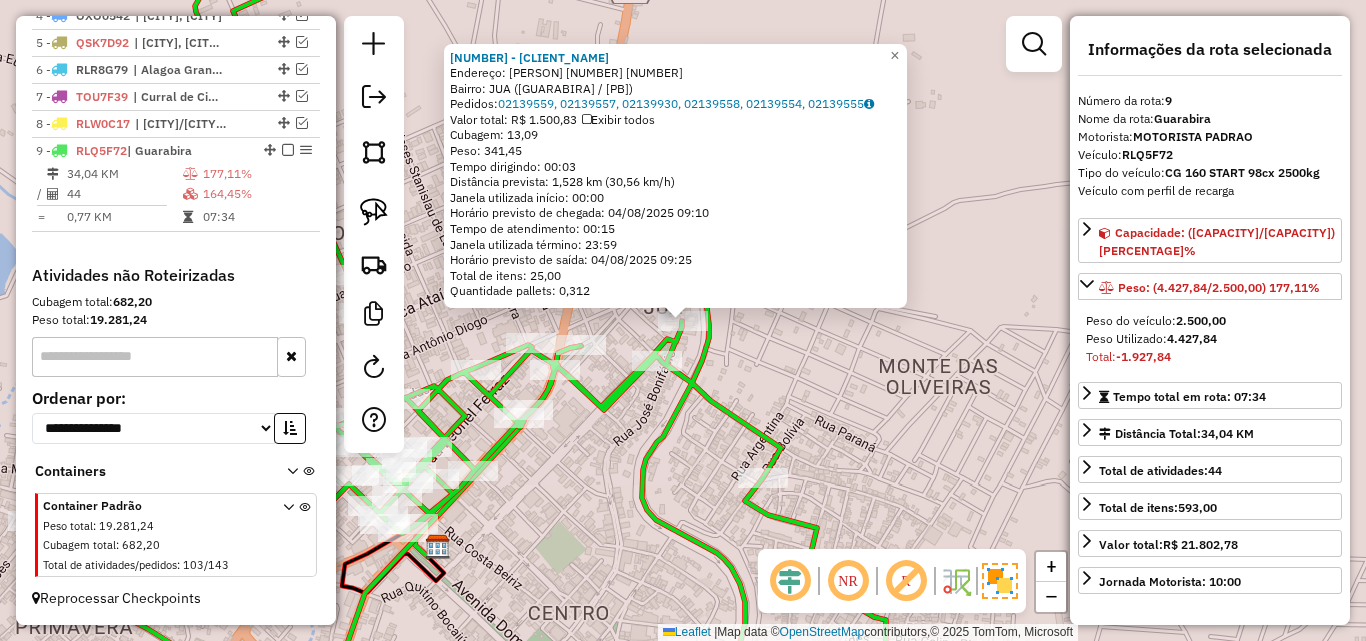 click on "1456 - BAR DO NECO RATO  Endereço:  JOSE BONIFACIO 614   Bairro: JUA (GUARABIRA / PB)   Pedidos:  02139559, 02139557, 02139930, 02139558, 02139554, 02139555   Valor total: R$ 1.500,83   Exibir todos   Cubagem: 13,09  Peso: 341,45  Tempo dirigindo: 00:03   Distância prevista: 1,528 km (30,56 km/h)   Janela utilizada início: 00:00   Horário previsto de chegada: 04/08/2025 09:10   Tempo de atendimento: 00:15   Janela utilizada término: 23:59   Horário previsto de saída: 04/08/2025 09:25   Total de itens: 25,00   Quantidade pallets: 0,312  × Janela de atendimento Grade de atendimento Capacidade Transportadoras Veículos Cliente Pedidos  Rotas Selecione os dias de semana para filtrar as janelas de atendimento  Seg   Ter   Qua   Qui   Sex   Sáb   Dom  Informe o período da janela de atendimento: De: Até:  Filtrar exatamente a janela do cliente  Considerar janela de atendimento padrão  Selecione os dias de semana para filtrar as grades de atendimento  Seg   Ter   Qua   Qui   Sex   Sáb   Dom   De:   De:" 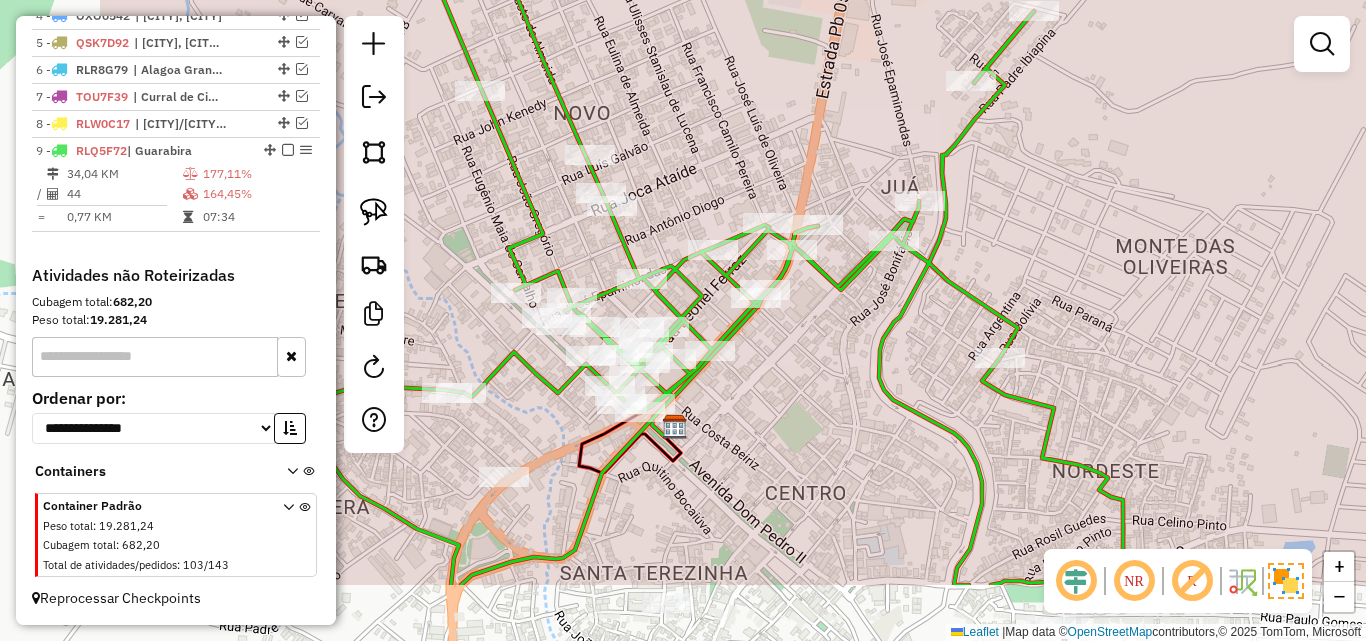 drag, startPoint x: 636, startPoint y: 427, endPoint x: 879, endPoint y: 302, distance: 273.26544 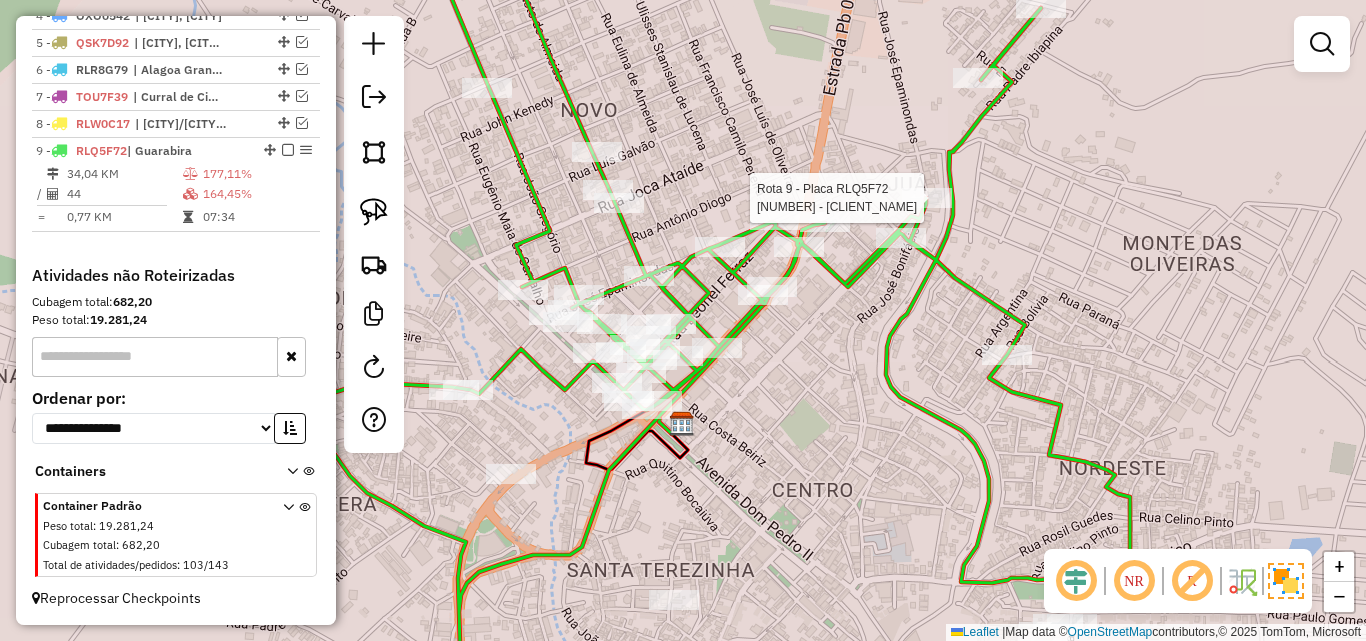 select on "**********" 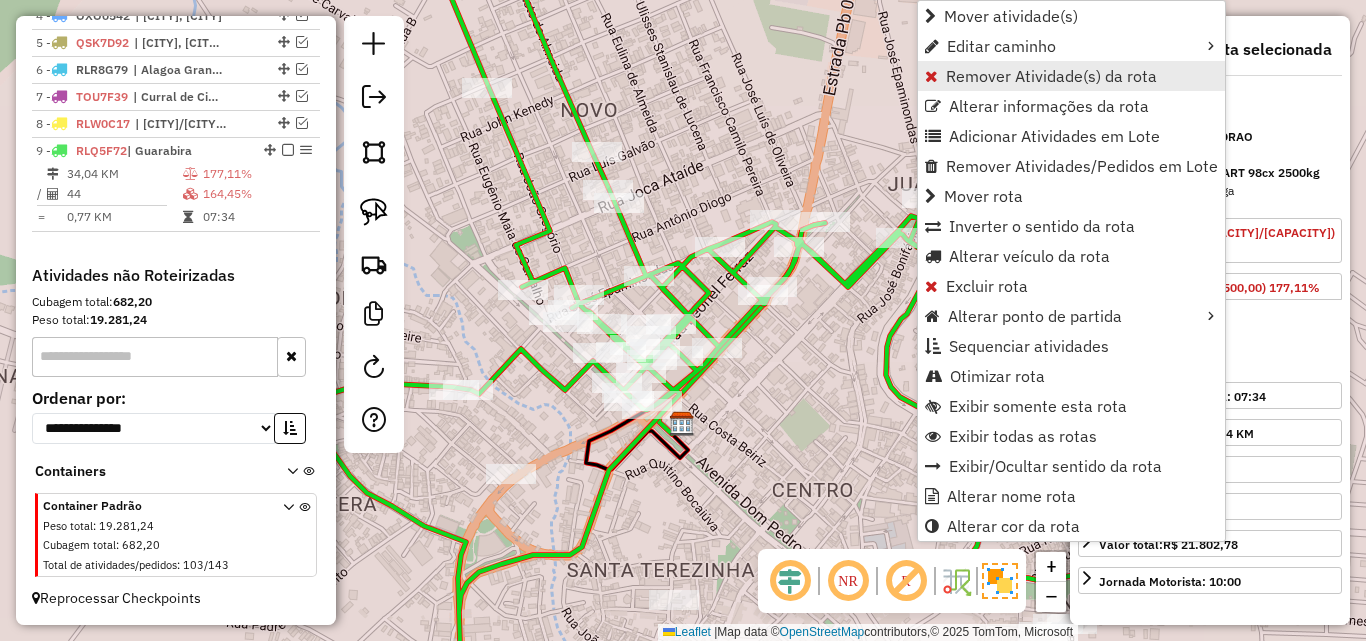 click on "Remover Atividade(s) da rota" at bounding box center (1051, 76) 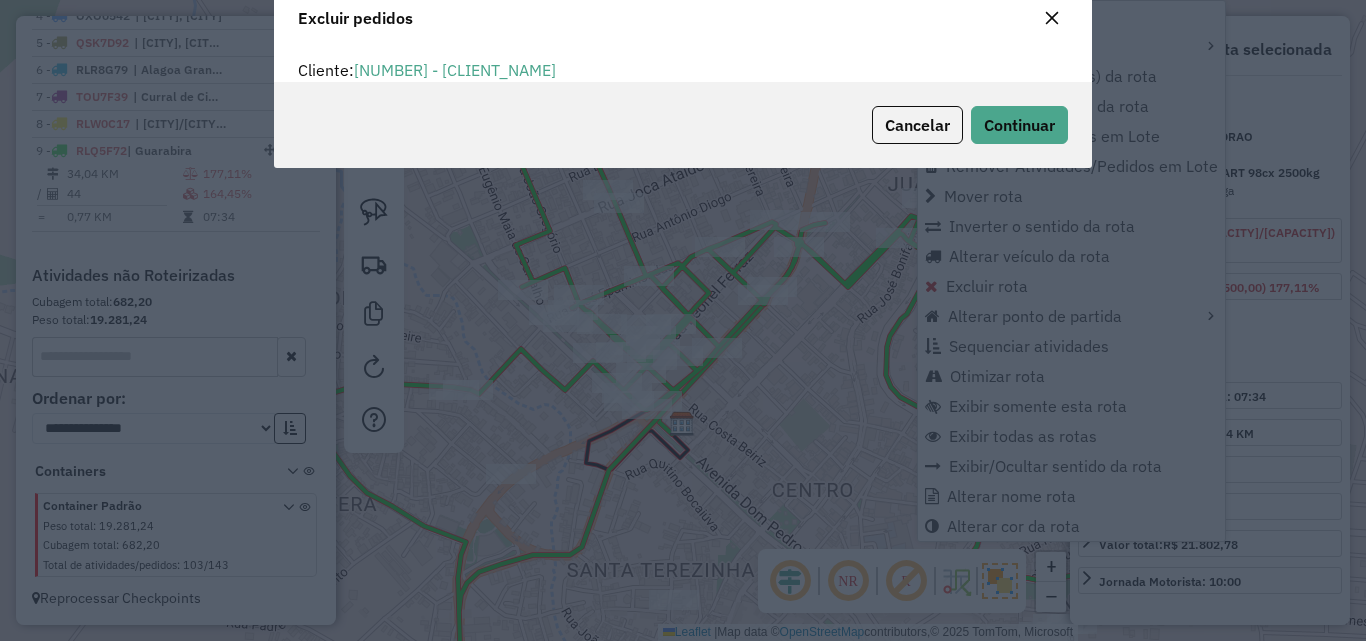 scroll, scrollTop: 67, scrollLeft: 0, axis: vertical 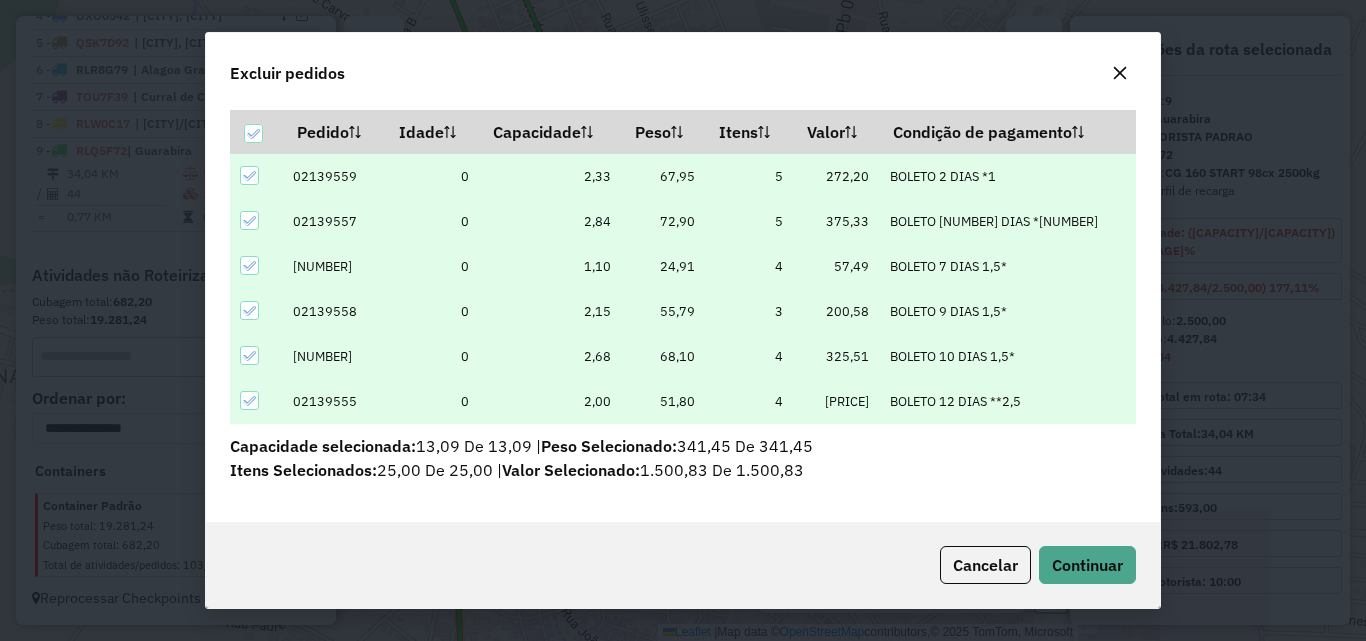 click on "Cancelar  Continuar" 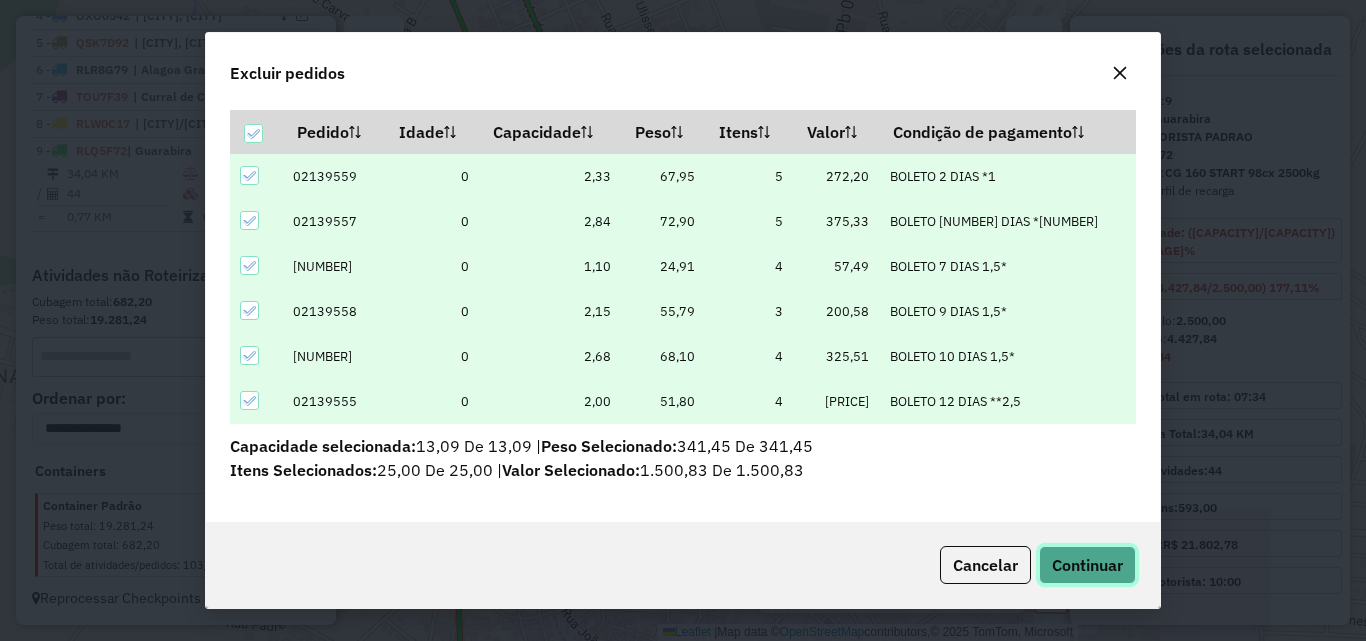 click on "Continuar" 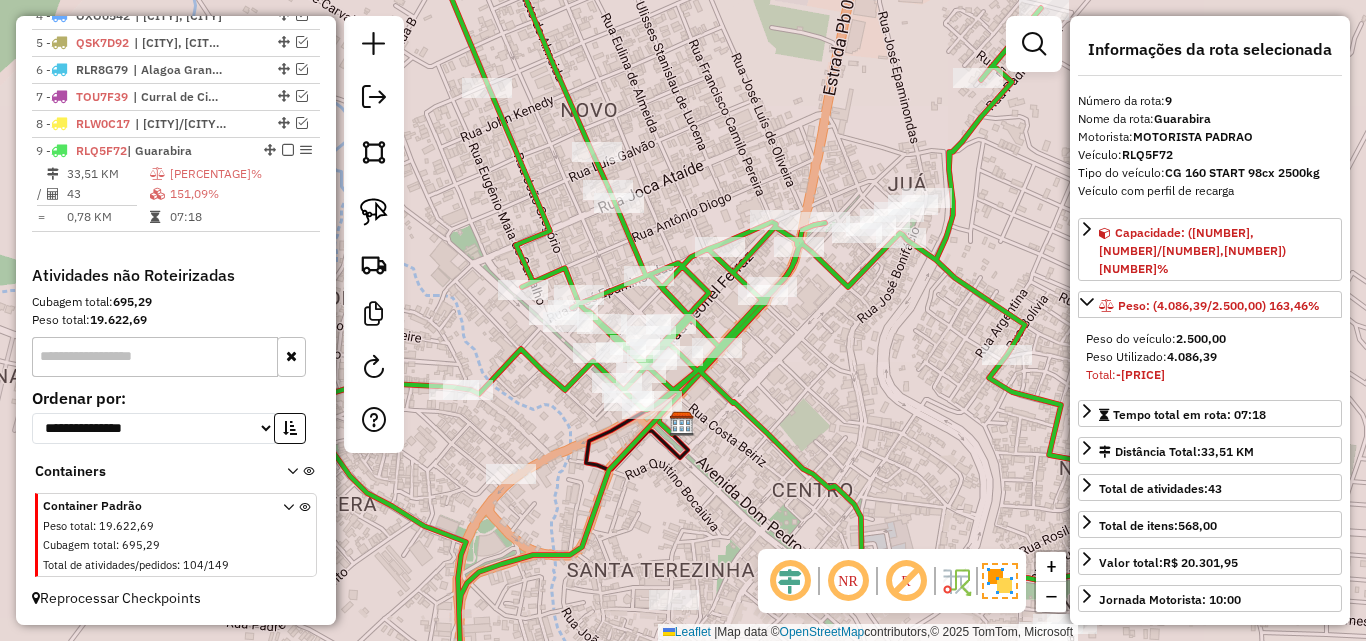 drag, startPoint x: 971, startPoint y: 282, endPoint x: 996, endPoint y: 209, distance: 77.16217 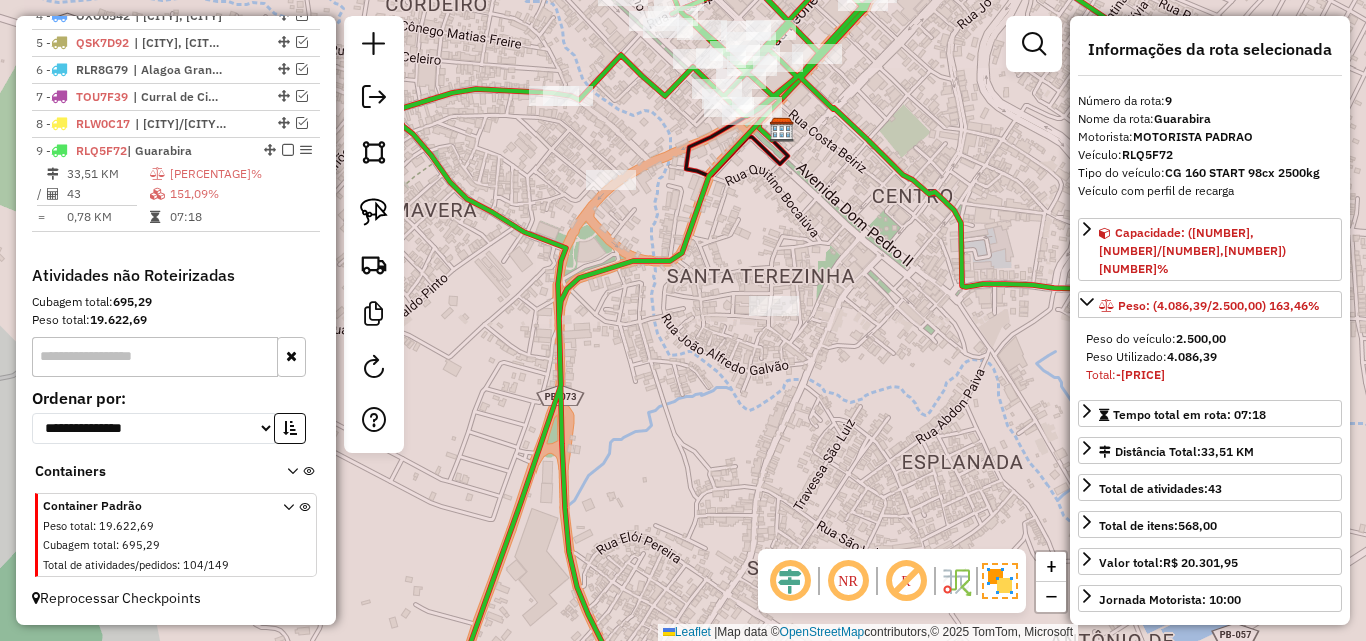 click on "Janela de atendimento Grade de atendimento Capacidade Transportadoras Veículos Cliente Pedidos  Rotas Selecione os dias de semana para filtrar as janelas de atendimento  Seg   Ter   Qua   Qui   Sex   Sáb   Dom  Informe o período da janela de atendimento: De: Até:  Filtrar exatamente a janela do cliente  Considerar janela de atendimento padrão  Selecione os dias de semana para filtrar as grades de atendimento  Seg   Ter   Qua   Qui   Sex   Sáb   Dom   Considerar clientes sem dia de atendimento cadastrado  Clientes fora do dia de atendimento selecionado Filtrar as atividades entre os valores definidos abaixo:  Peso mínimo:   Peso máximo:   Cubagem mínima:   Cubagem máxima:   De:   Até:  Filtrar as atividades entre o tempo de atendimento definido abaixo:  De:   Até:   Considerar capacidade total dos clientes não roteirizados Transportadora: Selecione um ou mais itens Tipo de veículo: Selecione um ou mais itens Veículo: Selecione um ou mais itens Motorista: Selecione um ou mais itens Nome: Rótulo:" 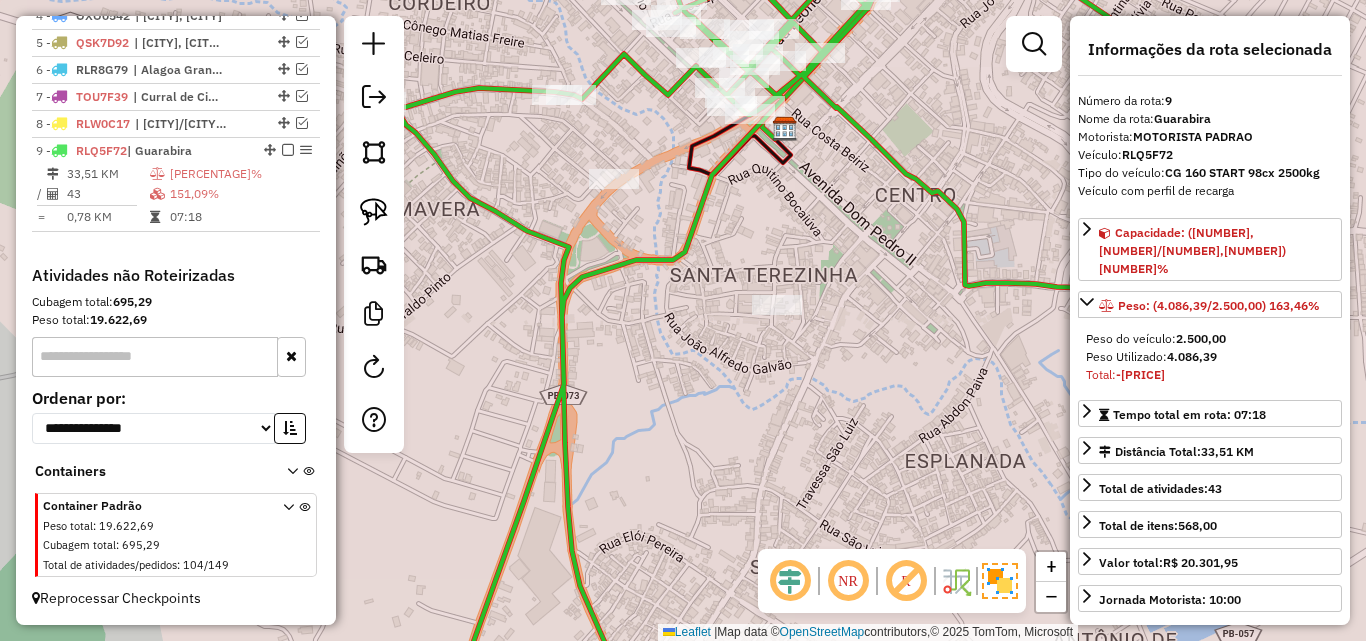 click on "Janela de atendimento Grade de atendimento Capacidade Transportadoras Veículos Cliente Pedidos  Rotas Selecione os dias de semana para filtrar as janelas de atendimento  Seg   Ter   Qua   Qui   Sex   Sáb   Dom  Informe o período da janela de atendimento: De: Até:  Filtrar exatamente a janela do cliente  Considerar janela de atendimento padrão  Selecione os dias de semana para filtrar as grades de atendimento  Seg   Ter   Qua   Qui   Sex   Sáb   Dom   Considerar clientes sem dia de atendimento cadastrado  Clientes fora do dia de atendimento selecionado Filtrar as atividades entre os valores definidos abaixo:  Peso mínimo:   Peso máximo:   Cubagem mínima:   Cubagem máxima:   De:   Até:  Filtrar as atividades entre o tempo de atendimento definido abaixo:  De:   Até:   Considerar capacidade total dos clientes não roteirizados Transportadora: Selecione um ou mais itens Tipo de veículo: Selecione um ou mais itens Veículo: Selecione um ou mais itens Motorista: Selecione um ou mais itens Nome: Rótulo:" 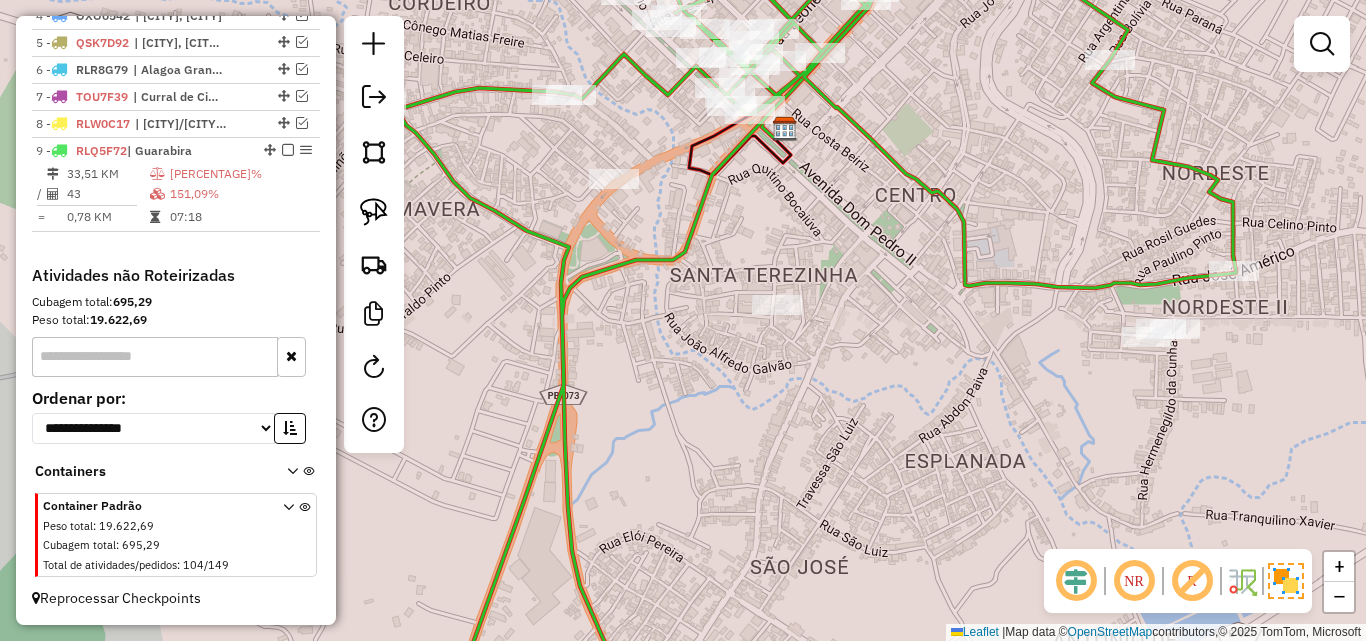click 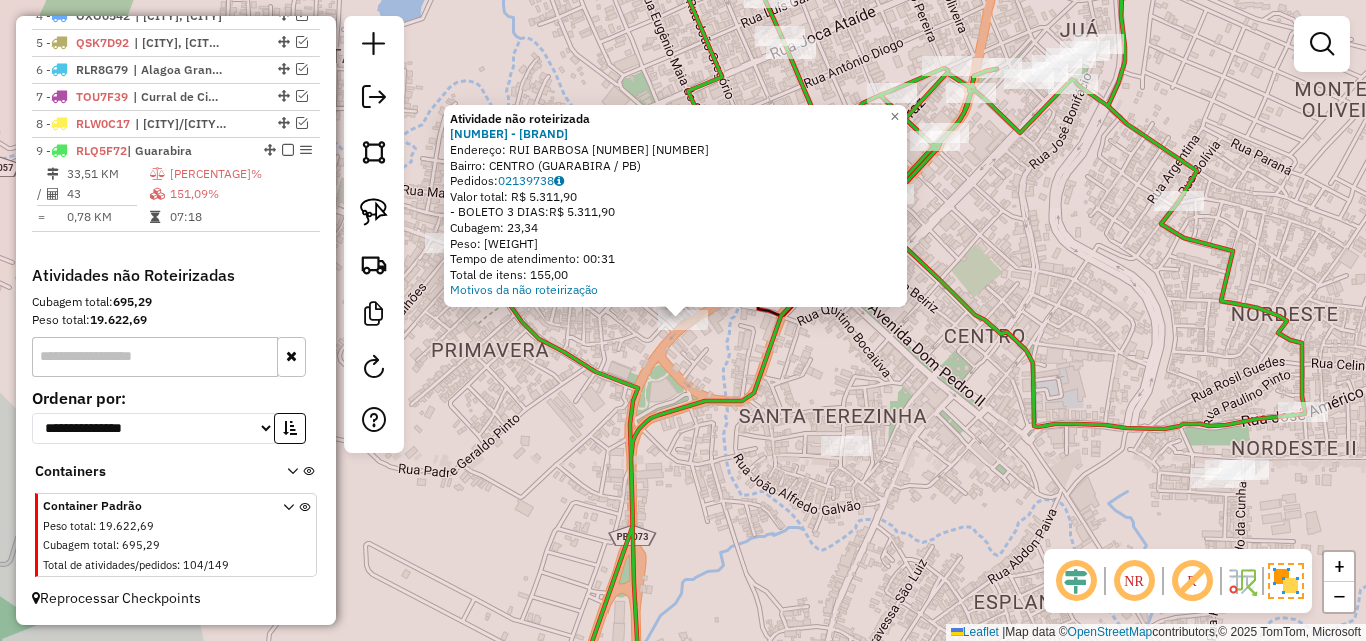 click on "Atividade não roteirizada 1379 - MERC. BOI GORDO  Endereço:  RUI BARBOSA 291 291   Bairro: CENTRO (GUARABIRA / PB)   Pedidos:  02139738   Valor total: R$ 5.311,90   - BOLETO 3 DIAS:  R$ 5.311,90   Cubagem: 23,34   Peso: 709,95   Tempo de atendimento: 00:31   Total de itens: 155,00  Motivos da não roteirização × Janela de atendimento Grade de atendimento Capacidade Transportadoras Veículos Cliente Pedidos  Rotas Selecione os dias de semana para filtrar as janelas de atendimento  Seg   Ter   Qua   Qui   Sex   Sáb   Dom  Informe o período da janela de atendimento: De: Até:  Filtrar exatamente a janela do cliente  Considerar janela de atendimento padrão  Selecione os dias de semana para filtrar as grades de atendimento  Seg   Ter   Qua   Qui   Sex   Sáb   Dom   Considerar clientes sem dia de atendimento cadastrado  Clientes fora do dia de atendimento selecionado Filtrar as atividades entre os valores definidos abaixo:  Peso mínimo:   Peso máximo:   Cubagem mínima:   Cubagem máxima:   De:   Até:" 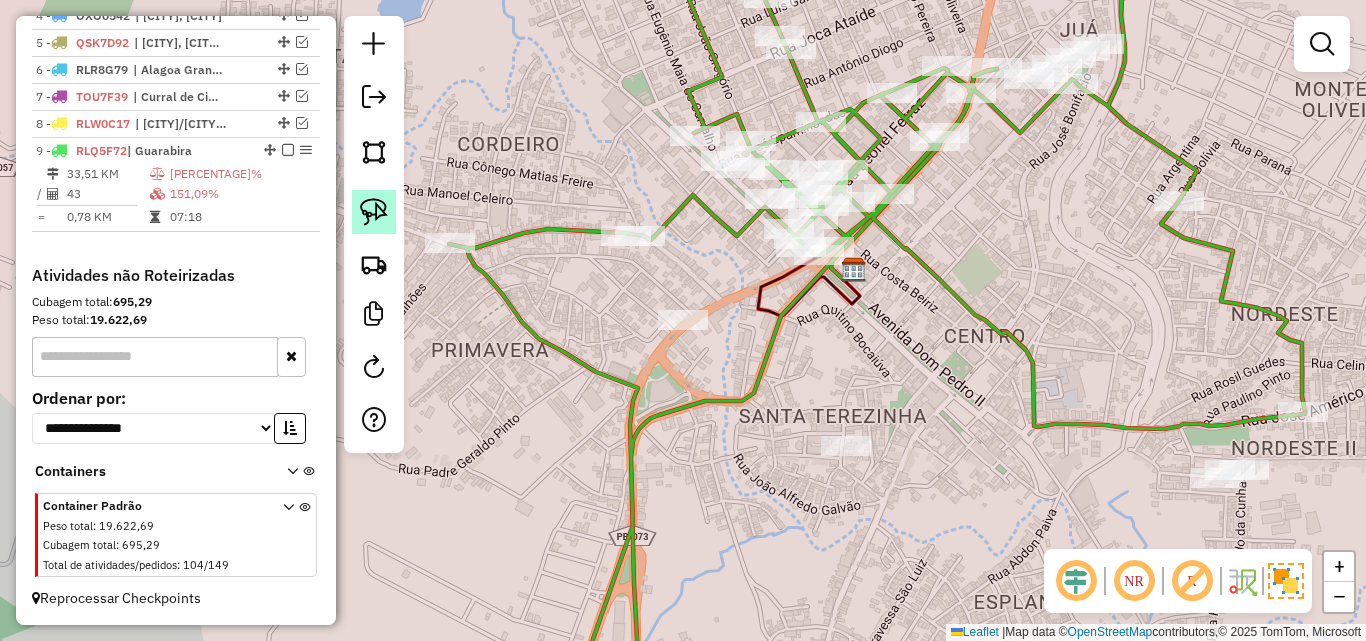 click 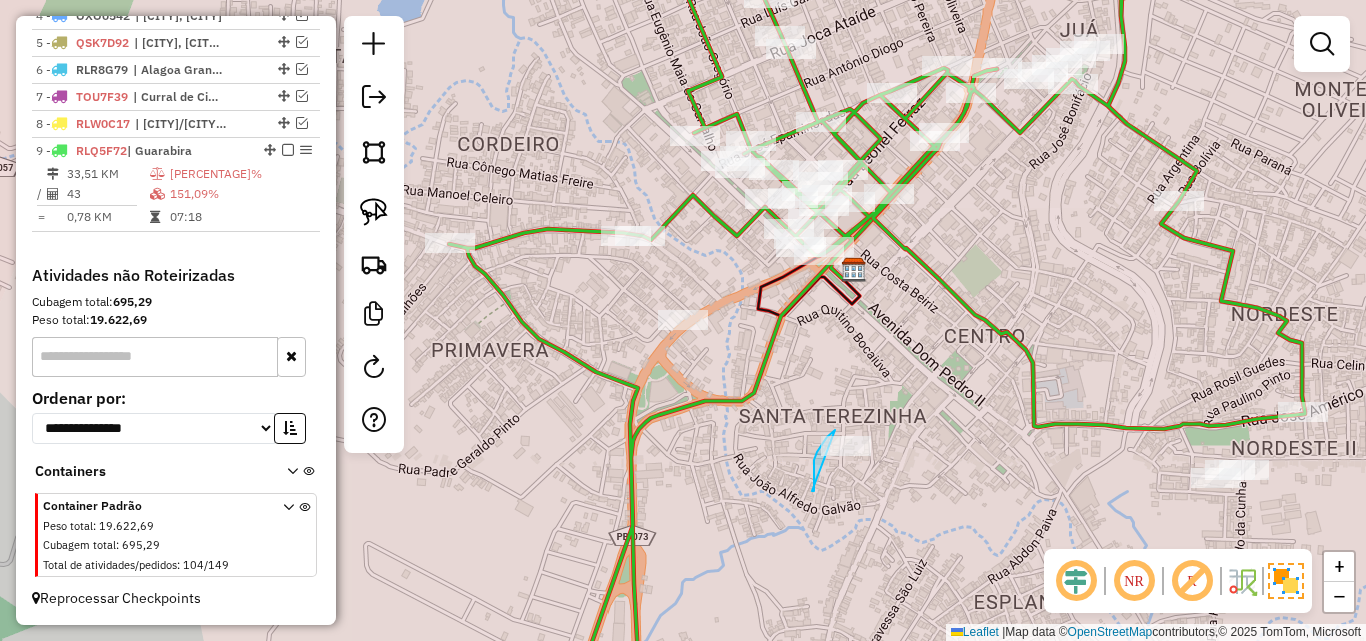 click on "Janela de atendimento Grade de atendimento Capacidade Transportadoras Veículos Cliente Pedidos  Rotas Selecione os dias de semana para filtrar as janelas de atendimento  Seg   Ter   Qua   Qui   Sex   Sáb   Dom  Informe o período da janela de atendimento: De: Até:  Filtrar exatamente a janela do cliente  Considerar janela de atendimento padrão  Selecione os dias de semana para filtrar as grades de atendimento  Seg   Ter   Qua   Qui   Sex   Sáb   Dom   Considerar clientes sem dia de atendimento cadastrado  Clientes fora do dia de atendimento selecionado Filtrar as atividades entre os valores definidos abaixo:  Peso mínimo:   Peso máximo:   Cubagem mínima:   Cubagem máxima:   De:   Até:  Filtrar as atividades entre o tempo de atendimento definido abaixo:  De:   Até:   Considerar capacidade total dos clientes não roteirizados Transportadora: Selecione um ou mais itens Tipo de veículo: Selecione um ou mais itens Veículo: Selecione um ou mais itens Motorista: Selecione um ou mais itens Nome: Rótulo:" 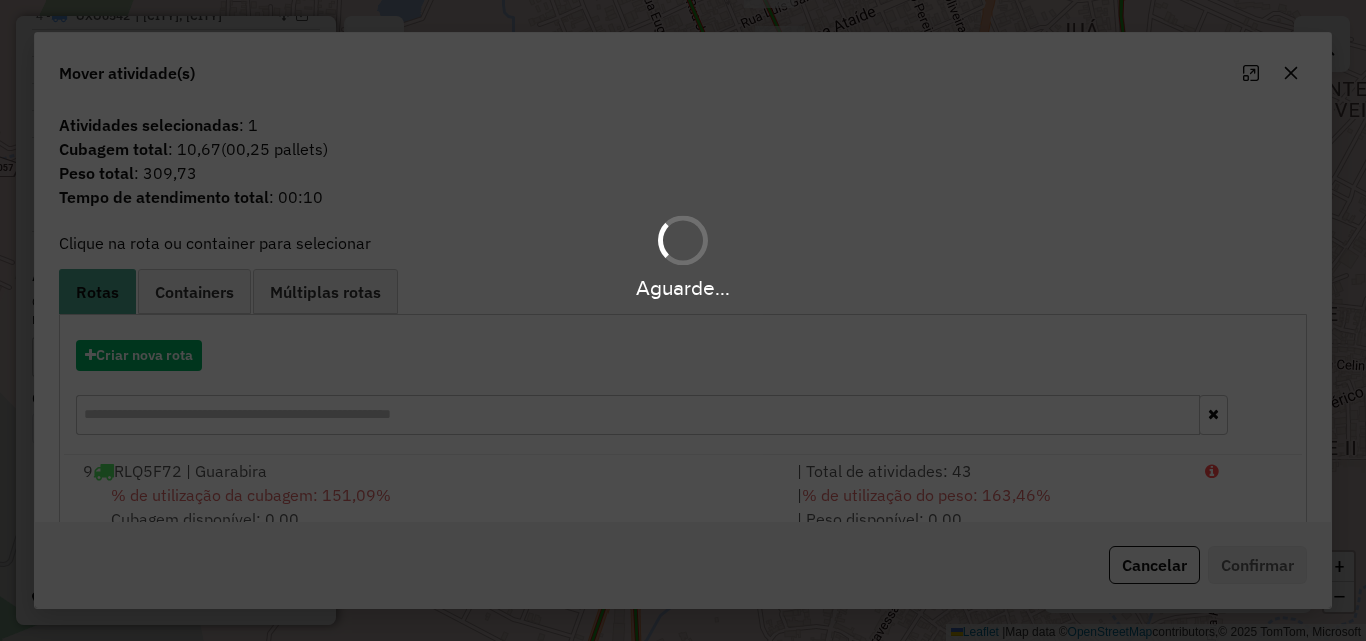 click on "Aguarde..." at bounding box center (683, 320) 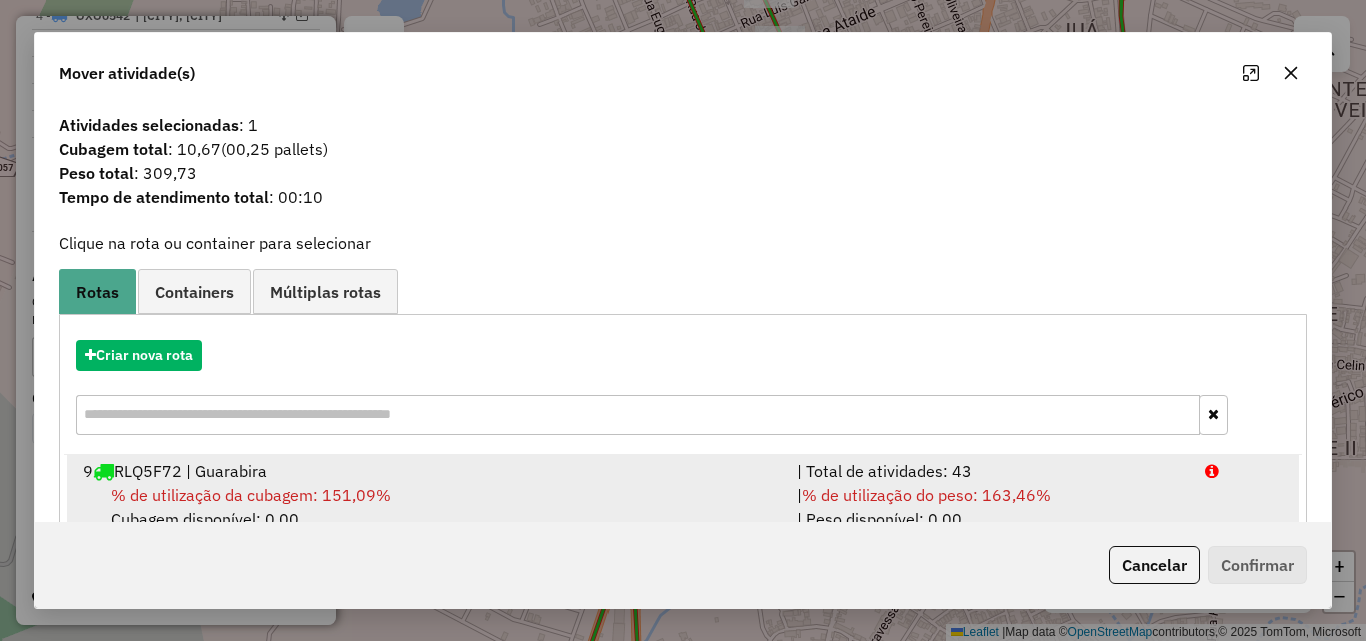 drag, startPoint x: 418, startPoint y: 493, endPoint x: 725, endPoint y: 492, distance: 307.00162 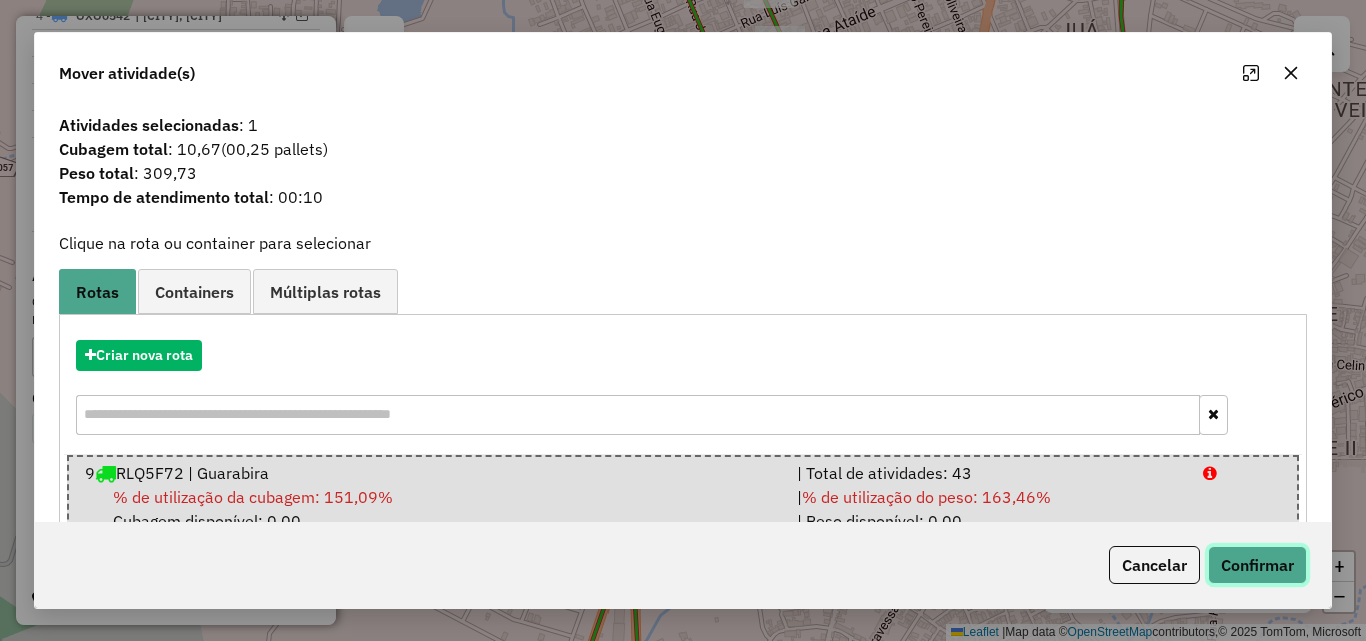 click on "Confirmar" 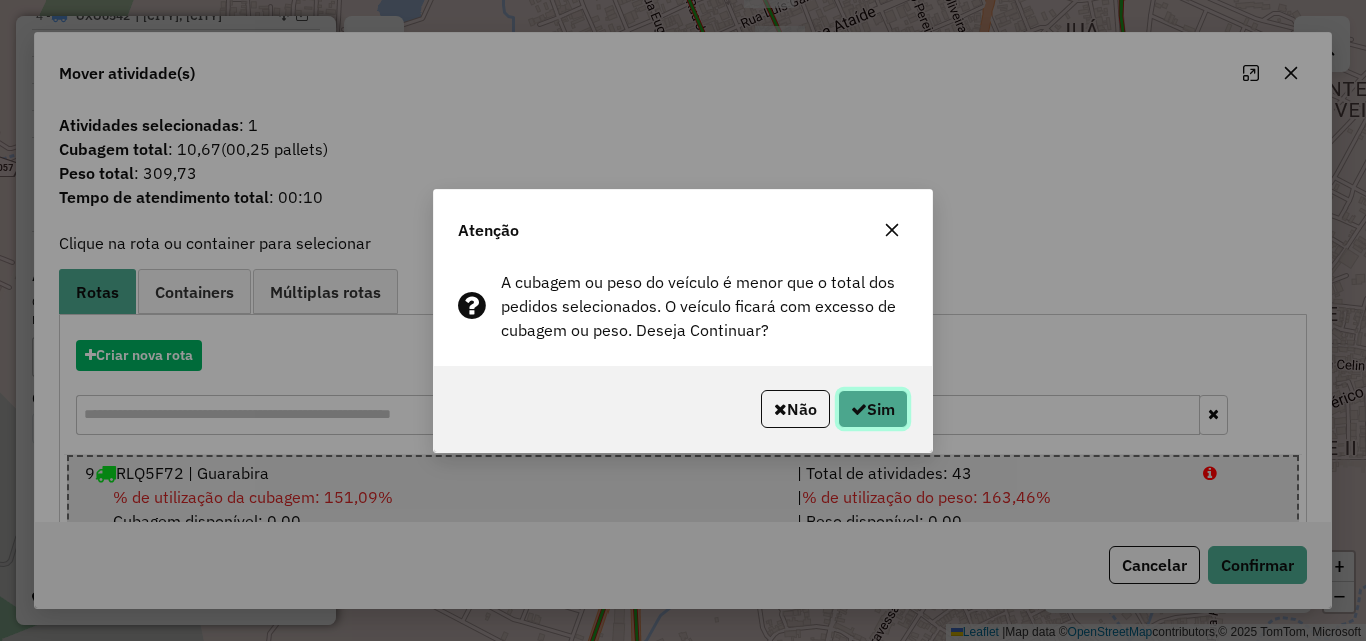 click on "Sim" 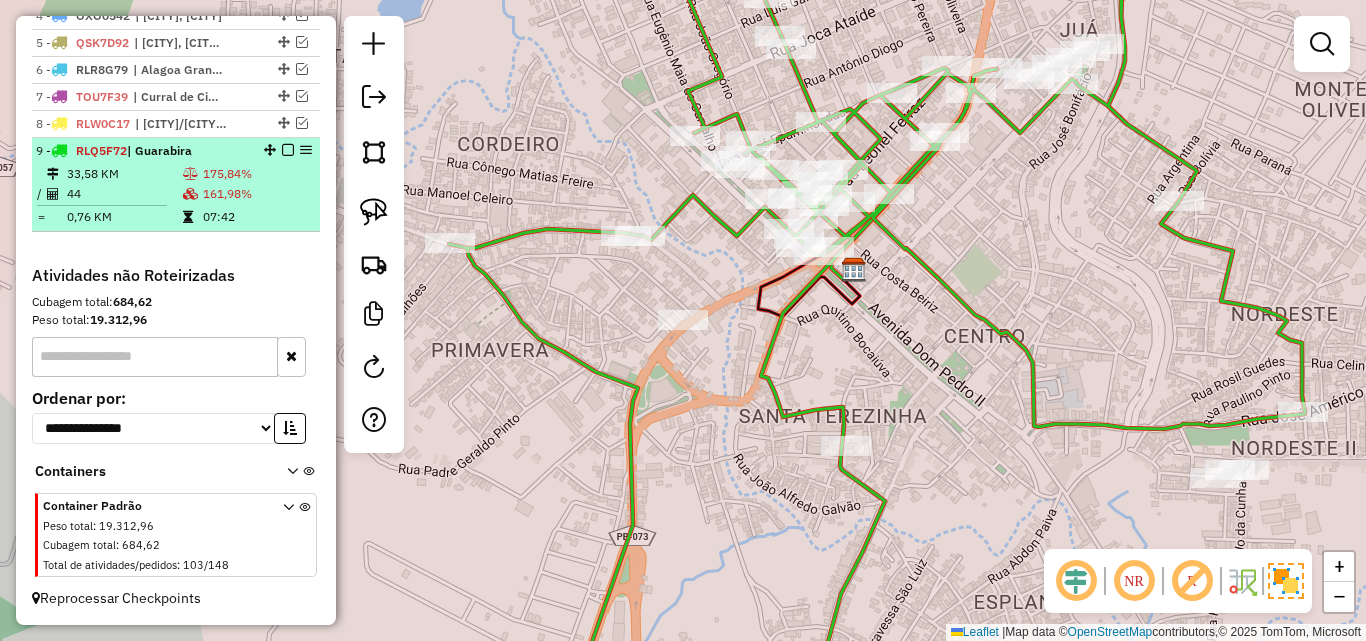 click on "161,98%" at bounding box center [257, 194] 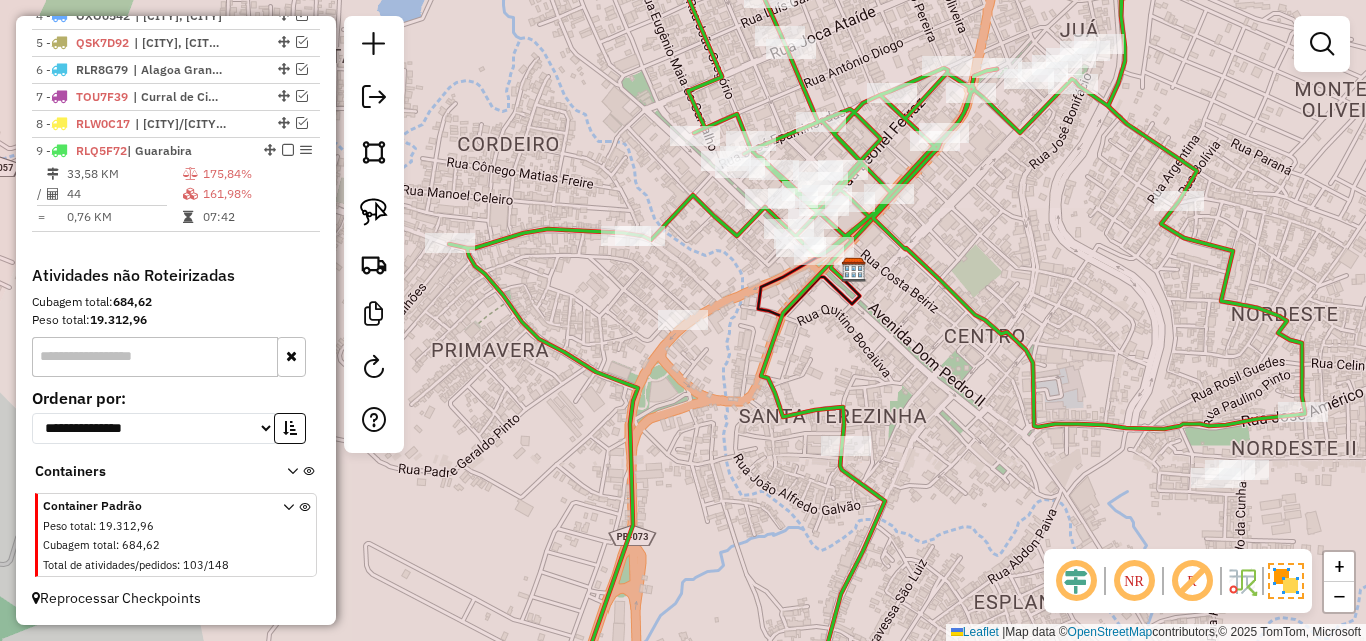 select on "**********" 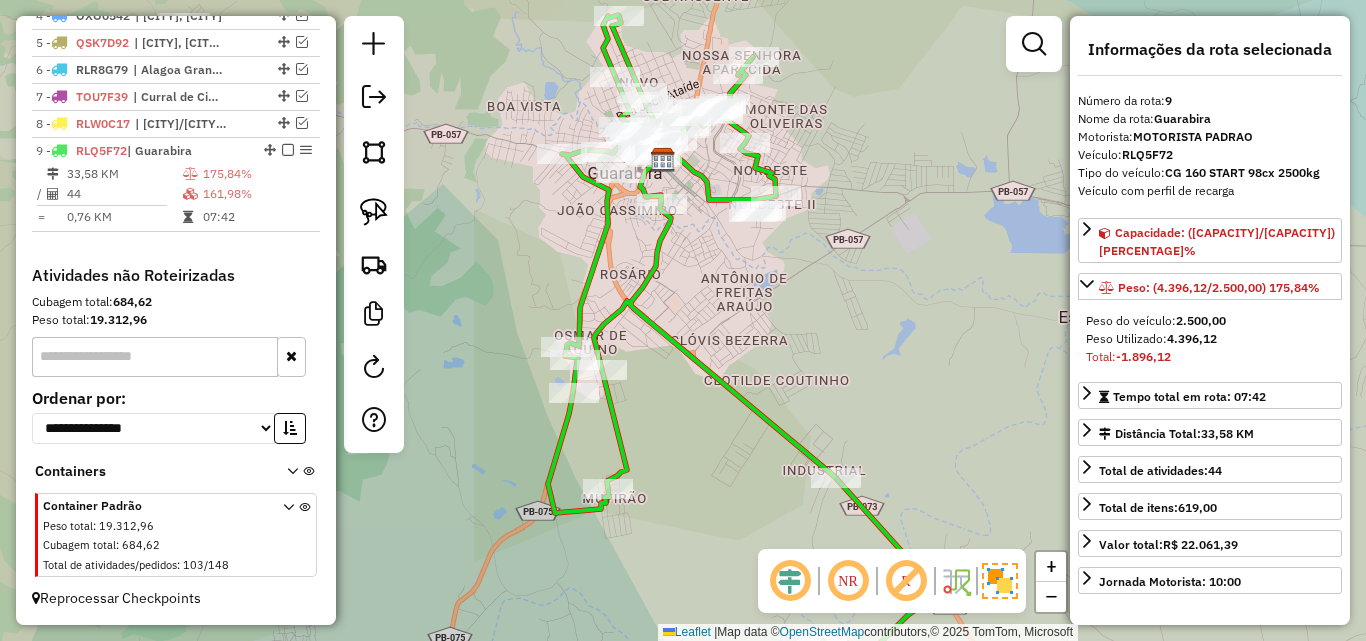 drag, startPoint x: 788, startPoint y: 323, endPoint x: 841, endPoint y: 338, distance: 55.081757 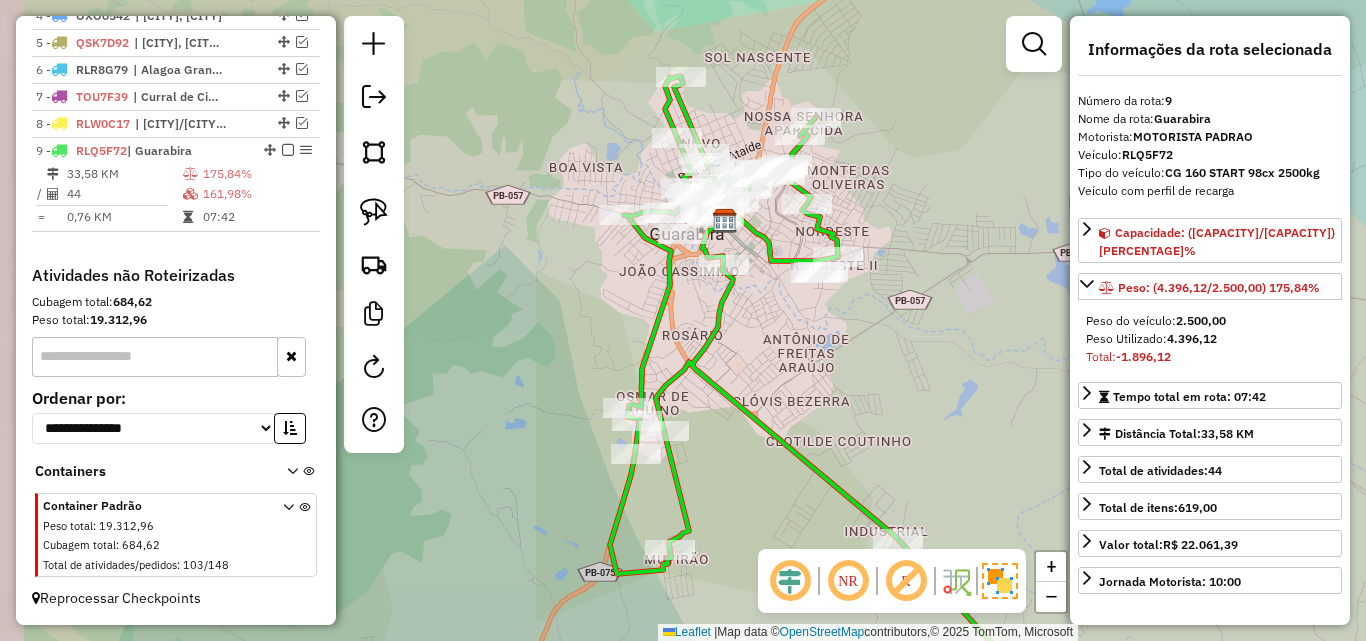drag, startPoint x: 804, startPoint y: 326, endPoint x: 869, endPoint y: 386, distance: 88.45903 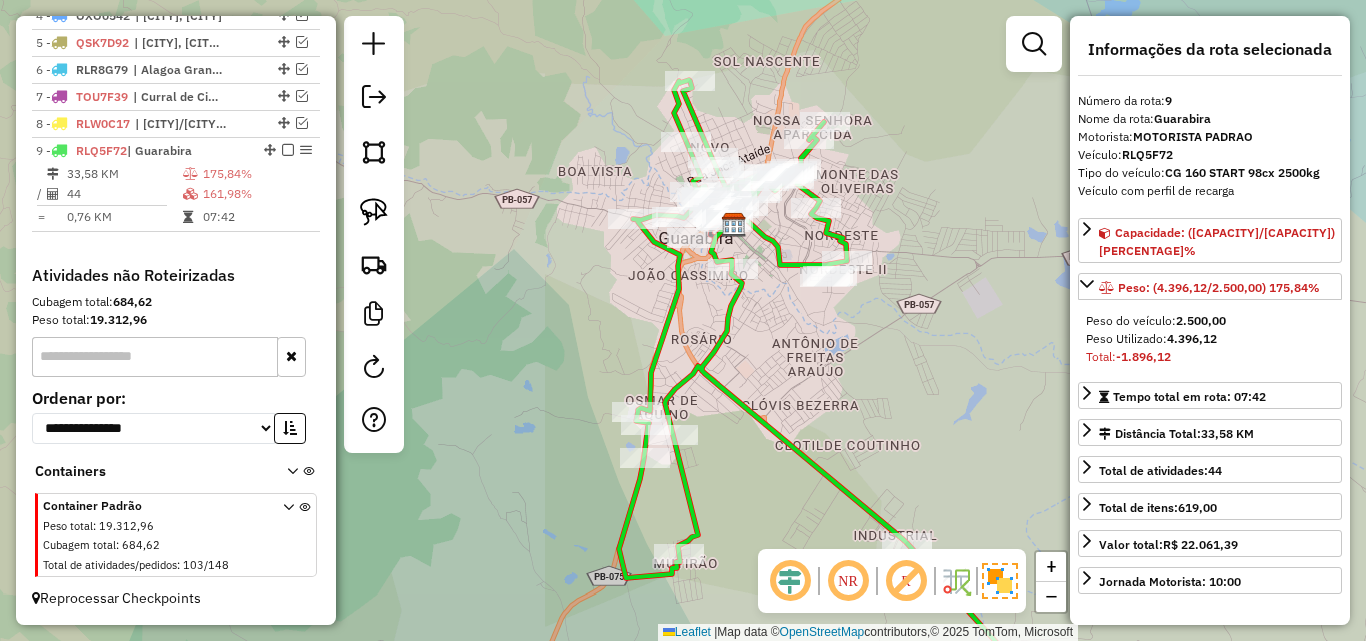 drag, startPoint x: 812, startPoint y: 463, endPoint x: 822, endPoint y: 474, distance: 14.866069 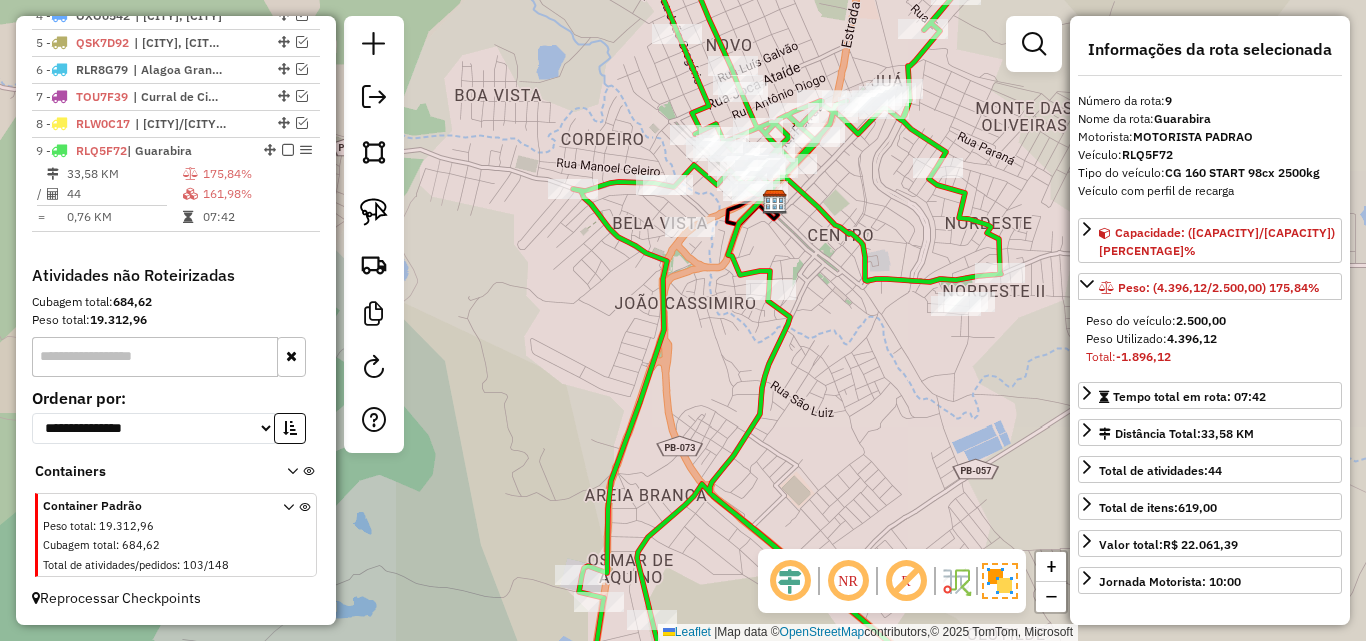 drag, startPoint x: 838, startPoint y: 396, endPoint x: 880, endPoint y: 466, distance: 81.63332 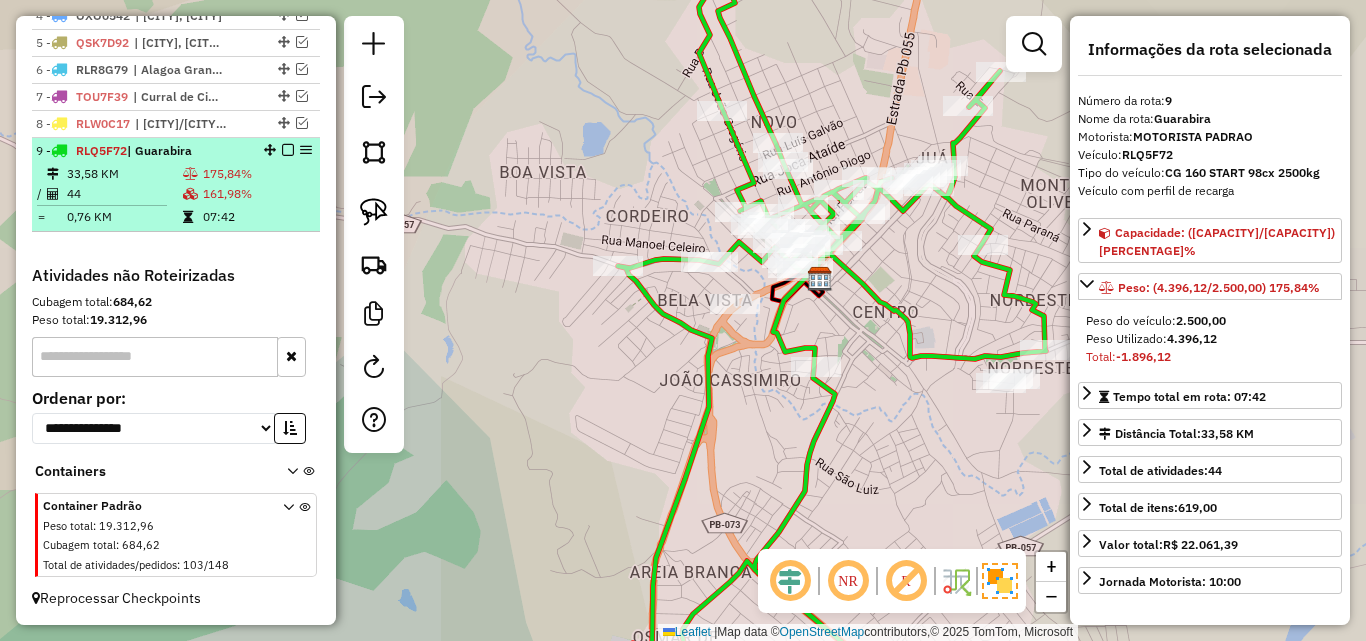 click at bounding box center [288, 150] 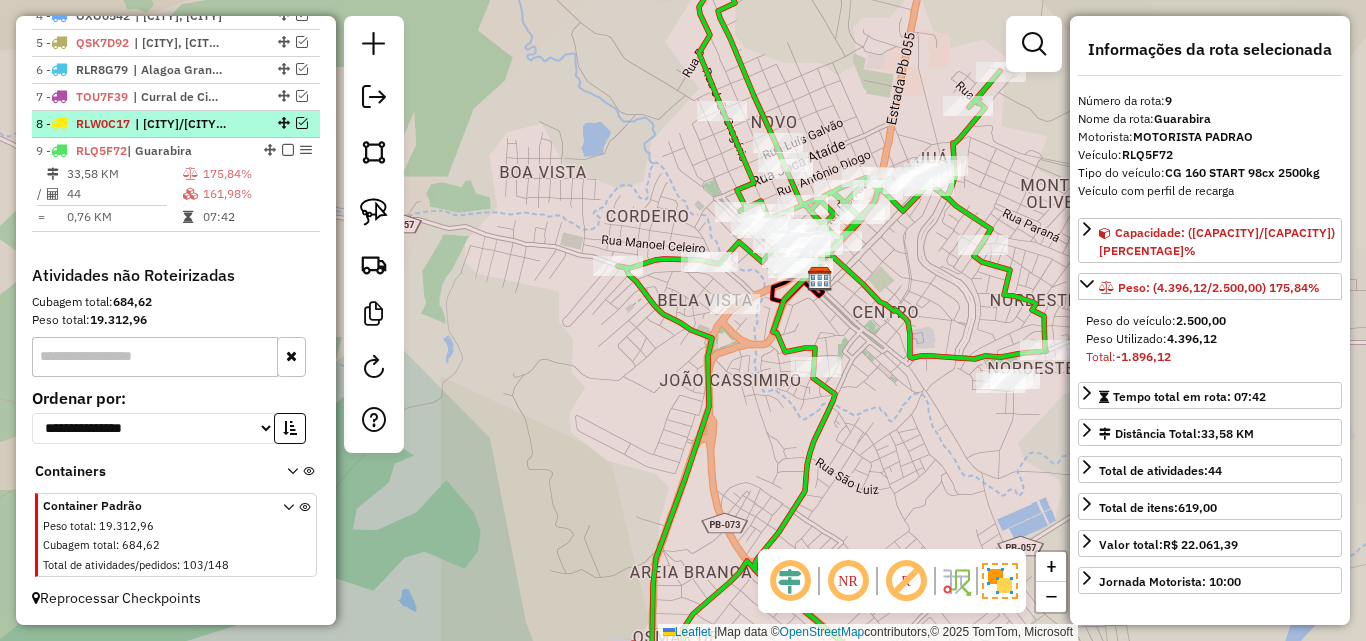 scroll, scrollTop: 777, scrollLeft: 0, axis: vertical 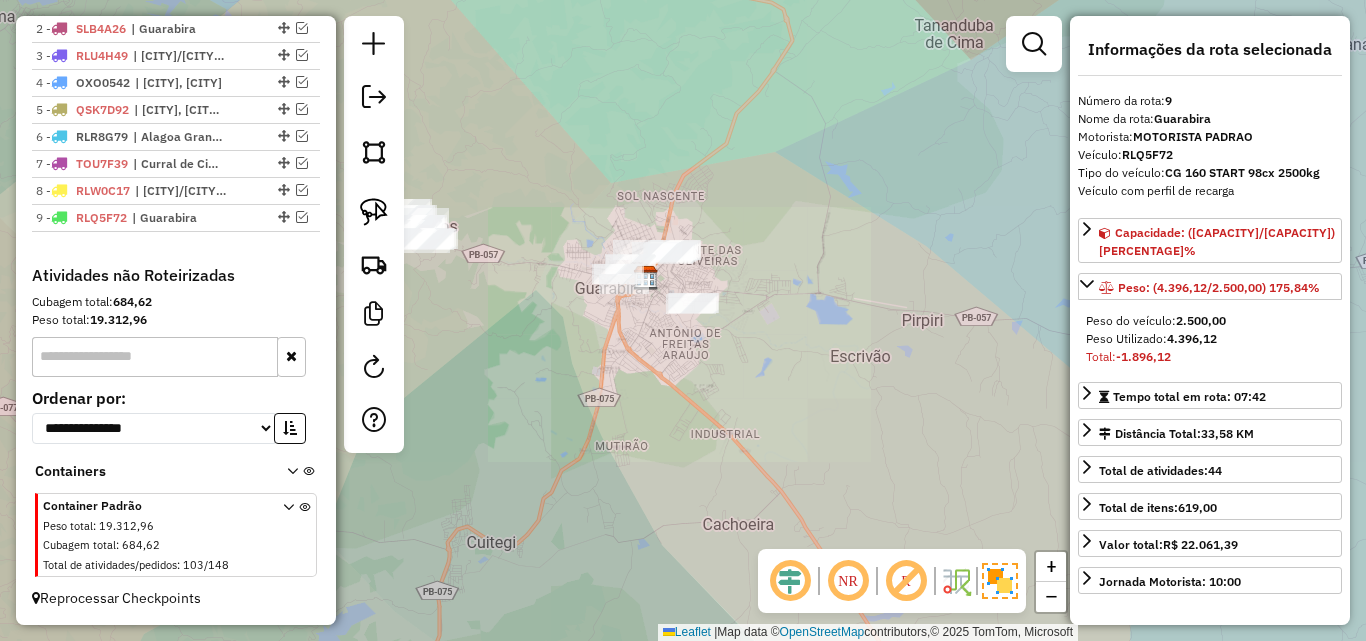 drag, startPoint x: 641, startPoint y: 349, endPoint x: 745, endPoint y: 366, distance: 105.380264 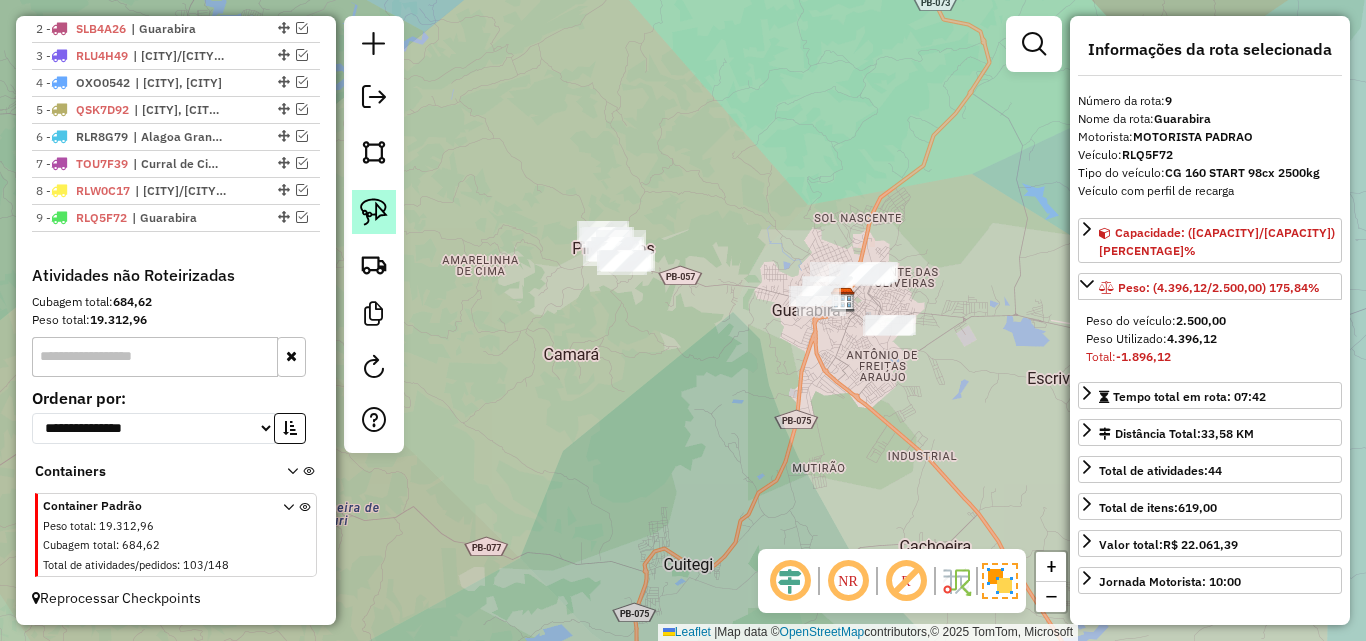drag, startPoint x: 360, startPoint y: 211, endPoint x: 460, endPoint y: 228, distance: 101.43471 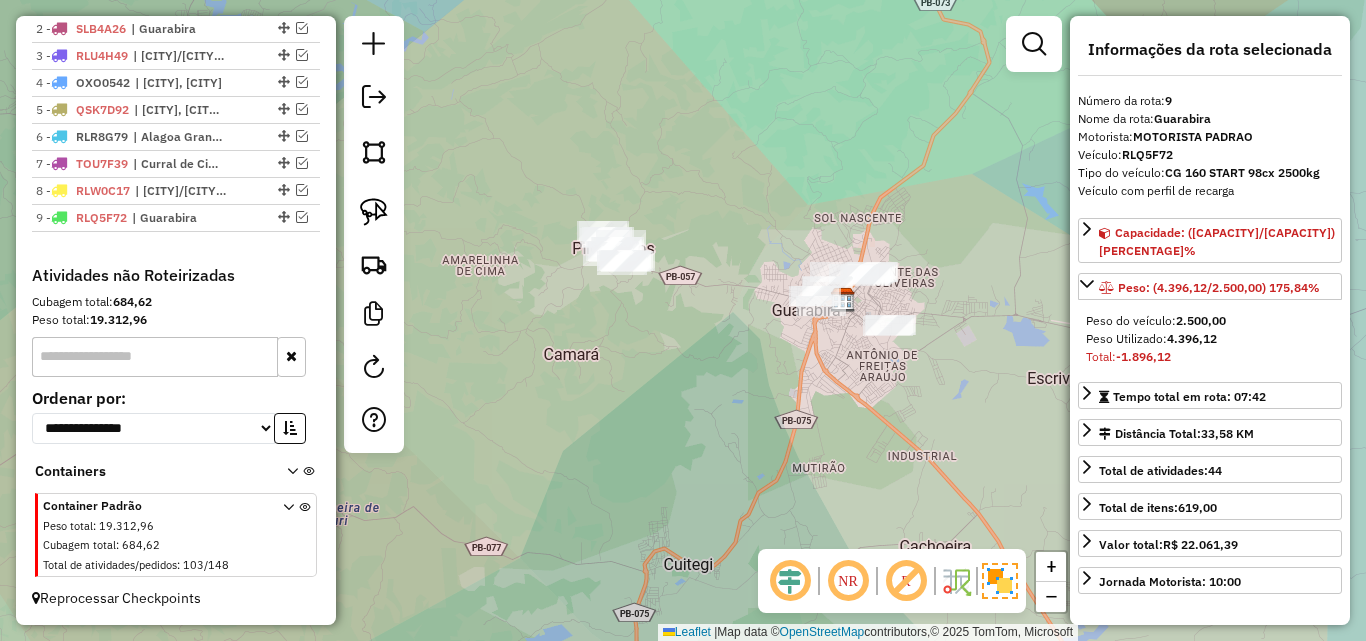 click 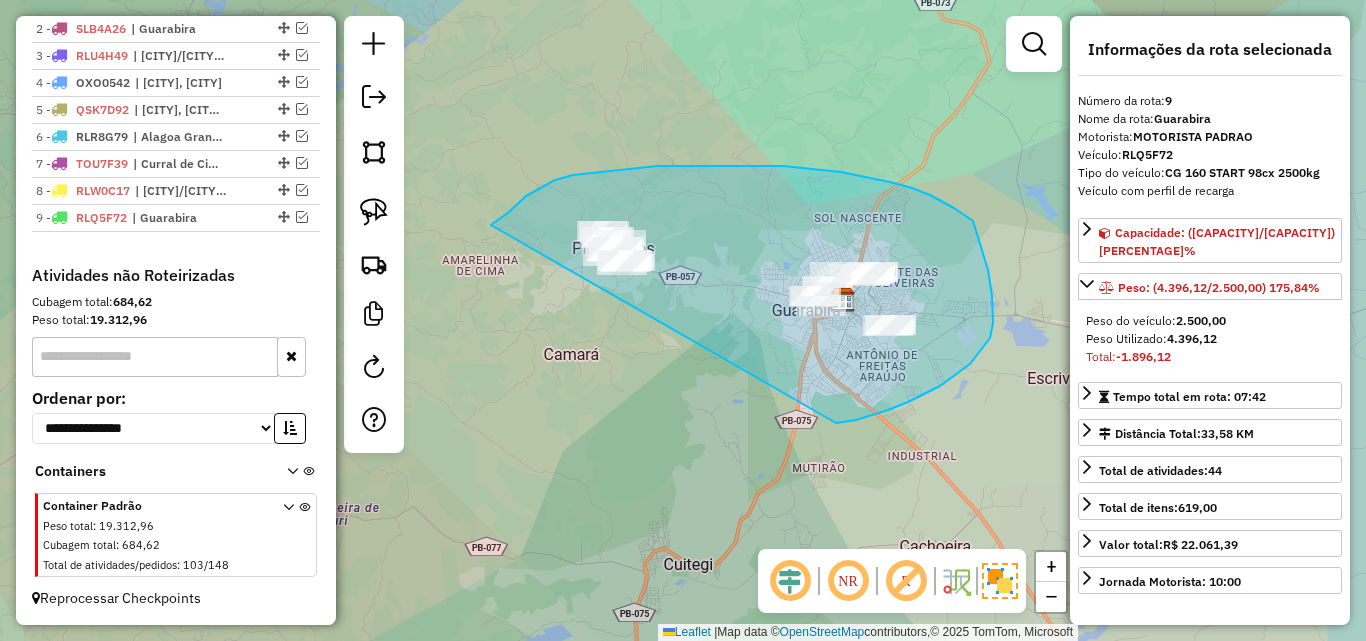 drag, startPoint x: 509, startPoint y: 212, endPoint x: 823, endPoint y: 420, distance: 376.64307 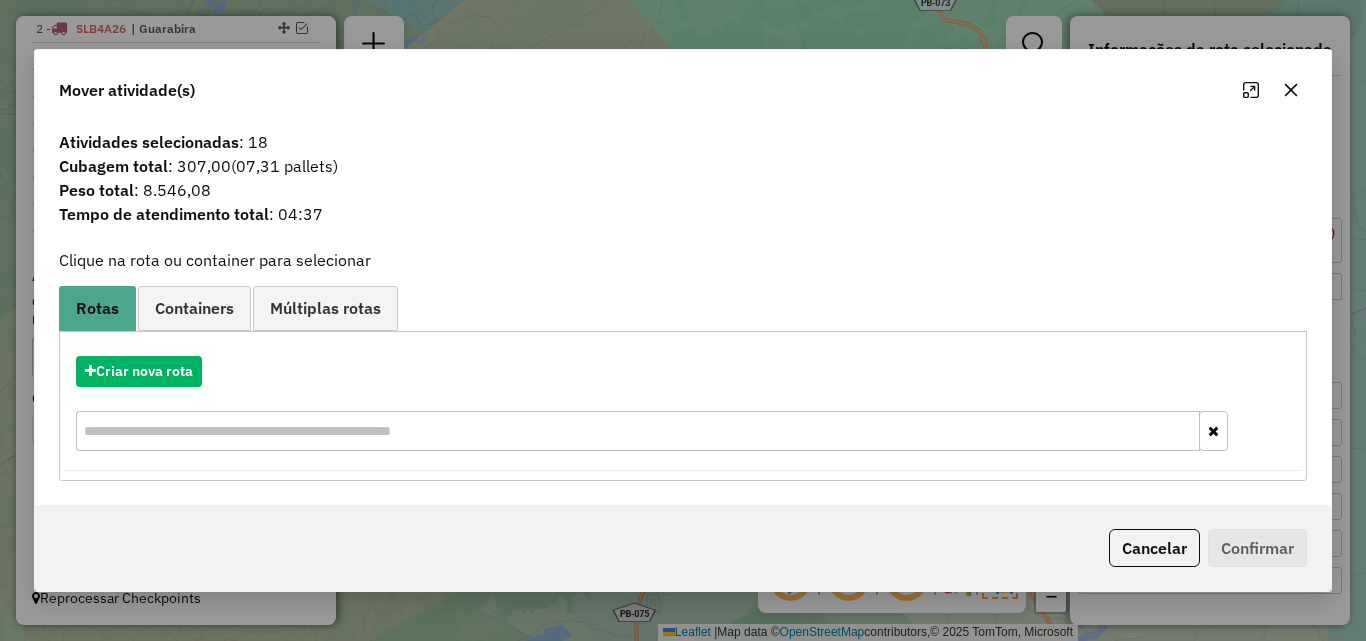 click 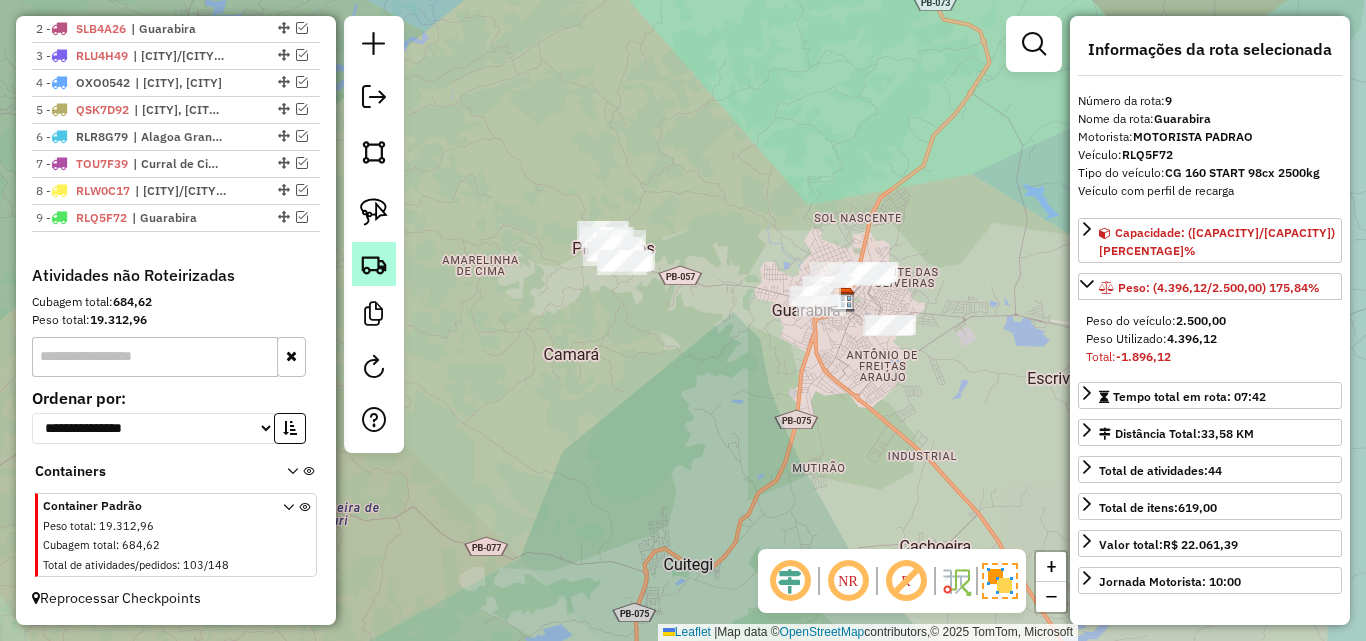 click 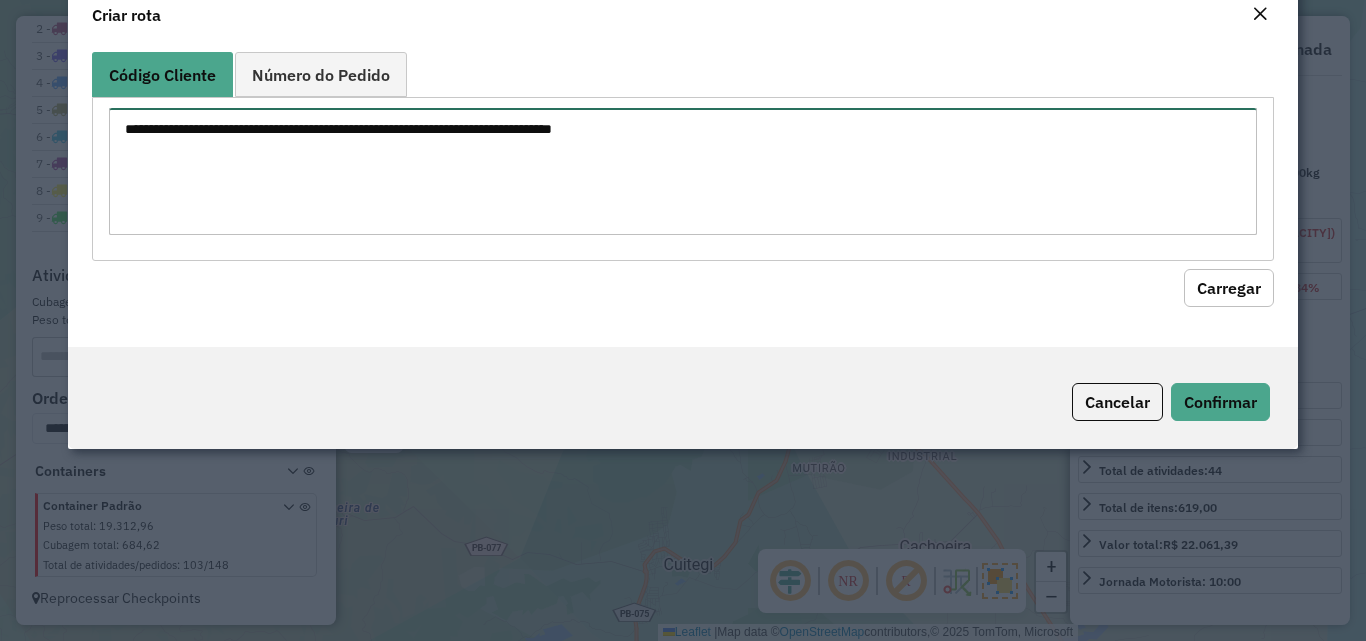 click at bounding box center (682, 171) 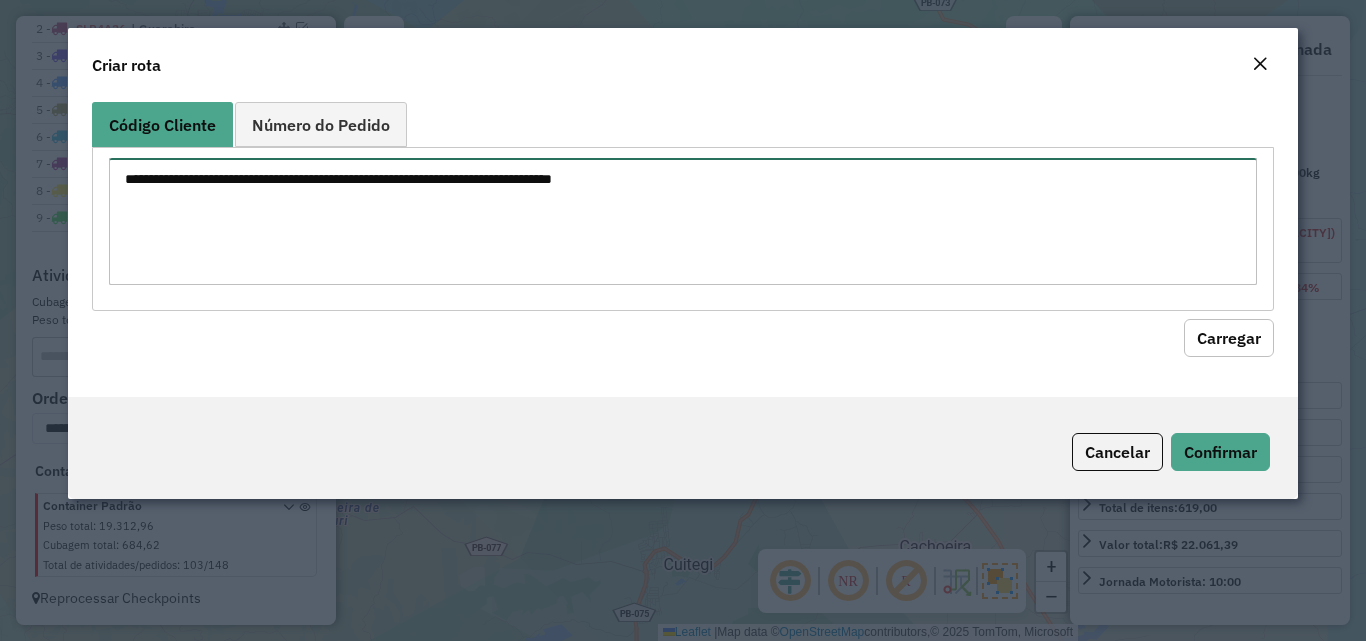 paste on "***
***
***
***
***
***
***
***
***
***
***
****
****
****
****
****
****
****
****
****
****
****
****
****
****
****
****
****
****
****
****
****
****
****
****
****
****
****
****
****
****
***
***
***
***
***
****
****
****
****
****
****
****
****
****
****
****
****
****
****
****
****
****
****
****
****
****
****
****
****
****
****
****
****
****
****
****
****
****
****
***
***
***
***
***
****
****
****
****
****
****
****
****
****
****
****
****
****
****
****
****
****
****
****
****
****
****
****" 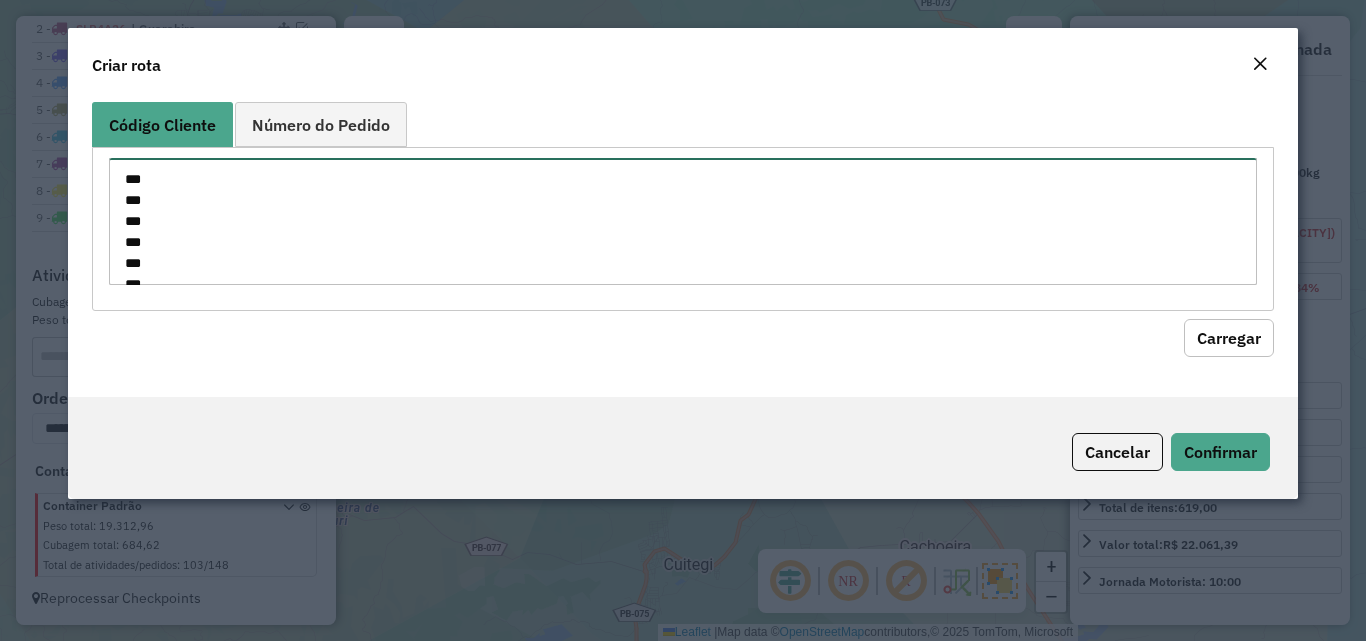 scroll, scrollTop: 2171, scrollLeft: 0, axis: vertical 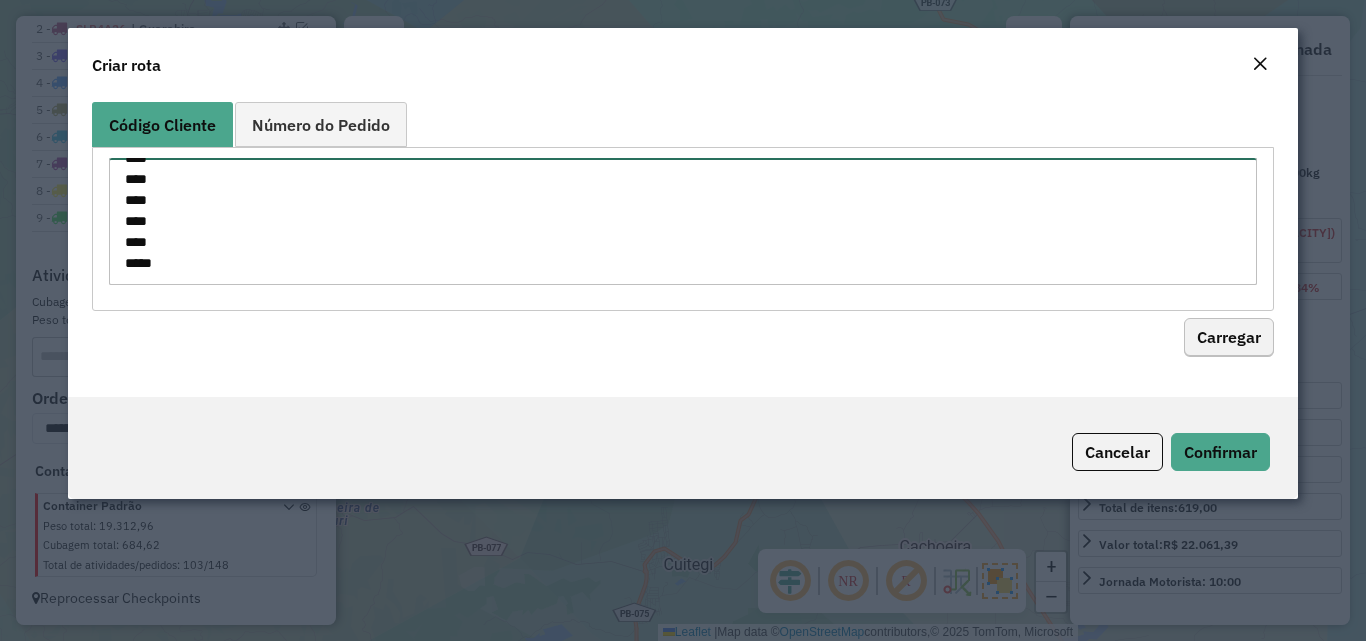 type on "***
***
***
***
***
***
***
***
***
***
***
****
****
****
****
****
****
****
****
****
****
****
****
****
****
****
****
****
****
****
****
****
****
****
****
****
****
****
****
****
****
***
***
***
***
***
****
****
****
****
****
****
****
****
****
****
****
****
****
****
****
****
****
****
****
****
****
****
****
****
****
****
****
****
****
****
****
****
****
****
***
***
***
***
***
****
****
****
****
****
****
****
****
****
****
****
****
****
****
****
****
****
****
****
****
****
****
****" 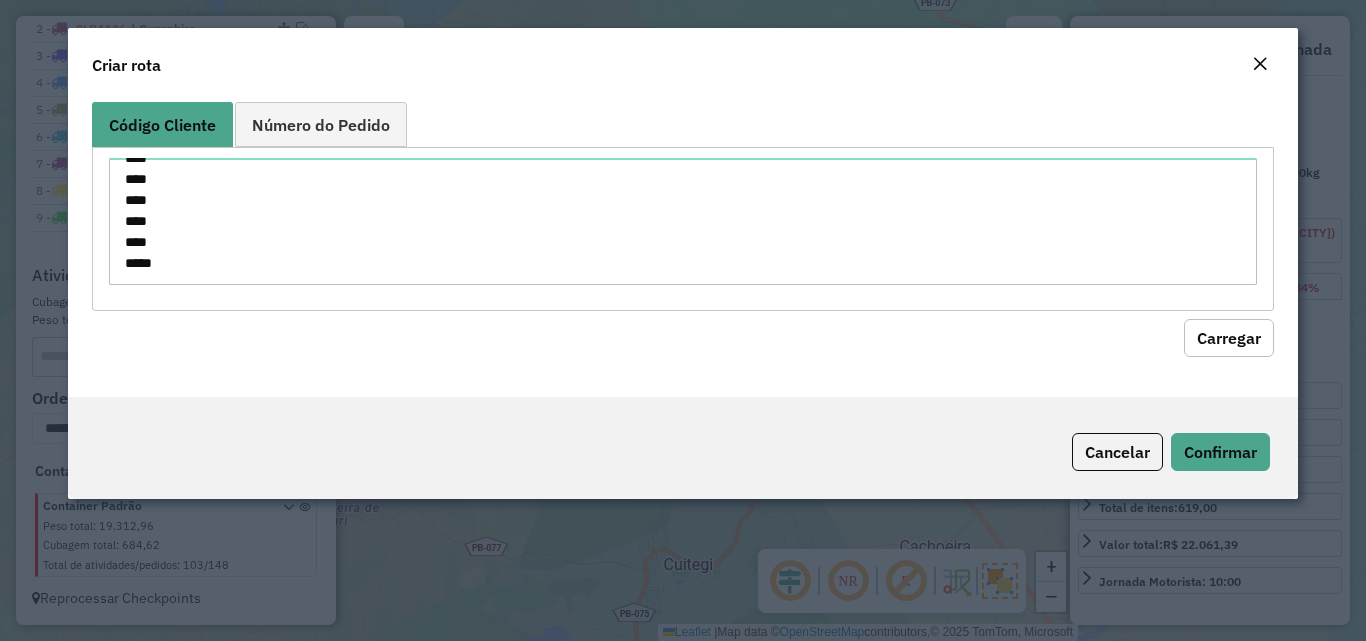 click on "Carregar" 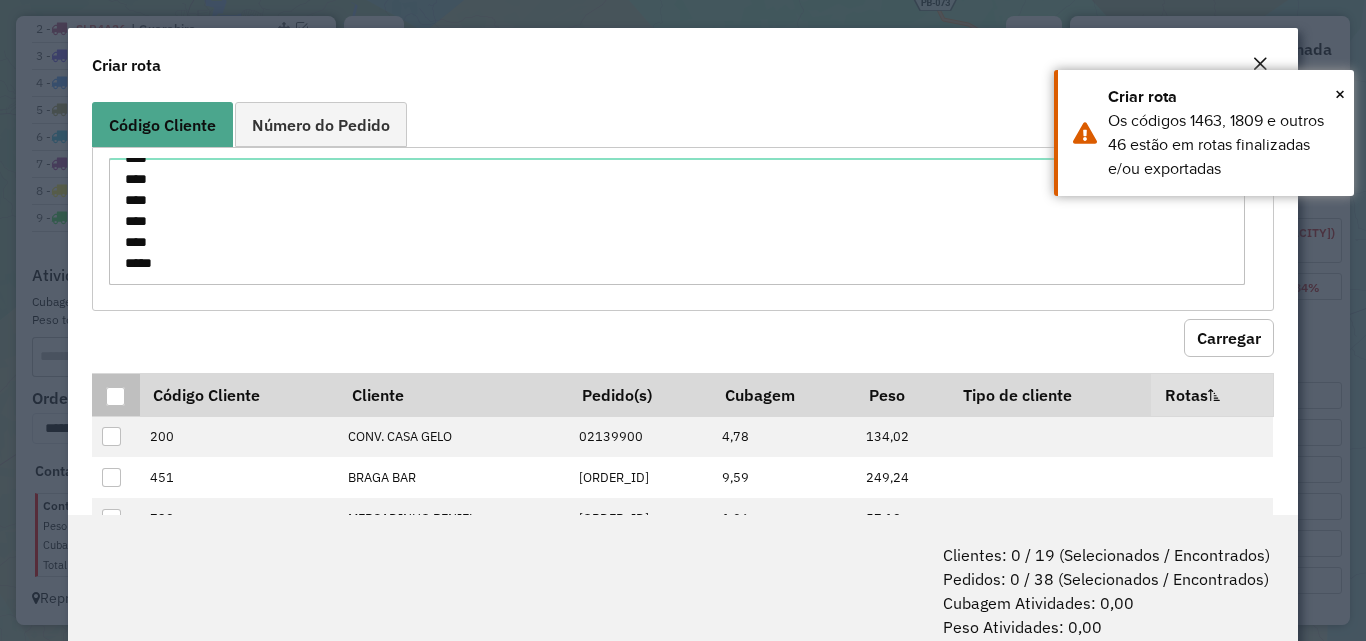 click at bounding box center (115, 396) 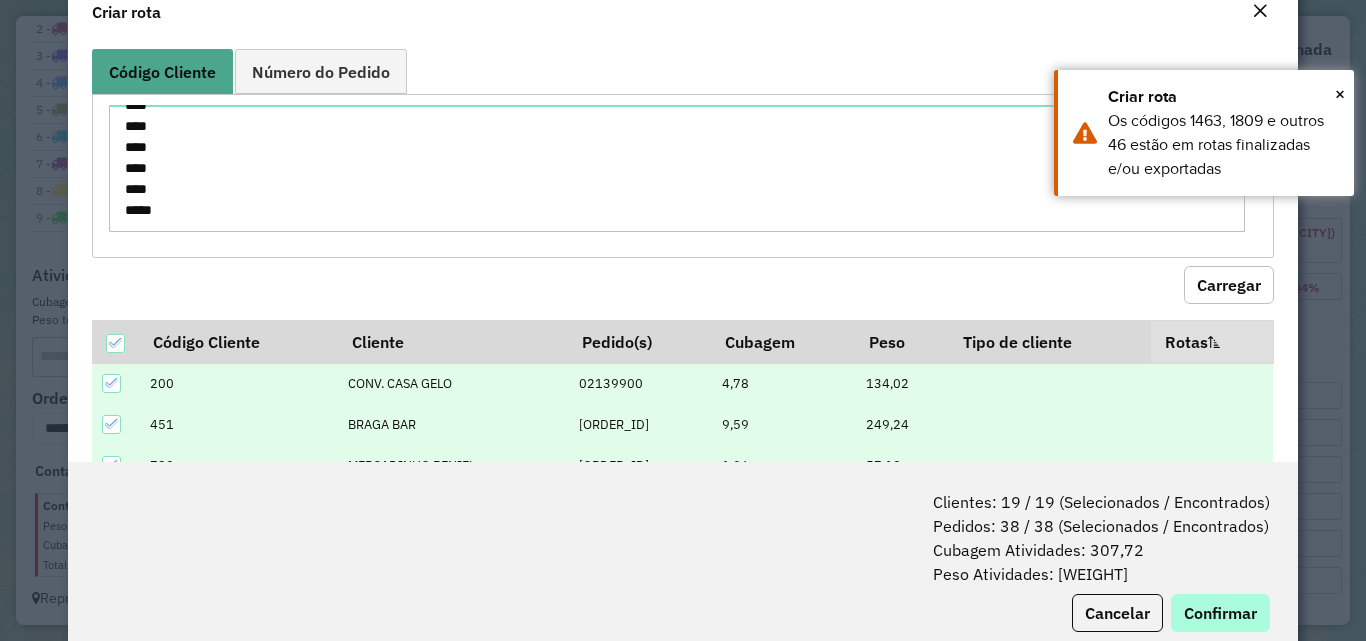 scroll, scrollTop: 100, scrollLeft: 0, axis: vertical 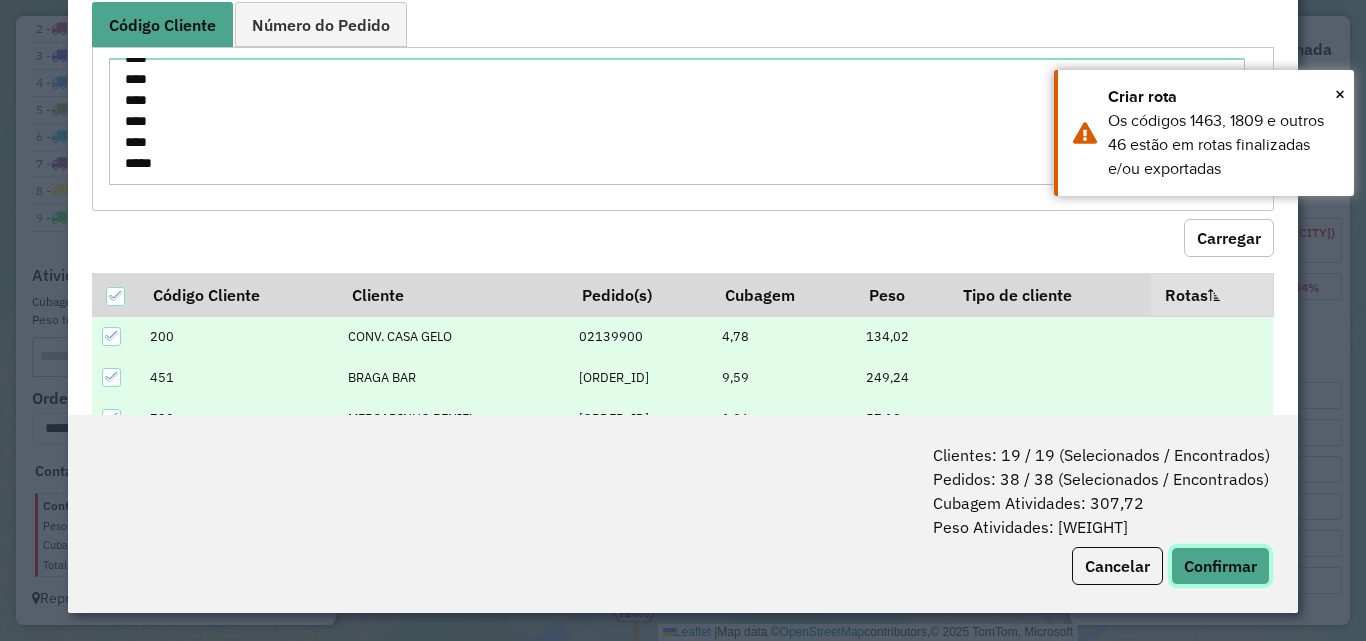 click on "Confirmar" 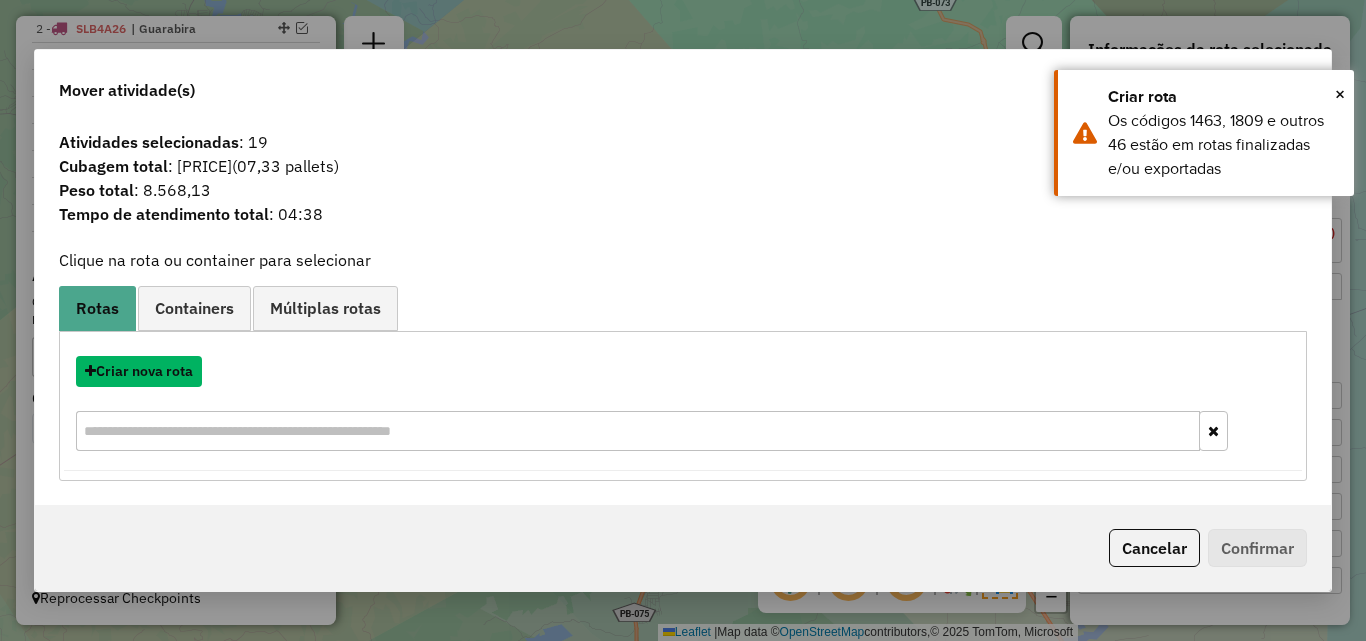 click on "Criar nova rota" at bounding box center (139, 371) 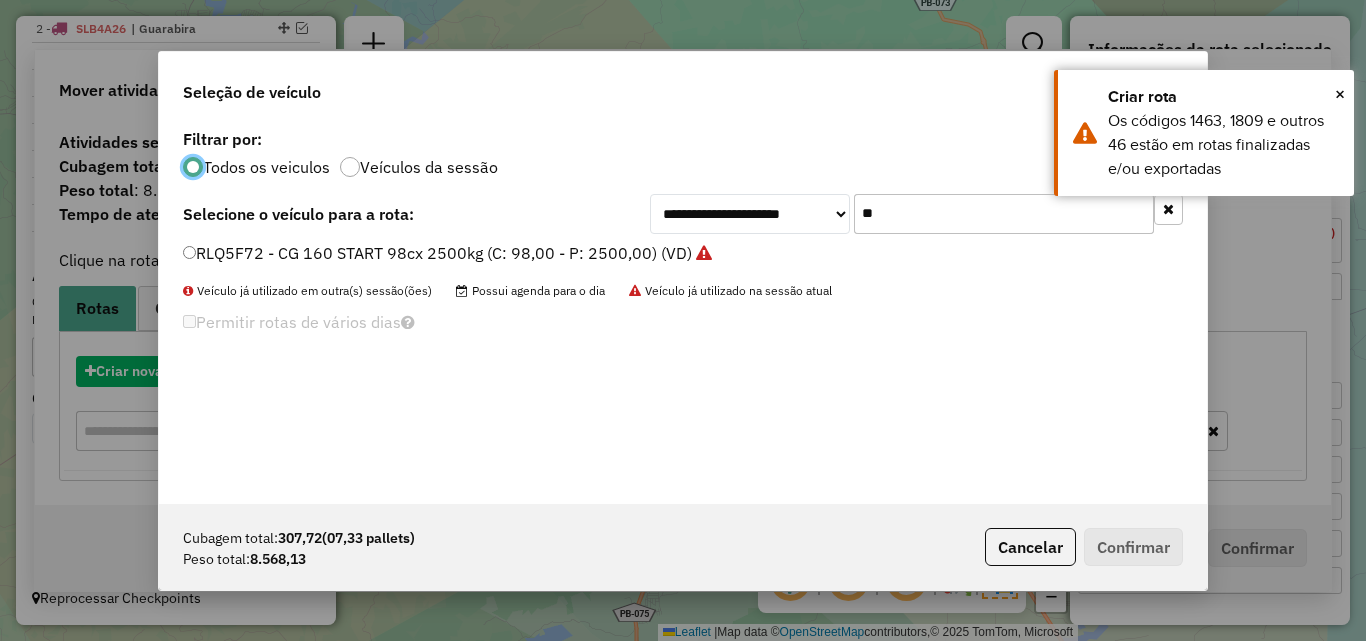 scroll, scrollTop: 11, scrollLeft: 6, axis: both 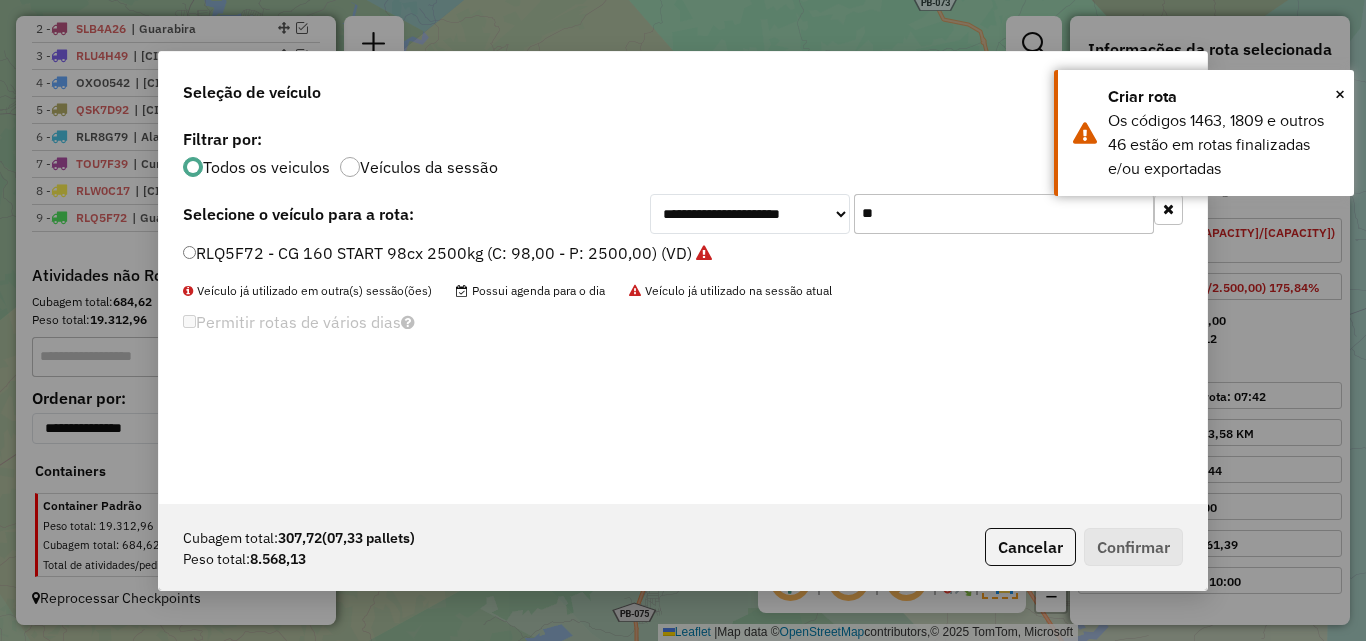click on "**" 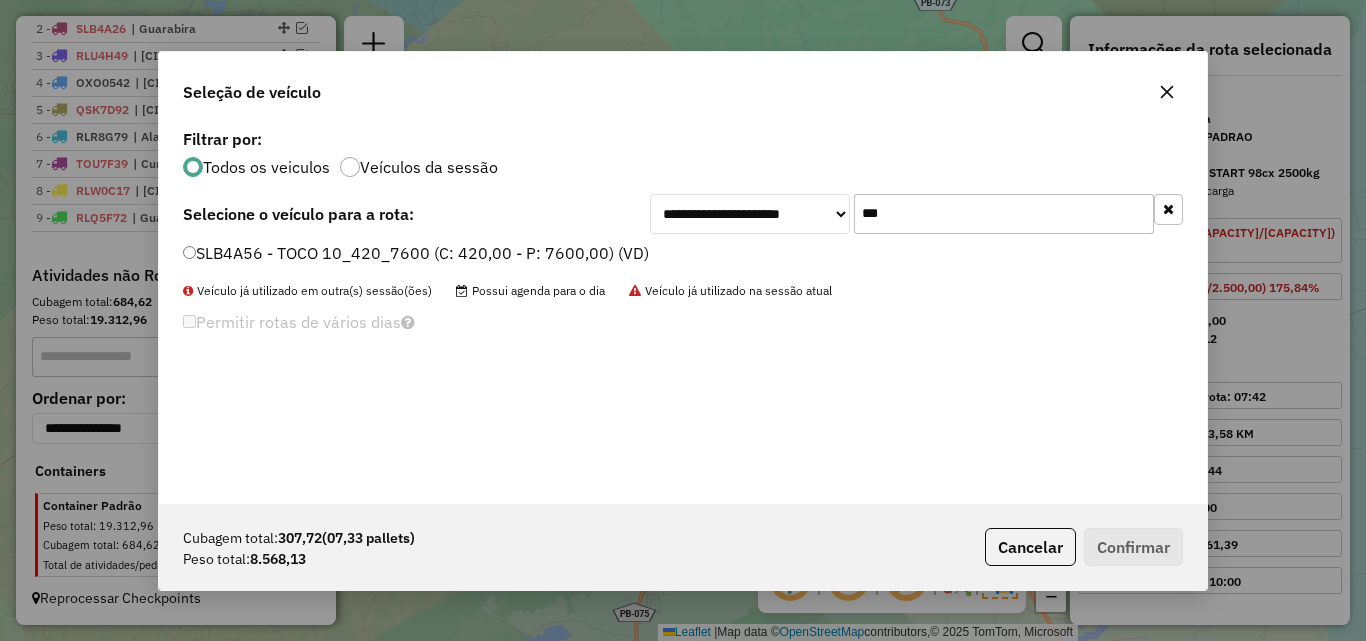 type on "***" 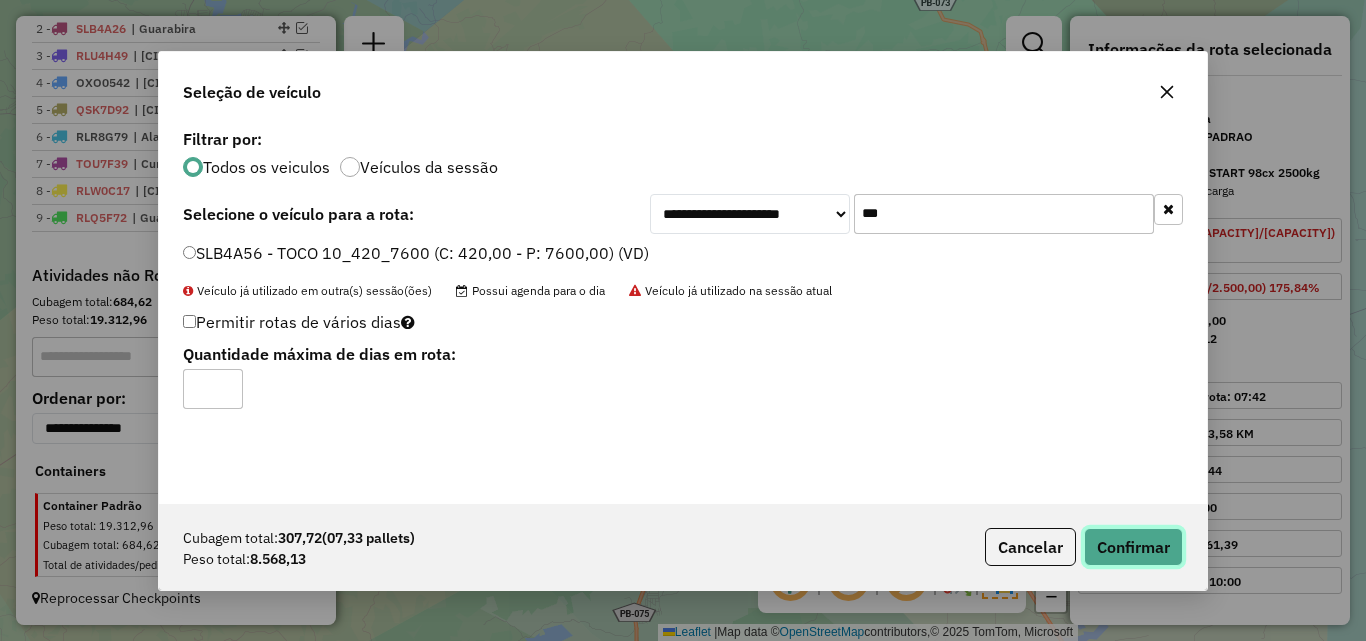 click on "Confirmar" 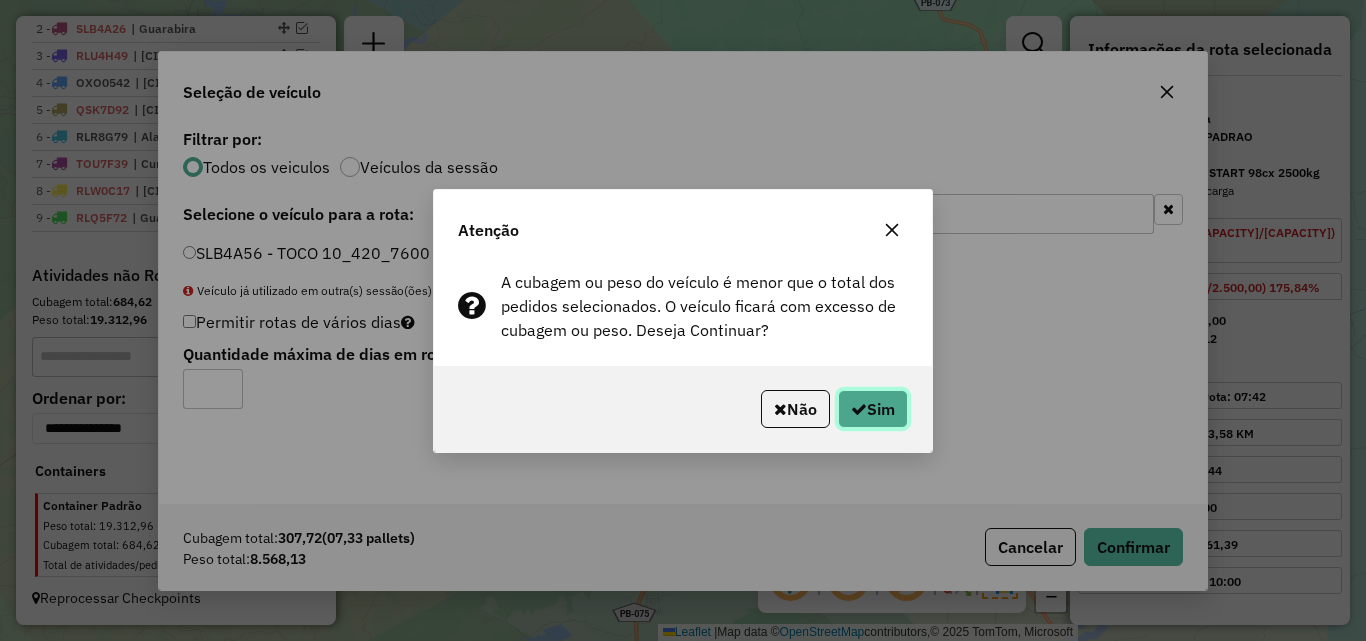 click on "Sim" 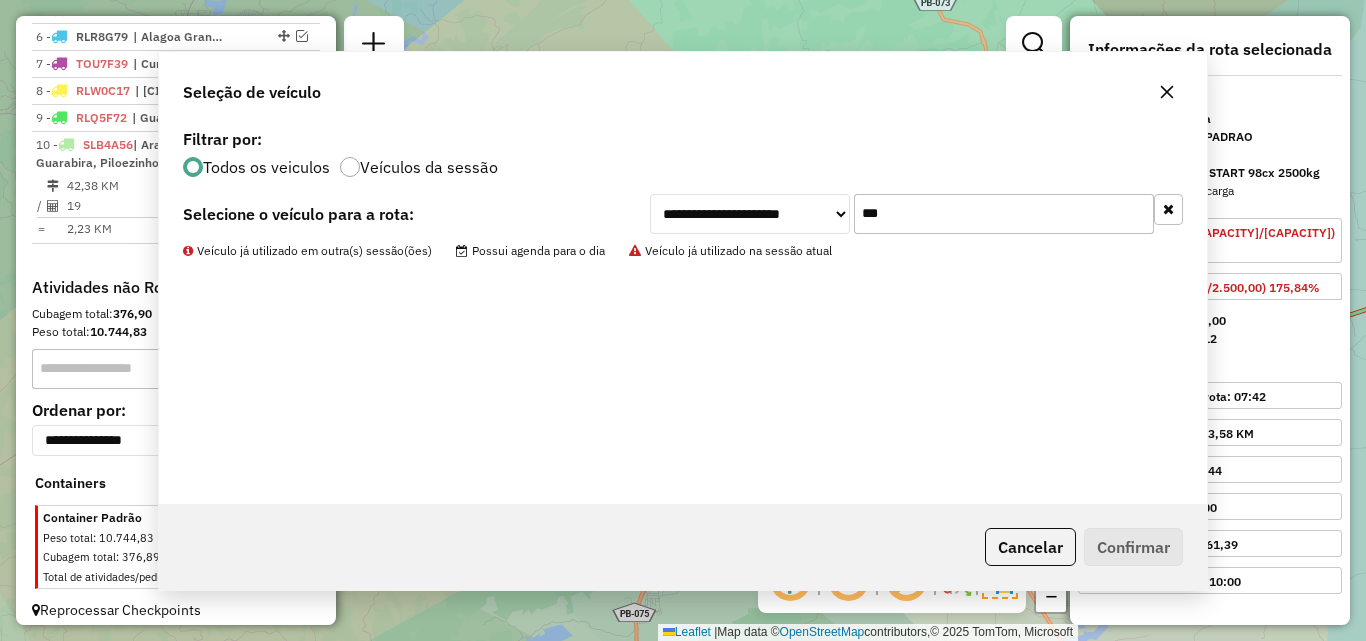 scroll, scrollTop: 889, scrollLeft: 0, axis: vertical 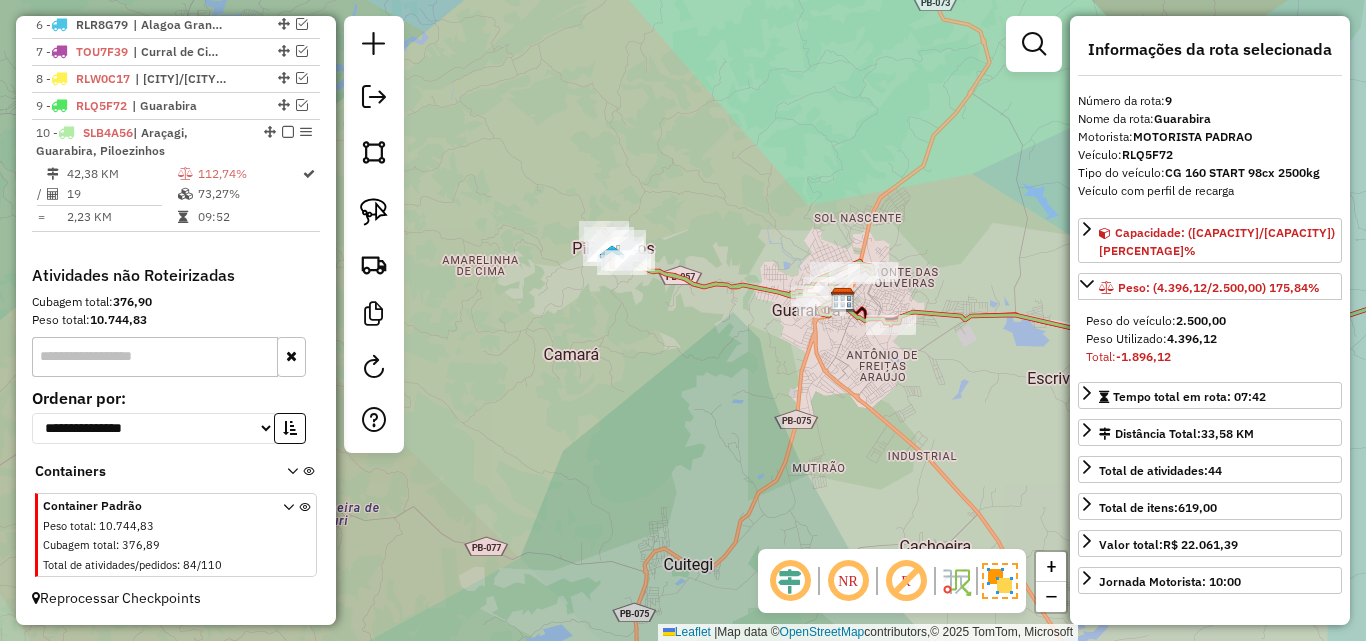 drag, startPoint x: 755, startPoint y: 378, endPoint x: 766, endPoint y: 329, distance: 50.219517 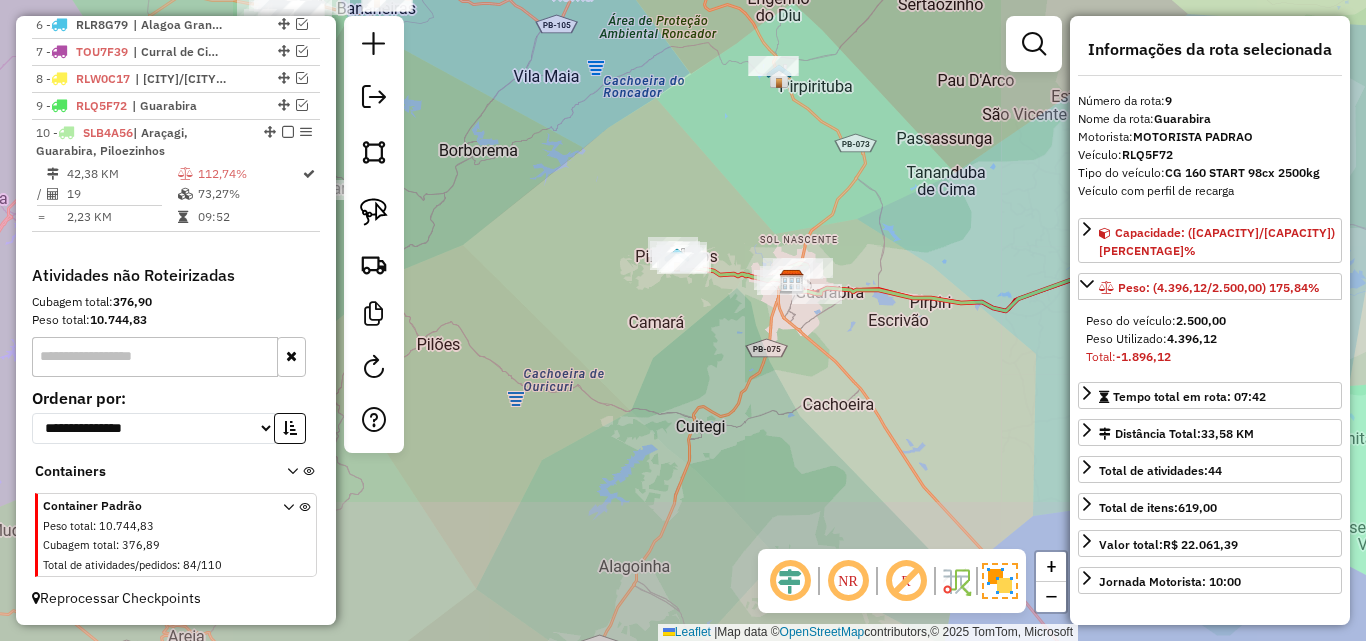 drag, startPoint x: 938, startPoint y: 395, endPoint x: 816, endPoint y: 365, distance: 125.63439 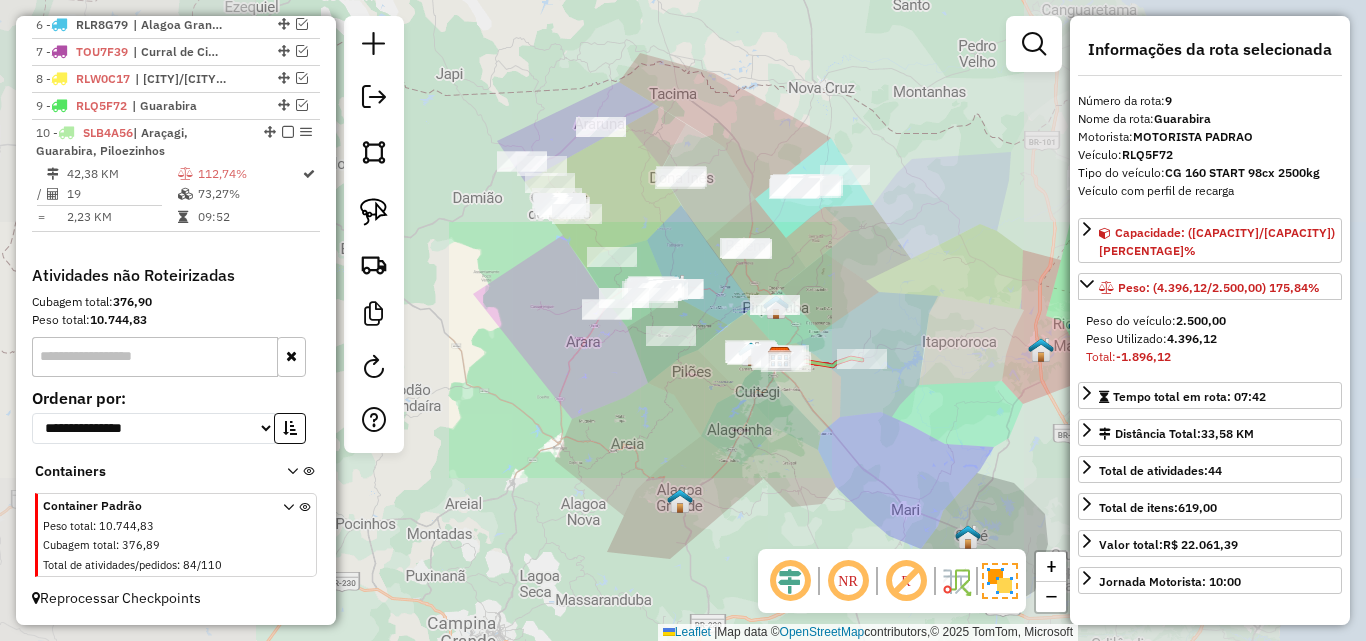 drag, startPoint x: 908, startPoint y: 397, endPoint x: 889, endPoint y: 409, distance: 22.472204 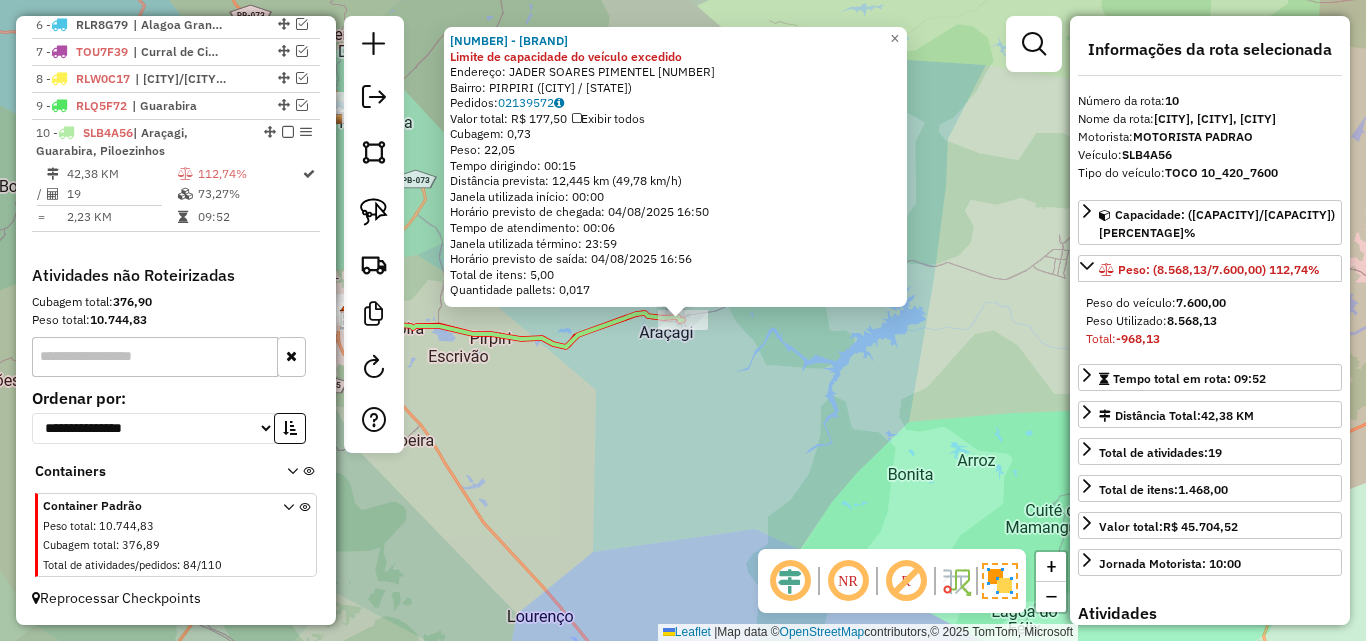click on "4972 - MERC JOaO VICENTE Limite de capacidade do veículo excedido  Endereço:  JADER SOARES PIMENTEL 101   Bairro: PIRPIRI (GUARABIRA / PB)   Pedidos:  02139572   Valor total: R$ 177,50   Exibir todos   Cubagem: 0,73  Peso: 22,05  Tempo dirigindo: 00:15   Distância prevista: 12,445 km (49,78 km/h)   Janela utilizada início: 00:00   Horário previsto de chegada: 04/08/2025 16:50   Tempo de atendimento: 00:06   Janela utilizada término: 23:59   Horário previsto de saída: 04/08/2025 16:56   Total de itens: 5,00   Quantidade pallets: 0,017  × Janela de atendimento Grade de atendimento Capacidade Transportadoras Veículos Cliente Pedidos  Rotas Selecione os dias de semana para filtrar as janelas de atendimento  Seg   Ter   Qua   Qui   Sex   Sáb   Dom  Informe o período da janela de atendimento: De: Até:  Filtrar exatamente a janela do cliente  Considerar janela de atendimento padrão  Selecione os dias de semana para filtrar as grades de atendimento  Seg   Ter   Qua   Qui   Sex   Sáb   Dom   De:   De:" 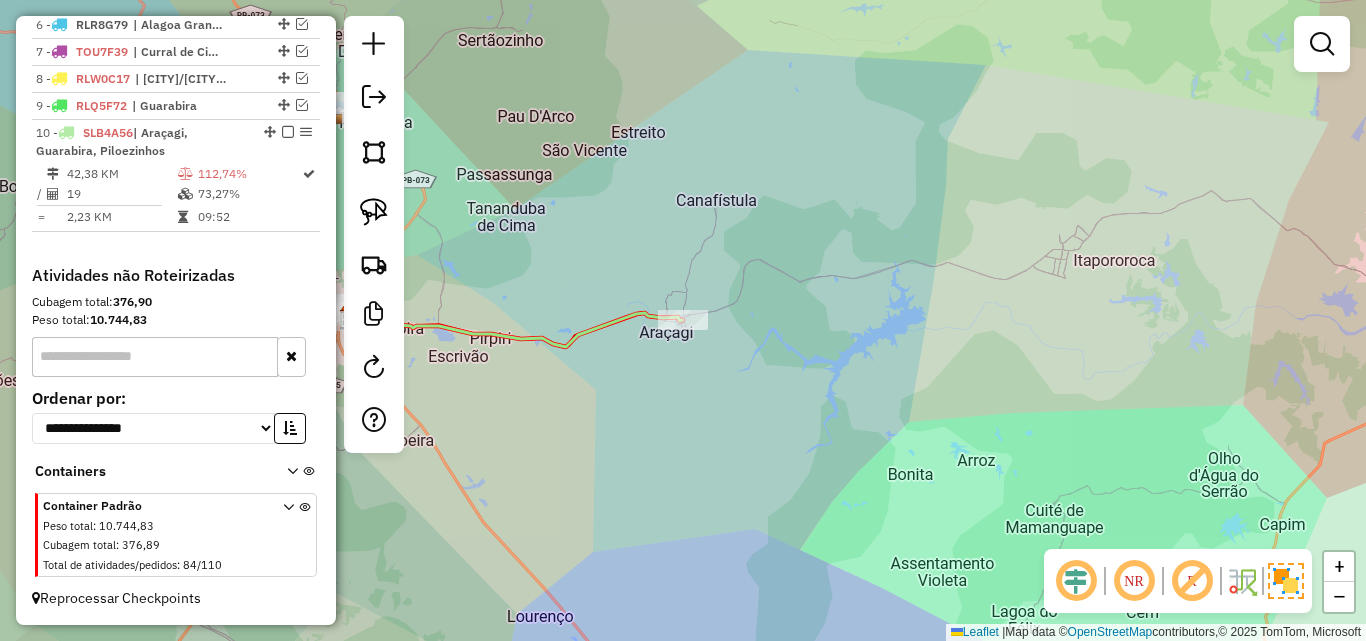 select on "**********" 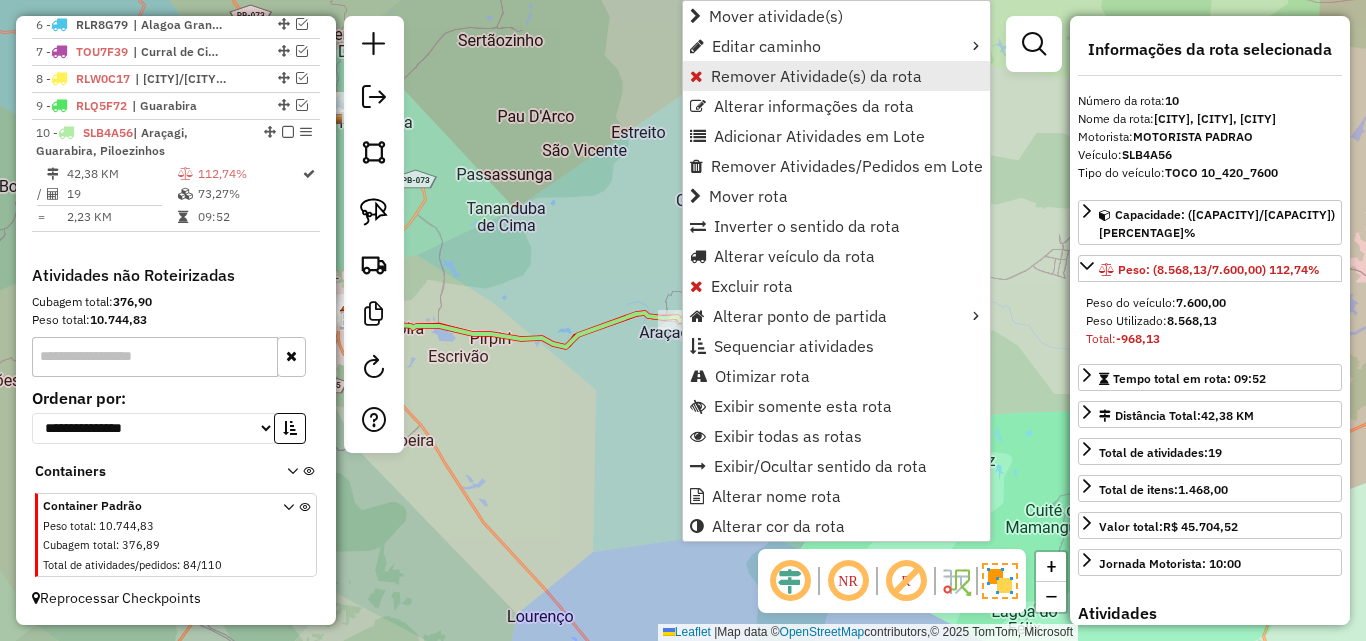 click on "Remover Atividade(s) da rota" at bounding box center (816, 76) 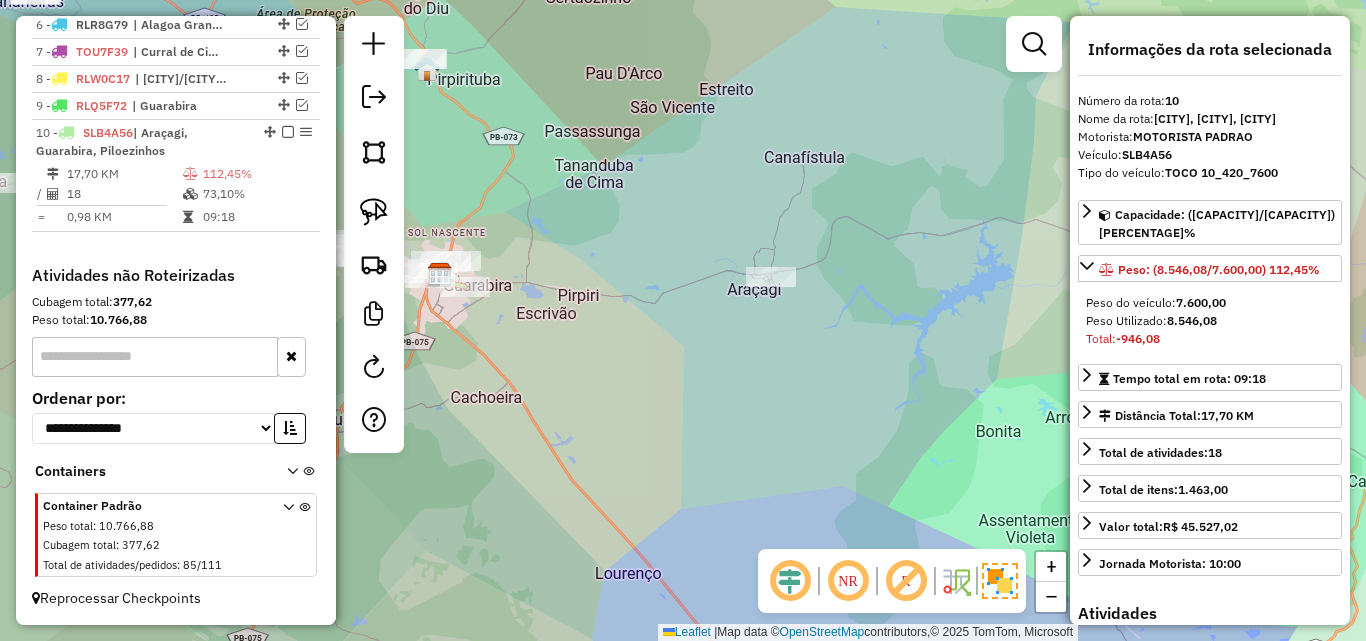 drag, startPoint x: 891, startPoint y: 479, endPoint x: 1043, endPoint y: 436, distance: 157.96518 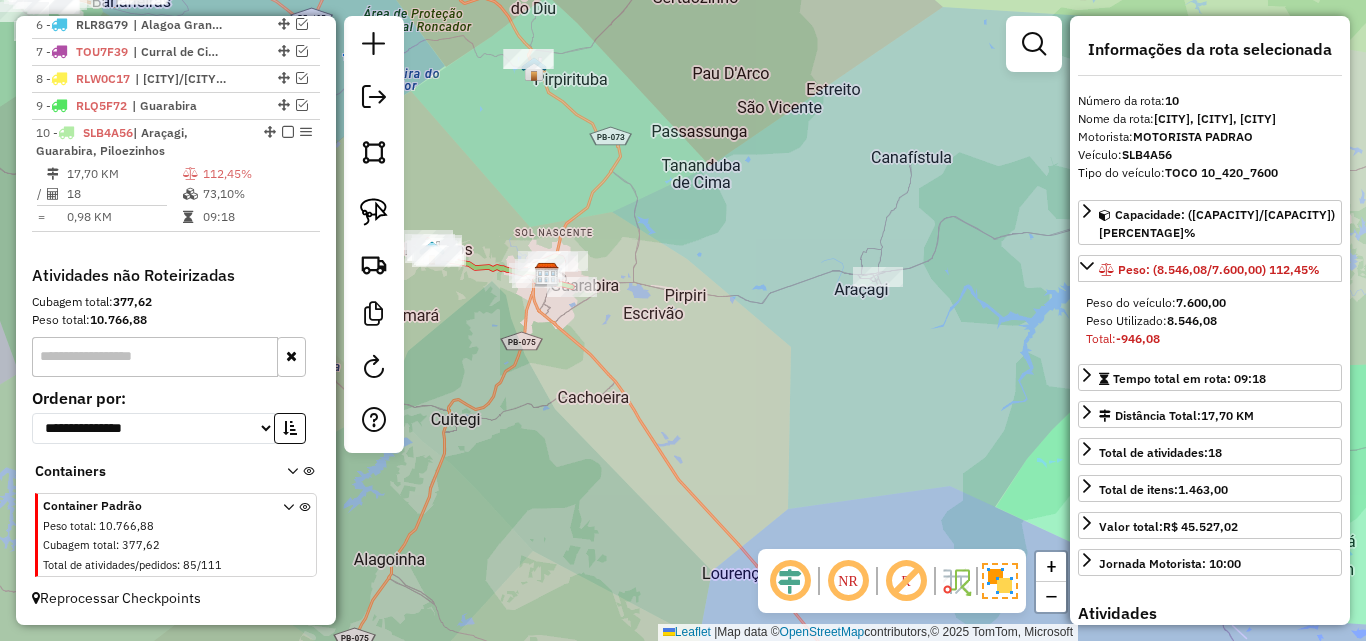 drag, startPoint x: 703, startPoint y: 419, endPoint x: 645, endPoint y: 402, distance: 60.440052 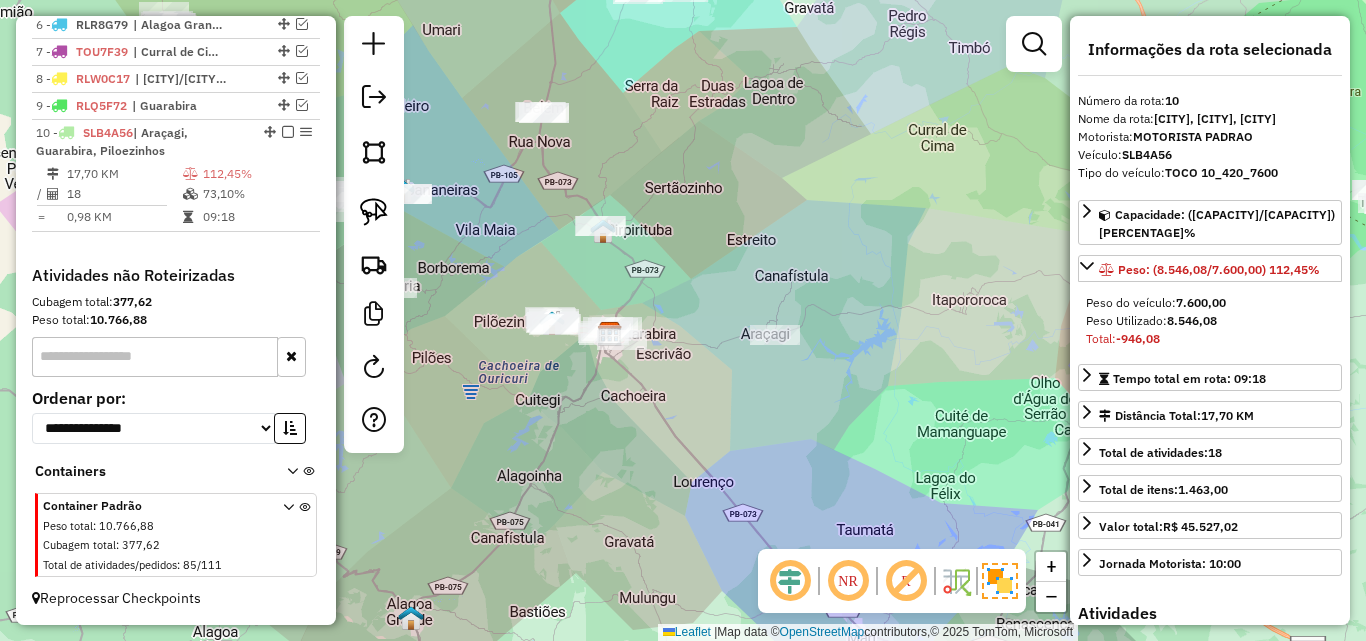 drag, startPoint x: 720, startPoint y: 408, endPoint x: 881, endPoint y: 431, distance: 162.63457 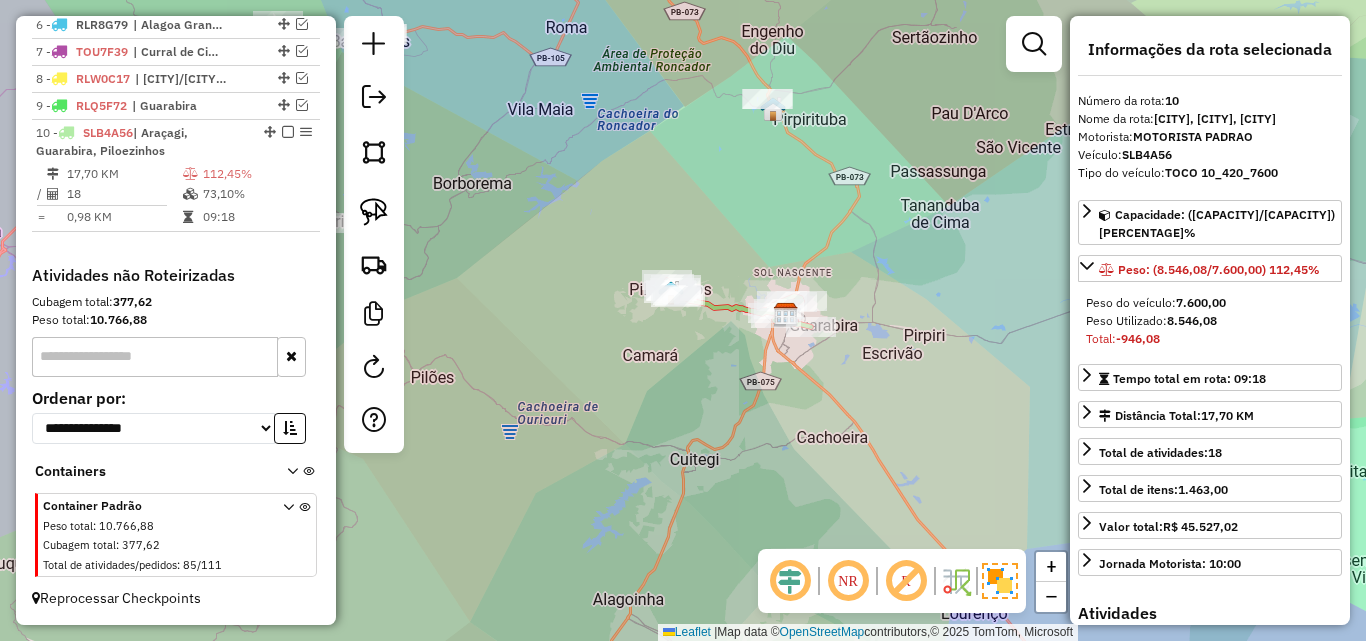 drag, startPoint x: 772, startPoint y: 414, endPoint x: 732, endPoint y: 429, distance: 42.72002 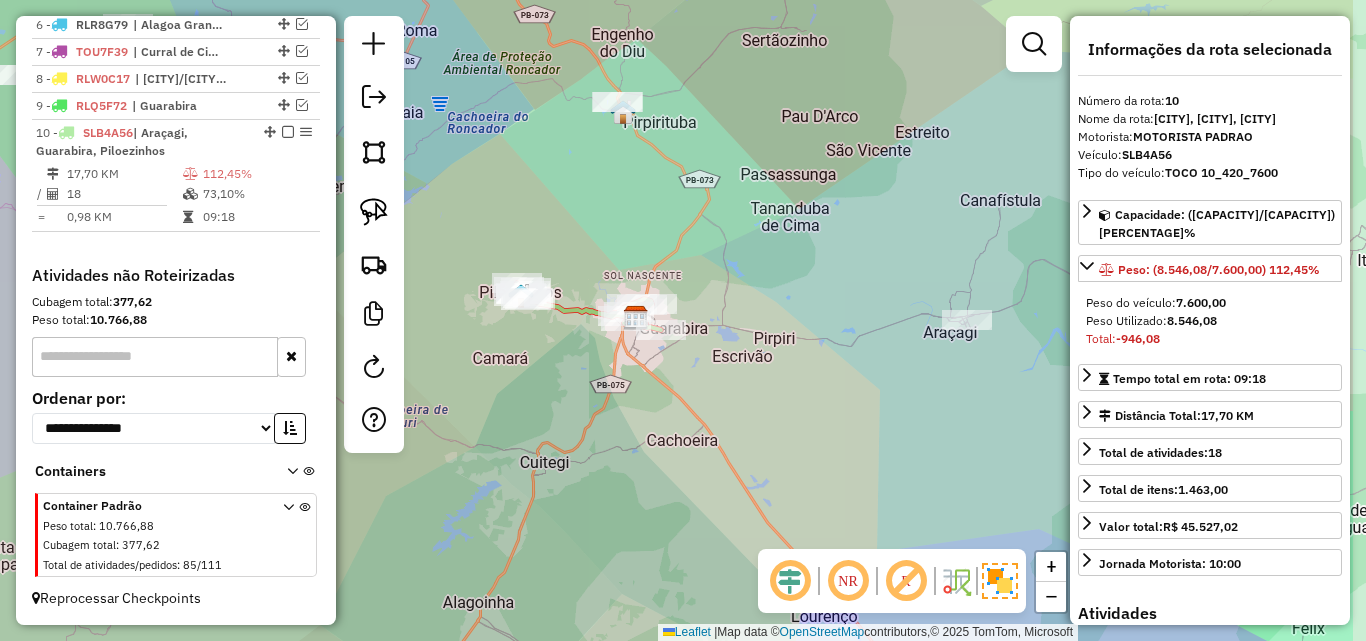 drag, startPoint x: 798, startPoint y: 406, endPoint x: 708, endPoint y: 414, distance: 90.35486 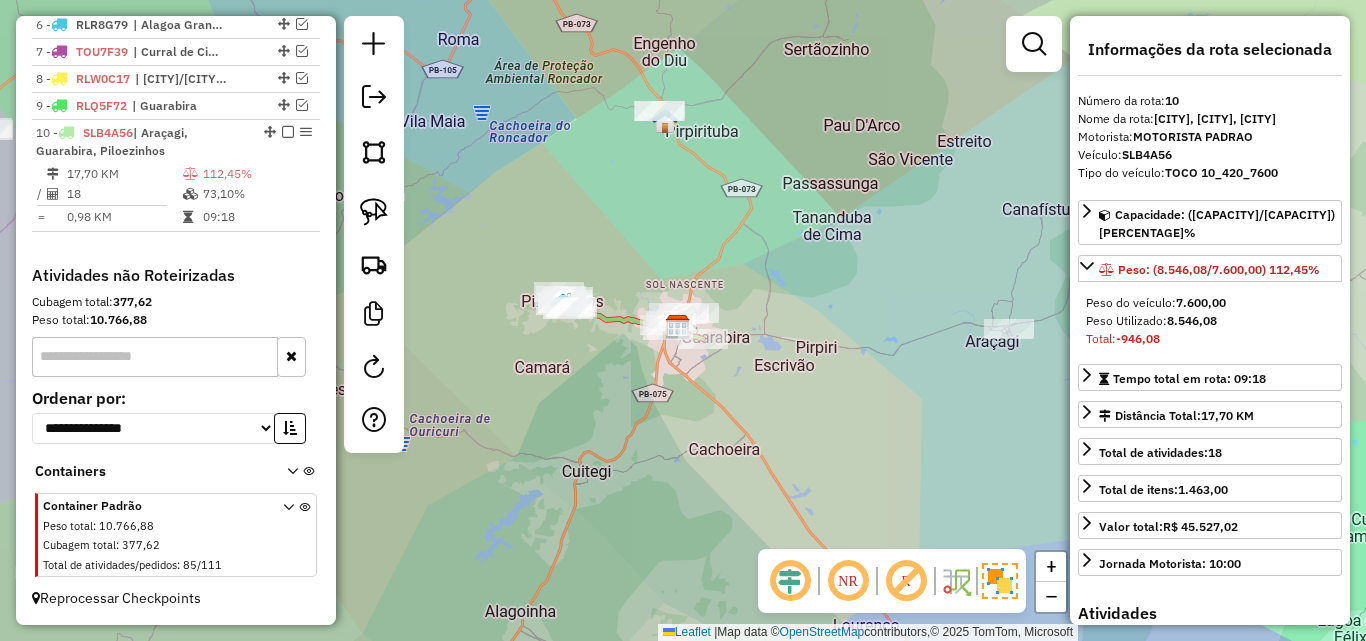 drag, startPoint x: 660, startPoint y: 414, endPoint x: 746, endPoint y: 442, distance: 90.44335 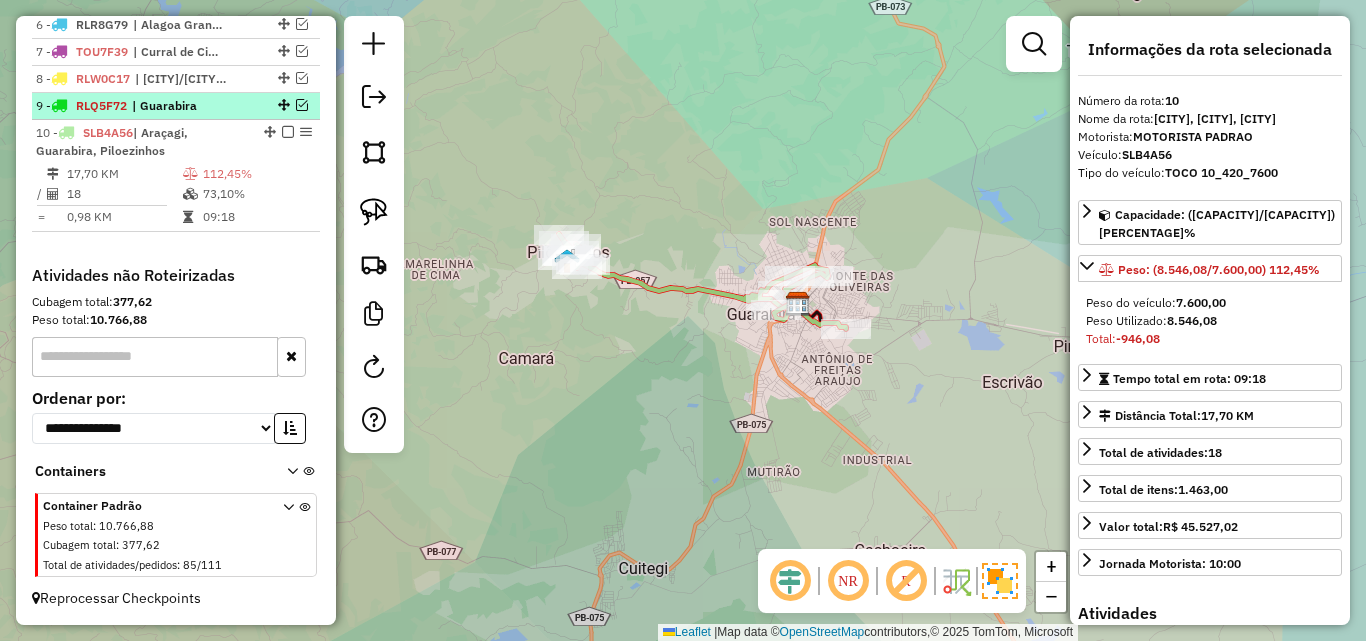 click at bounding box center [302, 105] 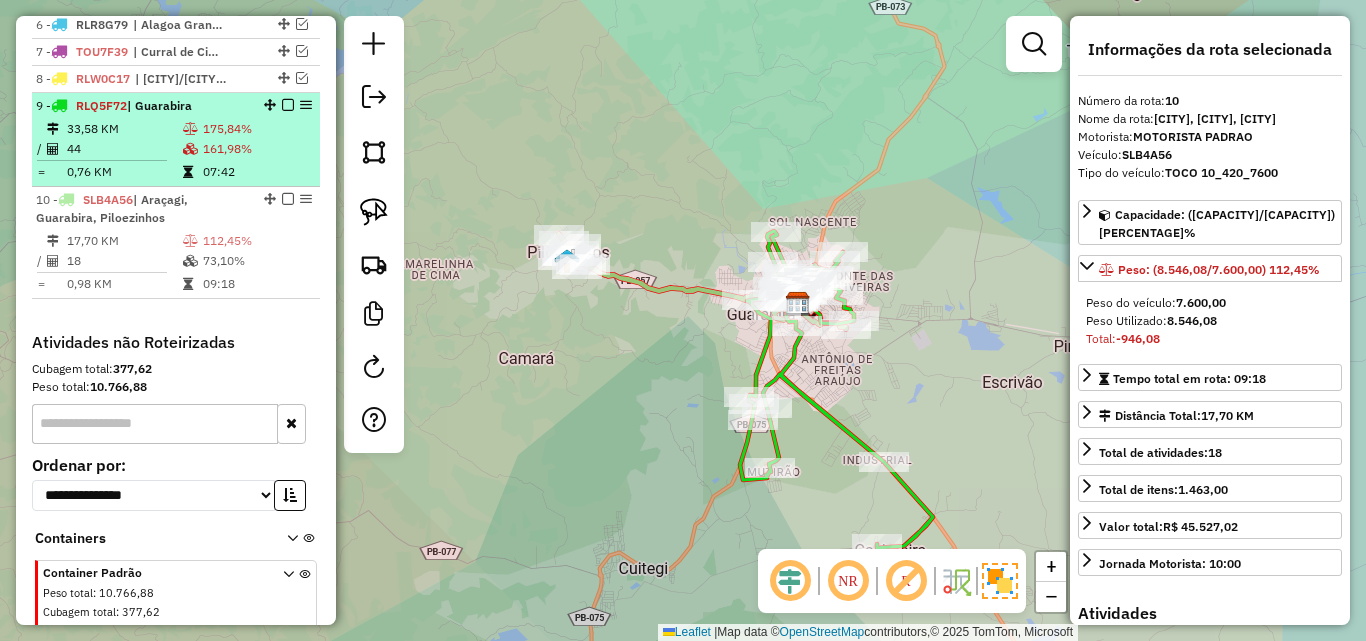 click on "161,98%" at bounding box center [257, 149] 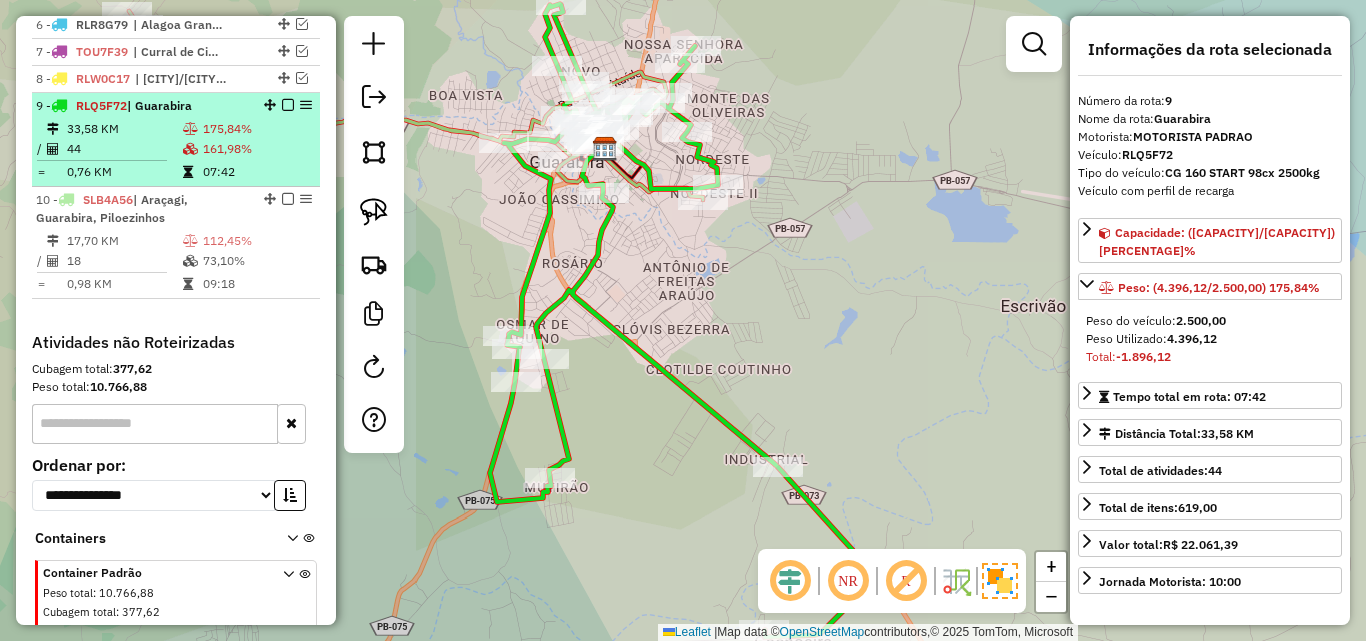click at bounding box center (288, 105) 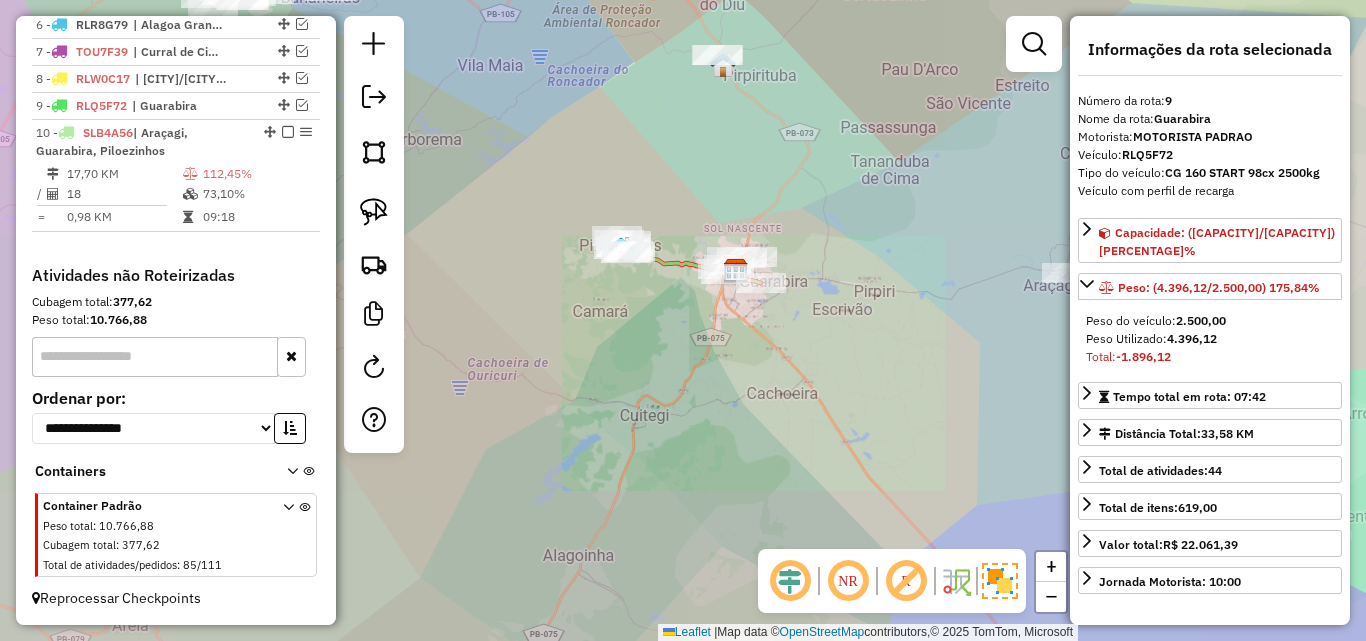 drag, startPoint x: 747, startPoint y: 348, endPoint x: 756, endPoint y: 342, distance: 10.816654 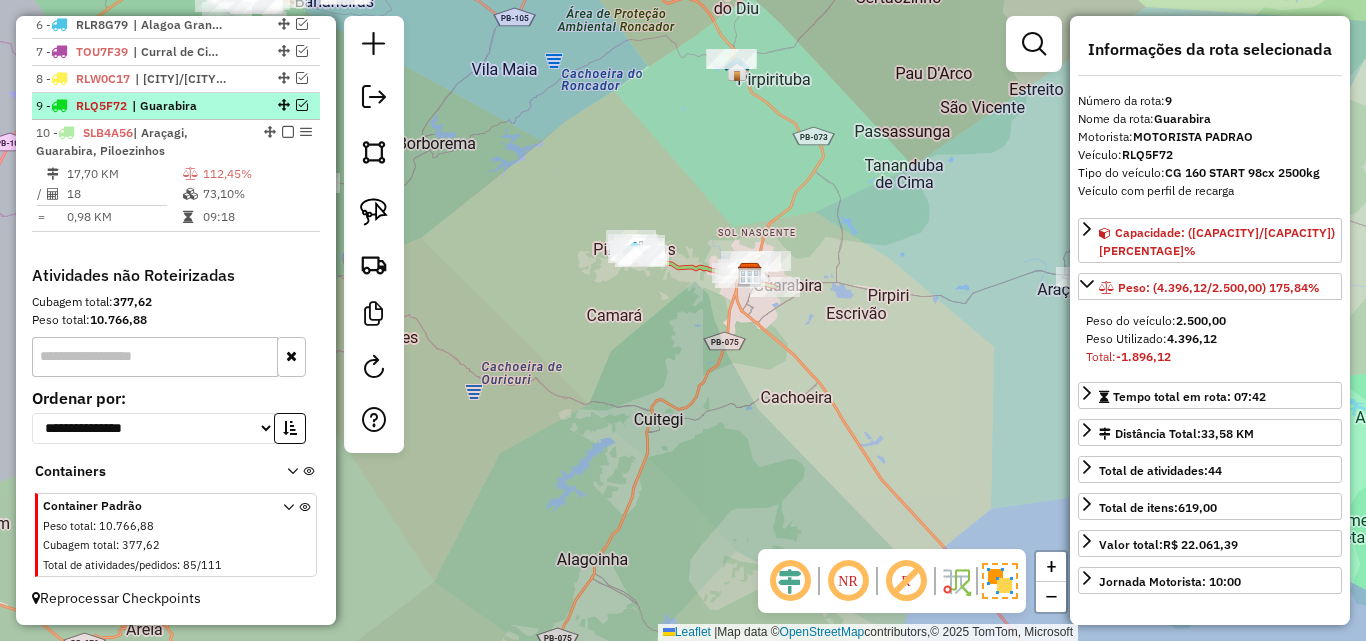 click at bounding box center [302, 105] 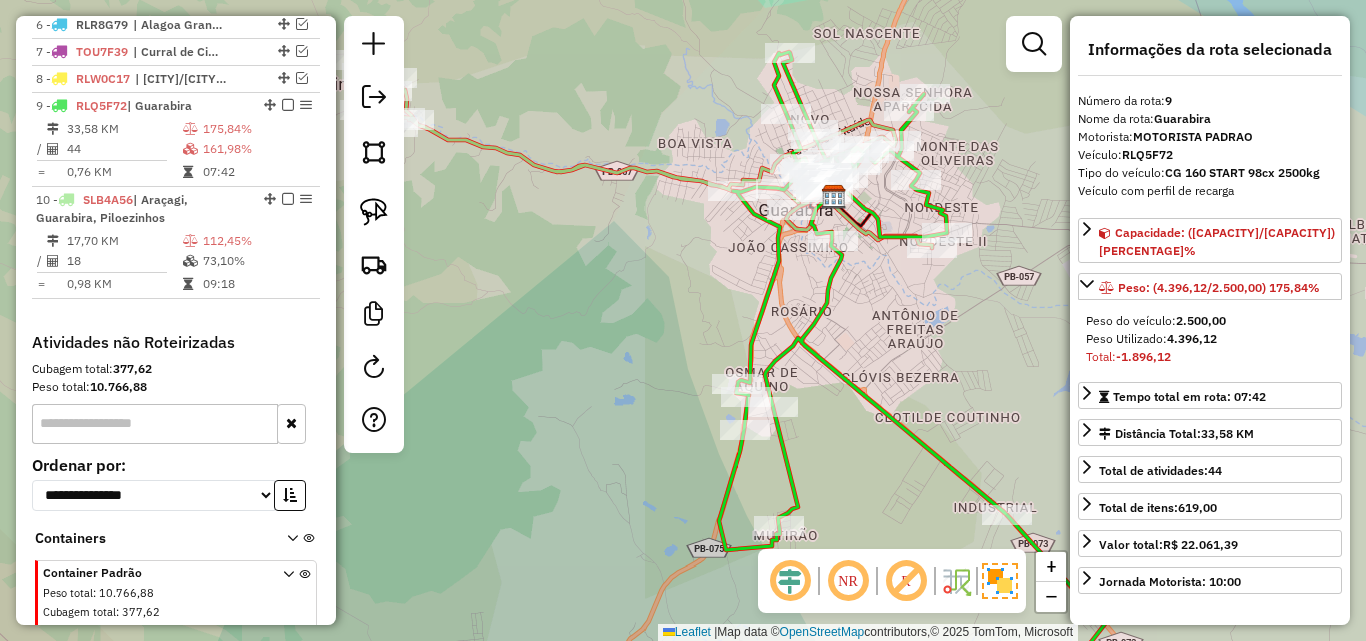 drag, startPoint x: 851, startPoint y: 269, endPoint x: 815, endPoint y: 314, distance: 57.628117 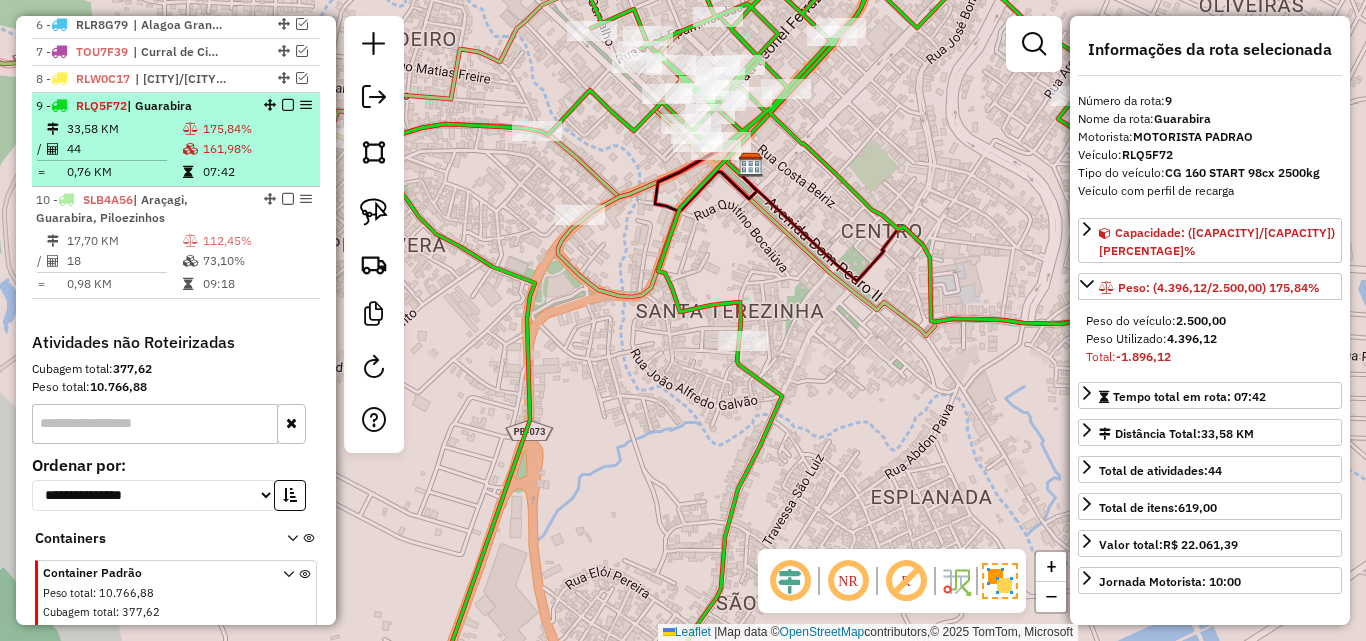 click at bounding box center [288, 105] 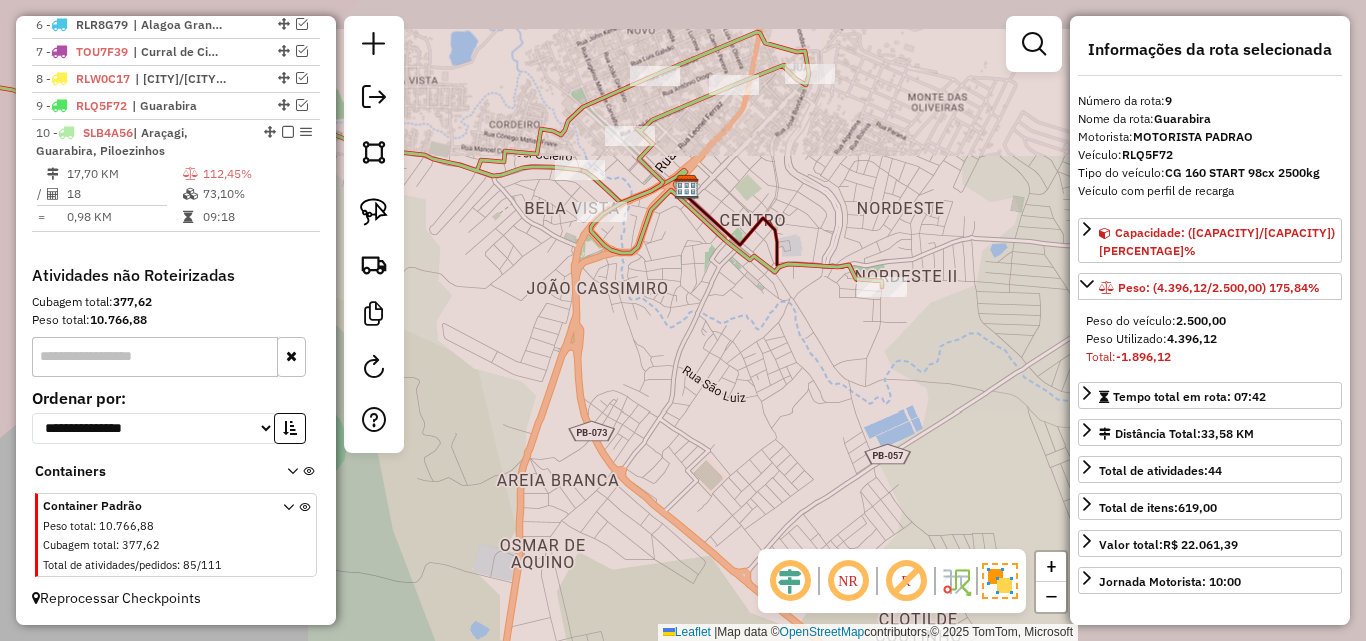 drag, startPoint x: 721, startPoint y: 308, endPoint x: 736, endPoint y: 308, distance: 15 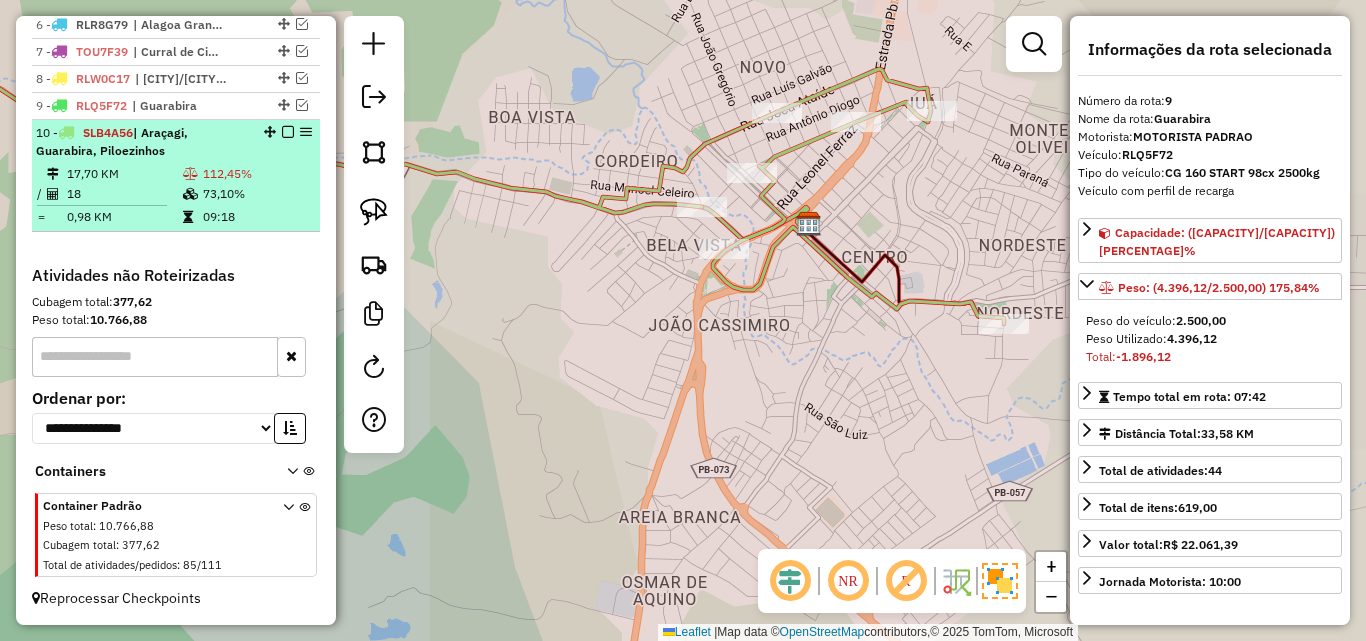 click at bounding box center [288, 132] 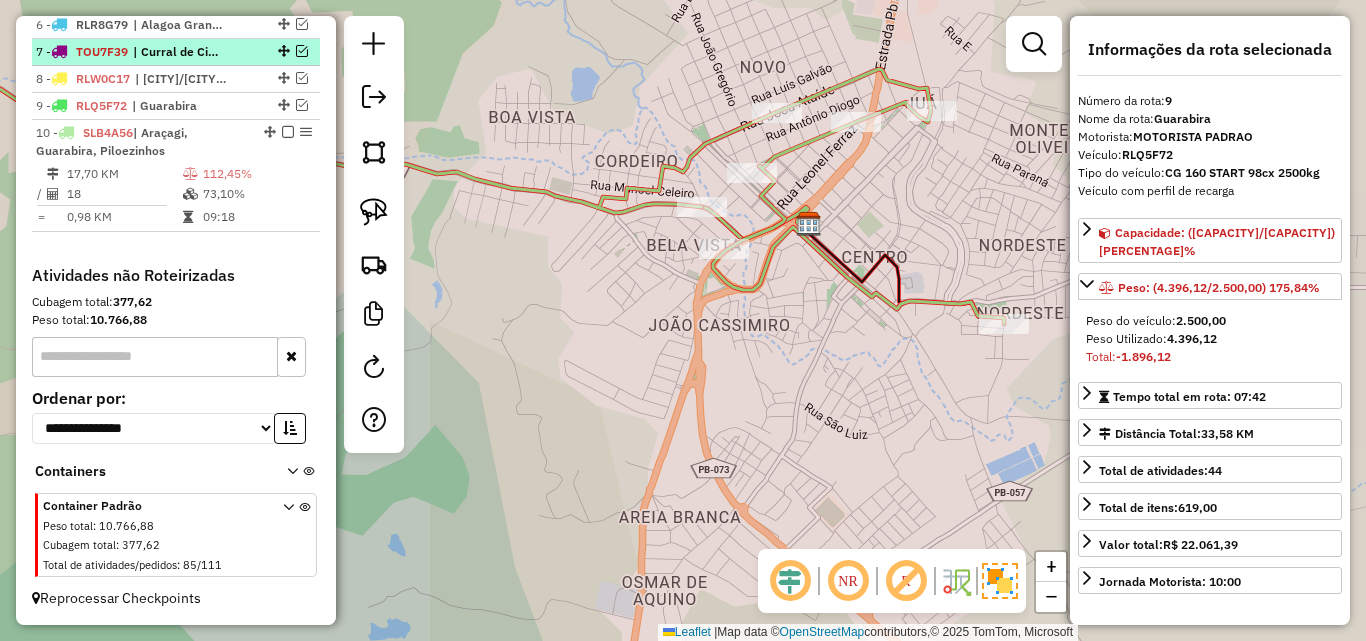 scroll, scrollTop: 804, scrollLeft: 0, axis: vertical 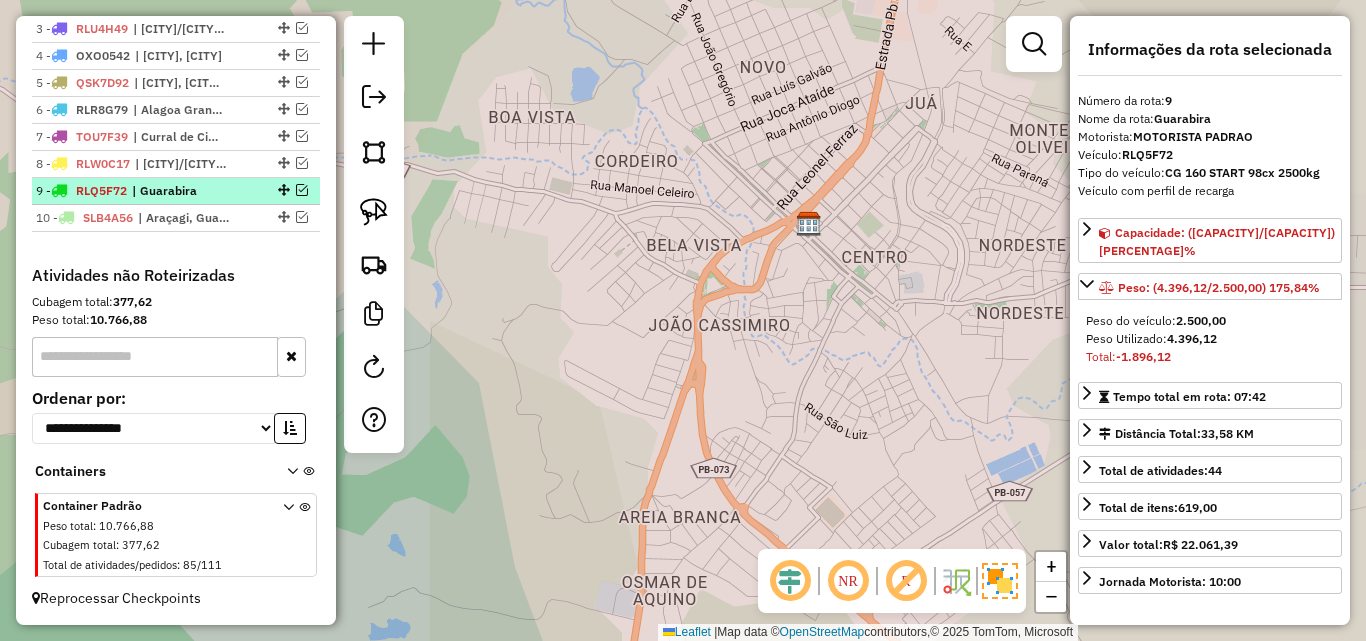click at bounding box center (302, 190) 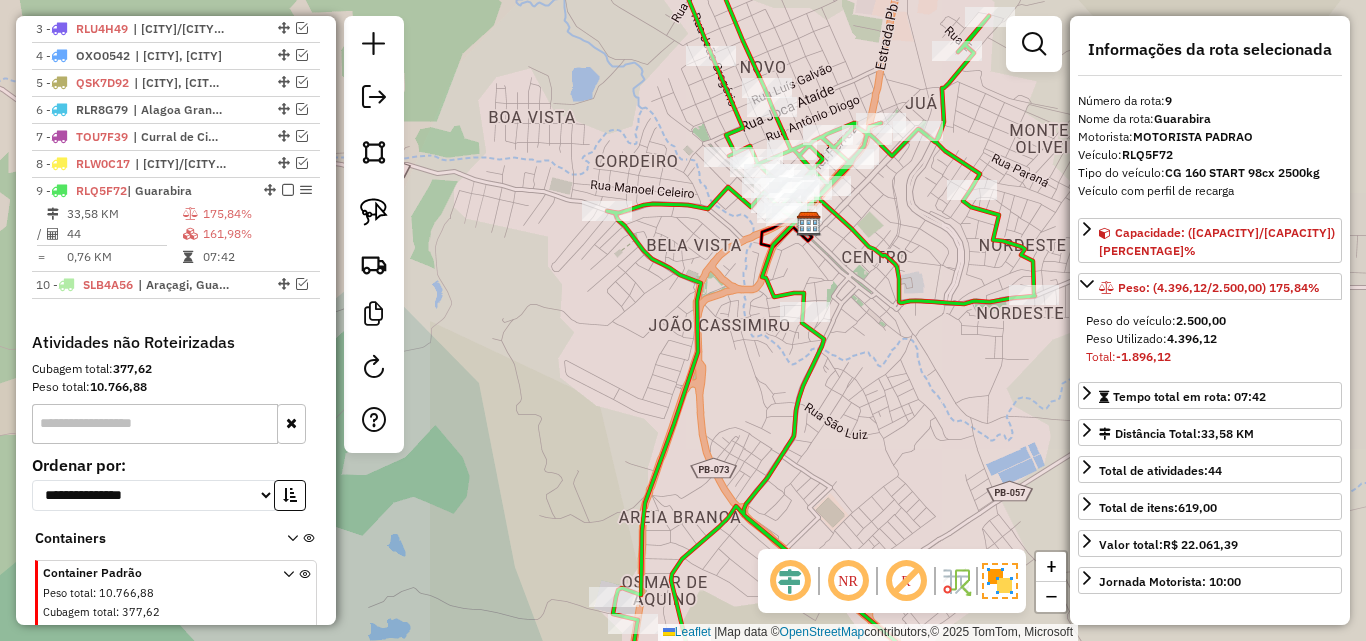 scroll, scrollTop: 871, scrollLeft: 0, axis: vertical 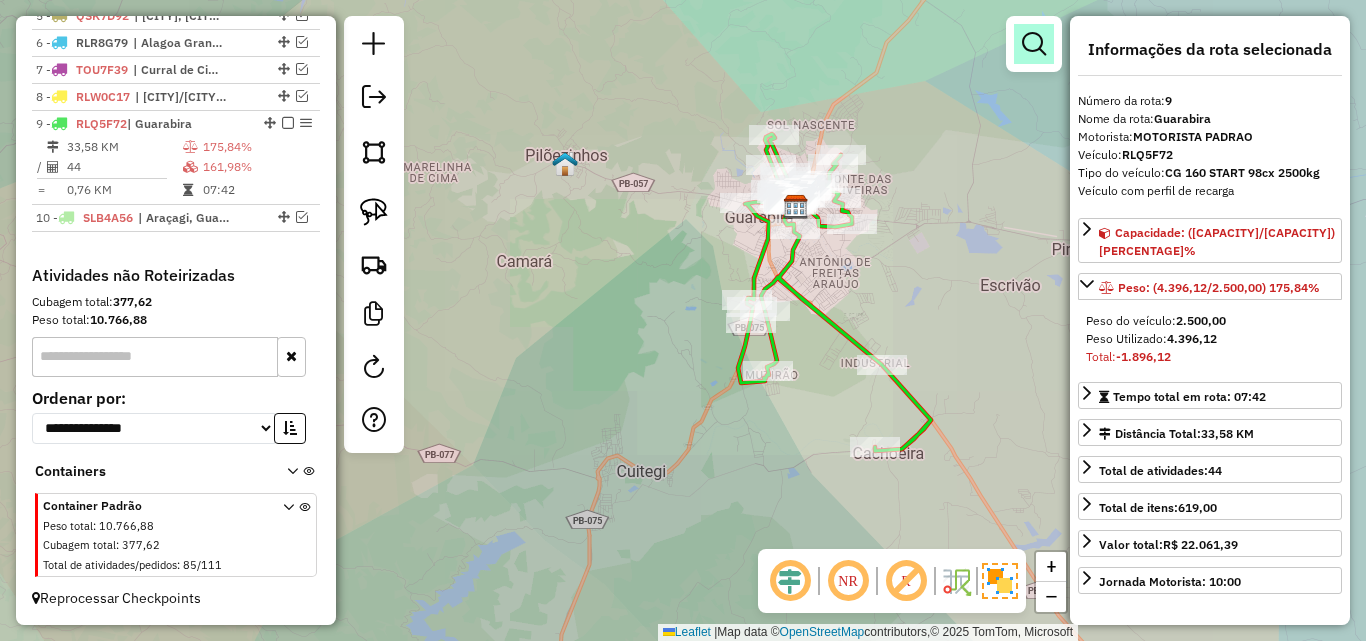 click at bounding box center [1034, 44] 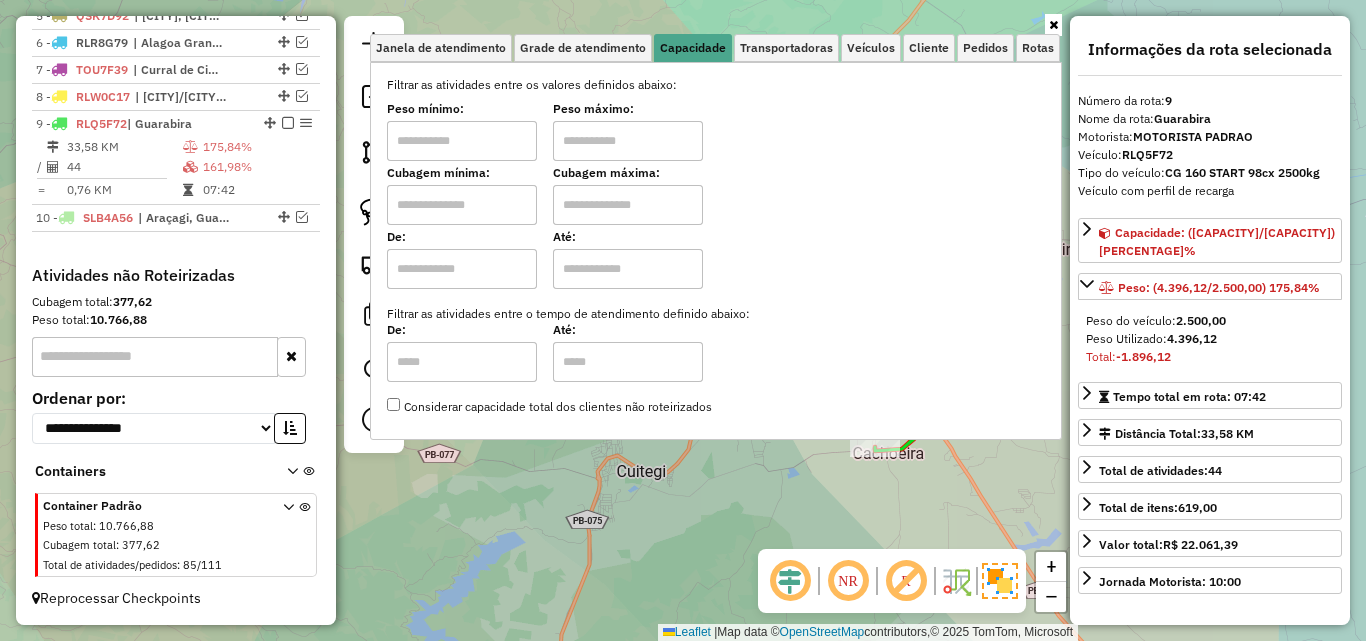 drag, startPoint x: 496, startPoint y: 131, endPoint x: 503, endPoint y: 153, distance: 23.086792 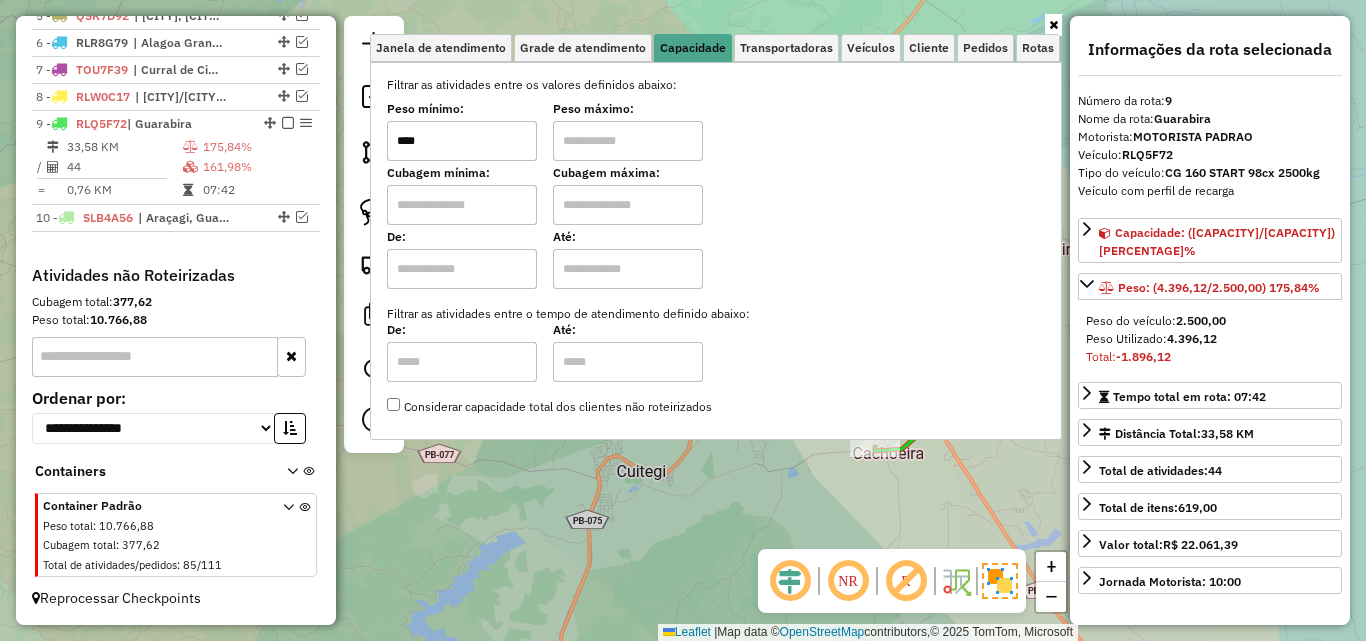 click at bounding box center (628, 141) 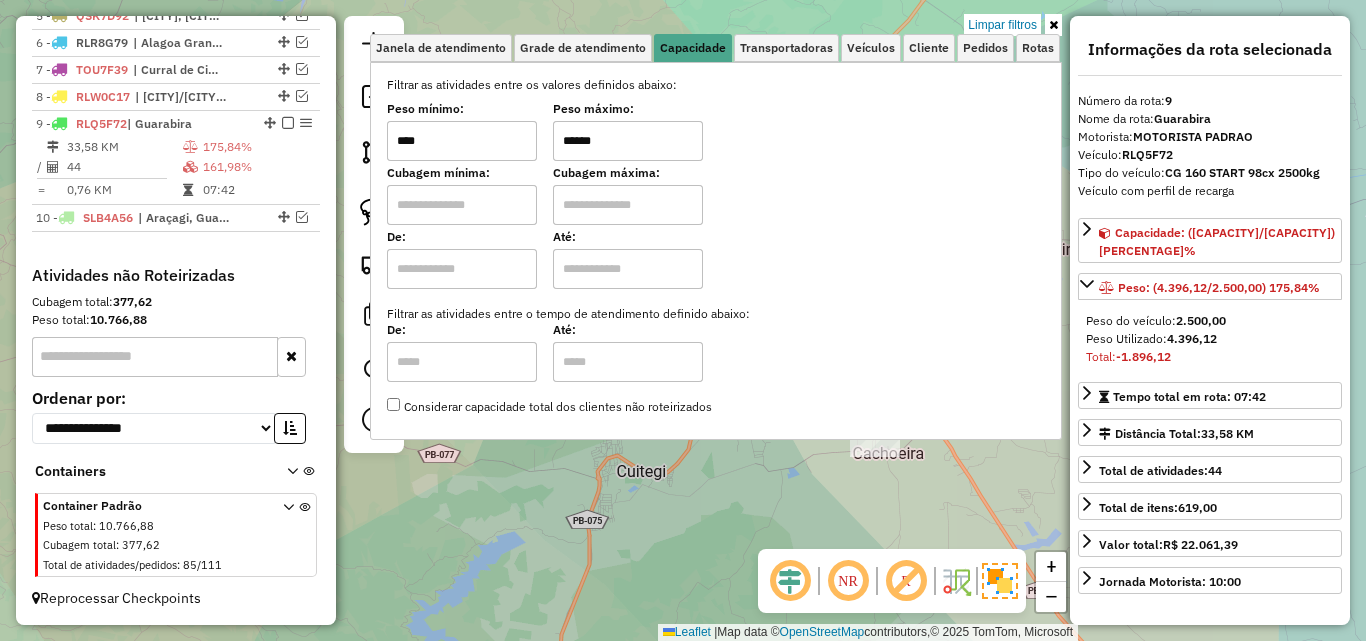 click on "Limpar filtros Janela de atendimento Grade de atendimento Capacidade Transportadoras Veículos Cliente Pedidos  Rotas Selecione os dias de semana para filtrar as janelas de atendimento  Seg   Ter   Qua   Qui   Sex   Sáb   Dom  Informe o período da janela de atendimento: De: Até:  Filtrar exatamente a janela do cliente  Considerar janela de atendimento padrão  Selecione os dias de semana para filtrar as grades de atendimento  Seg   Ter   Qua   Qui   Sex   Sáb   Dom   Considerar clientes sem dia de atendimento cadastrado  Clientes fora do dia de atendimento selecionado Filtrar as atividades entre os valores definidos abaixo:  Peso mínimo:  ****  Peso máximo:  ******  Cubagem mínima:   Cubagem máxima:   De:   Até:  Filtrar as atividades entre o tempo de atendimento definido abaixo:  De:   Até:   Considerar capacidade total dos clientes não roteirizados Transportadora: Selecione um ou mais itens Tipo de veículo: Selecione um ou mais itens Veículo: Selecione um ou mais itens Motorista: Nome: Rótulo:" 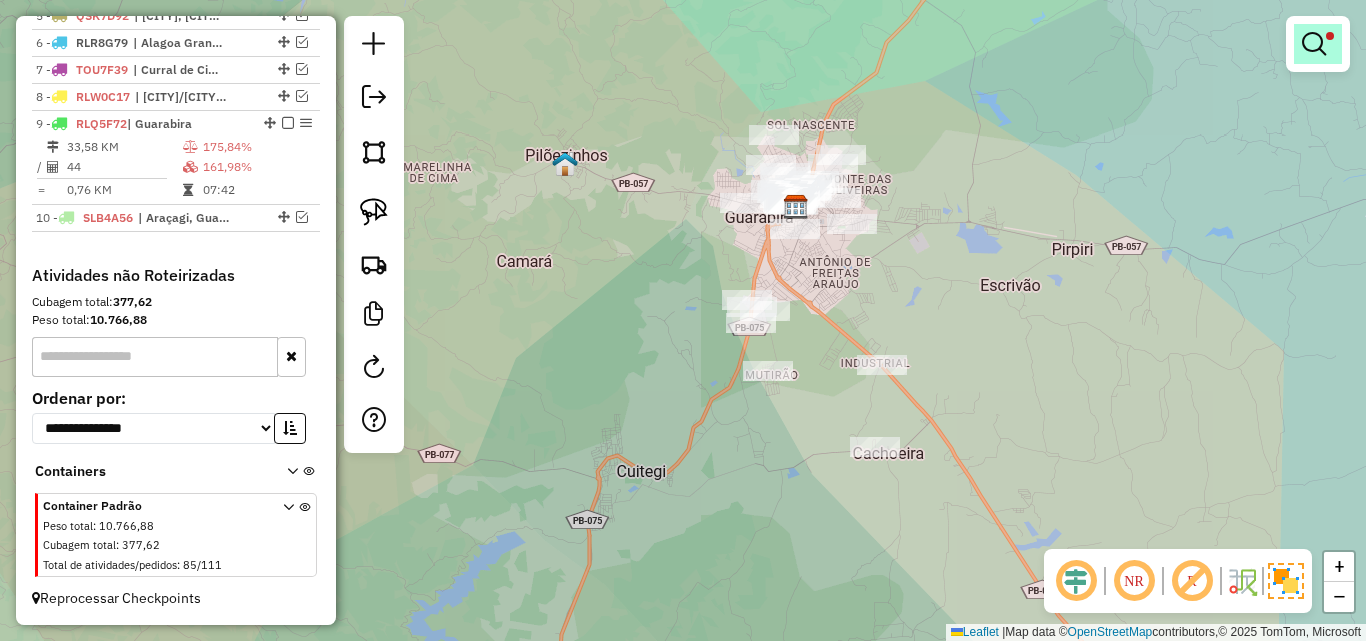 click at bounding box center [1314, 44] 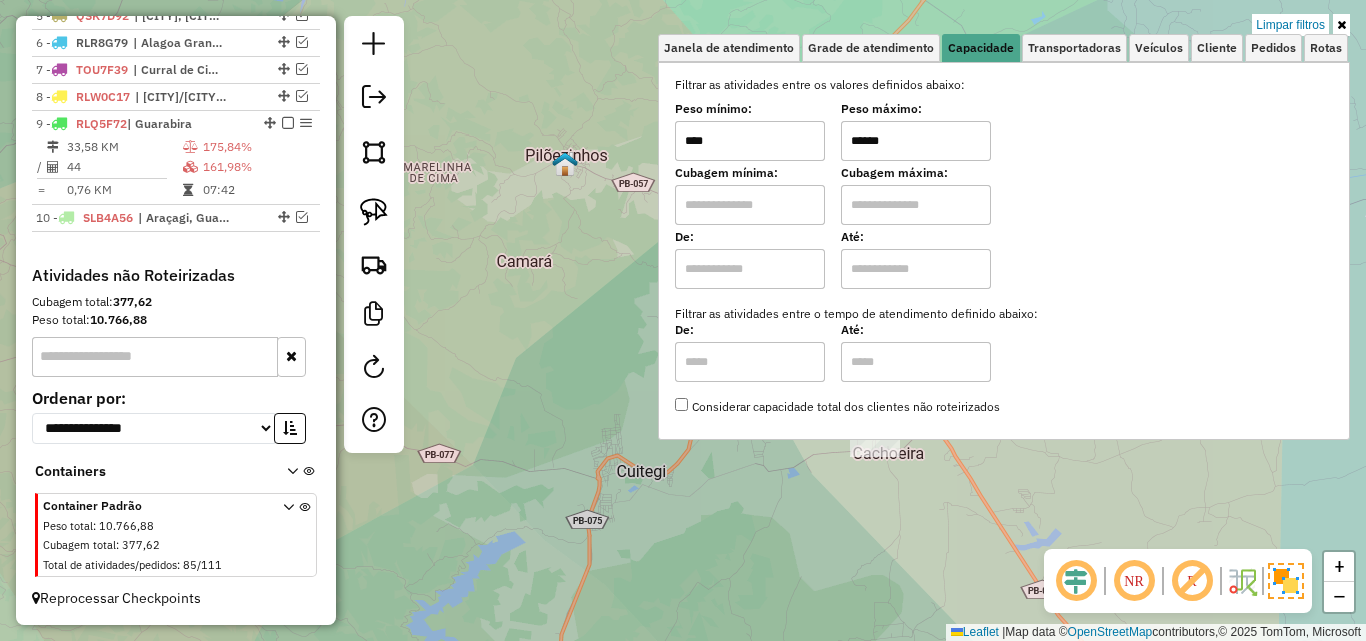click on "******" at bounding box center (916, 141) 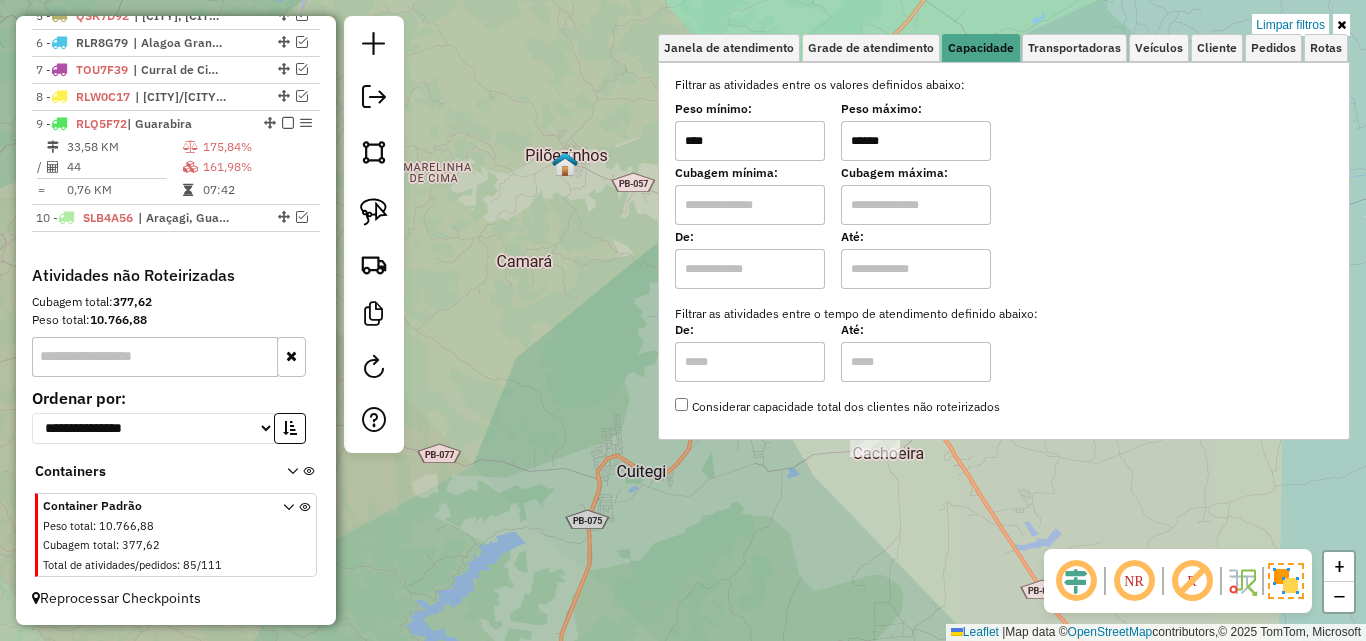 click on "Limpar filtros Janela de atendimento Grade de atendimento Capacidade Transportadoras Veículos Cliente Pedidos  Rotas Selecione os dias de semana para filtrar as janelas de atendimento  Seg   Ter   Qua   Qui   Sex   Sáb   Dom  Informe o período da janela de atendimento: De: Até:  Filtrar exatamente a janela do cliente  Considerar janela de atendimento padrão  Selecione os dias de semana para filtrar as grades de atendimento  Seg   Ter   Qua   Qui   Sex   Sáb   Dom   Considerar clientes sem dia de atendimento cadastrado  Clientes fora do dia de atendimento selecionado Filtrar as atividades entre os valores definidos abaixo:  Peso mínimo:  ****  Peso máximo:  ******  Cubagem mínima:   Cubagem máxima:   De:   Até:  Filtrar as atividades entre o tempo de atendimento definido abaixo:  De:   Até:   Considerar capacidade total dos clientes não roteirizados Transportadora: Selecione um ou mais itens Tipo de veículo: Selecione um ou mais itens Veículo: Selecione um ou mais itens Motorista: Nome: Rótulo:" 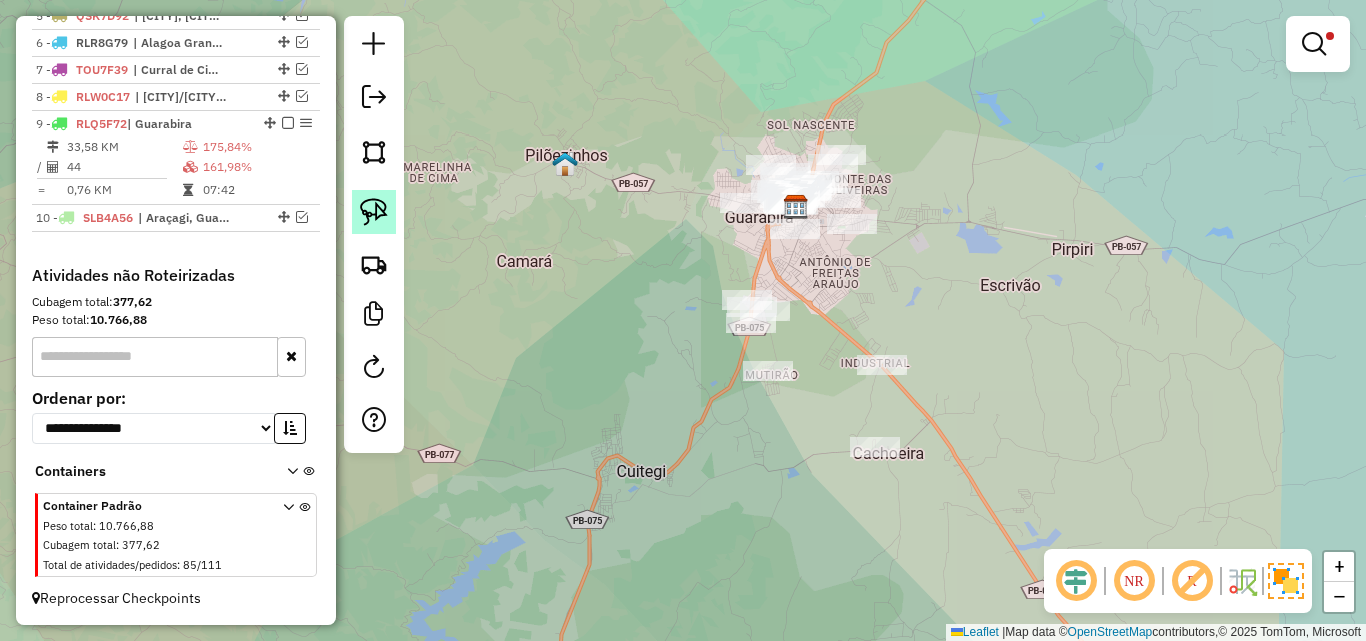 click 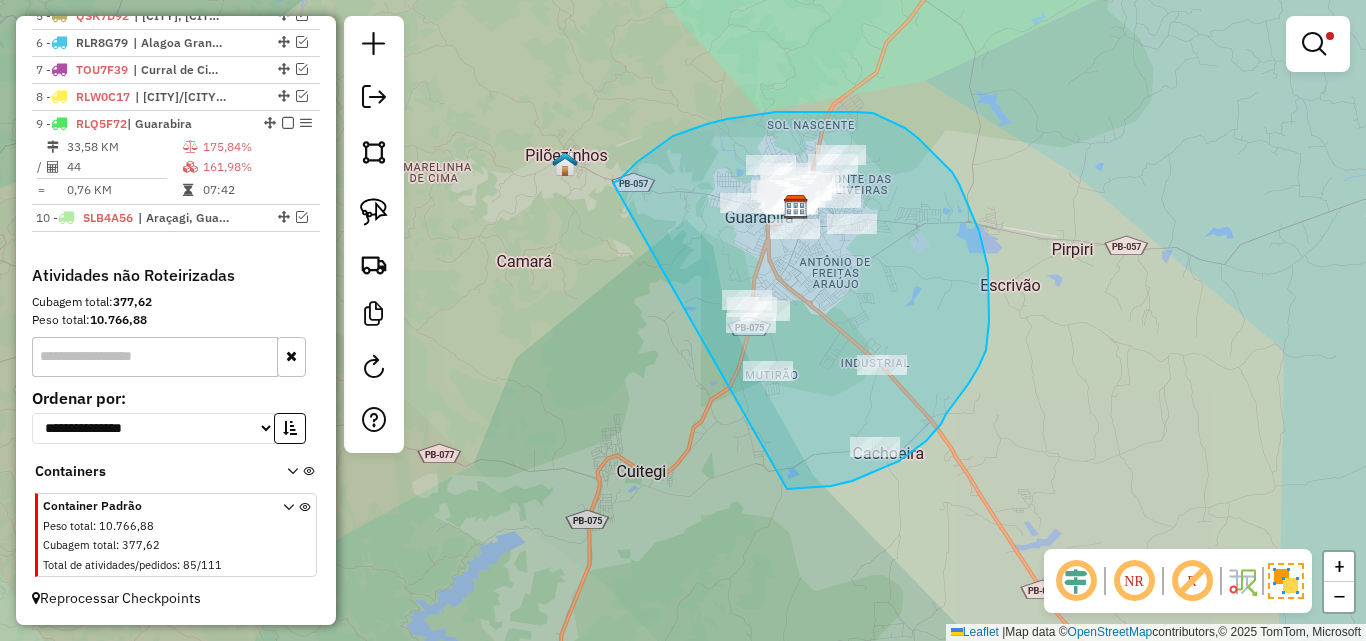 drag, startPoint x: 613, startPoint y: 183, endPoint x: 785, endPoint y: 489, distance: 351.02707 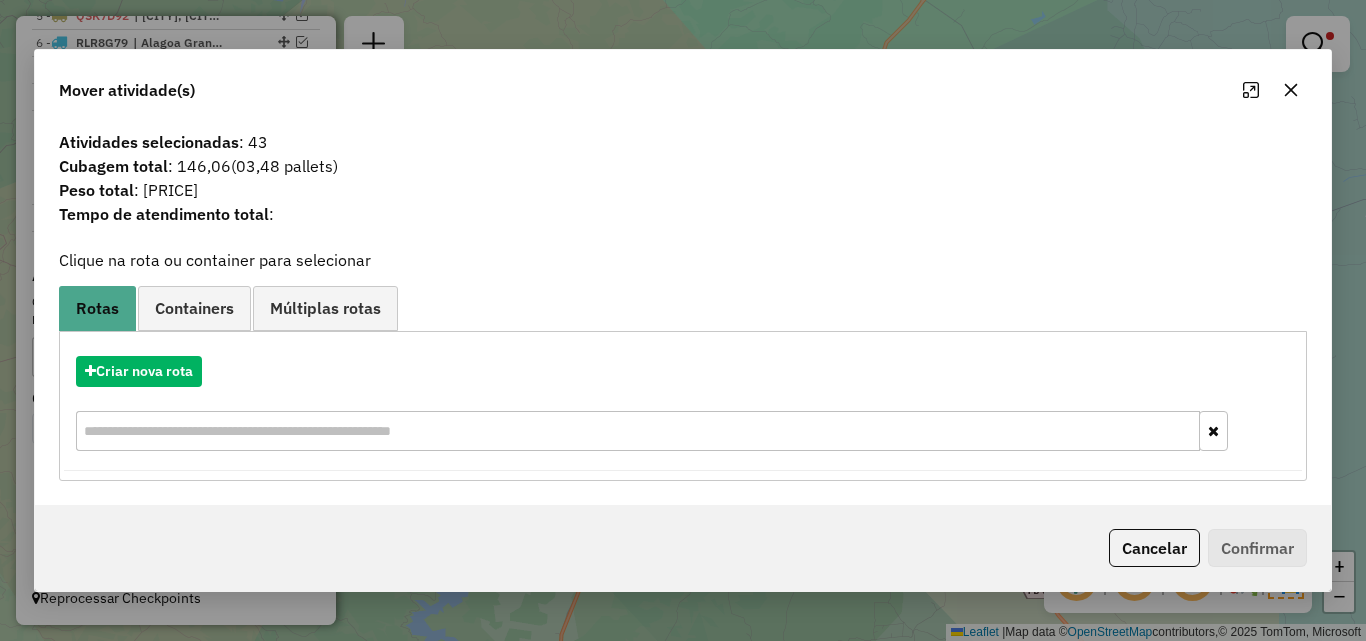 click 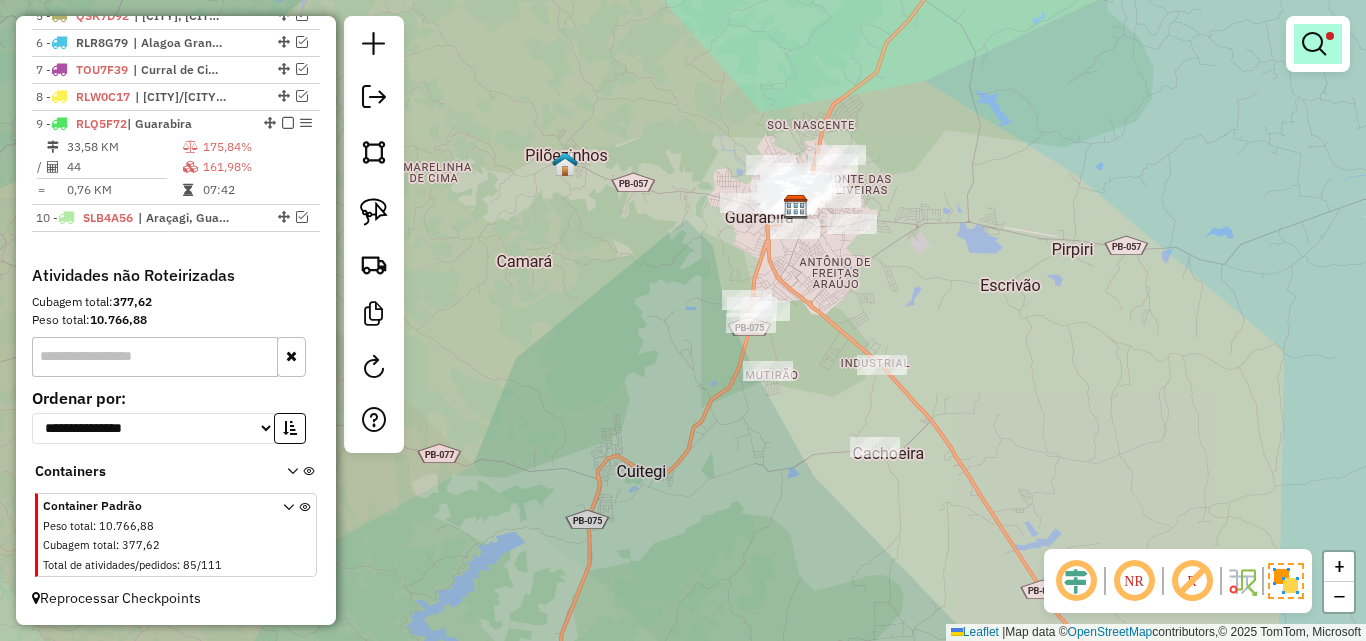 click at bounding box center [1318, 44] 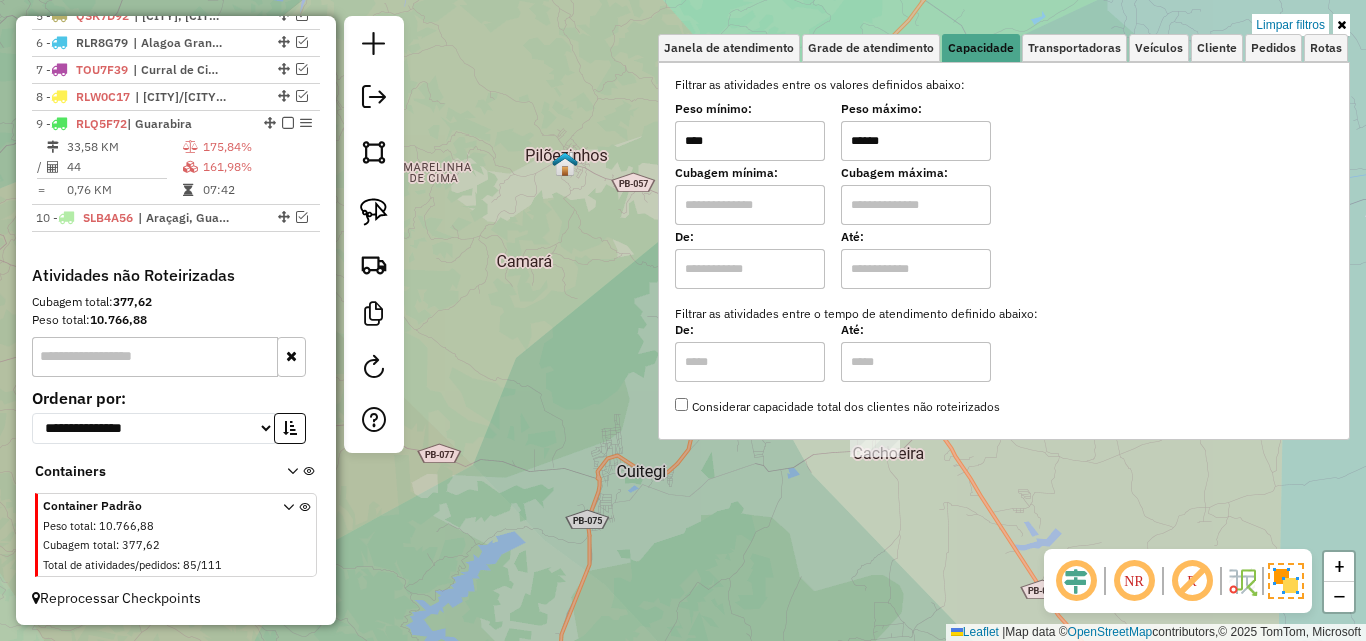 click on "******" at bounding box center [916, 141] 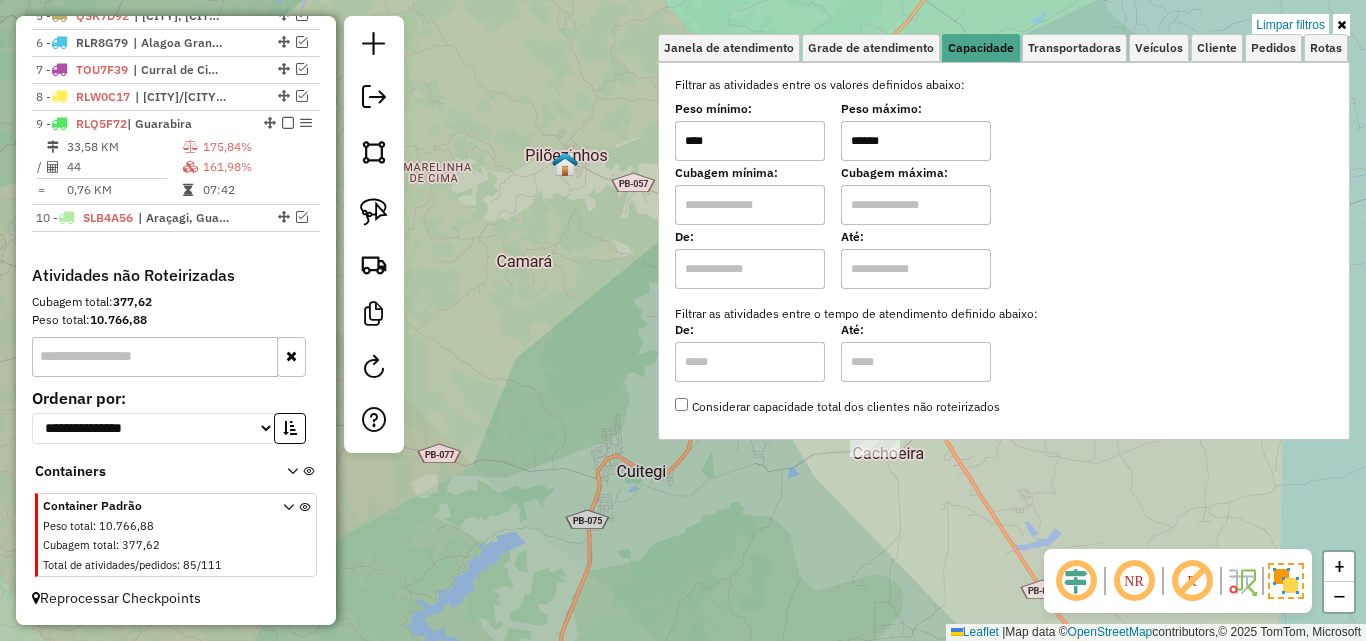 type on "******" 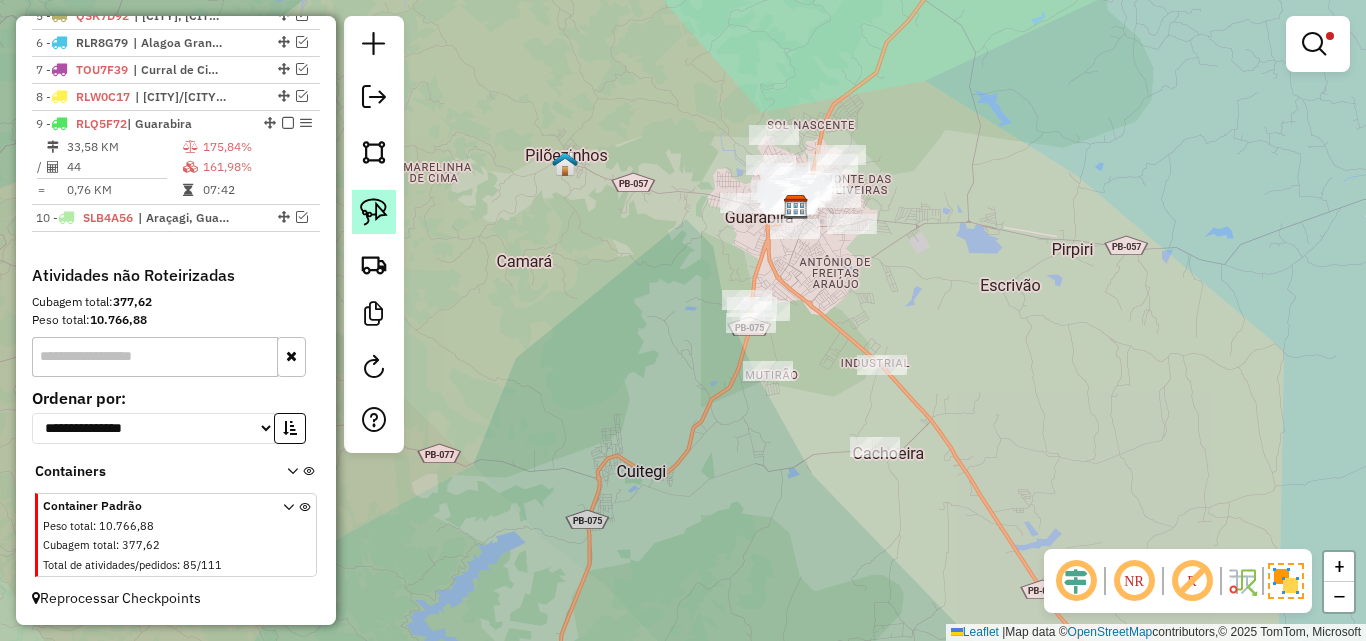 click on "Informações da Sessão 974460 - 04/08/2025     Criação: 02/08/2025 17:23   Depósito:  Pau Brasil Guarabira  Total de rotas:  10  Distância Total:  892,79 km  Tempo total:  98:26  Valor total:  R$ 451.626,38  - Total roteirizado:  R$ 395.023,19  - Total não roteirizado:  R$ 56.603,19  Total de Atividades Roteirizadas:  331  Total de Pedidos Roteirizados:  472  Peso total roteirizado:  66.427,94  Cubagem total roteirizado:  2.334,36  Total de Atividades não Roteirizadas:  85  Total de Pedidos não Roteirizados:  111 Total de caixas por viagem:  2.334,36 /   10 =  233,44 Média de Atividades por viagem:  331 /   10 =  33,10 Ocupação média da frota:  104,50%   Rotas vários dias:  0  Clientes Priorizados NR:  0 Rotas  Recargas: 4   Ver rotas   Ver veículos  Finalizar todas as rotas   1 -       SLB3J76   | Guarabira   2 -       SLB4A26   | Guarabira   3 -       RLU4H49   | Capim/cuite, Mari/Lealandia, Sape   4 -       OXO0542   | Areia, Piloes   5 -       QSK7D92   6 -       RLR8G79   7 -      /" 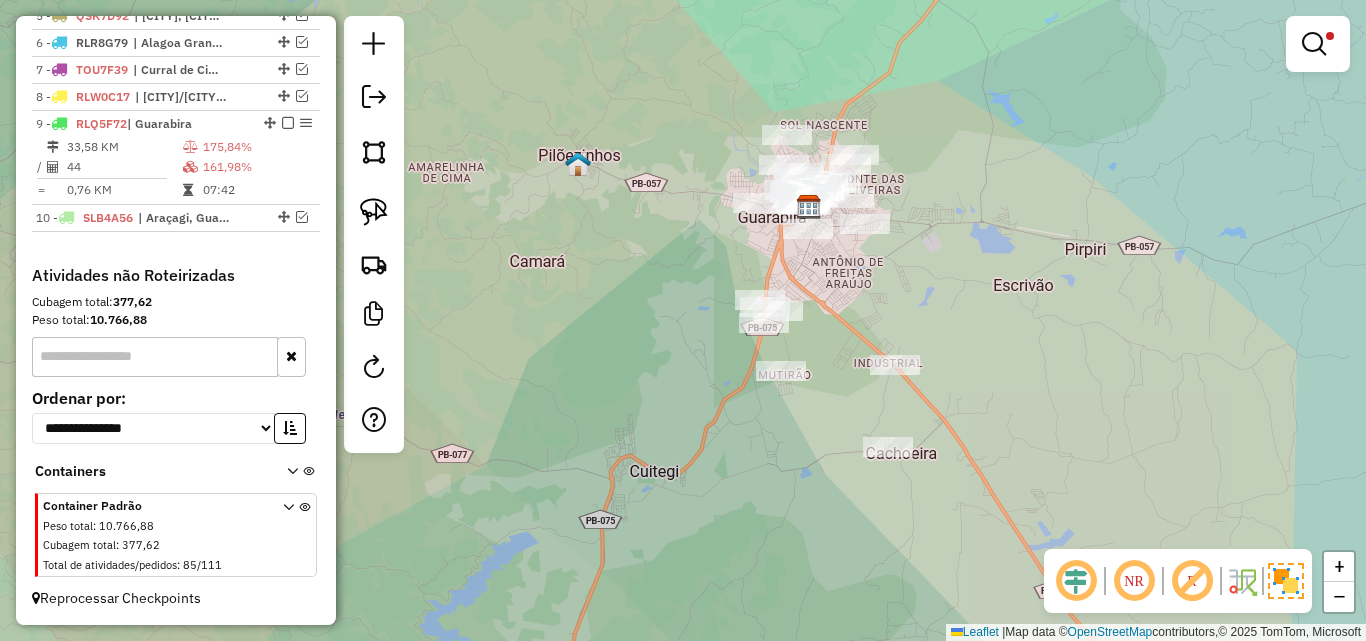 click 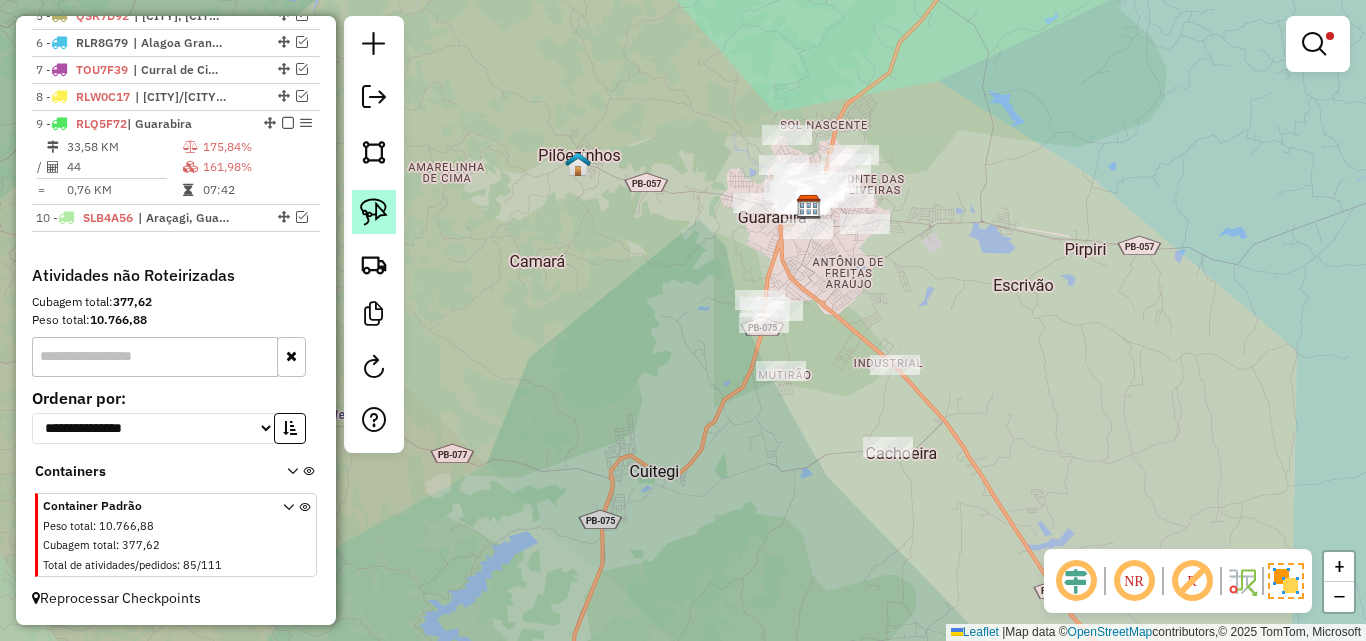 drag, startPoint x: 382, startPoint y: 205, endPoint x: 392, endPoint y: 208, distance: 10.440307 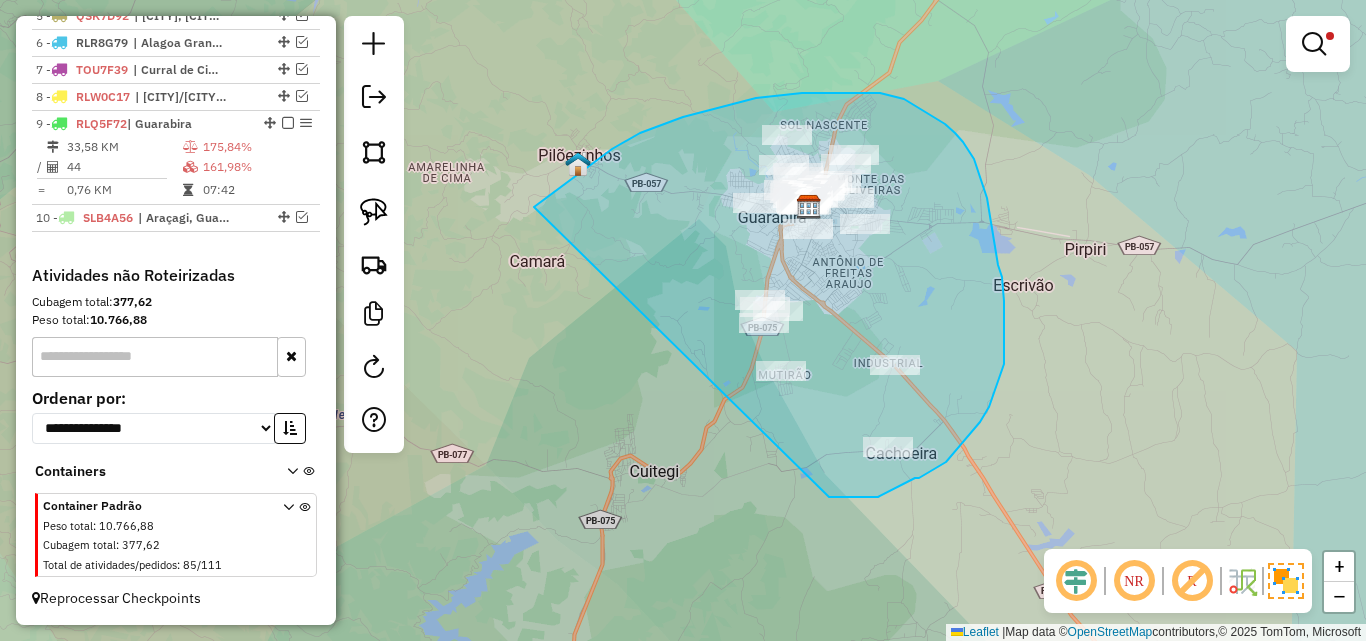drag, startPoint x: 564, startPoint y: 185, endPoint x: 829, endPoint y: 497, distance: 409.35193 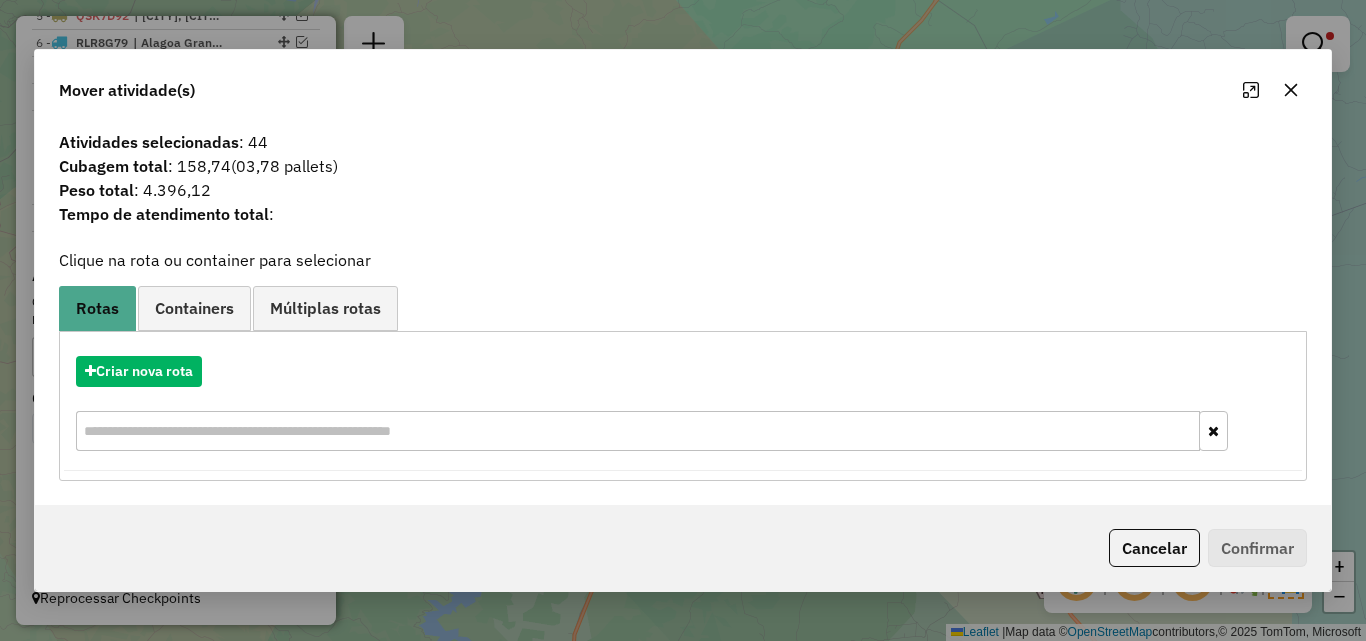 click 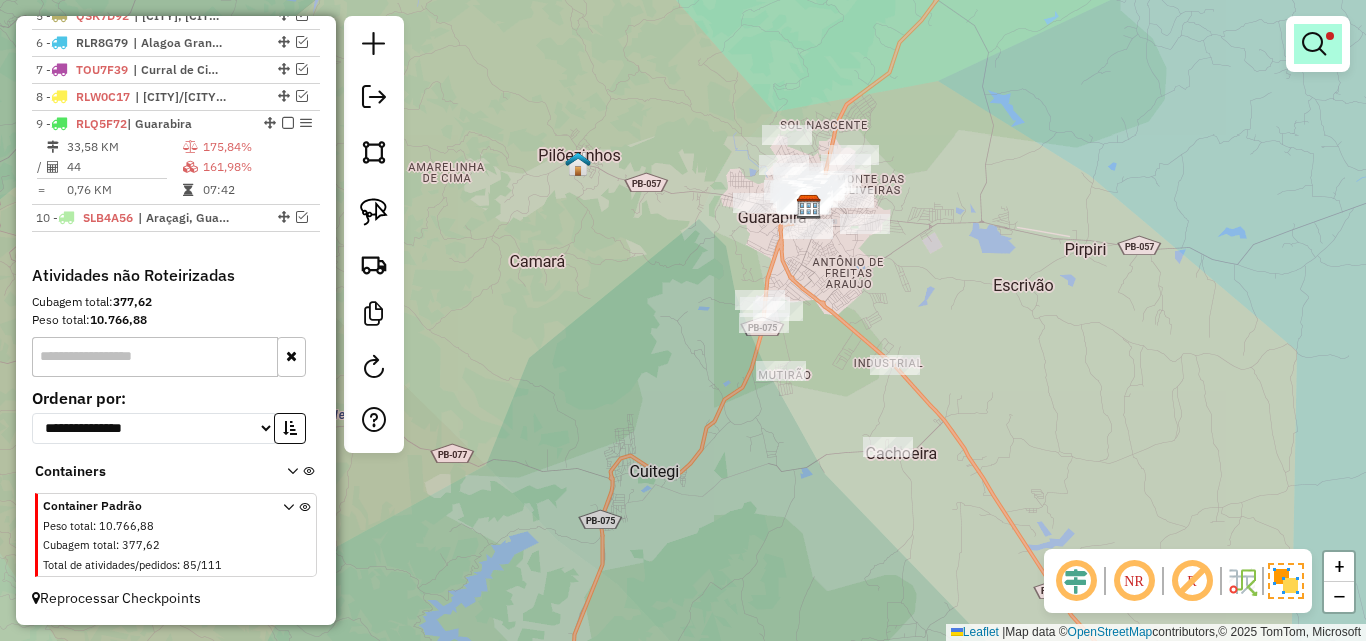 click at bounding box center (1314, 44) 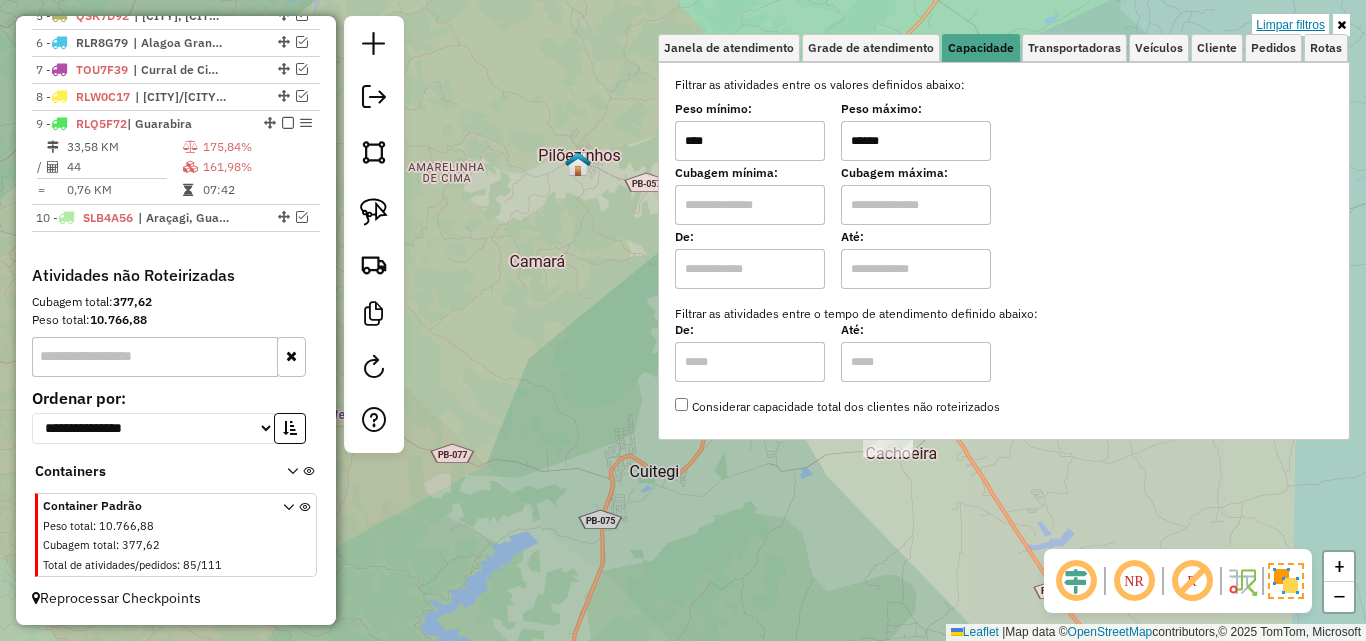 click on "Limpar filtros" at bounding box center [1290, 25] 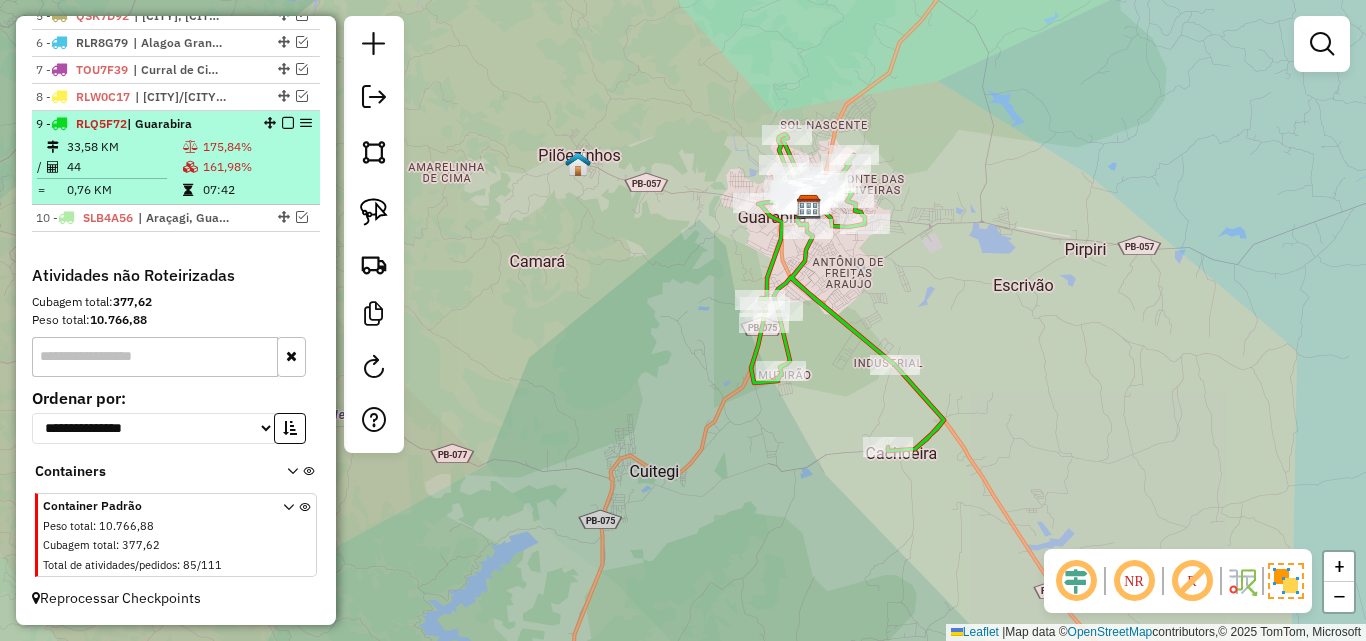click at bounding box center [288, 123] 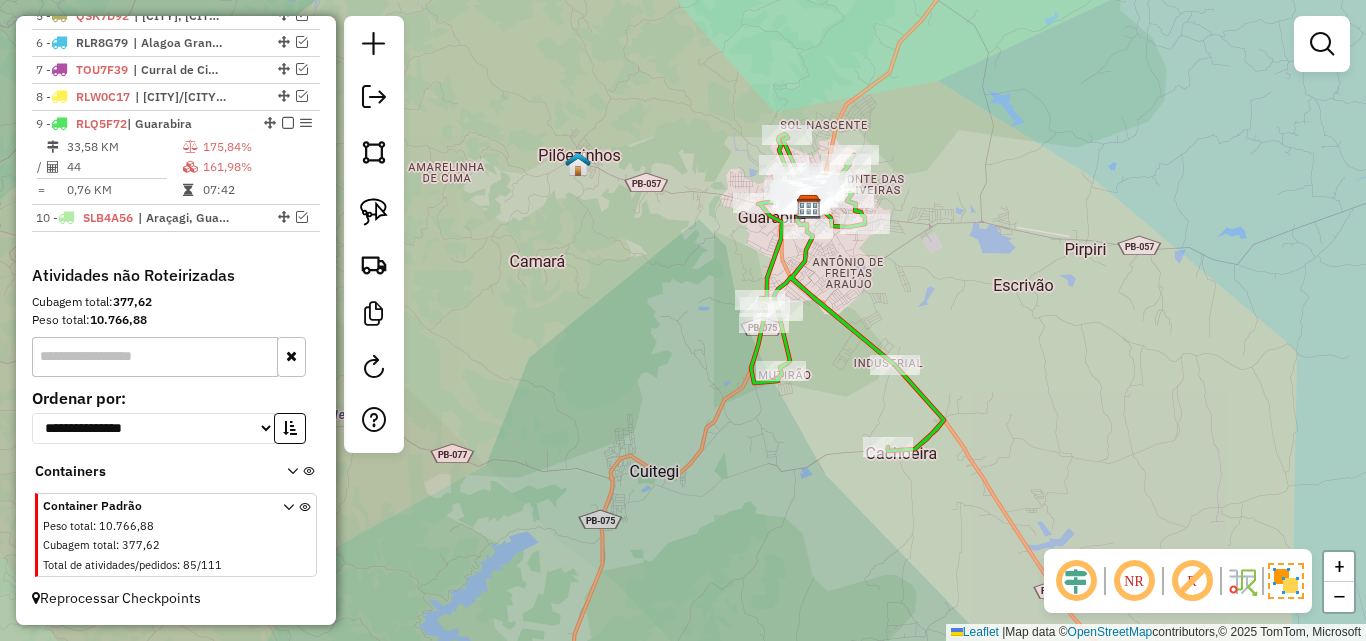 scroll, scrollTop: 804, scrollLeft: 0, axis: vertical 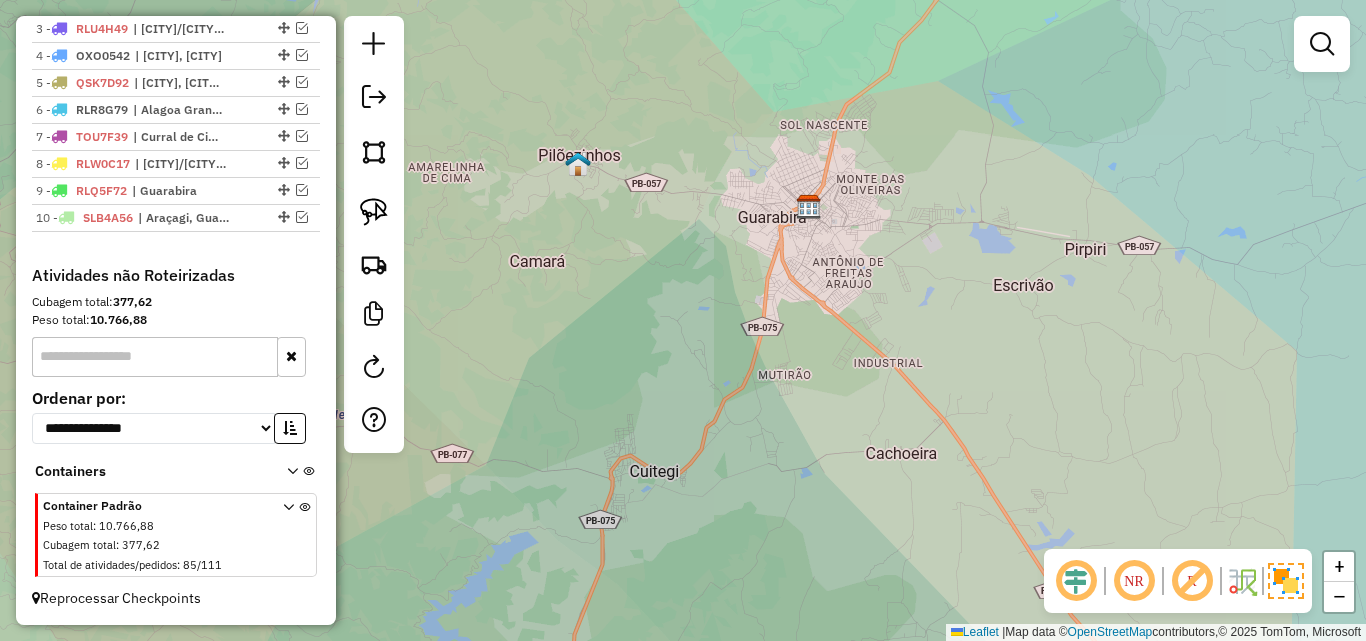 click on "Janela de atendimento Grade de atendimento Capacidade Transportadoras Veículos Cliente Pedidos  Rotas Selecione os dias de semana para filtrar as janelas de atendimento  Seg   Ter   Qua   Qui   Sex   Sáb   Dom  Informe o período da janela de atendimento: De: Até:  Filtrar exatamente a janela do cliente  Considerar janela de atendimento padrão  Selecione os dias de semana para filtrar as grades de atendimento  Seg   Ter   Qua   Qui   Sex   Sáb   Dom   Considerar clientes sem dia de atendimento cadastrado  Clientes fora do dia de atendimento selecionado Filtrar as atividades entre os valores definidos abaixo:  Peso mínimo:   Peso máximo:   Cubagem mínima:   Cubagem máxima:   De:   Até:  Filtrar as atividades entre o tempo de atendimento definido abaixo:  De:   Até:   Considerar capacidade total dos clientes não roteirizados Transportadora: Selecione um ou mais itens Tipo de veículo: Selecione um ou mais itens Veículo: Selecione um ou mais itens Motorista: Selecione um ou mais itens Nome: Rótulo:" 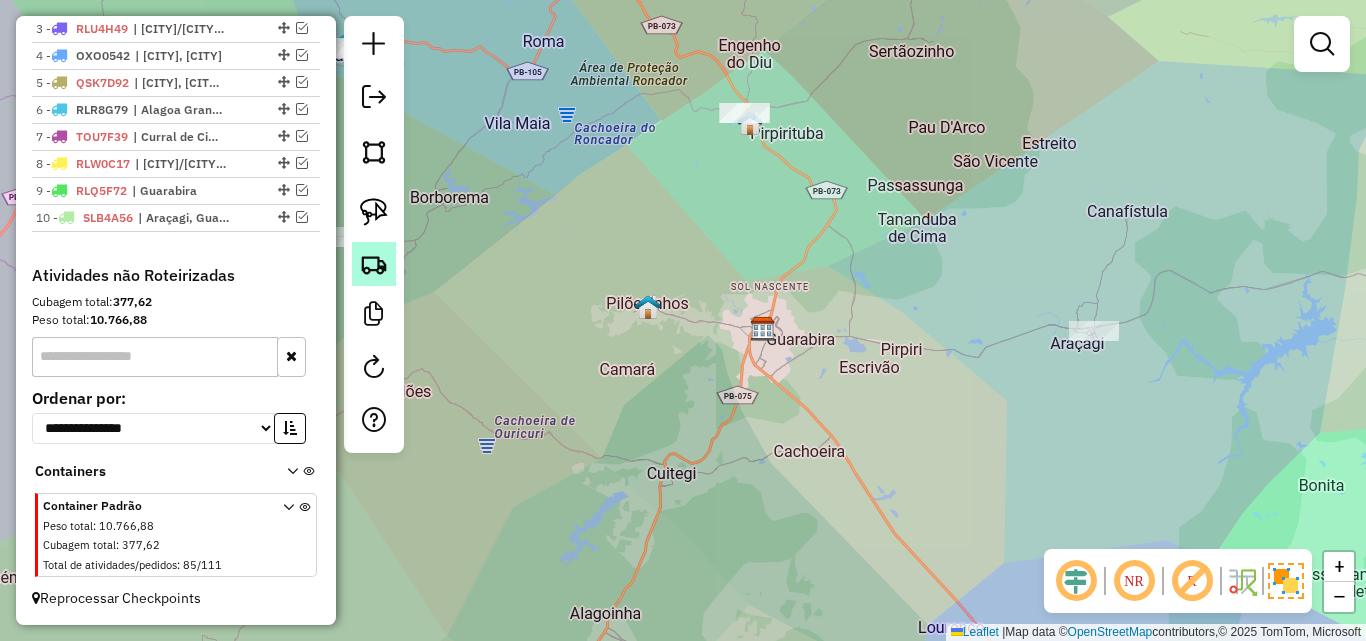 click 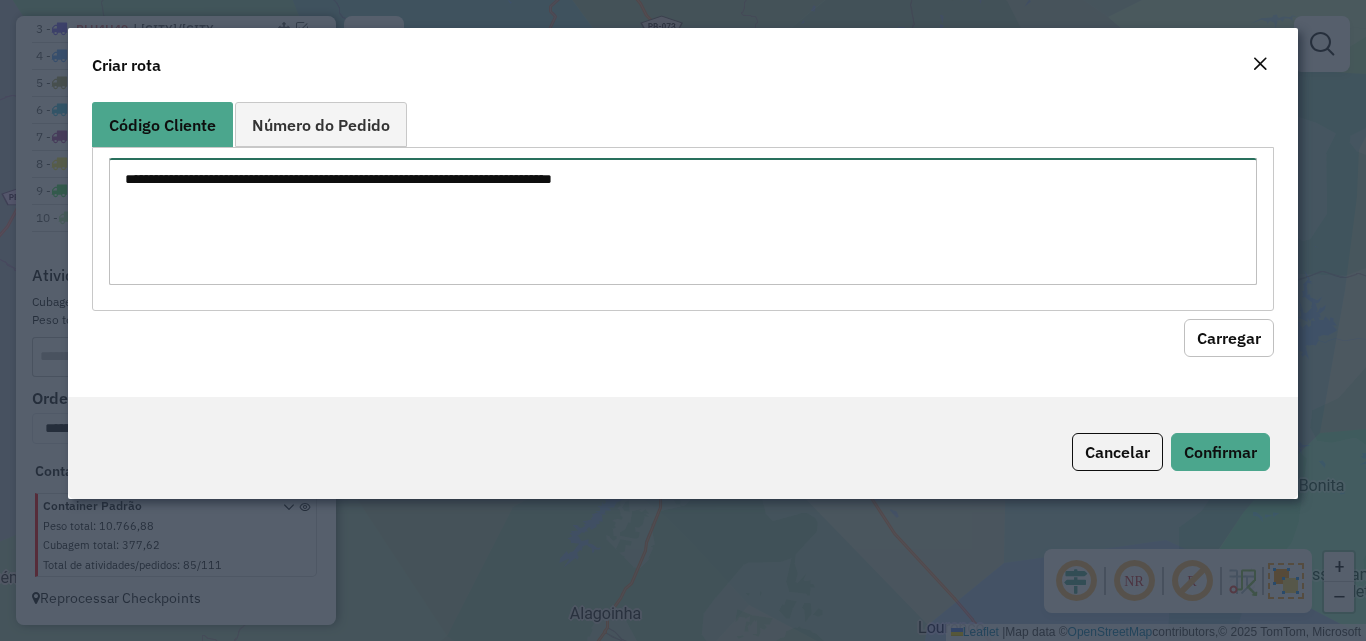 click at bounding box center [682, 221] 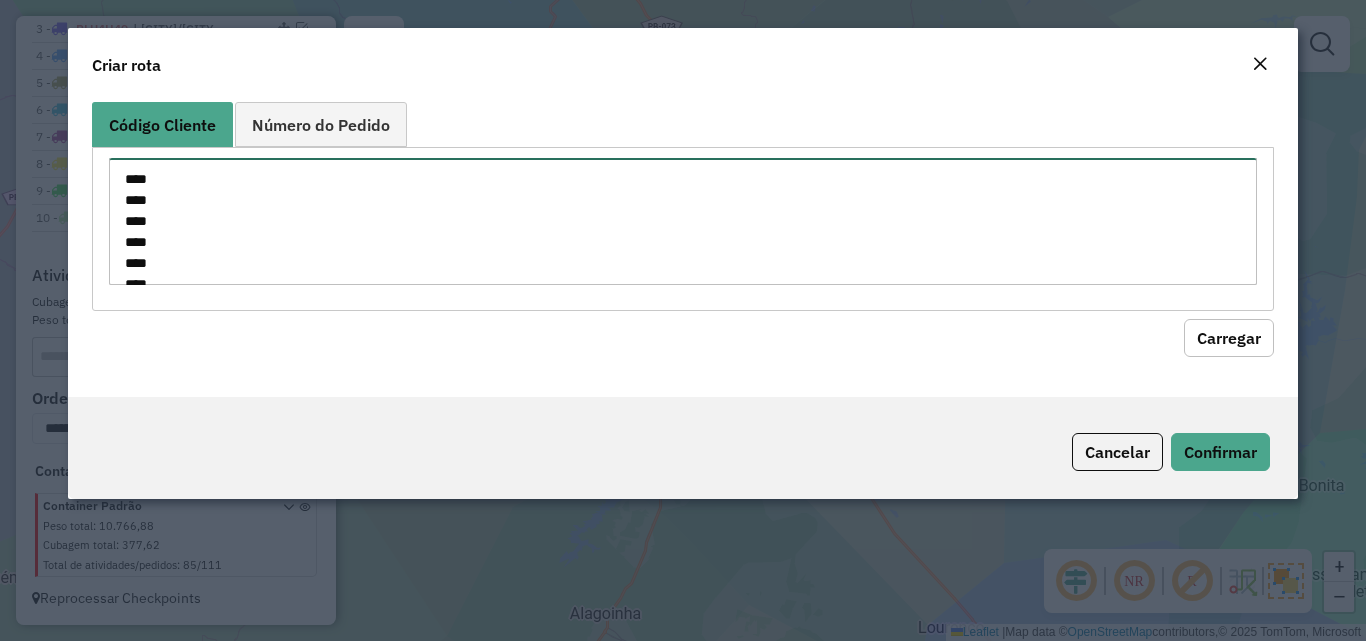 scroll, scrollTop: 1058, scrollLeft: 0, axis: vertical 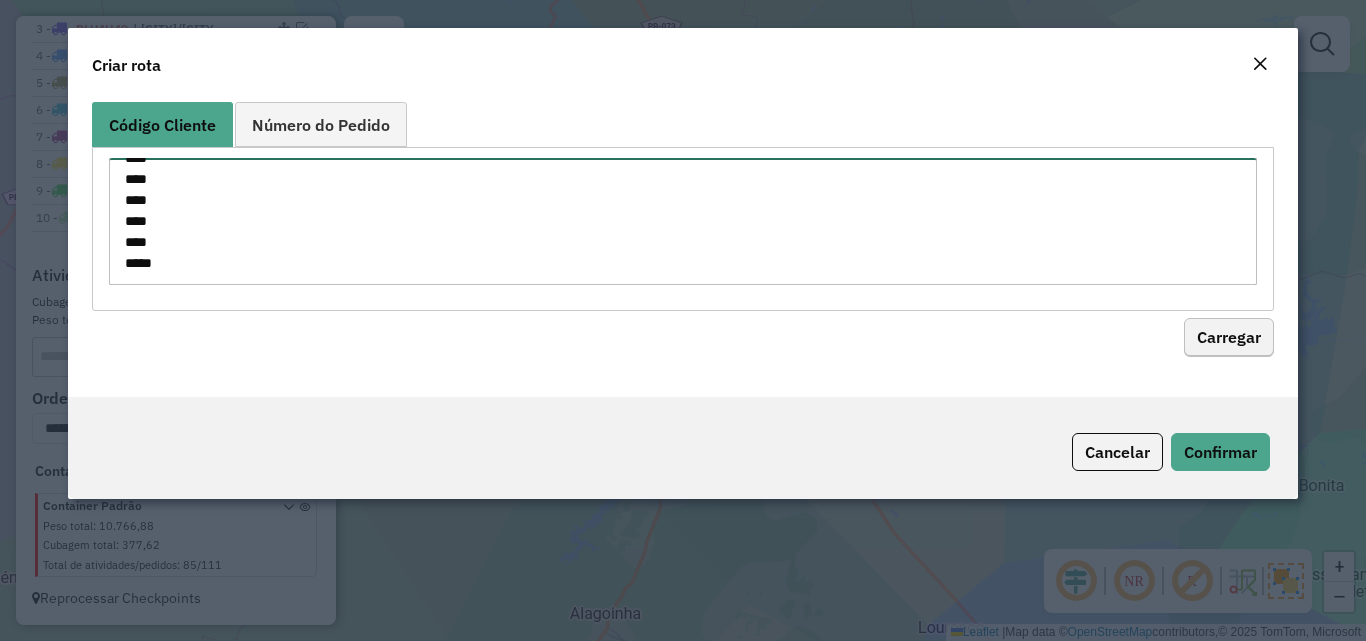 type on "****
****
****
****
****
****
****
****
****
****
****
****
****
****
****
****
****
****
****
****
****
****
****
****
****
****
****
****
****
****
****
****
****
****
****
****
****
****
****
****
****
****
****
****
****
****
****
****
****
****
****
****
****
****
****" 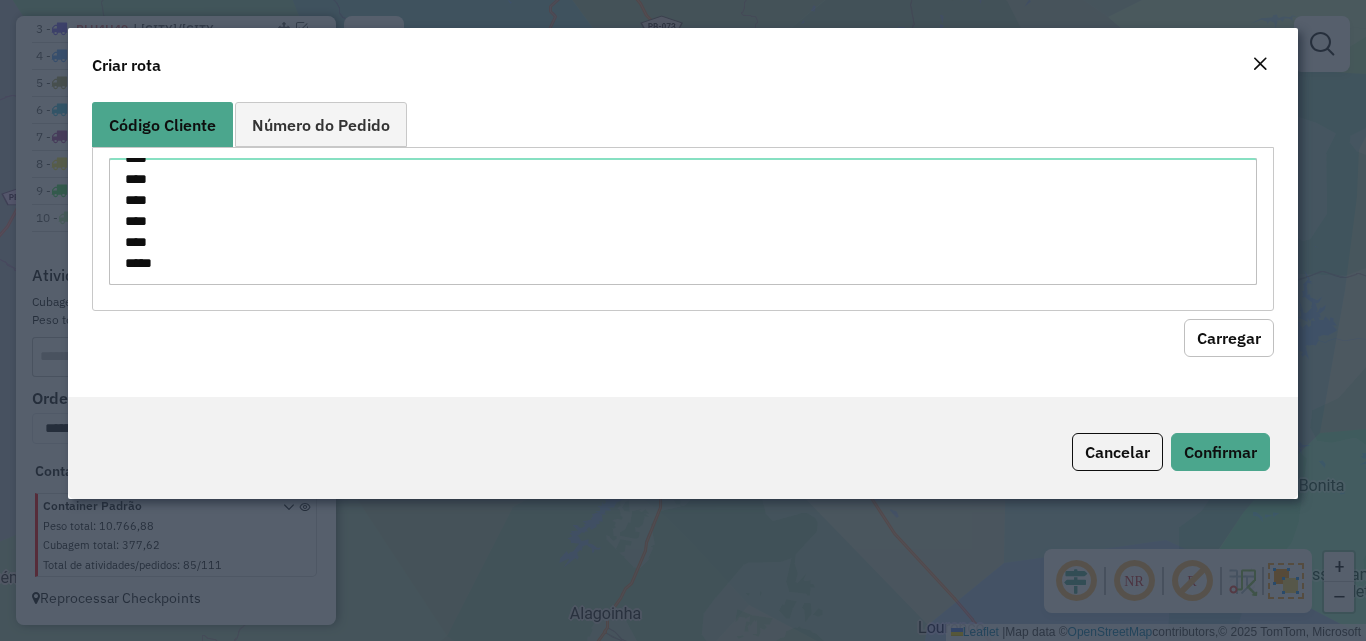 click on "Carregar" 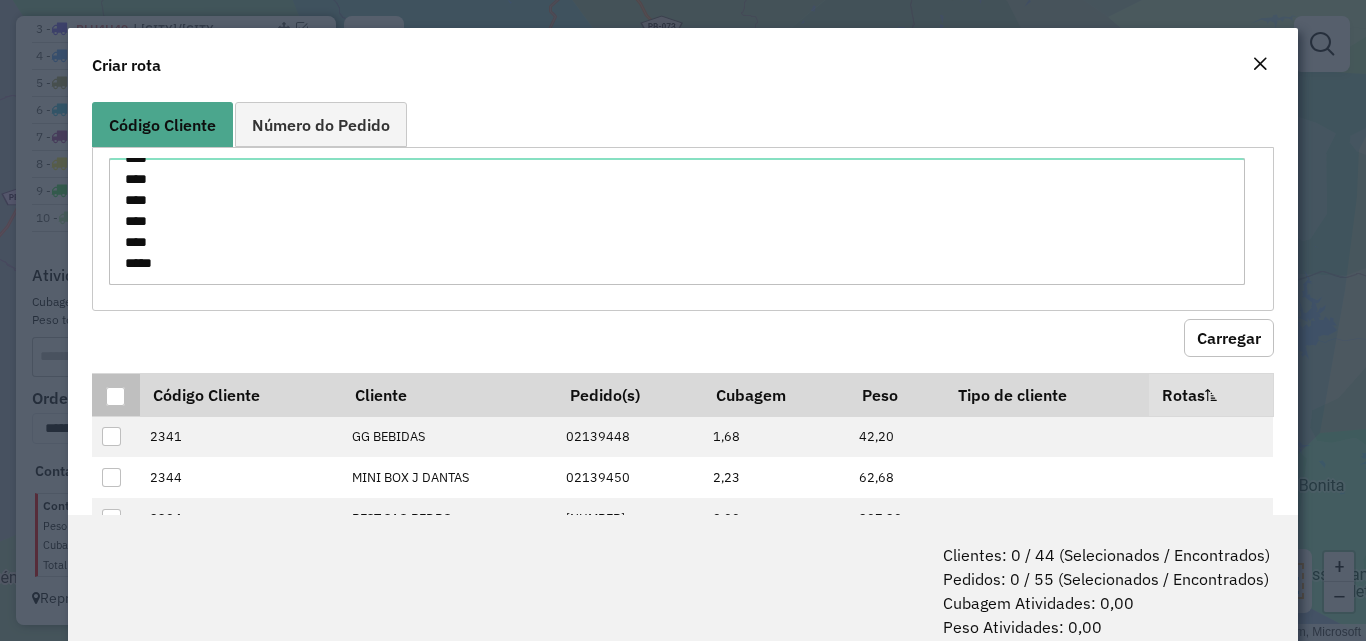 click at bounding box center [115, 396] 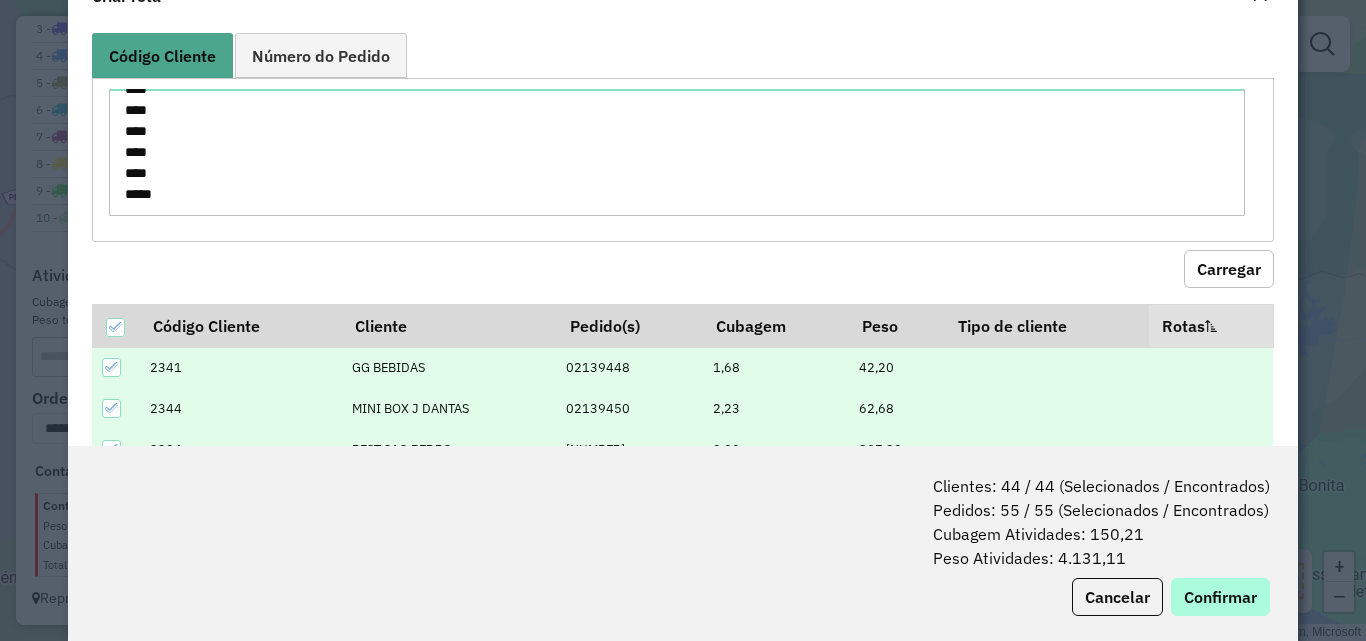 scroll, scrollTop: 100, scrollLeft: 0, axis: vertical 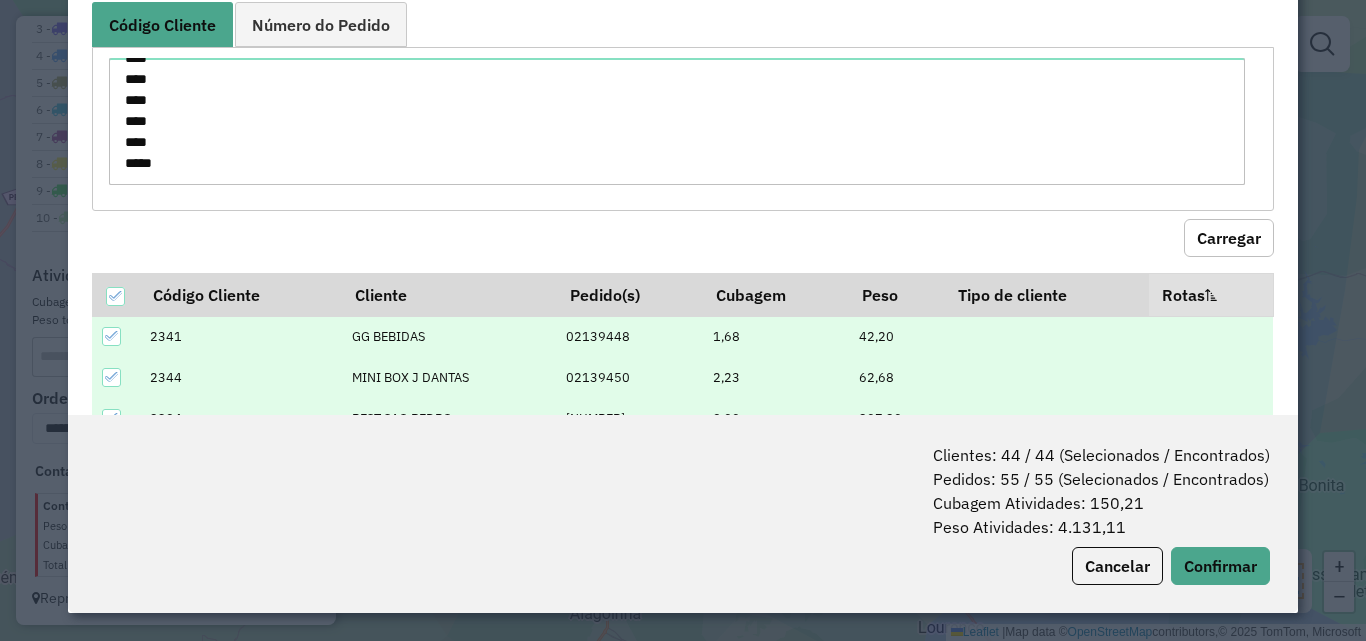 click on "Clientes: 44 / 44 (Selecionados / Encontrados)   Pedidos: 55 / 55 (Selecionados / Encontrados)   Cubagem Atividades: 150,21   Peso Atividades: 4.131,11   Cancelar   Confirmar" 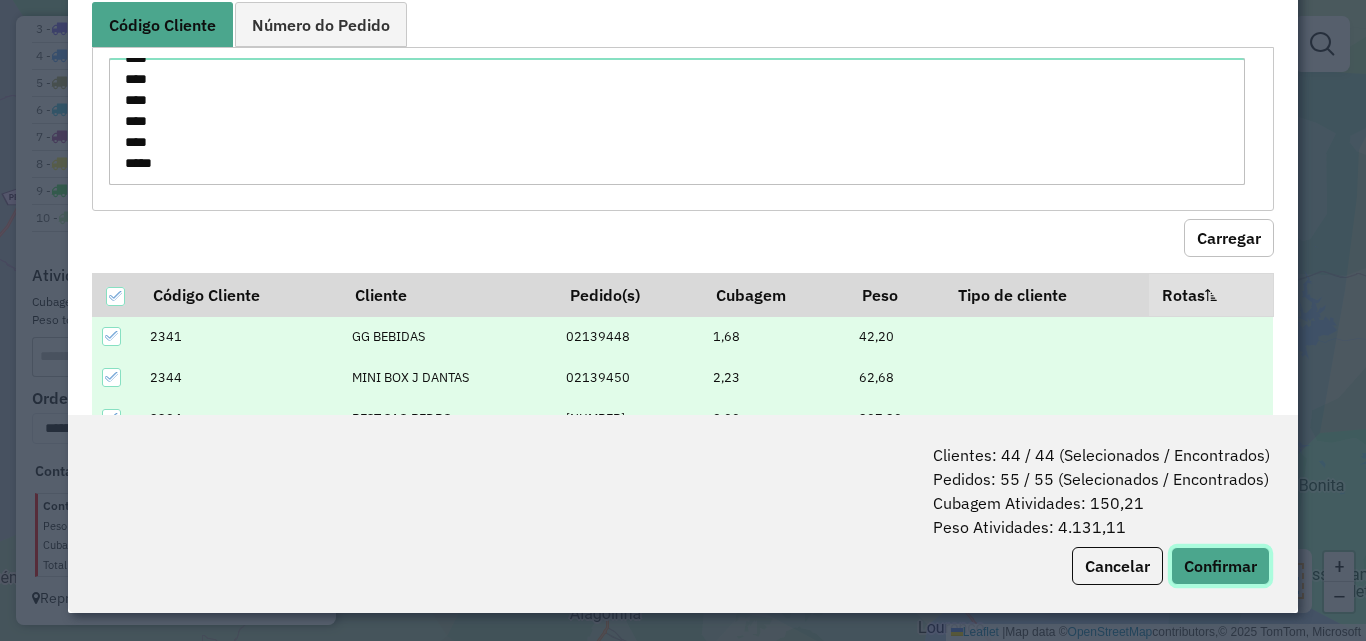 click on "Confirmar" 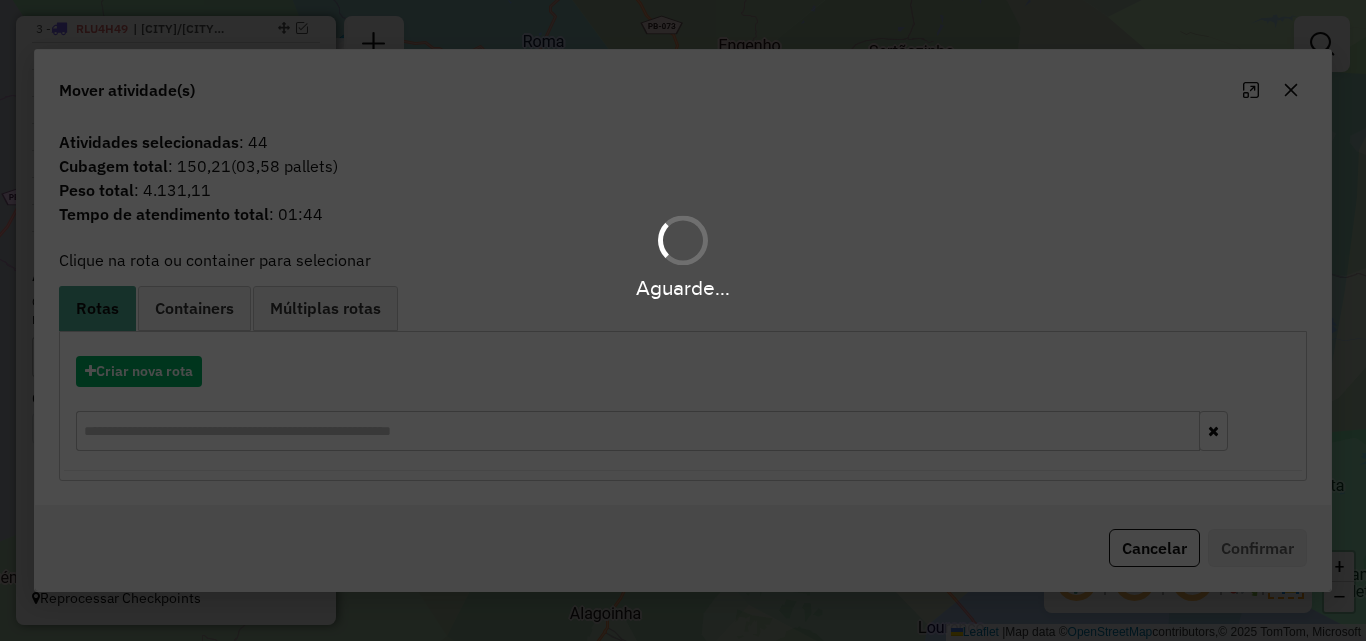 click on "Aguarde..." at bounding box center [683, 320] 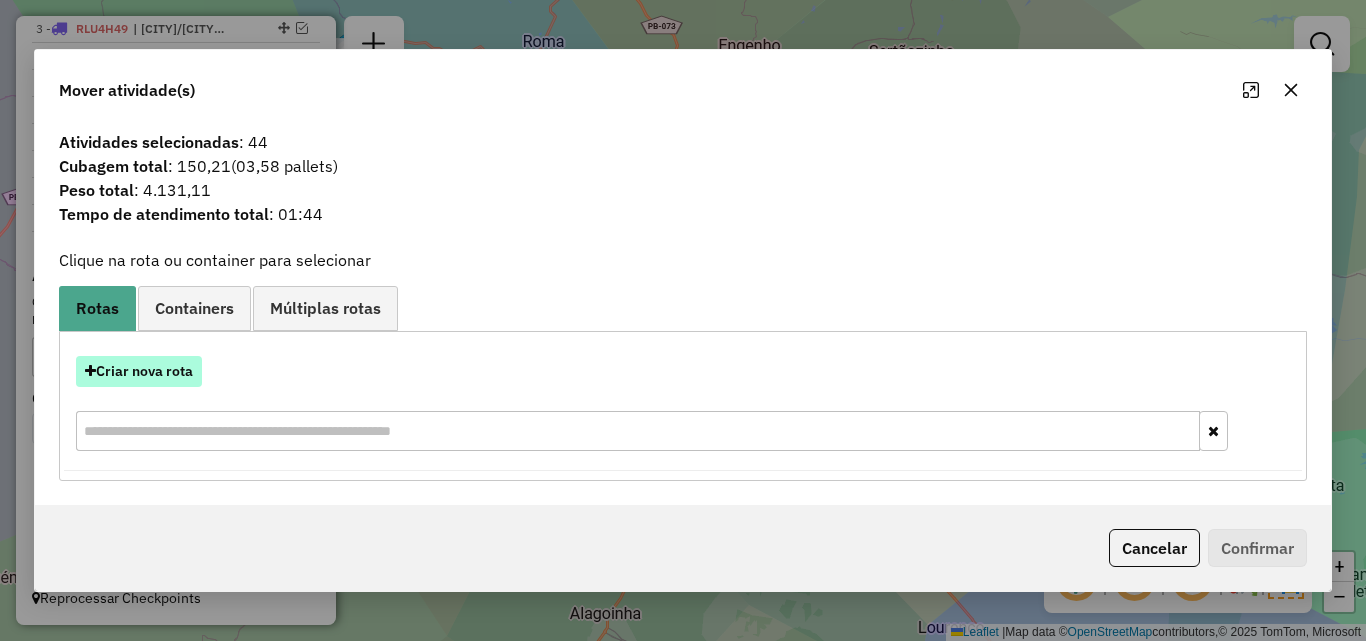 click on "Criar nova rota" at bounding box center (139, 371) 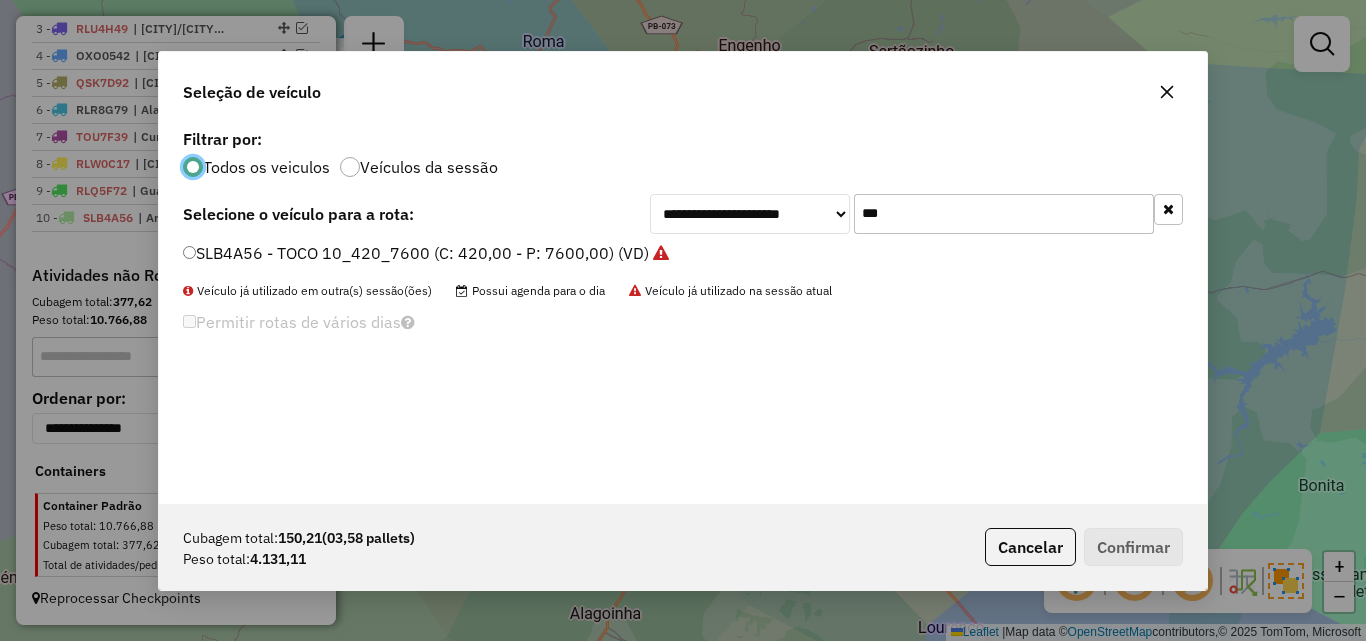 scroll, scrollTop: 11, scrollLeft: 6, axis: both 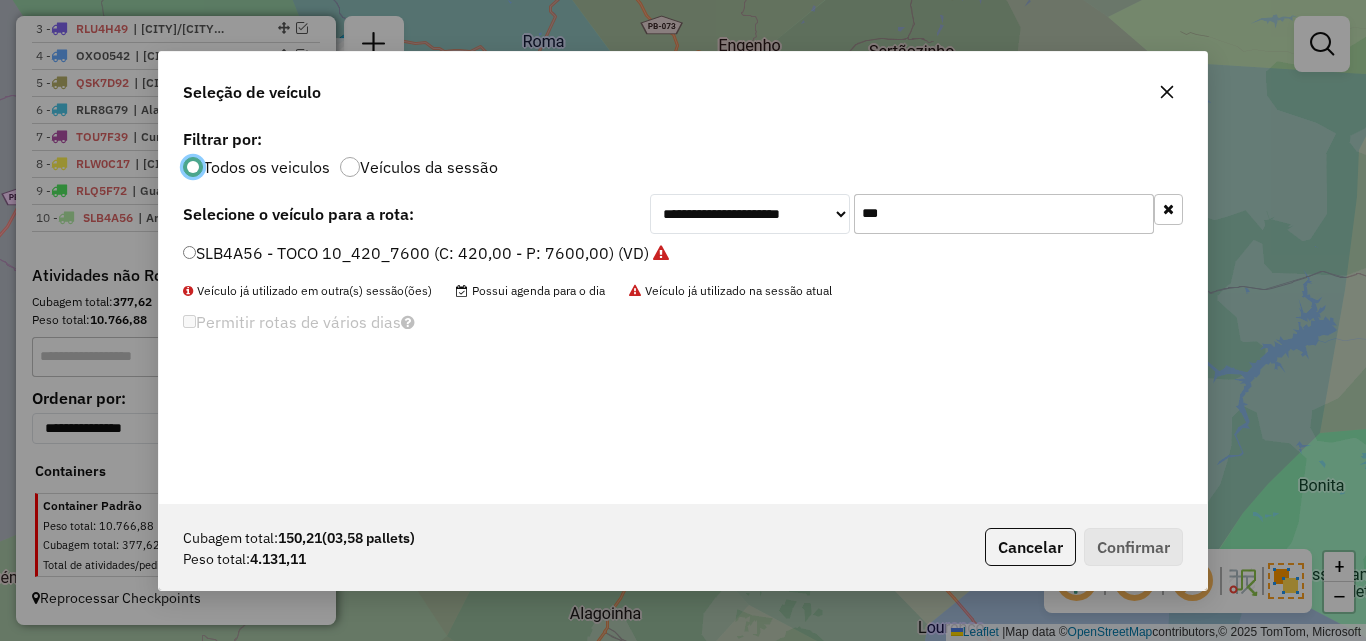 click on "***" 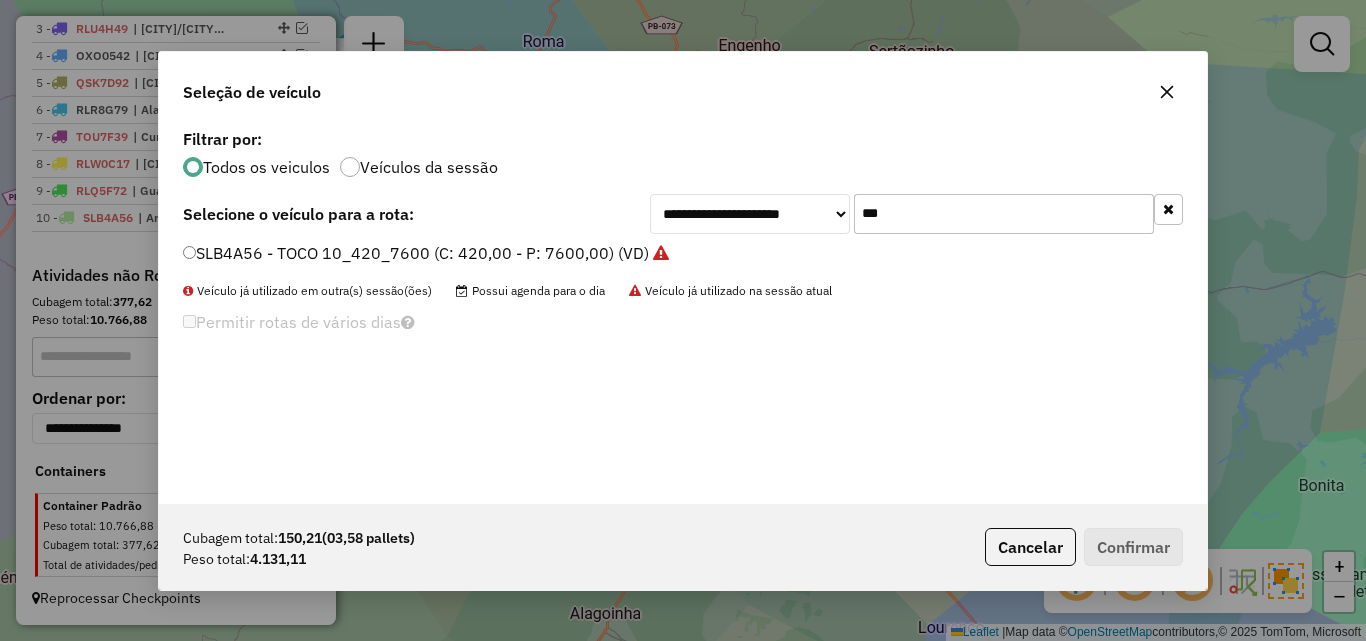 click on "***" 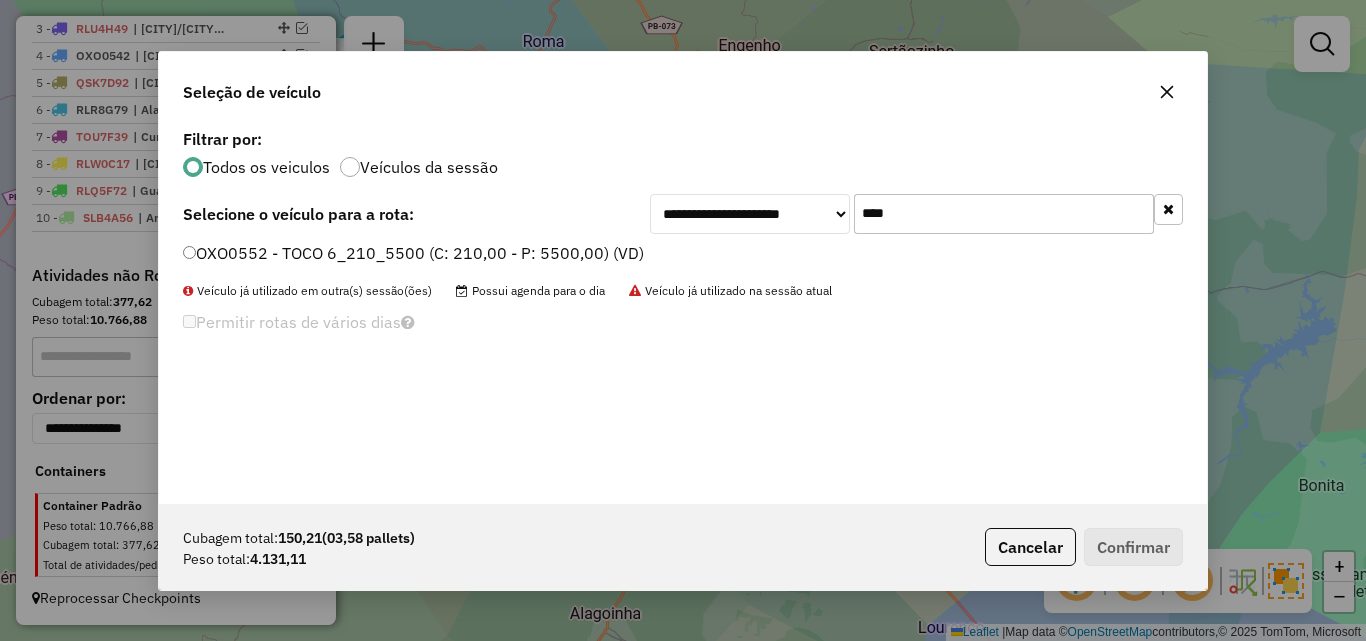 type on "****" 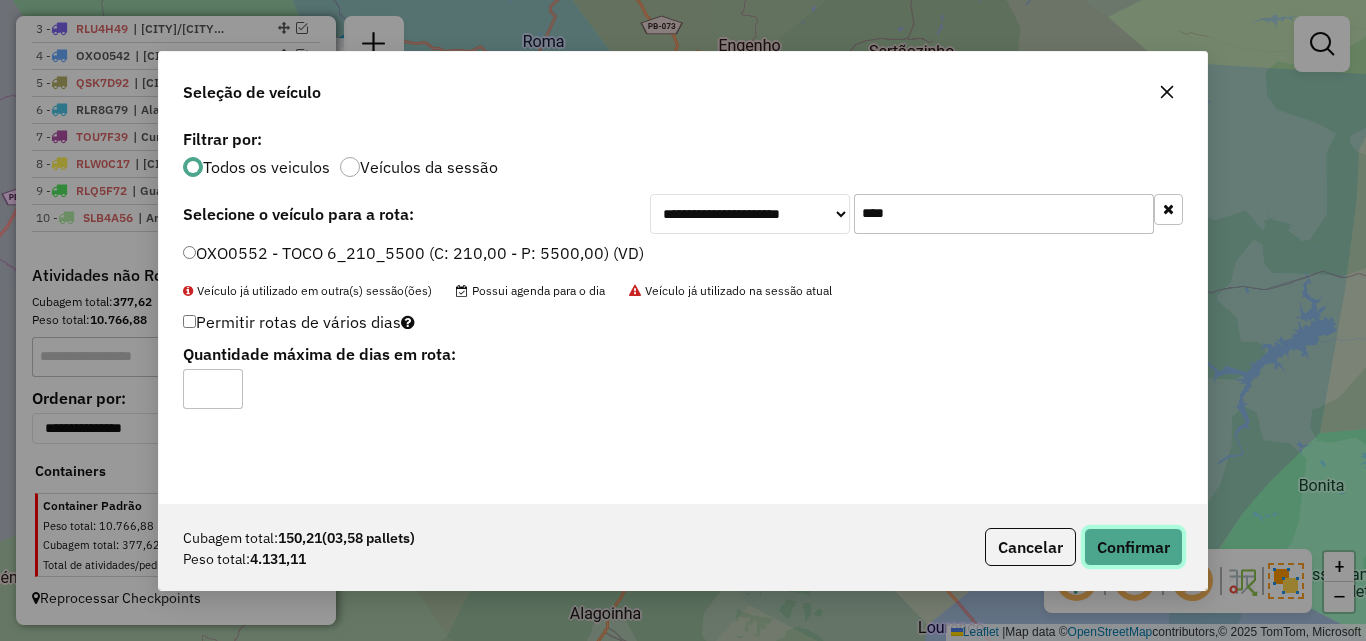 click on "Confirmar" 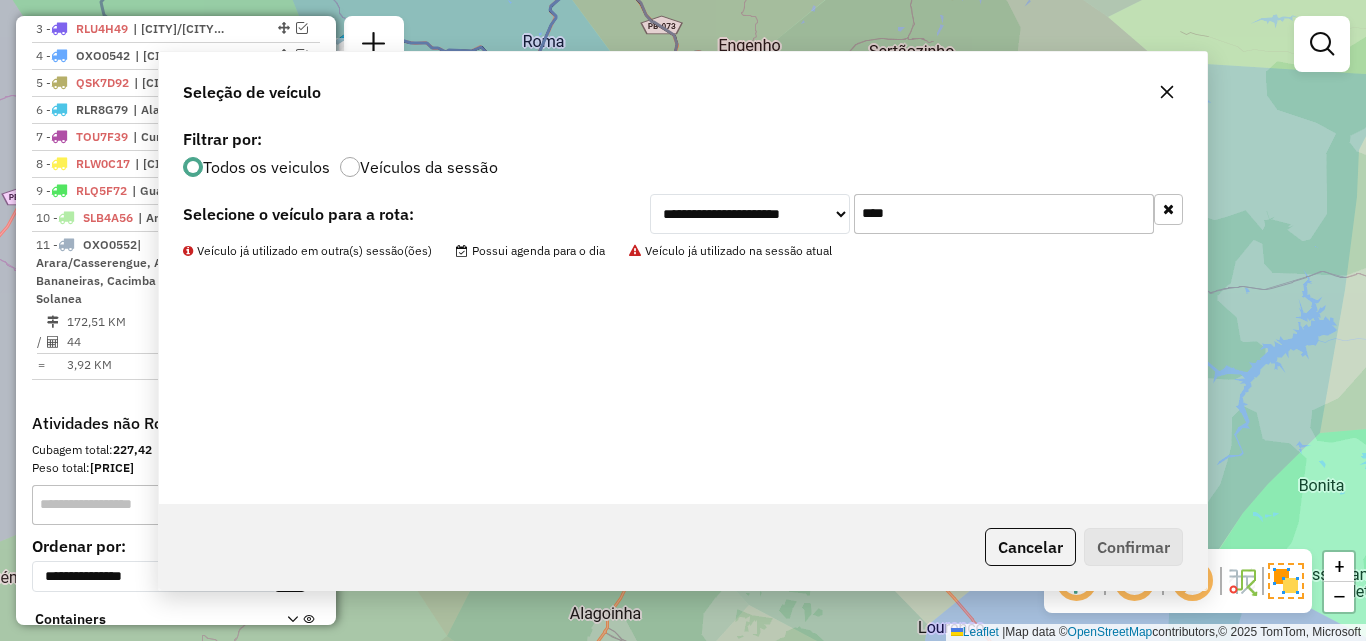 scroll, scrollTop: 889, scrollLeft: 0, axis: vertical 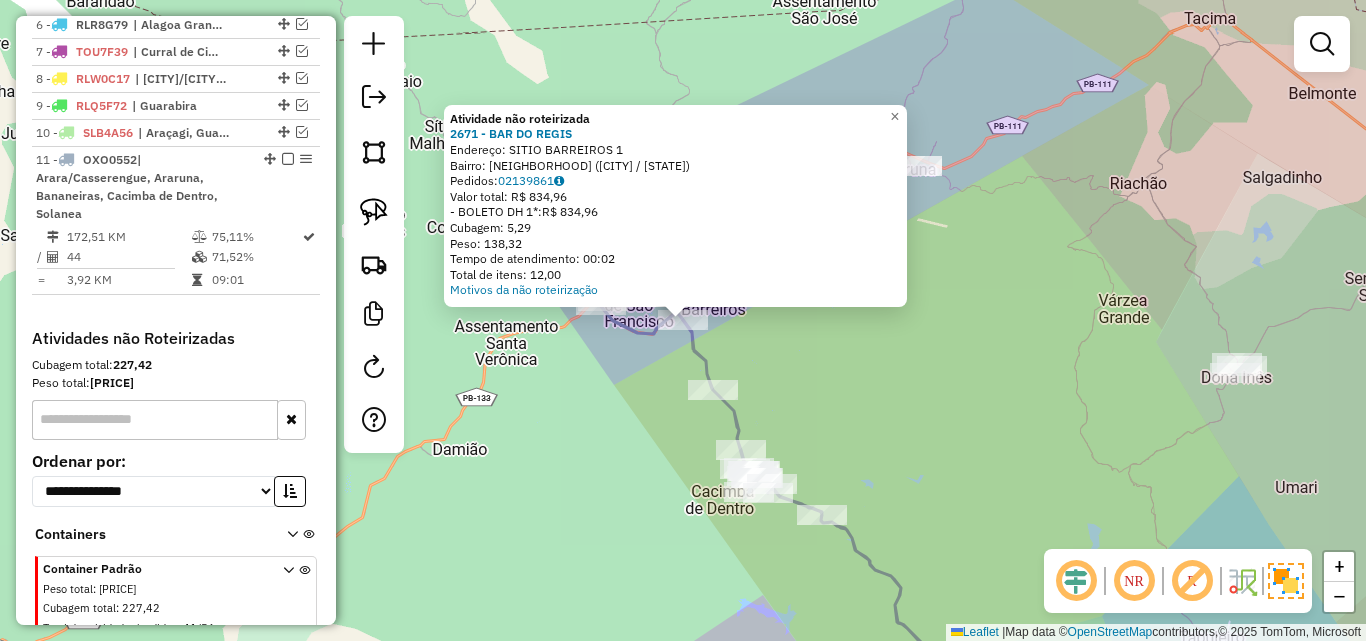 click on "Atividade não roteirizada 2671 - BAR DO REGIS  Endereço:  SITIO BARREIROS 1   Bairro: Sitio Barreiros (ARARUNA / PB)   Pedidos:  02139861   Valor total: R$ 834,96   - BOLETO DH 1*:  R$ 834,96   Cubagem: 5,29   Peso: 138,32   Tempo de atendimento: 00:02   Total de itens: 12,00  Motivos da não roteirização × Janela de atendimento Grade de atendimento Capacidade Transportadoras Veículos Cliente Pedidos  Rotas Selecione os dias de semana para filtrar as janelas de atendimento  Seg   Ter   Qua   Qui   Sex   Sáb   Dom  Informe o período da janela de atendimento: De: Até:  Filtrar exatamente a janela do cliente  Considerar janela de atendimento padrão  Selecione os dias de semana para filtrar as grades de atendimento  Seg   Ter   Qua   Qui   Sex   Sáb   Dom   Considerar clientes sem dia de atendimento cadastrado  Clientes fora do dia de atendimento selecionado Filtrar as atividades entre os valores definidos abaixo:  Peso mínimo:   Peso máximo:   Cubagem mínima:   Cubagem máxima:   De:   Até:   De:" 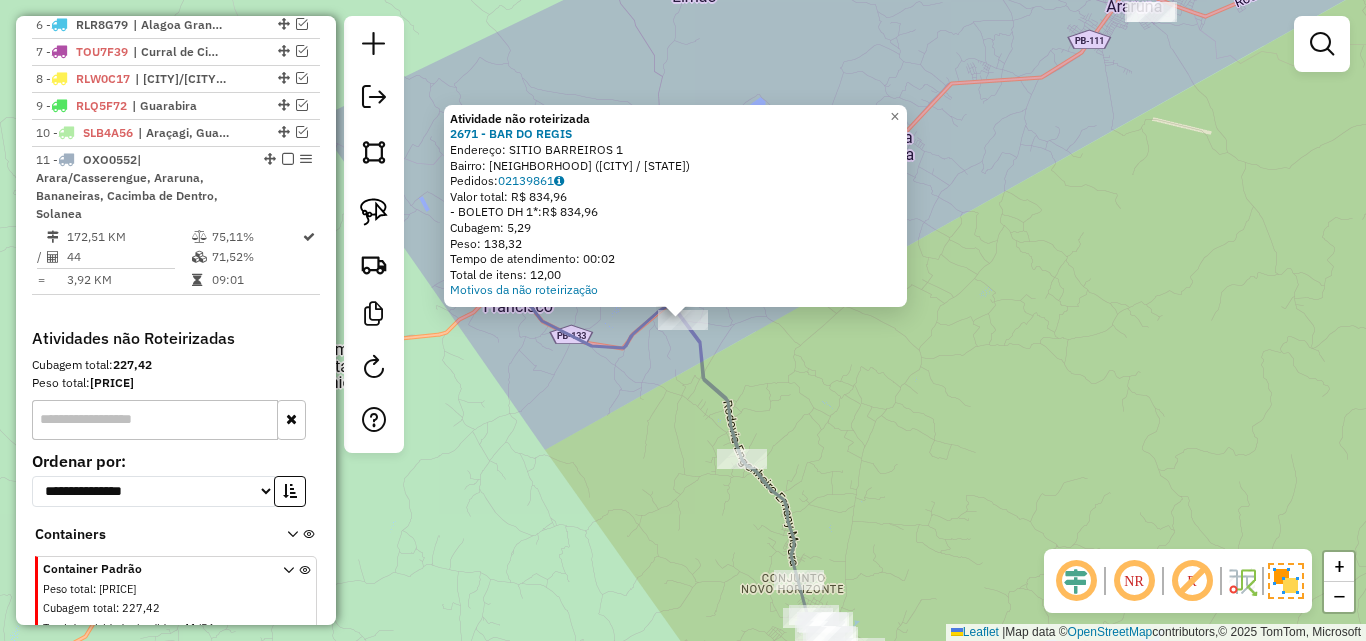 click on "Atividade não roteirizada 2671 - BAR DO REGIS  Endereço:  SITIO BARREIROS 1   Bairro: Sitio Barreiros (ARARUNA / PB)   Pedidos:  02139861   Valor total: R$ 834,96   - BOLETO DH 1*:  R$ 834,96   Cubagem: 5,29   Peso: 138,32   Tempo de atendimento: 00:02   Total de itens: 12,00  Motivos da não roteirização × Janela de atendimento Grade de atendimento Capacidade Transportadoras Veículos Cliente Pedidos  Rotas Selecione os dias de semana para filtrar as janelas de atendimento  Seg   Ter   Qua   Qui   Sex   Sáb   Dom  Informe o período da janela de atendimento: De: Até:  Filtrar exatamente a janela do cliente  Considerar janela de atendimento padrão  Selecione os dias de semana para filtrar as grades de atendimento  Seg   Ter   Qua   Qui   Sex   Sáb   Dom   Considerar clientes sem dia de atendimento cadastrado  Clientes fora do dia de atendimento selecionado Filtrar as atividades entre os valores definidos abaixo:  Peso mínimo:   Peso máximo:   Cubagem mínima:   Cubagem máxima:   De:   Até:   De:" 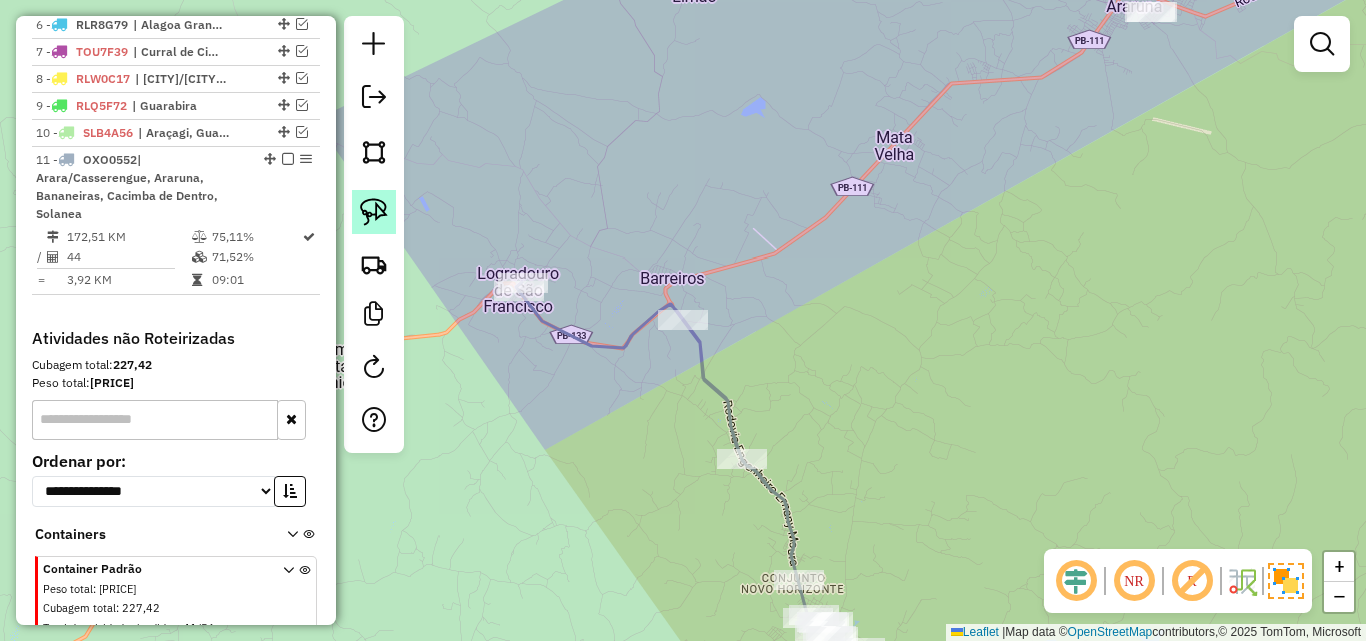 click 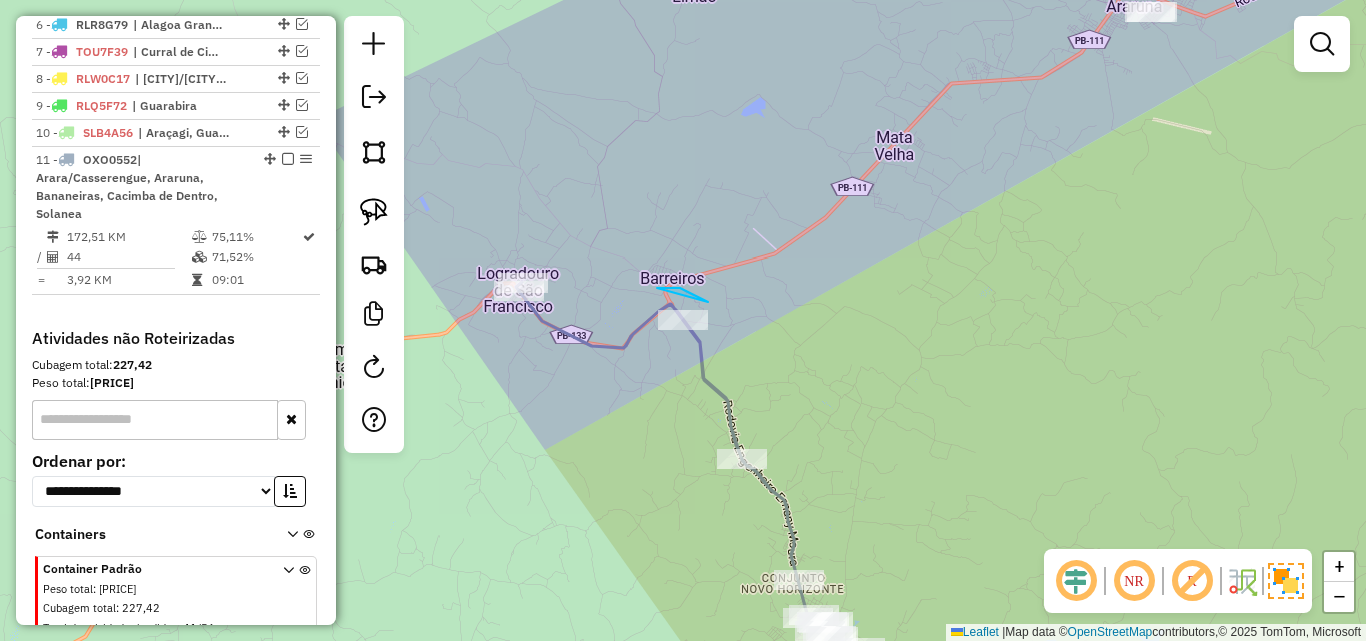 drag, startPoint x: 708, startPoint y: 302, endPoint x: 619, endPoint y: 323, distance: 91.44397 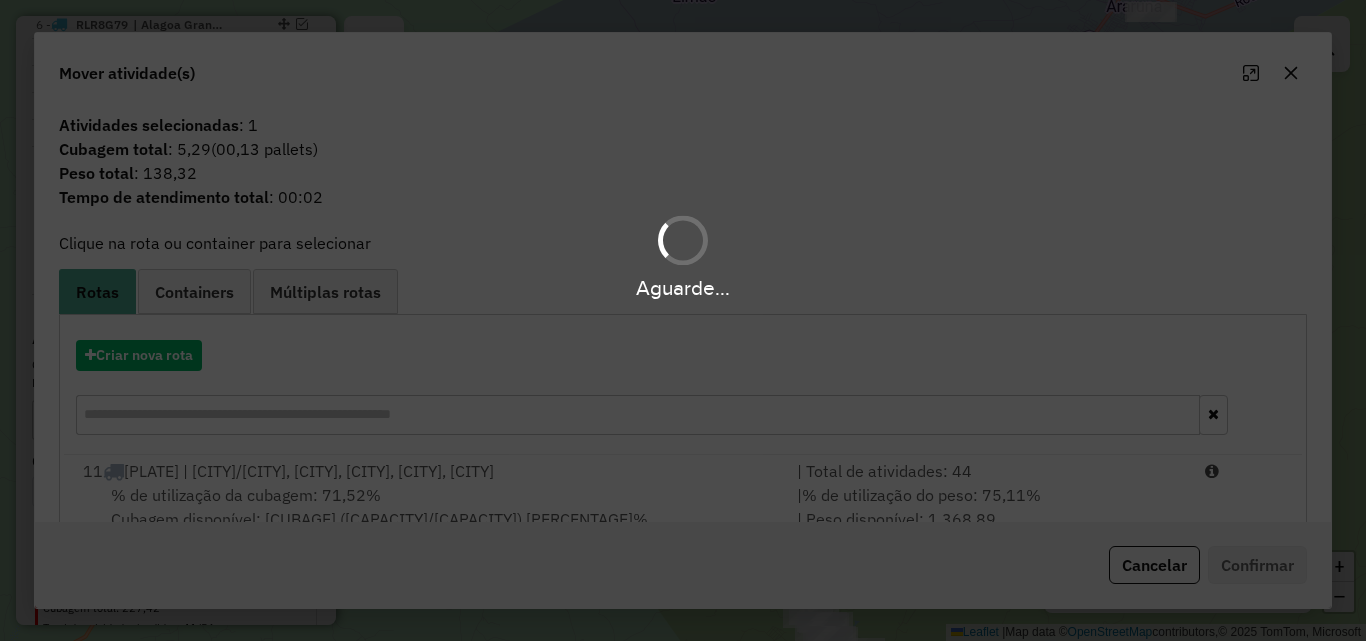 click on "Aguarde..." at bounding box center [683, 320] 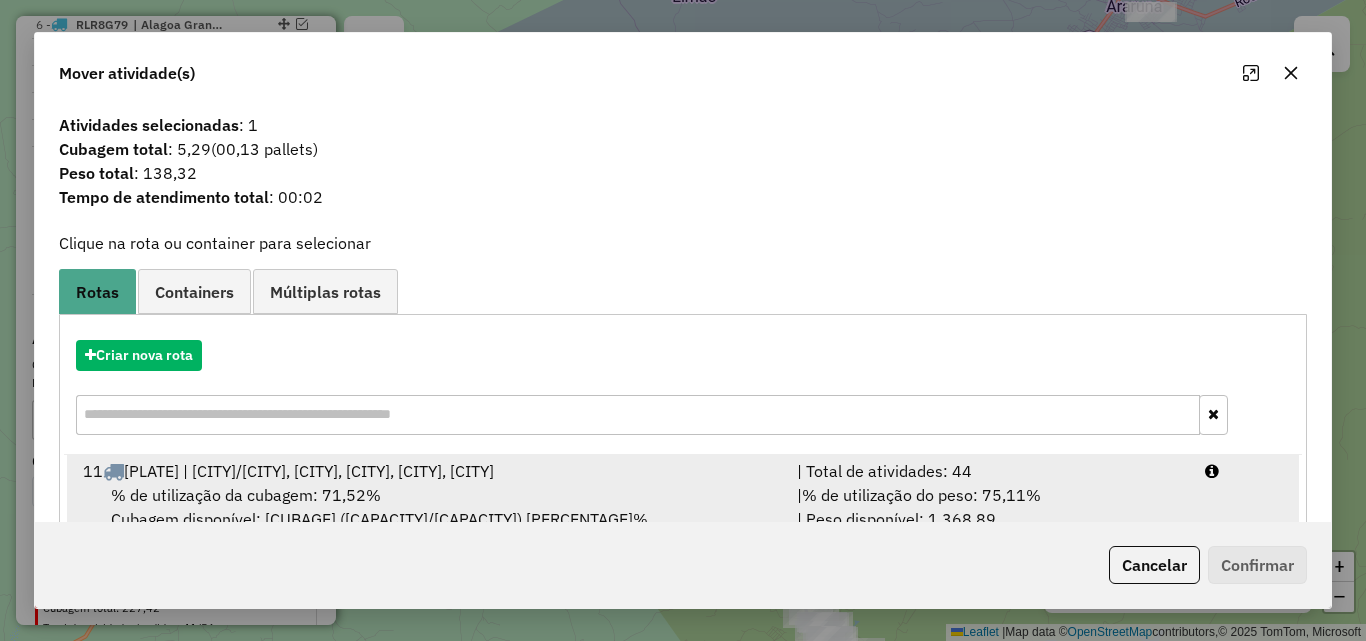 click on "11  OXO0552 | Arara/Casserengue, Araruna, Bananeiras, Cacimba de Dentro, Solanea" at bounding box center [428, 471] 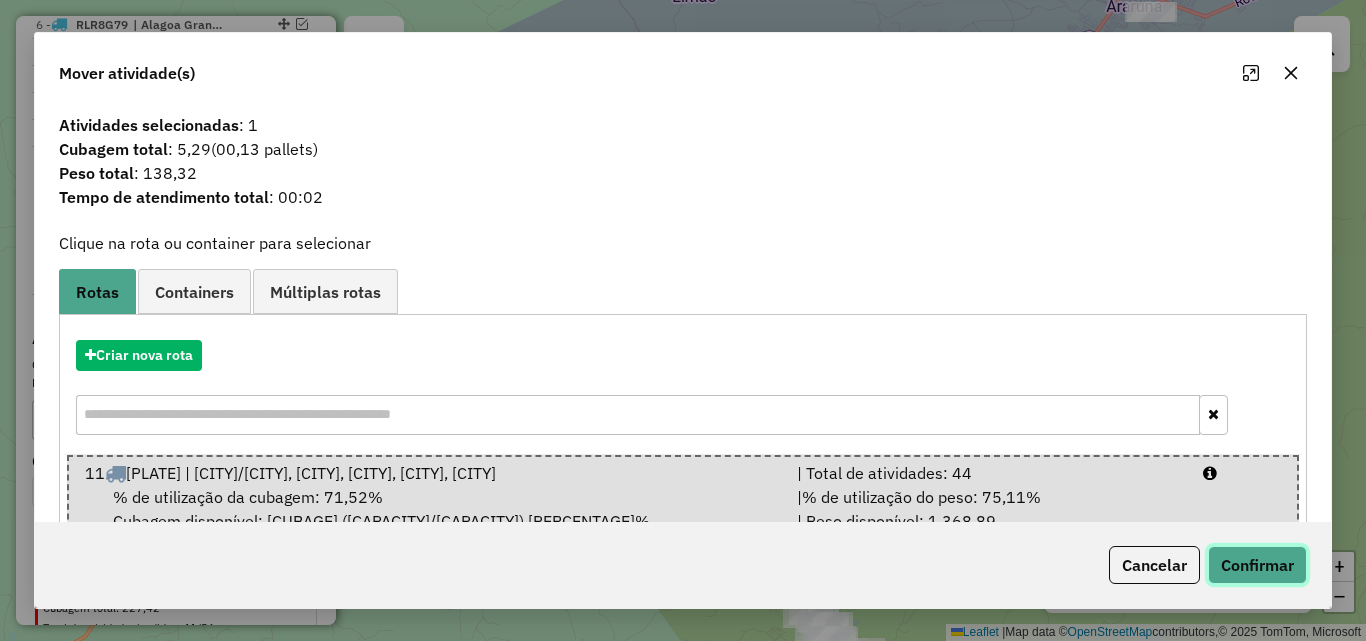 click on "Confirmar" 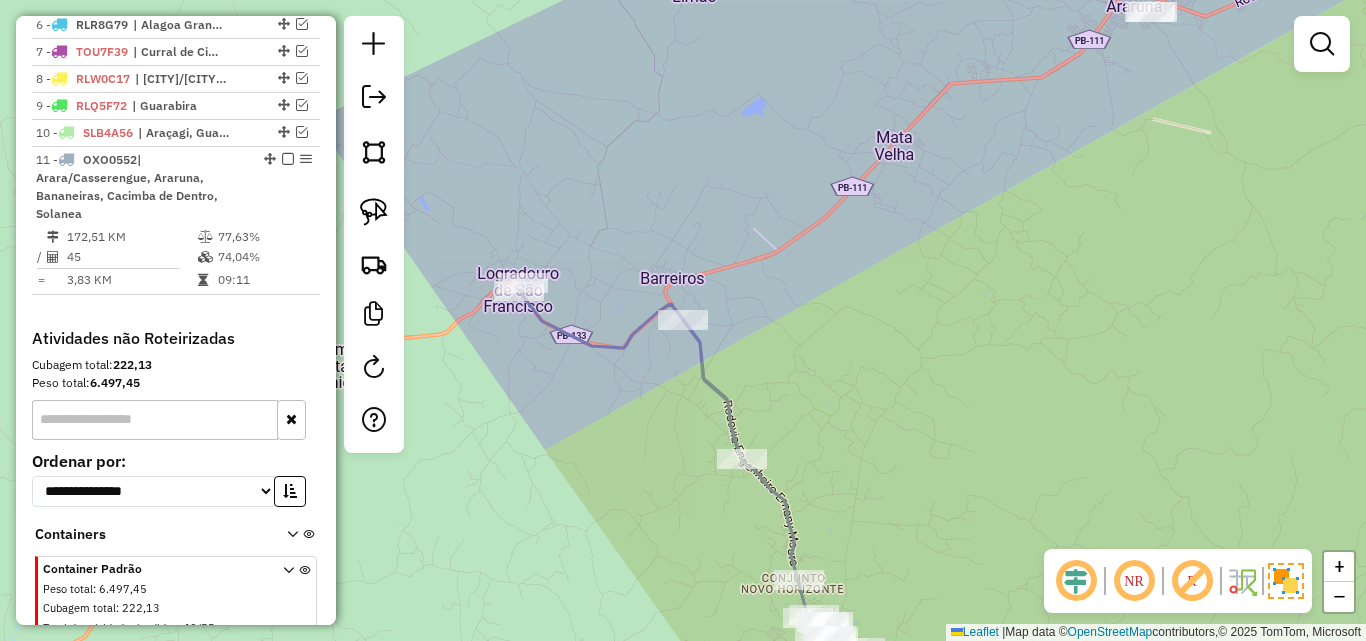 click on "1 -       SLB3J76   | Guarabira   2 -       SLB4A26   | Guarabira   3 -       RLU4H49   | Capim/cuite, Mari/Lealandia, Sape   4 -       OXO0542   | Areia, Piloes   5 -       QSK7D92   | Alagoa Grande, Mamanguape, Piloes, Sape   6 -       RLR8G79   | Alagoa Grande, Alagoinha, Guarabira, Mulungu   7 -       TOU7F39   | Curral de Cima, Jacarau, Sertaozinho   8 -       RLW0C17   | Baia/marcação, Capim/cuite, Mamanguape   9 -       RLQ5F72   | Guarabira   10 -       SLB4A56   | Araçagi, Guarabira, Piloezinhos   11 -       OXO0552   | Arara/Casserengue, Araruna, Bananeiras, Cacimba de Dentro, Solanea  172,51 KM   77,63%  /  45   74,04%     =  3,83 KM   09:11" at bounding box center (176, 103) 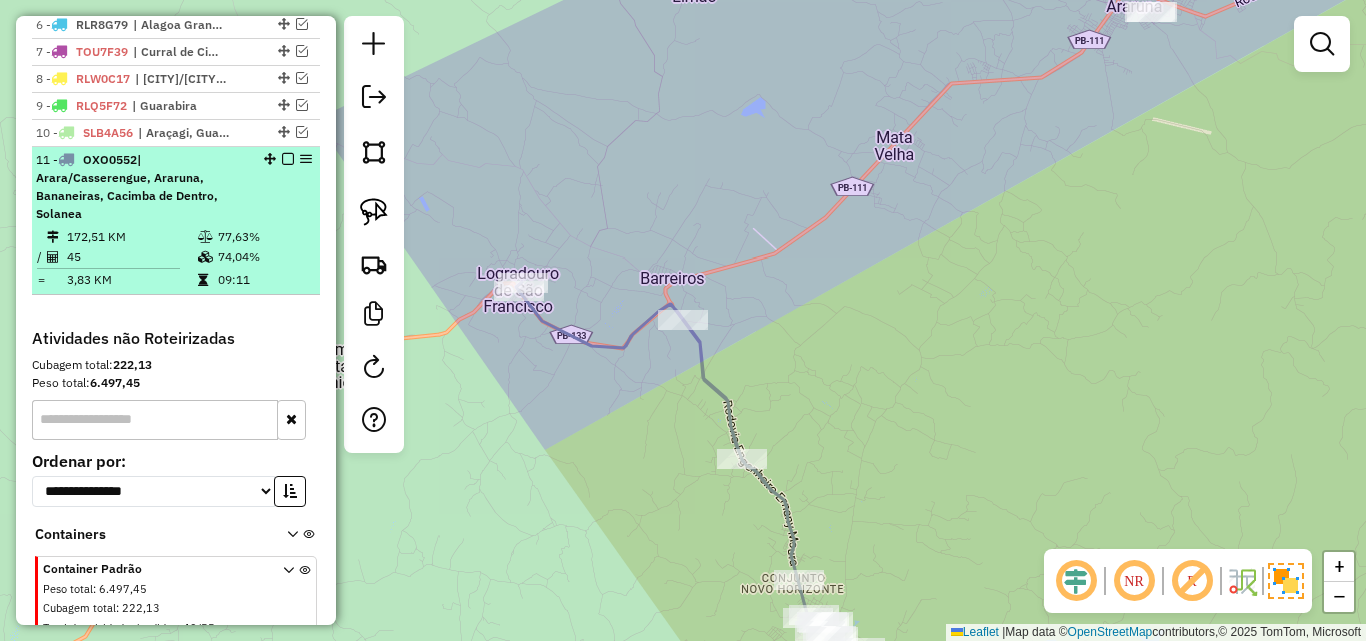 click on "45" at bounding box center [131, 257] 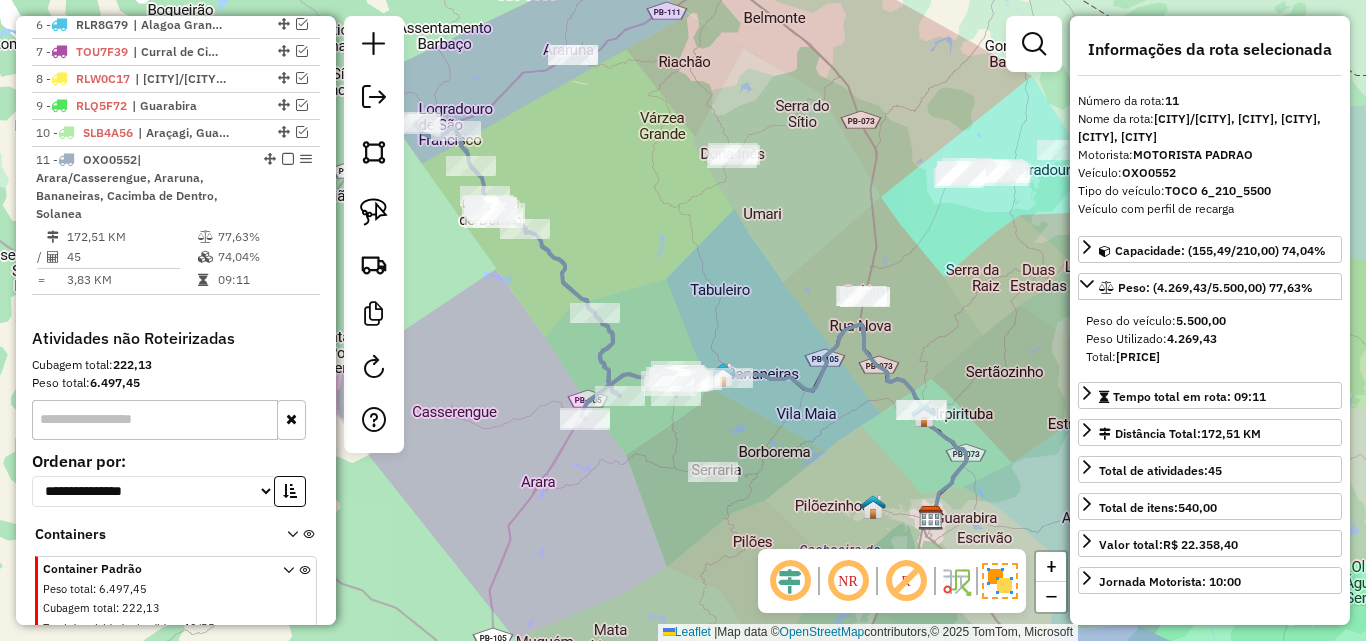 drag, startPoint x: 737, startPoint y: 218, endPoint x: 717, endPoint y: 220, distance: 20.09975 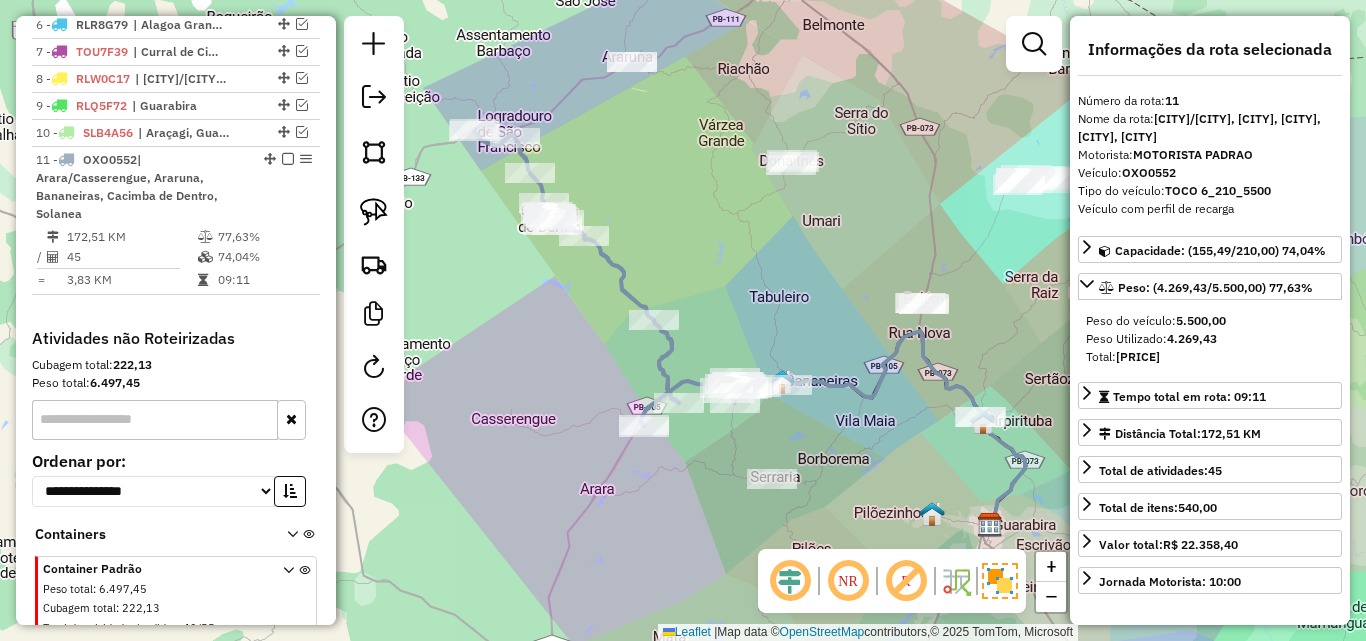 drag, startPoint x: 662, startPoint y: 225, endPoint x: 717, endPoint y: 232, distance: 55.443665 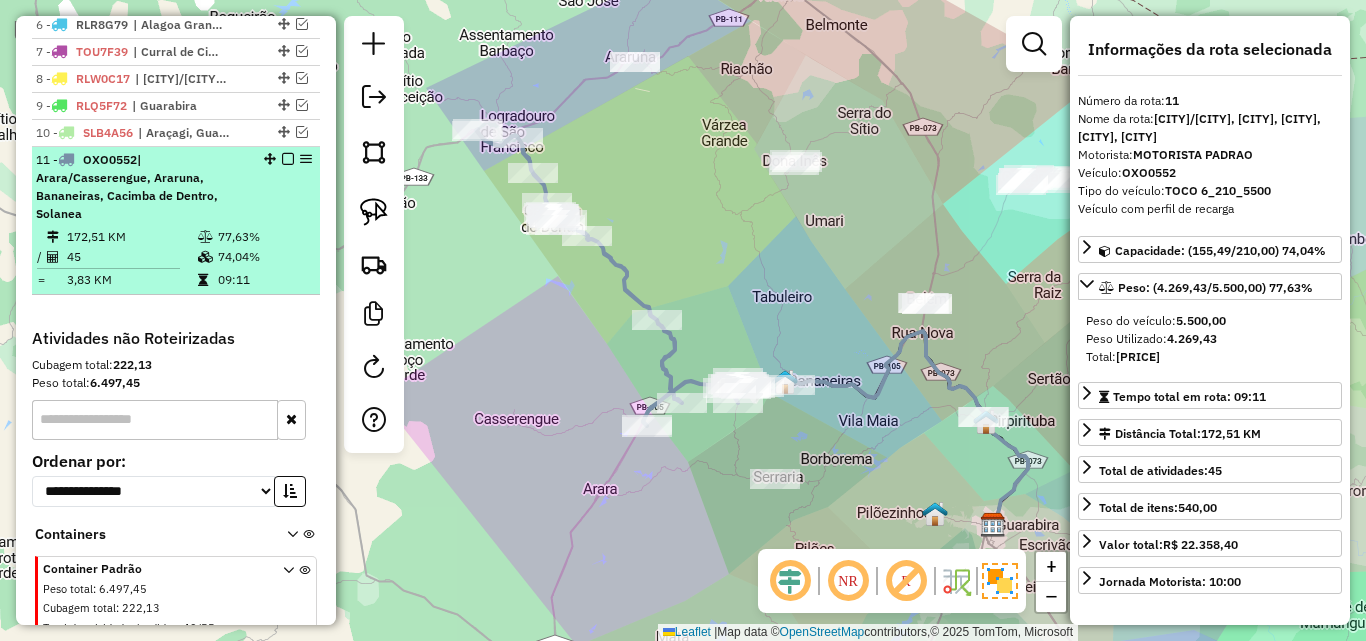 click at bounding box center (288, 159) 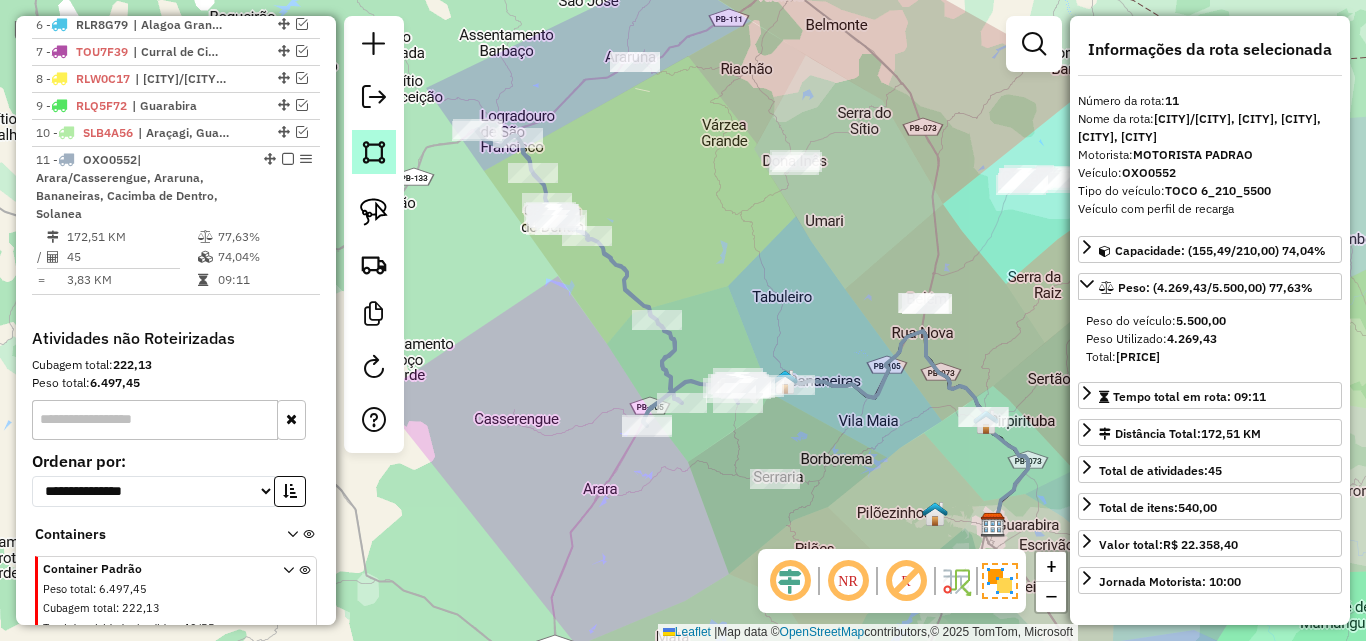scroll, scrollTop: 831, scrollLeft: 0, axis: vertical 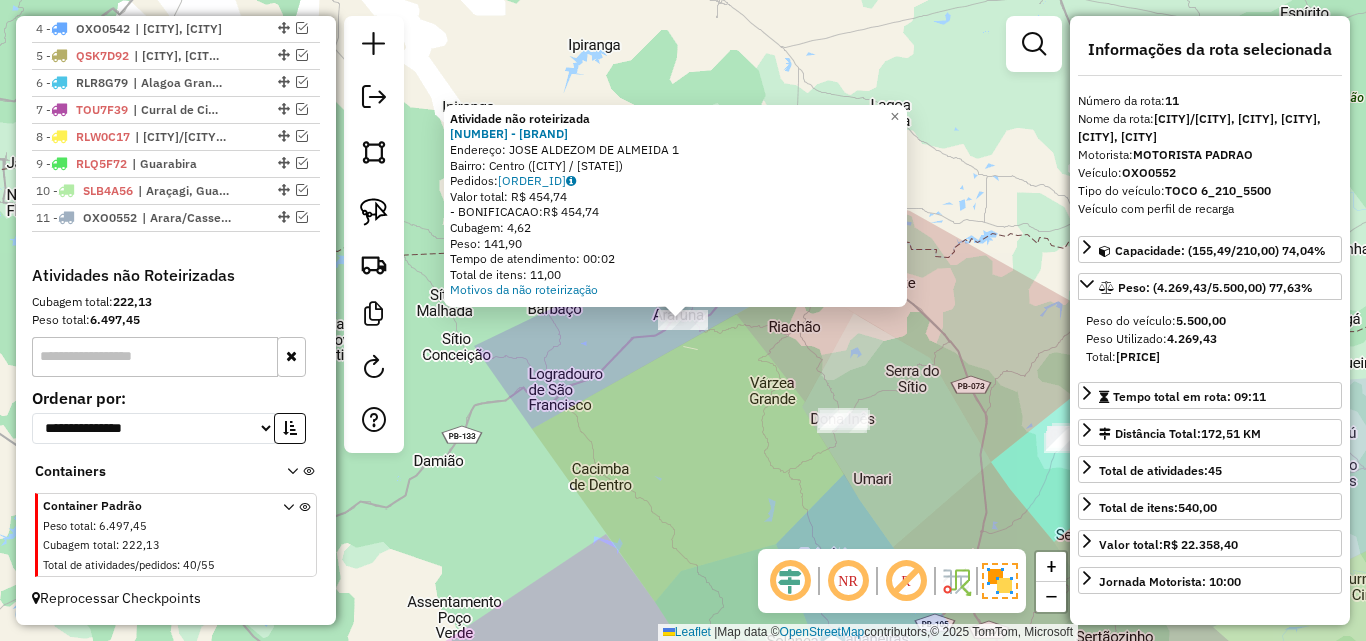 click on "Atividade não roteirizada 2690 - ATACADO MACEDO  Endereço:  JOSE ALDEZOM DE ALMEIDA 1   Bairro: Centro (ARARUNA / PB)   Pedidos:  02138966   Valor total: R$ 454,74   - BONIFICACAO:  R$ 454,74   Cubagem: 4,62   Peso: 141,90   Tempo de atendimento: 00:02   Total de itens: 11,00  Motivos da não roteirização × Janela de atendimento Grade de atendimento Capacidade Transportadoras Veículos Cliente Pedidos  Rotas Selecione os dias de semana para filtrar as janelas de atendimento  Seg   Ter   Qua   Qui   Sex   Sáb   Dom  Informe o período da janela de atendimento: De: Até:  Filtrar exatamente a janela do cliente  Considerar janela de atendimento padrão  Selecione os dias de semana para filtrar as grades de atendimento  Seg   Ter   Qua   Qui   Sex   Sáb   Dom   Considerar clientes sem dia de atendimento cadastrado  Clientes fora do dia de atendimento selecionado Filtrar as atividades entre os valores definidos abaixo:  Peso mínimo:   Peso máximo:   Cubagem mínima:   Cubagem máxima:   De:   Até:   De:" 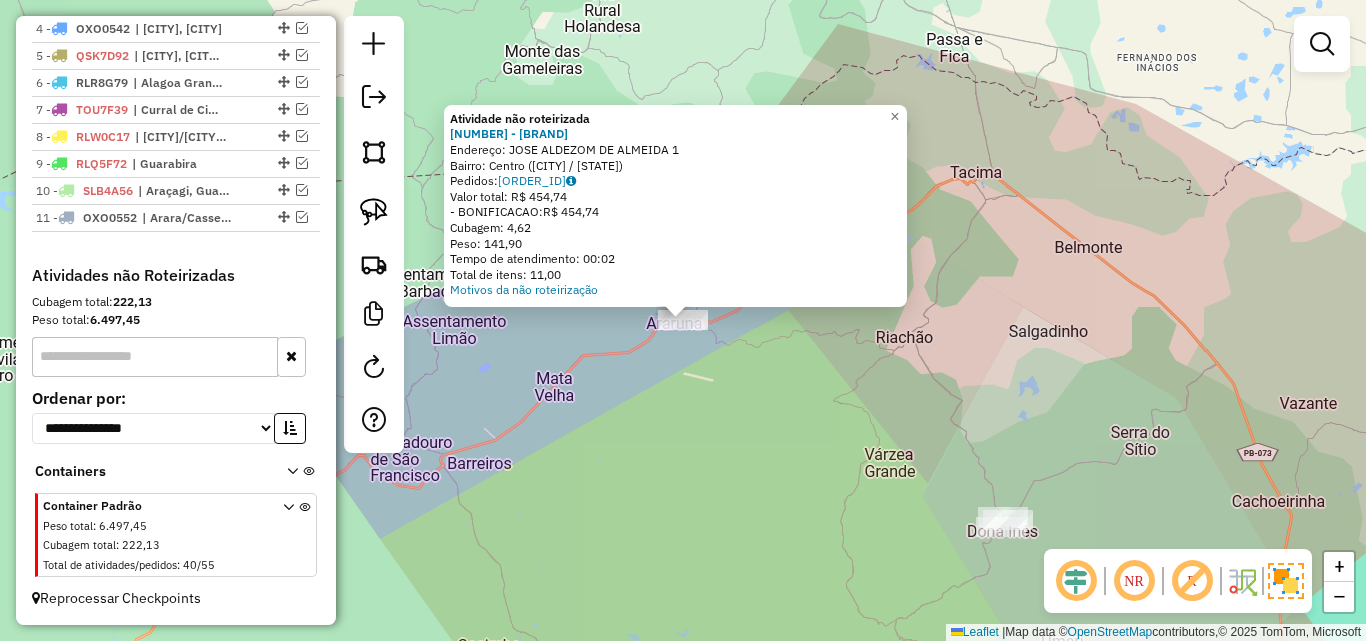 click on "Atividade não roteirizada 2690 - ATACADO MACEDO  Endereço:  JOSE ALDEZOM DE ALMEIDA 1   Bairro: Centro (ARARUNA / PB)   Pedidos:  02138966   Valor total: R$ 454,74   - BONIFICACAO:  R$ 454,74   Cubagem: 4,62   Peso: 141,90   Tempo de atendimento: 00:02   Total de itens: 11,00  Motivos da não roteirização × Janela de atendimento Grade de atendimento Capacidade Transportadoras Veículos Cliente Pedidos  Rotas Selecione os dias de semana para filtrar as janelas de atendimento  Seg   Ter   Qua   Qui   Sex   Sáb   Dom  Informe o período da janela de atendimento: De: Até:  Filtrar exatamente a janela do cliente  Considerar janela de atendimento padrão  Selecione os dias de semana para filtrar as grades de atendimento  Seg   Ter   Qua   Qui   Sex   Sáb   Dom   Considerar clientes sem dia de atendimento cadastrado  Clientes fora do dia de atendimento selecionado Filtrar as atividades entre os valores definidos abaixo:  Peso mínimo:   Peso máximo:   Cubagem mínima:   Cubagem máxima:   De:   Até:   De:" 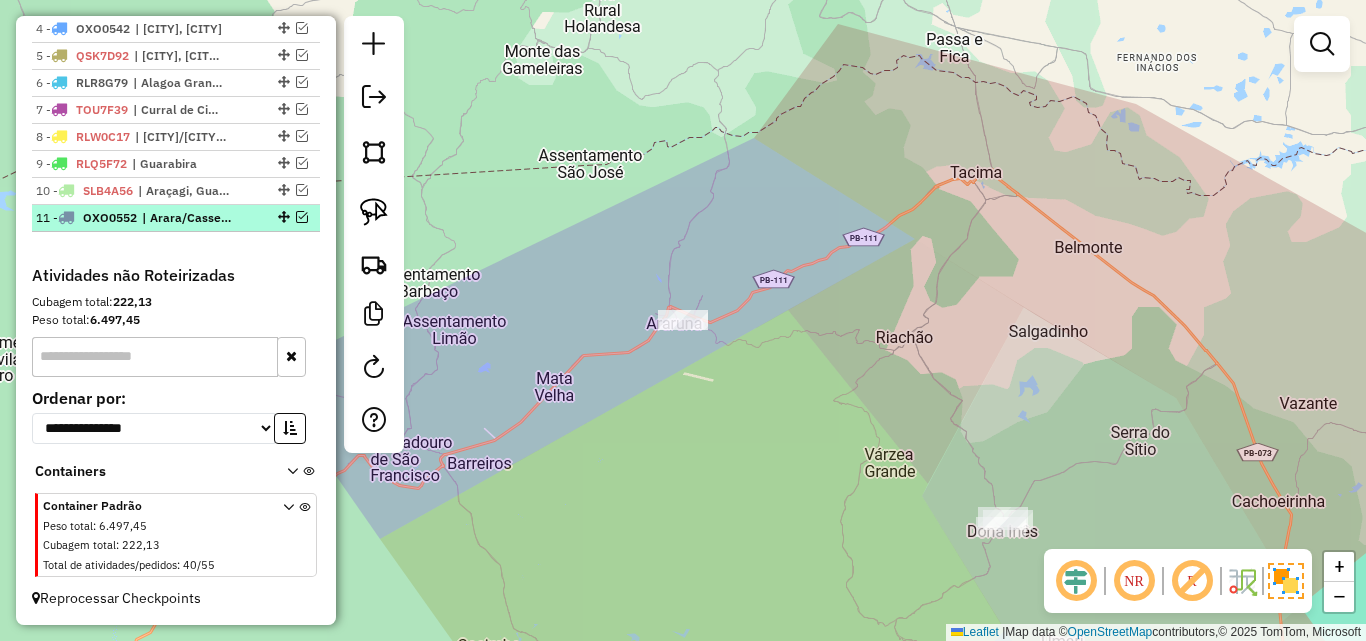 click on "[NUMBER] -      [CODE]   | [NAME]/[NAME], [NAME], [NAME], [NAME], [NAME]" at bounding box center (176, 218) 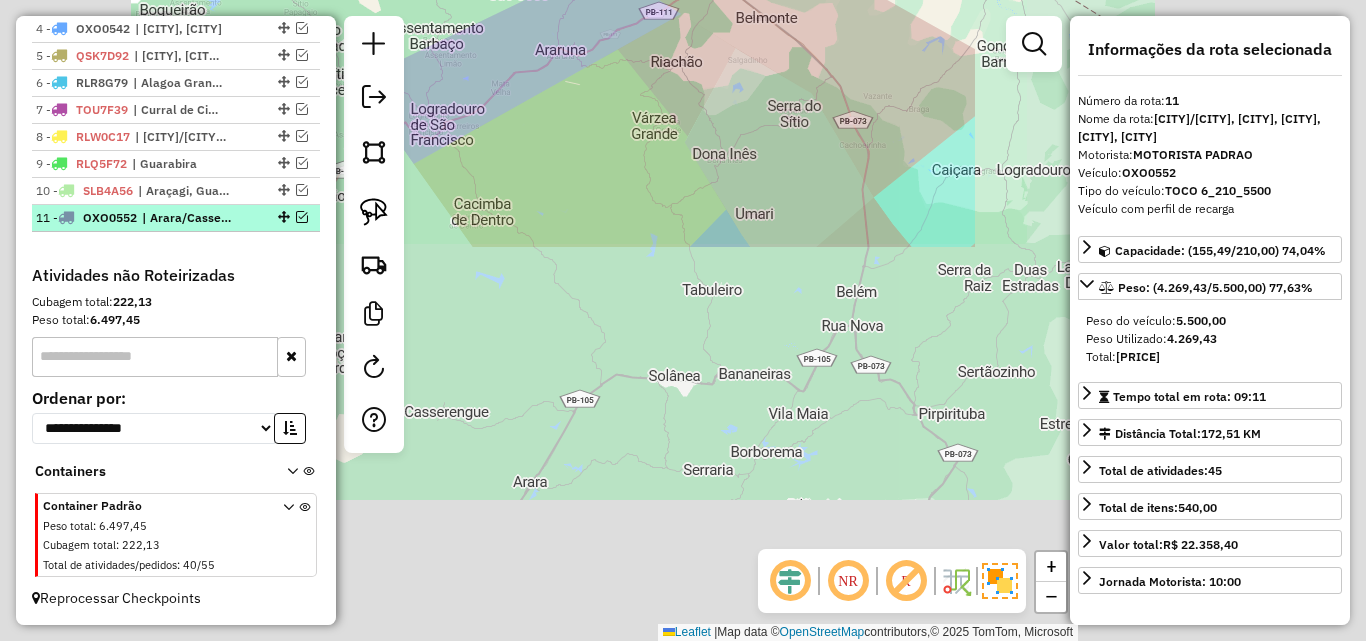 click at bounding box center (302, 217) 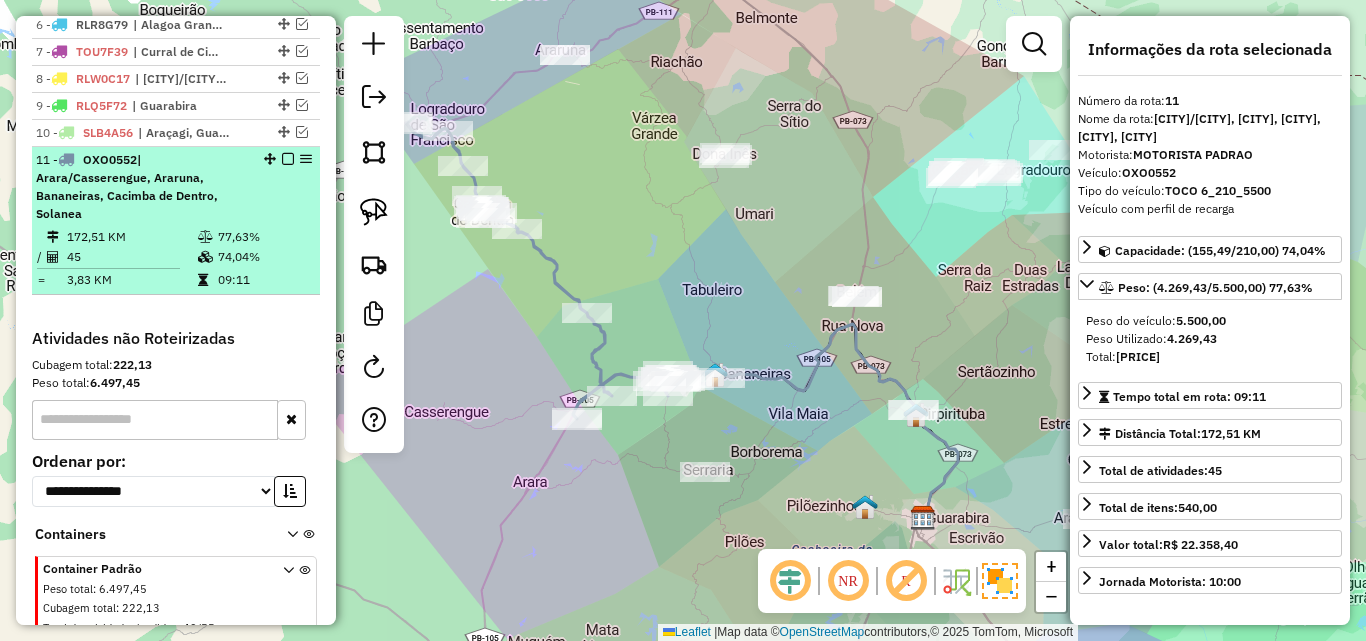click on "[NUMBER] -      [CODE]   | [NAME]/[NAME], [NAME], [NAME], [NAME], [NAME]" at bounding box center [176, 187] 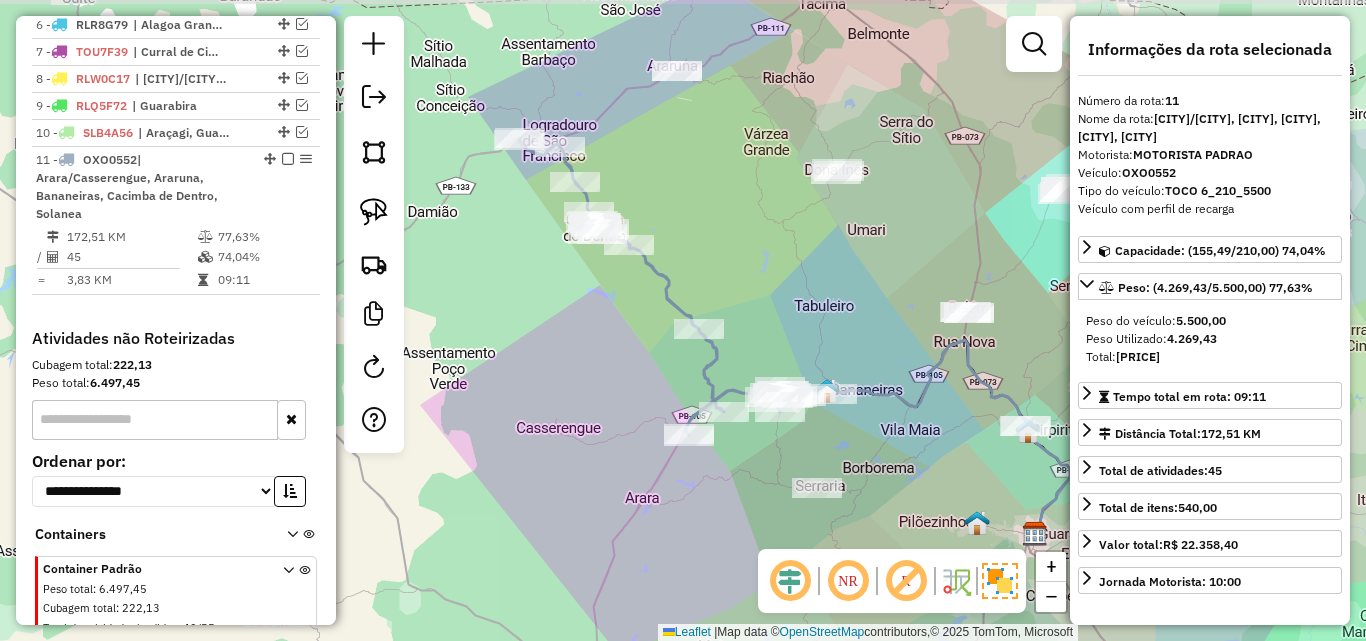 drag, startPoint x: 566, startPoint y: 234, endPoint x: 680, endPoint y: 250, distance: 115.11733 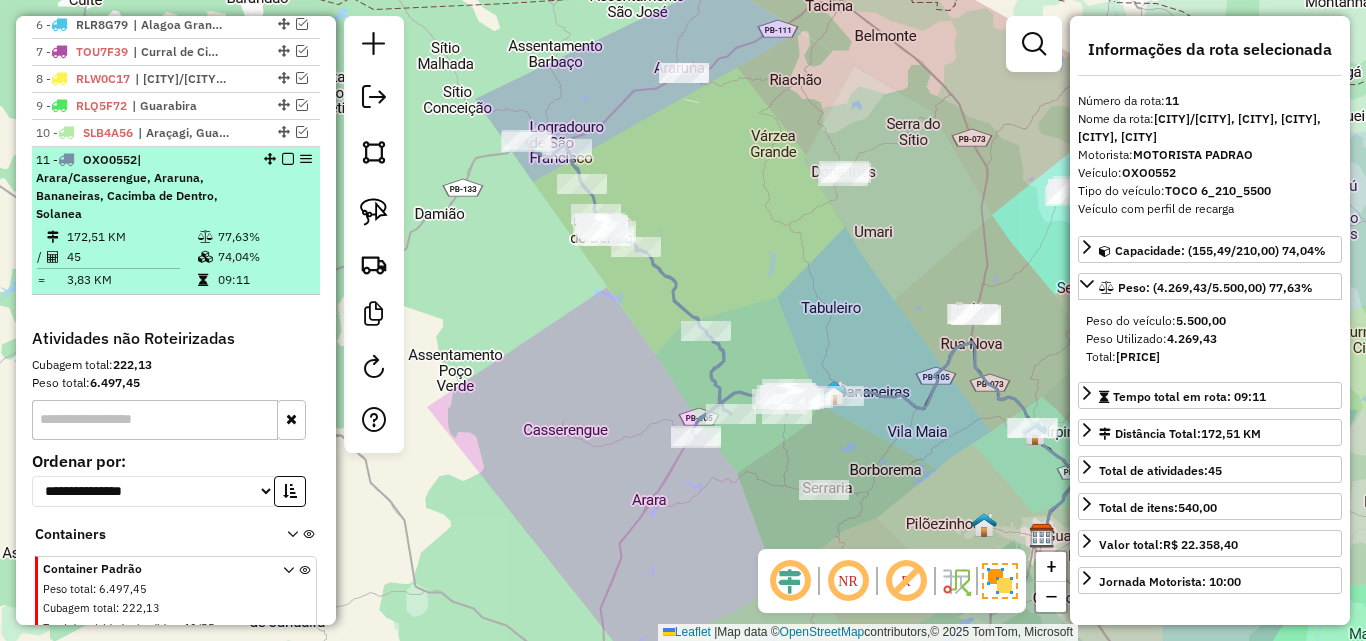 click at bounding box center [288, 159] 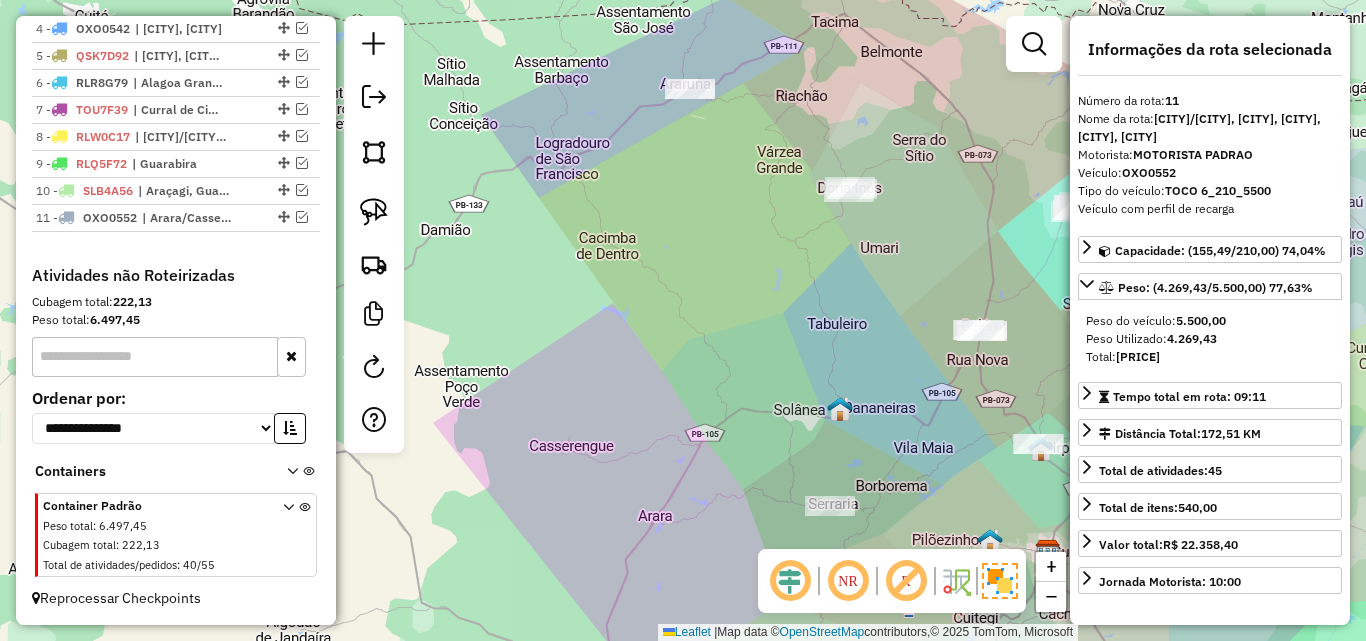 drag, startPoint x: 622, startPoint y: 172, endPoint x: 600, endPoint y: 261, distance: 91.67879 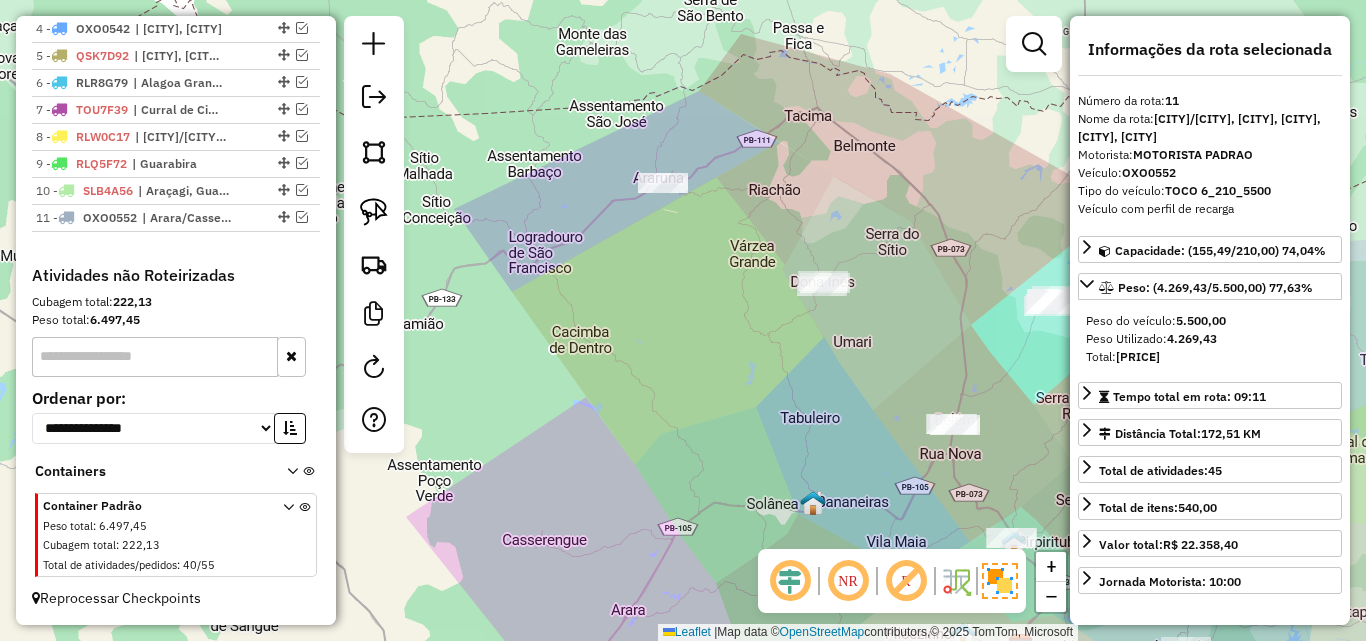 drag, startPoint x: 631, startPoint y: 270, endPoint x: 616, endPoint y: 279, distance: 17.492855 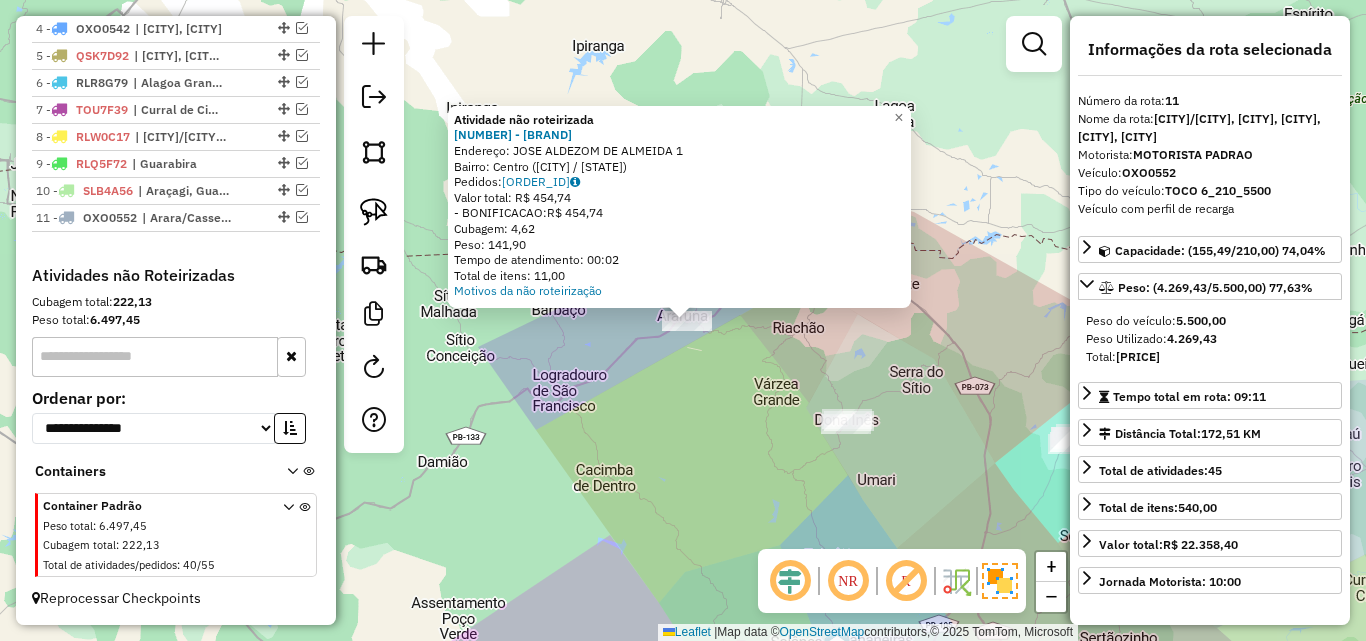 drag, startPoint x: 707, startPoint y: 356, endPoint x: 699, endPoint y: 344, distance: 14.422205 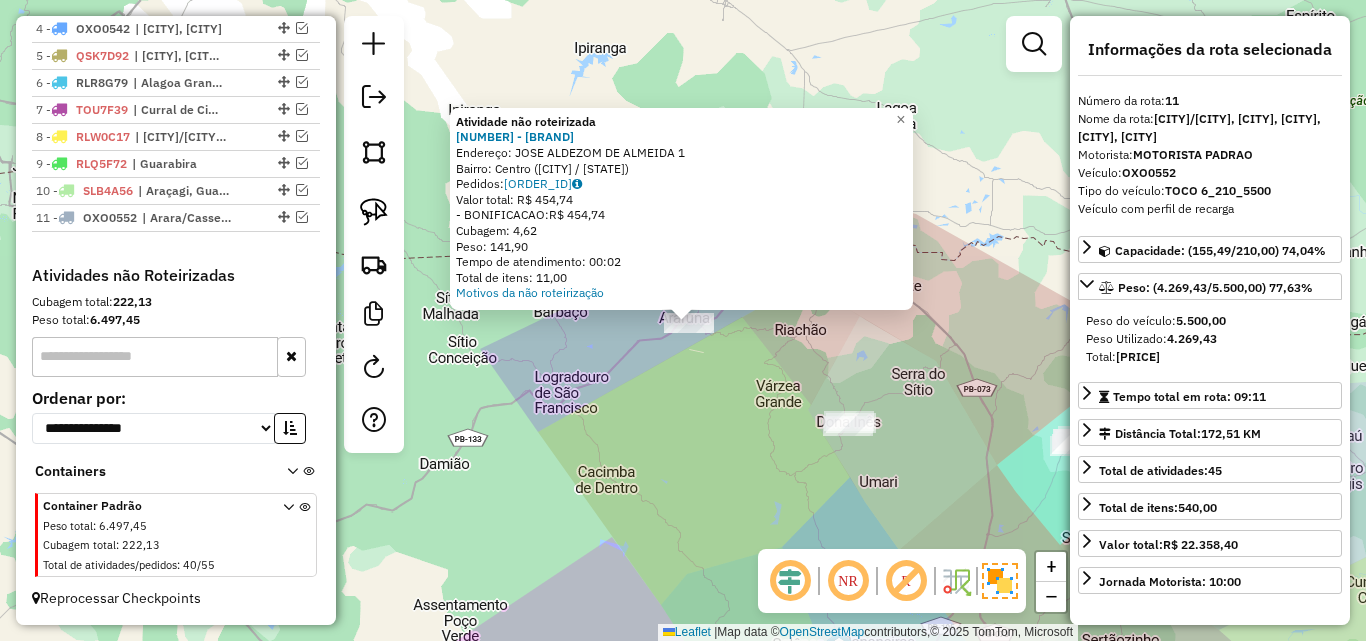 drag, startPoint x: 705, startPoint y: 367, endPoint x: 695, endPoint y: 369, distance: 10.198039 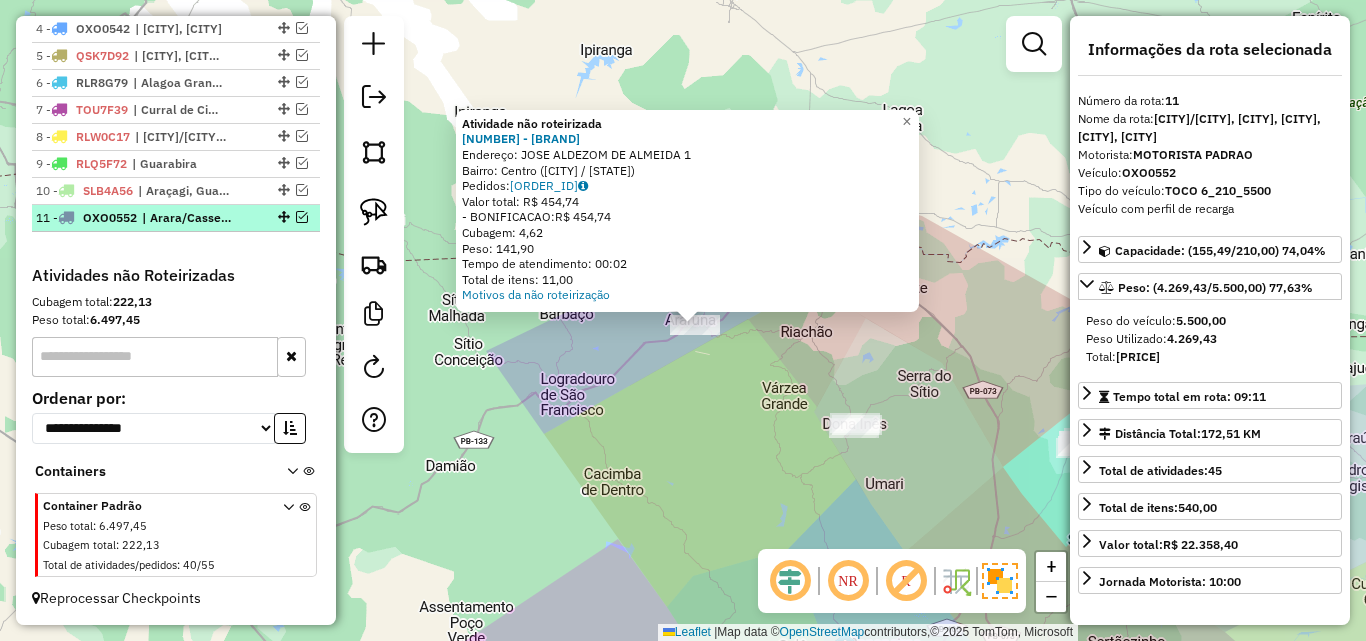 drag, startPoint x: 294, startPoint y: 219, endPoint x: 355, endPoint y: 248, distance: 67.54258 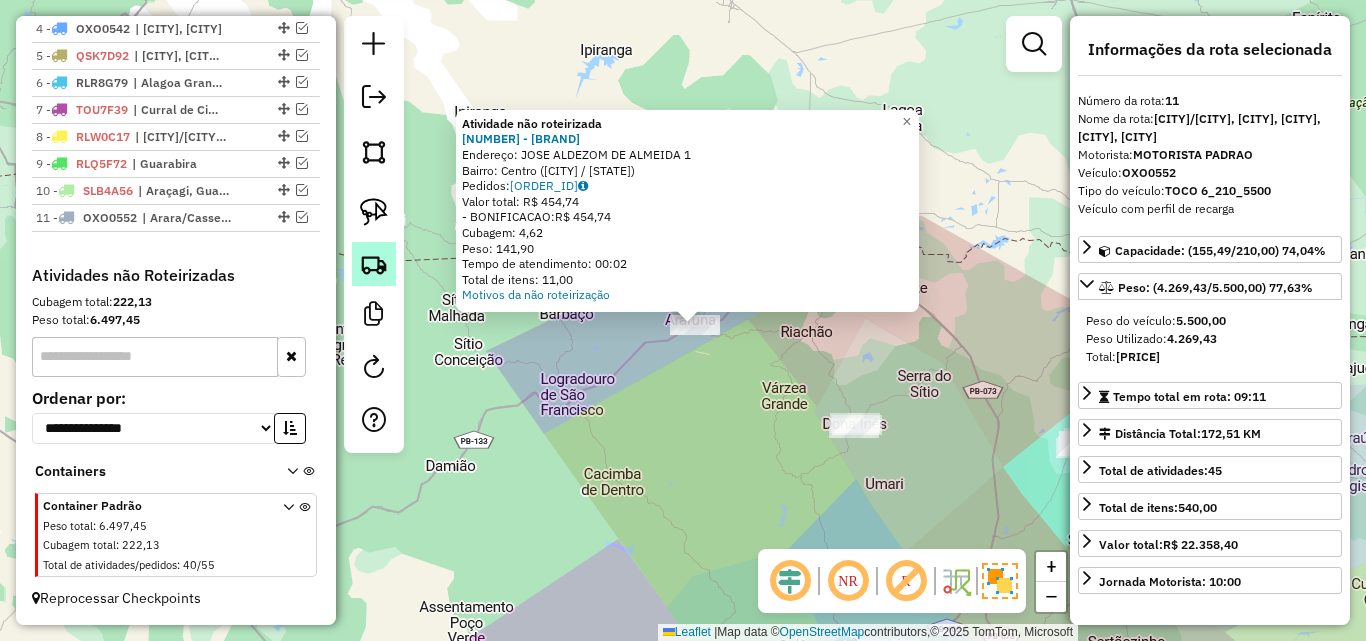click at bounding box center (302, 217) 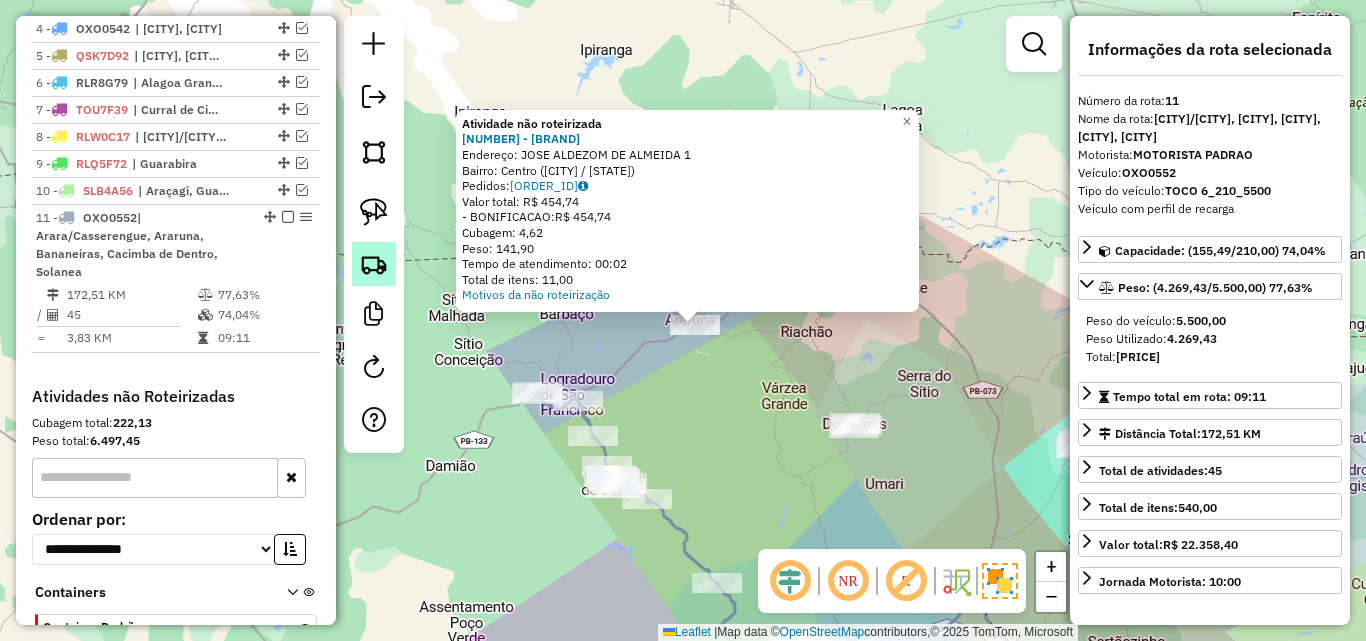 scroll, scrollTop: 889, scrollLeft: 0, axis: vertical 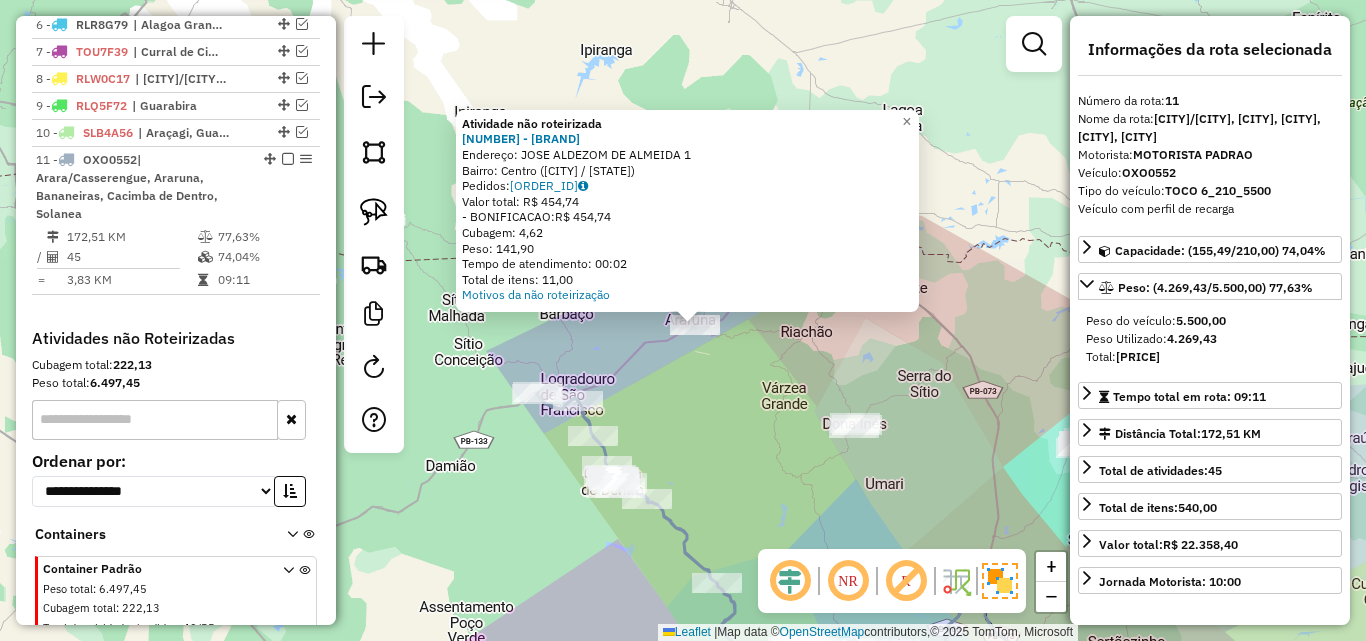 click on "Atividade não roteirizada 2690 - ATACADO MACEDO  Endereço:  JOSE ALDEZOM DE ALMEIDA 1   Bairro: Centro (ARARUNA / PB)   Pedidos:  02138966   Valor total: R$ 454,74   - BONIFICACAO:  R$ 454,74   Cubagem: 4,62   Peso: 141,90   Tempo de atendimento: 00:02   Total de itens: 11,00  Motivos da não roteirização × Janela de atendimento Grade de atendimento Capacidade Transportadoras Veículos Cliente Pedidos  Rotas Selecione os dias de semana para filtrar as janelas de atendimento  Seg   Ter   Qua   Qui   Sex   Sáb   Dom  Informe o período da janela de atendimento: De: Até:  Filtrar exatamente a janela do cliente  Considerar janela de atendimento padrão  Selecione os dias de semana para filtrar as grades de atendimento  Seg   Ter   Qua   Qui   Sex   Sáb   Dom   Considerar clientes sem dia de atendimento cadastrado  Clientes fora do dia de atendimento selecionado Filtrar as atividades entre os valores definidos abaixo:  Peso mínimo:   Peso máximo:   Cubagem mínima:   Cubagem máxima:   De:   Até:   De:" 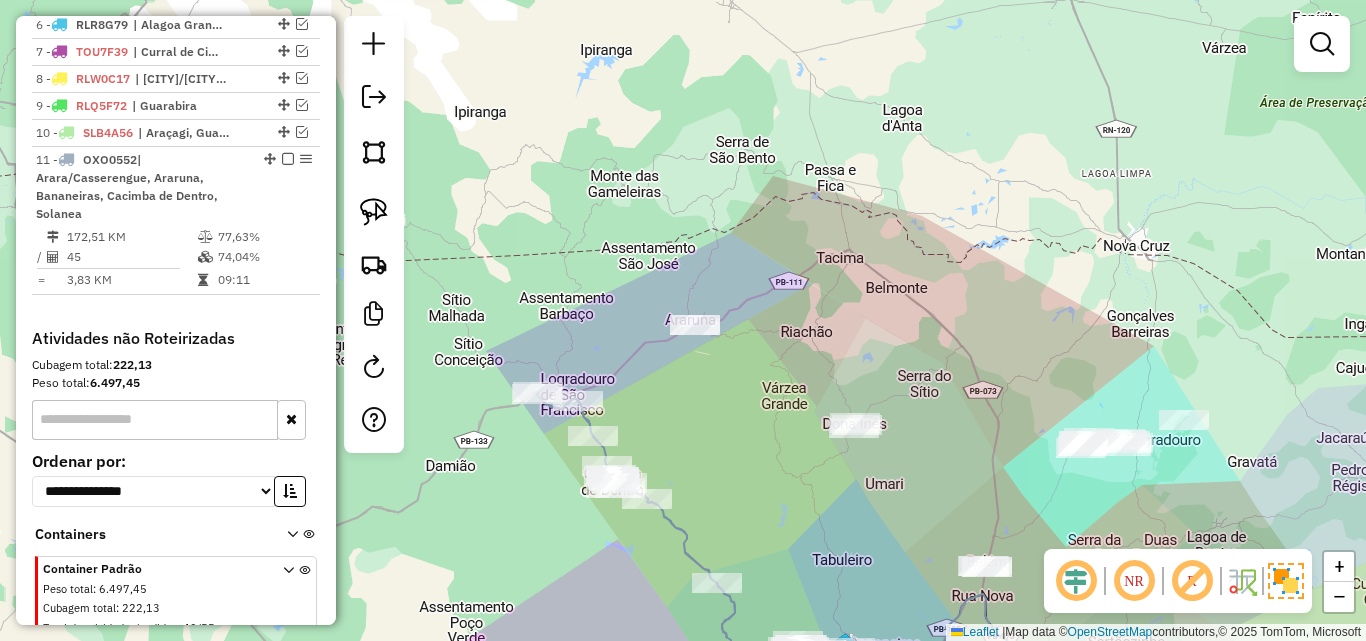 drag, startPoint x: 729, startPoint y: 424, endPoint x: 793, endPoint y: 333, distance: 111.25197 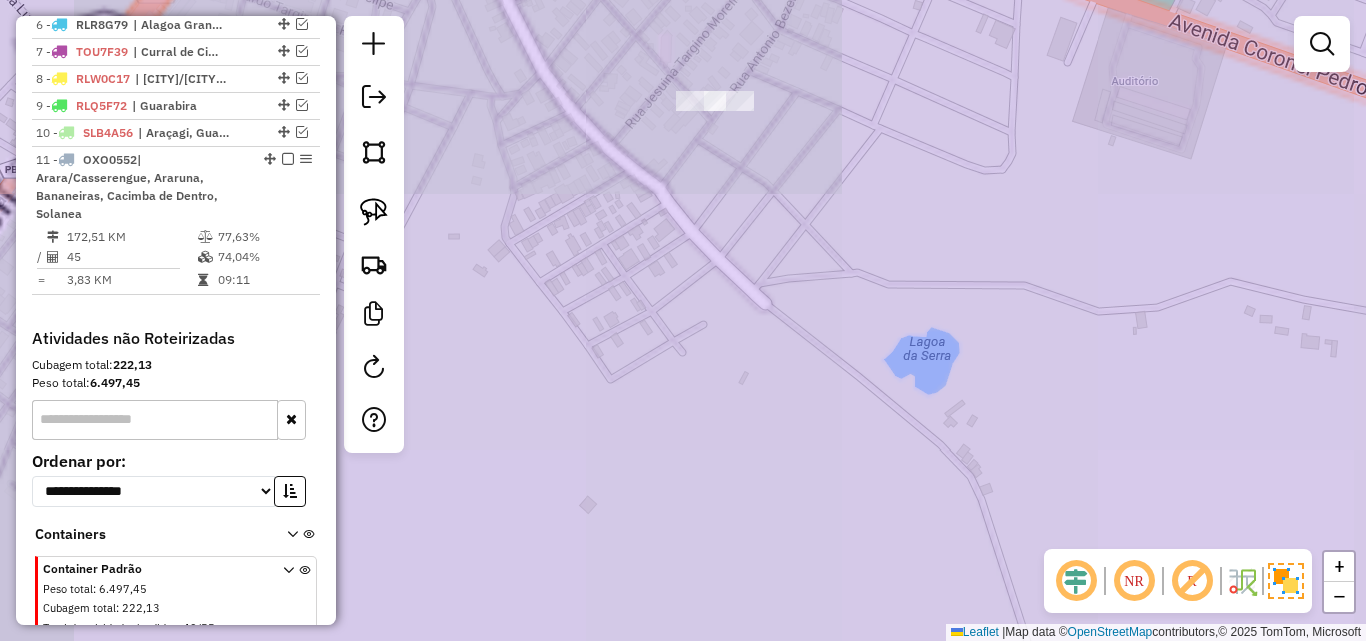 click 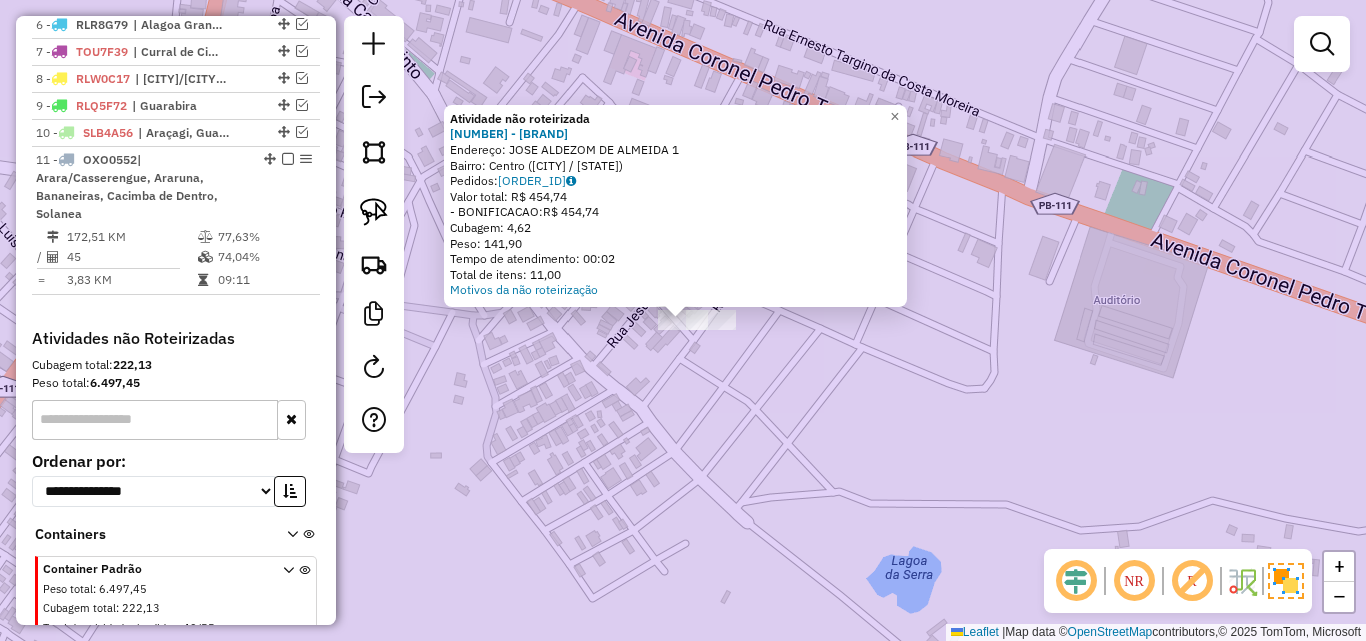 click 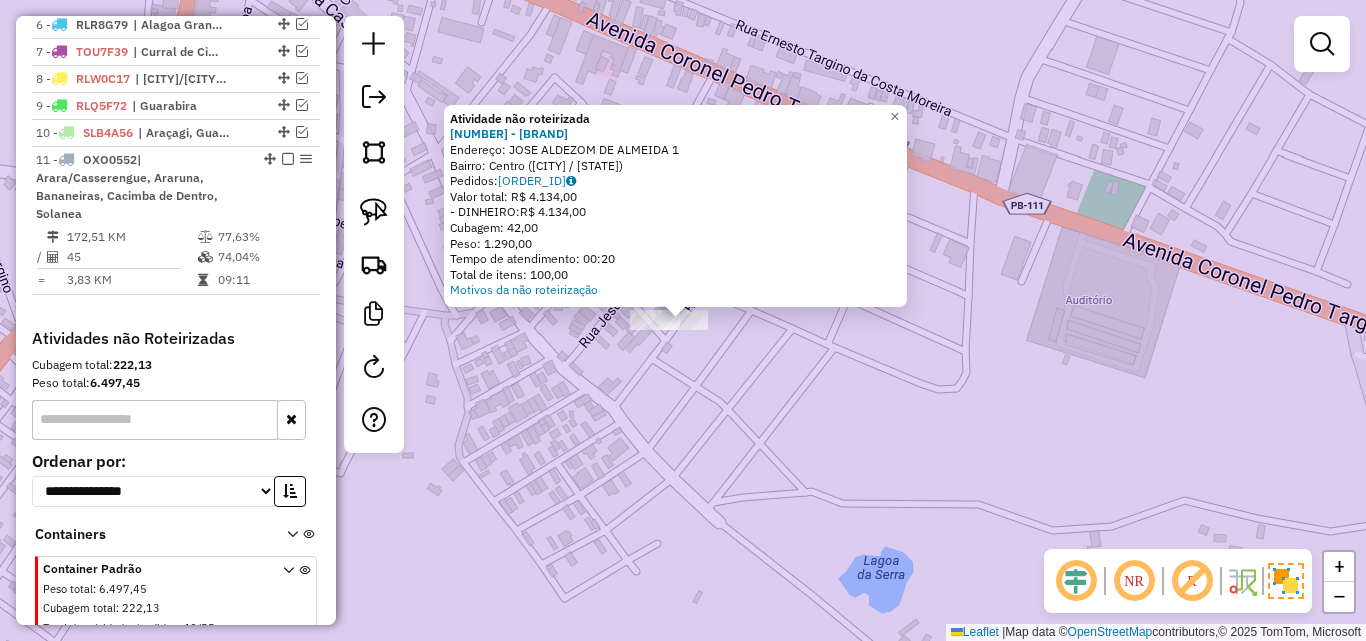 click on "Atividade não roteirizada 2690 - ATACADO MACEDO  Endereço:  JOSE ALDEZOM DE ALMEIDA 1   Bairro: Centro (ARARUNA / PB)   Pedidos:  02138965   Valor total: R$ 4.134,00   - DINHEIRO:  R$ 4.134,00   Cubagem: 42,00   Peso: 1.290,00   Tempo de atendimento: 00:20   Total de itens: 100,00  Motivos da não roteirização × Janela de atendimento Grade de atendimento Capacidade Transportadoras Veículos Cliente Pedidos  Rotas Selecione os dias de semana para filtrar as janelas de atendimento  Seg   Ter   Qua   Qui   Sex   Sáb   Dom  Informe o período da janela de atendimento: De: Até:  Filtrar exatamente a janela do cliente  Considerar janela de atendimento padrão  Selecione os dias de semana para filtrar as grades de atendimento  Seg   Ter   Qua   Qui   Sex   Sáb   Dom   Considerar clientes sem dia de atendimento cadastrado  Clientes fora do dia de atendimento selecionado Filtrar as atividades entre os valores definidos abaixo:  Peso mínimo:   Peso máximo:   Cubagem mínima:   Cubagem máxima:   De:   Até:" 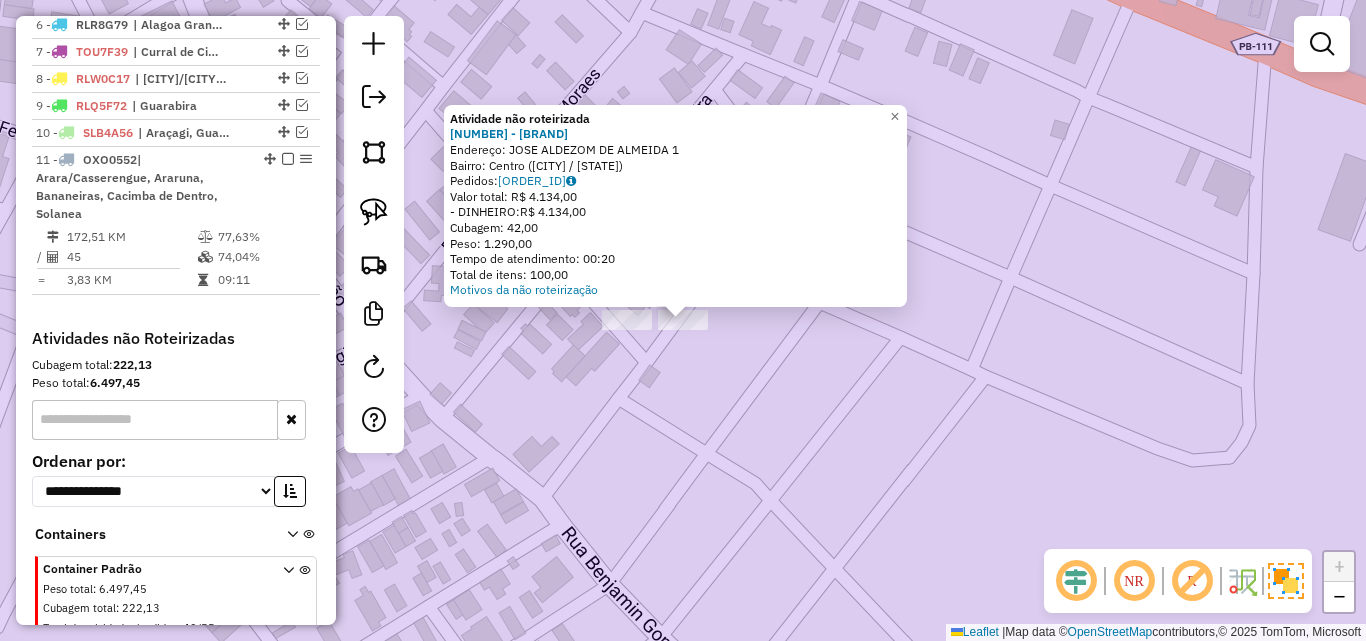 click on "Atividade não roteirizada 2690 - ATACADO MACEDO  Endereço:  JOSE ALDEZOM DE ALMEIDA 1   Bairro: Centro (ARARUNA / PB)   Pedidos:  02138965   Valor total: R$ 4.134,00   - DINHEIRO:  R$ 4.134,00   Cubagem: 42,00   Peso: 1.290,00   Tempo de atendimento: 00:20   Total de itens: 100,00  Motivos da não roteirização × Janela de atendimento Grade de atendimento Capacidade Transportadoras Veículos Cliente Pedidos  Rotas Selecione os dias de semana para filtrar as janelas de atendimento  Seg   Ter   Qua   Qui   Sex   Sáb   Dom  Informe o período da janela de atendimento: De: Até:  Filtrar exatamente a janela do cliente  Considerar janela de atendimento padrão  Selecione os dias de semana para filtrar as grades de atendimento  Seg   Ter   Qua   Qui   Sex   Sáb   Dom   Considerar clientes sem dia de atendimento cadastrado  Clientes fora do dia de atendimento selecionado Filtrar as atividades entre os valores definidos abaixo:  Peso mínimo:   Peso máximo:   Cubagem mínima:   Cubagem máxima:   De:   Até:" 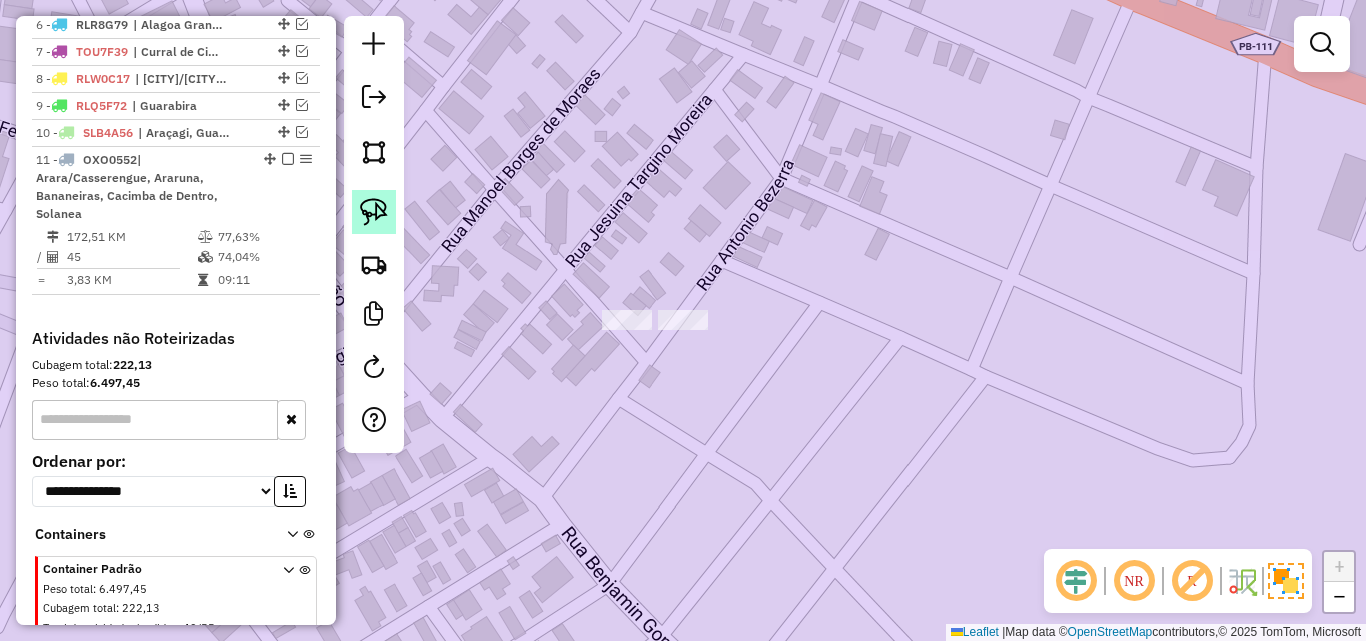 click 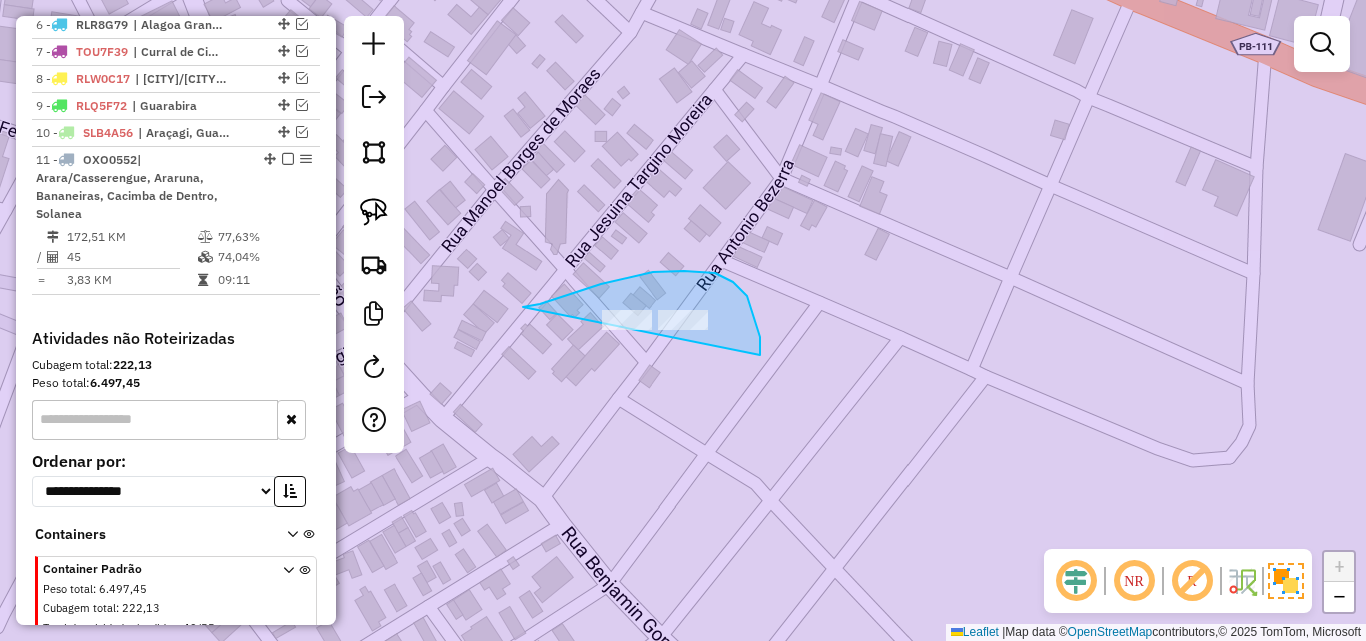 drag, startPoint x: 523, startPoint y: 307, endPoint x: 542, endPoint y: 362, distance: 58.189346 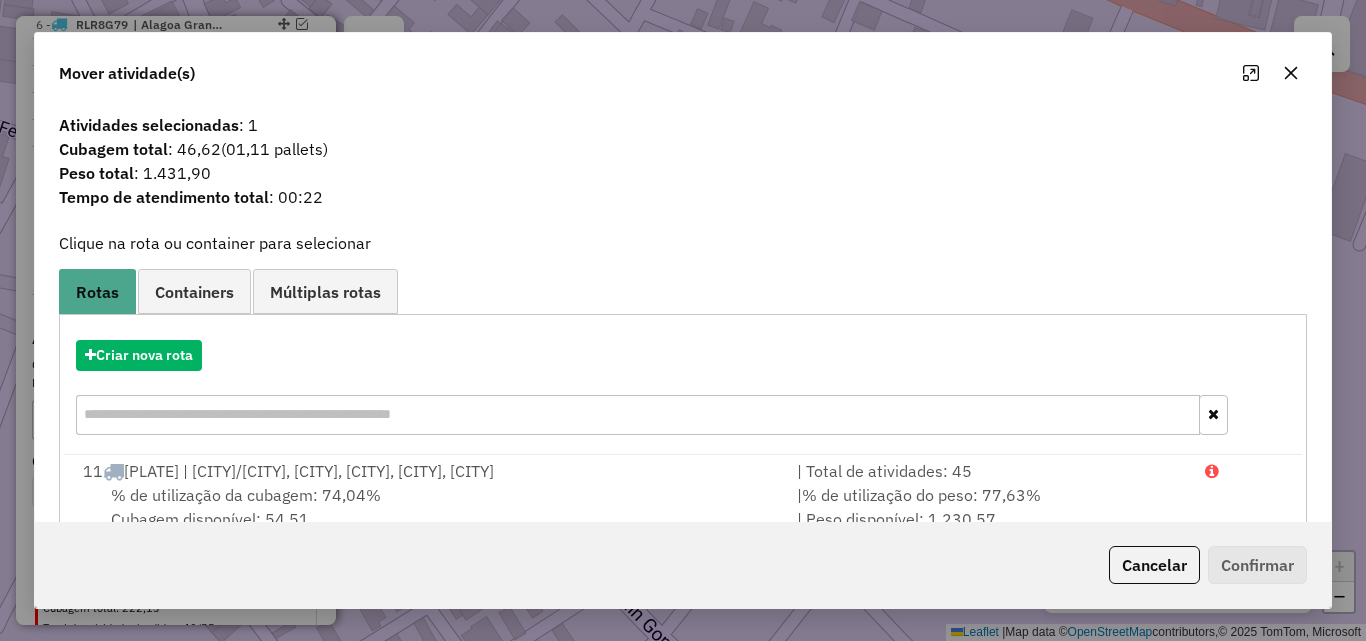 click 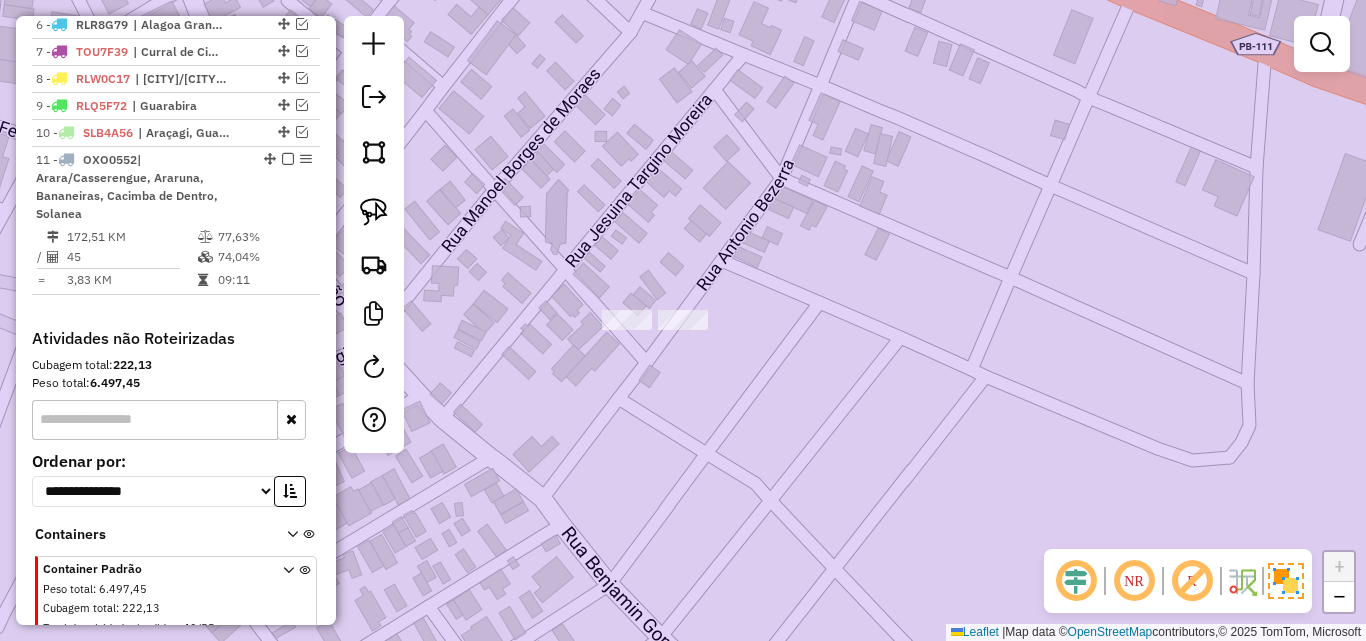 click 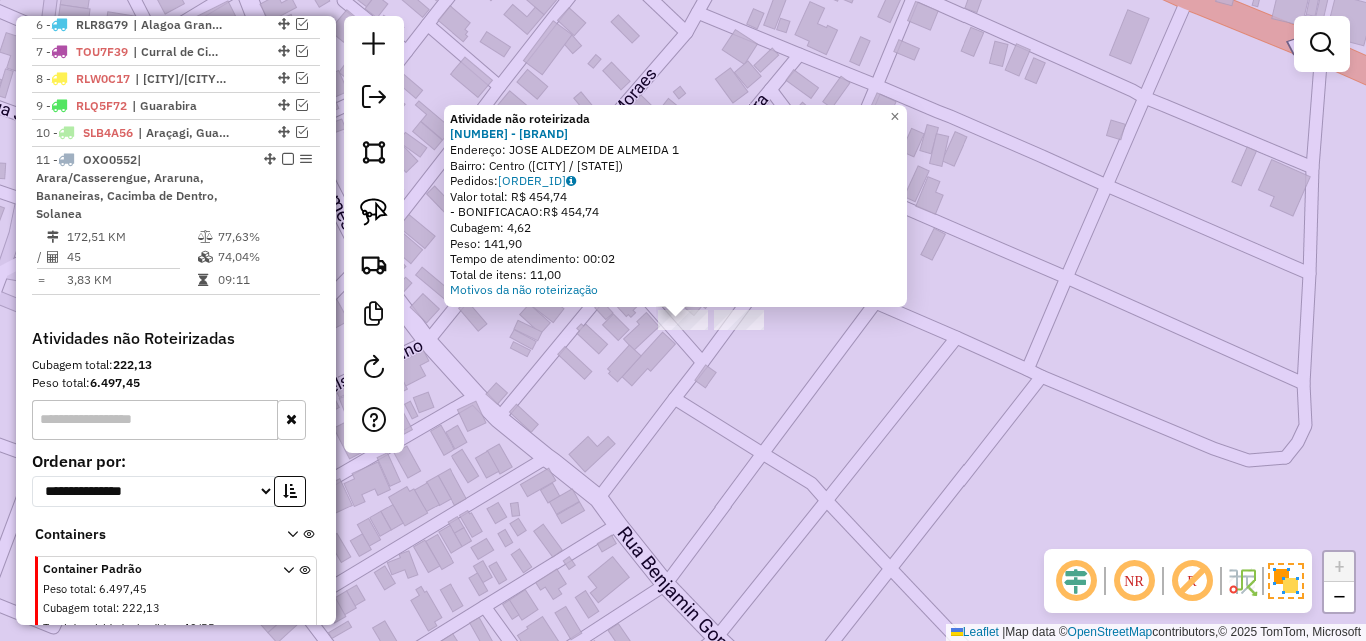 click on "Atividade não roteirizada 2690 - ATACADO MACEDO  Endereço:  JOSE ALDEZOM DE ALMEIDA 1   Bairro: Centro (ARARUNA / PB)   Pedidos:  02138966   Valor total: R$ 454,74   - BONIFICACAO:  R$ 454,74   Cubagem: 4,62   Peso: 141,90   Tempo de atendimento: 00:02   Total de itens: 11,00  Motivos da não roteirização × Janela de atendimento Grade de atendimento Capacidade Transportadoras Veículos Cliente Pedidos  Rotas Selecione os dias de semana para filtrar as janelas de atendimento  Seg   Ter   Qua   Qui   Sex   Sáb   Dom  Informe o período da janela de atendimento: De: Até:  Filtrar exatamente a janela do cliente  Considerar janela de atendimento padrão  Selecione os dias de semana para filtrar as grades de atendimento  Seg   Ter   Qua   Qui   Sex   Sáb   Dom   Considerar clientes sem dia de atendimento cadastrado  Clientes fora do dia de atendimento selecionado Filtrar as atividades entre os valores definidos abaixo:  Peso mínimo:   Peso máximo:   Cubagem mínima:   Cubagem máxima:   De:   Até:   De:" 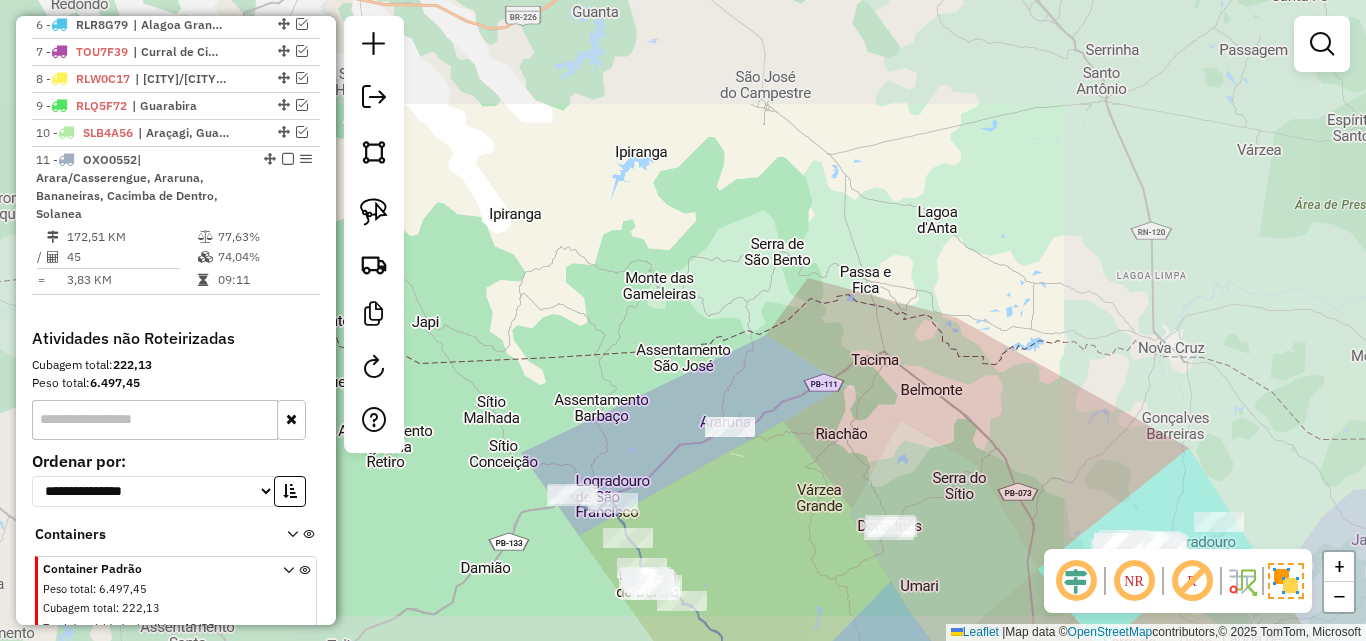 drag, startPoint x: 658, startPoint y: 524, endPoint x: 857, endPoint y: 439, distance: 216.39316 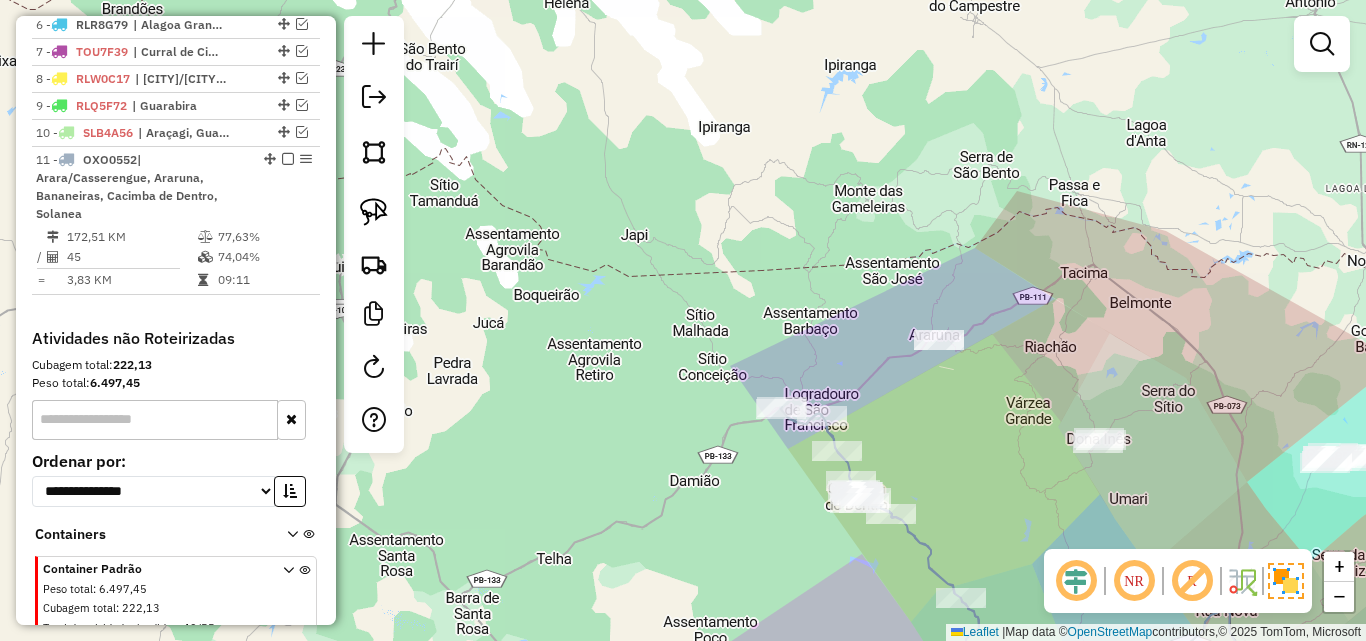 drag, startPoint x: 902, startPoint y: 403, endPoint x: 868, endPoint y: 295, distance: 113.22544 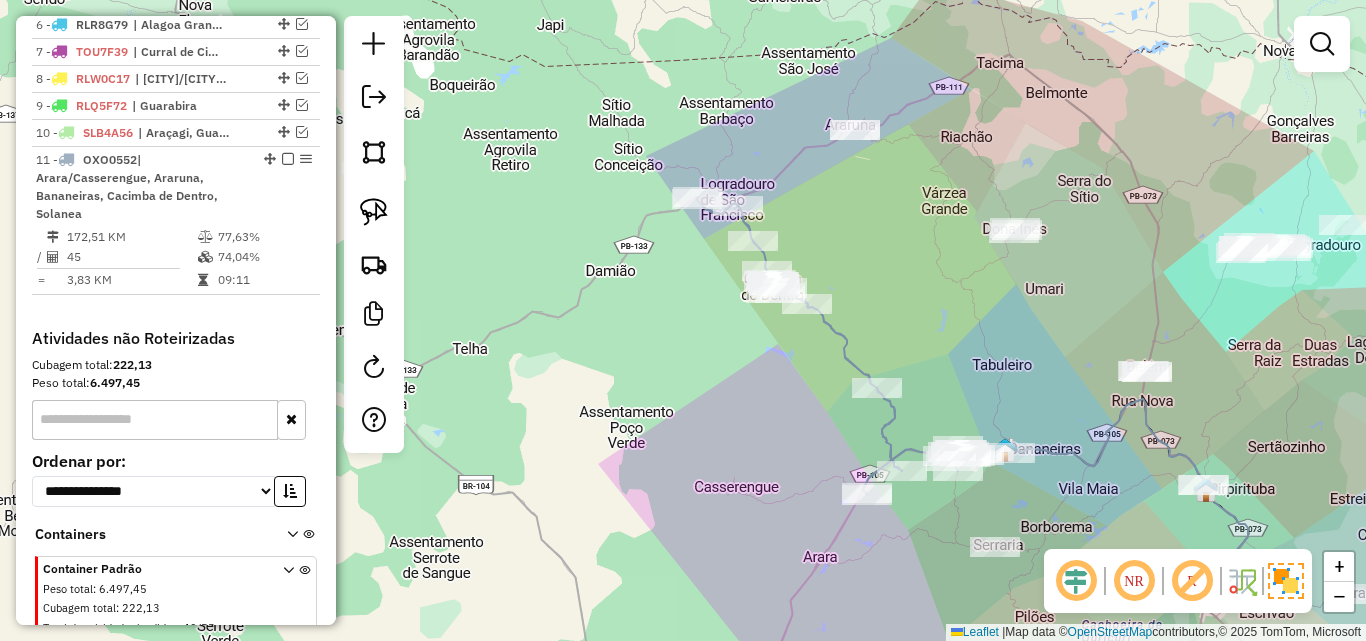 drag, startPoint x: 823, startPoint y: 388, endPoint x: 757, endPoint y: 353, distance: 74.70609 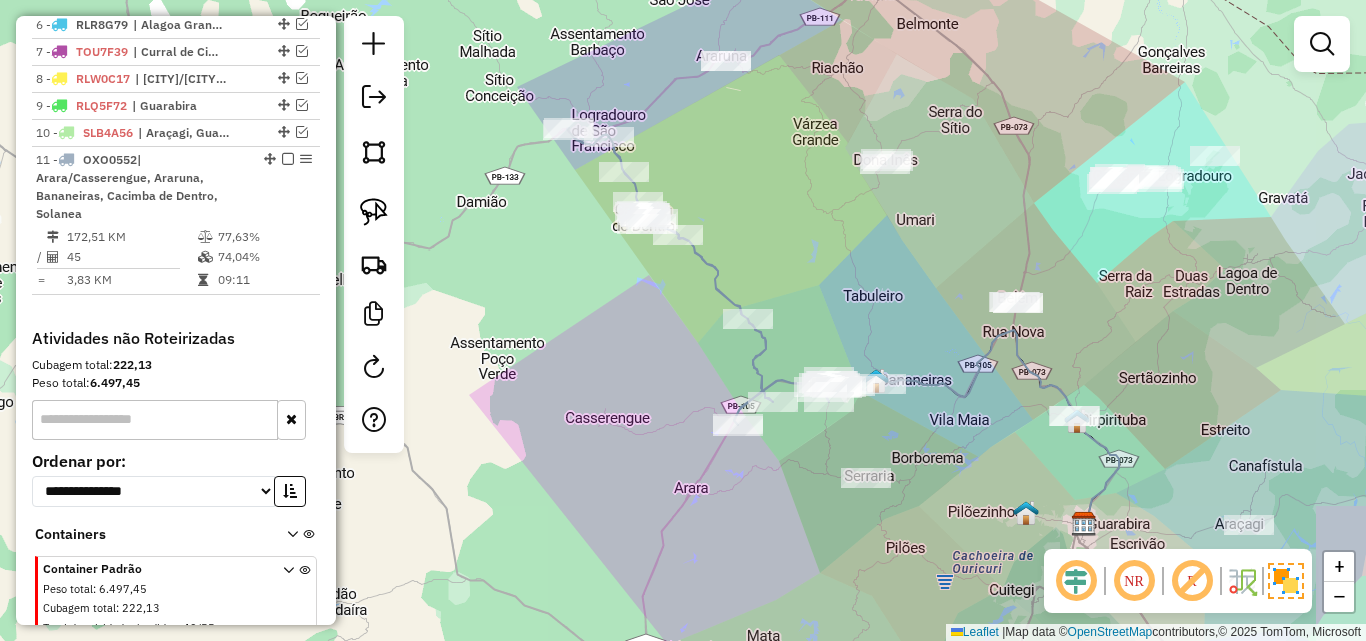 drag, startPoint x: 678, startPoint y: 331, endPoint x: 632, endPoint y: 302, distance: 54.378304 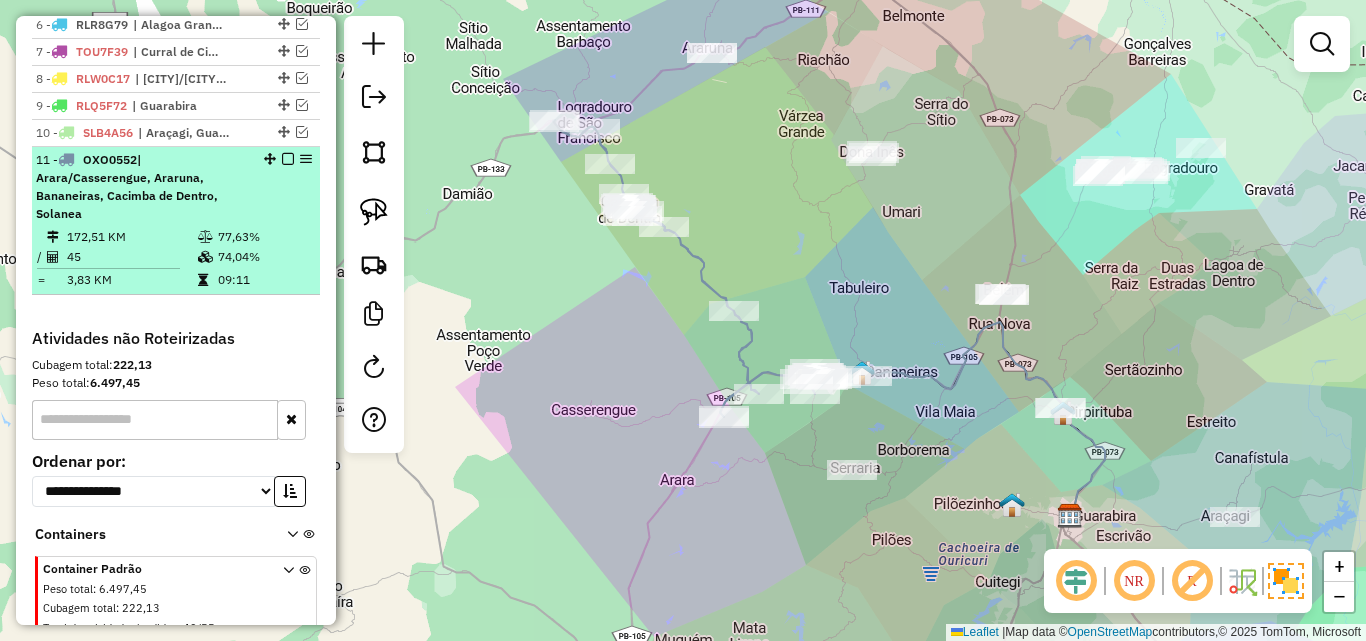 click at bounding box center (288, 159) 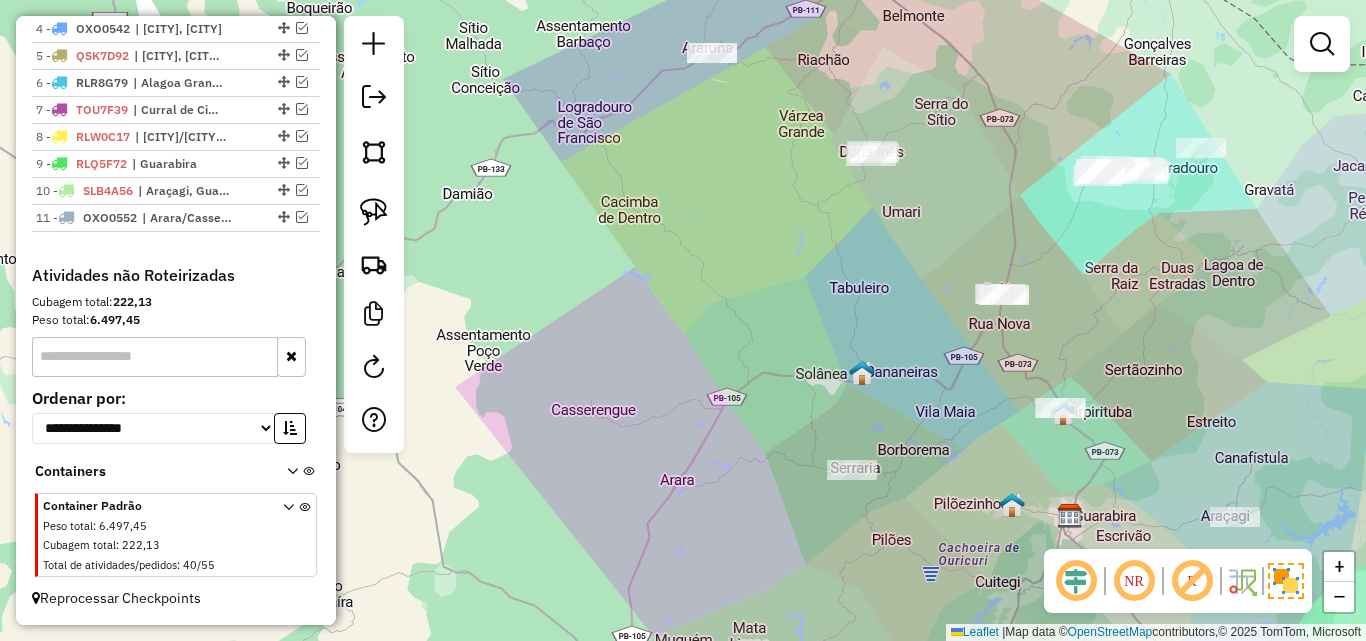 scroll, scrollTop: 831, scrollLeft: 0, axis: vertical 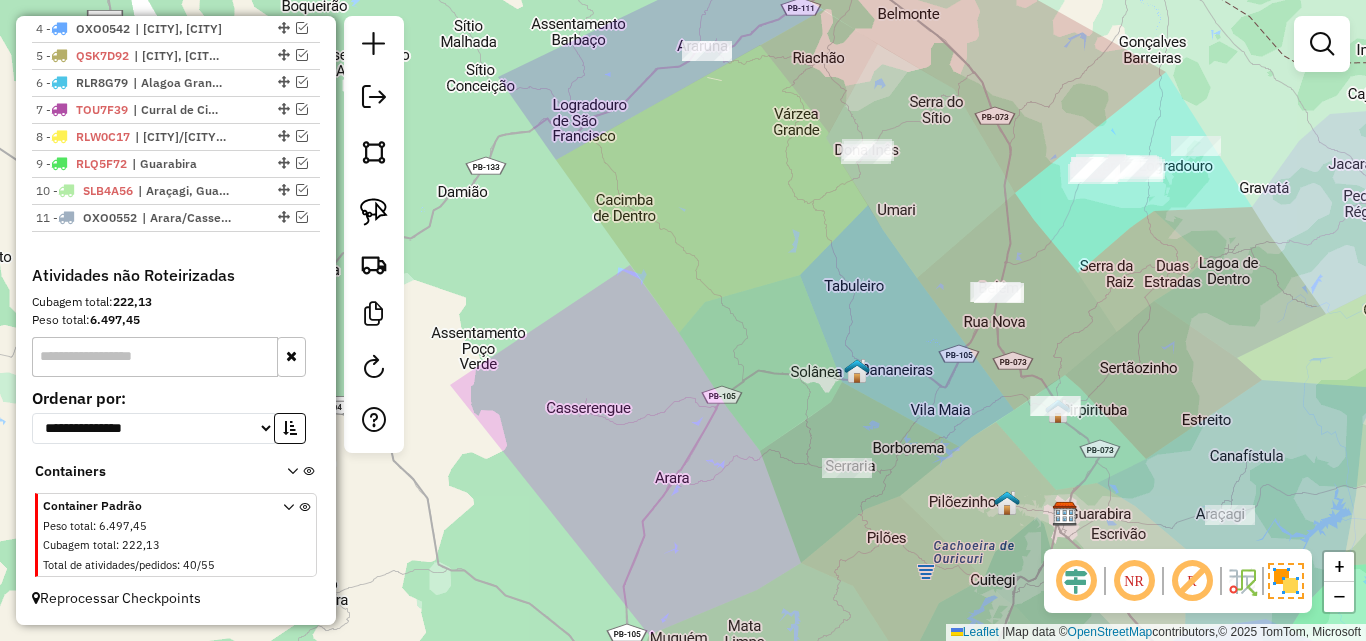 drag, startPoint x: 724, startPoint y: 393, endPoint x: 642, endPoint y: 367, distance: 86.023254 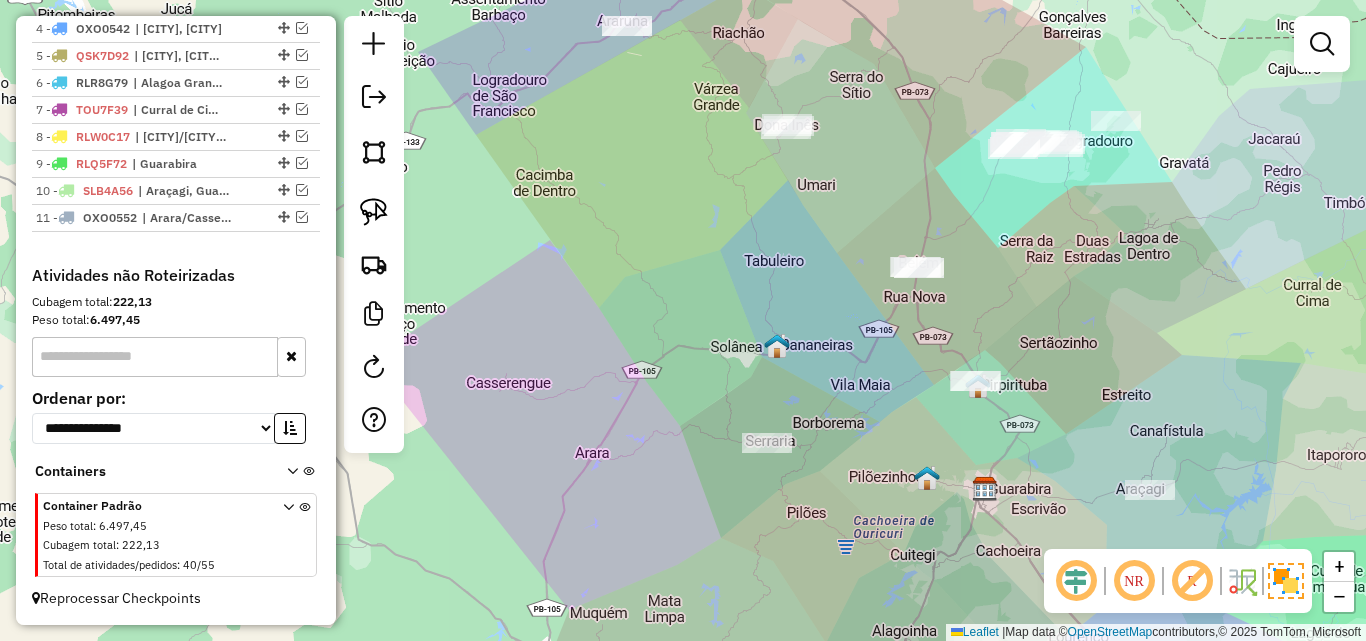 drag, startPoint x: 719, startPoint y: 327, endPoint x: 635, endPoint y: 344, distance: 85.70297 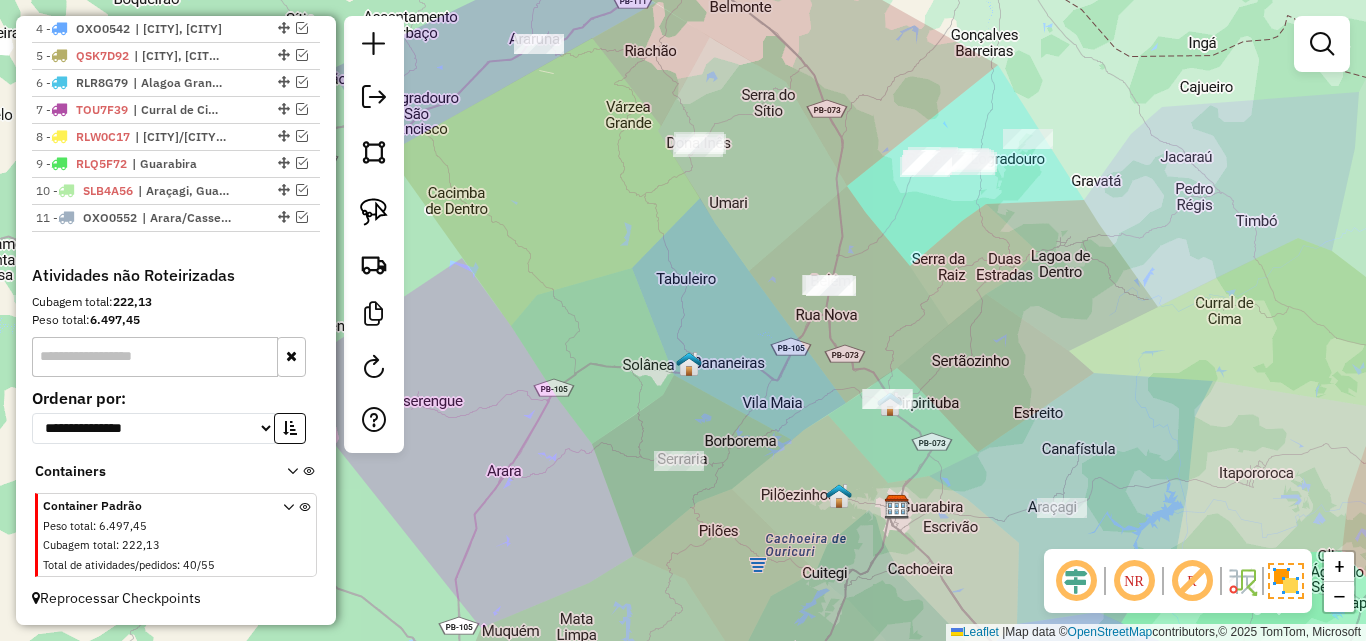click on "Janela de atendimento Grade de atendimento Capacidade Transportadoras Veículos Cliente Pedidos  Rotas Selecione os dias de semana para filtrar as janelas de atendimento  Seg   Ter   Qua   Qui   Sex   Sáb   Dom  Informe o período da janela de atendimento: De: Até:  Filtrar exatamente a janela do cliente  Considerar janela de atendimento padrão  Selecione os dias de semana para filtrar as grades de atendimento  Seg   Ter   Qua   Qui   Sex   Sáb   Dom   Considerar clientes sem dia de atendimento cadastrado  Clientes fora do dia de atendimento selecionado Filtrar as atividades entre os valores definidos abaixo:  Peso mínimo:   Peso máximo:   Cubagem mínima:   Cubagem máxima:   De:   Até:  Filtrar as atividades entre o tempo de atendimento definido abaixo:  De:   Até:   Considerar capacidade total dos clientes não roteirizados Transportadora: Selecione um ou mais itens Tipo de veículo: Selecione um ou mais itens Veículo: Selecione um ou mais itens Motorista: Selecione um ou mais itens Nome: Rótulo:" 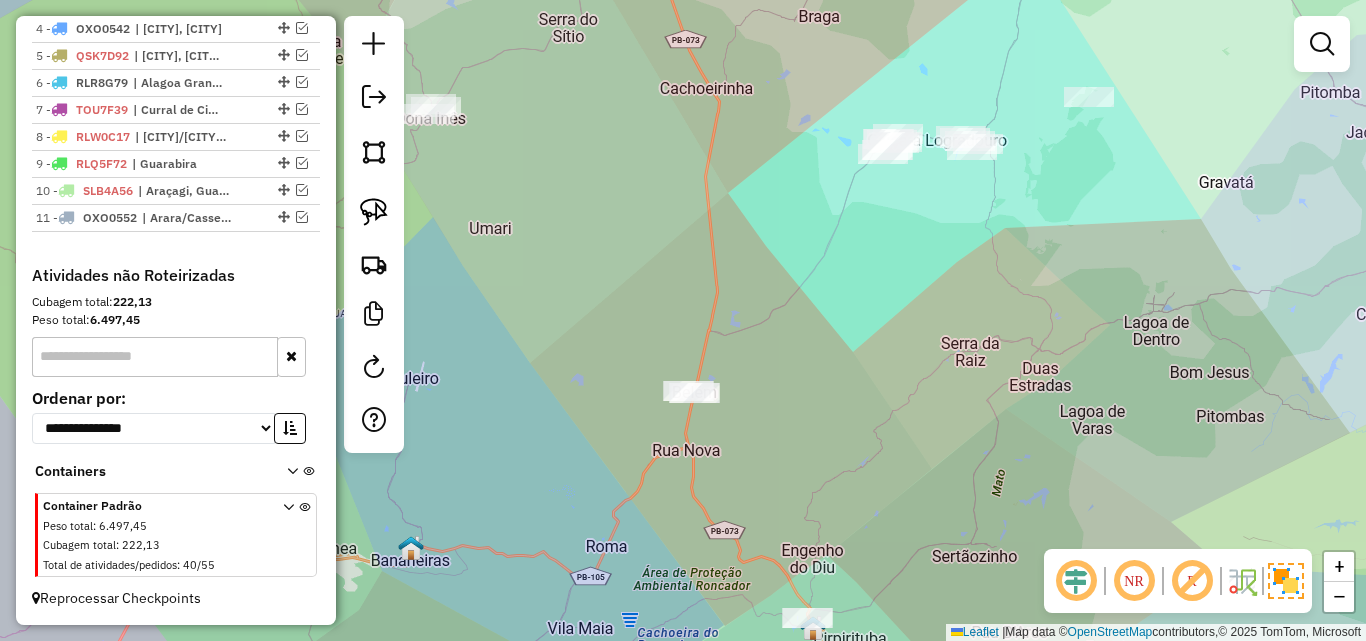 click on "Janela de atendimento Grade de atendimento Capacidade Transportadoras Veículos Cliente Pedidos  Rotas Selecione os dias de semana para filtrar as janelas de atendimento  Seg   Ter   Qua   Qui   Sex   Sáb   Dom  Informe o período da janela de atendimento: De: Até:  Filtrar exatamente a janela do cliente  Considerar janela de atendimento padrão  Selecione os dias de semana para filtrar as grades de atendimento  Seg   Ter   Qua   Qui   Sex   Sáb   Dom   Considerar clientes sem dia de atendimento cadastrado  Clientes fora do dia de atendimento selecionado Filtrar as atividades entre os valores definidos abaixo:  Peso mínimo:   Peso máximo:   Cubagem mínima:   Cubagem máxima:   De:   Até:  Filtrar as atividades entre o tempo de atendimento definido abaixo:  De:   Até:   Considerar capacidade total dos clientes não roteirizados Transportadora: Selecione um ou mais itens Tipo de veículo: Selecione um ou mais itens Veículo: Selecione um ou mais itens Motorista: Selecione um ou mais itens Nome: Rótulo:" 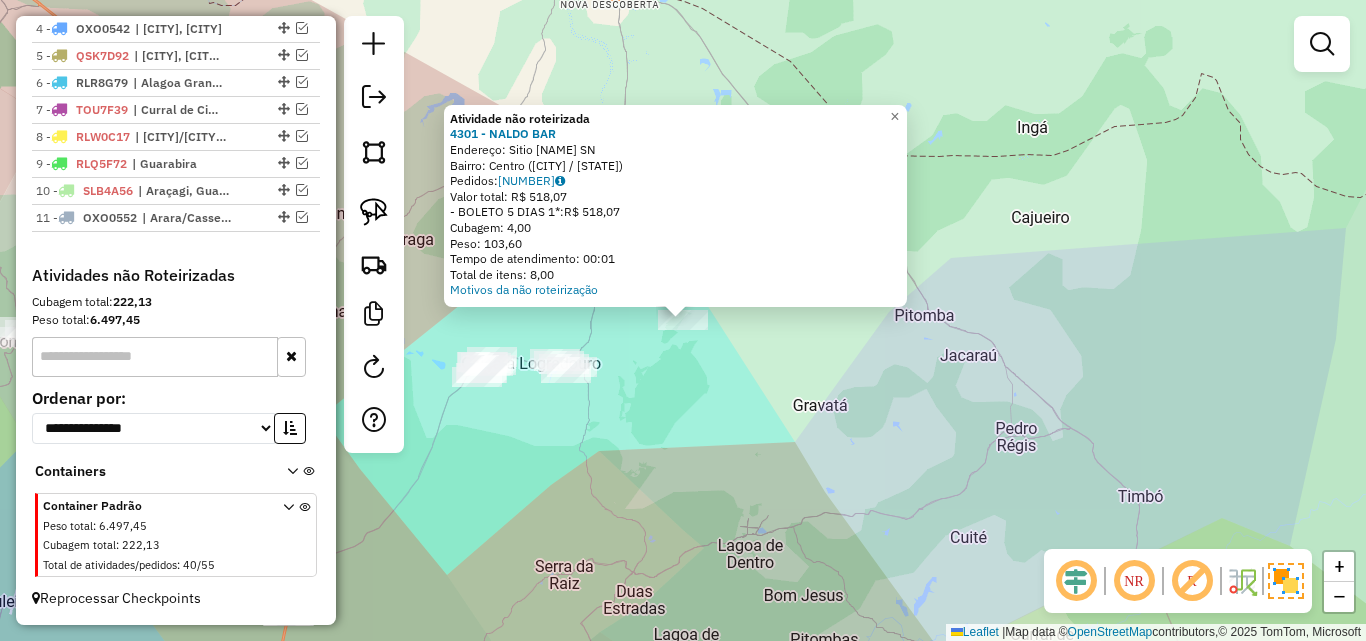 click on "Atividade não roteirizada 4301 - NALDO BAR  Endereço:  Sitio Umburana SN   Bairro: Centro (CAICARA / PB)   Pedidos:  02139870   Valor total: R$ 518,07   - BOLETO 5 DIAS 1*:  R$ 518,07   Cubagem: 4,00   Peso: 103,60   Tempo de atendimento: 00:01   Total de itens: 8,00  Motivos da não roteirização × Janela de atendimento Grade de atendimento Capacidade Transportadoras Veículos Cliente Pedidos  Rotas Selecione os dias de semana para filtrar as janelas de atendimento  Seg   Ter   Qua   Qui   Sex   Sáb   Dom  Informe o período da janela de atendimento: De: Até:  Filtrar exatamente a janela do cliente  Considerar janela de atendimento padrão  Selecione os dias de semana para filtrar as grades de atendimento  Seg   Ter   Qua   Qui   Sex   Sáb   Dom   Considerar clientes sem dia de atendimento cadastrado  Clientes fora do dia de atendimento selecionado Filtrar as atividades entre os valores definidos abaixo:  Peso mínimo:   Peso máximo:   Cubagem mínima:   Cubagem máxima:   De:   Até:   De:   Até:" 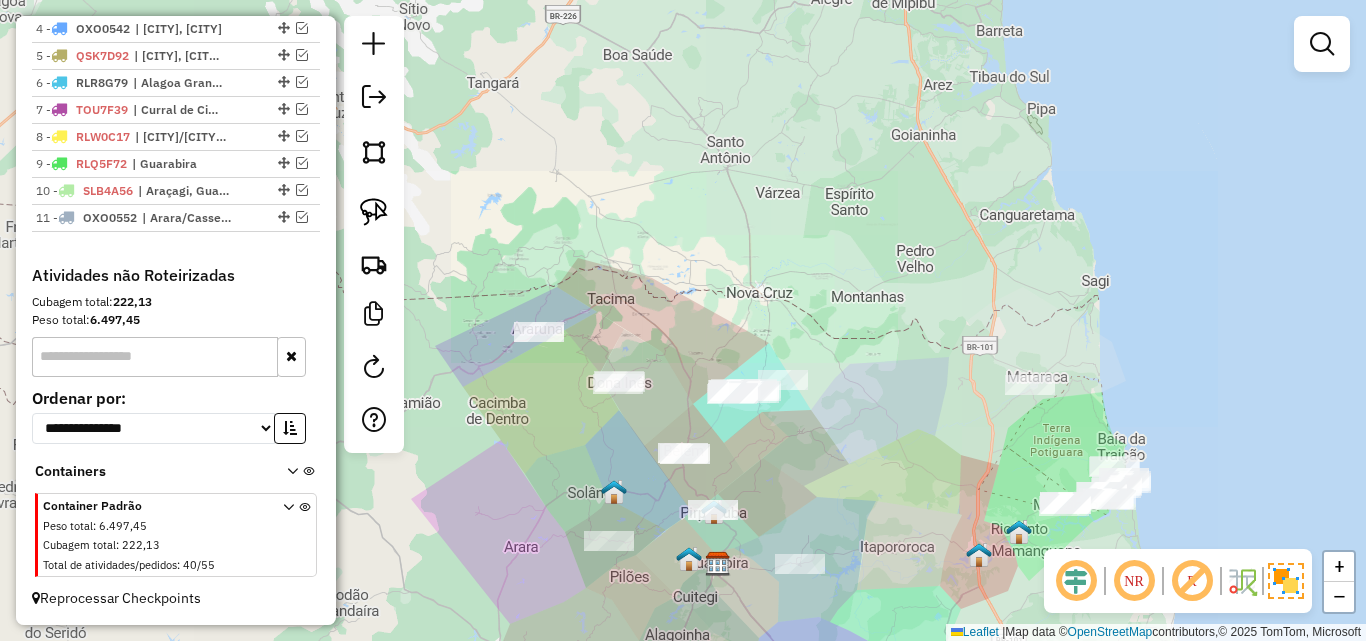 drag, startPoint x: 814, startPoint y: 484, endPoint x: 799, endPoint y: 368, distance: 116.965805 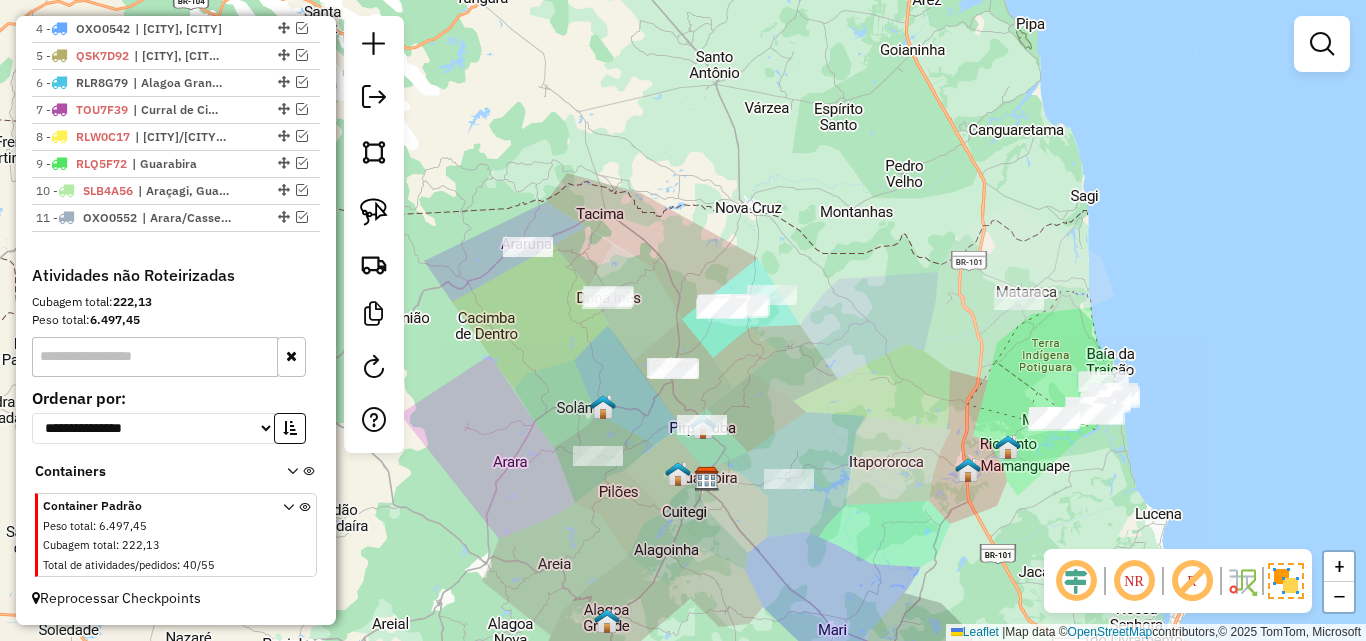 drag, startPoint x: 815, startPoint y: 454, endPoint x: 851, endPoint y: 371, distance: 90.47099 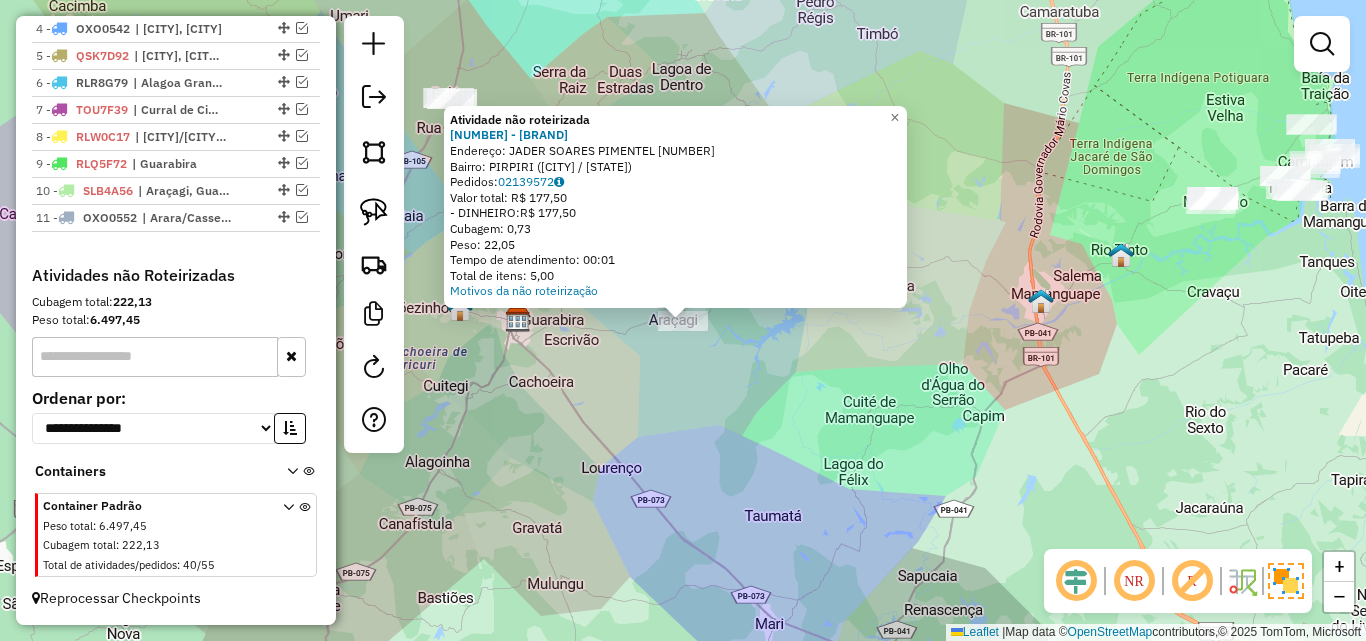 click on "Atividade não roteirizada [NUMBER] - [LAST] [LAST] Endereço: [STREET] [NUMBER] Bairro: [NEIGHBORHOOD] ([CITY] / [STATE]) Pedidos: [NUMBER] Valor total: R$ [NUMBER] - DINHEIRO: R$ [NUMBER] Cubagem: [NUMBER] Peso: [NUMBER] Tempo de atendimento: [TIME] Total de itens: [NUMBER] Motivos da não roteirização × Janela de atendimento Grade de atendimento Capacidade Transportadoras Veículos Cliente Pedidos Rotas Selecione os dias de semana para filtrar as janelas de atendimento Seg Ter Qua Qui Sex Sáb Dom Informe o período da janela de atendimento: De: Até: Filtrar exatamente a janela do cliente Considerar janela de atendimento padrão Selecione os dias de semana para filtrar as grades de atendimento Seg Ter Qua Qui Sex Sáb Dom Considerar clientes sem dia de atendimento cadastrado Clientes fora do dia de atendimento selecionado Filtrar as atividades entre os valores definidos abaixo: Peso mínimo: Peso máximo: Cubagem mínima: Cubagem máxima: De: Até: De:" 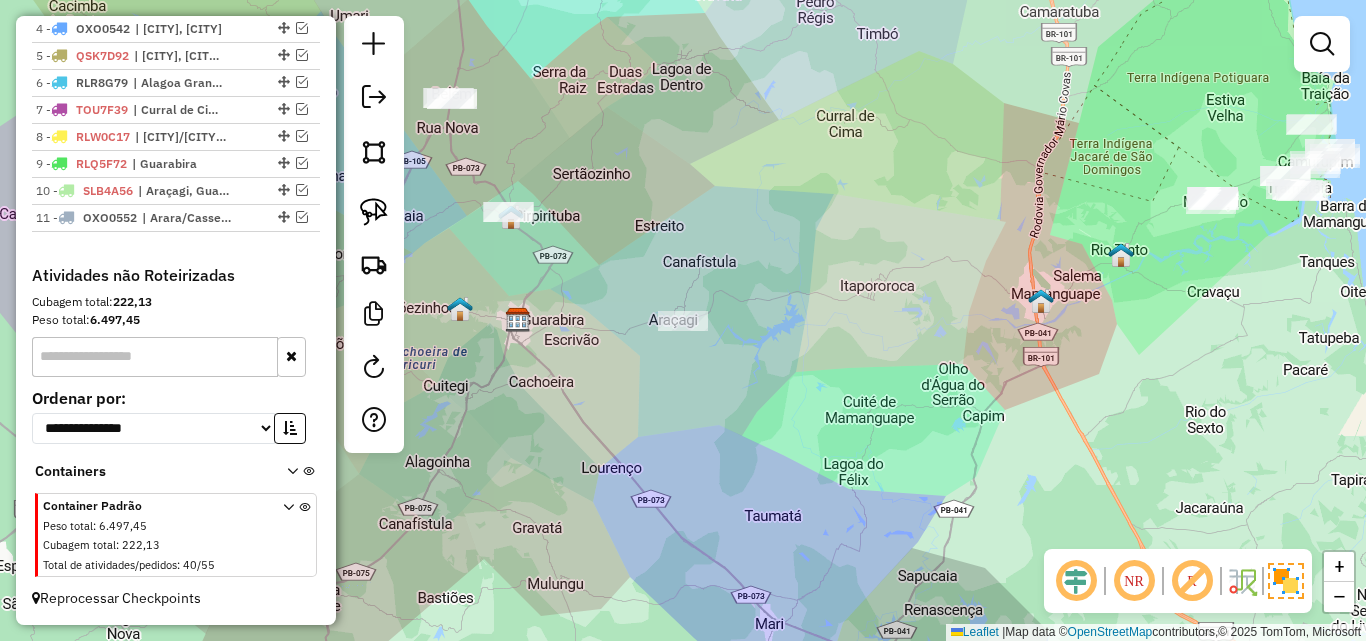 click on "Janela de atendimento Grade de atendimento Capacidade Transportadoras Veículos Cliente Pedidos  Rotas Selecione os dias de semana para filtrar as janelas de atendimento  Seg   Ter   Qua   Qui   Sex   Sáb   Dom  Informe o período da janela de atendimento: De: Até:  Filtrar exatamente a janela do cliente  Considerar janela de atendimento padrão  Selecione os dias de semana para filtrar as grades de atendimento  Seg   Ter   Qua   Qui   Sex   Sáb   Dom   Considerar clientes sem dia de atendimento cadastrado  Clientes fora do dia de atendimento selecionado Filtrar as atividades entre os valores definidos abaixo:  Peso mínimo:   Peso máximo:   Cubagem mínima:   Cubagem máxima:   De:   Até:  Filtrar as atividades entre o tempo de atendimento definido abaixo:  De:   Até:   Considerar capacidade total dos clientes não roteirizados Transportadora: Selecione um ou mais itens Tipo de veículo: Selecione um ou mais itens Veículo: Selecione um ou mais itens Motorista: Selecione um ou mais itens Nome: Rótulo:" 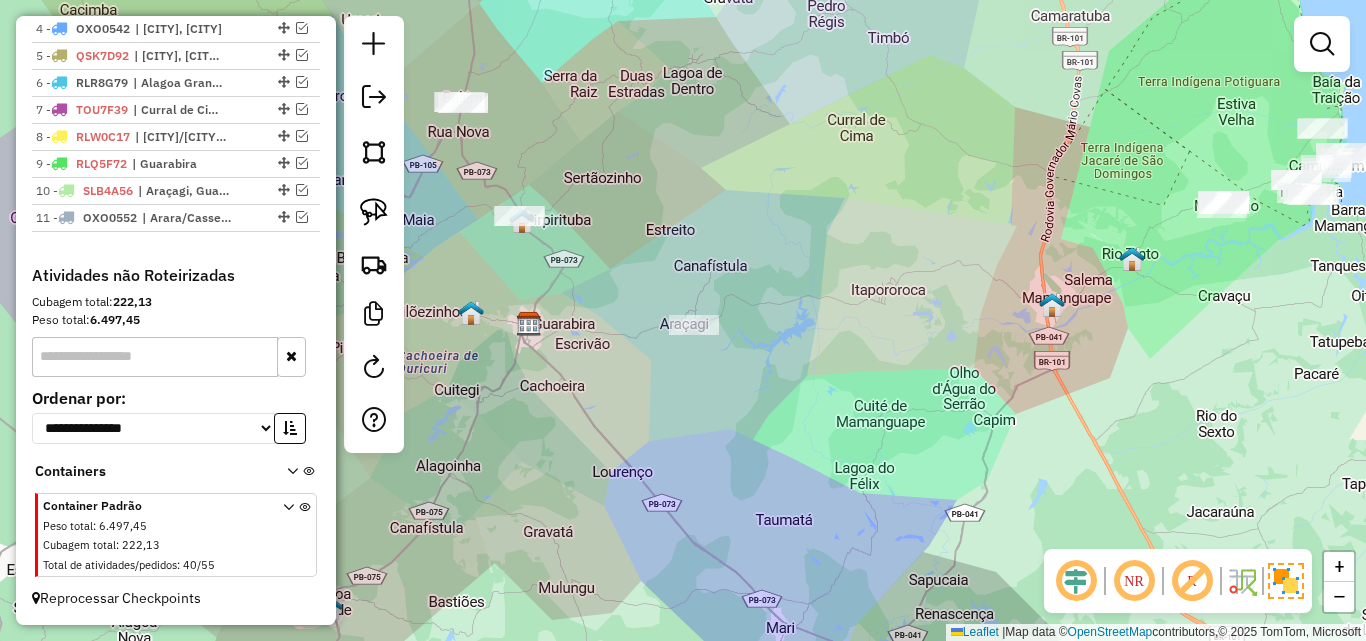 drag, startPoint x: 692, startPoint y: 388, endPoint x: 827, endPoint y: 390, distance: 135.01482 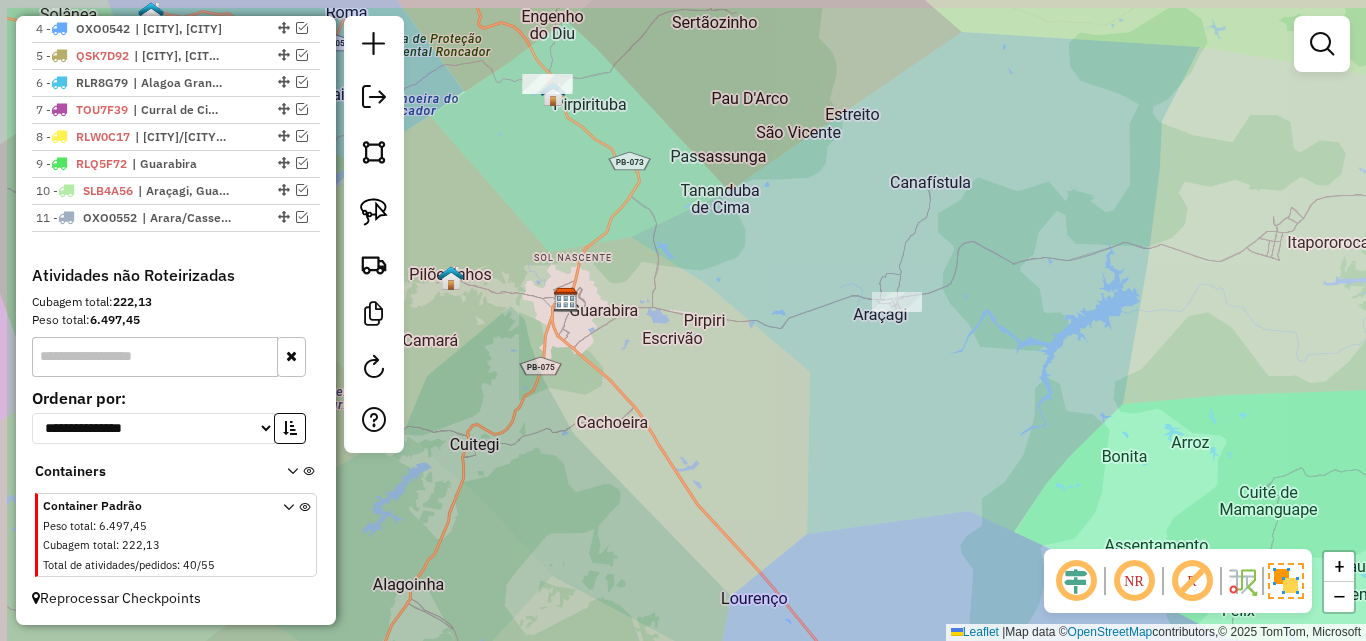 drag, startPoint x: 660, startPoint y: 265, endPoint x: 867, endPoint y: 331, distance: 217.26712 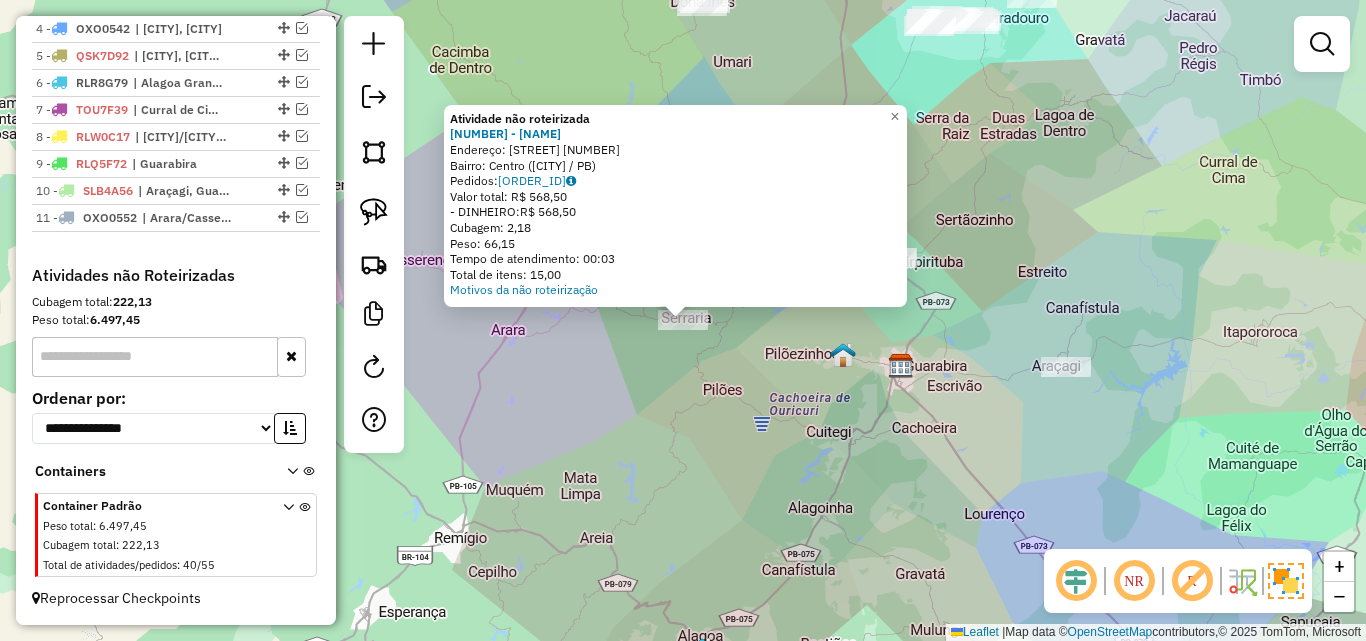 click on "Atividade não roteirizada 2539 - SUPERMERCADO MAIS EC  Endereço:  PRACA ANTONIO BENTO 46   Bairro: Centro (SERRARIA / PB)   Pedidos:  02139459   Valor total: R$ 568,50   - DINHEIRO:  R$ 568,50   Cubagem: 2,18   Peso: 66,15   Tempo de atendimento: 00:03   Total de itens: 15,00  Motivos da não roteirização × Janela de atendimento Grade de atendimento Capacidade Transportadoras Veículos Cliente Pedidos  Rotas Selecione os dias de semana para filtrar as janelas de atendimento  Seg   Ter   Qua   Qui   Sex   Sáb   Dom  Informe o período da janela de atendimento: De: Até:  Filtrar exatamente a janela do cliente  Considerar janela de atendimento padrão  Selecione os dias de semana para filtrar as grades de atendimento  Seg   Ter   Qua   Qui   Sex   Sáb   Dom   Considerar clientes sem dia de atendimento cadastrado  Clientes fora do dia de atendimento selecionado Filtrar as atividades entre os valores definidos abaixo:  Peso mínimo:   Peso máximo:   Cubagem mínima:   Cubagem máxima:   De:   Até:   De:" 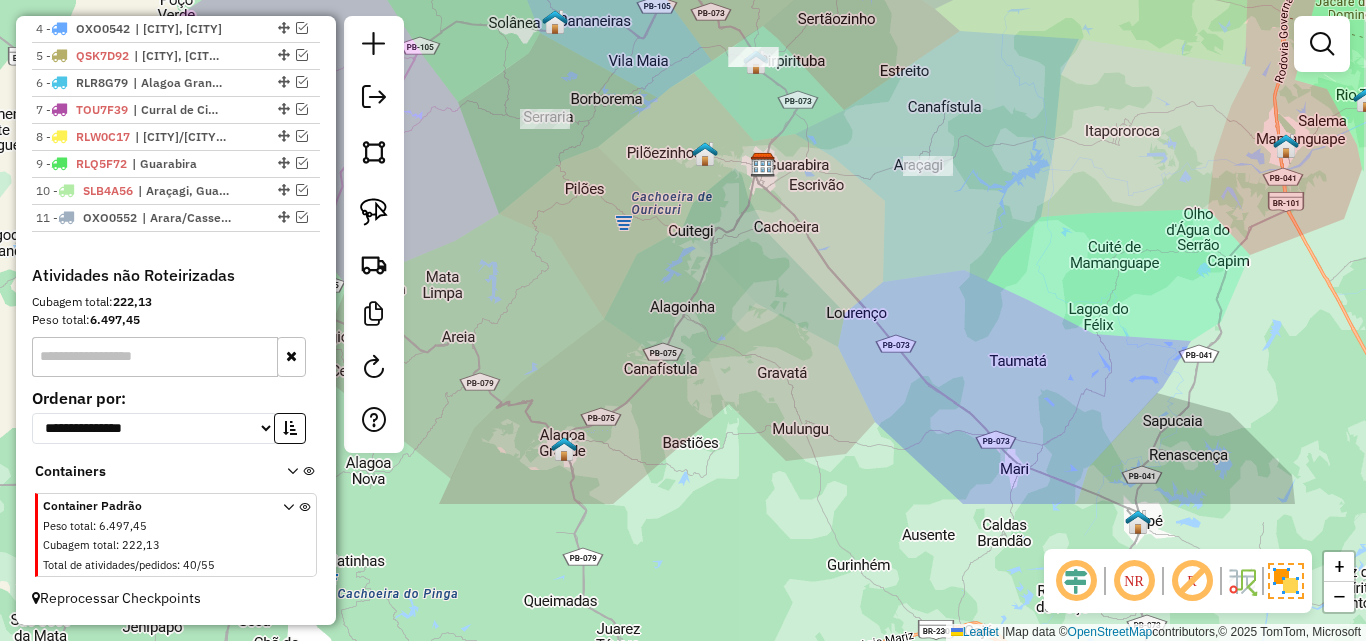 drag, startPoint x: 659, startPoint y: 258, endPoint x: 637, endPoint y: 226, distance: 38.832977 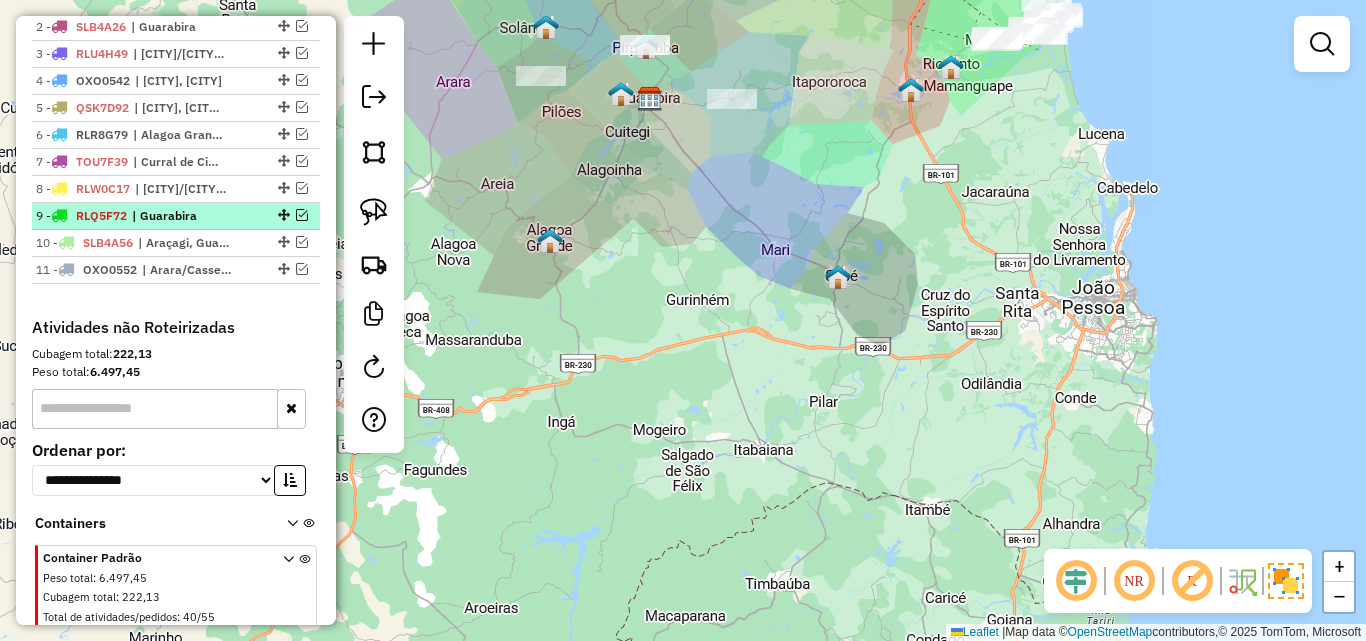 scroll, scrollTop: 731, scrollLeft: 0, axis: vertical 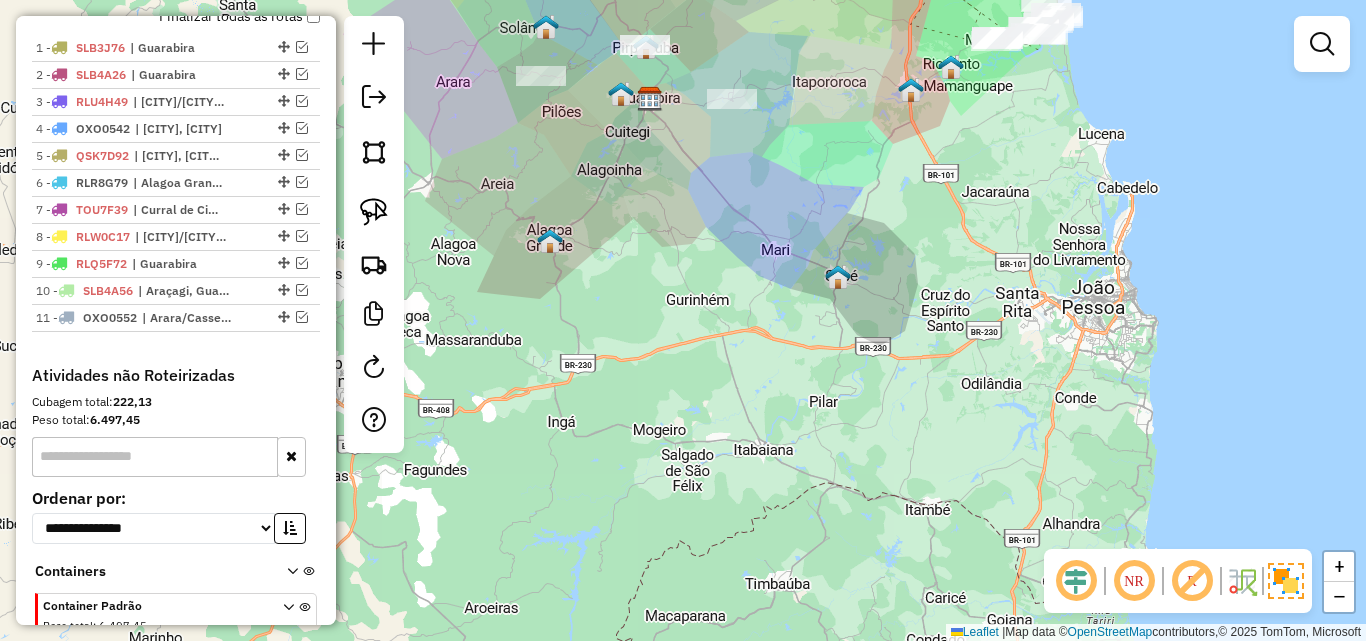 click on "Janela de atendimento Grade de atendimento Capacidade Transportadoras Veículos Cliente Pedidos  Rotas Selecione os dias de semana para filtrar as janelas de atendimento  Seg   Ter   Qua   Qui   Sex   Sáb   Dom  Informe o período da janela de atendimento: De: Até:  Filtrar exatamente a janela do cliente  Considerar janela de atendimento padrão  Selecione os dias de semana para filtrar as grades de atendimento  Seg   Ter   Qua   Qui   Sex   Sáb   Dom   Considerar clientes sem dia de atendimento cadastrado  Clientes fora do dia de atendimento selecionado Filtrar as atividades entre os valores definidos abaixo:  Peso mínimo:   Peso máximo:   Cubagem mínima:   Cubagem máxima:   De:   Até:  Filtrar as atividades entre o tempo de atendimento definido abaixo:  De:   Até:   Considerar capacidade total dos clientes não roteirizados Transportadora: Selecione um ou mais itens Tipo de veículo: Selecione um ou mais itens Veículo: Selecione um ou mais itens Motorista: Selecione um ou mais itens Nome: Rótulo:" 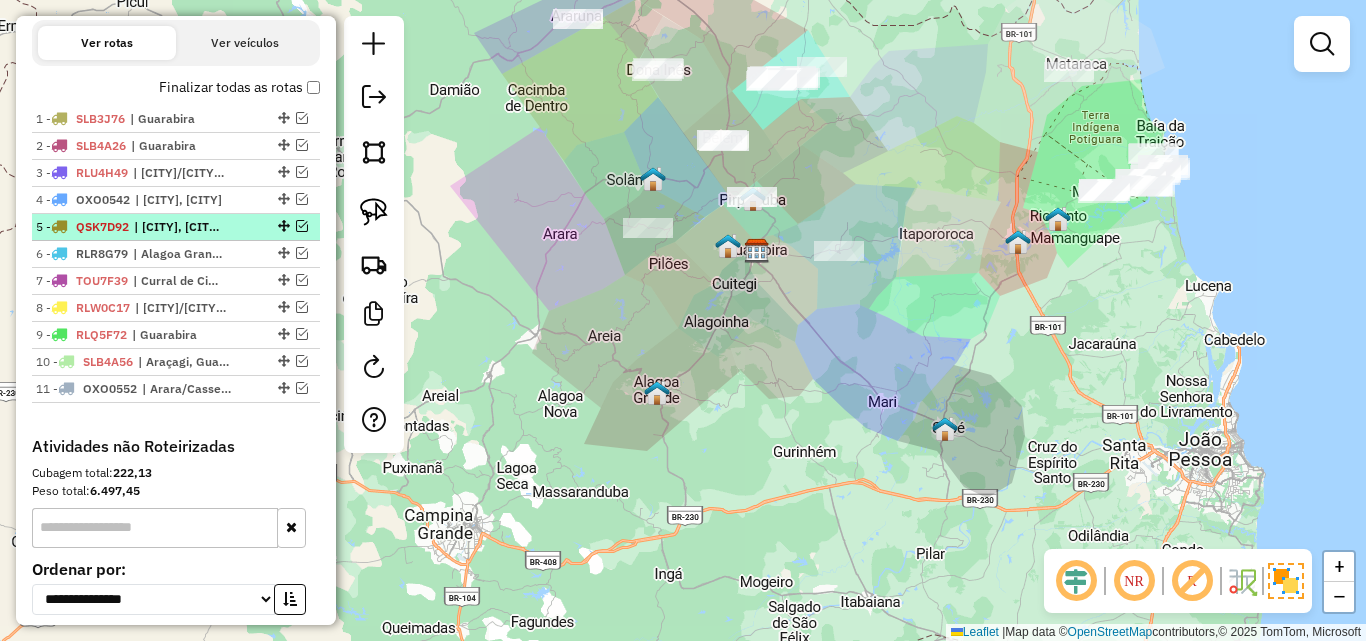 scroll, scrollTop: 631, scrollLeft: 0, axis: vertical 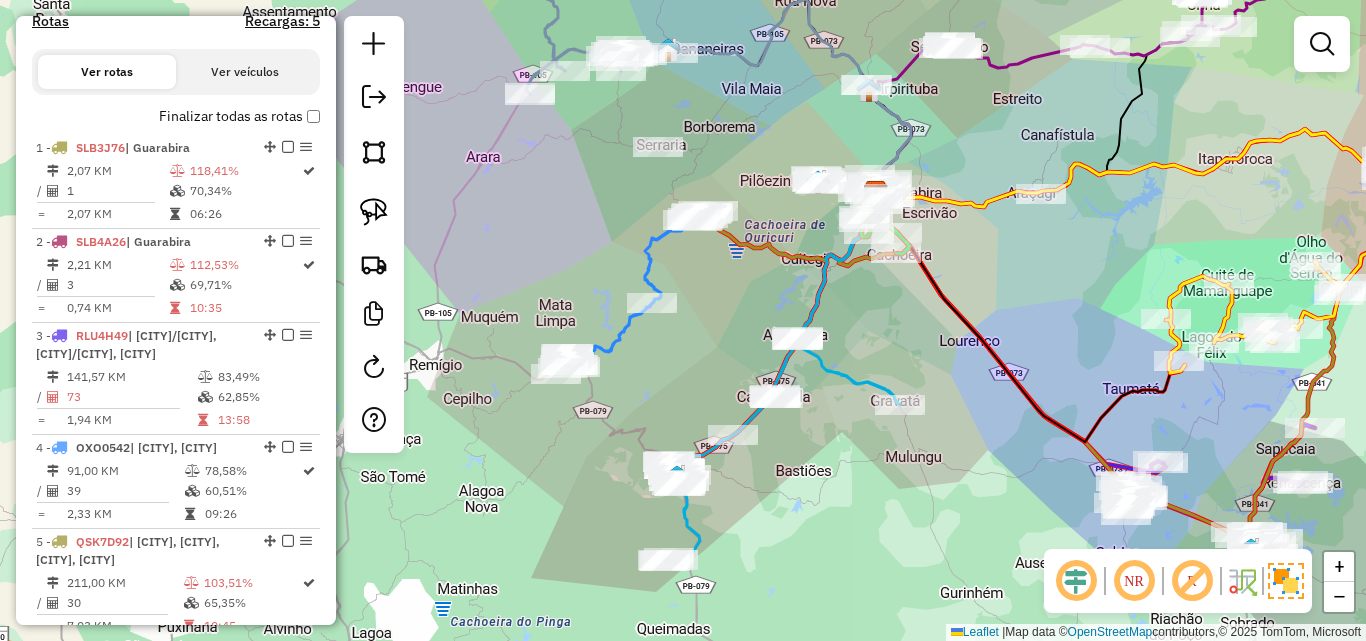 click on "Janela de atendimento Grade de atendimento Capacidade Transportadoras Veículos Cliente Pedidos  Rotas Selecione os dias de semana para filtrar as janelas de atendimento  Seg   Ter   Qua   Qui   Sex   Sáb   Dom  Informe o período da janela de atendimento: De: Até:  Filtrar exatamente a janela do cliente  Considerar janela de atendimento padrão  Selecione os dias de semana para filtrar as grades de atendimento  Seg   Ter   Qua   Qui   Sex   Sáb   Dom   Considerar clientes sem dia de atendimento cadastrado  Clientes fora do dia de atendimento selecionado Filtrar as atividades entre os valores definidos abaixo:  Peso mínimo:   Peso máximo:   Cubagem mínima:   Cubagem máxima:   De:   Até:  Filtrar as atividades entre o tempo de atendimento definido abaixo:  De:   Até:   Considerar capacidade total dos clientes não roteirizados Transportadora: Selecione um ou mais itens Tipo de veículo: Selecione um ou mais itens Veículo: Selecione um ou mais itens Motorista: Selecione um ou mais itens Nome: Rótulo:" 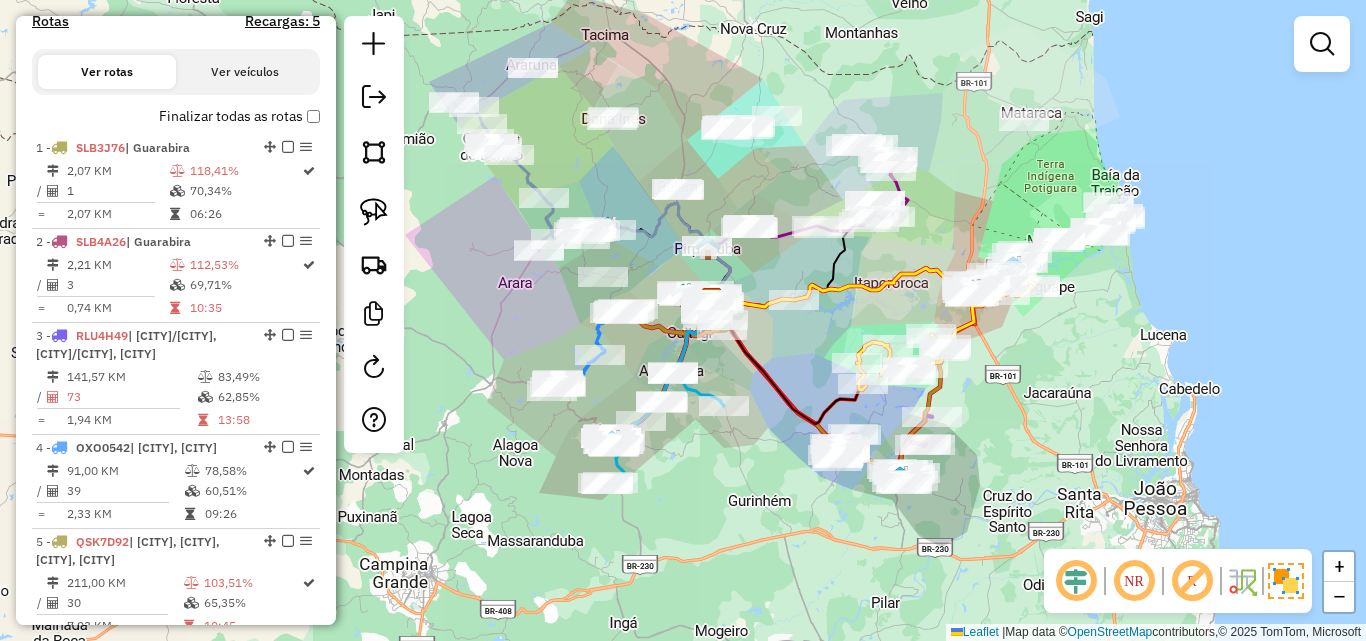drag, startPoint x: 483, startPoint y: 315, endPoint x: 523, endPoint y: 328, distance: 42.059483 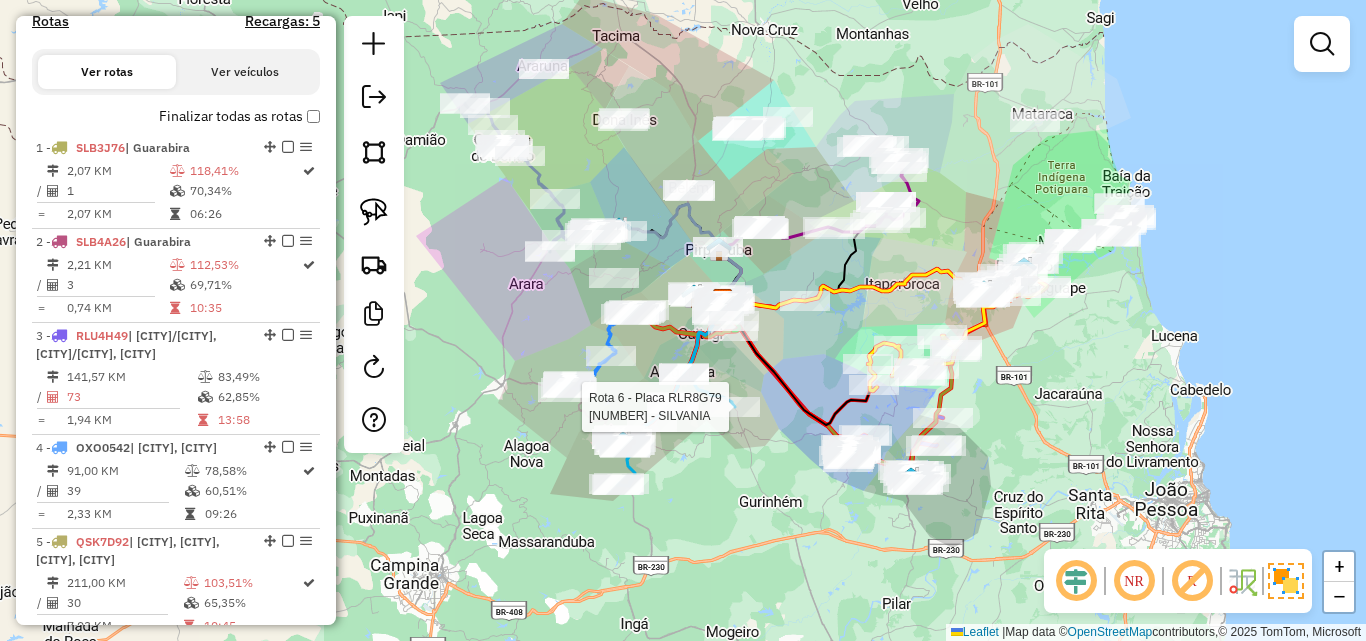 select on "**********" 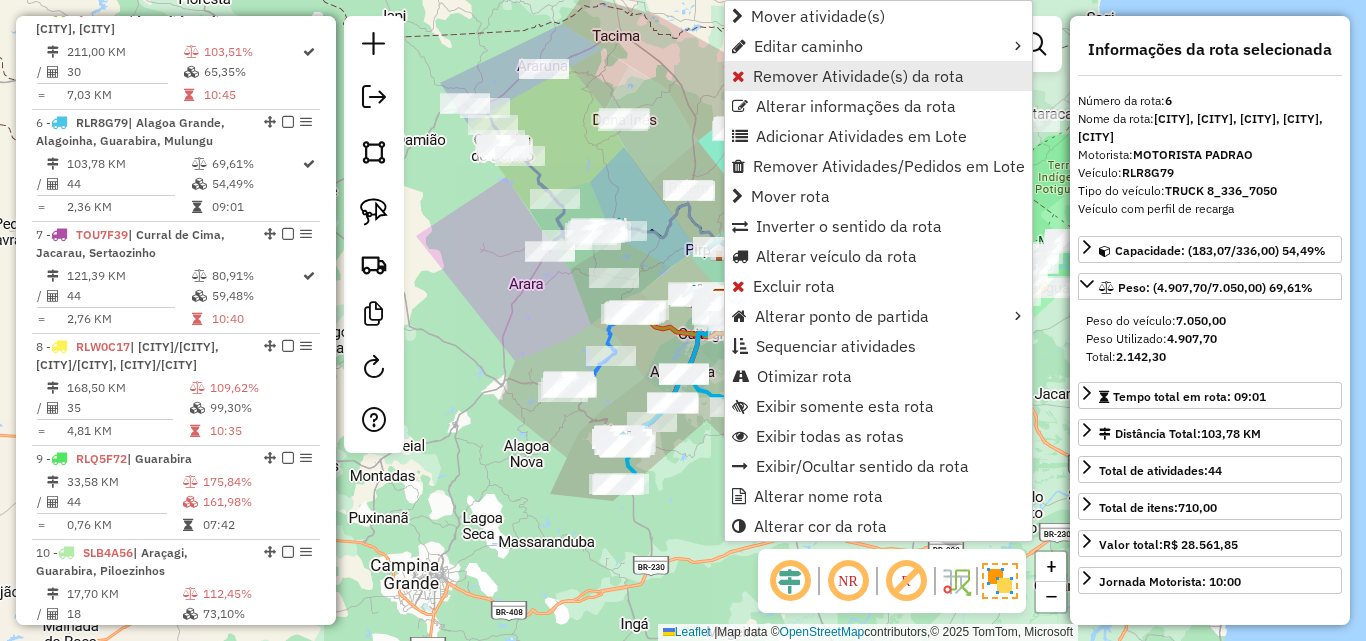 scroll, scrollTop: 1256, scrollLeft: 0, axis: vertical 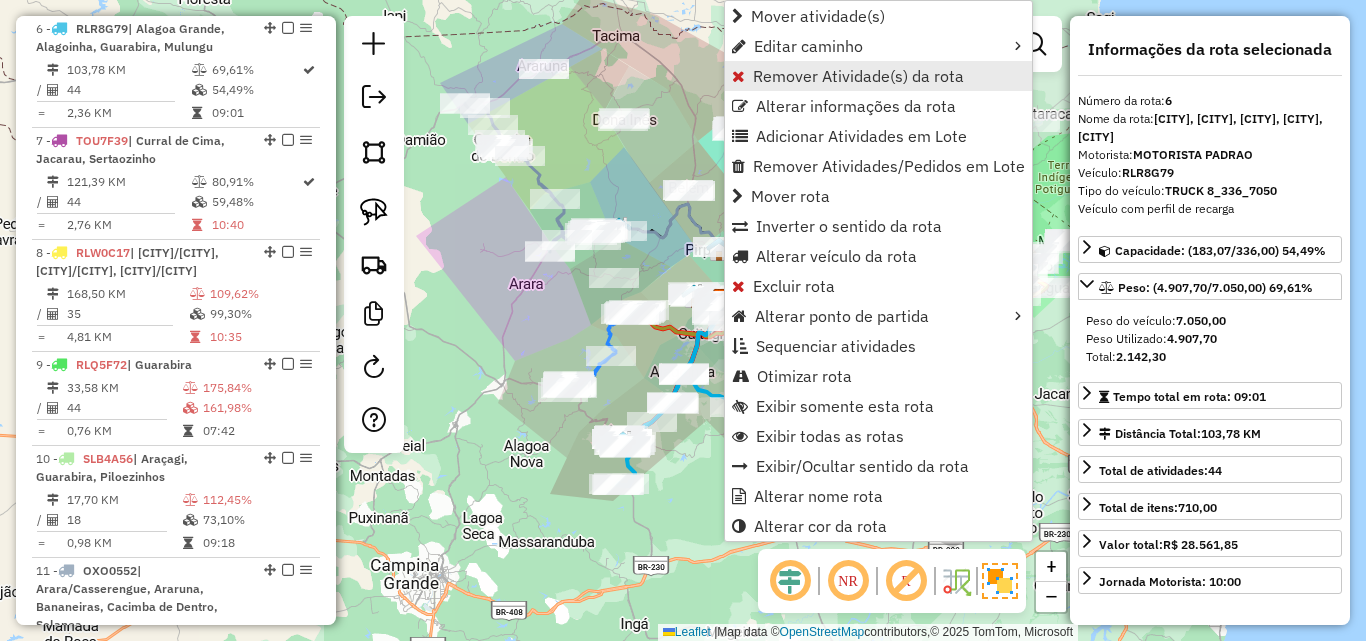 click on "Remover Atividade(s) da rota" at bounding box center (858, 76) 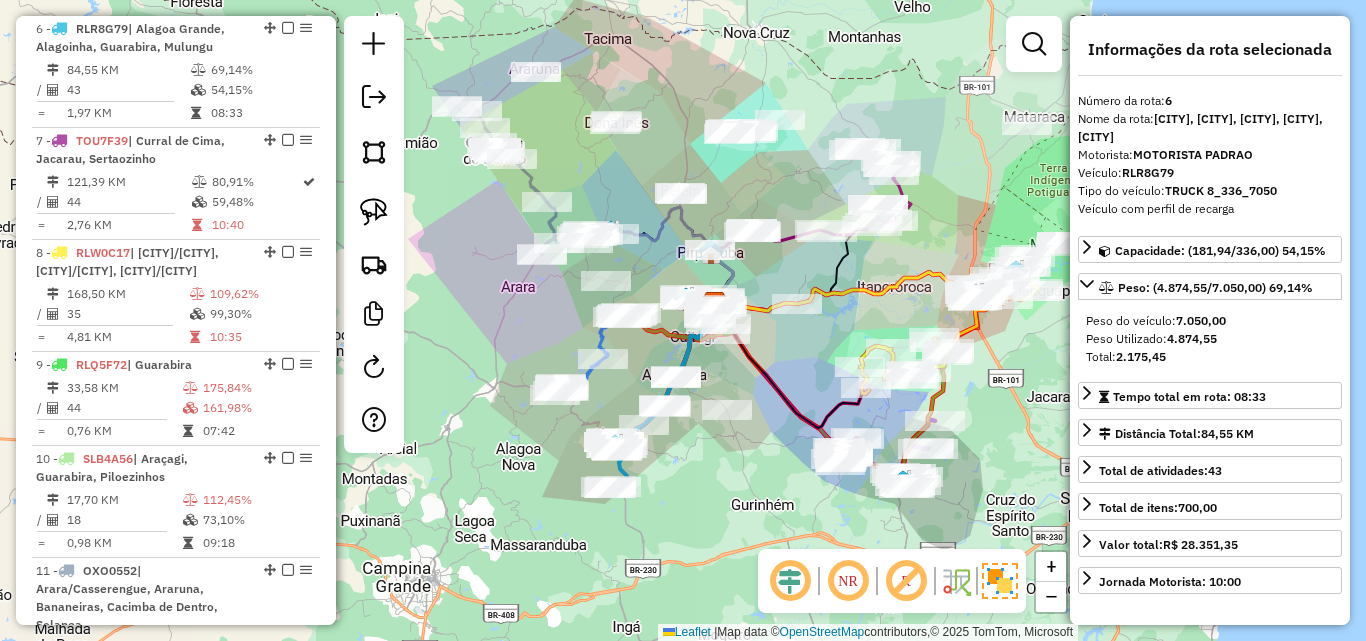 drag, startPoint x: 738, startPoint y: 373, endPoint x: 730, endPoint y: 383, distance: 12.806249 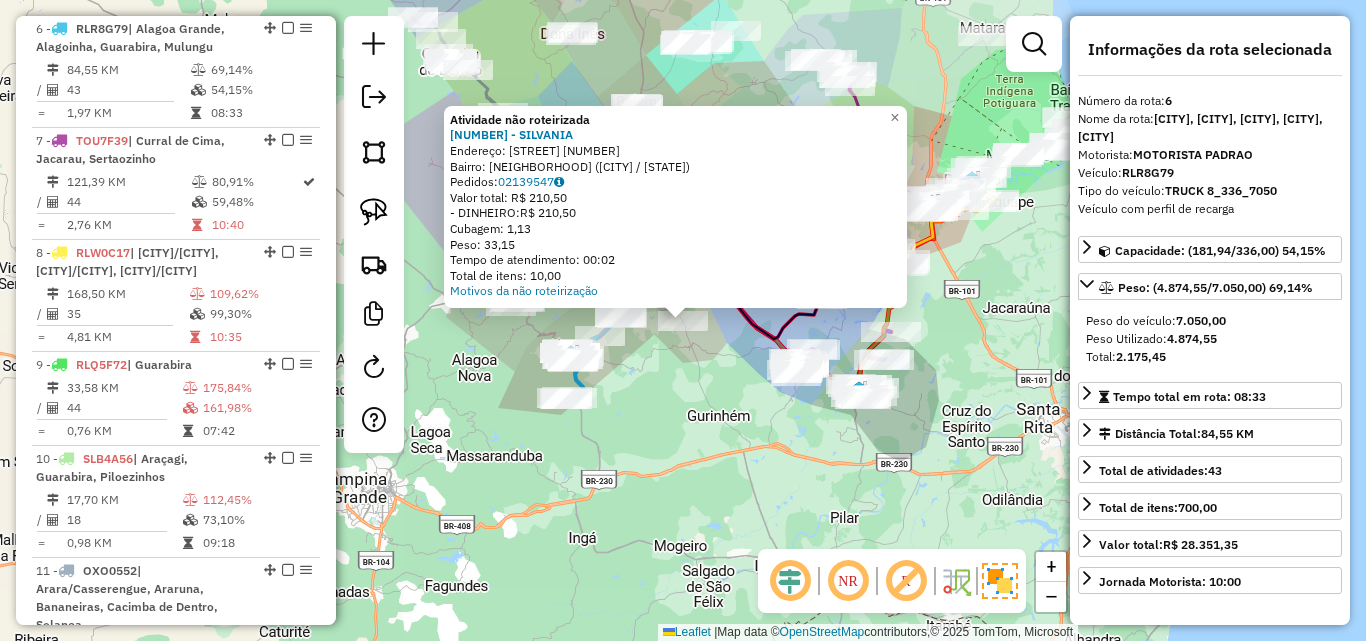 click on "Atividade não roteirizada [NUMBER] - [NAME] Endereço: Rua Projetada [NUMBER] Bairro: LEAL LANDIA ([CITY] / [STATE]) Pedidos: [NUMBER] Valor total: [CURRENCY] [NUMBER] - DINHEIRO: [CURRENCY] [NUMBER] Cubagem: [NUMBER] Peso: [NUMBER] Tempo de atendimento: [TIME] Total de itens: [NUMBER] Motivos da não roteirização × Janela de atendimento Grade de atendimento Capacidade Transportadoras Veículos Cliente Pedidos Rotas Selecione os dias de semana para filtrar as janelas de atendimento Seg Ter Qua Qui Sex Sáb Dom Informe o período da janela de atendimento: De: Até: Filtrar exatamente a janela do cliente Considerar janela de atendimento padrão Selecione os dias de semana para filtrar as grades de atendimento Seg Ter Qua Qui Sex Sáb Dom Considerar clientes sem dia de atendimento cadastrado Clientes fora do dia de atendimento selecionado Filtrar as atividades entre os valores definidos abaixo: Peso mínimo: Peso máximo: Cubagem mínima: Cubagem máxima: De: Até: De: Até: Nome:" 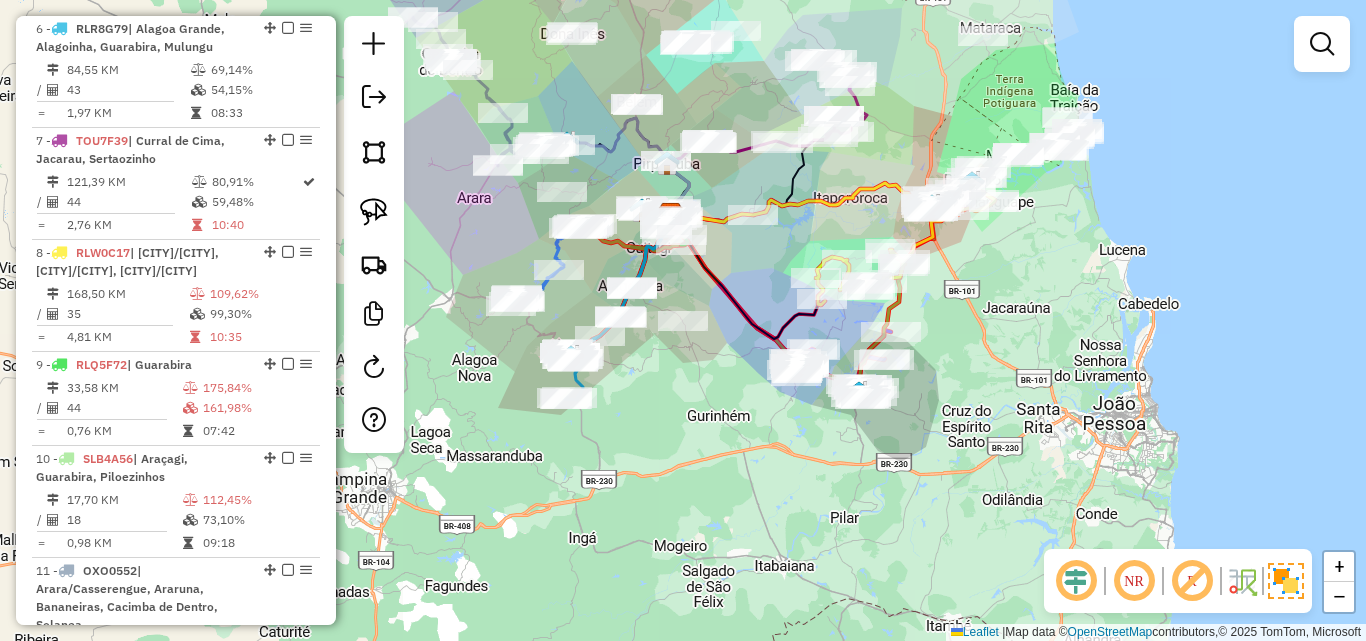 drag, startPoint x: 738, startPoint y: 414, endPoint x: 737, endPoint y: 520, distance: 106.004715 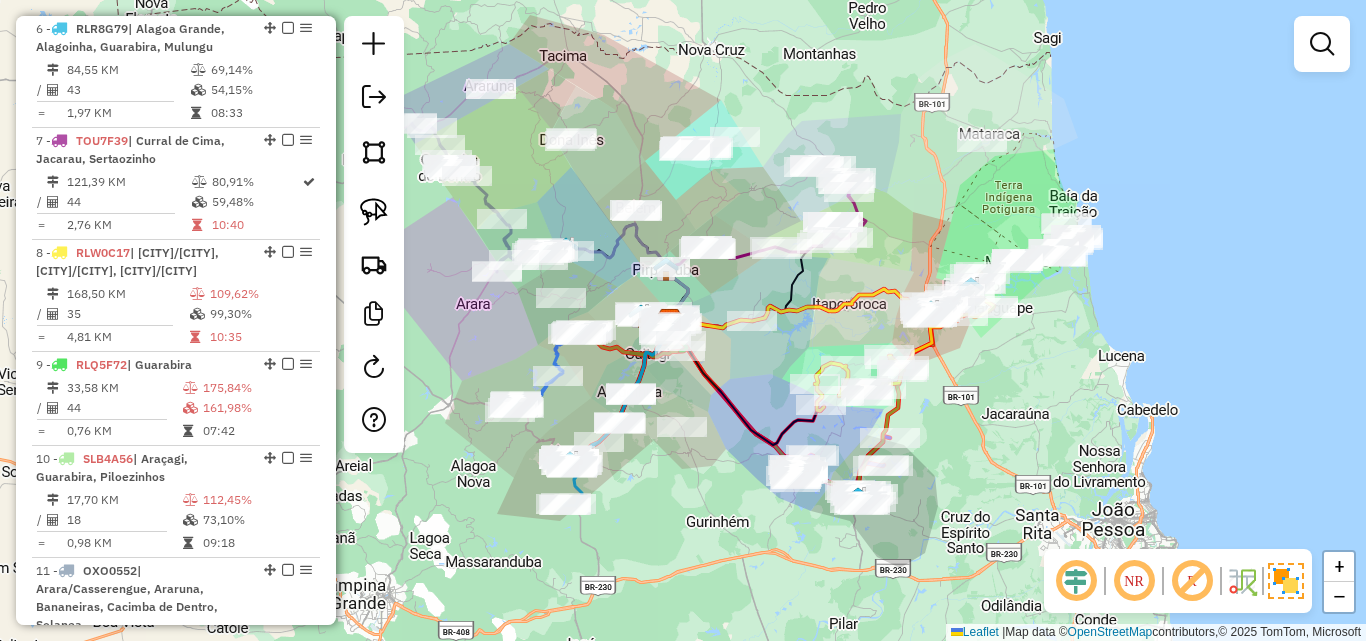drag, startPoint x: 1019, startPoint y: 432, endPoint x: 1047, endPoint y: 437, distance: 28.442924 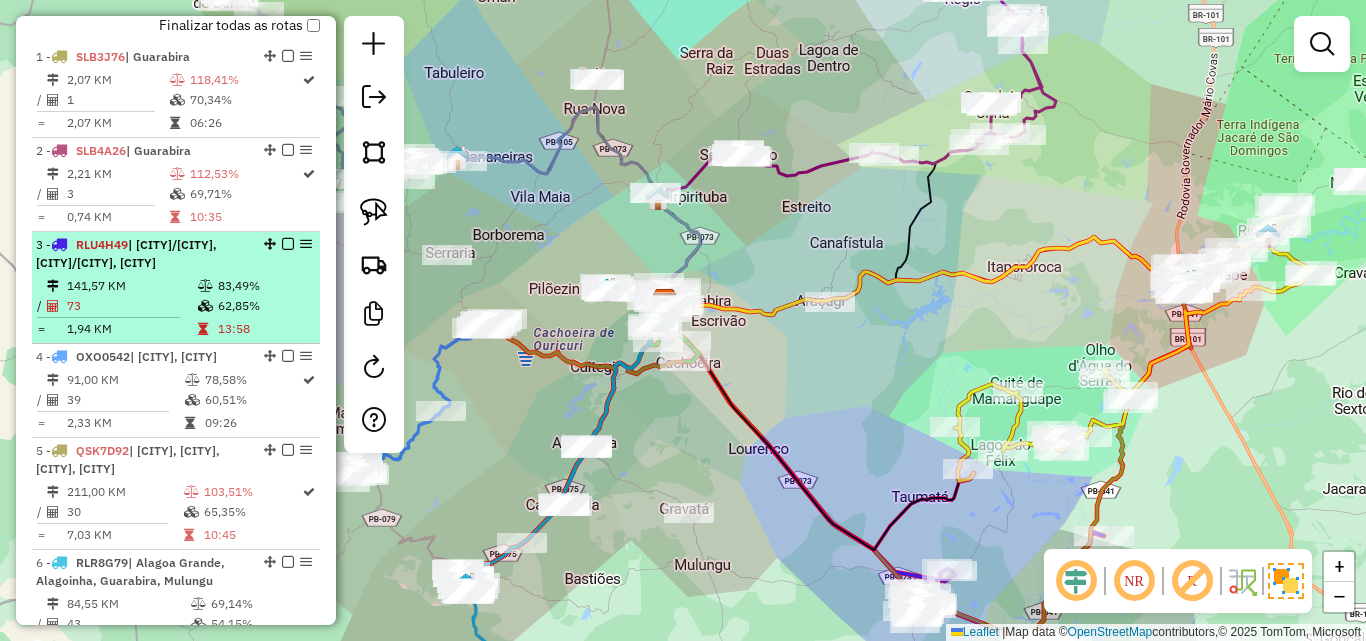 scroll, scrollTop: 656, scrollLeft: 0, axis: vertical 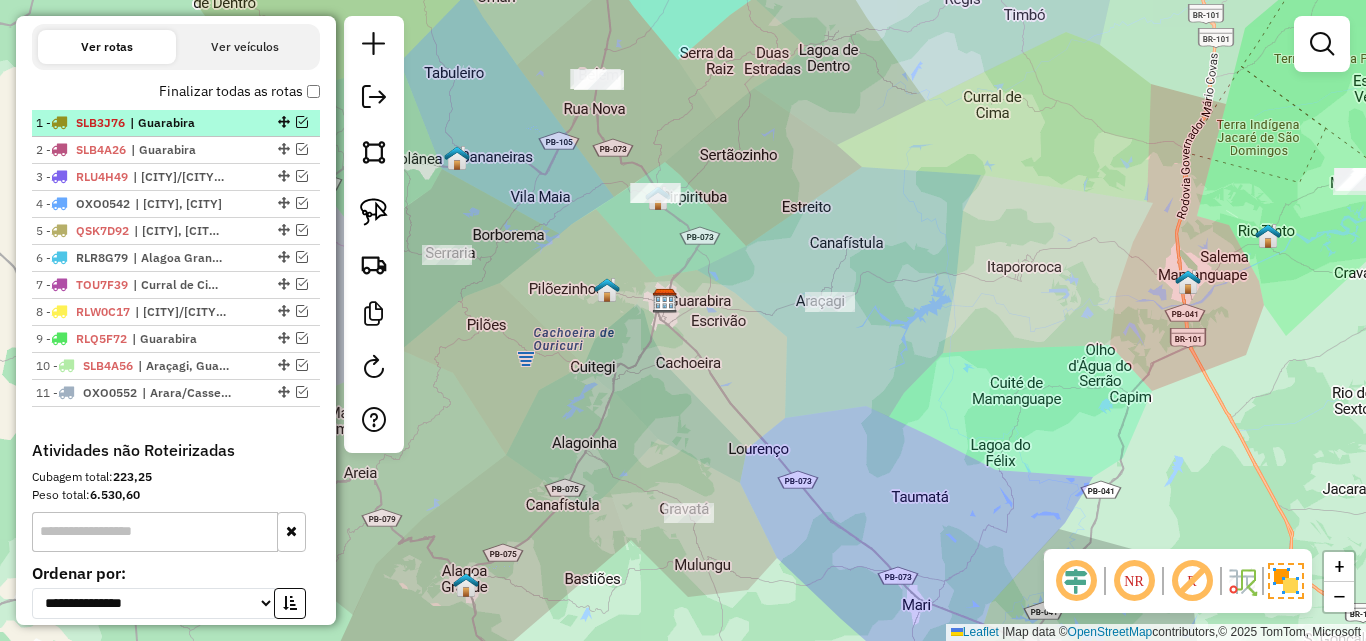click at bounding box center (302, 122) 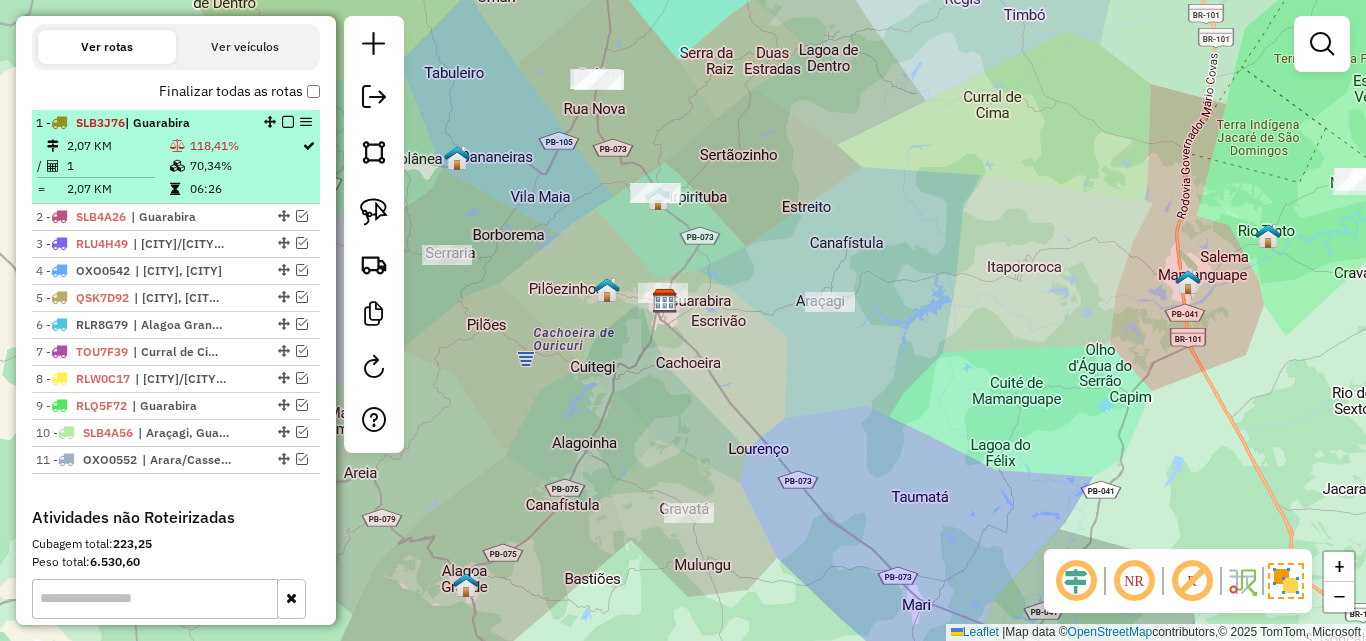 click on "1 -       SLB3J76   | Guarabira" at bounding box center [142, 123] 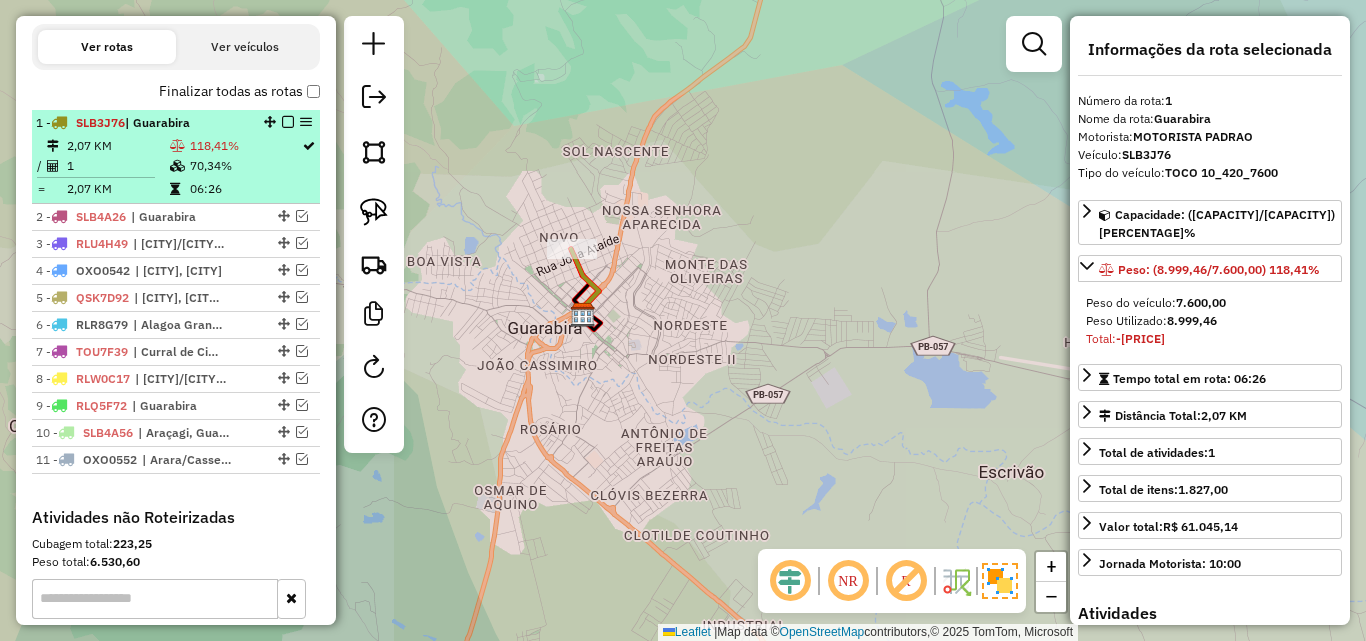 click at bounding box center (288, 122) 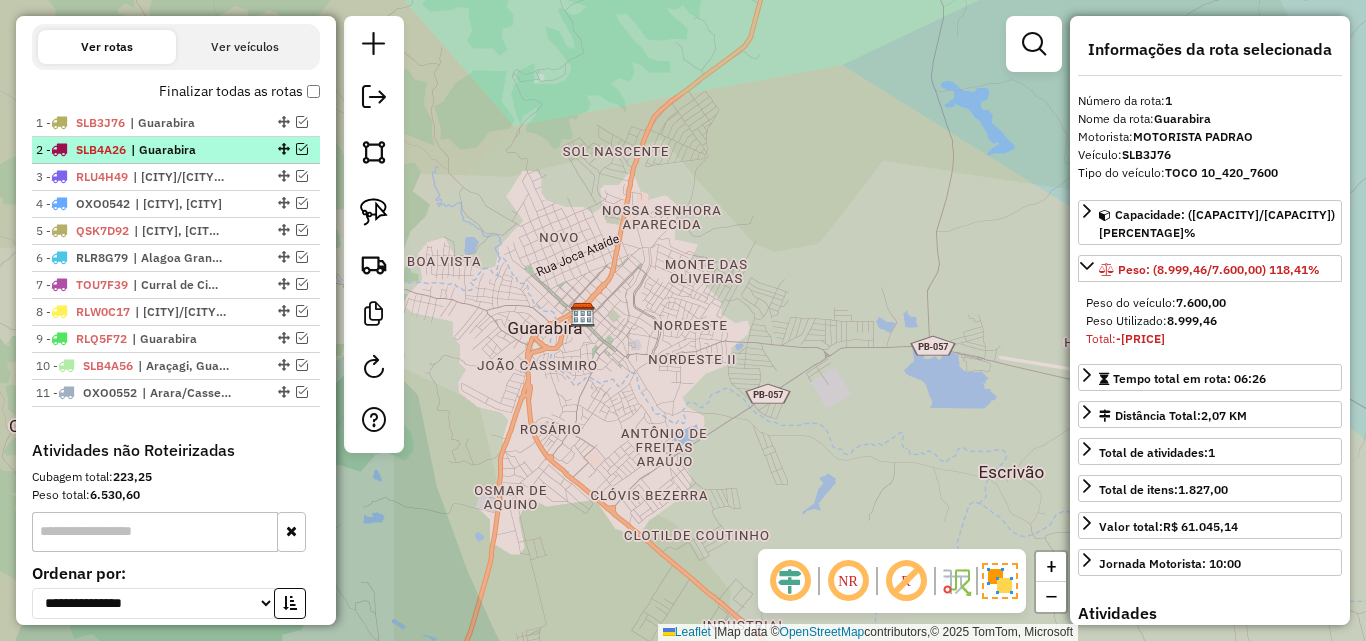 click at bounding box center (302, 149) 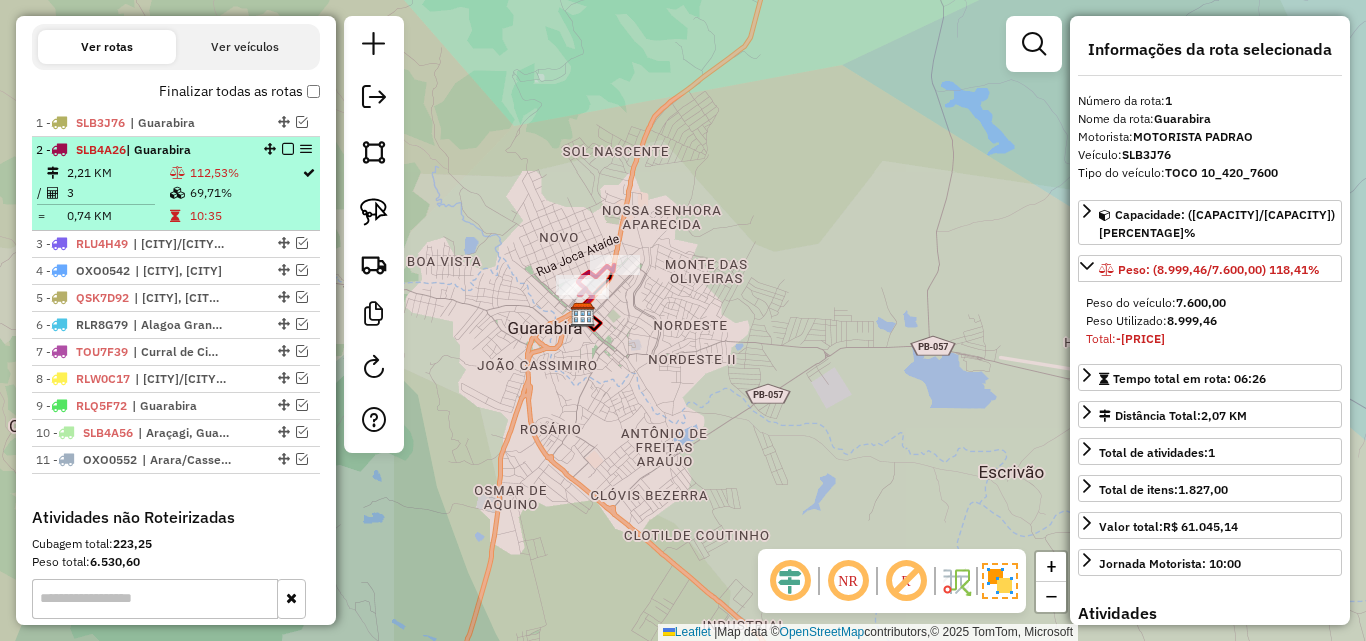 click on "2 -       SLB4A26   | Guarabira" at bounding box center [142, 150] 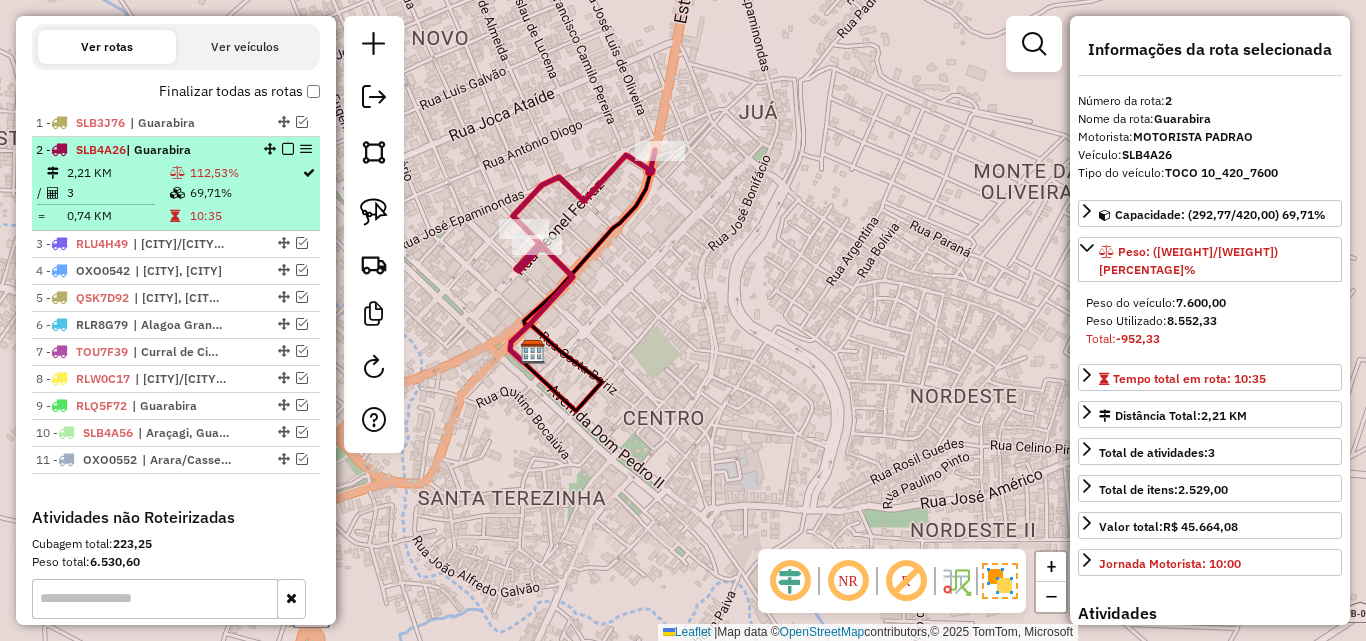 click at bounding box center (282, 149) 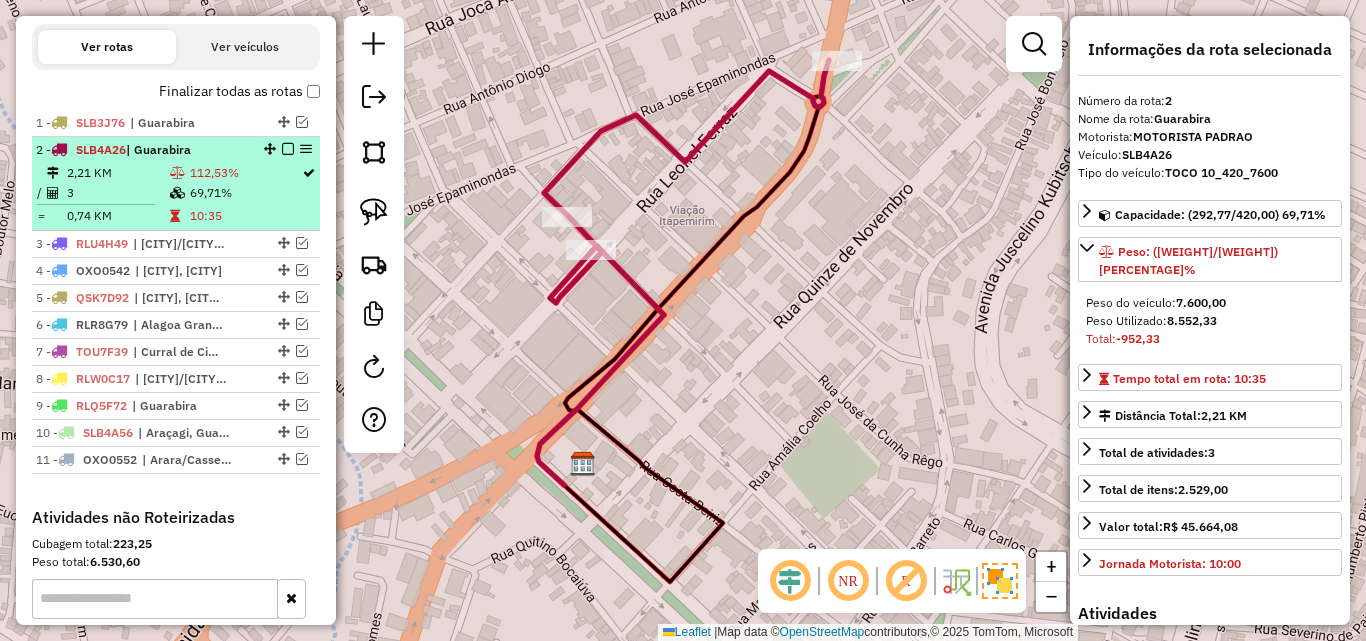 click at bounding box center (288, 149) 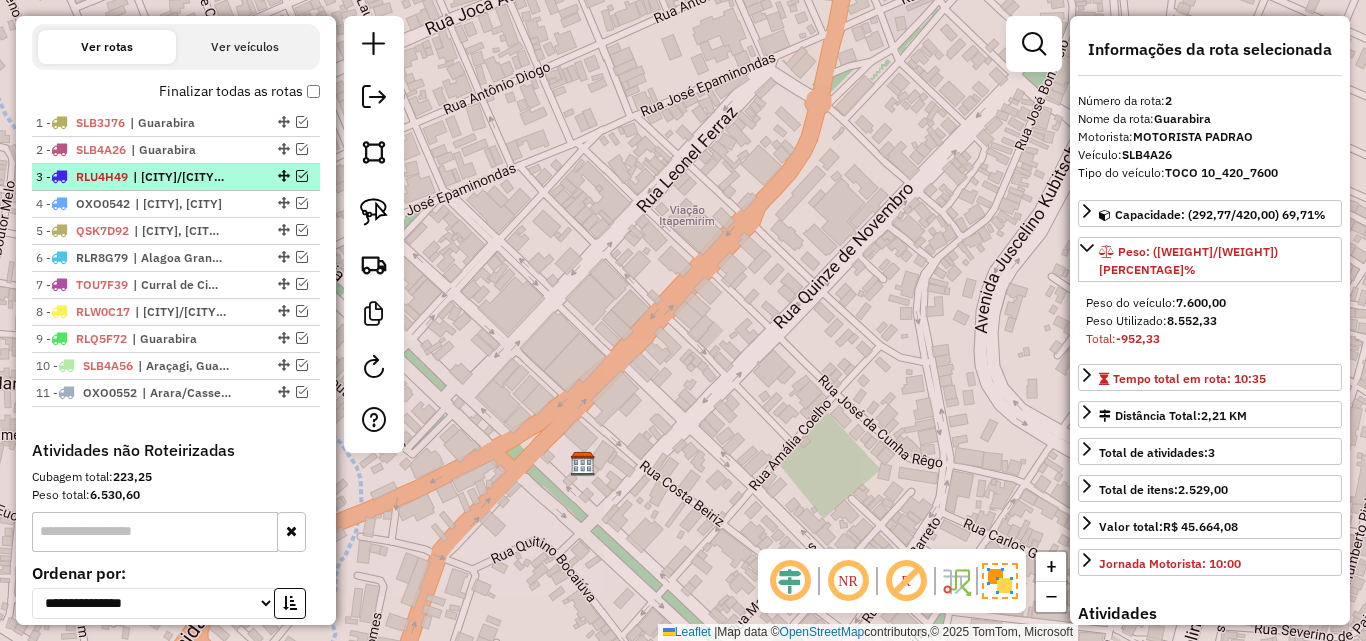 click at bounding box center (302, 176) 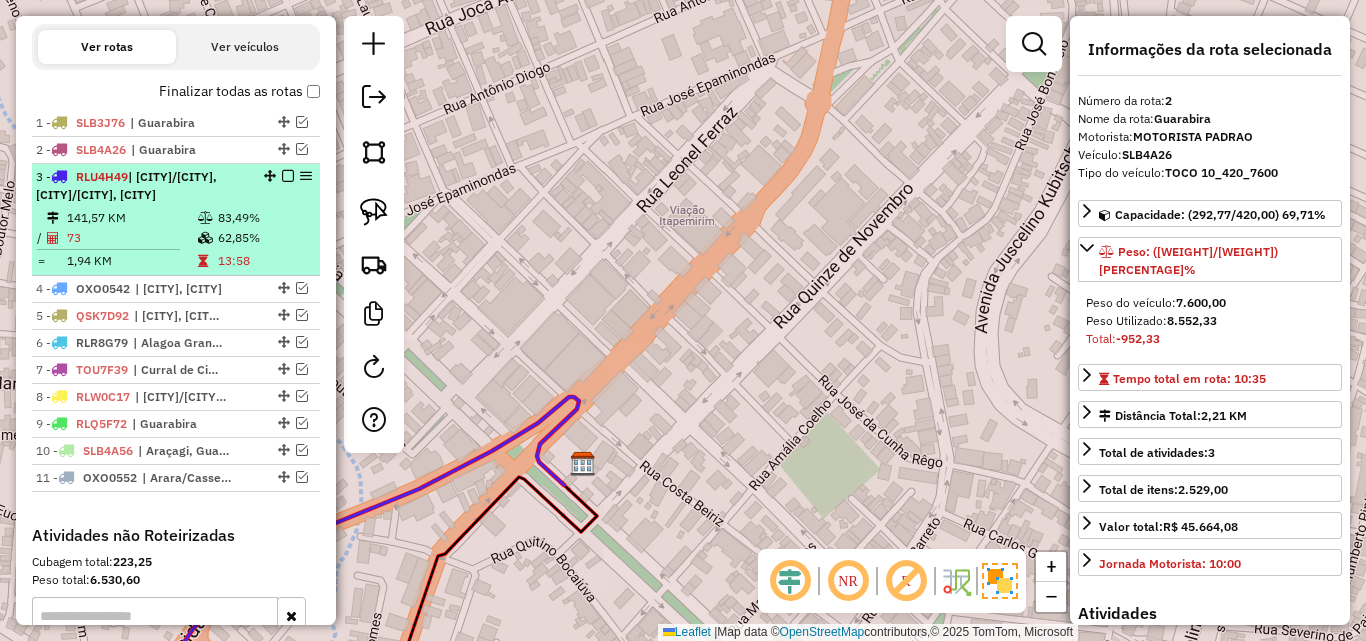 click on "3 -       RLU4H49   | Capim/cuite, Mari/Lealandia, Sape" at bounding box center [142, 186] 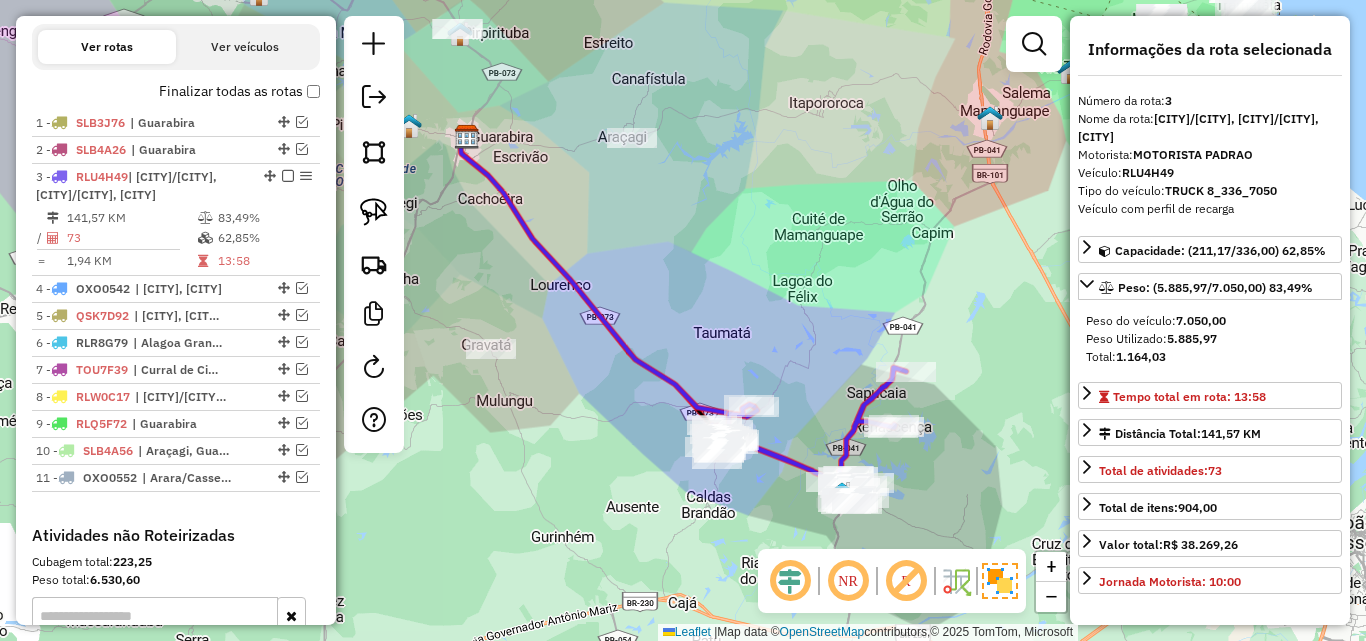drag, startPoint x: 596, startPoint y: 424, endPoint x: 591, endPoint y: 356, distance: 68.18358 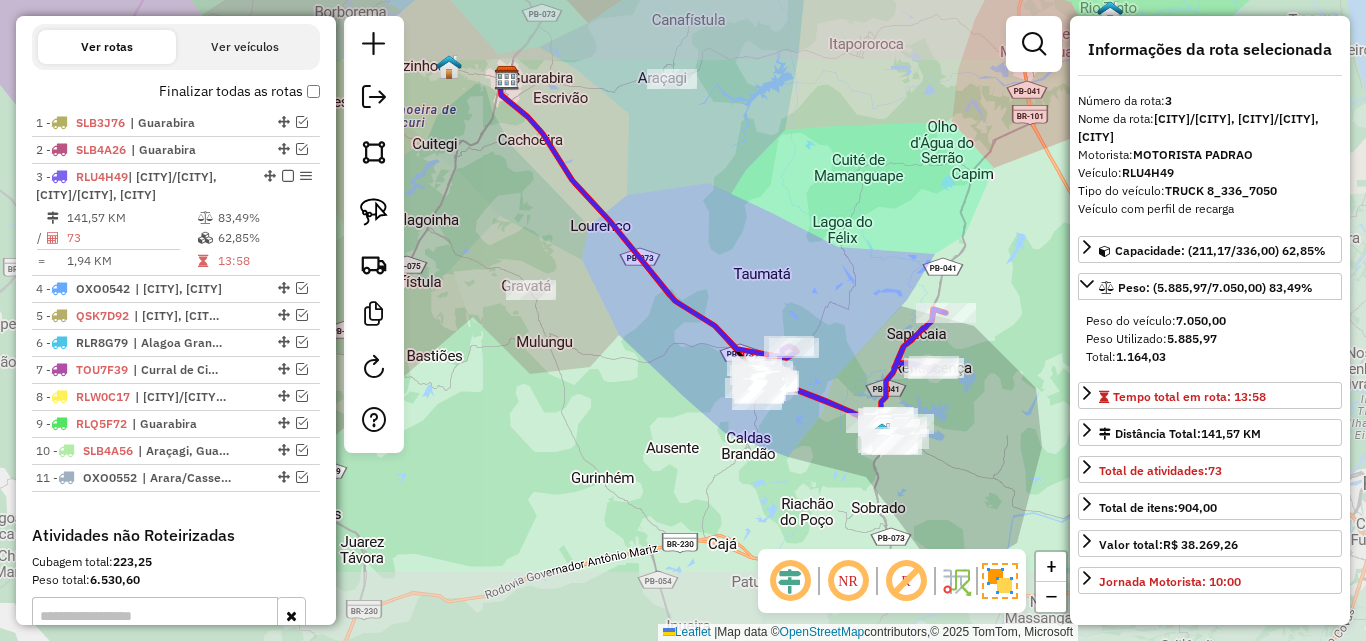 click on "Janela de atendimento Grade de atendimento Capacidade Transportadoras Veículos Cliente Pedidos  Rotas Selecione os dias de semana para filtrar as janelas de atendimento  Seg   Ter   Qua   Qui   Sex   Sáb   Dom  Informe o período da janela de atendimento: De: Até:  Filtrar exatamente a janela do cliente  Considerar janela de atendimento padrão  Selecione os dias de semana para filtrar as grades de atendimento  Seg   Ter   Qua   Qui   Sex   Sáb   Dom   Considerar clientes sem dia de atendimento cadastrado  Clientes fora do dia de atendimento selecionado Filtrar as atividades entre os valores definidos abaixo:  Peso mínimo:   Peso máximo:   Cubagem mínima:   Cubagem máxima:   De:   Até:  Filtrar as atividades entre o tempo de atendimento definido abaixo:  De:   Até:   Considerar capacidade total dos clientes não roteirizados Transportadora: Selecione um ou mais itens Tipo de veículo: Selecione um ou mais itens Veículo: Selecione um ou mais itens Motorista: Selecione um ou mais itens Nome: Rótulo:" 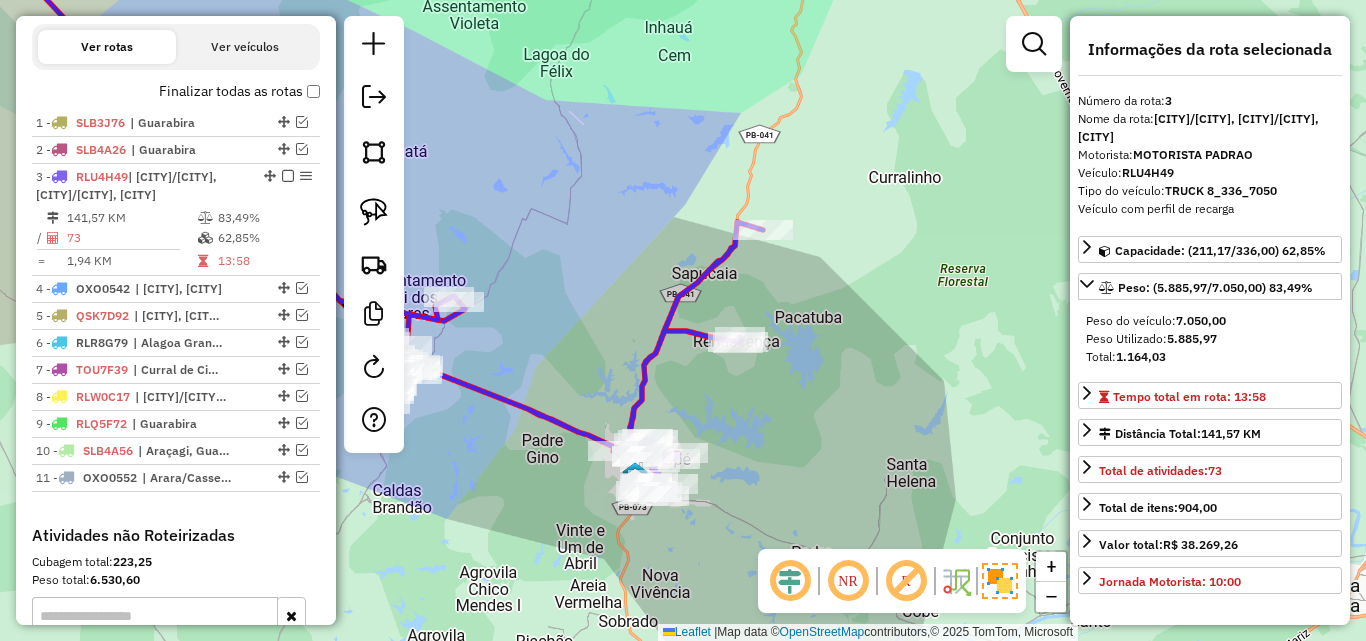 drag, startPoint x: 771, startPoint y: 430, endPoint x: 882, endPoint y: 419, distance: 111.54372 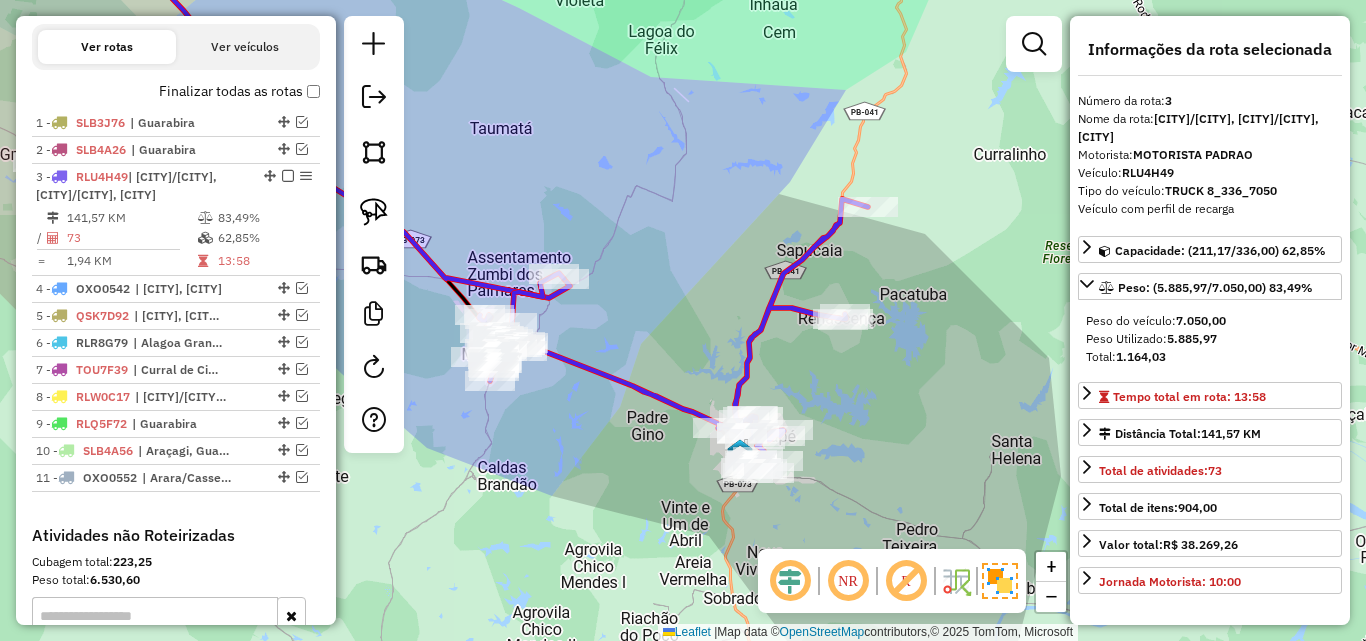 drag, startPoint x: 891, startPoint y: 428, endPoint x: 927, endPoint y: 428, distance: 36 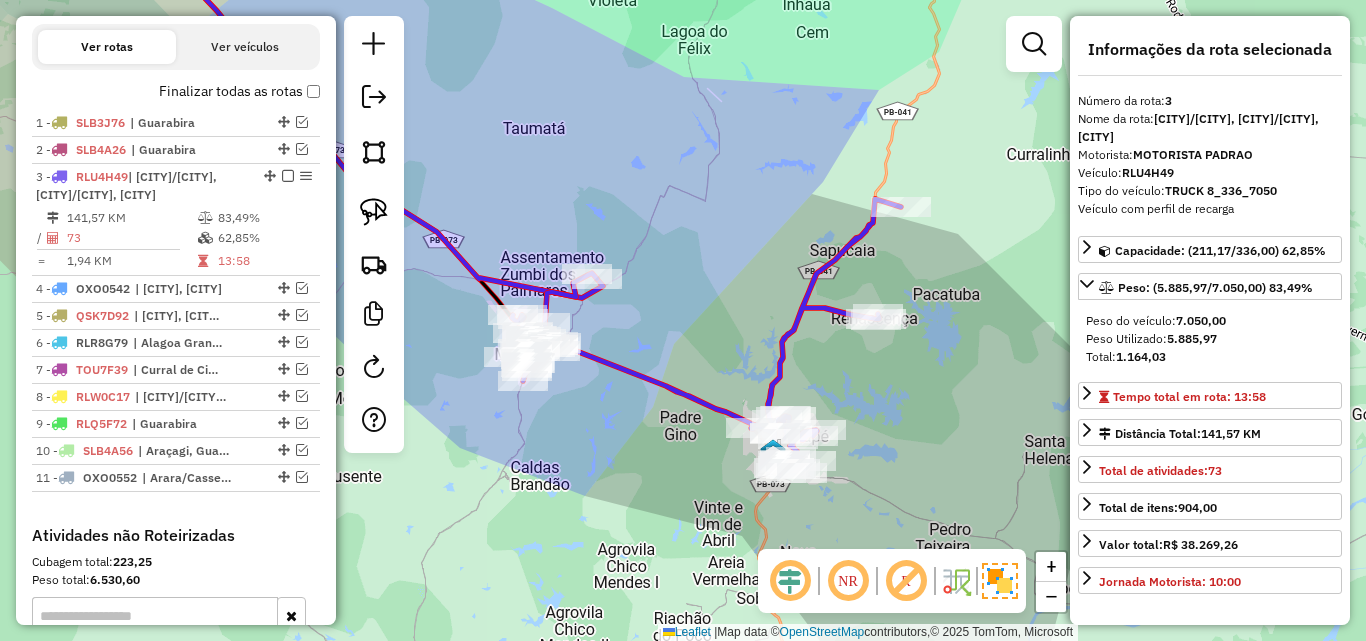 click on "Janela de atendimento Grade de atendimento Capacidade Transportadoras Veículos Cliente Pedidos  Rotas Selecione os dias de semana para filtrar as janelas de atendimento  Seg   Ter   Qua   Qui   Sex   Sáb   Dom  Informe o período da janela de atendimento: De: Até:  Filtrar exatamente a janela do cliente  Considerar janela de atendimento padrão  Selecione os dias de semana para filtrar as grades de atendimento  Seg   Ter   Qua   Qui   Sex   Sáb   Dom   Considerar clientes sem dia de atendimento cadastrado  Clientes fora do dia de atendimento selecionado Filtrar as atividades entre os valores definidos abaixo:  Peso mínimo:   Peso máximo:   Cubagem mínima:   Cubagem máxima:   De:   Até:  Filtrar as atividades entre o tempo de atendimento definido abaixo:  De:   Até:   Considerar capacidade total dos clientes não roteirizados Transportadora: Selecione um ou mais itens Tipo de veículo: Selecione um ou mais itens Veículo: Selecione um ou mais itens Motorista: Selecione um ou mais itens Nome: Rótulo:" 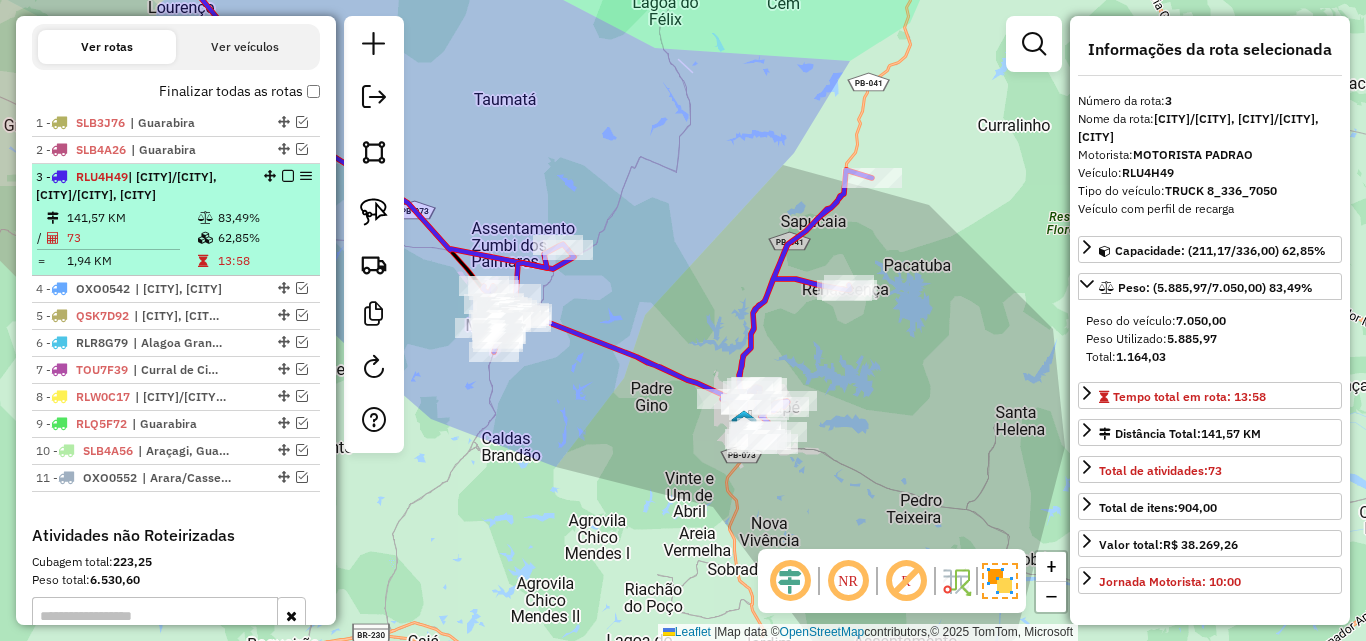 click at bounding box center (288, 176) 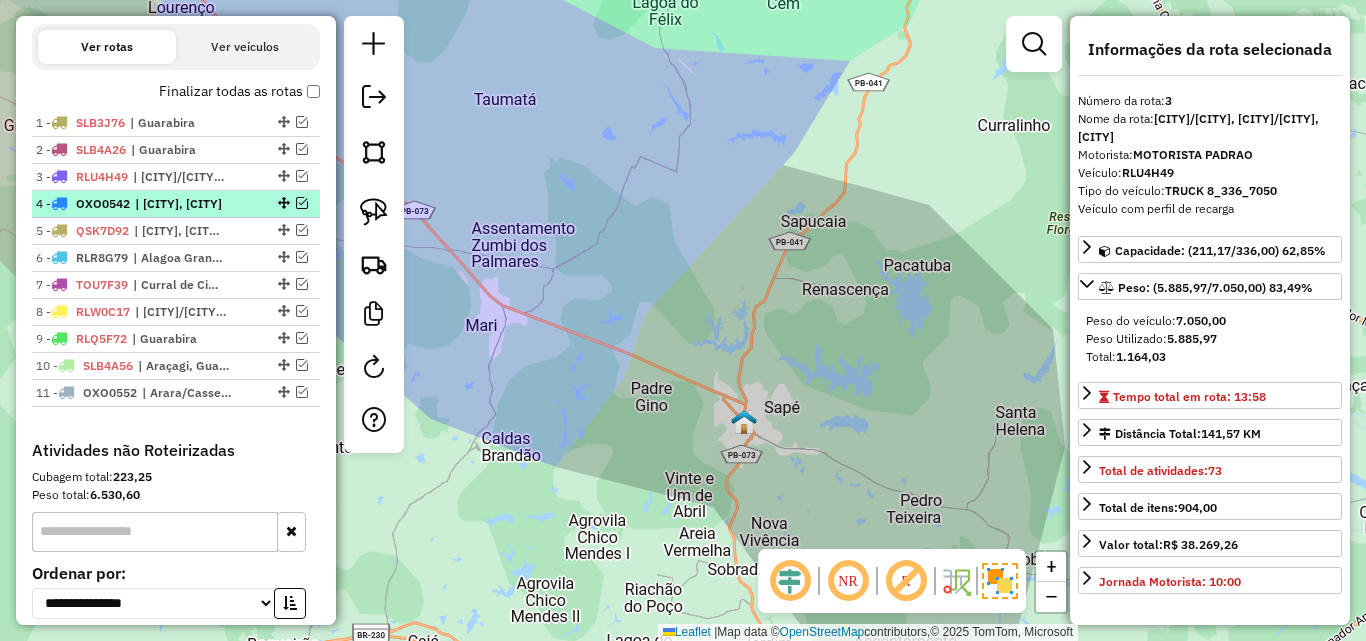 click at bounding box center [302, 203] 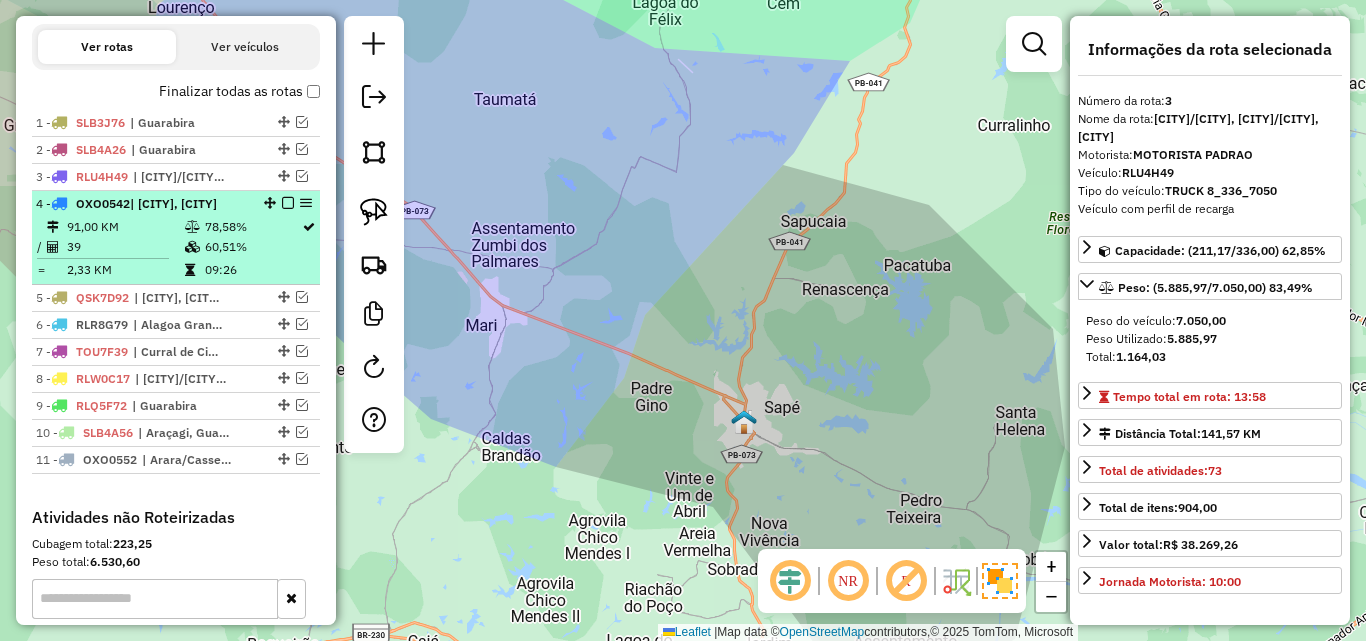 click on "4 -       OXO0542   | Areia, Piloes" at bounding box center (142, 204) 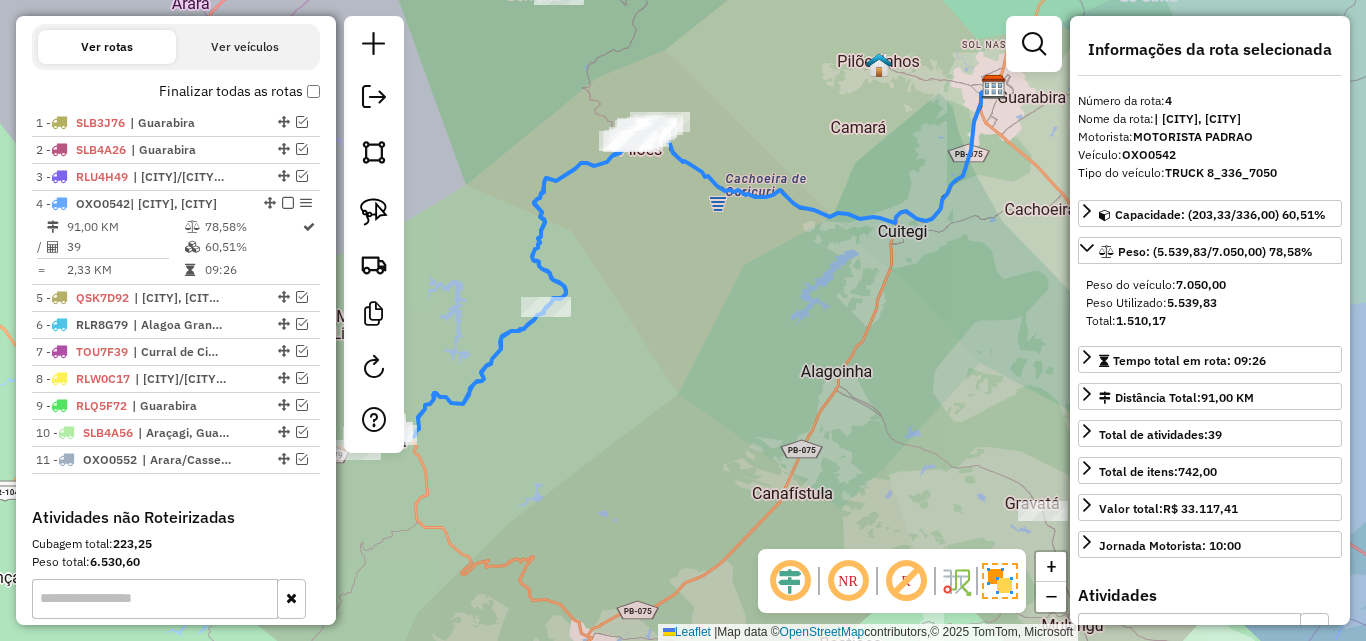 drag, startPoint x: 631, startPoint y: 424, endPoint x: 788, endPoint y: 432, distance: 157.20369 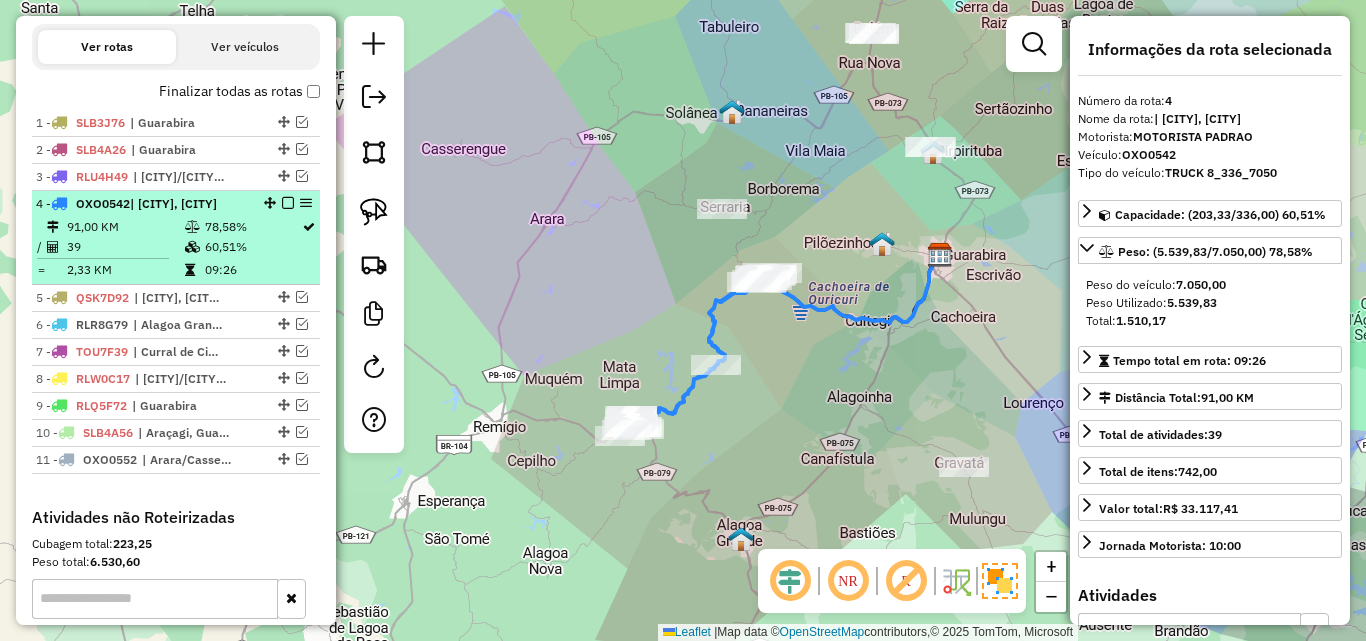 click at bounding box center [288, 203] 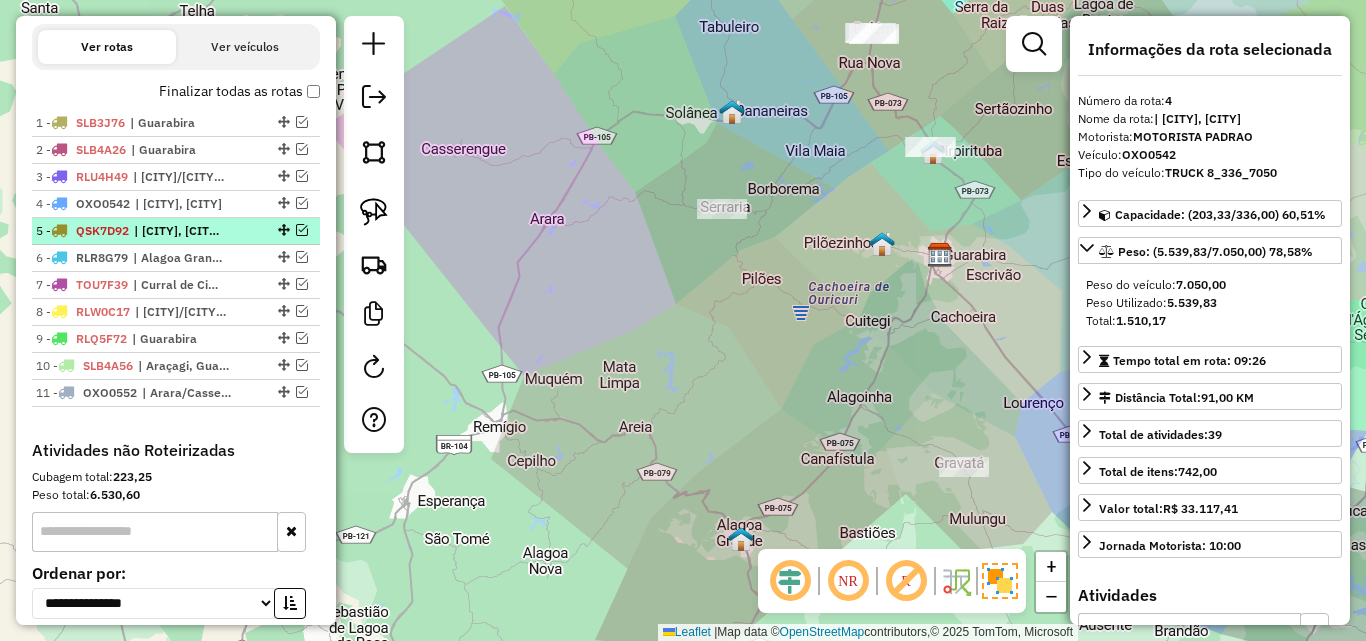 click at bounding box center (302, 230) 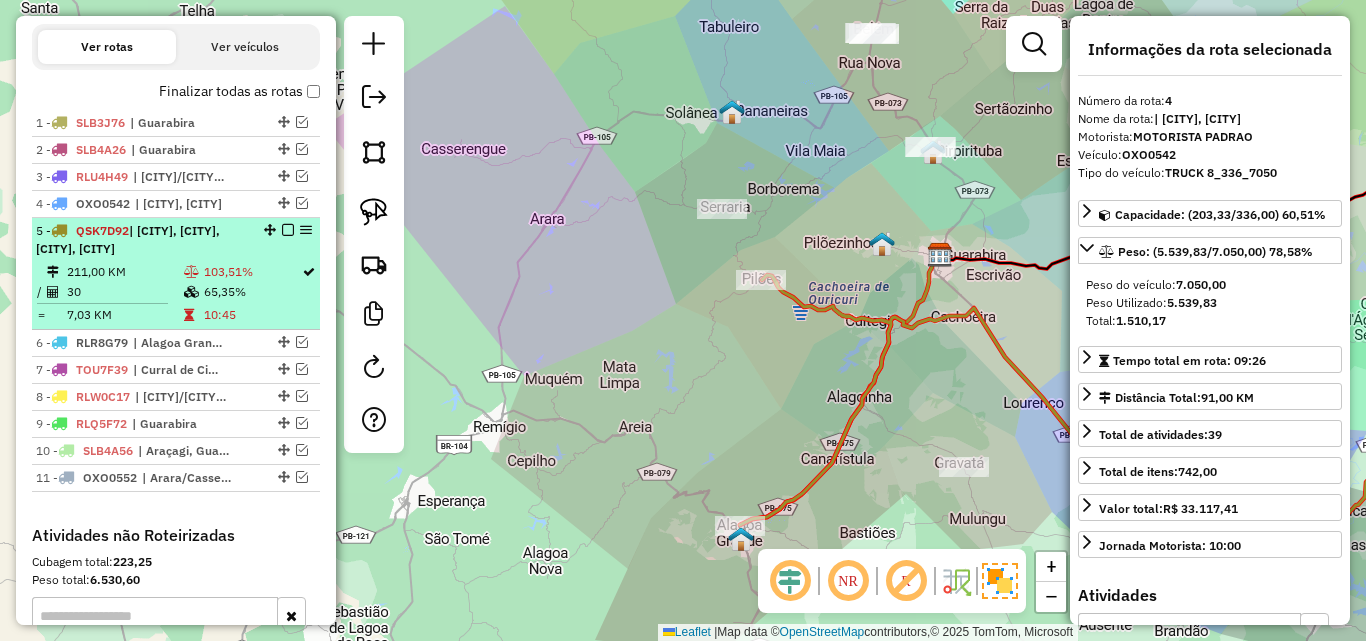 click on "5 -       QSK7D92   | Alagoa Grande, Mamanguape, Piloes, Sape" at bounding box center (142, 240) 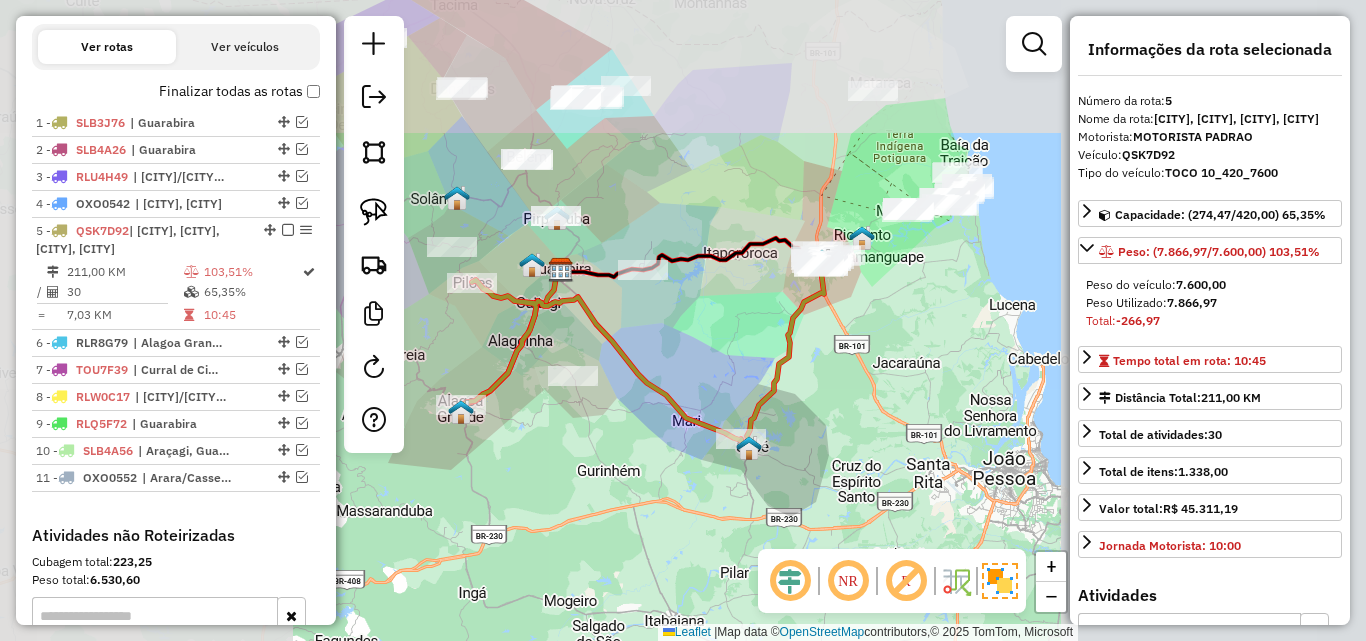 drag, startPoint x: 620, startPoint y: 435, endPoint x: 678, endPoint y: 435, distance: 58 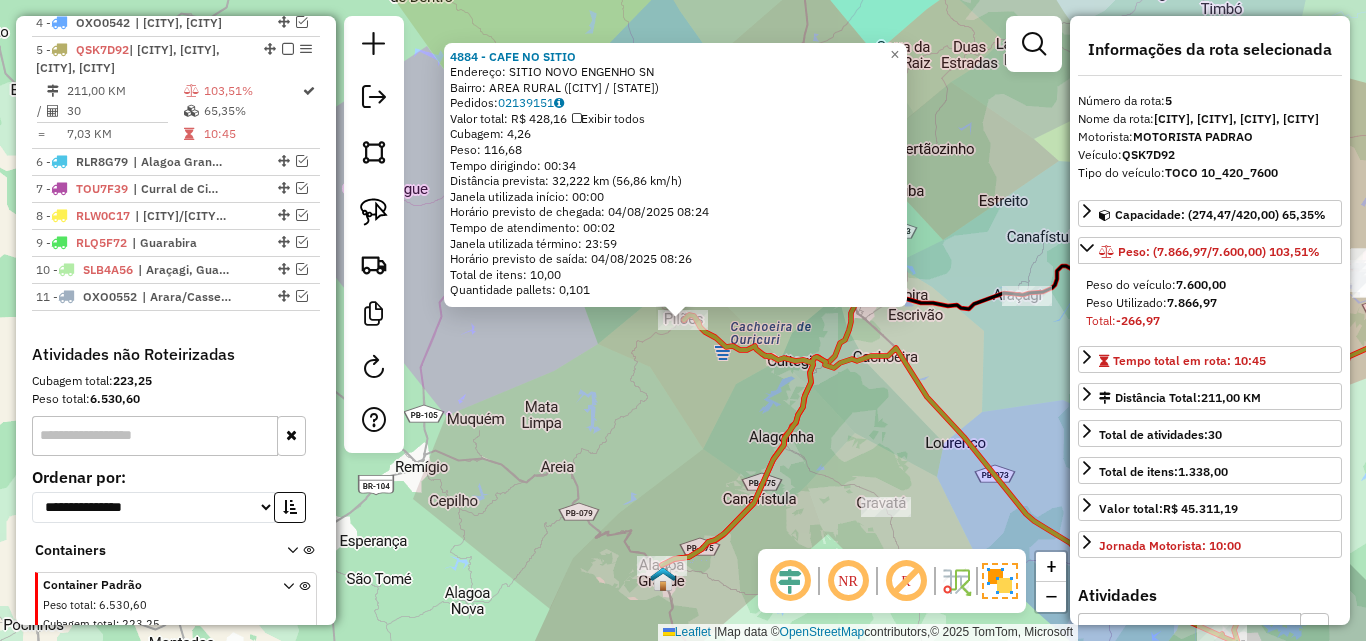 scroll, scrollTop: 858, scrollLeft: 0, axis: vertical 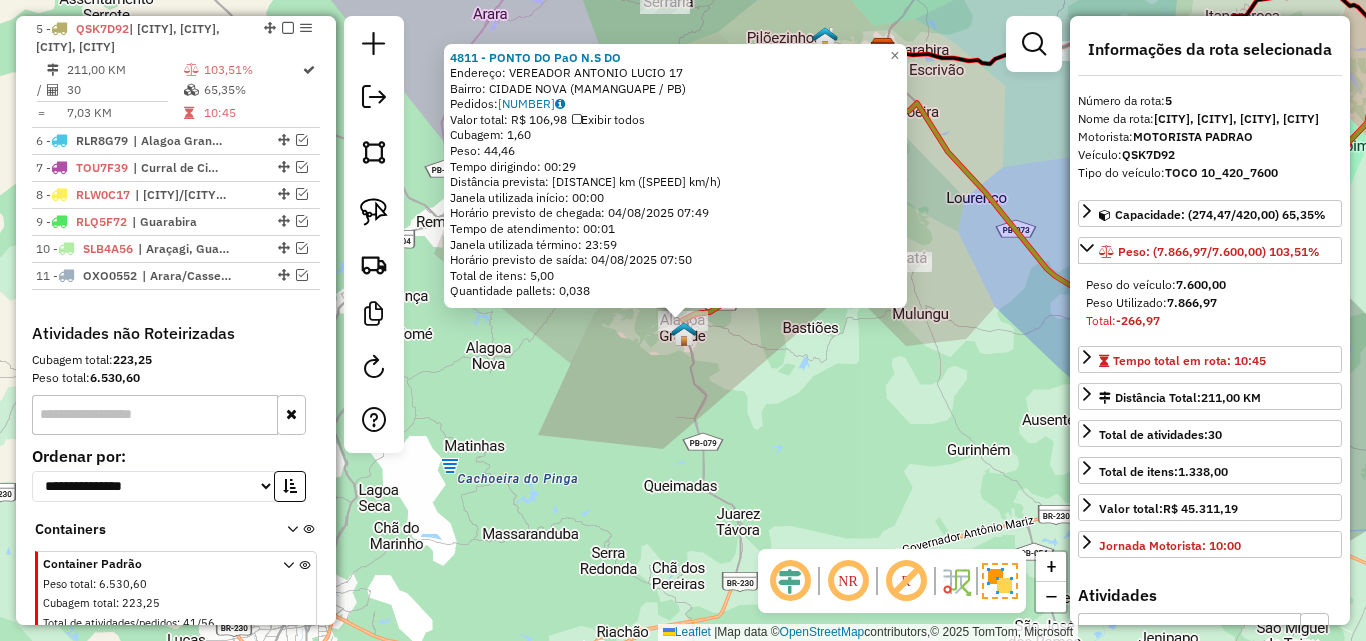 click on "4811 - PONTO DO PaO N.S DO  Endereço:  VEREADOR ANTONIO LUCIO 17   Bairro: CIDADE NOVA (MAMANGUAPE / PB)   Pedidos:  02139677   Valor total: R$ 106,98   Exibir todos   Cubagem: 1,60  Peso: 44,46  Tempo dirigindo: 00:29   Distância prevista: 28,274 km (58,50 km/h)   Janela utilizada início: 00:00   Horário previsto de chegada: 04/08/2025 07:49   Tempo de atendimento: 00:01   Janela utilizada término: 23:59   Horário previsto de saída: 04/08/2025 07:50   Total de itens: 5,00   Quantidade pallets: 0,038  × Janela de atendimento Grade de atendimento Capacidade Transportadoras Veículos Cliente Pedidos  Rotas Selecione os dias de semana para filtrar as janelas de atendimento  Seg   Ter   Qua   Qui   Sex   Sáb   Dom  Informe o período da janela de atendimento: De: Até:  Filtrar exatamente a janela do cliente  Considerar janela de atendimento padrão  Selecione os dias de semana para filtrar as grades de atendimento  Seg   Ter   Qua   Qui   Sex   Sáb   Dom   Peso mínimo:   Peso máximo:   De:   Até:  +" 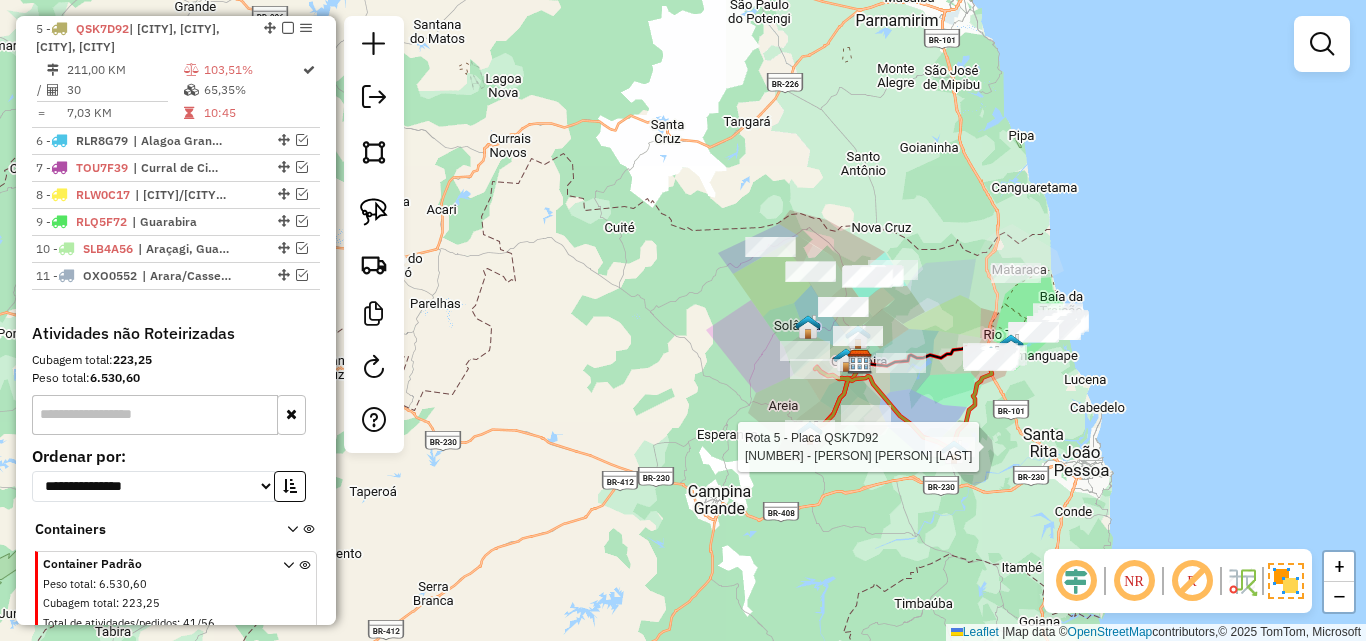 select on "**********" 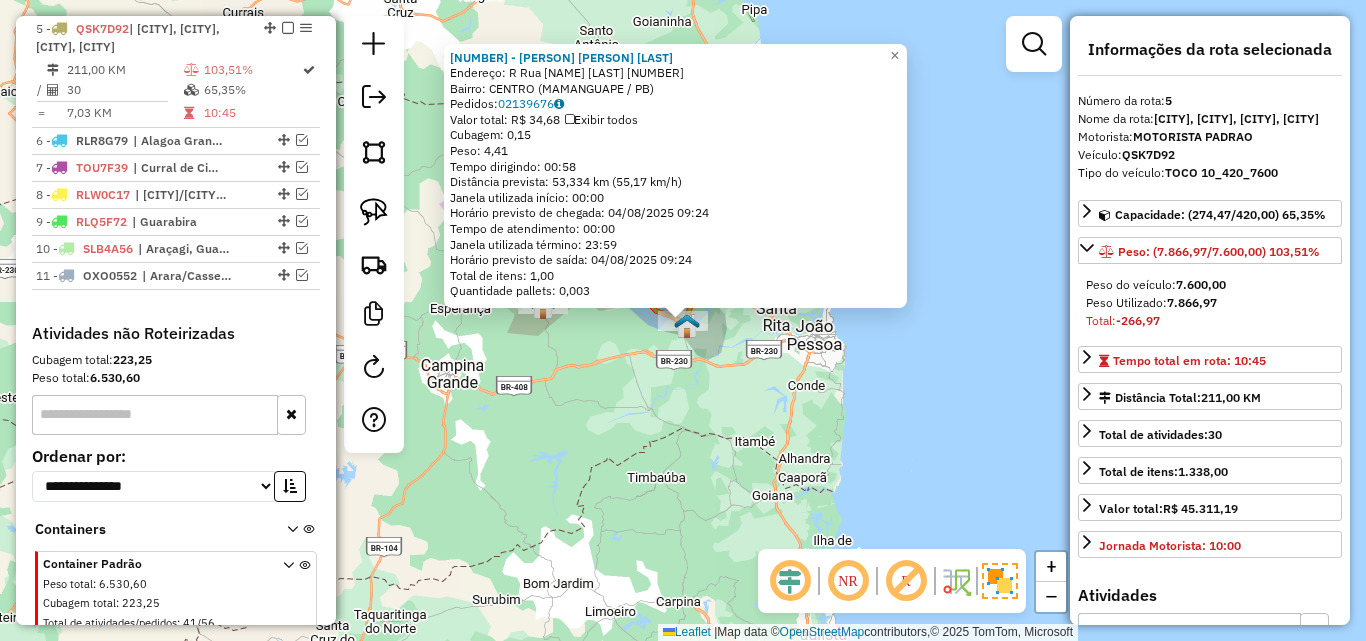 click on "4697 - BRUNNO DANYEL BEZERR  Endereço: R   Rua Santo Antonio             222   Bairro: CENTRO (MAMANGUAPE / PB)   Pedidos:  02139676   Valor total: R$ 34,68   Exibir todos   Cubagem: 0,15  Peso: 4,41  Tempo dirigindo: 00:58   Distância prevista: 53,334 km (55,17 km/h)   Janela utilizada início: 00:00   Horário previsto de chegada: 04/08/2025 09:24   Tempo de atendimento: 00:00   Janela utilizada término: 23:59   Horário previsto de saída: 04/08/2025 09:24   Total de itens: 1,00   Quantidade pallets: 0,003  × Janela de atendimento Grade de atendimento Capacidade Transportadoras Veículos Cliente Pedidos  Rotas Selecione os dias de semana para filtrar as janelas de atendimento  Seg   Ter   Qua   Qui   Sex   Sáb   Dom  Informe o período da janela de atendimento: De: Até:  Filtrar exatamente a janela do cliente  Considerar janela de atendimento padrão  Selecione os dias de semana para filtrar as grades de atendimento  Seg   Ter   Qua   Qui   Sex   Sáb   Dom   Peso mínimo:   Peso máximo:   De:  De:" 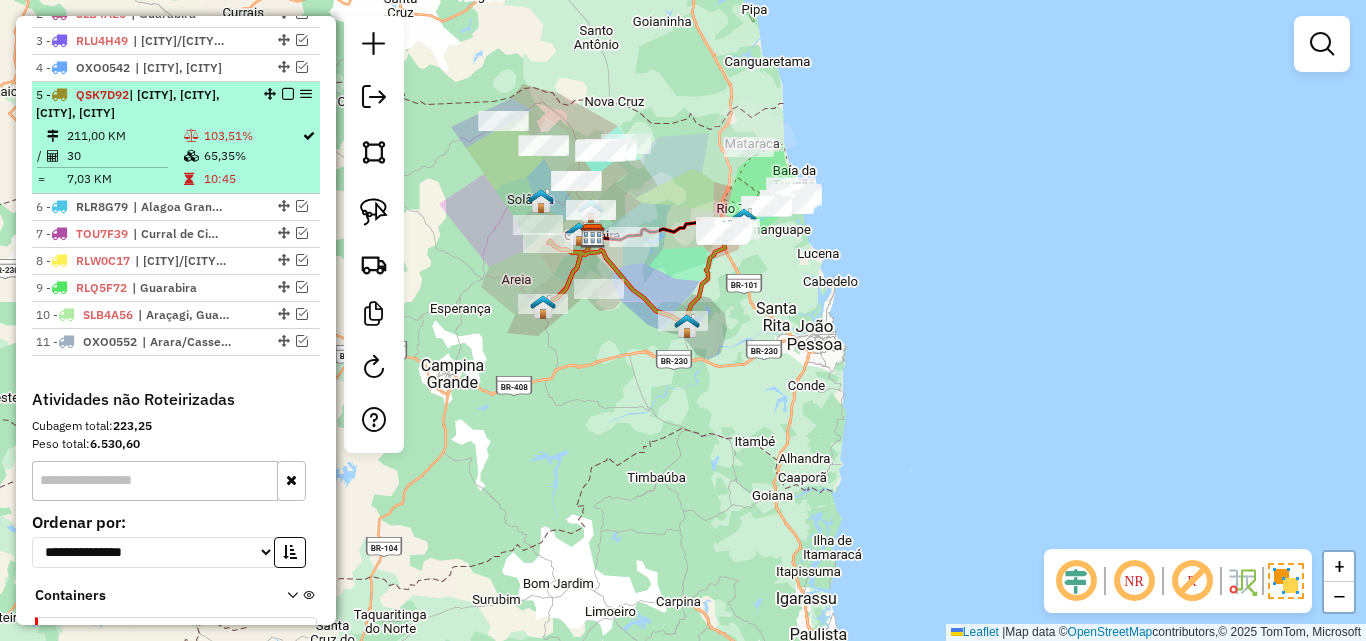 scroll, scrollTop: 758, scrollLeft: 0, axis: vertical 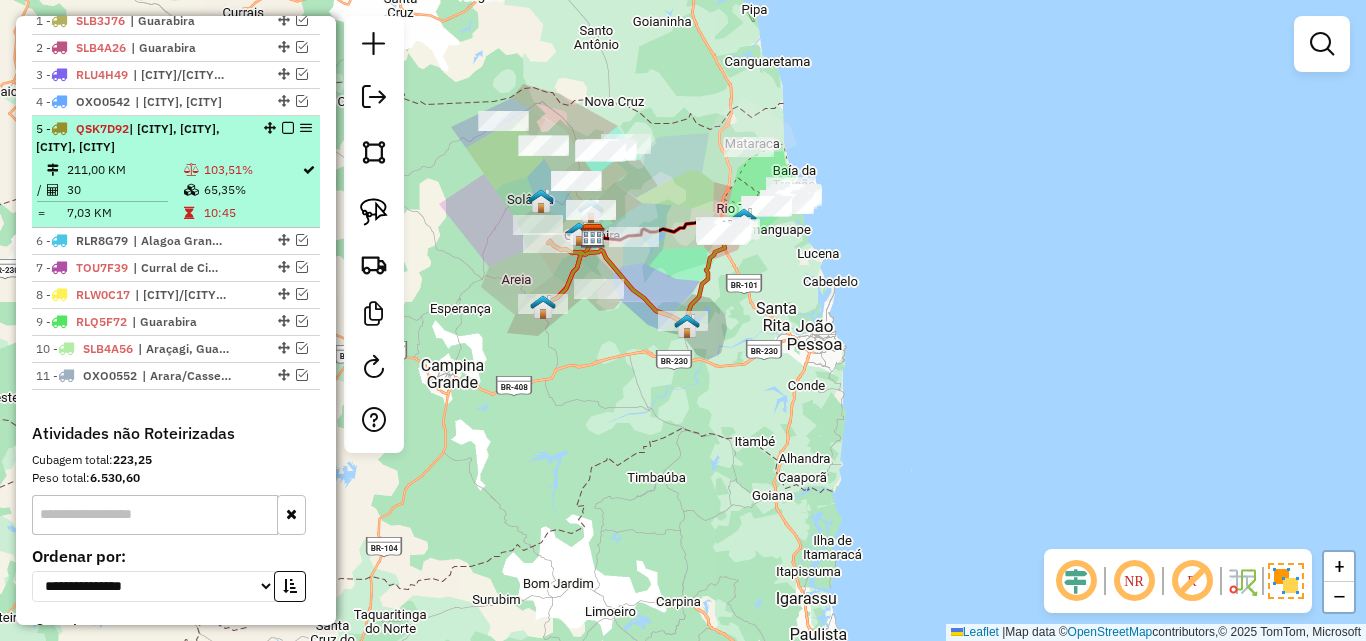 click at bounding box center (288, 128) 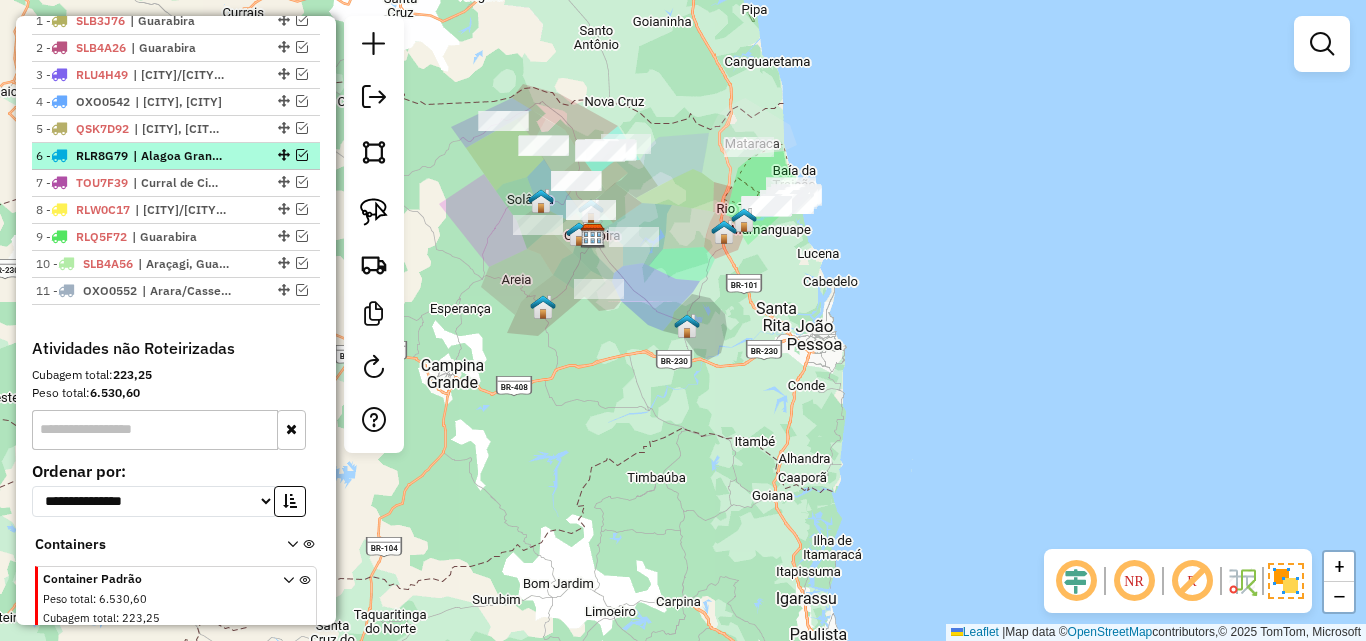 click at bounding box center (302, 155) 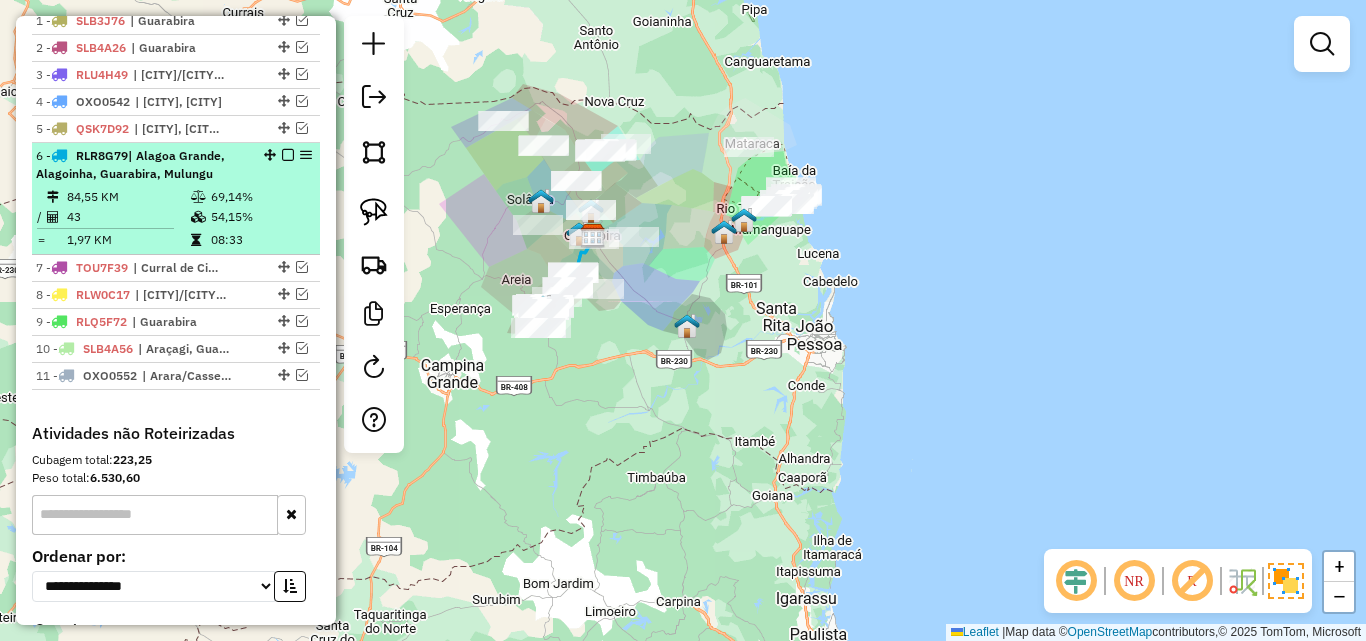 click on "6 -       RLR8G79   | Alagoa Grande, Alagoinha, Guarabira, Mulungu" at bounding box center (142, 165) 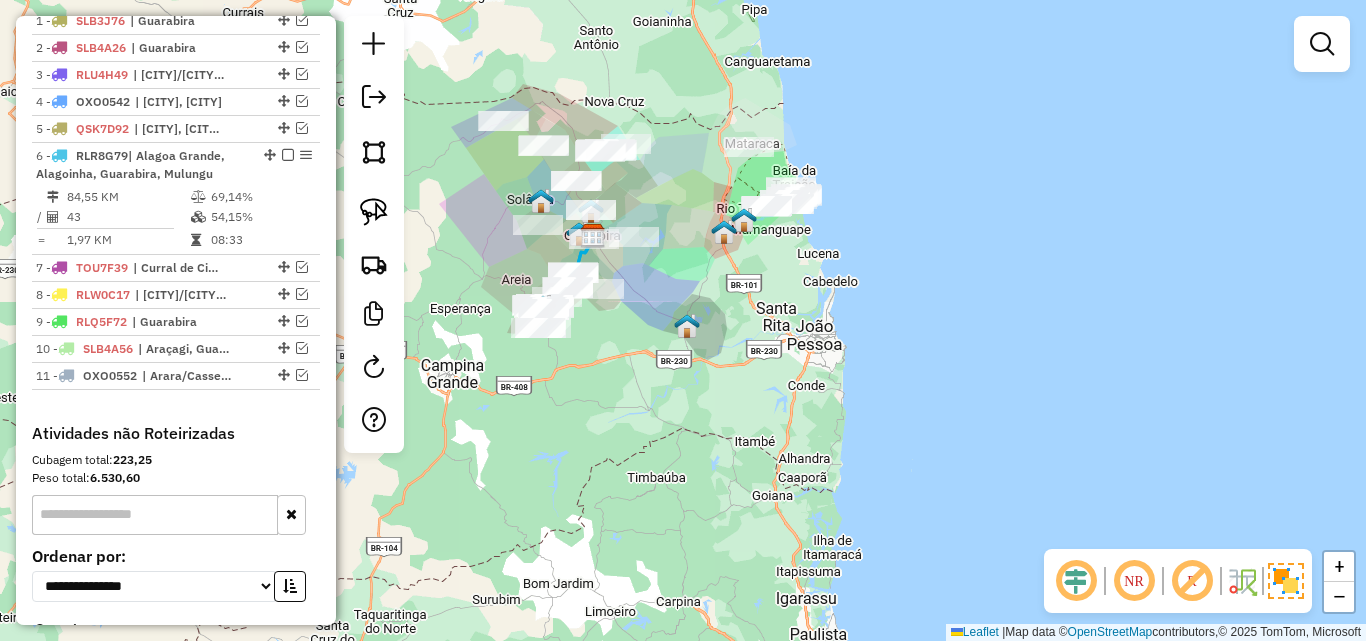 select on "**********" 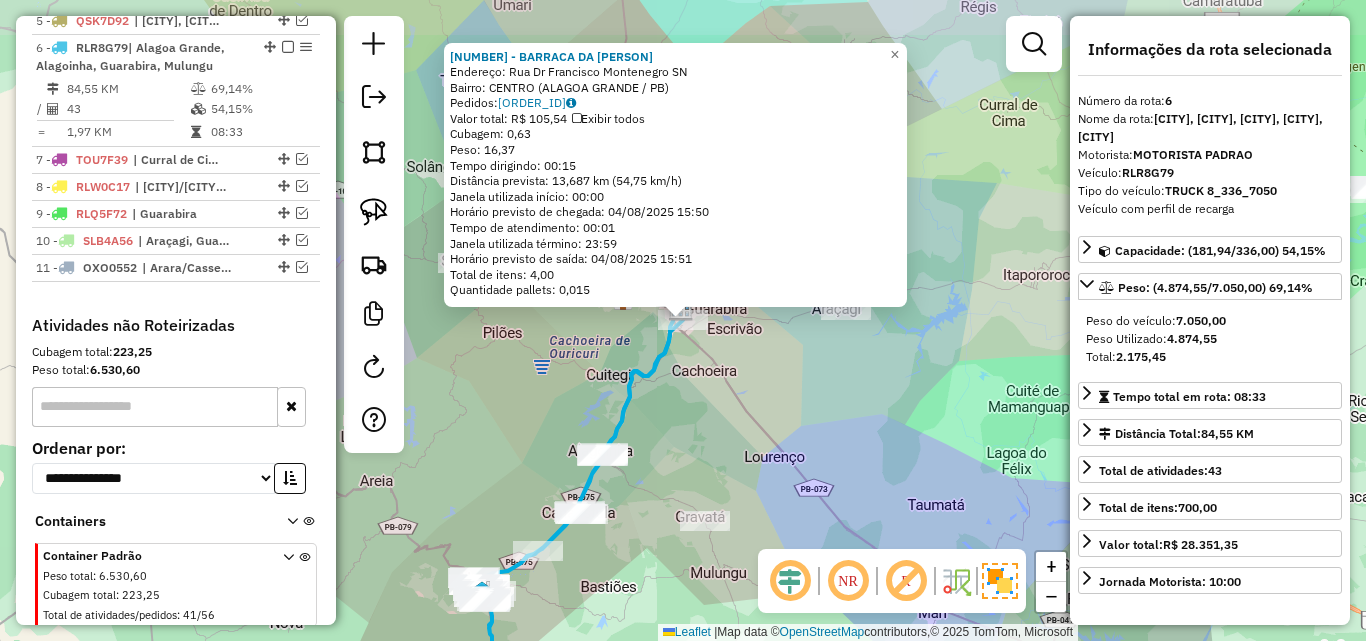 scroll, scrollTop: 885, scrollLeft: 0, axis: vertical 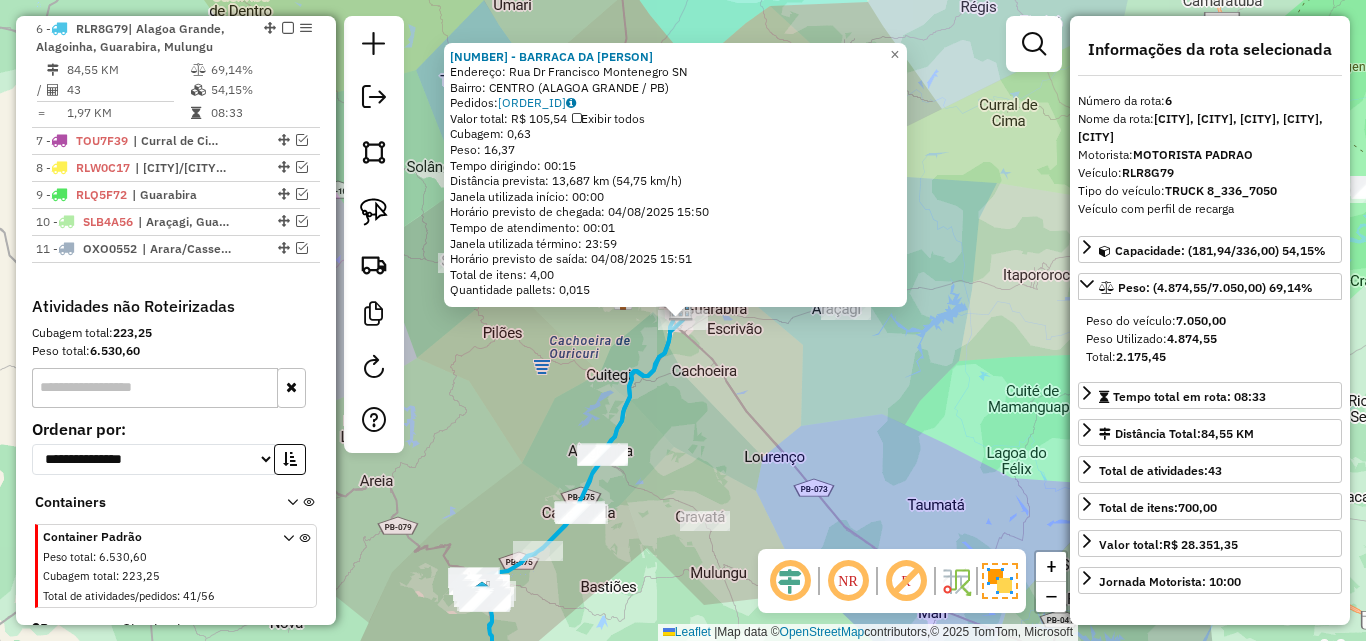 click on "4791 - BARRACA DA LENINHA  Endereço:  Rua Dr Francisco Montenegro SN   Bairro: CENTRO (ALAGOA GRANDE / PB)   Pedidos:  02139911   Valor total: R$ 105,54   Exibir todos   Cubagem: 0,63  Peso: 16,37  Tempo dirigindo: 00:15   Distância prevista: 13,687 km (54,75 km/h)   Janela utilizada início: 00:00   Horário previsto de chegada: 04/08/2025 15:50   Tempo de atendimento: 00:01   Janela utilizada término: 23:59   Horário previsto de saída: 04/08/2025 15:51   Total de itens: 4,00   Quantidade pallets: 0,015  × Janela de atendimento Grade de atendimento Capacidade Transportadoras Veículos Cliente Pedidos  Rotas Selecione os dias de semana para filtrar as janelas de atendimento  Seg   Ter   Qua   Qui   Sex   Sáb   Dom  Informe o período da janela de atendimento: De: Até:  Filtrar exatamente a janela do cliente  Considerar janela de atendimento padrão  Selecione os dias de semana para filtrar as grades de atendimento  Seg   Ter   Qua   Qui   Sex   Sáb   Dom   Peso mínimo:   Peso máximo:   De:   Até:" 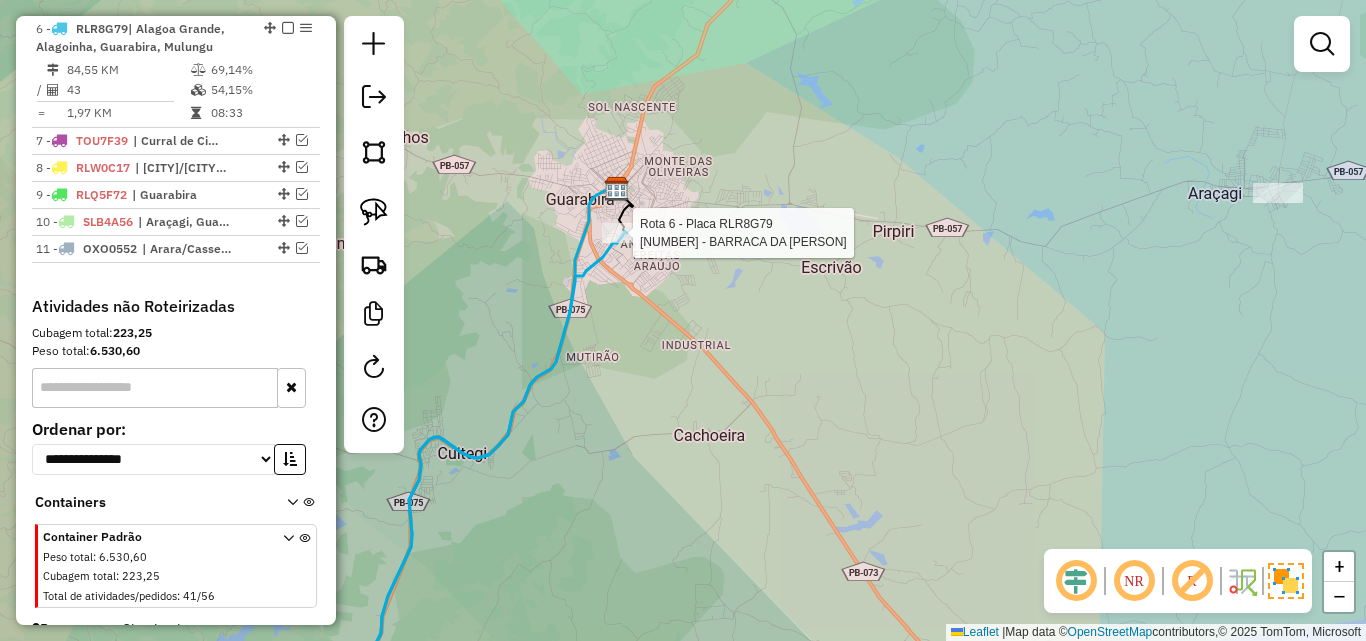 select on "**********" 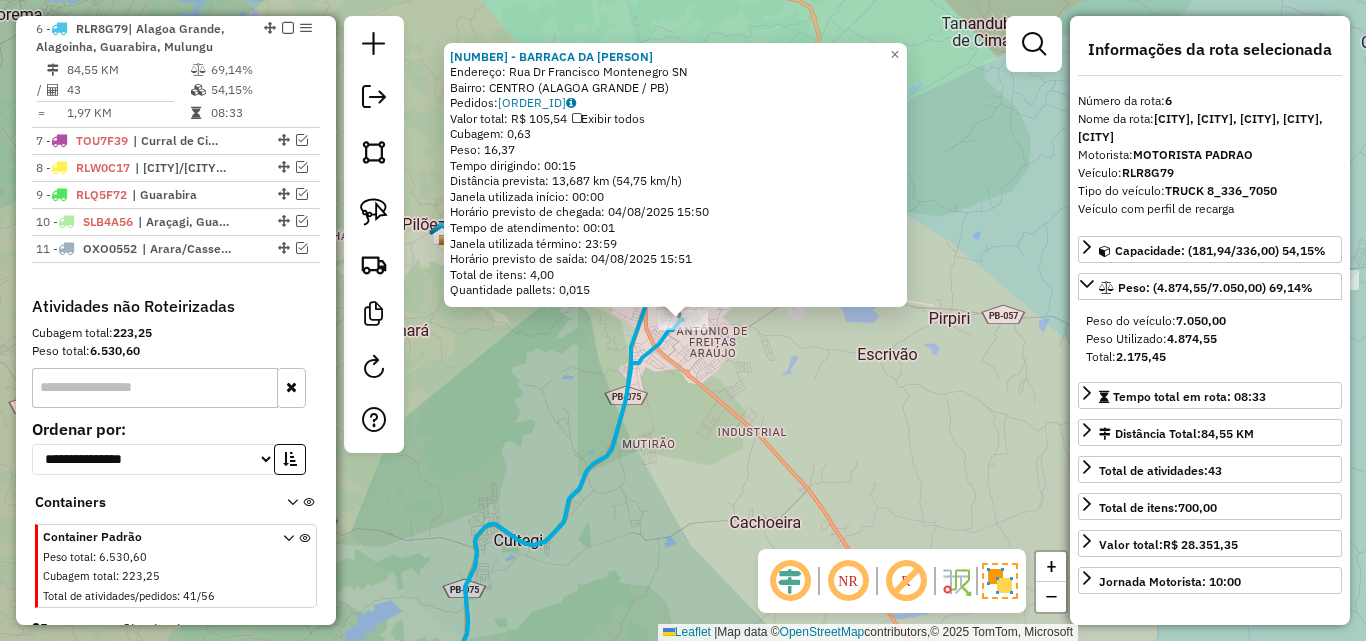 click on "Rota 6 - Placa RLR8G79  4791 - BARRACA DA LENINHA 4791 - BARRACA DA LENINHA  Endereço:  Rua Dr Francisco Montenegro SN   Bairro: CENTRO (ALAGOA GRANDE / PB)   Pedidos:  02139911   Valor total: R$ 105,54   Exibir todos   Cubagem: 0,63  Peso: 16,37  Tempo dirigindo: 00:15   Distância prevista: 13,687 km (54,75 km/h)   Janela utilizada início: 00:00   Horário previsto de chegada: 04/08/2025 15:50   Tempo de atendimento: 00:01   Janela utilizada término: 23:59   Horário previsto de saída: 04/08/2025 15:51   Total de itens: 4,00   Quantidade pallets: 0,015  × Janela de atendimento Grade de atendimento Capacidade Transportadoras Veículos Cliente Pedidos  Rotas Selecione os dias de semana para filtrar as janelas de atendimento  Seg   Ter   Qua   Qui   Sex   Sáb   Dom  Informe o período da janela de atendimento: De: Até:  Filtrar exatamente a janela do cliente  Considerar janela de atendimento padrão  Selecione os dias de semana para filtrar as grades de atendimento  Seg   Ter   Qua   Qui   Sex   Sáb  +" 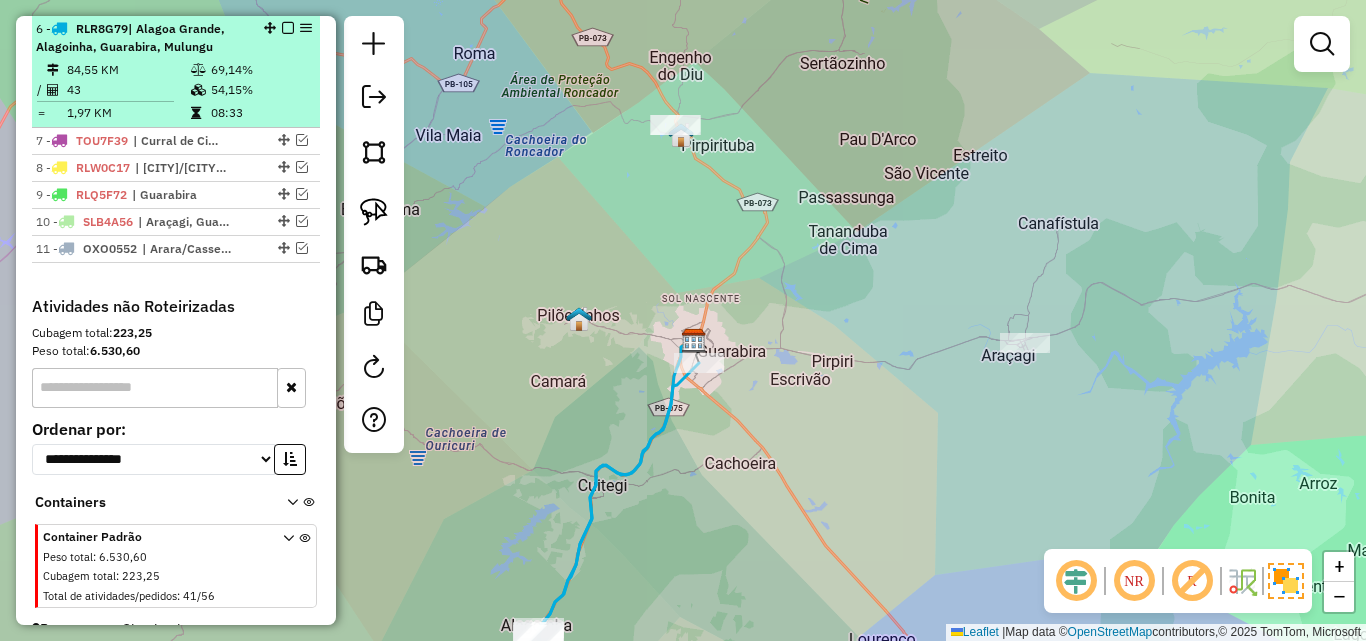 click at bounding box center (288, 28) 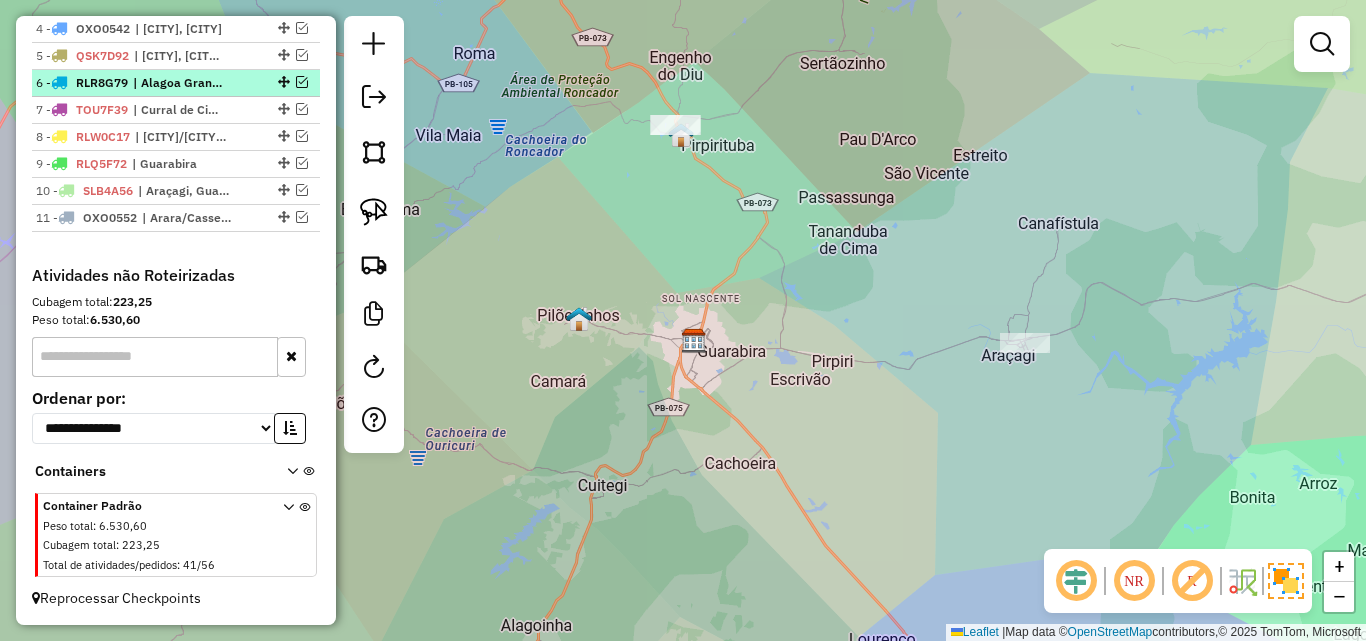 click at bounding box center [282, 82] 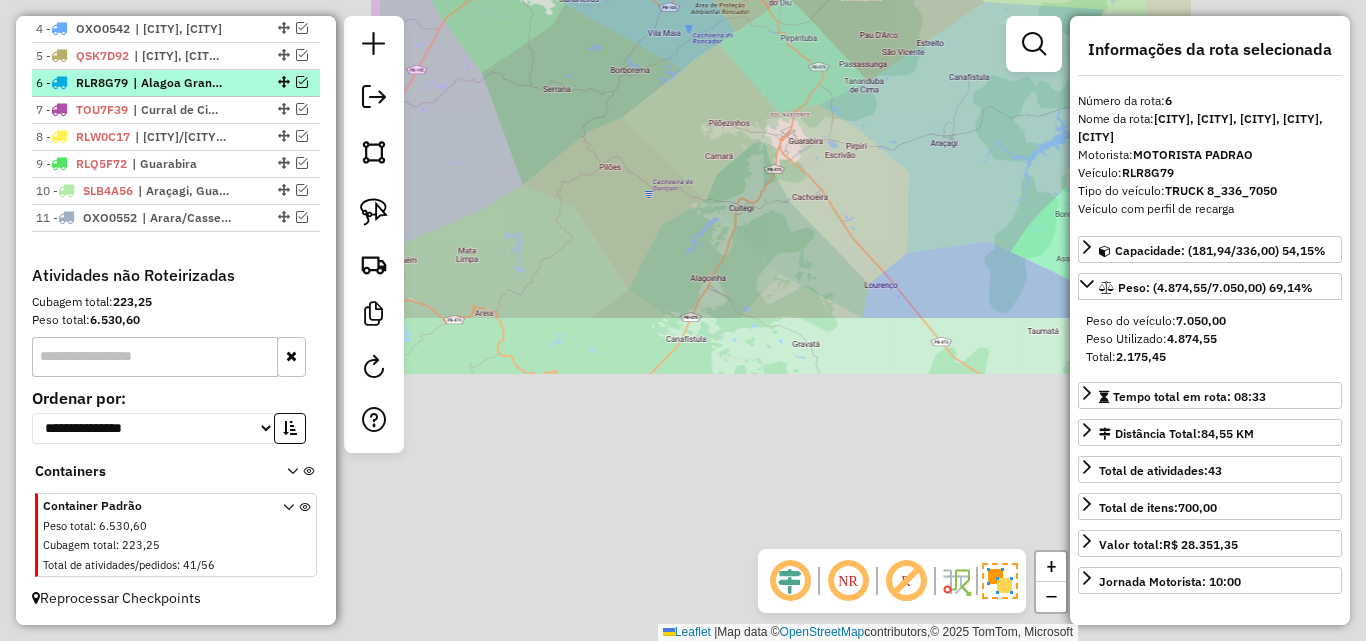 click at bounding box center (302, 82) 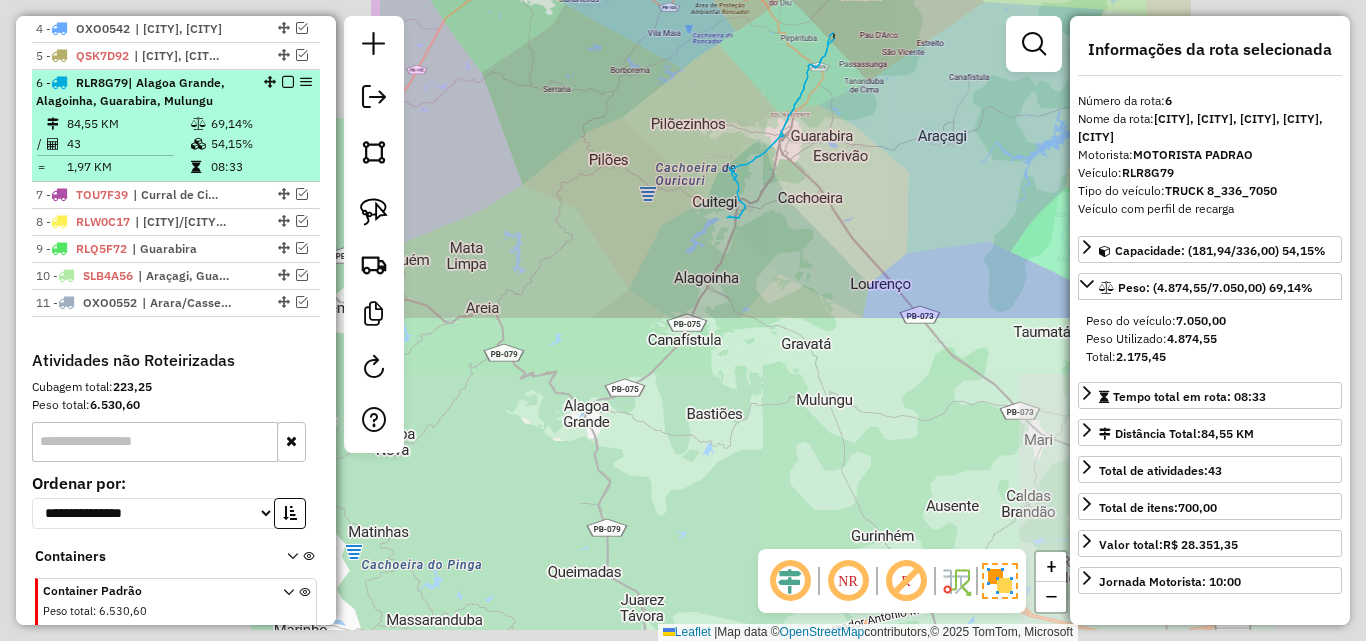 scroll, scrollTop: 885, scrollLeft: 0, axis: vertical 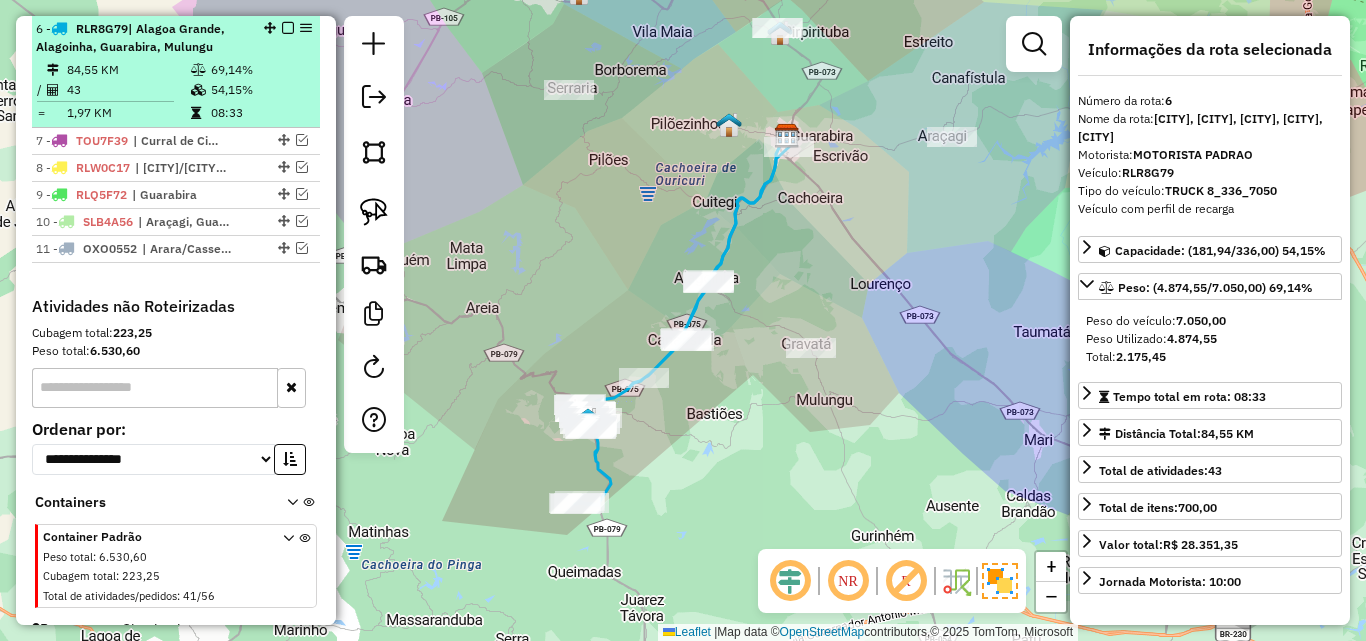click at bounding box center [288, 28] 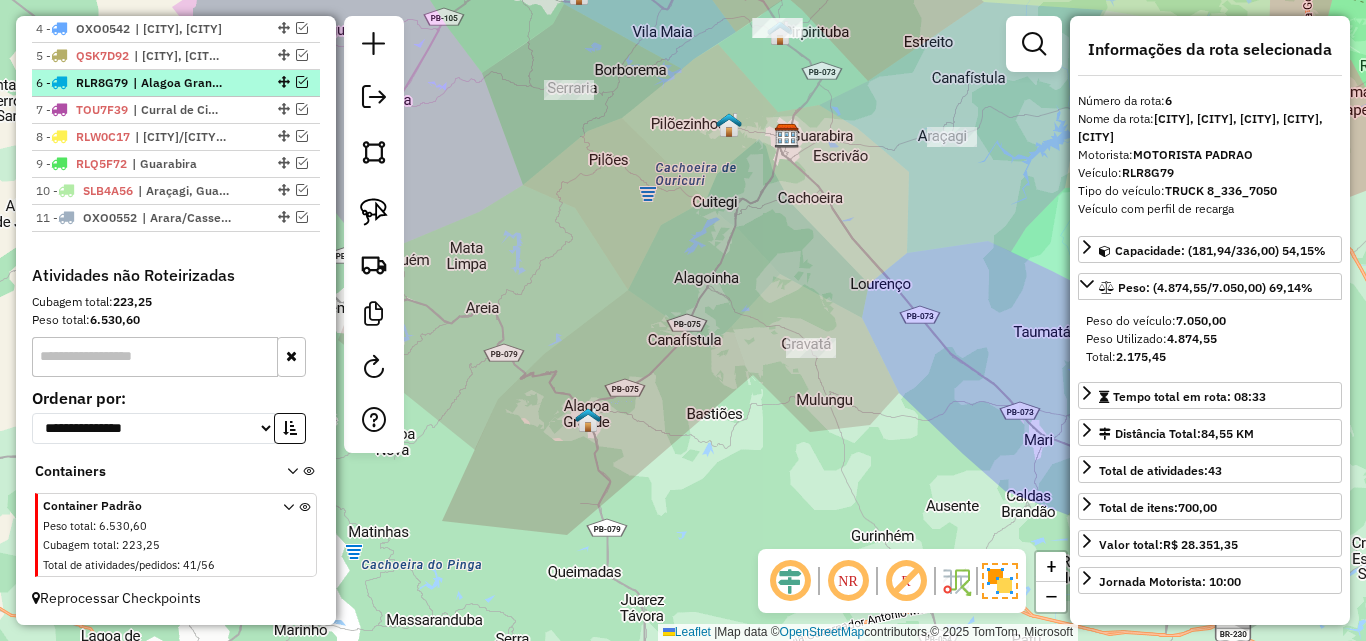 click at bounding box center [302, 82] 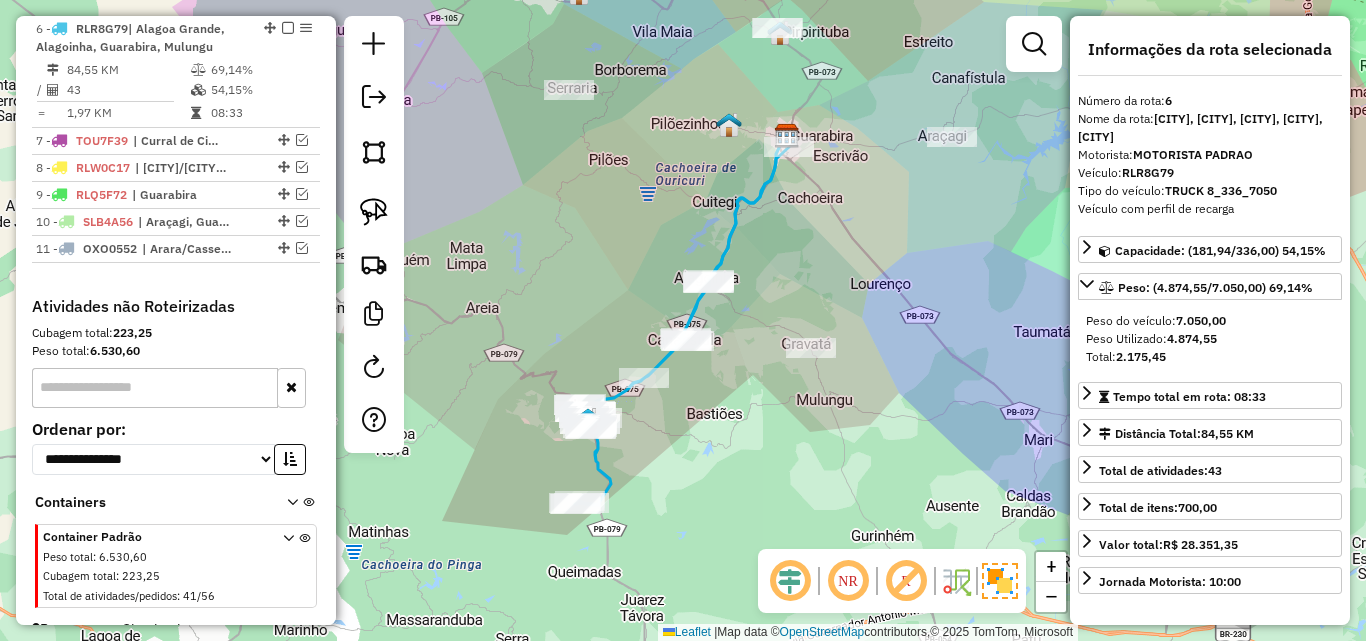click at bounding box center [288, 28] 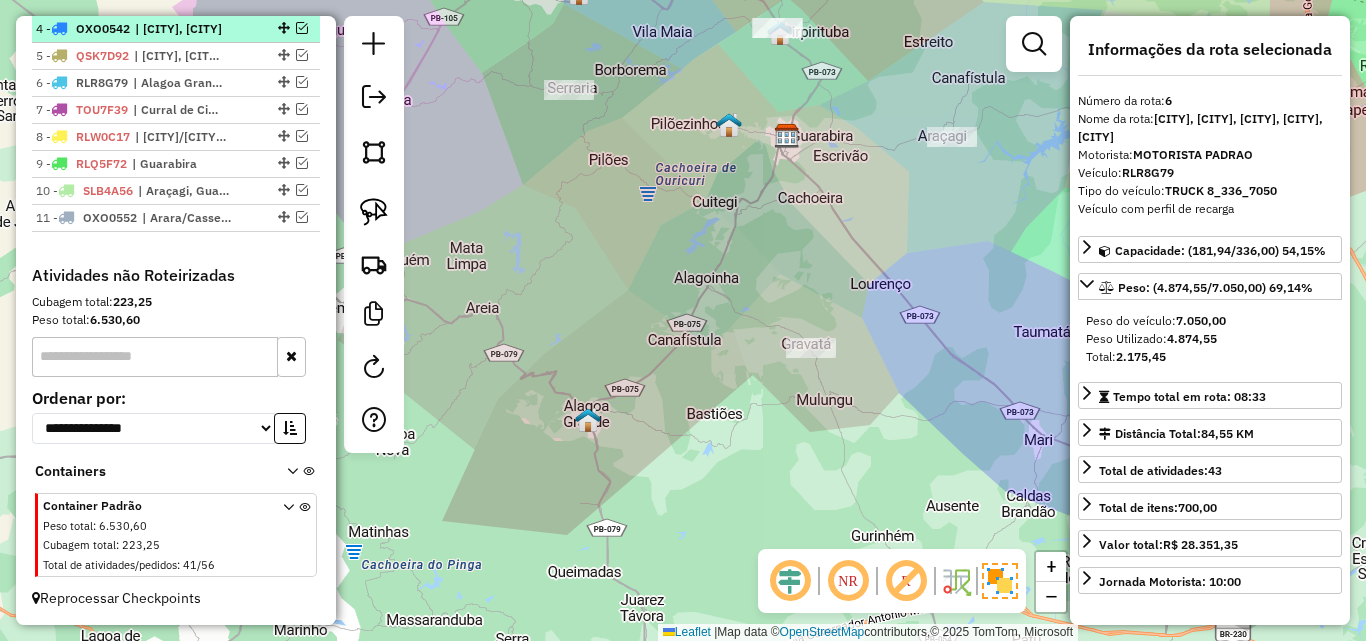scroll, scrollTop: 831, scrollLeft: 0, axis: vertical 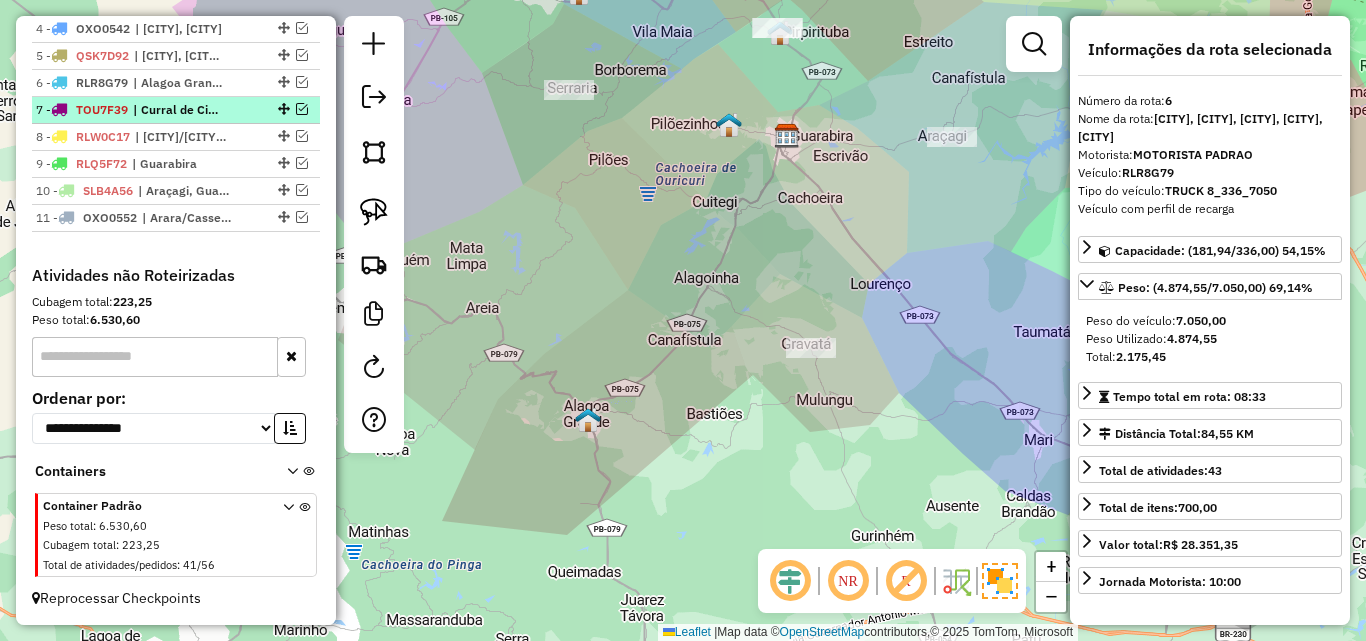 click at bounding box center (302, 109) 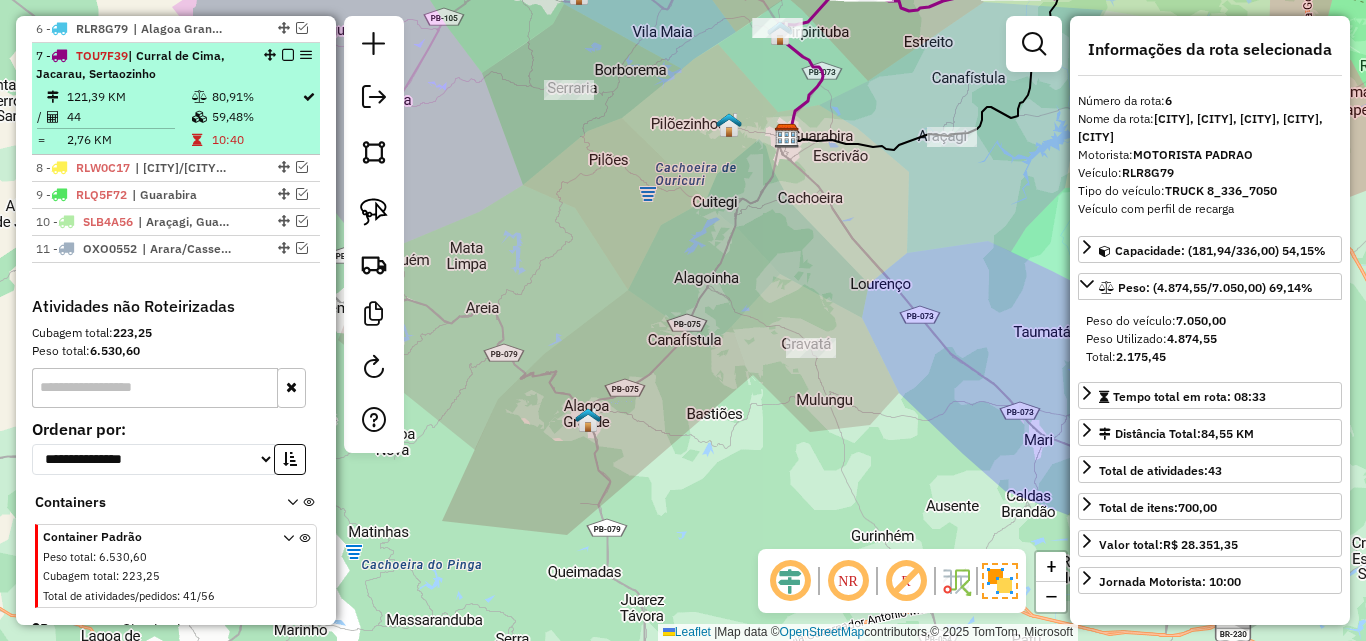click on "59,48%" at bounding box center [256, 117] 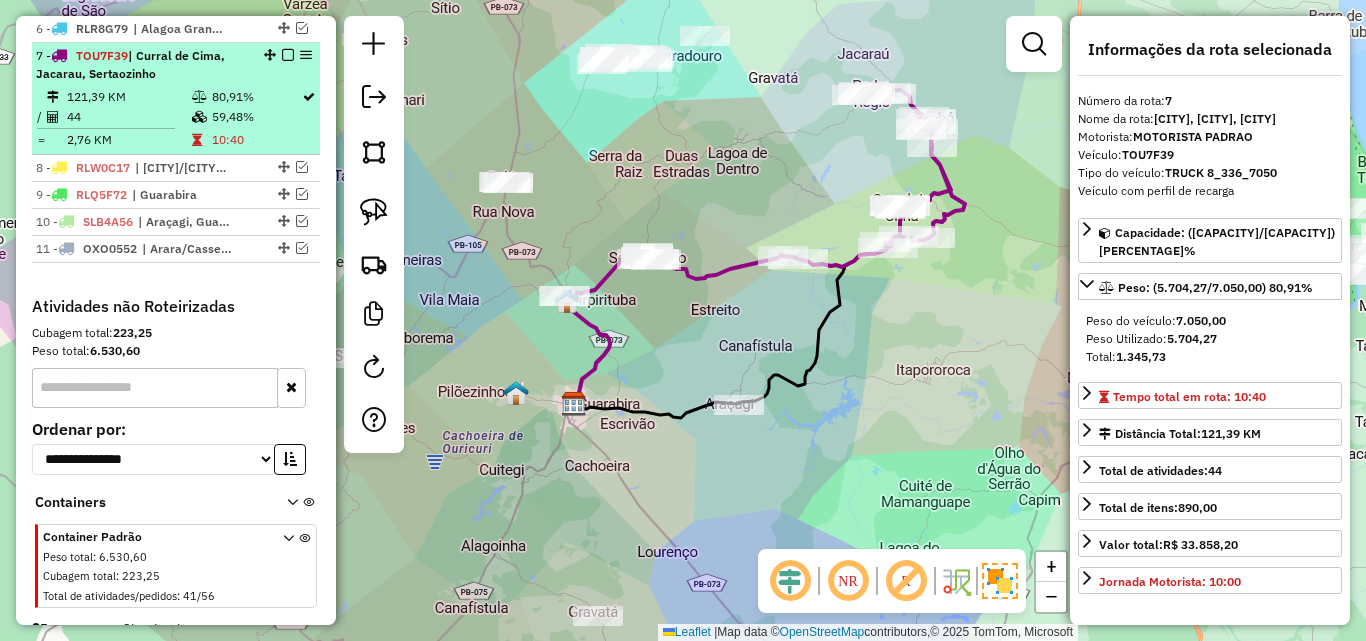 click at bounding box center [288, 55] 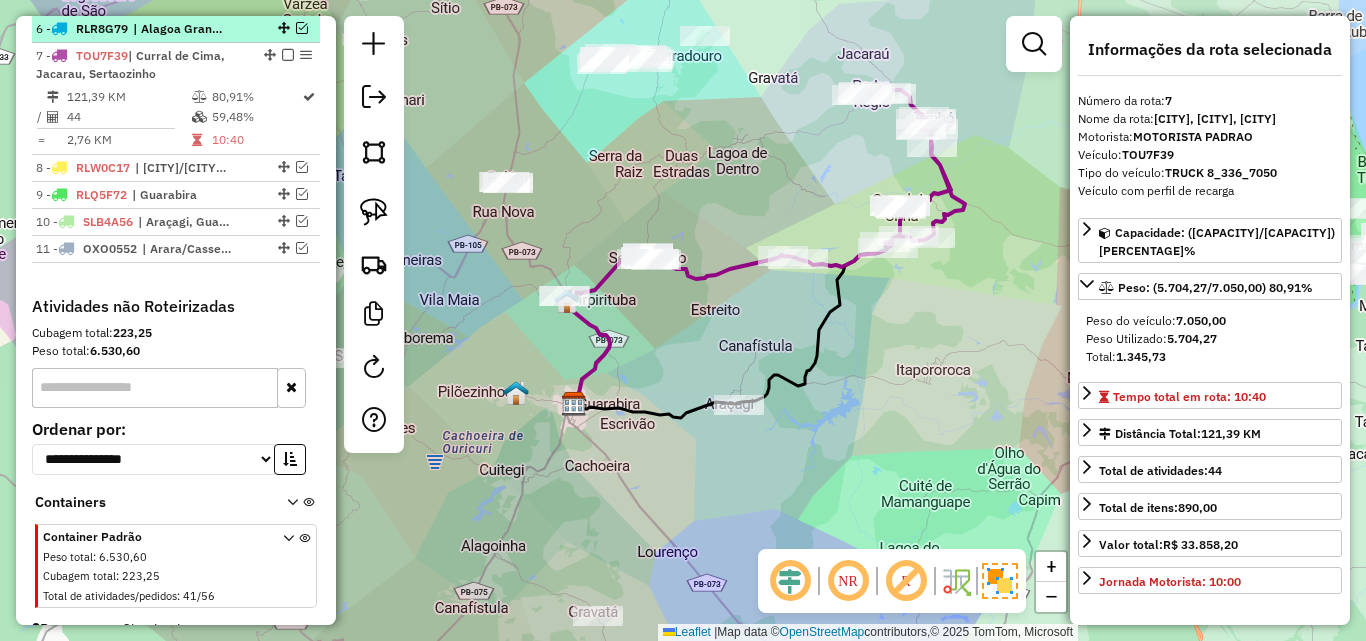 scroll, scrollTop: 831, scrollLeft: 0, axis: vertical 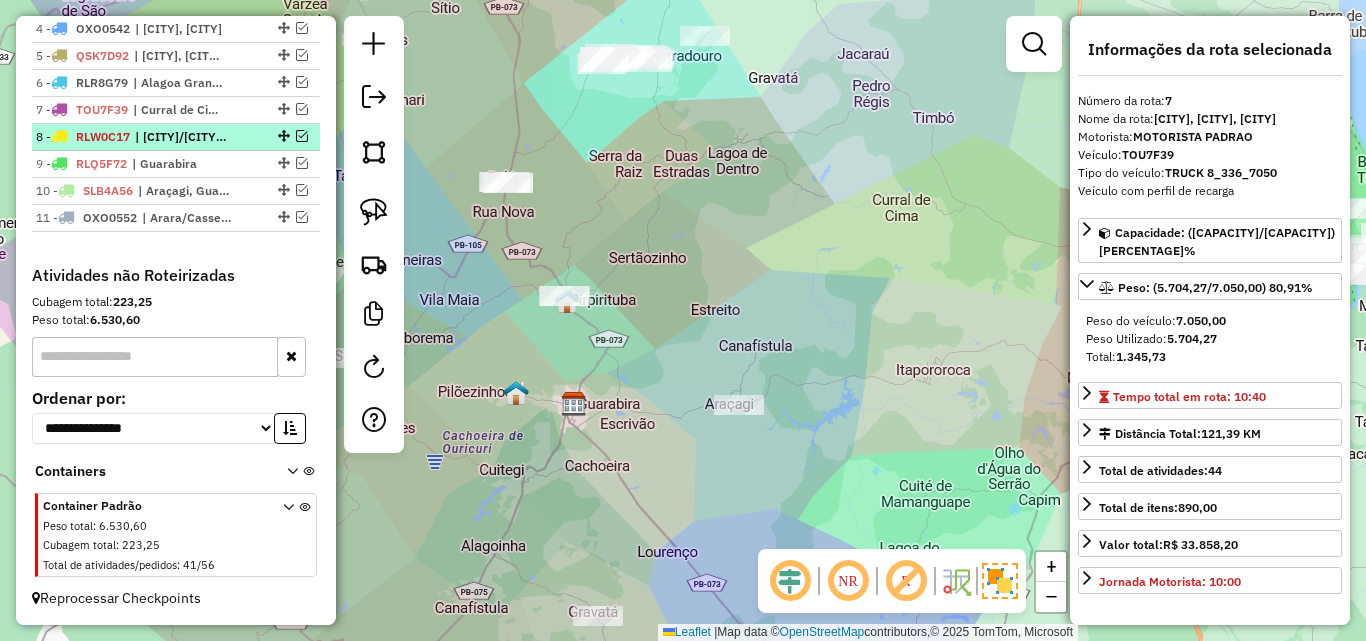 click at bounding box center (302, 136) 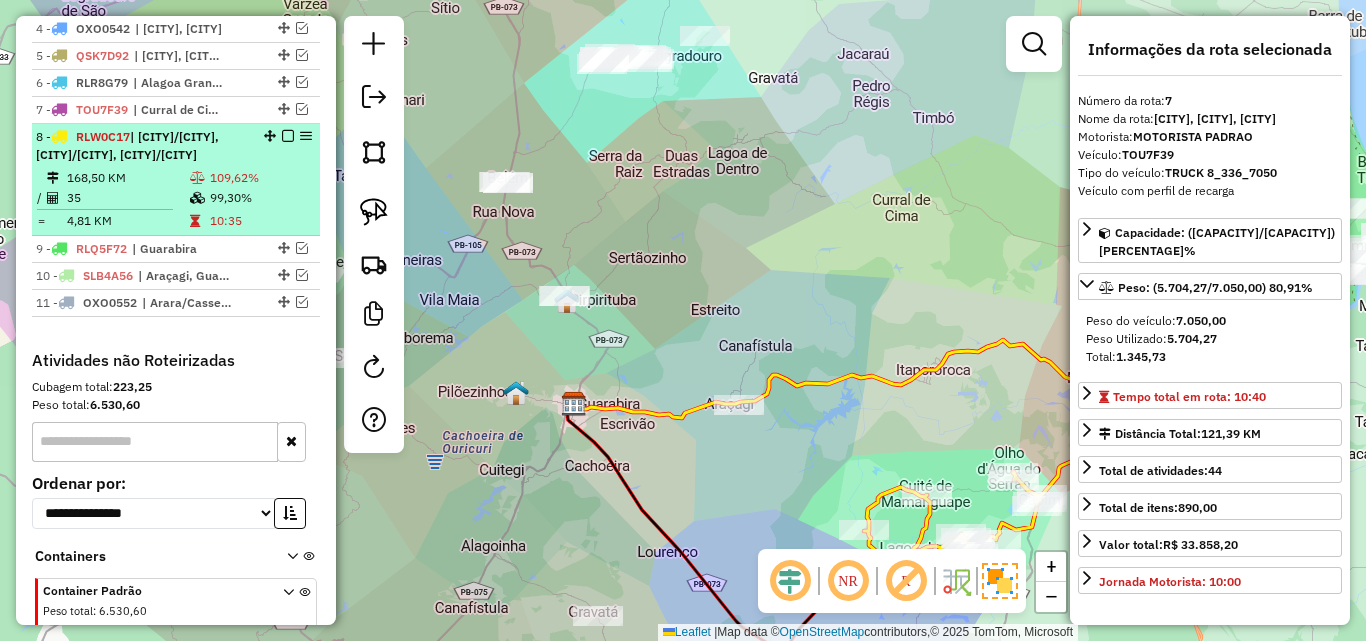 scroll, scrollTop: 885, scrollLeft: 0, axis: vertical 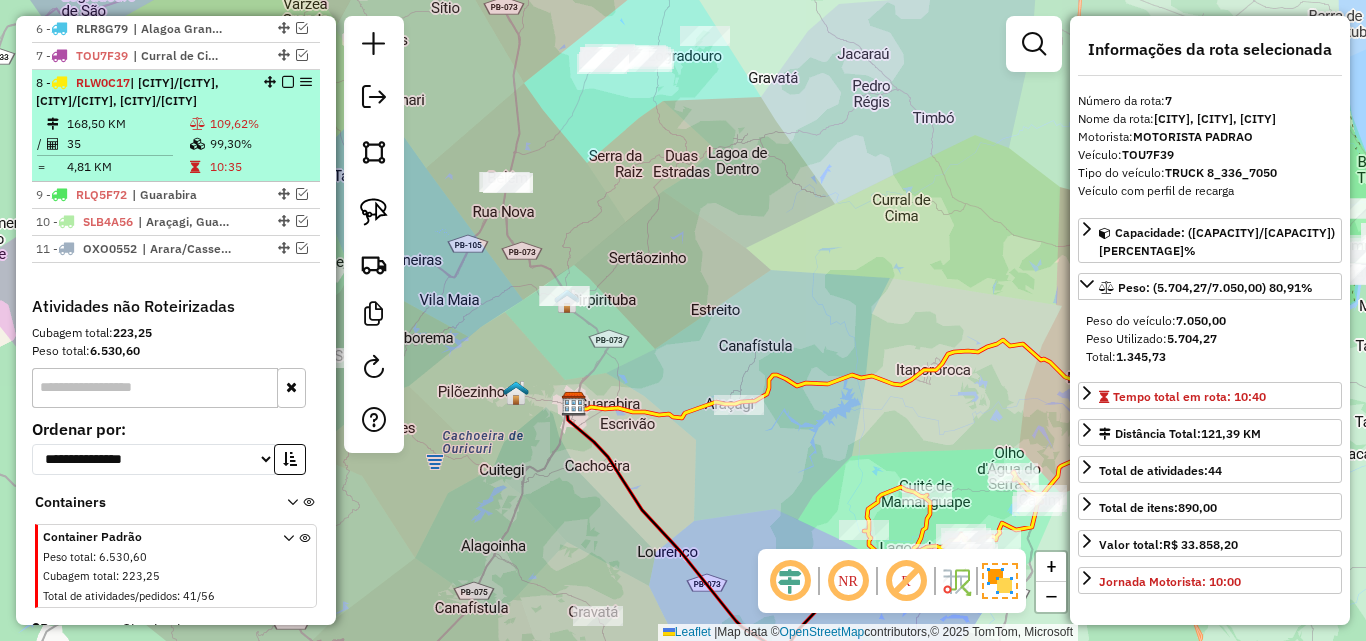 click on "99,30%" at bounding box center [260, 144] 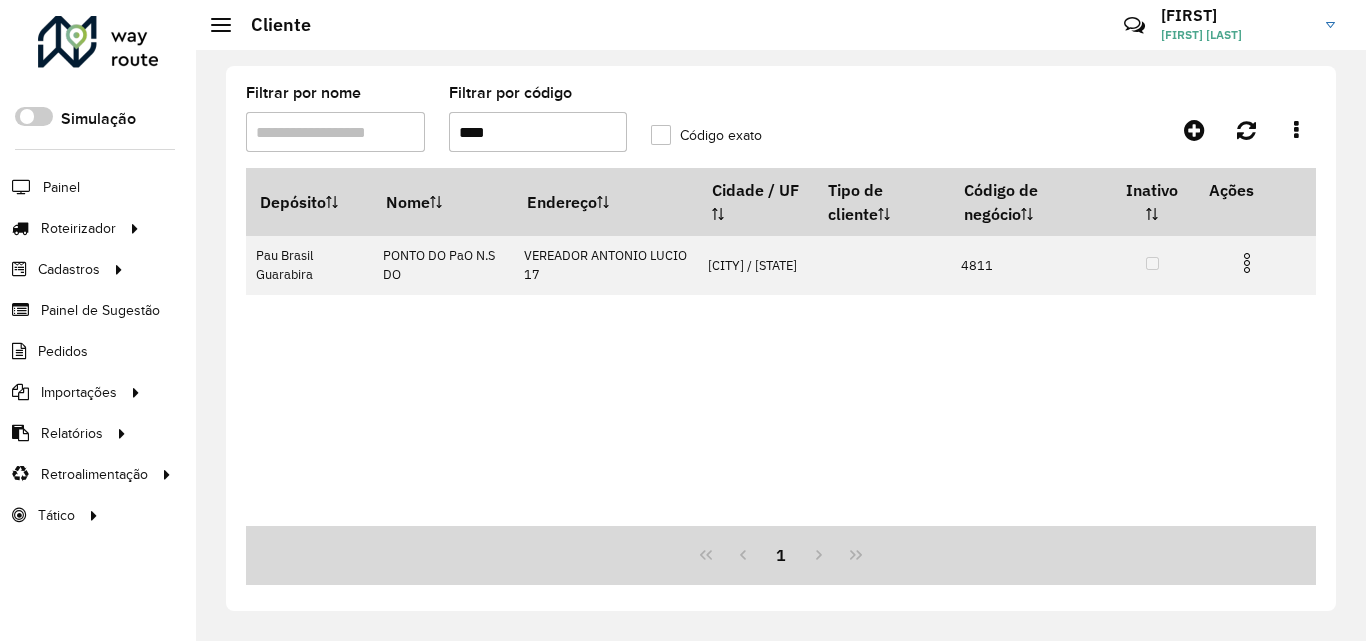 scroll, scrollTop: 0, scrollLeft: 0, axis: both 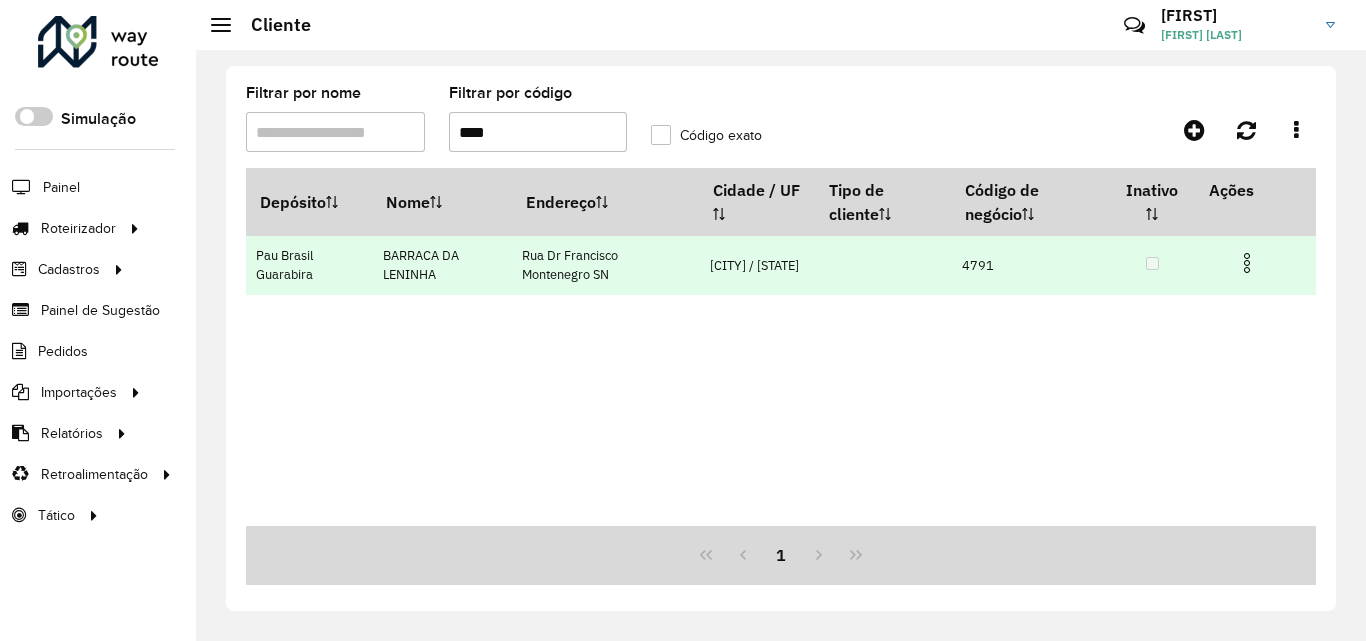 type on "****" 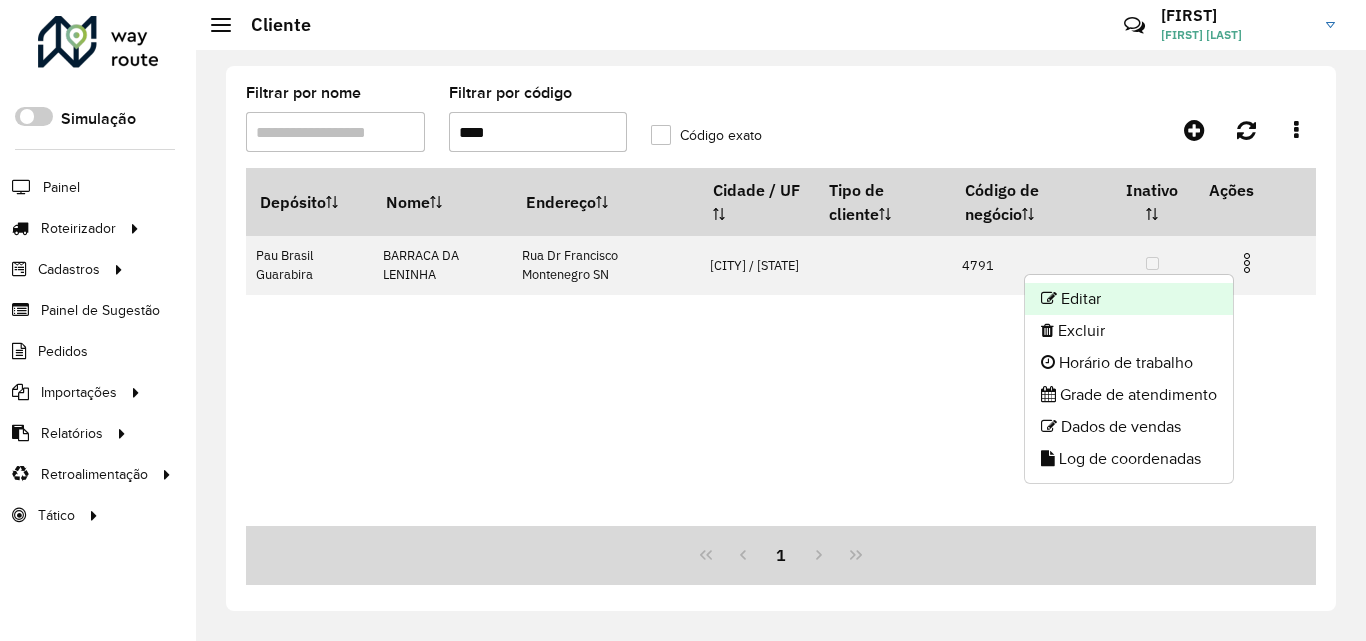 click on "Editar" 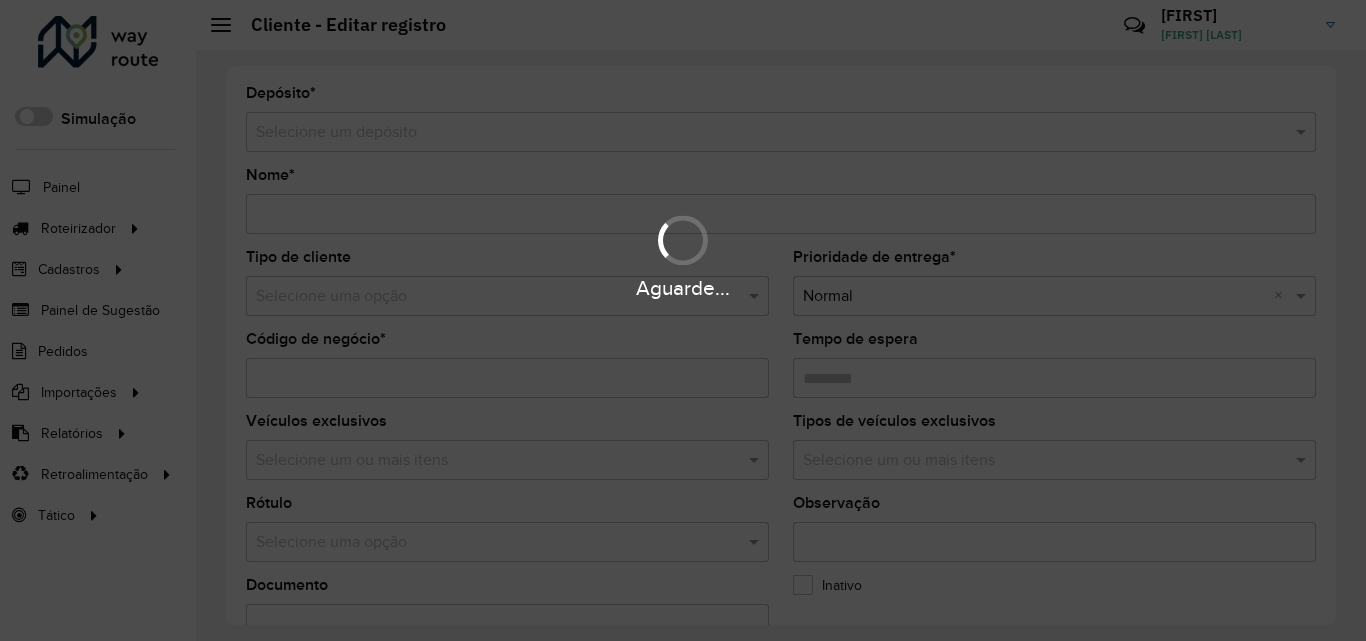 type on "**********" 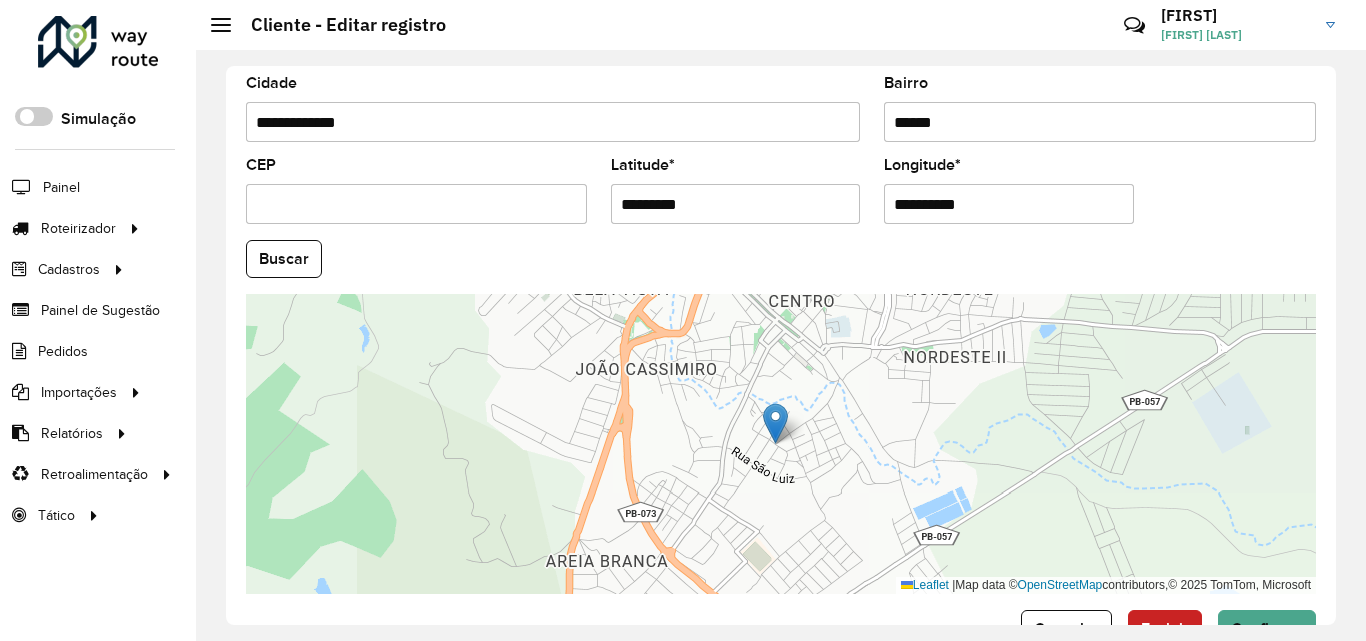 scroll, scrollTop: 800, scrollLeft: 0, axis: vertical 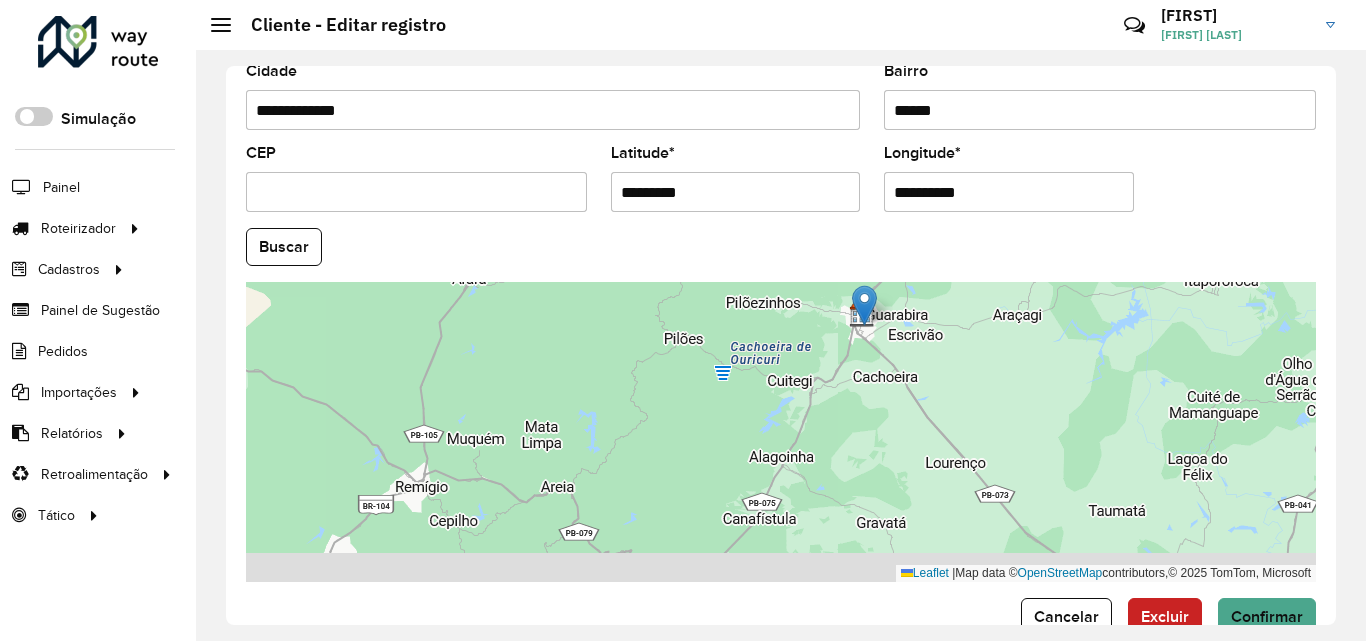 drag, startPoint x: 886, startPoint y: 364, endPoint x: 888, endPoint y: 351, distance: 13.152946 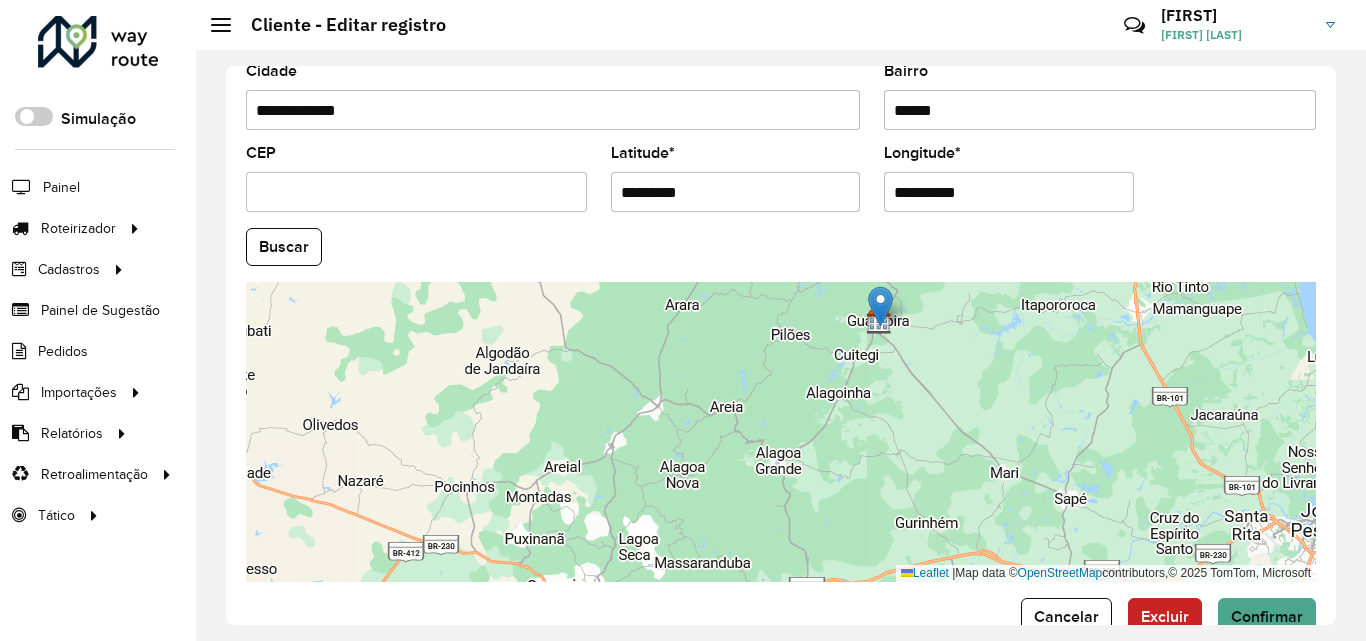 drag, startPoint x: 888, startPoint y: 366, endPoint x: 905, endPoint y: 358, distance: 18.788294 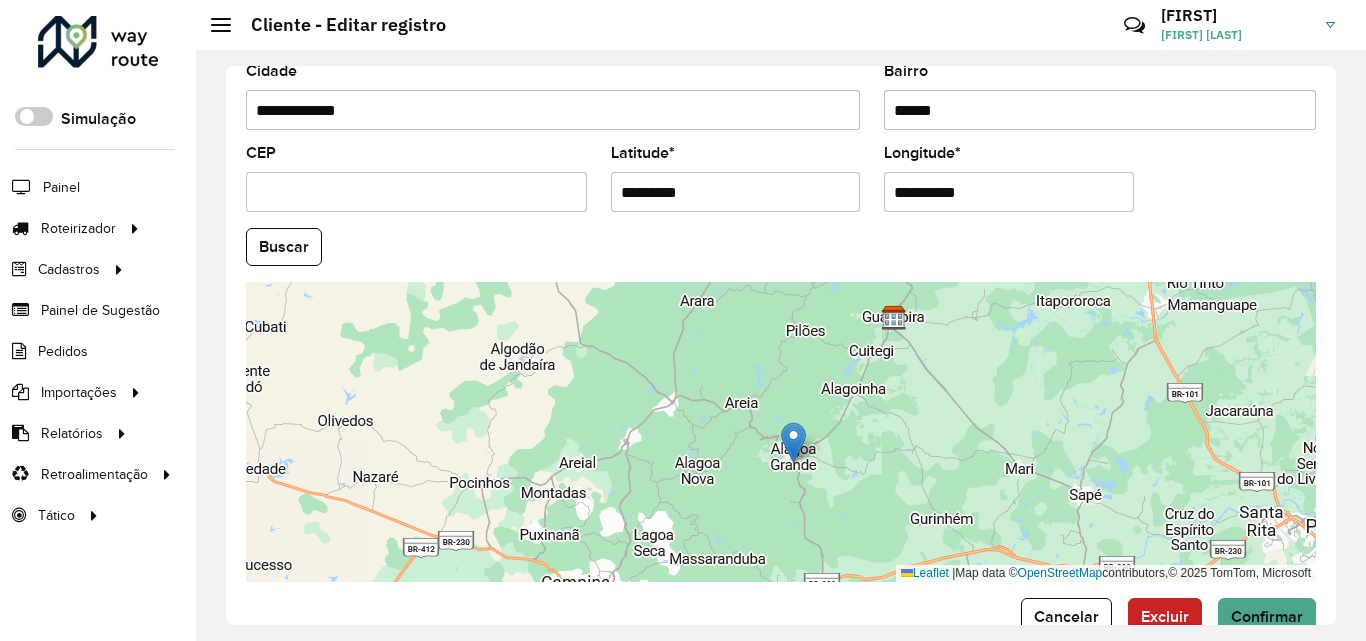 drag, startPoint x: 892, startPoint y: 297, endPoint x: 790, endPoint y: 436, distance: 172.4094 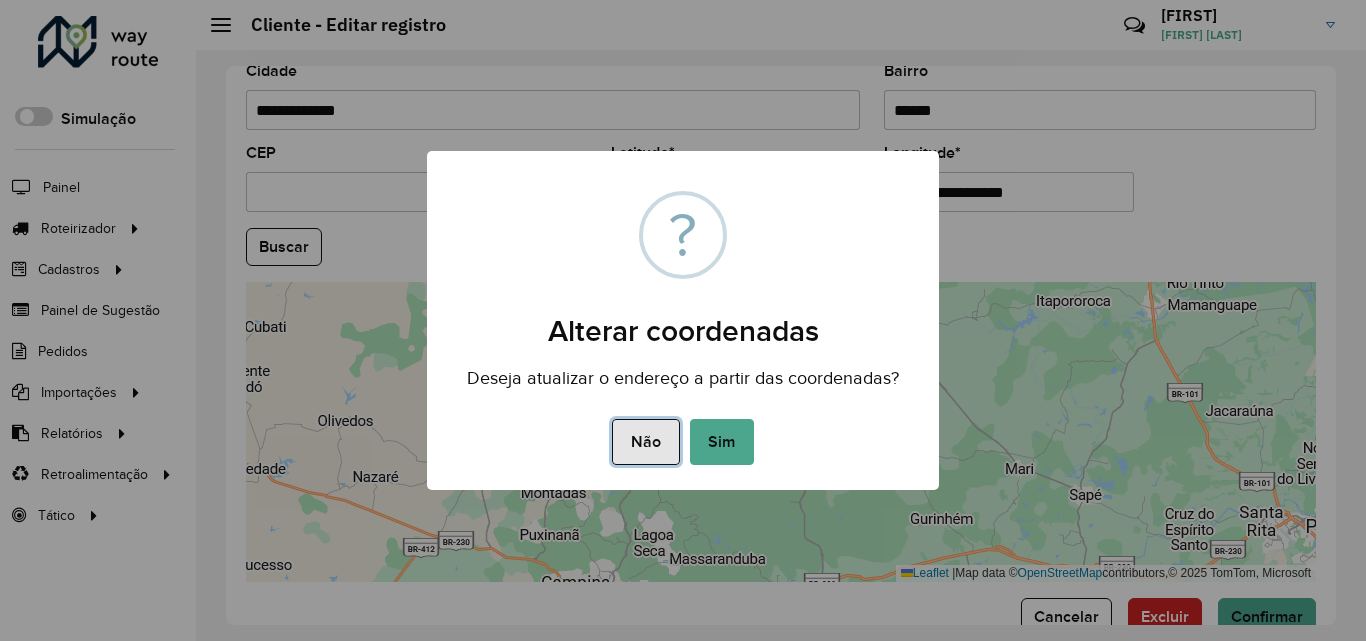 click on "Não" at bounding box center [645, 442] 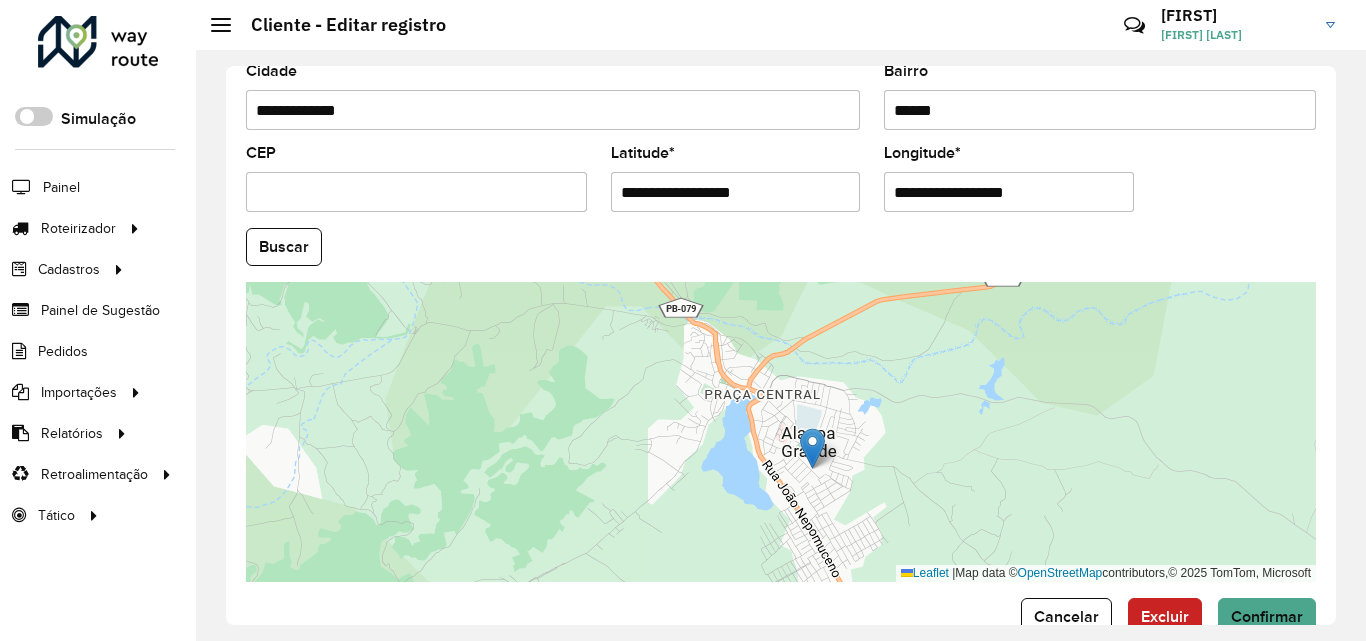 drag, startPoint x: 767, startPoint y: 485, endPoint x: 819, endPoint y: 458, distance: 58.59181 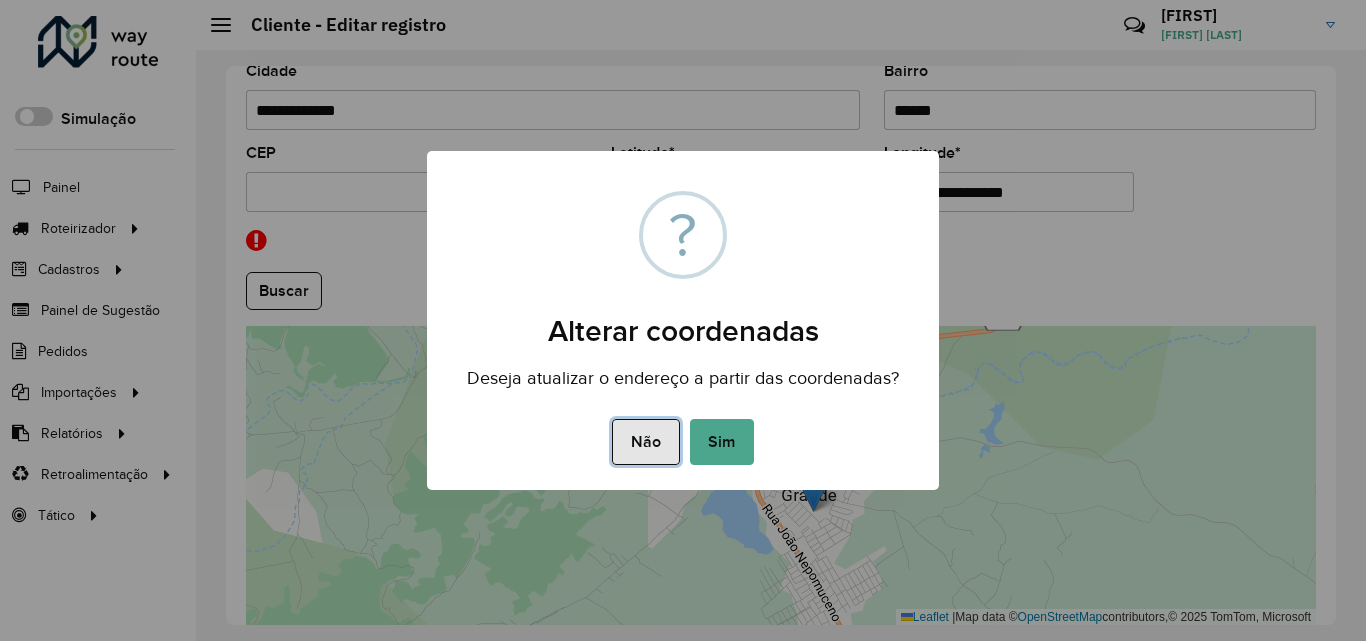 click on "Não" at bounding box center (645, 442) 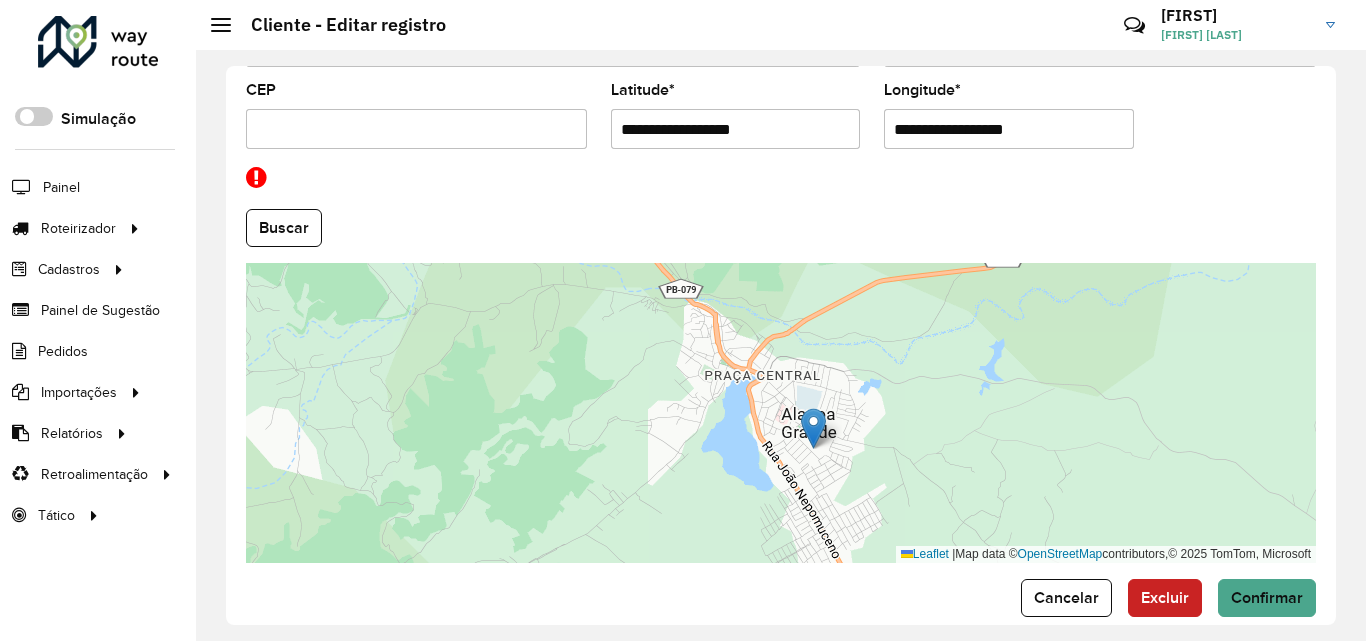 scroll, scrollTop: 891, scrollLeft: 0, axis: vertical 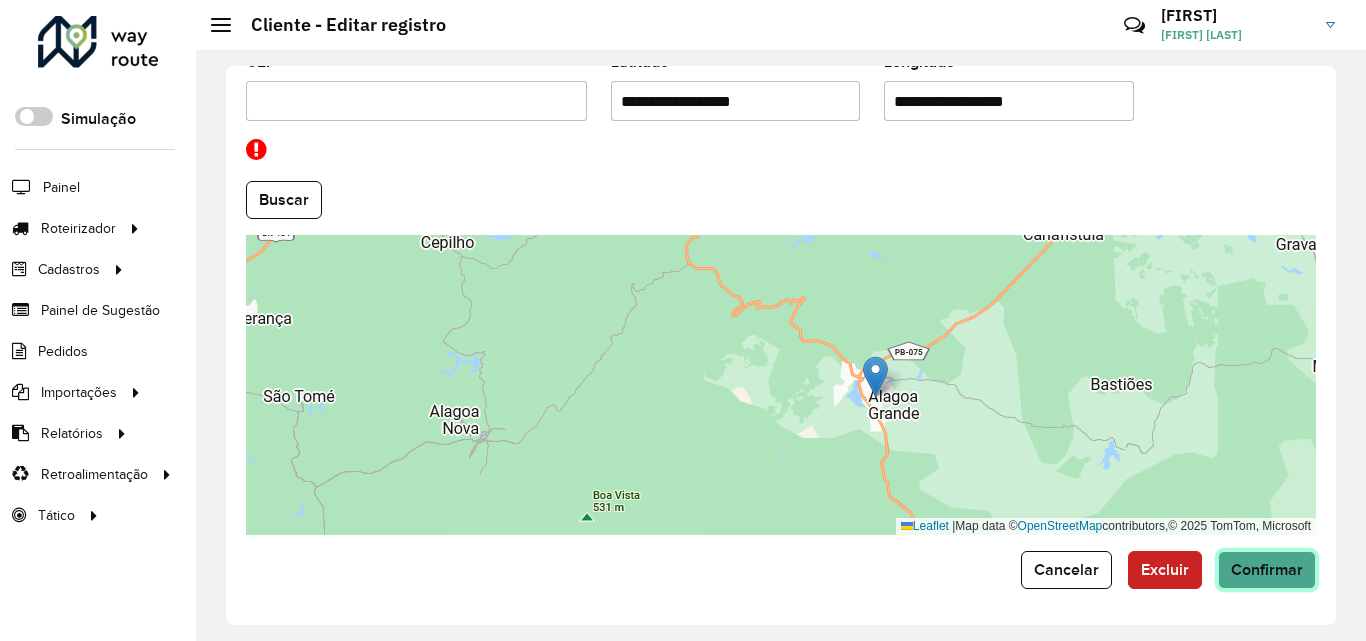click on "Confirmar" 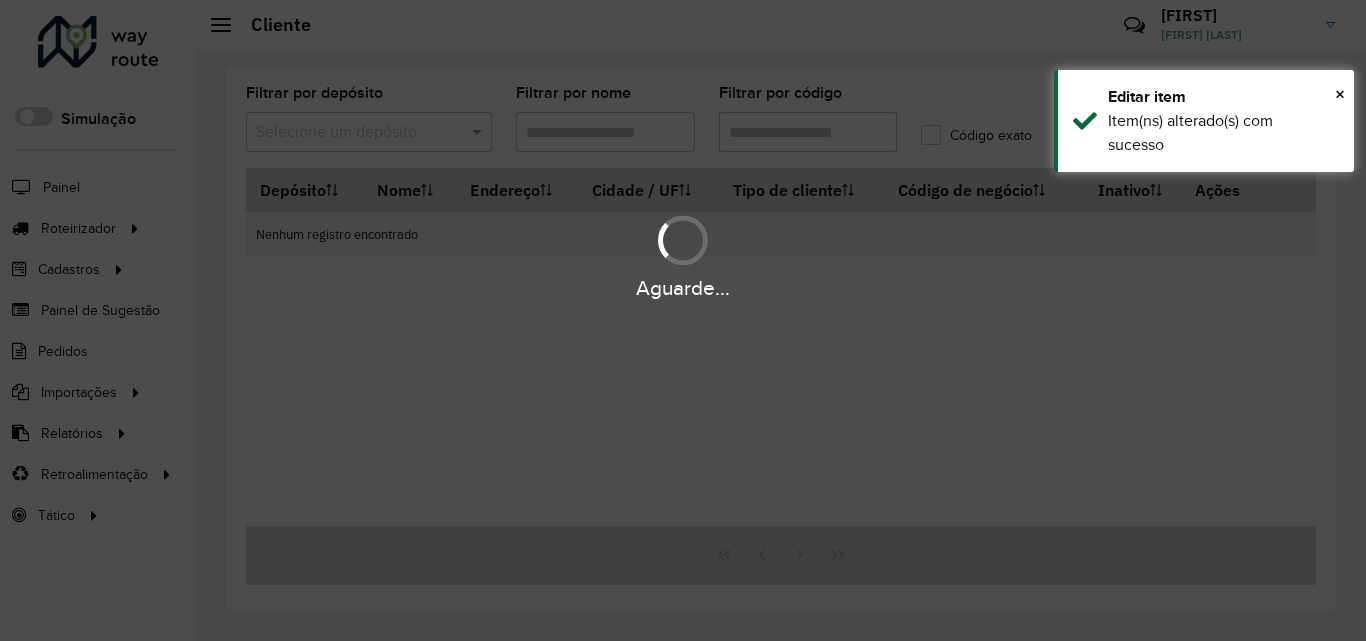 type on "****" 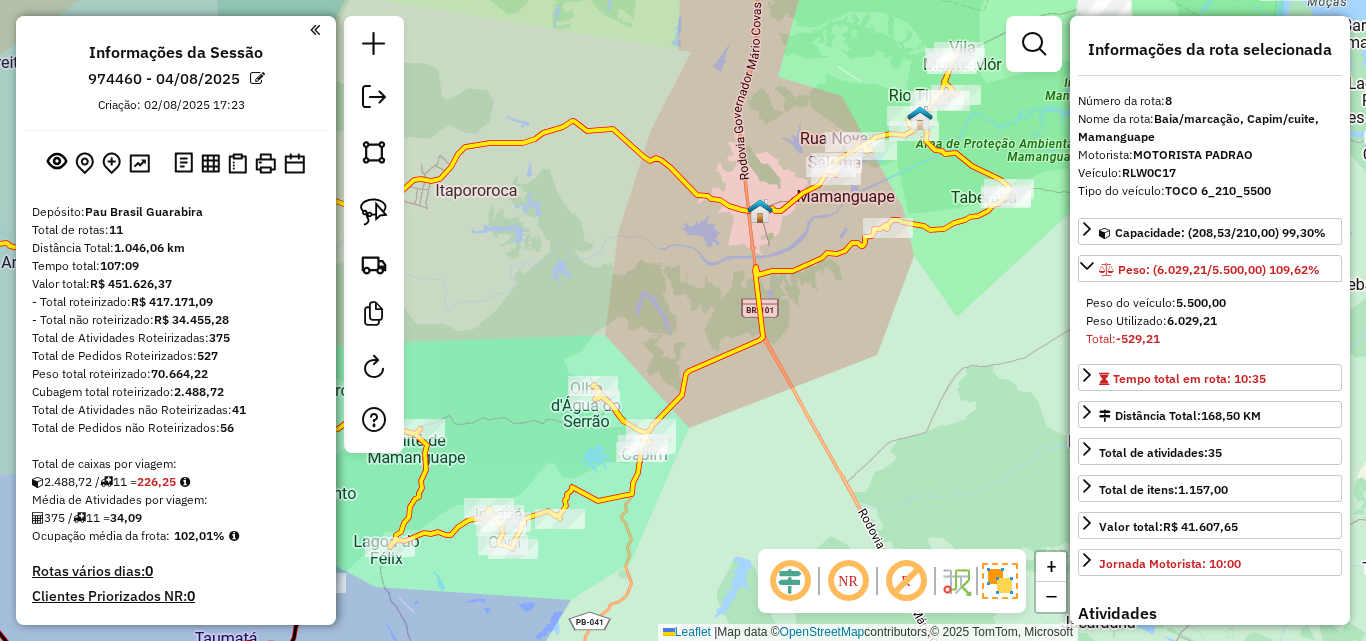 select on "**********" 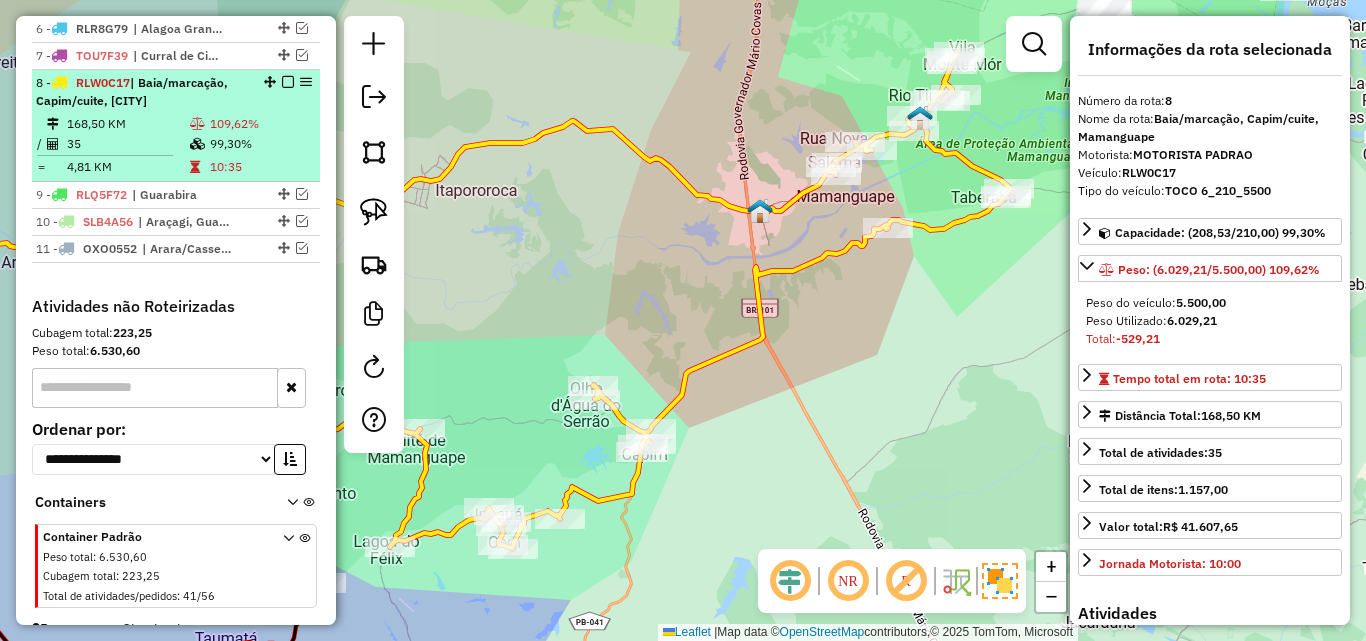click at bounding box center [288, 82] 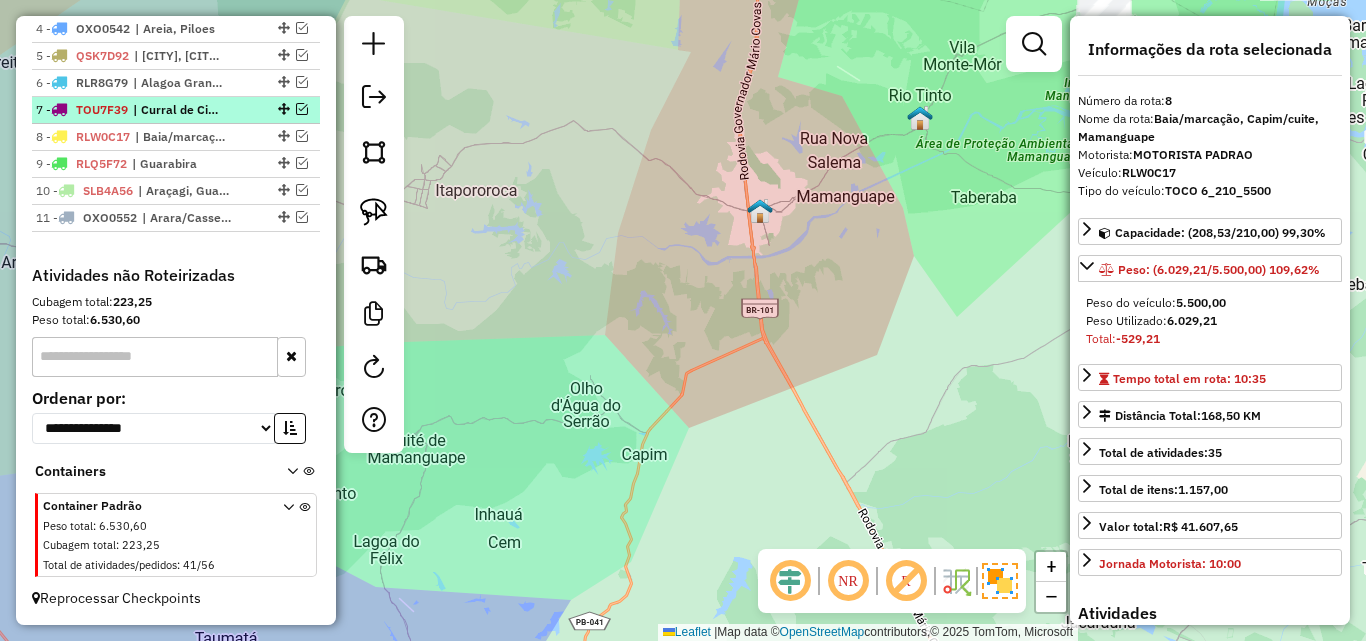 scroll, scrollTop: 831, scrollLeft: 0, axis: vertical 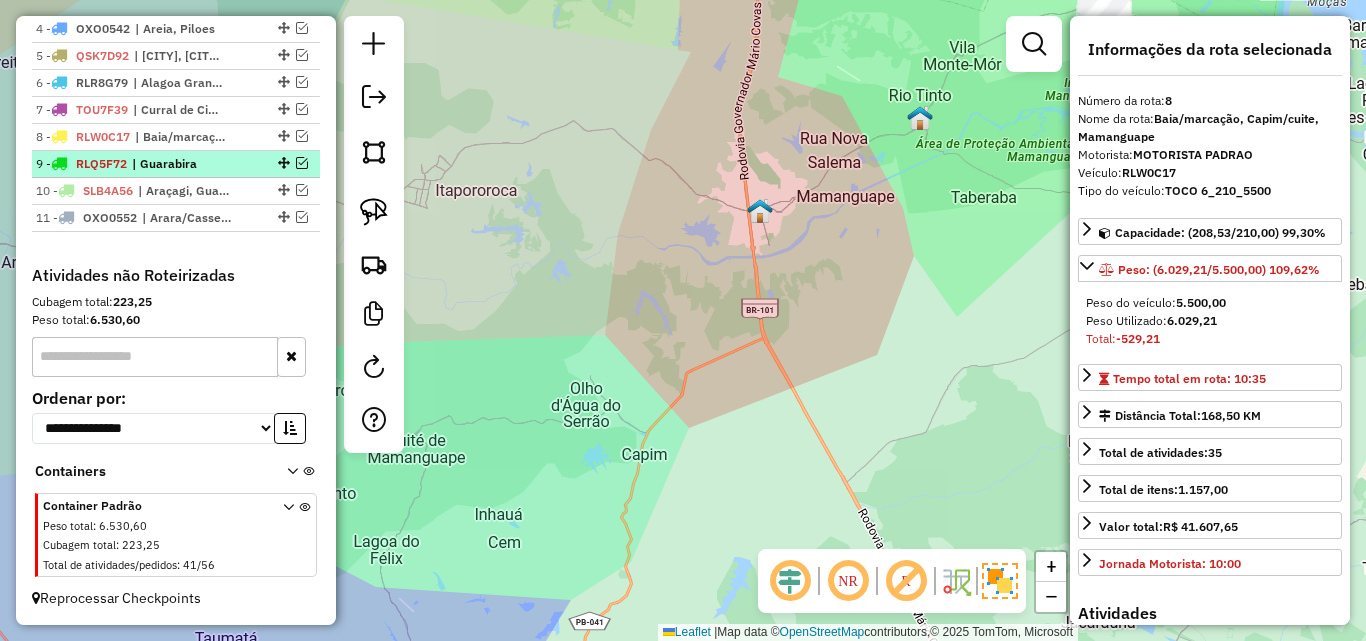 click at bounding box center (302, 163) 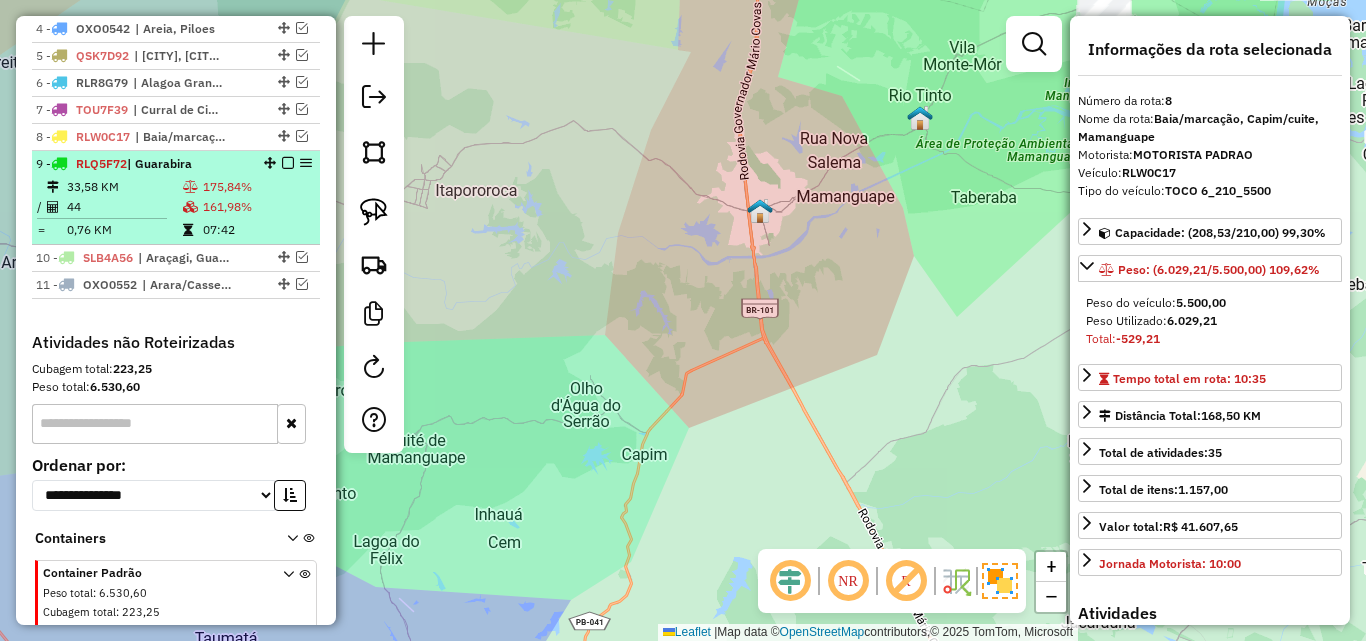 scroll, scrollTop: 885, scrollLeft: 0, axis: vertical 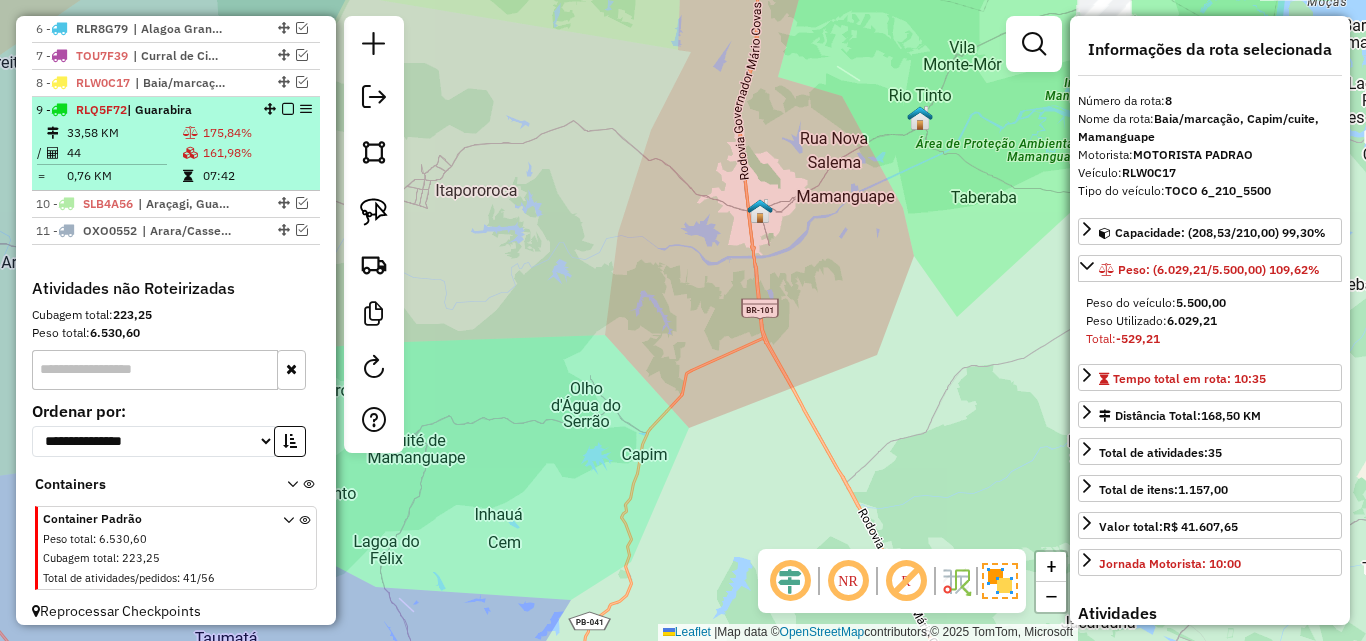 click at bounding box center (109, 164) 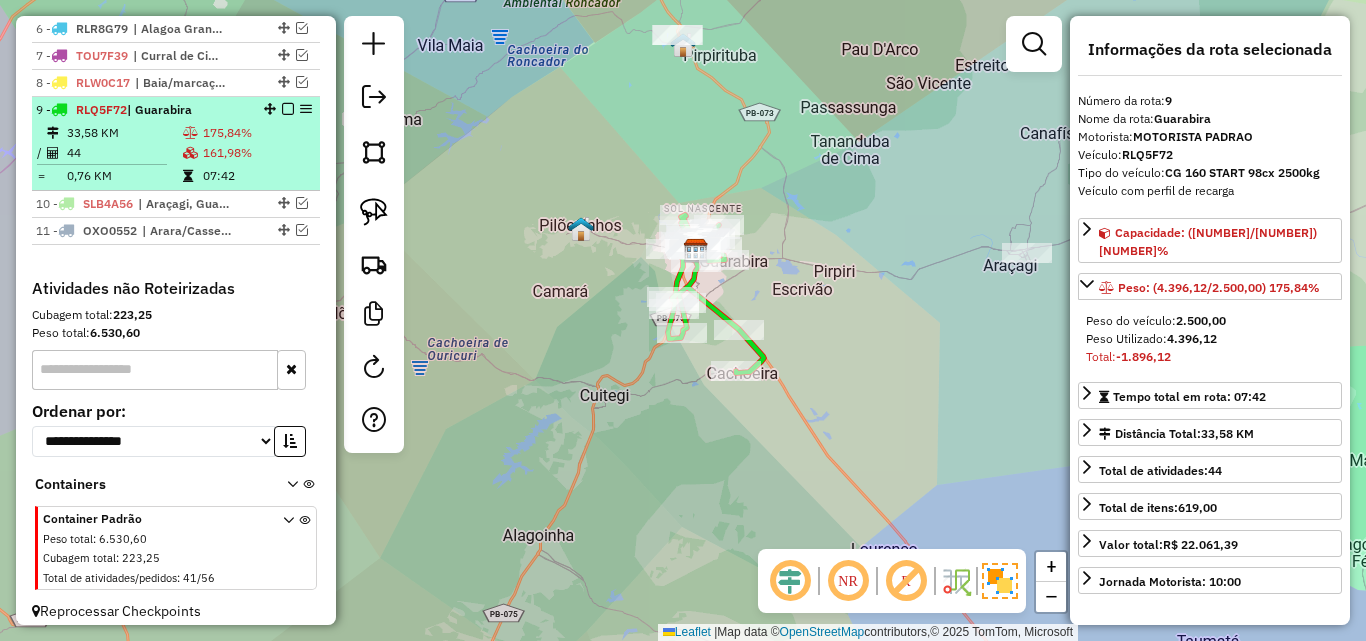 click at bounding box center [288, 109] 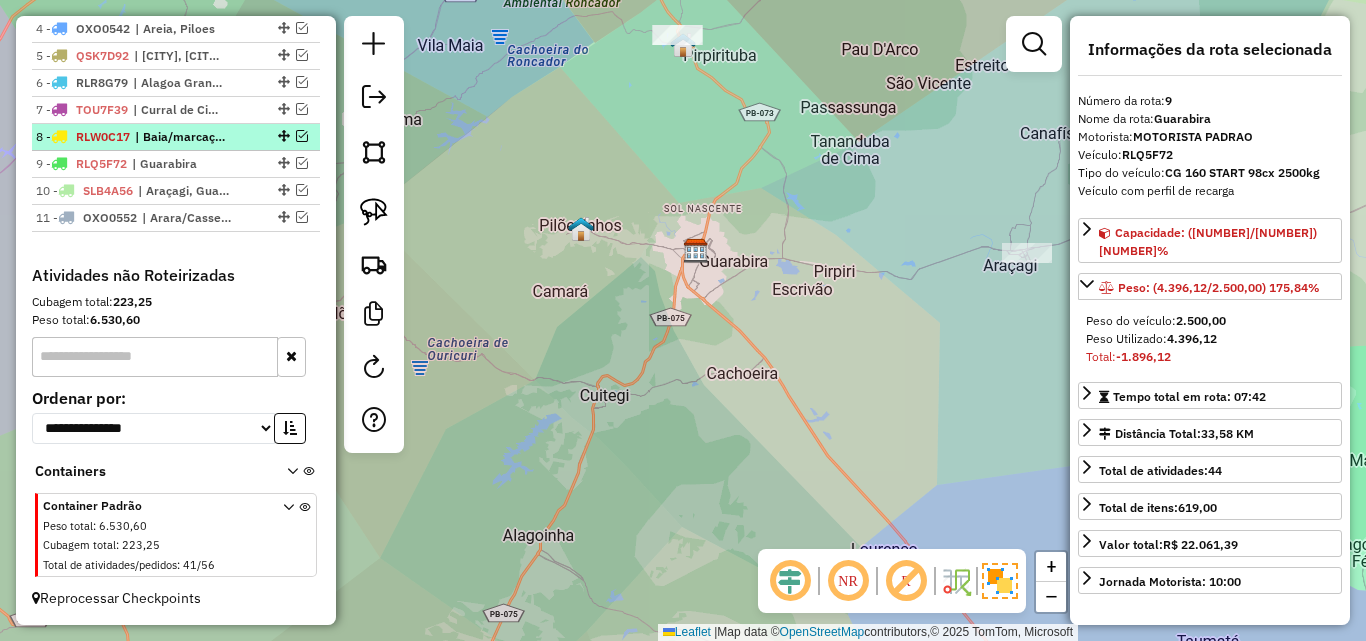 scroll, scrollTop: 831, scrollLeft: 0, axis: vertical 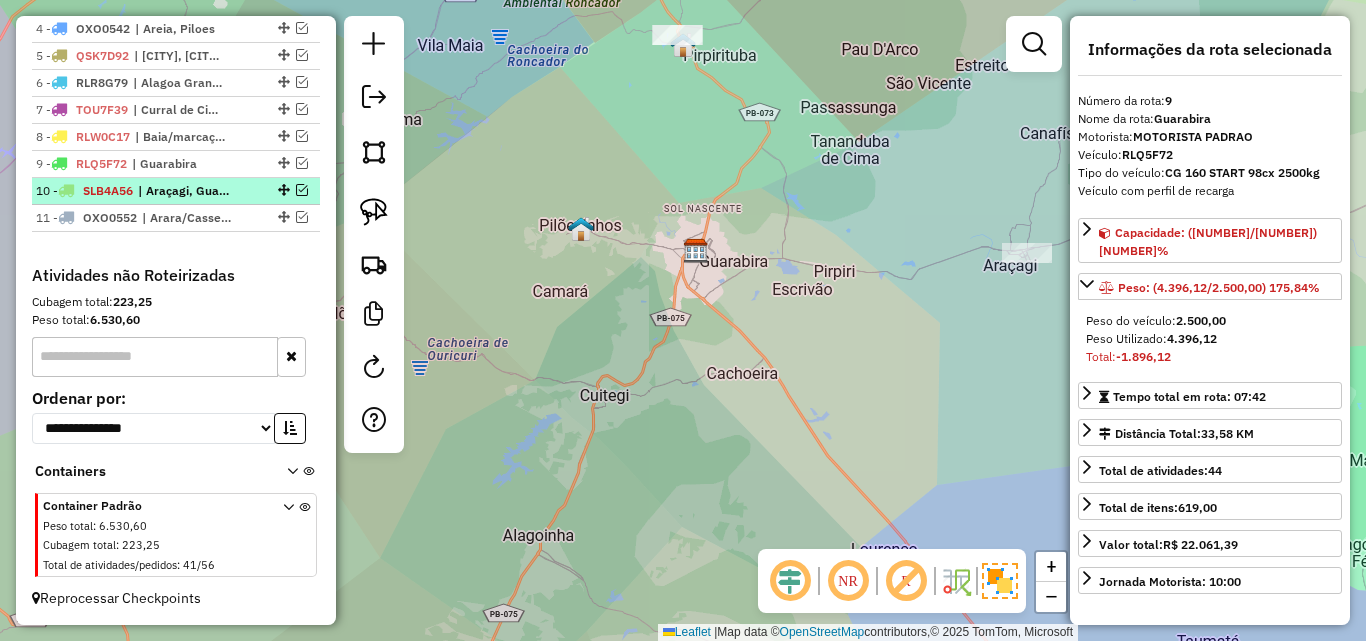 click at bounding box center (302, 190) 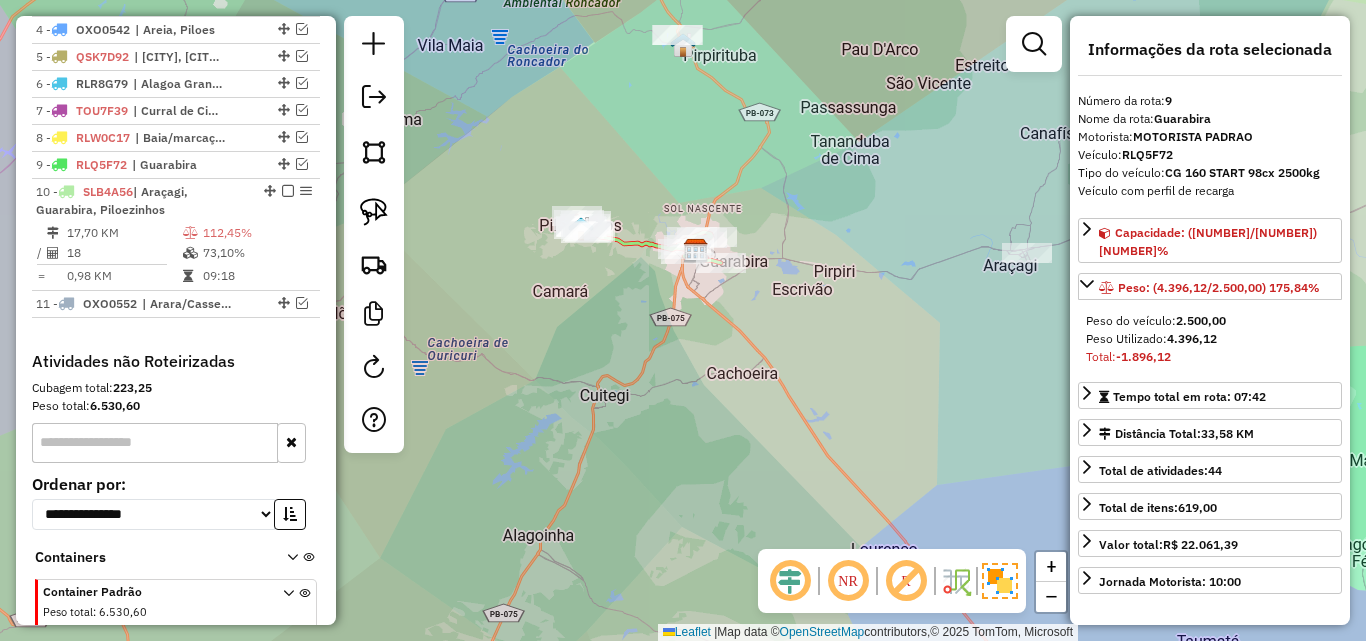 scroll, scrollTop: 785, scrollLeft: 0, axis: vertical 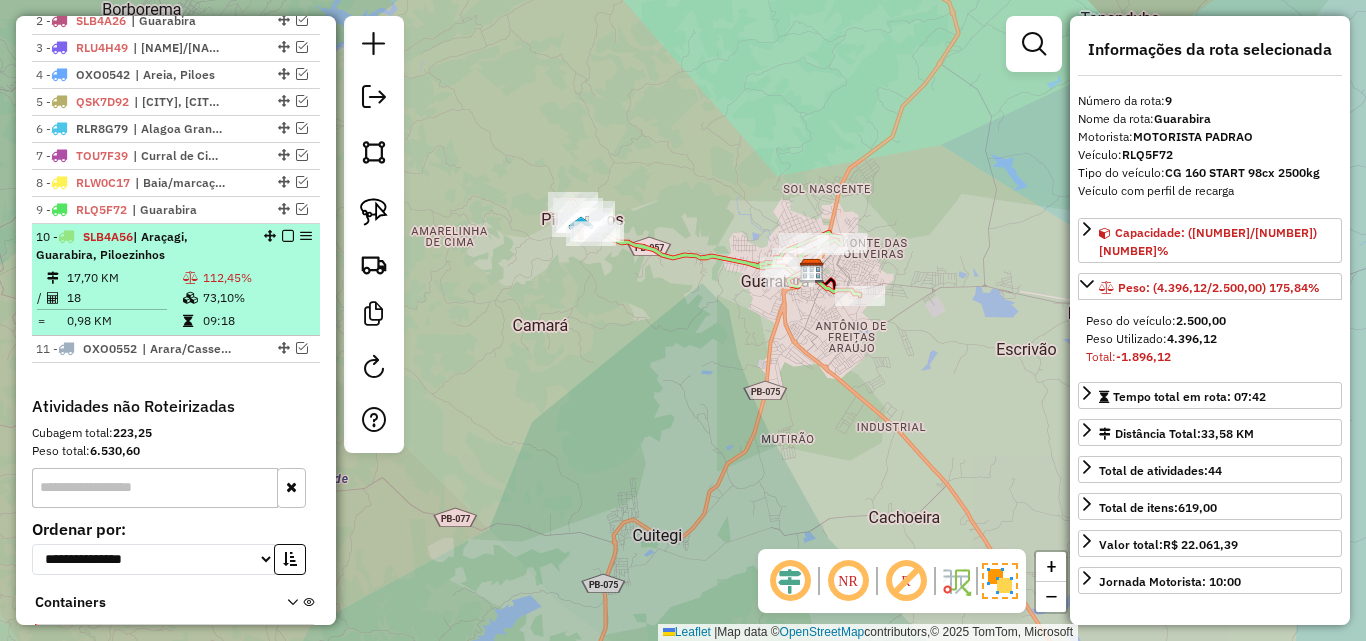 click at bounding box center [288, 236] 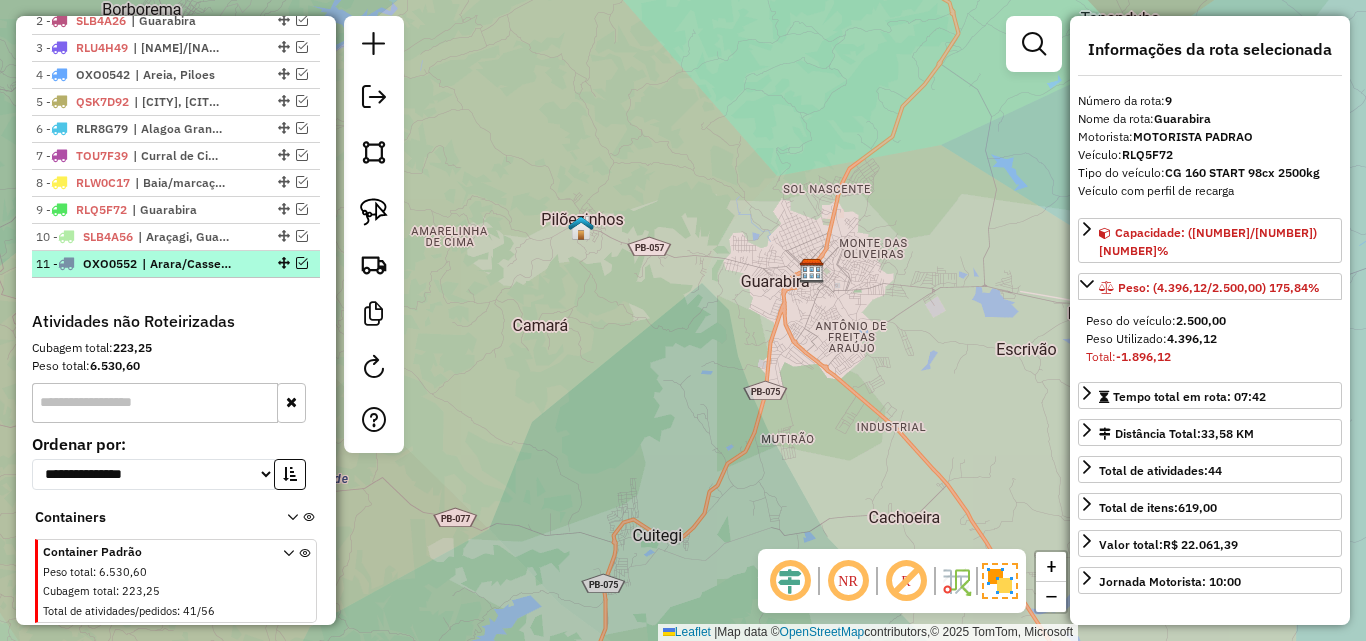 click at bounding box center [302, 263] 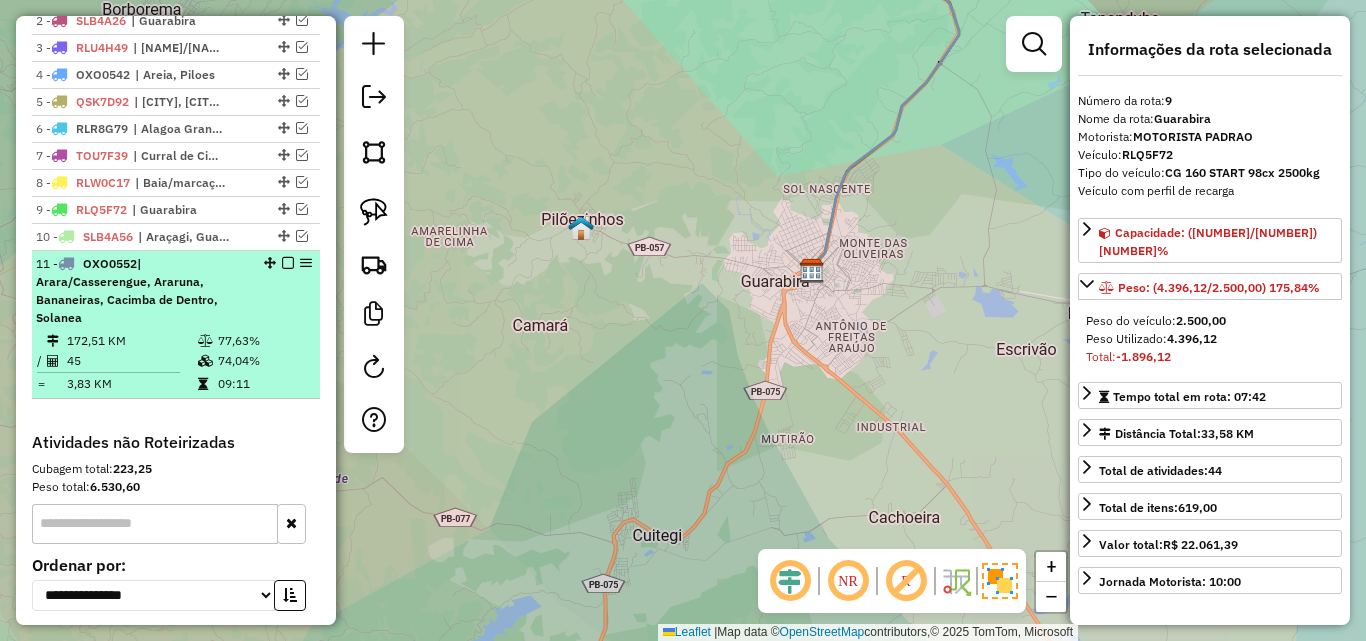 click on "[NUMBER] -      [CODE]   | [NAME]/[NAME], [NAME], [NAME], [NAME], [NAME]" at bounding box center (176, 291) 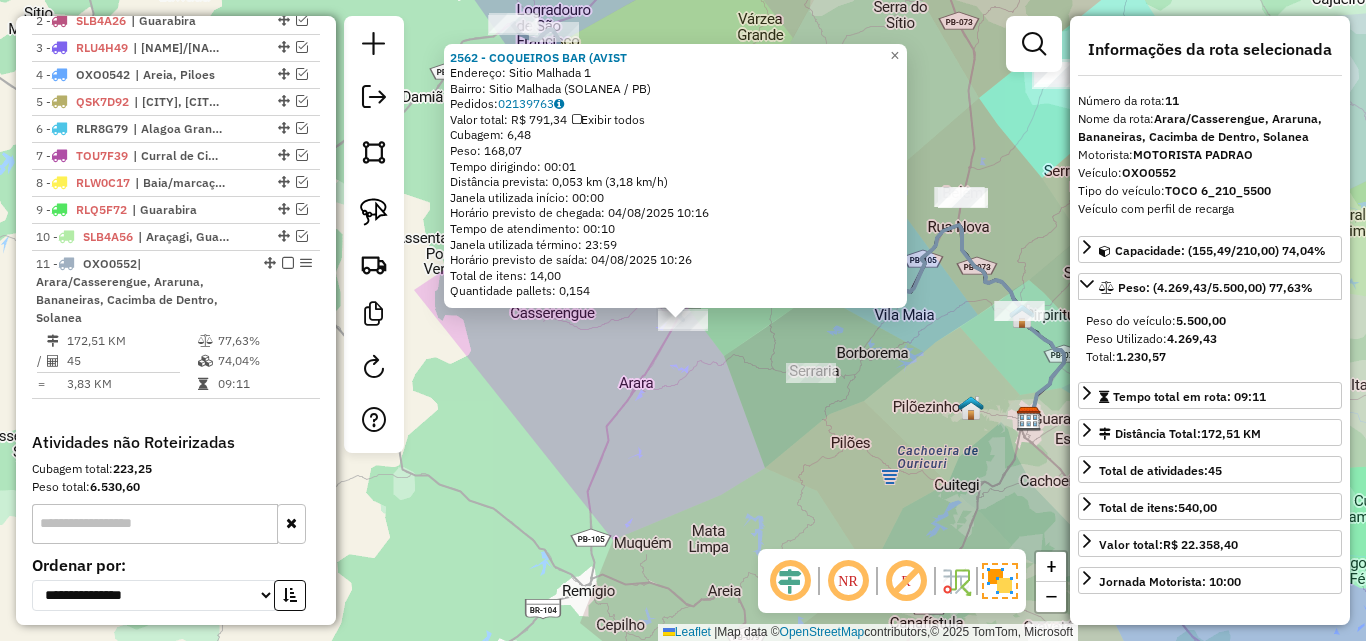 scroll, scrollTop: 952, scrollLeft: 0, axis: vertical 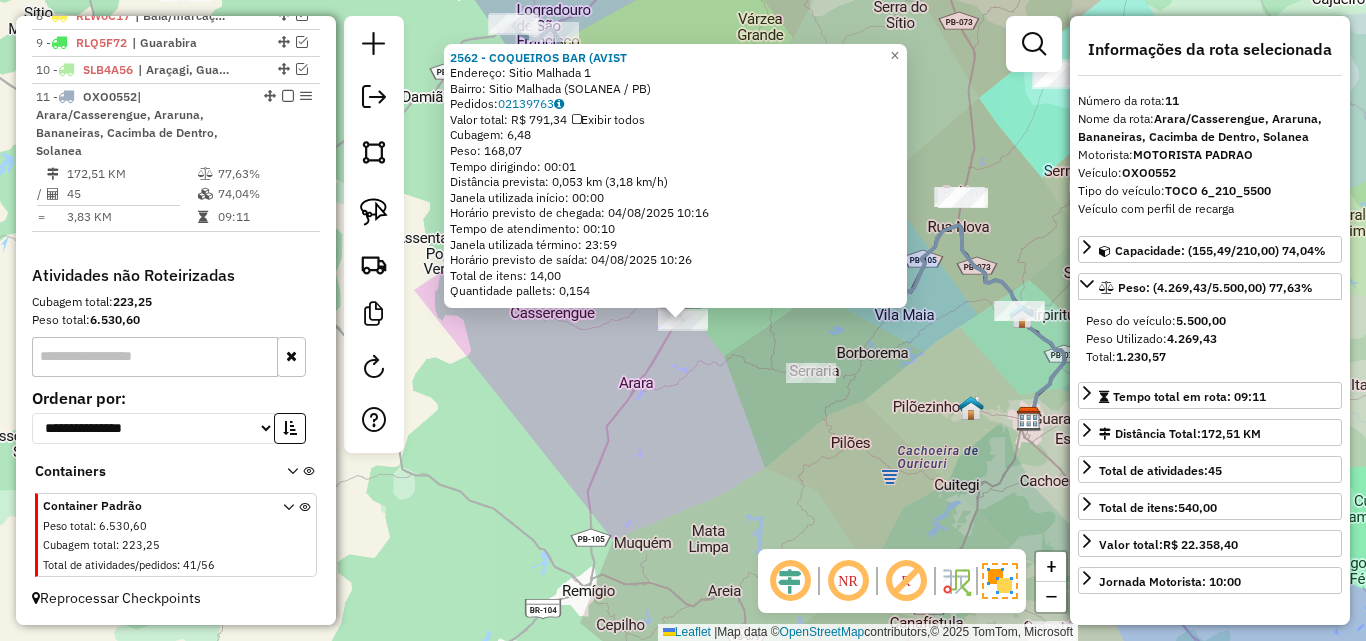click on "[NUMBER] - [LAST] [LAST] [LAST] ([AVIST] Endereço: [STREET] [NUMBER] Bairro: [NEIGHBORHOOD] ([CITY] / [STATE]) Pedidos: [NUMBER] Valor total: R$ [NUMBER] Exibir todos Cubagem: [NUMBER] Peso: [NUMBER] Tempo dirigindo: [TIME] Distância prevista: [NUMBER] km ([NUMBER] km/h) Janela utilizada início: [TIME] Horário previsto de chegada: [DATE] [TIME] Tempo de atendimento: [TIME] Janela utilizada término: [TIME] Horário previsto de saída: [DATE] [TIME] Total de itens: [NUMBER] Quantidade pallets: [NUMBER] × Janela de atendimento Grade de atendimento Capacidade Transportadoras Veículos Cliente Pedidos Rotas Selecione os dias de semana para filtrar as janelas de atendimento Seg Ter Qua Qui Sex Sáb Dom Informe o período da janela de atendimento: De: Até: Filtrar exatamente a janela do cliente Considerar janela de atendimento padrão Selecione os dias de semana para filtrar as grades de atendimento Seg Ter Qua Qui Sex Sáb Dom Considerar clientes sem dia de atendimento cadastrado +" 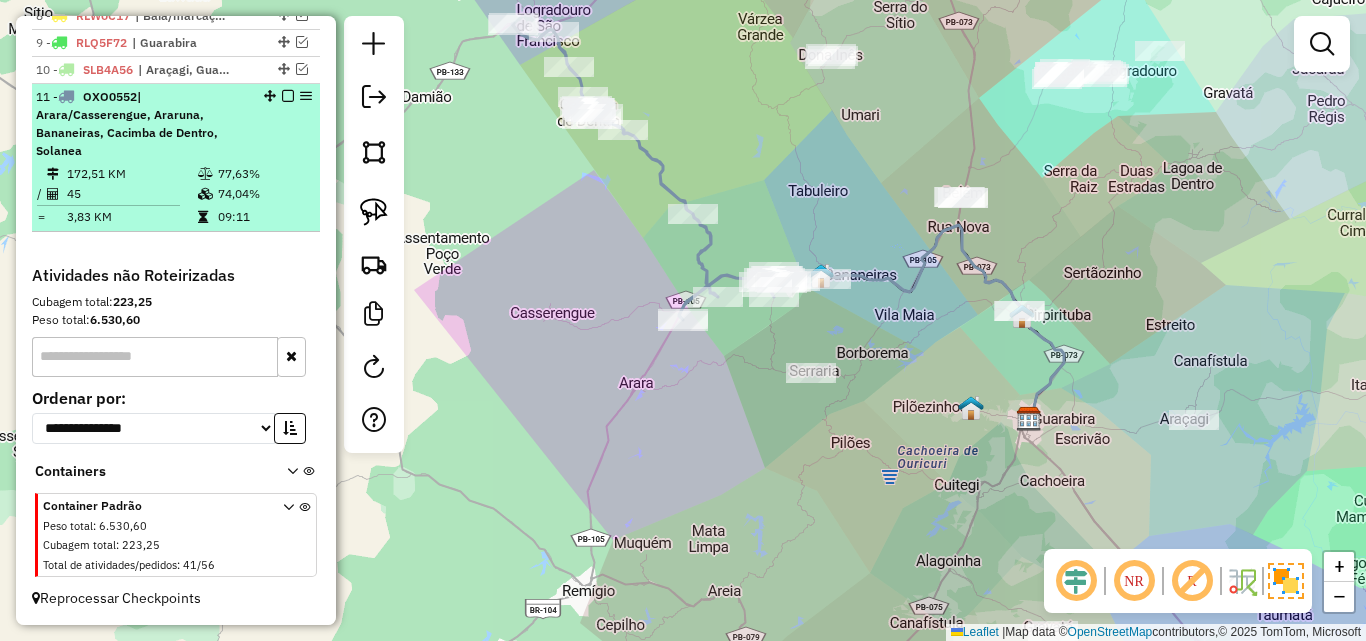 click at bounding box center [288, 96] 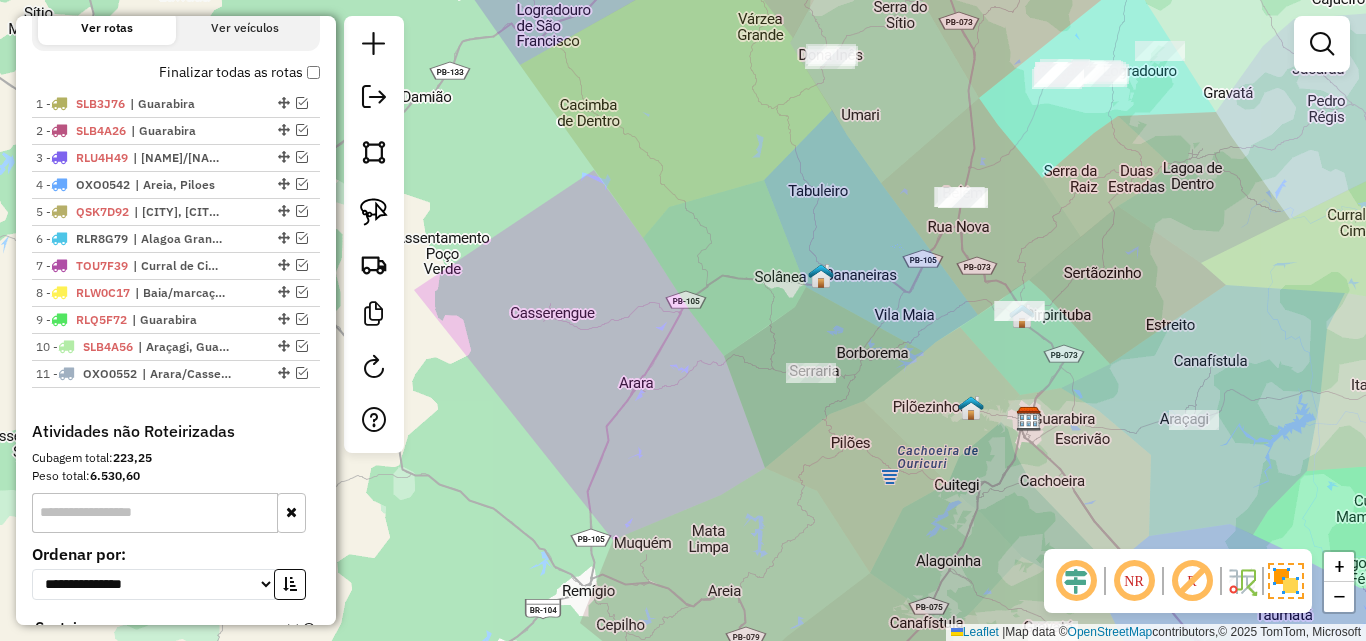 scroll, scrollTop: 531, scrollLeft: 0, axis: vertical 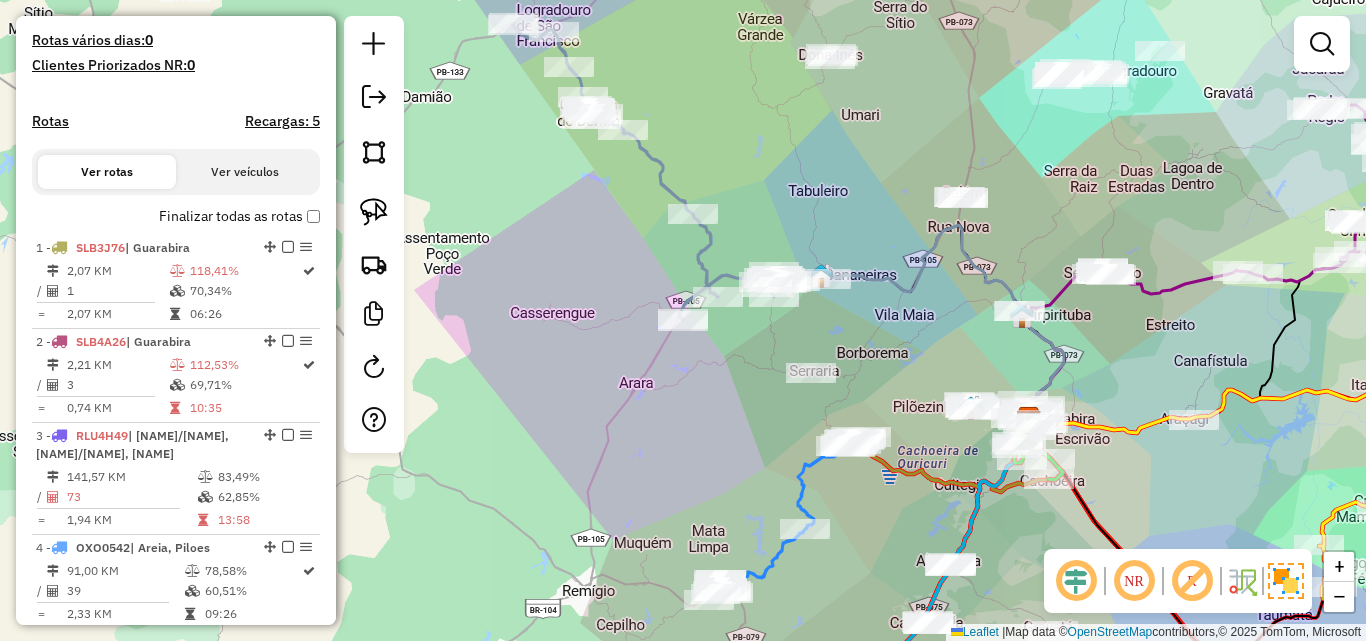 drag, startPoint x: 1129, startPoint y: 578, endPoint x: 1114, endPoint y: 544, distance: 37.161808 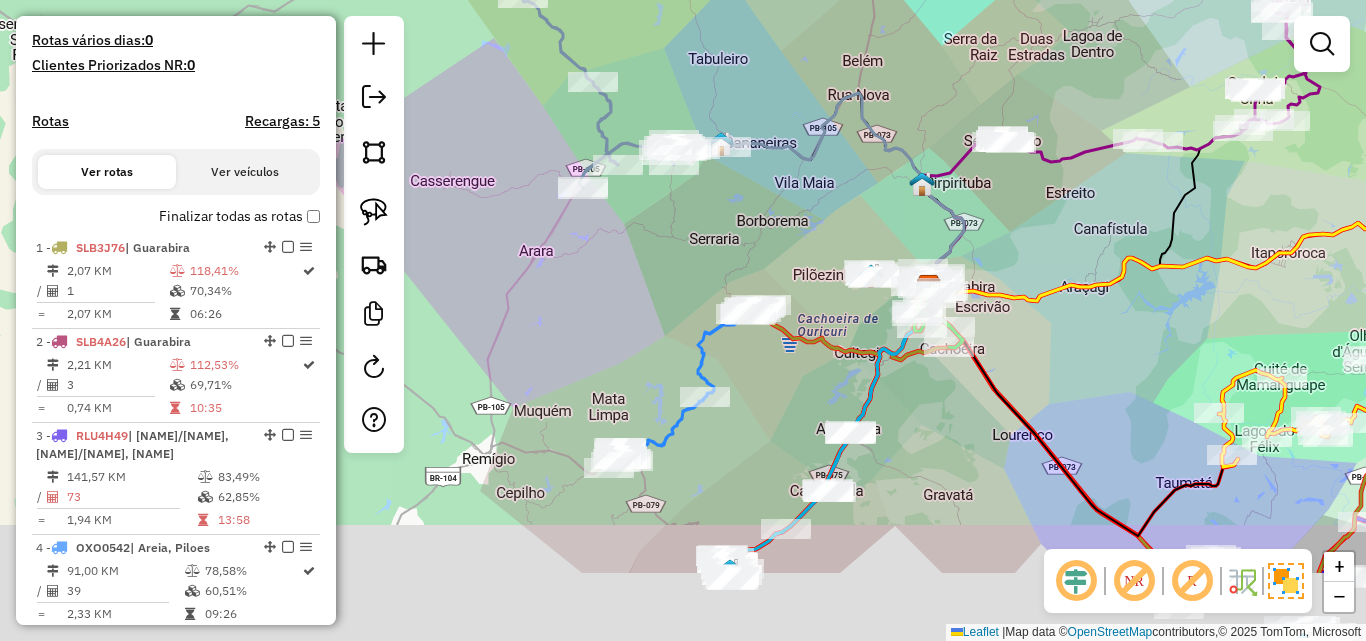 drag, startPoint x: 1163, startPoint y: 475, endPoint x: 1020, endPoint y: 289, distance: 234.61671 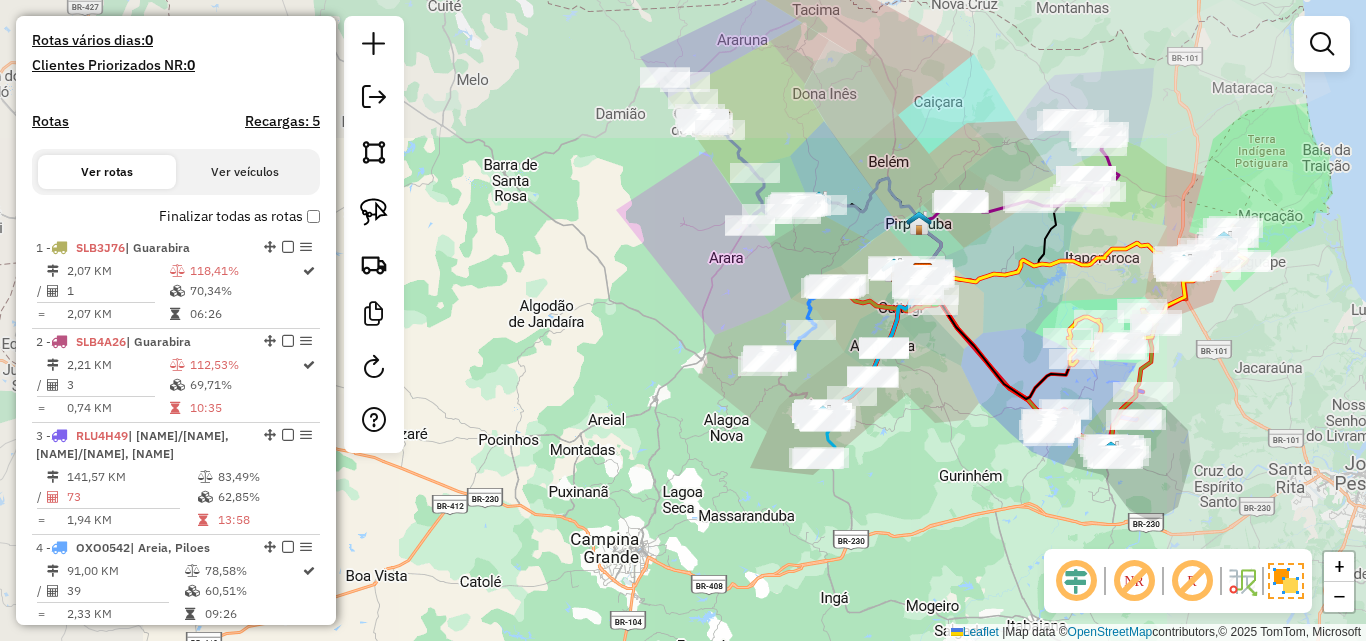 drag, startPoint x: 943, startPoint y: 440, endPoint x: 836, endPoint y: 452, distance: 107.67079 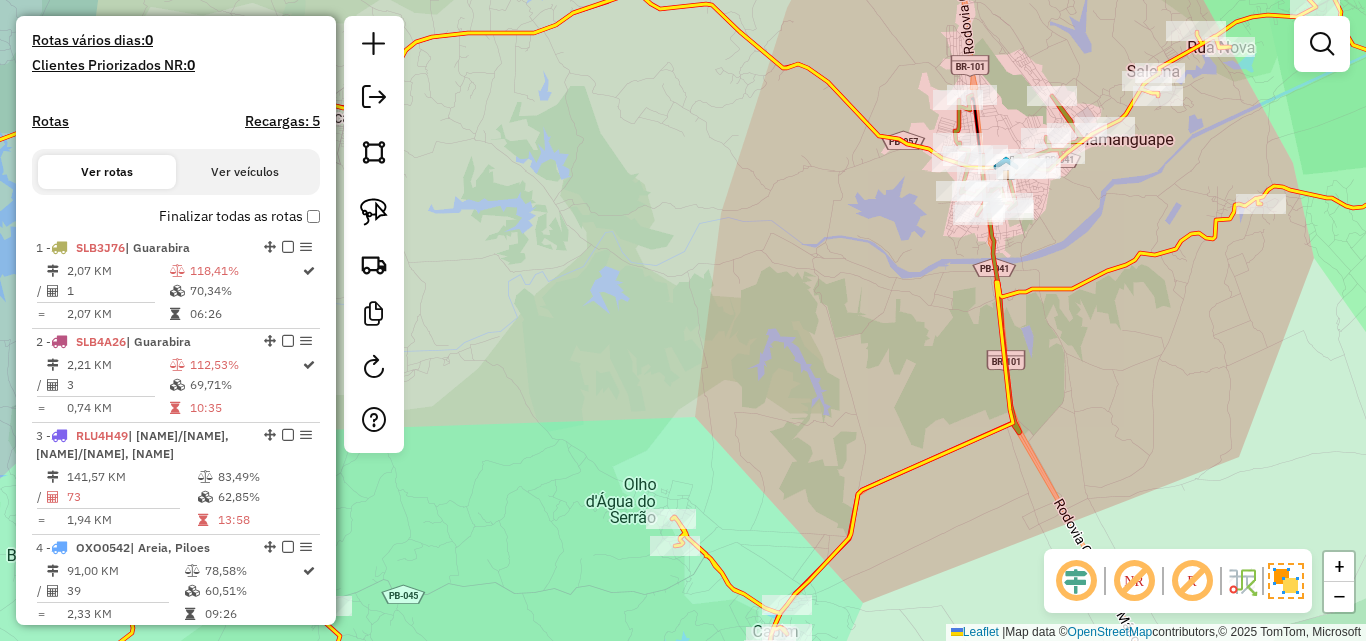 drag, startPoint x: 1089, startPoint y: 440, endPoint x: 1038, endPoint y: 197, distance: 248.29417 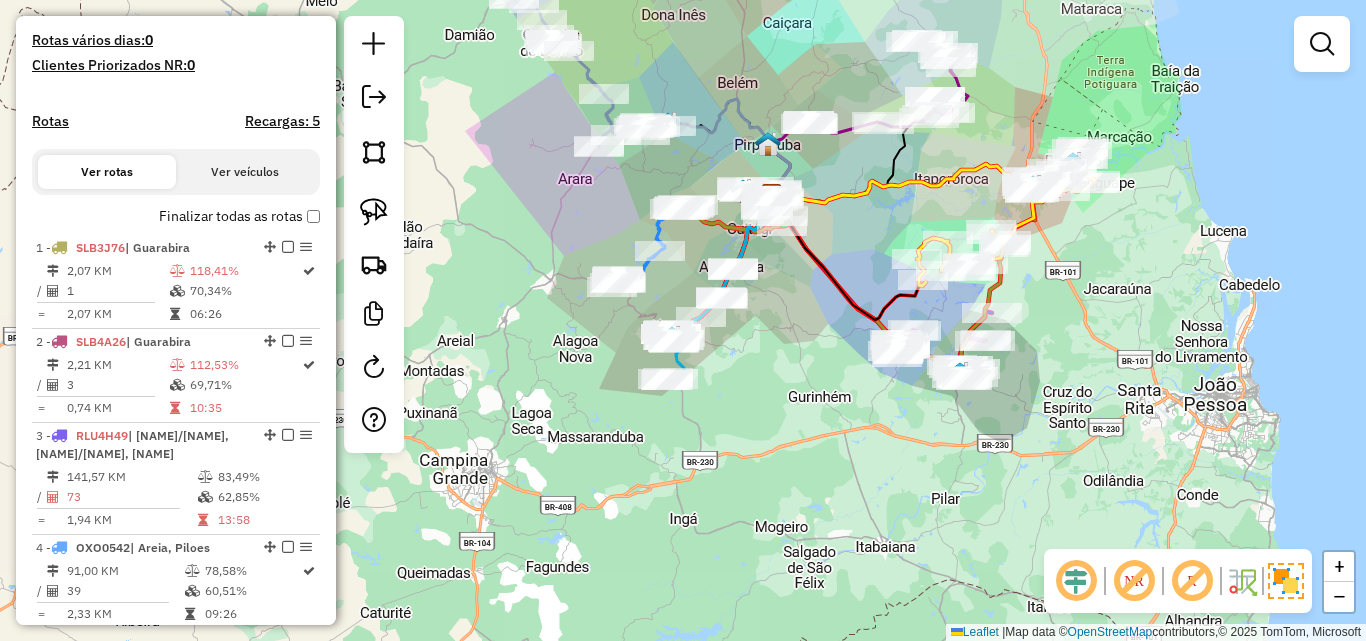 drag, startPoint x: 866, startPoint y: 433, endPoint x: 862, endPoint y: 455, distance: 22.36068 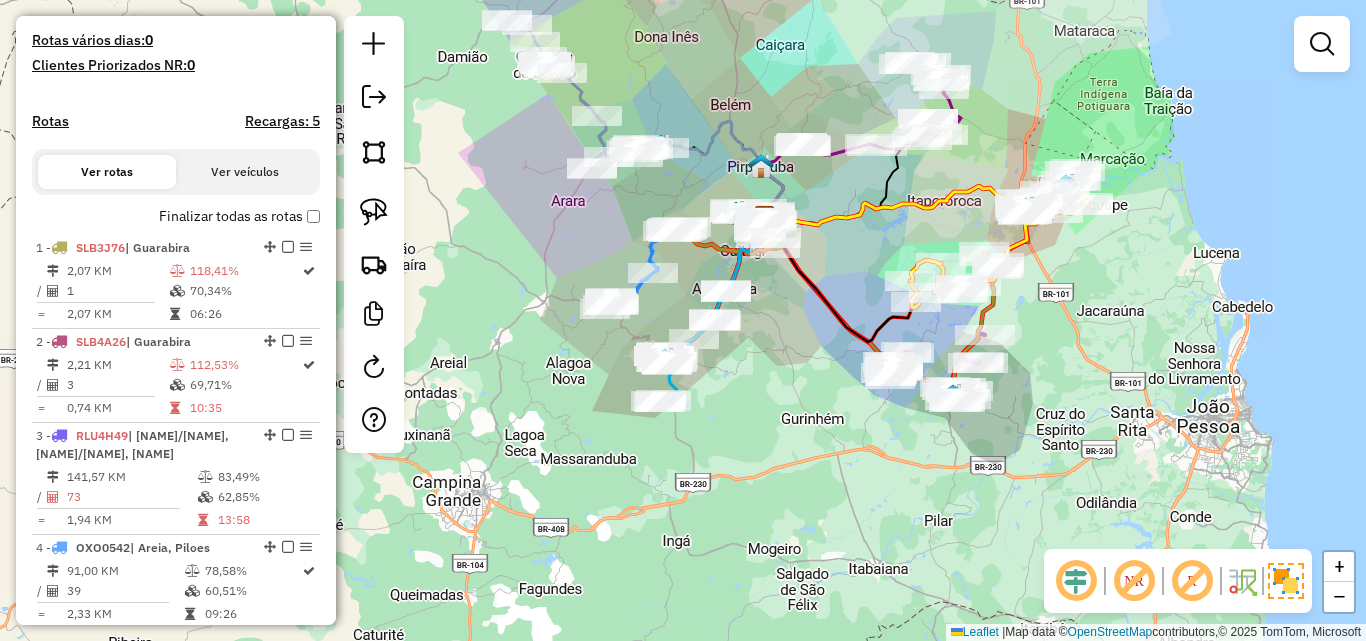 drag, startPoint x: 851, startPoint y: 409, endPoint x: 835, endPoint y: 440, distance: 34.88553 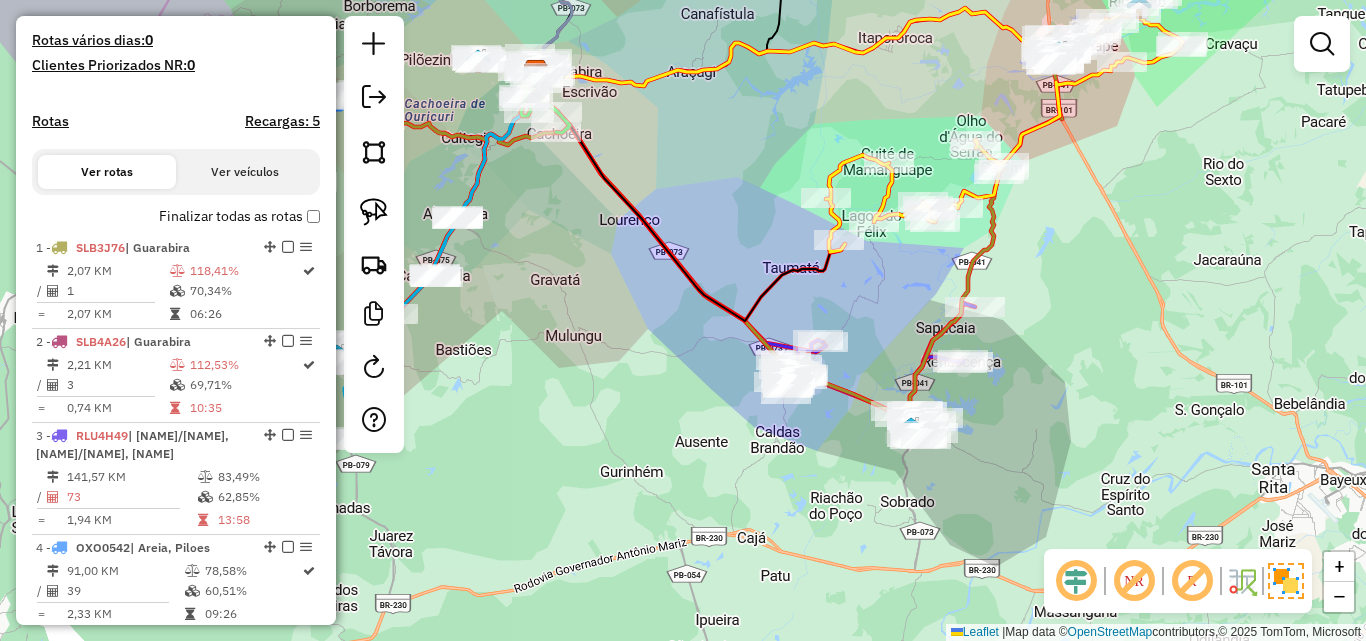 drag, startPoint x: 857, startPoint y: 482, endPoint x: 721, endPoint y: 456, distance: 138.463 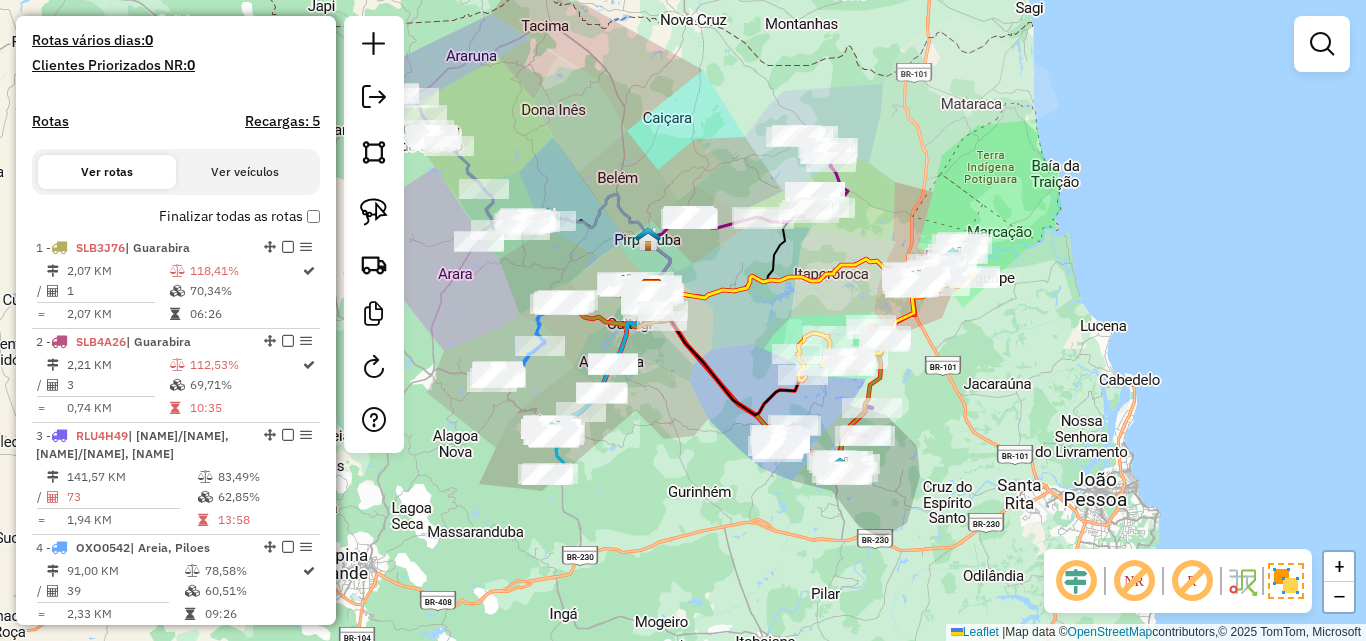drag, startPoint x: 638, startPoint y: 433, endPoint x: 667, endPoint y: 456, distance: 37.01351 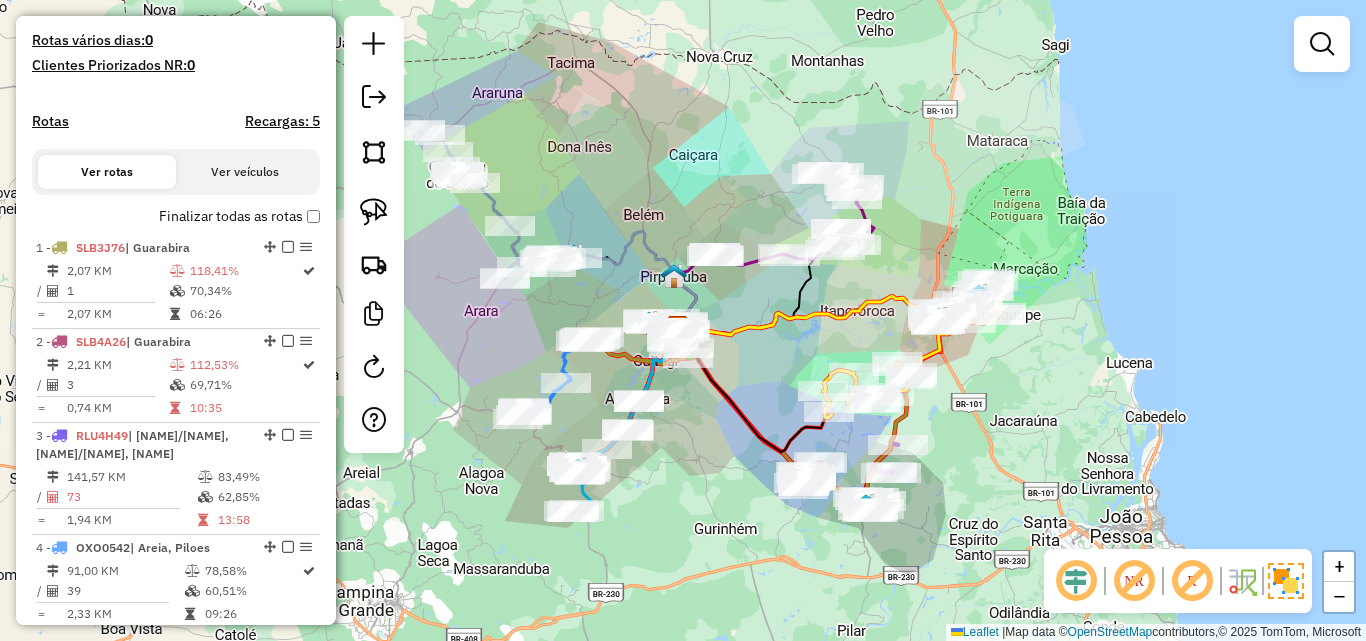 drag, startPoint x: 671, startPoint y: 479, endPoint x: 690, endPoint y: 487, distance: 20.615528 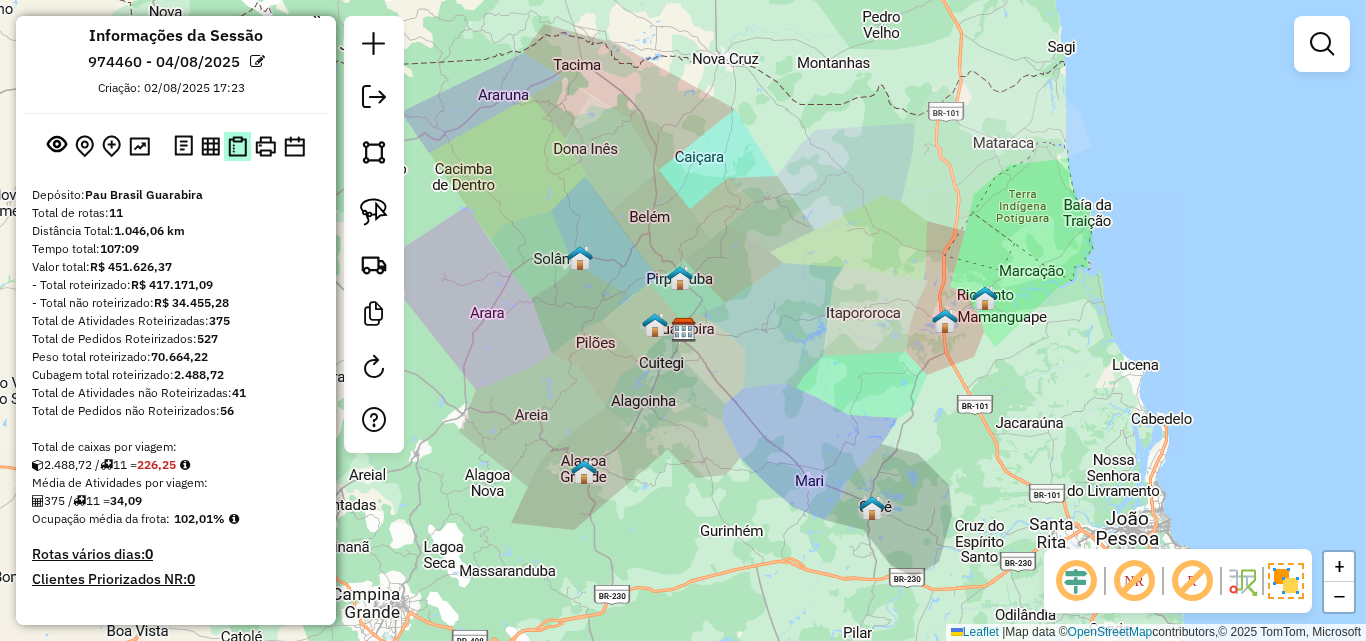 scroll, scrollTop: 0, scrollLeft: 0, axis: both 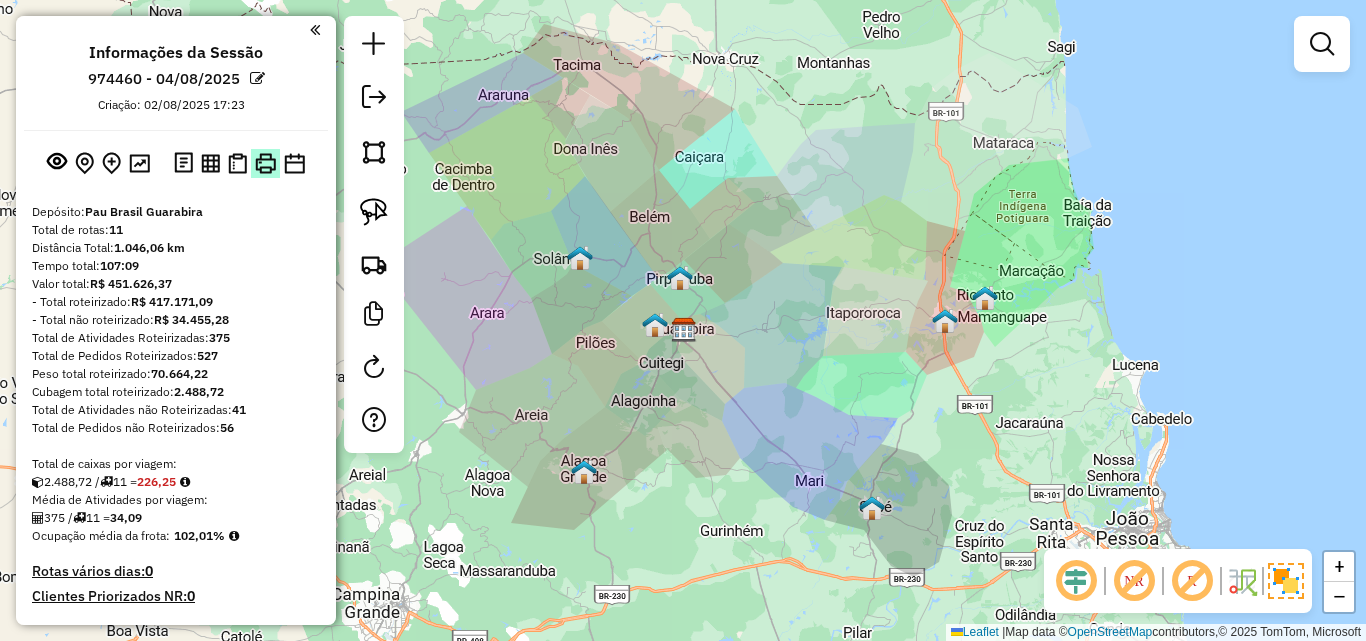 click at bounding box center [265, 163] 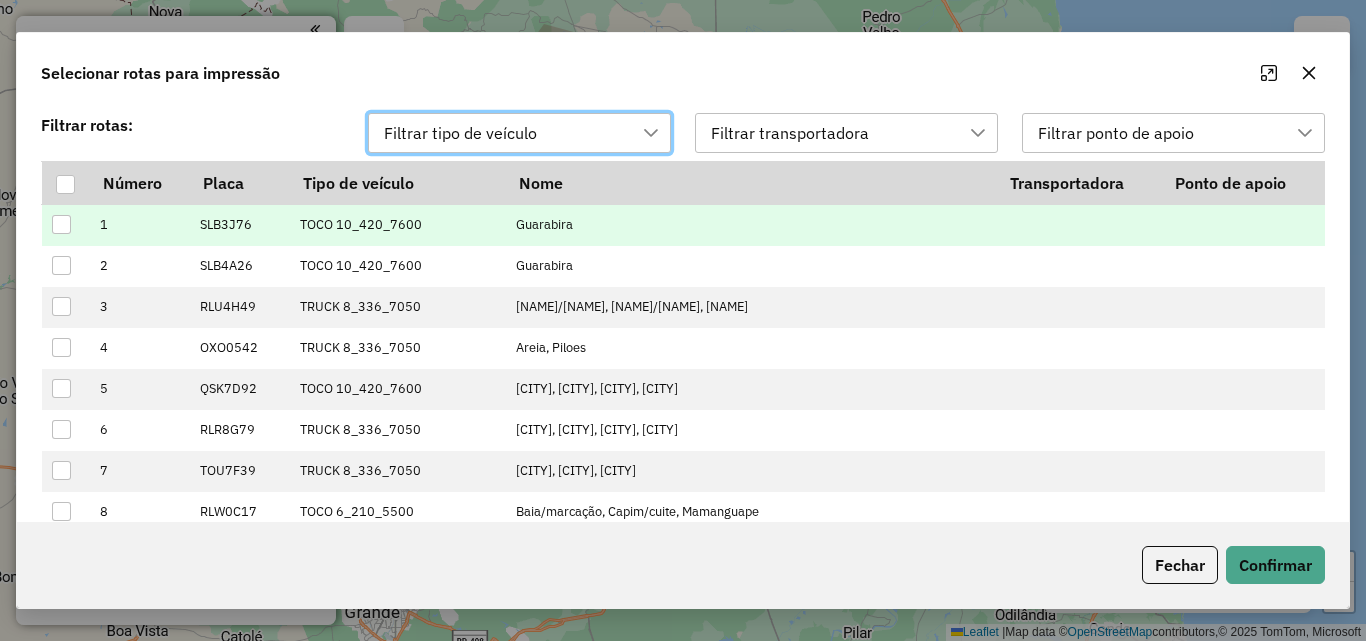 scroll, scrollTop: 14, scrollLeft: 91, axis: both 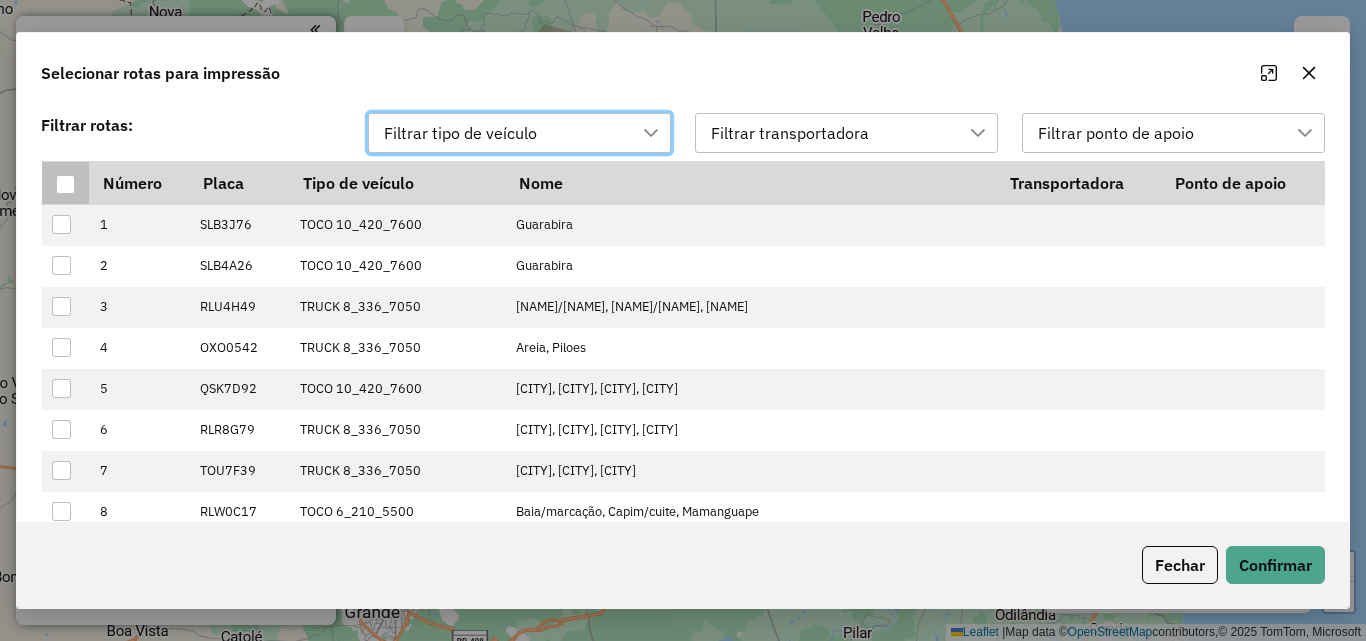 click at bounding box center (65, 184) 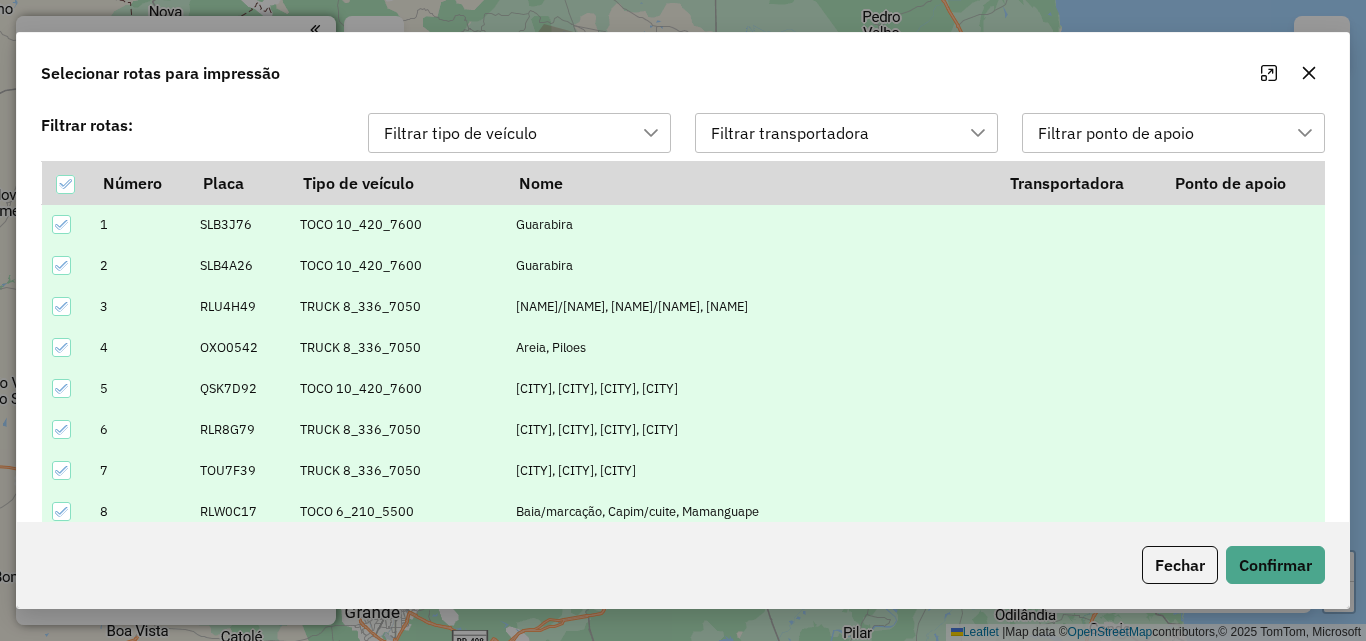 scroll, scrollTop: 158, scrollLeft: 0, axis: vertical 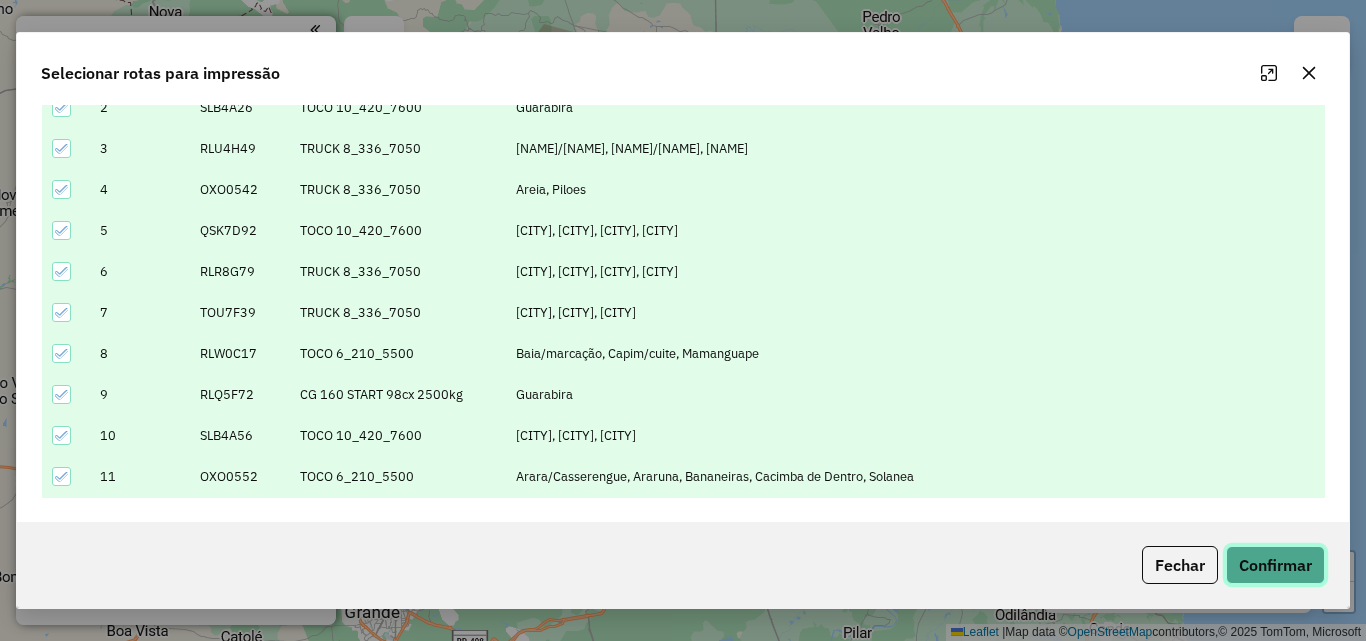 click on "Confirmar" 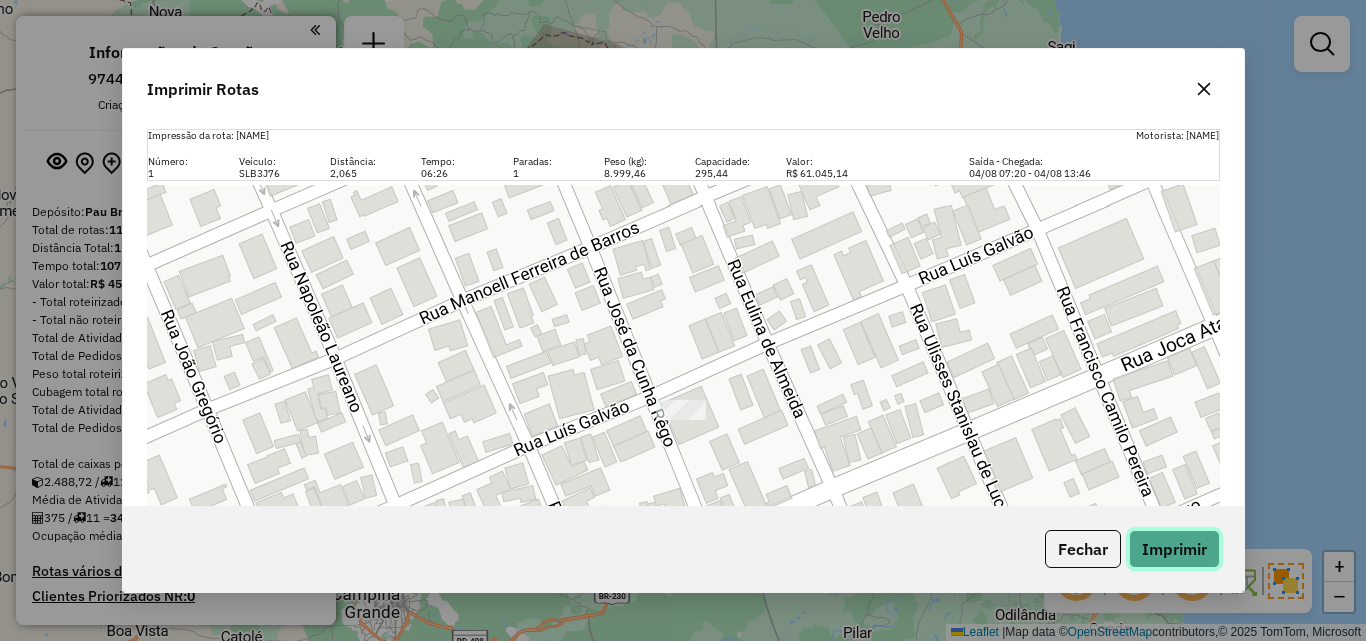 click on "Imprimir" 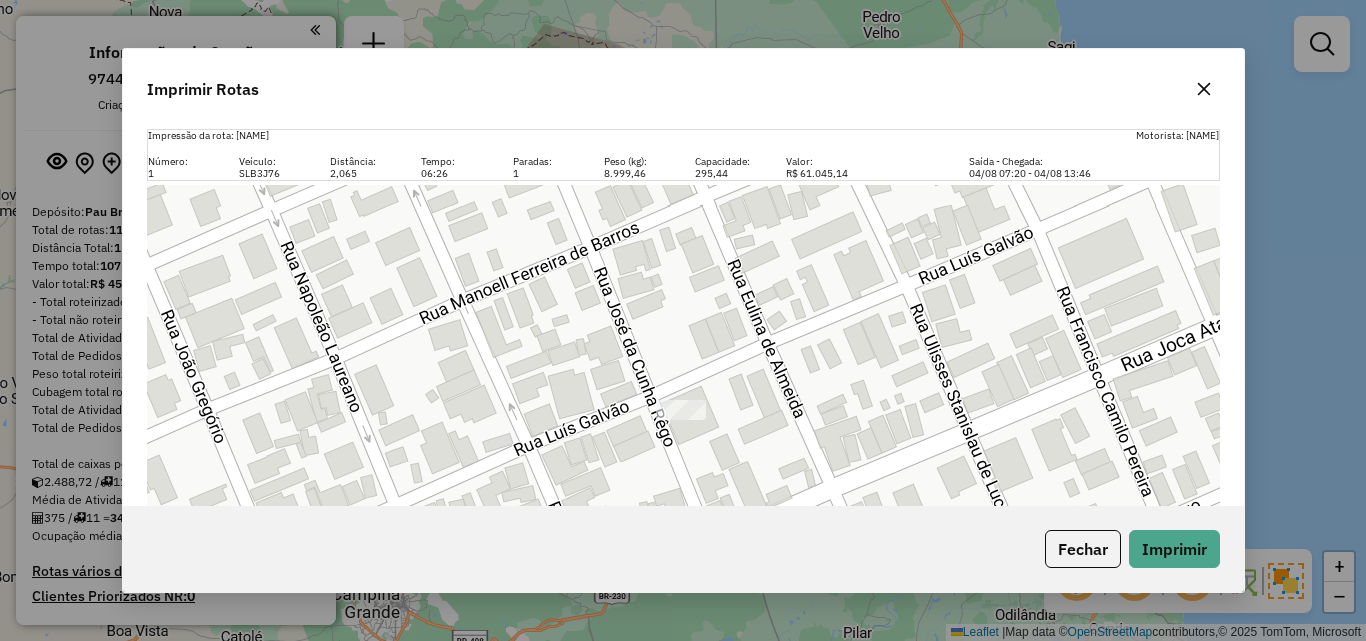 click 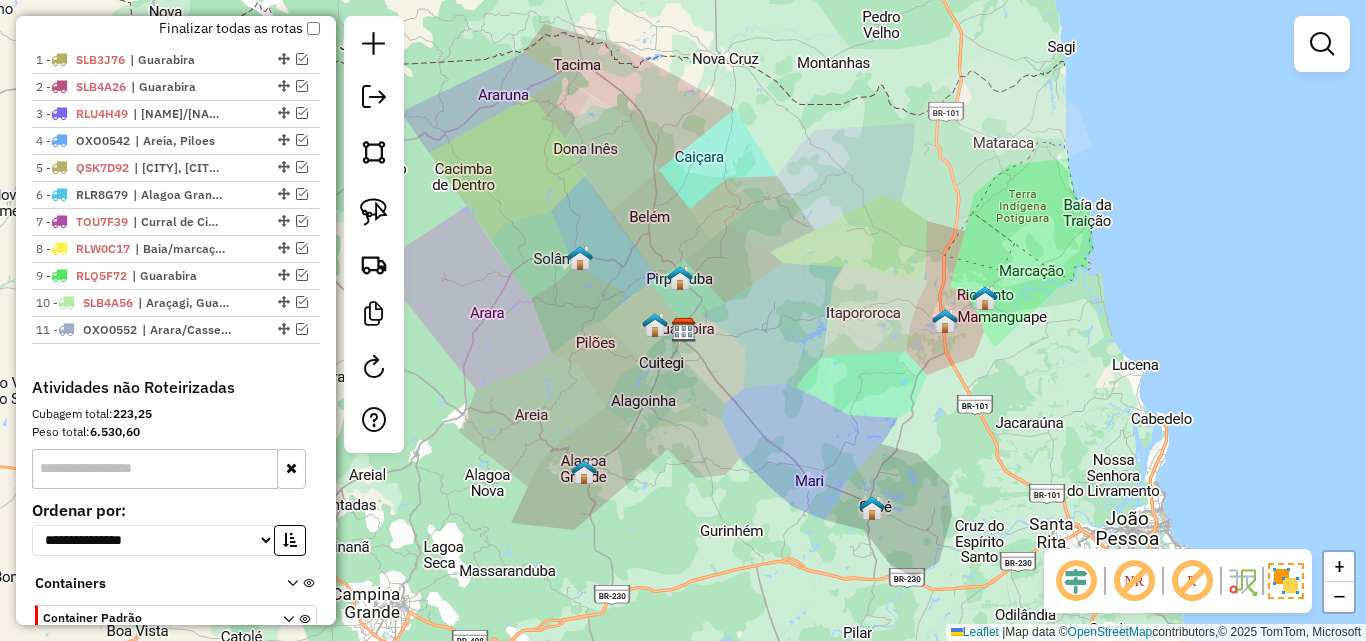 scroll, scrollTop: 831, scrollLeft: 0, axis: vertical 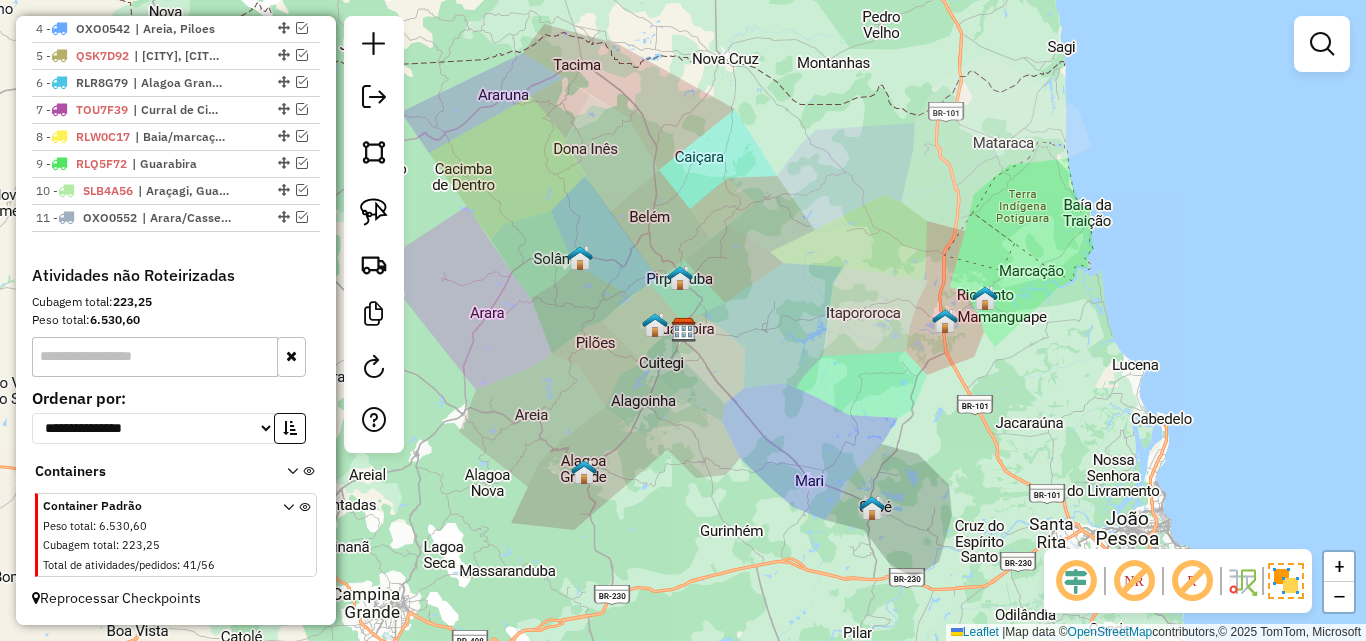 click 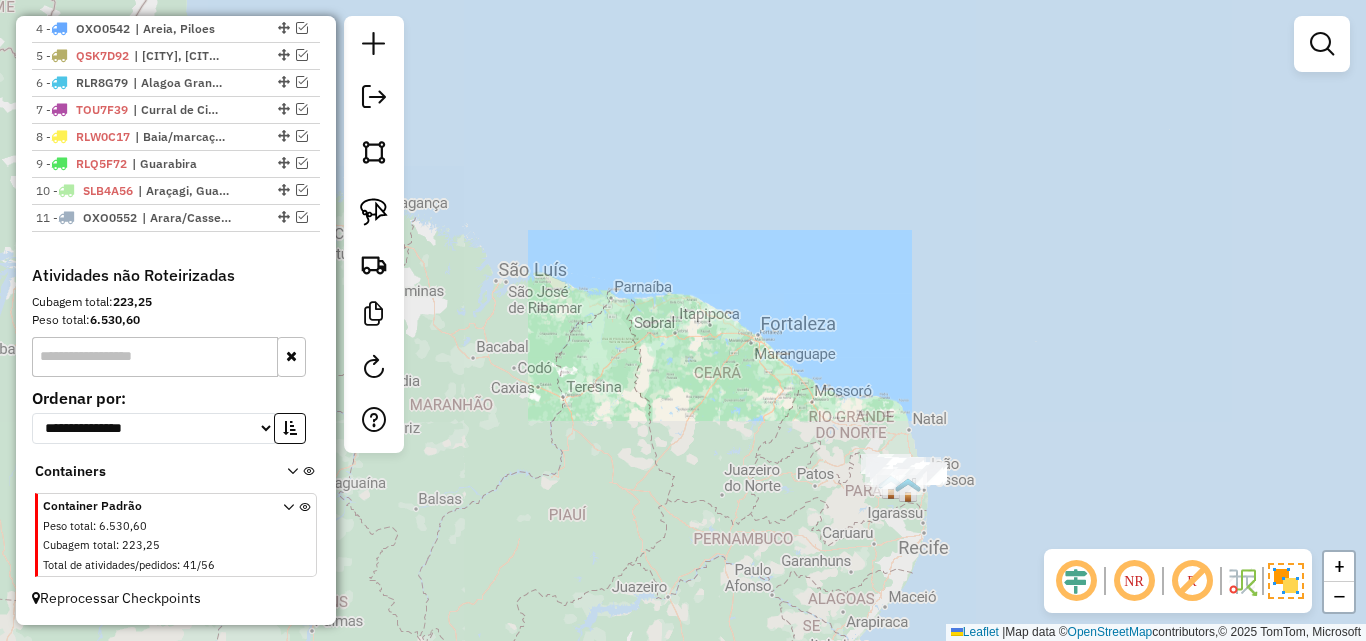 drag, startPoint x: 820, startPoint y: 409, endPoint x: 886, endPoint y: 332, distance: 101.414986 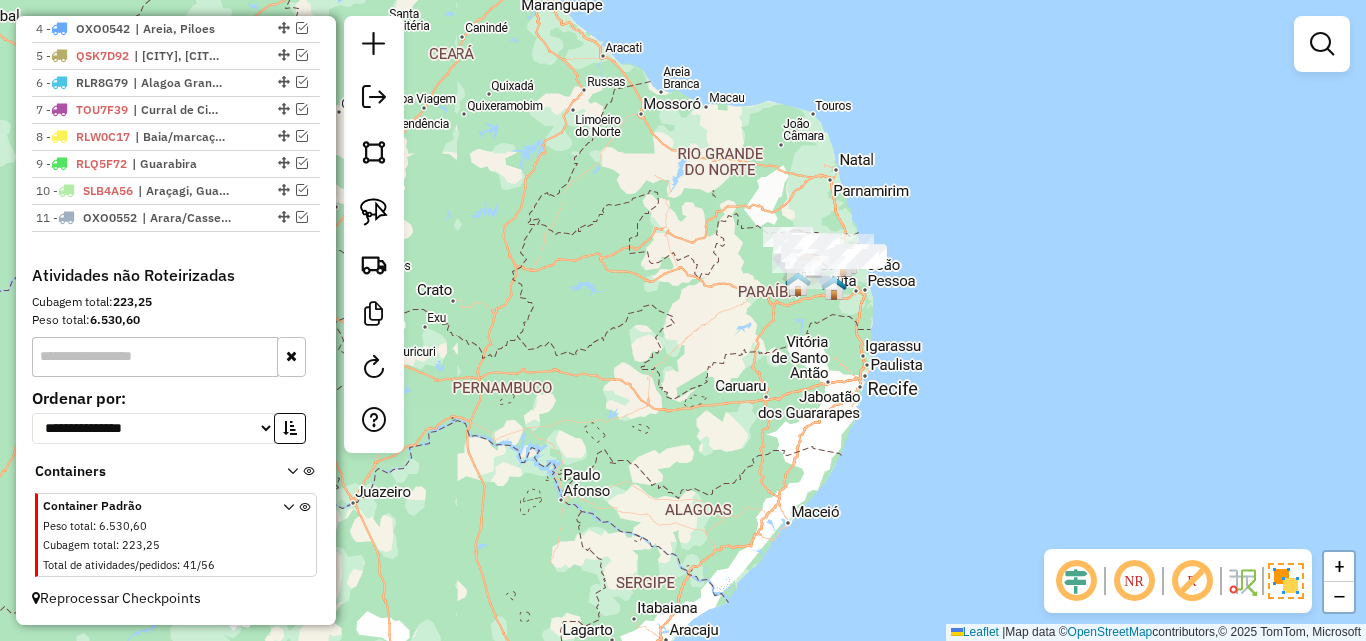 click on "Janela de atendimento Grade de atendimento Capacidade Transportadoras Veículos Cliente Pedidos  Rotas Selecione os dias de semana para filtrar as janelas de atendimento  Seg   Ter   Qua   Qui   Sex   Sáb   Dom  Informe o período da janela de atendimento: De: Até:  Filtrar exatamente a janela do cliente  Considerar janela de atendimento padrão  Selecione os dias de semana para filtrar as grades de atendimento  Seg   Ter   Qua   Qui   Sex   Sáb   Dom   Considerar clientes sem dia de atendimento cadastrado  Clientes fora do dia de atendimento selecionado Filtrar as atividades entre os valores definidos abaixo:  Peso mínimo:   Peso máximo:   Cubagem mínima:   Cubagem máxima:   De:   Até:  Filtrar as atividades entre o tempo de atendimento definido abaixo:  De:   Até:   Considerar capacidade total dos clientes não roteirizados Transportadora: Selecione um ou mais itens Tipo de veículo: Selecione um ou mais itens Veículo: Selecione um ou mais itens Motorista: Selecione um ou mais itens Nome: Rótulo:" 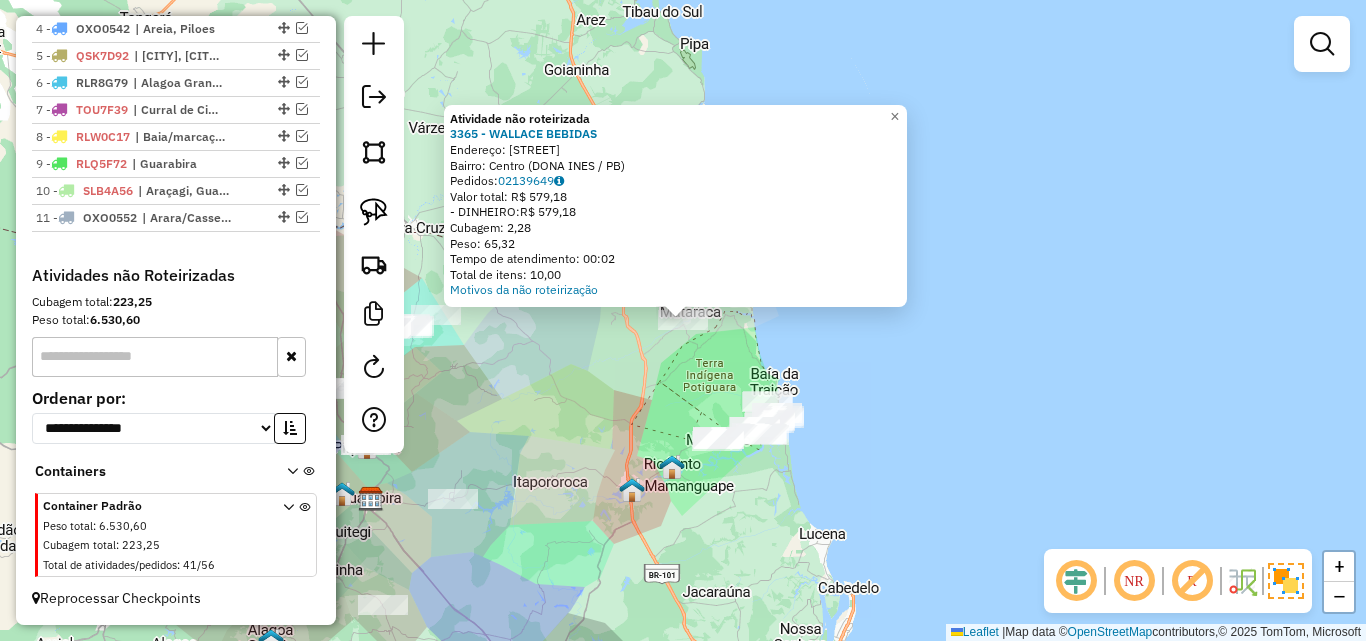 click on "Atividade não roteirizada [NUMBER] - [NAME]  Endereço:  [STREET]   Bairro: [NAME] ([NAME] / PB)   Pedidos:  [CODE]   Valor total: [PRICE]   - DINHEIRO:  [PRICE]   Cubagem: [NUMBER]   Peso: [NUMBER]   Tempo de atendimento: [TIME]   Total de itens: [NUMBER]  Motivos da não roteirização × Janela de atendimento Grade de atendimento Capacidade Transportadoras Veículos Cliente Pedidos  Rotas Selecione os dias de semana para filtrar as janelas de atendimento  Seg   Ter   Qua   Qui   Sex   Sáb   Dom  Informe o período da janela de atendimento: De: [DATE] Até:  [DATE]  Filtrar exatamente a janela do cliente  Considerar janela de atendimento padrão  Selecione os dias de semana para filtrar as grades de atendimento  Seg   Ter   Qua   Qui   Sex   Sáb   Dom   Considerar clientes sem dia de atendimento cadastrado  Clientes fora do dia de atendimento selecionado Filtrar as atividades entre os valores definidos abaixo:  Peso mínimo:   Peso máximo:   Cubagem mínima:   Cubagem máxima:   De:  [DATE]  De: [DATE]" 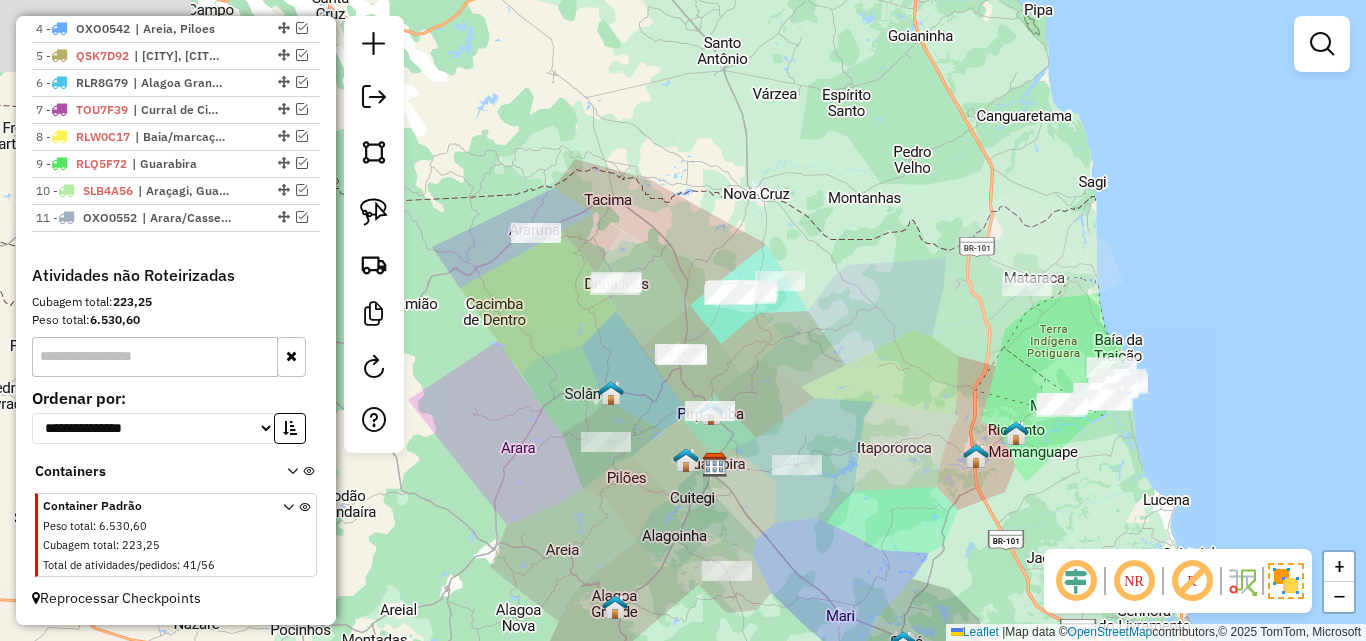 drag, startPoint x: 585, startPoint y: 423, endPoint x: 943, endPoint y: 386, distance: 359.90692 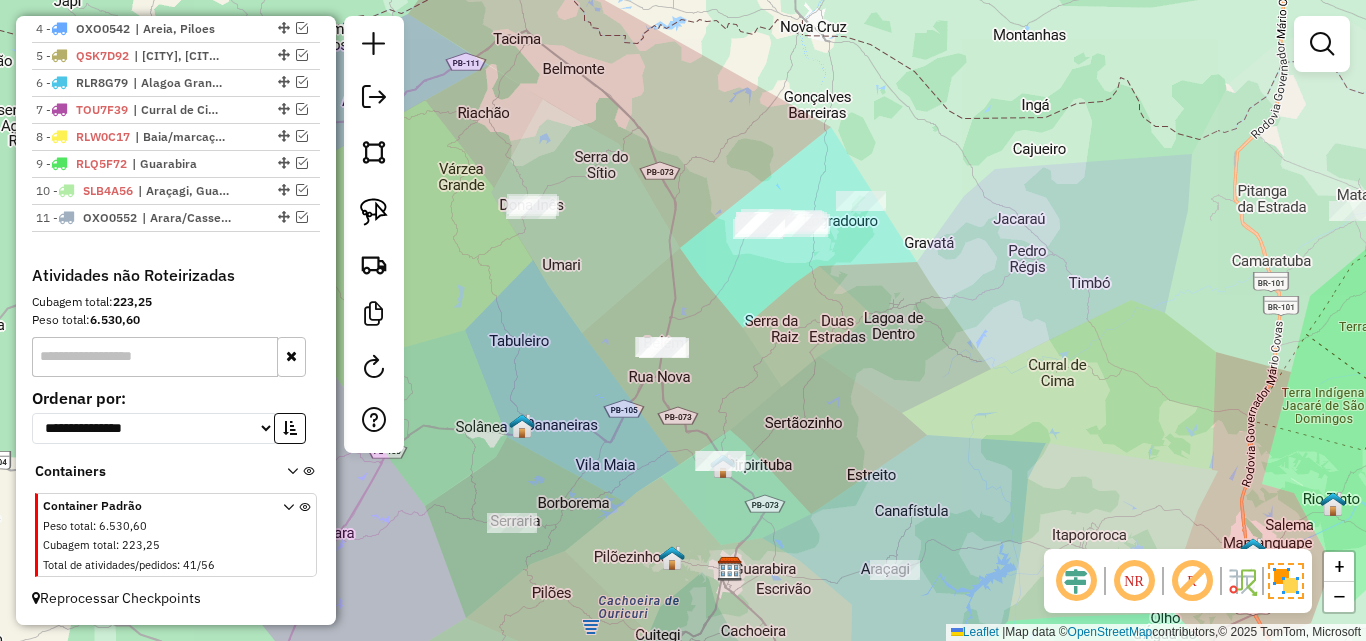 drag, startPoint x: 611, startPoint y: 301, endPoint x: 750, endPoint y: 247, distance: 149.12076 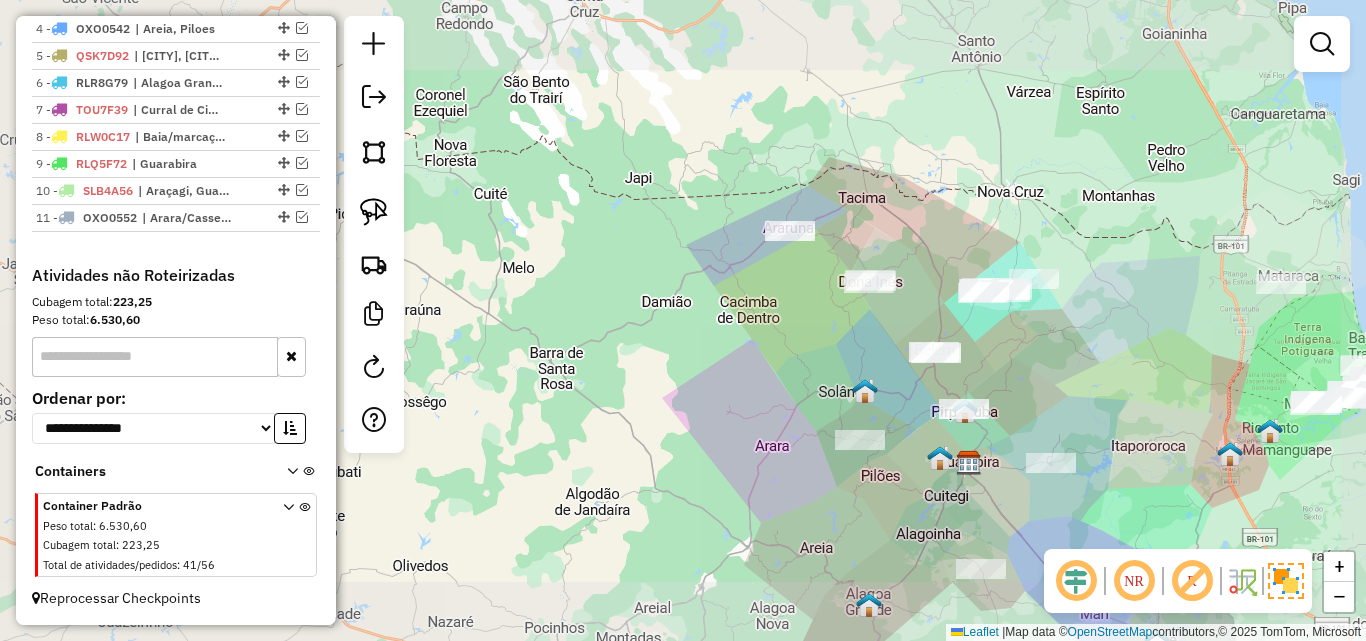 click on "Janela de atendimento Grade de atendimento Capacidade Transportadoras Veículos Cliente Pedidos  Rotas Selecione os dias de semana para filtrar as janelas de atendimento  Seg   Ter   Qua   Qui   Sex   Sáb   Dom  Informe o período da janela de atendimento: De: Até:  Filtrar exatamente a janela do cliente  Considerar janela de atendimento padrão  Selecione os dias de semana para filtrar as grades de atendimento  Seg   Ter   Qua   Qui   Sex   Sáb   Dom   Considerar clientes sem dia de atendimento cadastrado  Clientes fora do dia de atendimento selecionado Filtrar as atividades entre os valores definidos abaixo:  Peso mínimo:   Peso máximo:   Cubagem mínima:   Cubagem máxima:   De:   Até:  Filtrar as atividades entre o tempo de atendimento definido abaixo:  De:   Até:   Considerar capacidade total dos clientes não roteirizados Transportadora: Selecione um ou mais itens Tipo de veículo: Selecione um ou mais itens Veículo: Selecione um ou mais itens Motorista: Selecione um ou mais itens Nome: Rótulo:" 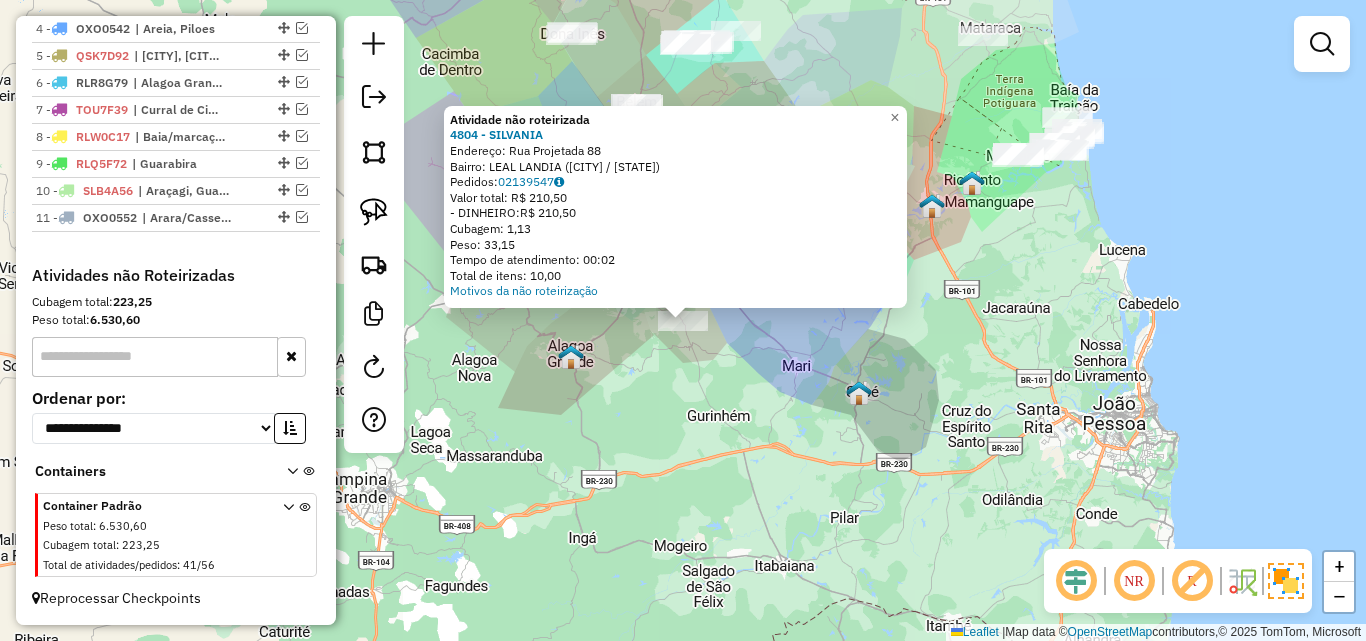 click on "Atividade não roteirizada [NUMBER] - [NAME] Endereço: Rua Projetada [NUMBER] Bairro: LEAL LANDIA ([CITY] / [STATE]) Pedidos: [NUMBER] Valor total: [CURRENCY] [NUMBER] - DINHEIRO: [CURRENCY] [NUMBER] Cubagem: [NUMBER] Peso: [NUMBER] Tempo de atendimento: [TIME] Total de itens: [NUMBER] Motivos da não roteirização × Janela de atendimento Grade de atendimento Capacidade Transportadoras Veículos Cliente Pedidos Rotas Selecione os dias de semana para filtrar as janelas de atendimento Seg Ter Qua Qui Sex Sáb Dom Informe o período da janela de atendimento: De: Até: Filtrar exatamente a janela do cliente Considerar janela de atendimento padrão Selecione os dias de semana para filtrar as grades de atendimento Seg Ter Qua Qui Sex Sáb Dom Considerar clientes sem dia de atendimento cadastrado Clientes fora do dia de atendimento selecionado Filtrar as atividades entre os valores definidos abaixo: Peso mínimo: Peso máximo: Cubagem mínima: Cubagem máxima: De: Até: De: Até: Nome:" 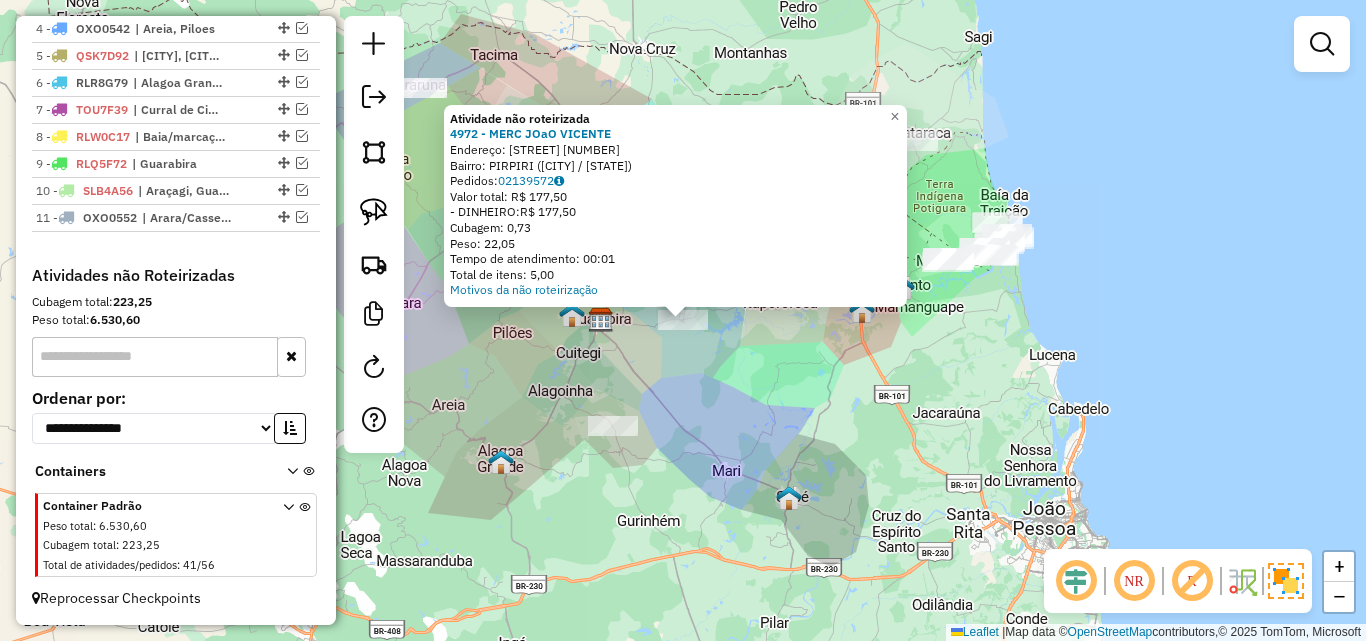 click on "Atividade não roteirizada [NUMBER] - [LAST] [LAST] Endereço: [STREET] [NUMBER] Bairro: [NEIGHBORHOOD] ([CITY] / [STATE]) Pedidos: [NUMBER] Valor total: R$ [NUMBER] - DINHEIRO: R$ [NUMBER] Cubagem: [NUMBER] Peso: [NUMBER] Tempo de atendimento: [TIME] Total de itens: [NUMBER] Motivos da não roteirização × Janela de atendimento Grade de atendimento Capacidade Transportadoras Veículos Cliente Pedidos Rotas Selecione os dias de semana para filtrar as janelas de atendimento Seg Ter Qua Qui Sex Sáb Dom Informe o período da janela de atendimento: De: Até: Filtrar exatamente a janela do cliente Considerar janela de atendimento padrão Selecione os dias de semana para filtrar as grades de atendimento Seg Ter Qua Qui Sex Sáb Dom Considerar clientes sem dia de atendimento cadastrado Clientes fora do dia de atendimento selecionado Filtrar as atividades entre os valores definidos abaixo: Peso mínimo: Peso máximo: Cubagem mínima: Cubagem máxima: De: Até: De:" 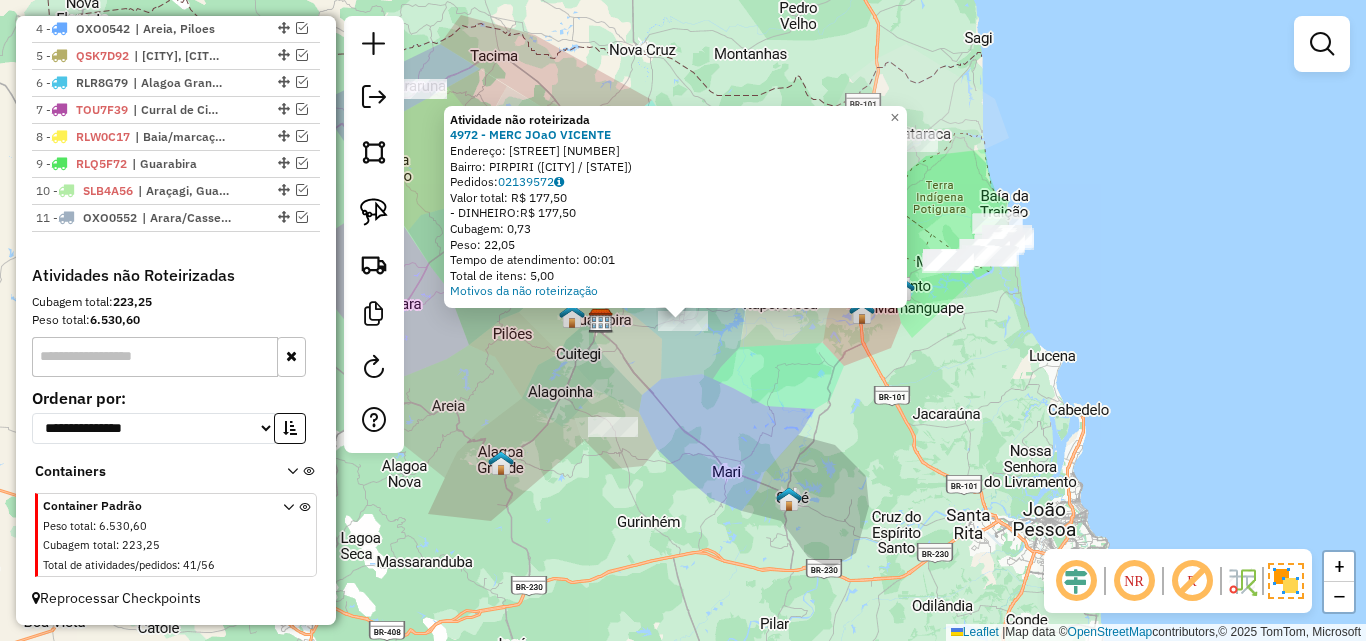 click on "Atividade não roteirizada [NUMBER] - [LAST] [LAST] Endereço: [STREET] [NUMBER] Bairro: [NEIGHBORHOOD] ([CITY] / [STATE]) Pedidos: [NUMBER] Valor total: R$ [NUMBER] - DINHEIRO: R$ [NUMBER] Cubagem: [NUMBER] Peso: [NUMBER] Tempo de atendimento: [TIME] Total de itens: [NUMBER] Motivos da não roteirização × Janela de atendimento Grade de atendimento Capacidade Transportadoras Veículos Cliente Pedidos Rotas Selecione os dias de semana para filtrar as janelas de atendimento Seg Ter Qua Qui Sex Sáb Dom Informe o período da janela de atendimento: De: Até: Filtrar exatamente a janela do cliente Considerar janela de atendimento padrão Selecione os dias de semana para filtrar as grades de atendimento Seg Ter Qua Qui Sex Sáb Dom Considerar clientes sem dia de atendimento cadastrado Clientes fora do dia de atendimento selecionado Filtrar as atividades entre os valores definidos abaixo: Peso mínimo: Peso máximo: Cubagem mínima: Cubagem máxima: De: Até: De:" 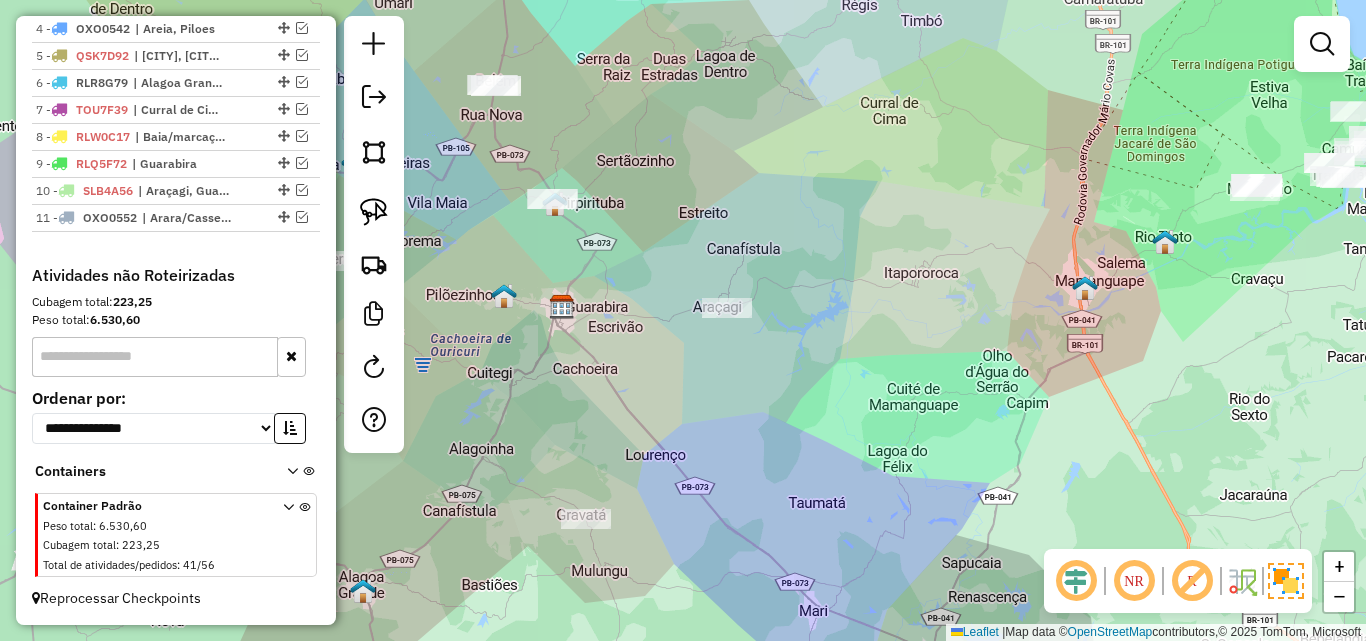 drag, startPoint x: 692, startPoint y: 352, endPoint x: 881, endPoint y: 397, distance: 194.2833 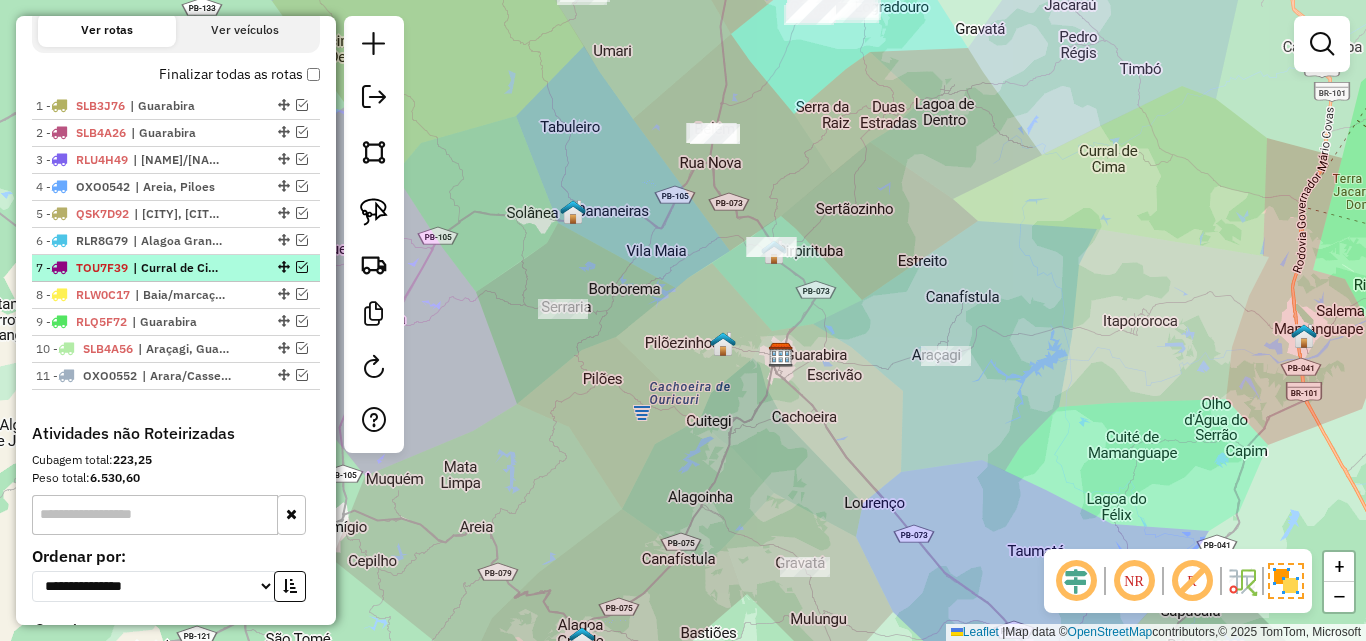 scroll, scrollTop: 631, scrollLeft: 0, axis: vertical 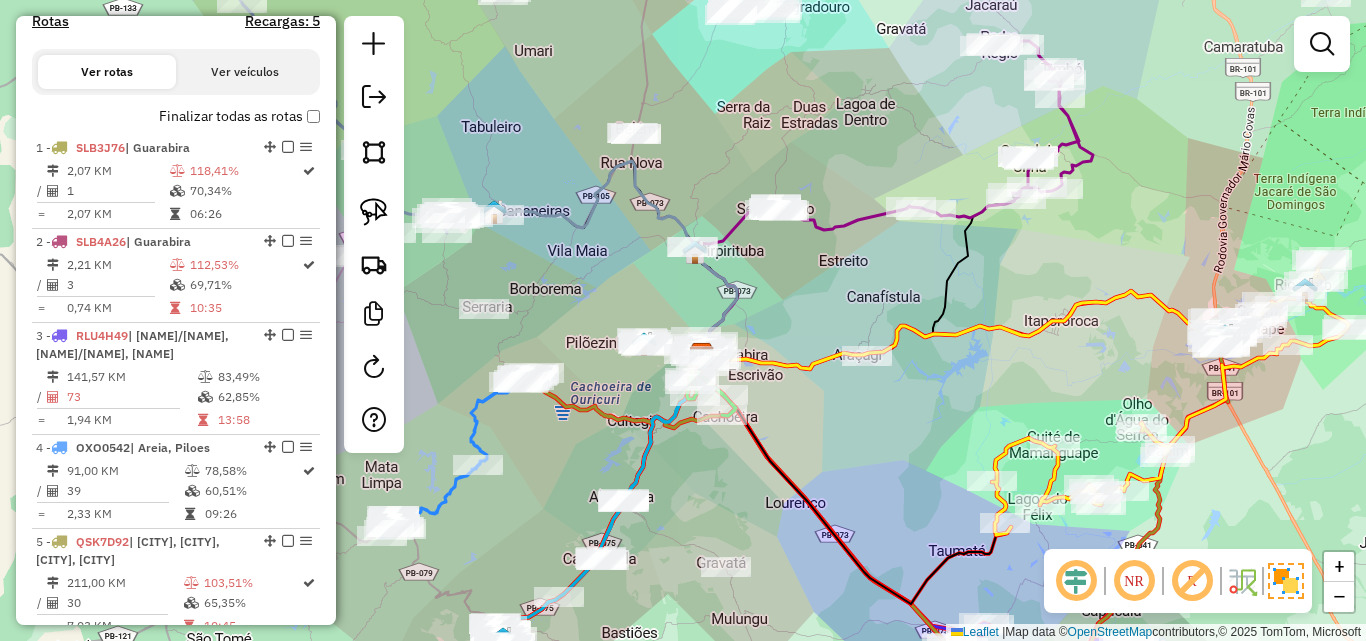 drag, startPoint x: 994, startPoint y: 364, endPoint x: 831, endPoint y: 374, distance: 163.30646 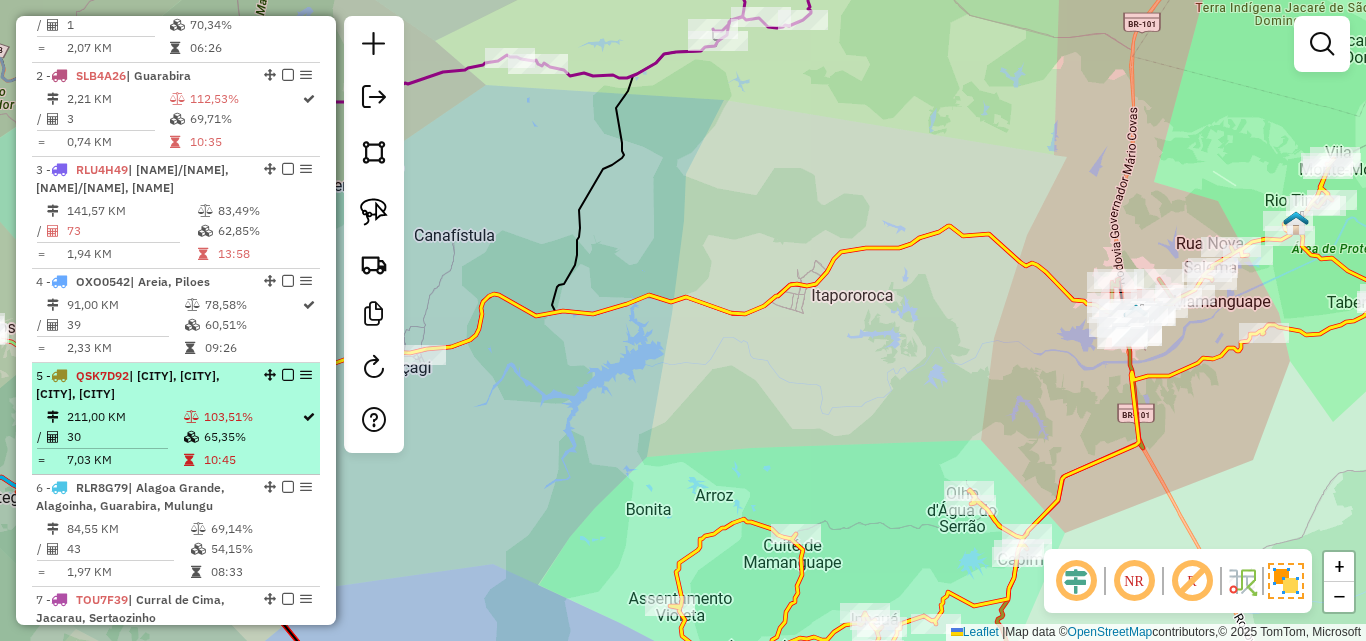 scroll, scrollTop: 831, scrollLeft: 0, axis: vertical 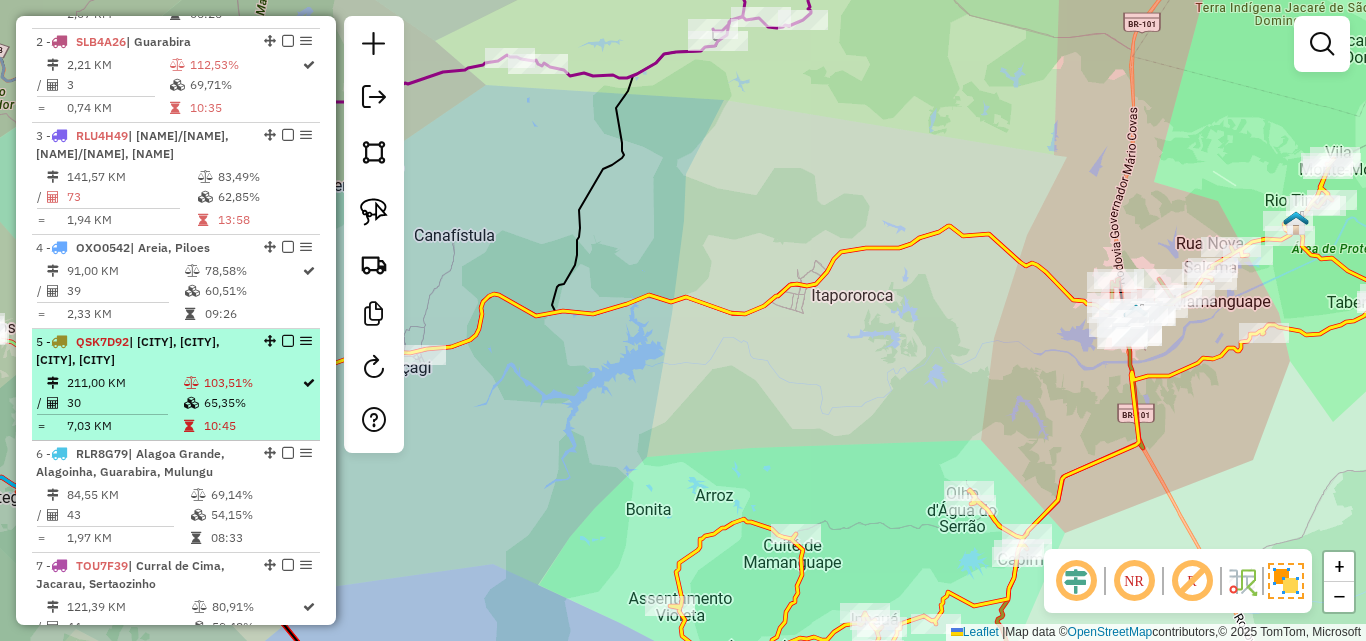 click on "103,51%" at bounding box center [252, 383] 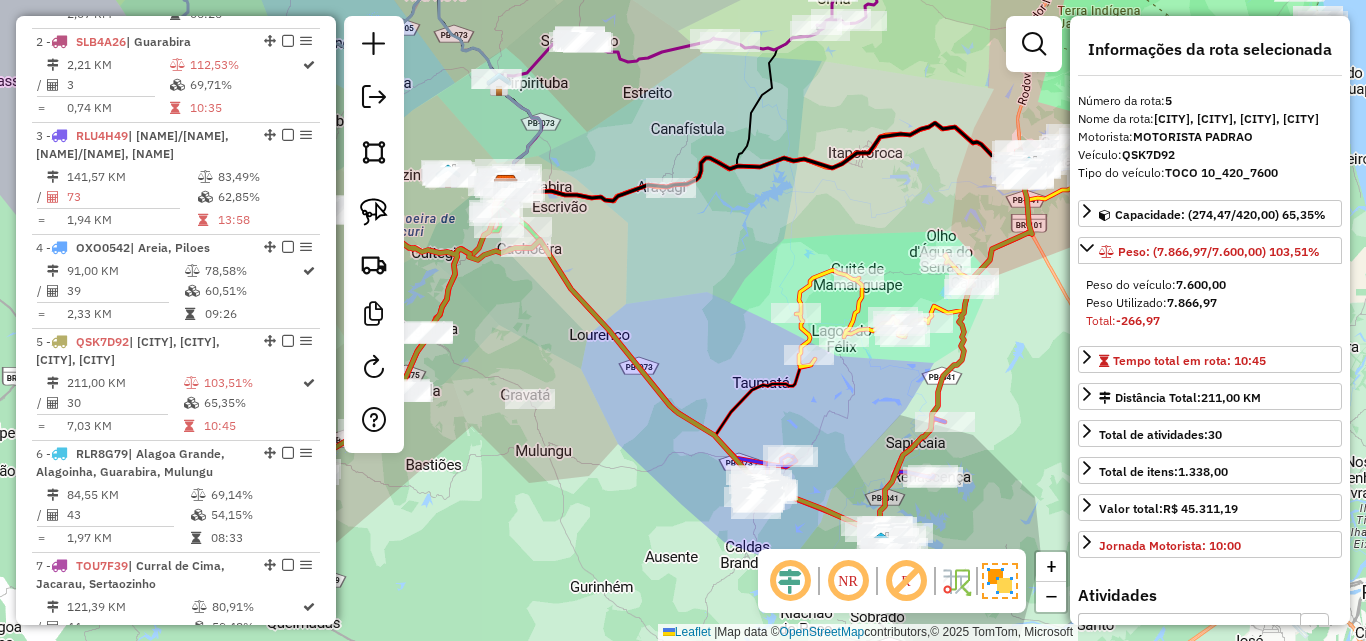 drag, startPoint x: 649, startPoint y: 255, endPoint x: 571, endPoint y: 326, distance: 105.47511 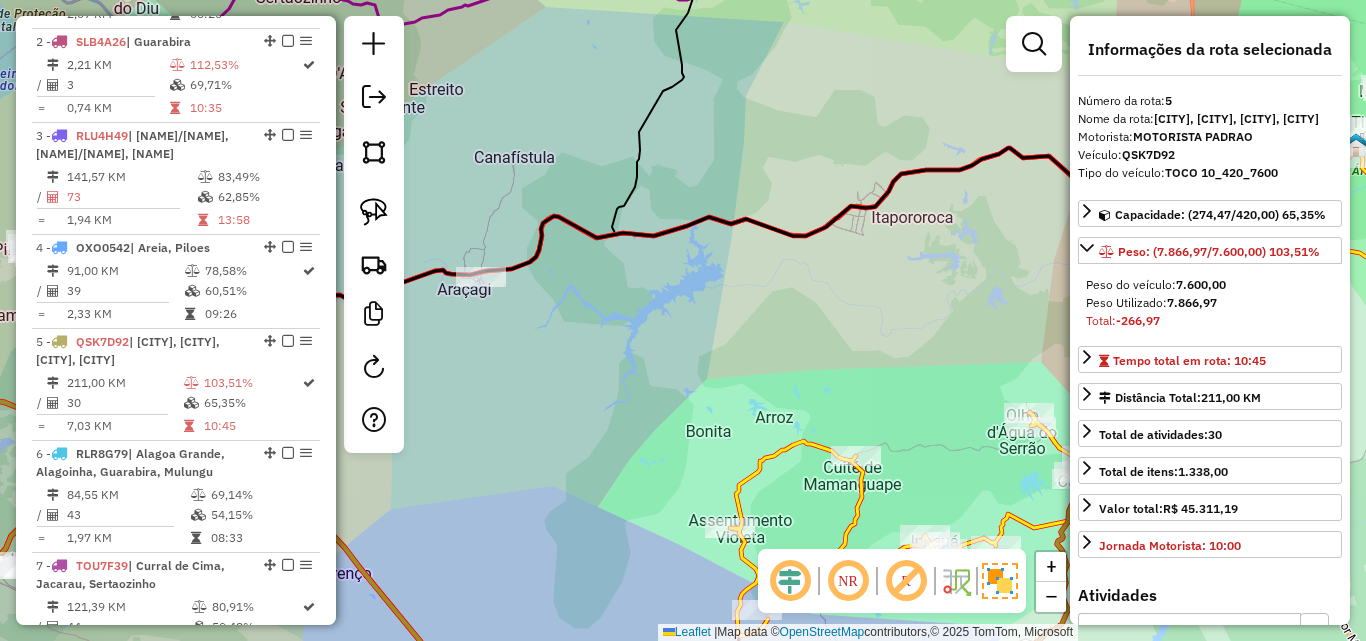 drag, startPoint x: 543, startPoint y: 328, endPoint x: 681, endPoint y: 348, distance: 139.44174 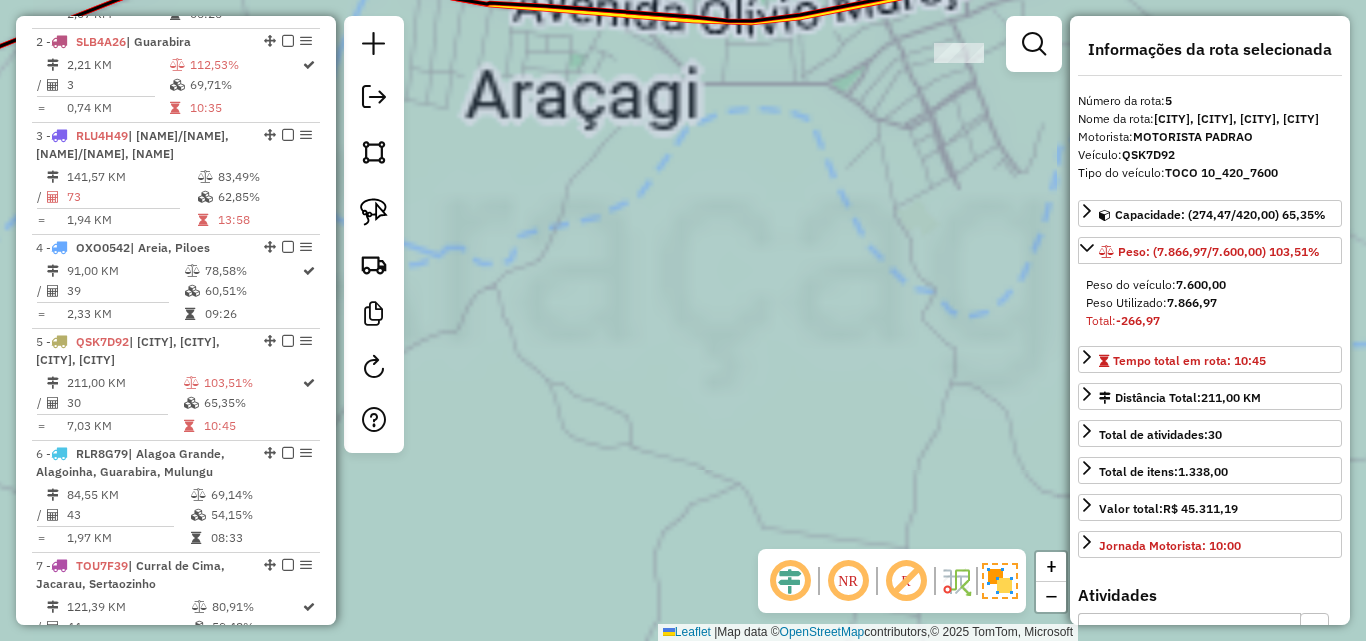 click on "Janela de atendimento Grade de atendimento Capacidade Transportadoras Veículos Cliente Pedidos  Rotas Selecione os dias de semana para filtrar as janelas de atendimento  Seg   Ter   Qua   Qui   Sex   Sáb   Dom  Informe o período da janela de atendimento: De: Até:  Filtrar exatamente a janela do cliente  Considerar janela de atendimento padrão  Selecione os dias de semana para filtrar as grades de atendimento  Seg   Ter   Qua   Qui   Sex   Sáb   Dom   Considerar clientes sem dia de atendimento cadastrado  Clientes fora do dia de atendimento selecionado Filtrar as atividades entre os valores definidos abaixo:  Peso mínimo:   Peso máximo:   Cubagem mínima:   Cubagem máxima:   De:   Até:  Filtrar as atividades entre o tempo de atendimento definido abaixo:  De:   Até:   Considerar capacidade total dos clientes não roteirizados Transportadora: Selecione um ou mais itens Tipo de veículo: Selecione um ou mais itens Veículo: Selecione um ou mais itens Motorista: Selecione um ou mais itens Nome: Rótulo:" 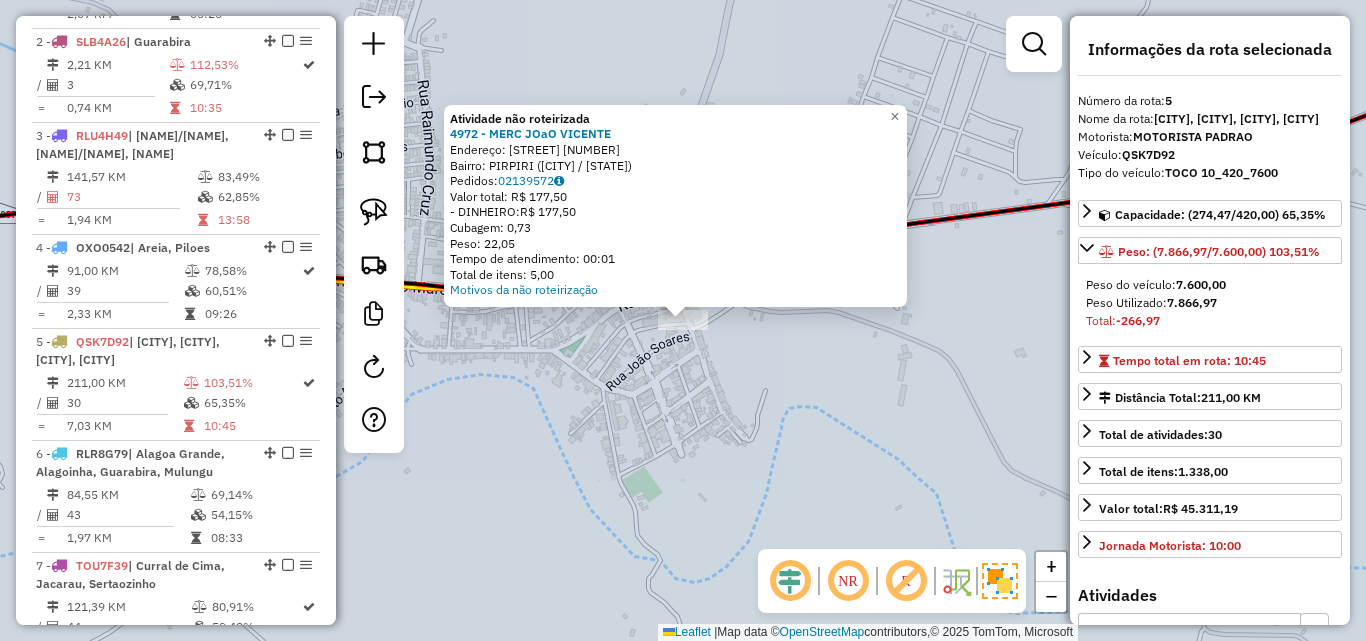 click on "Atividade não roteirizada [NUMBER] - [LAST] [LAST] Endereço: [STREET] [NUMBER] Bairro: [NEIGHBORHOOD] ([CITY] / [STATE]) Pedidos: [NUMBER] Valor total: R$ [NUMBER] - DINHEIRO: R$ [NUMBER] Cubagem: [NUMBER] Peso: [NUMBER] Tempo de atendimento: [TIME] Total de itens: [NUMBER] Motivos da não roteirização × Janela de atendimento Grade de atendimento Capacidade Transportadoras Veículos Cliente Pedidos Rotas Selecione os dias de semana para filtrar as janelas de atendimento Seg Ter Qua Qui Sex Sáb Dom Informe o período da janela de atendimento: De: Até: Filtrar exatamente a janela do cliente Considerar janela de atendimento padrão Selecione os dias de semana para filtrar as grades de atendimento Seg Ter Qua Qui Sex Sáb Dom Considerar clientes sem dia de atendimento cadastrado Clientes fora do dia de atendimento selecionado Filtrar as atividades entre os valores definidos abaixo: Peso mínimo: Peso máximo: Cubagem mínima: Cubagem máxima: De: Até: De:" 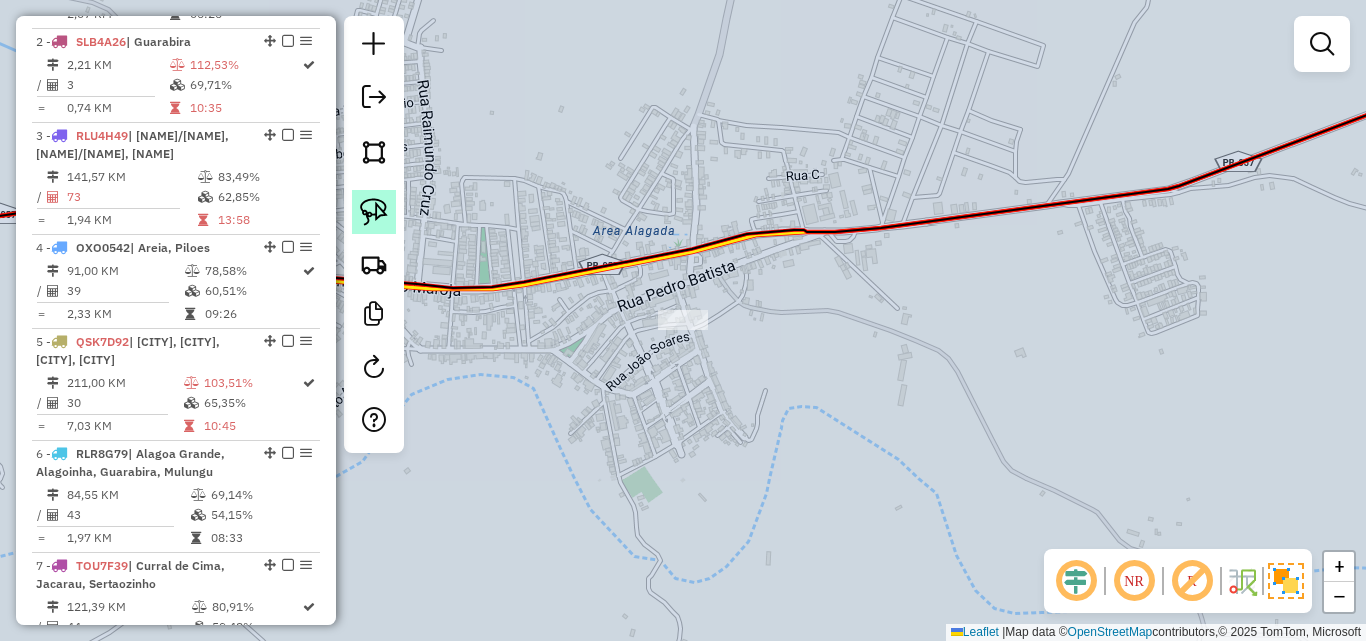 drag, startPoint x: 372, startPoint y: 204, endPoint x: 386, endPoint y: 208, distance: 14.56022 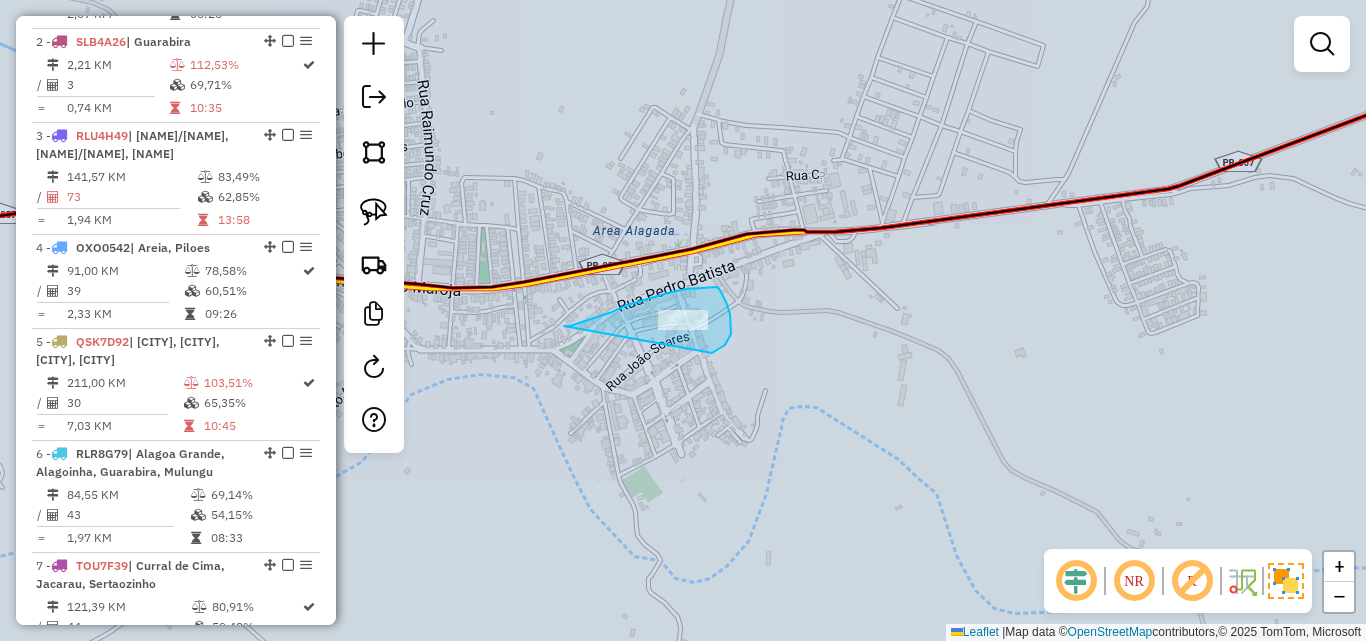 drag, startPoint x: 575, startPoint y: 324, endPoint x: 644, endPoint y: 340, distance: 70.83079 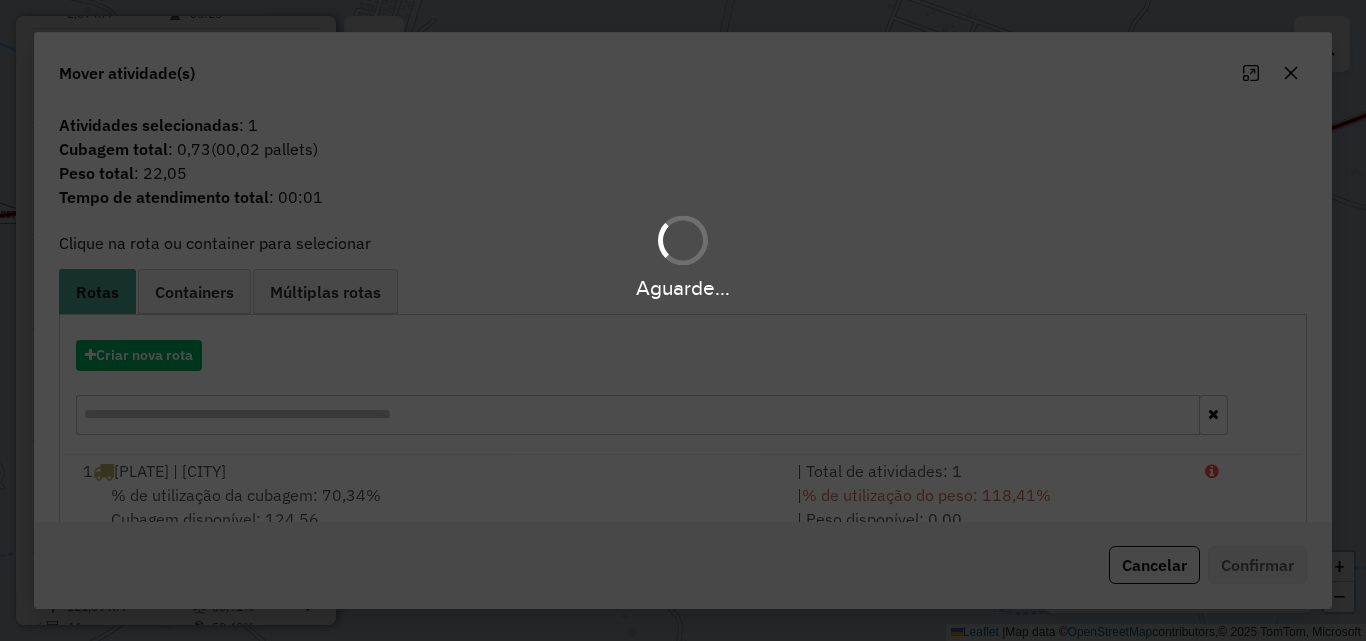 click on "Aguarde..." at bounding box center [683, 320] 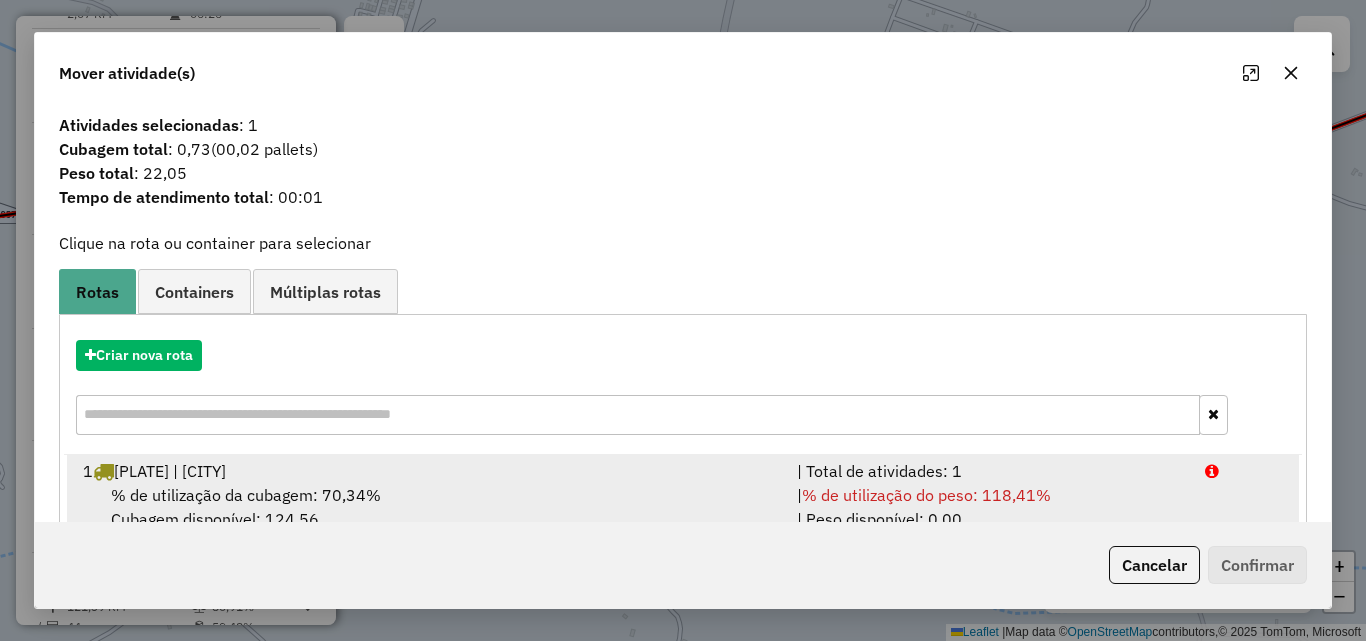 click on "% de utilização da cubagem: 70,34%" at bounding box center [246, 495] 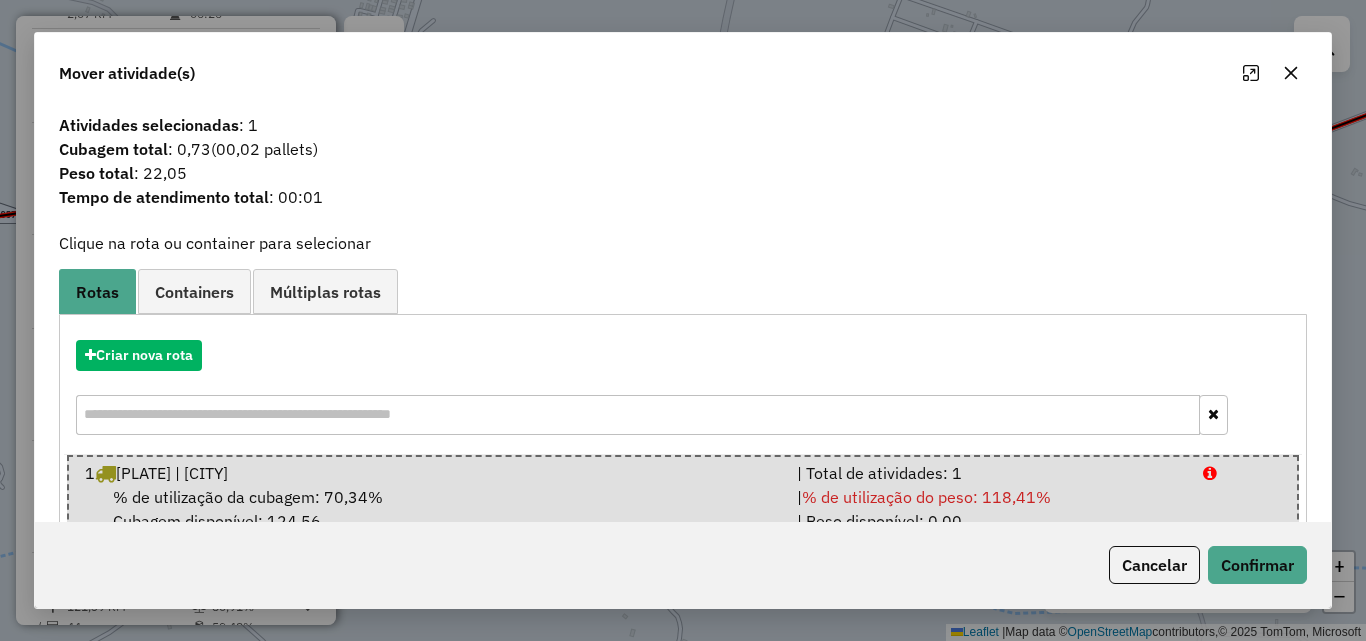 click on "Cancelar   Confirmar" 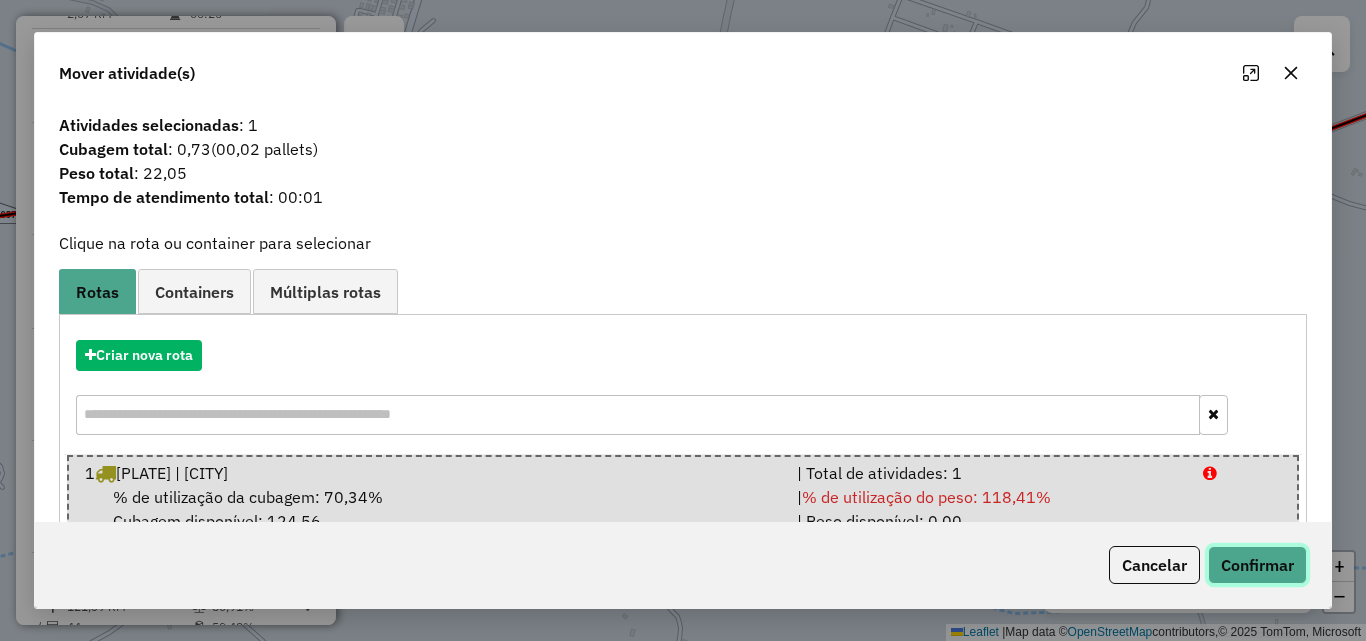 click on "Confirmar" 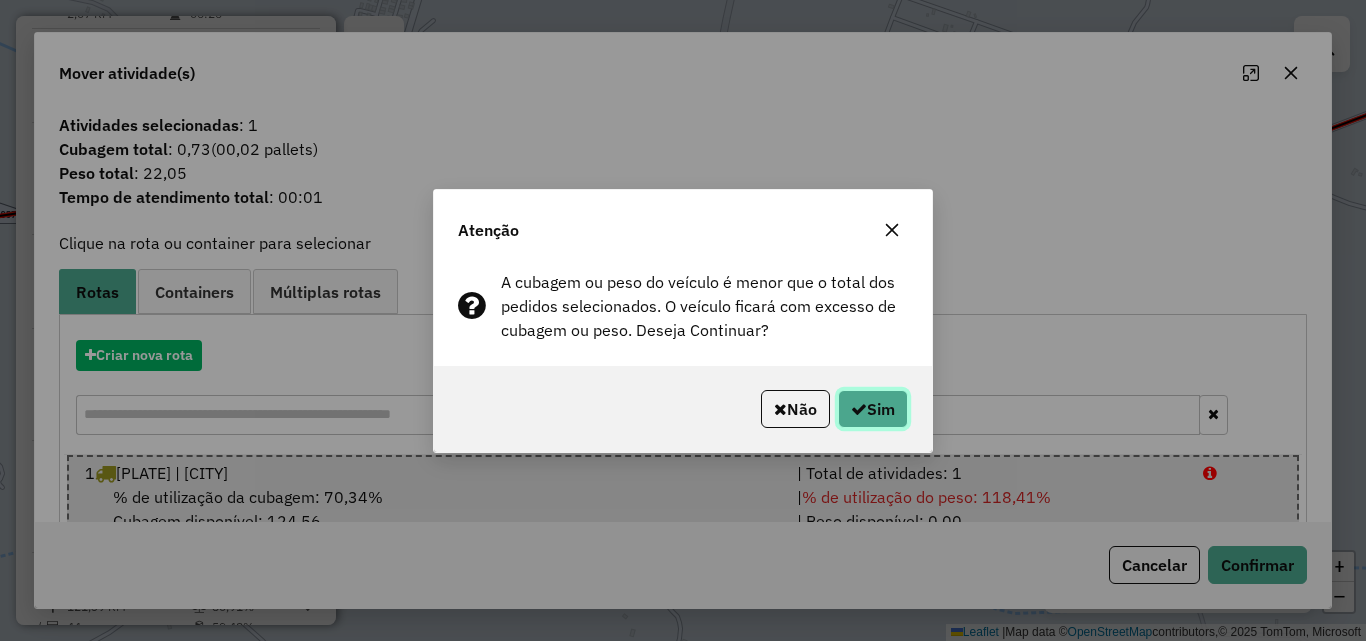 click on "Sim" 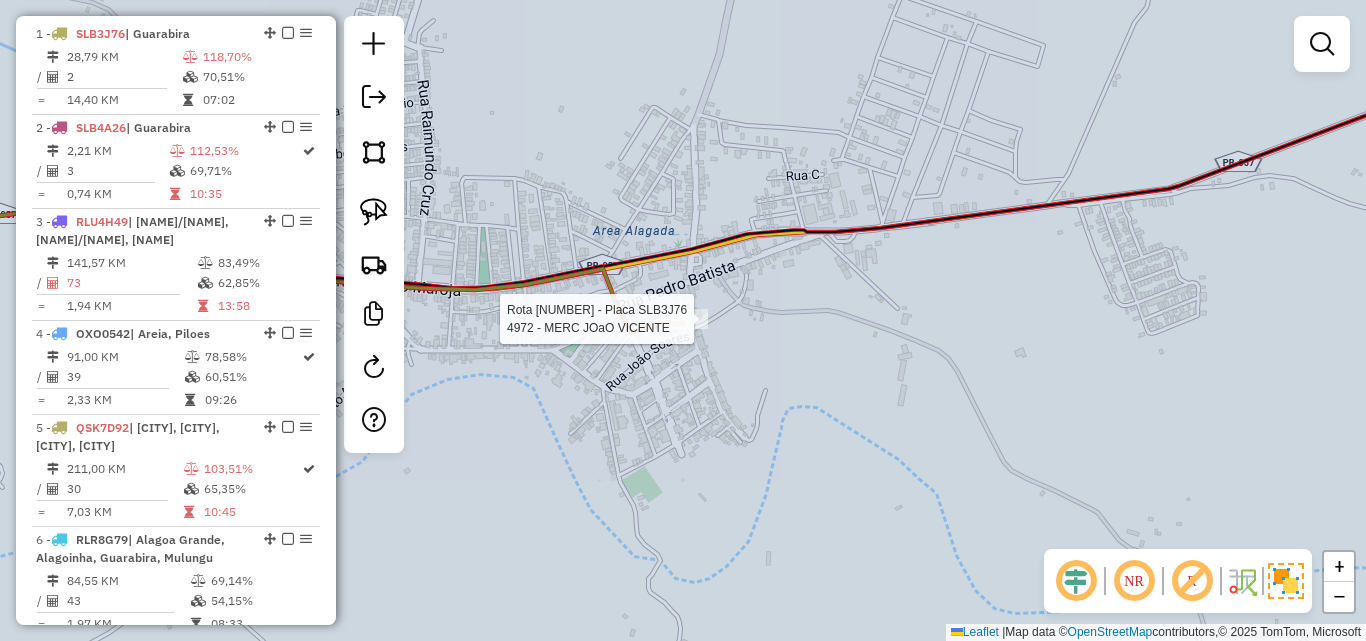 select on "**********" 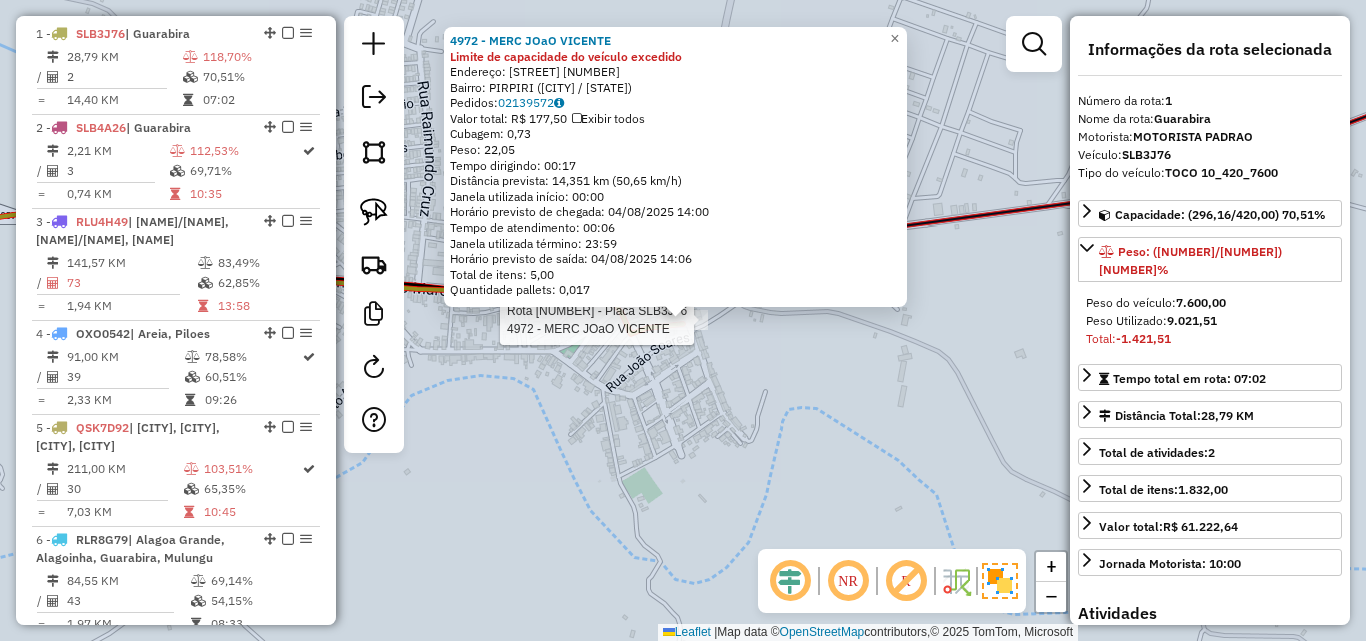 scroll, scrollTop: 750, scrollLeft: 0, axis: vertical 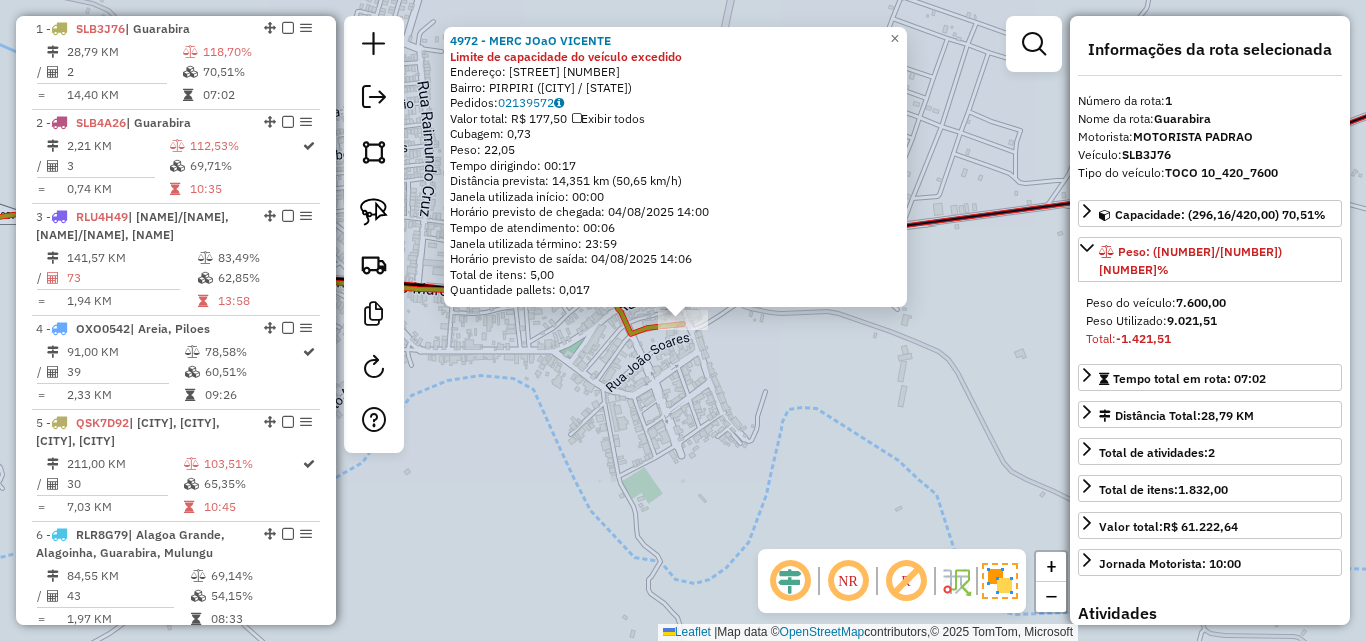 click on "[NUMBER] - [LAST] [LAST] Limite de capacidade do veículo excedido Endereço: [STREET] [NUMBER] Bairro: [NEIGHBORHOOD] ([CITY] / [STATE]) Pedidos: [NUMBER] Valor total: R$ [NUMBER] Exibir todos Cubagem: [NUMBER] Peso: [NUMBER] Tempo dirigindo: [TIME] Distância prevista: [NUMBER] km ([NUMBER] km/h) Janela utilizada início: [TIME] Horário previsto de chegada: [DATE] [TIME] Tempo de atendimento: [TIME] Janela utilizada término: [TIME] Horário previsto de saída: [DATE] [TIME] Total de itens: [NUMBER] Quantidade pallets: [NUMBER] × Janela de atendimento Grade de atendimento Capacidade Transportadoras Veículos Cliente Pedidos Rotas Selecione os dias de semana para filtrar as janelas de atendimento Seg Ter Qua Qui Sex Sáb Dom Informe o período da janela de atendimento: De: Até: Filtrar exatamente a janela do cliente Considerar janela de atendimento padrão Selecione os dias de semana para filtrar as grades de atendimento Seg Ter Qua Qui Sex Sáb Dom De: De:" 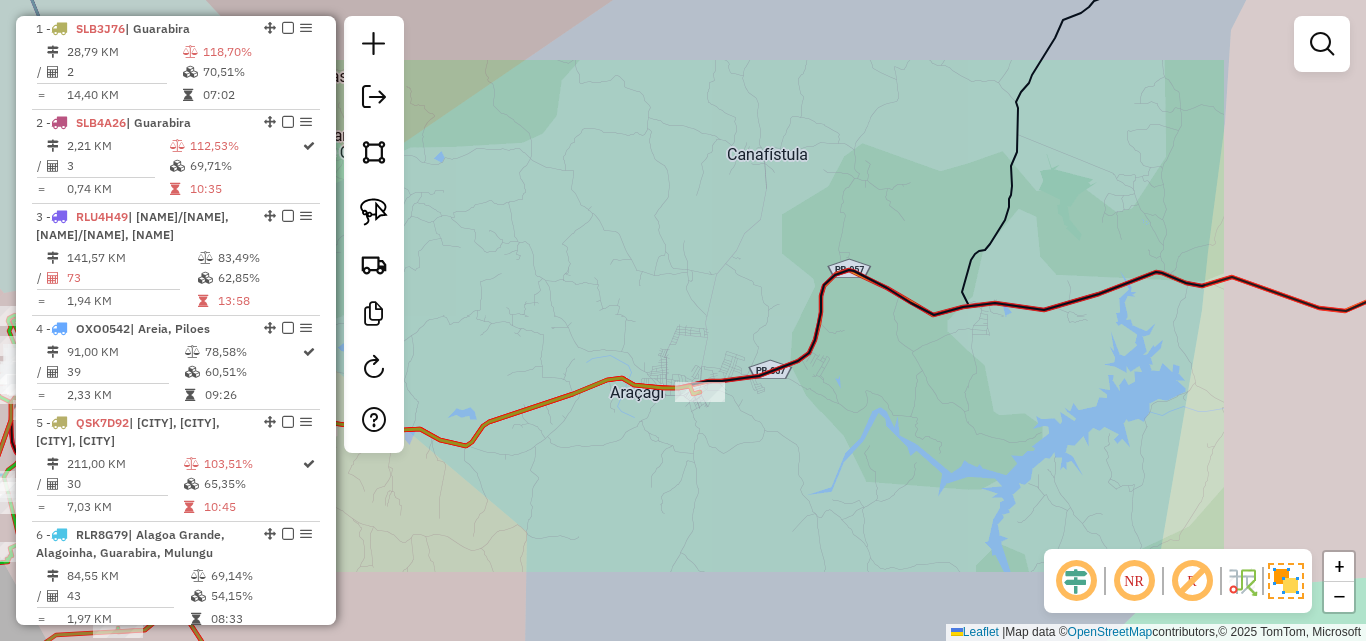 drag, startPoint x: 779, startPoint y: 472, endPoint x: 684, endPoint y: 369, distance: 140.12137 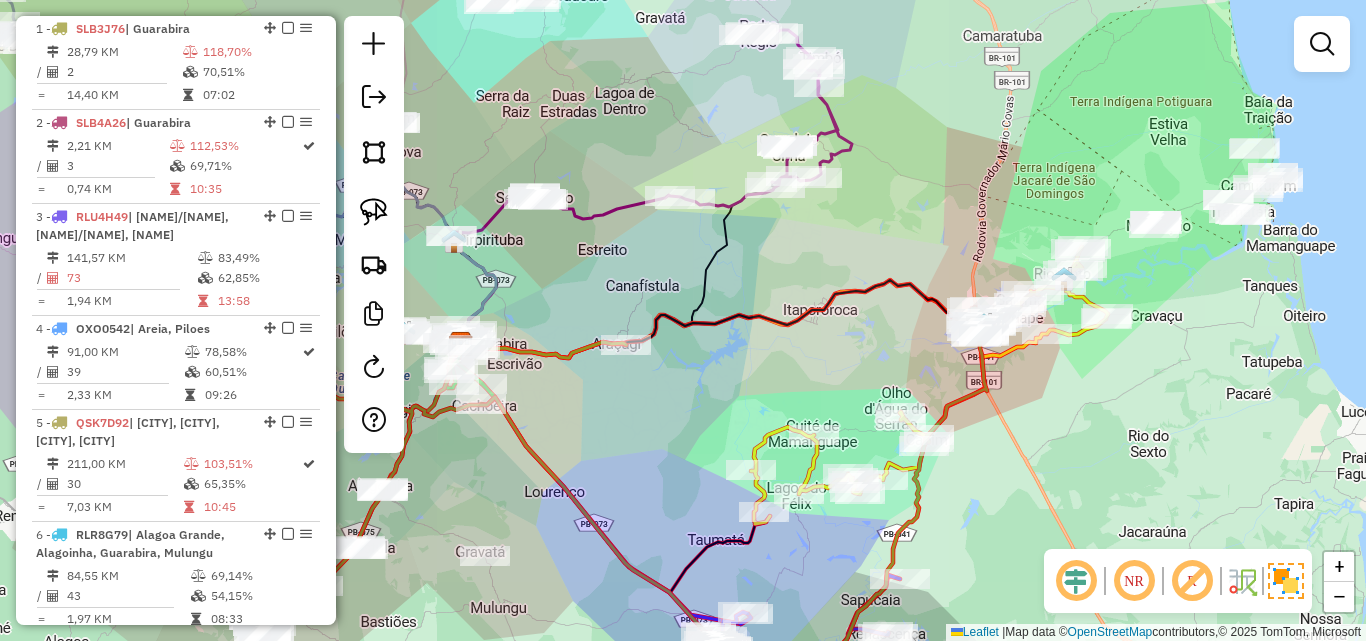 drag, startPoint x: 846, startPoint y: 378, endPoint x: 823, endPoint y: 378, distance: 23 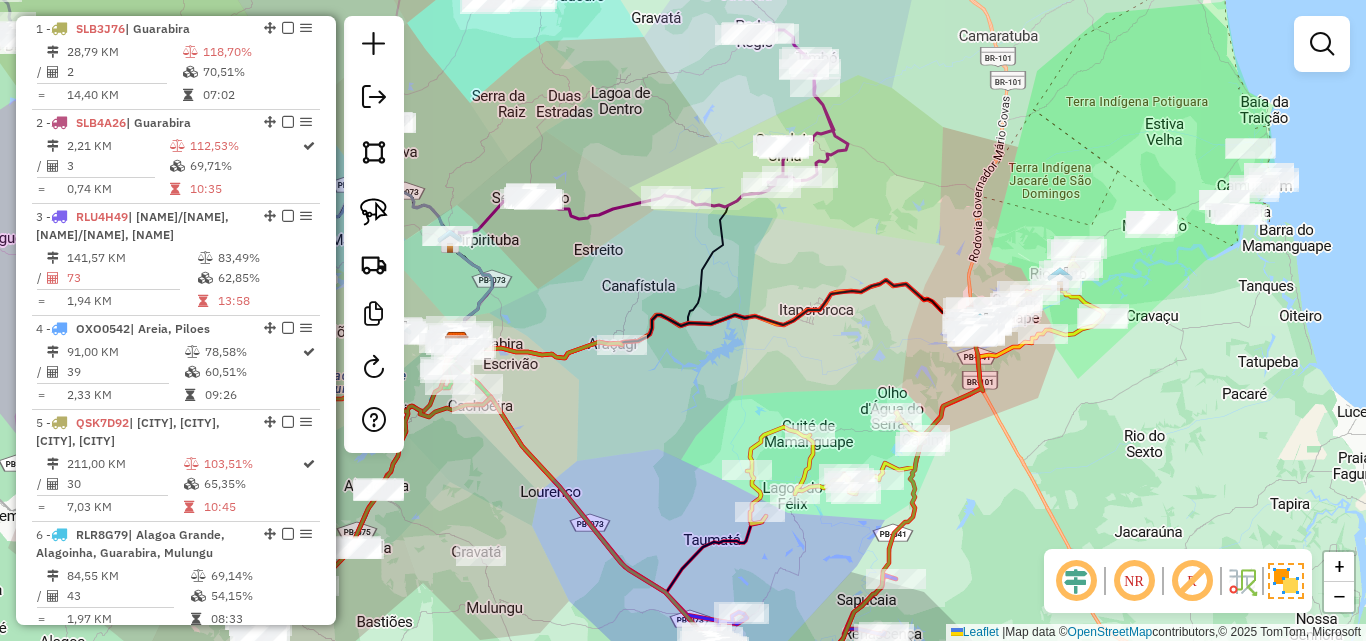 drag, startPoint x: 839, startPoint y: 341, endPoint x: 925, endPoint y: 350, distance: 86.46965 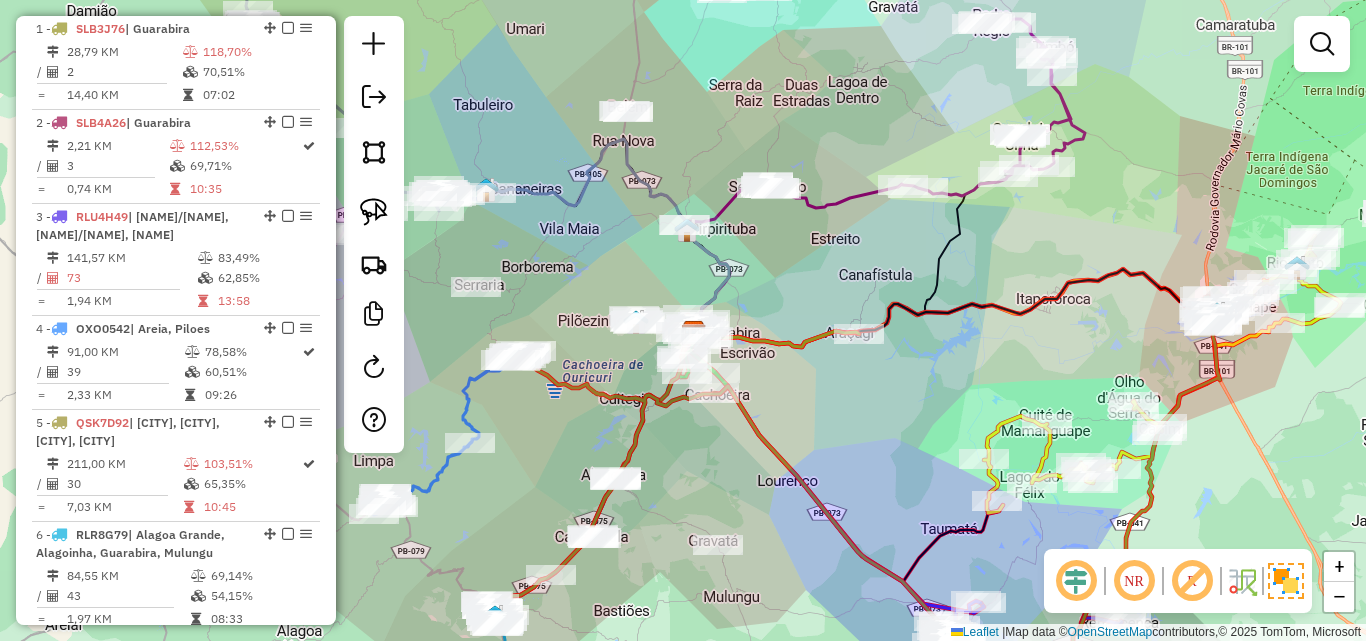 drag, startPoint x: 802, startPoint y: 305, endPoint x: 844, endPoint y: 272, distance: 53.413483 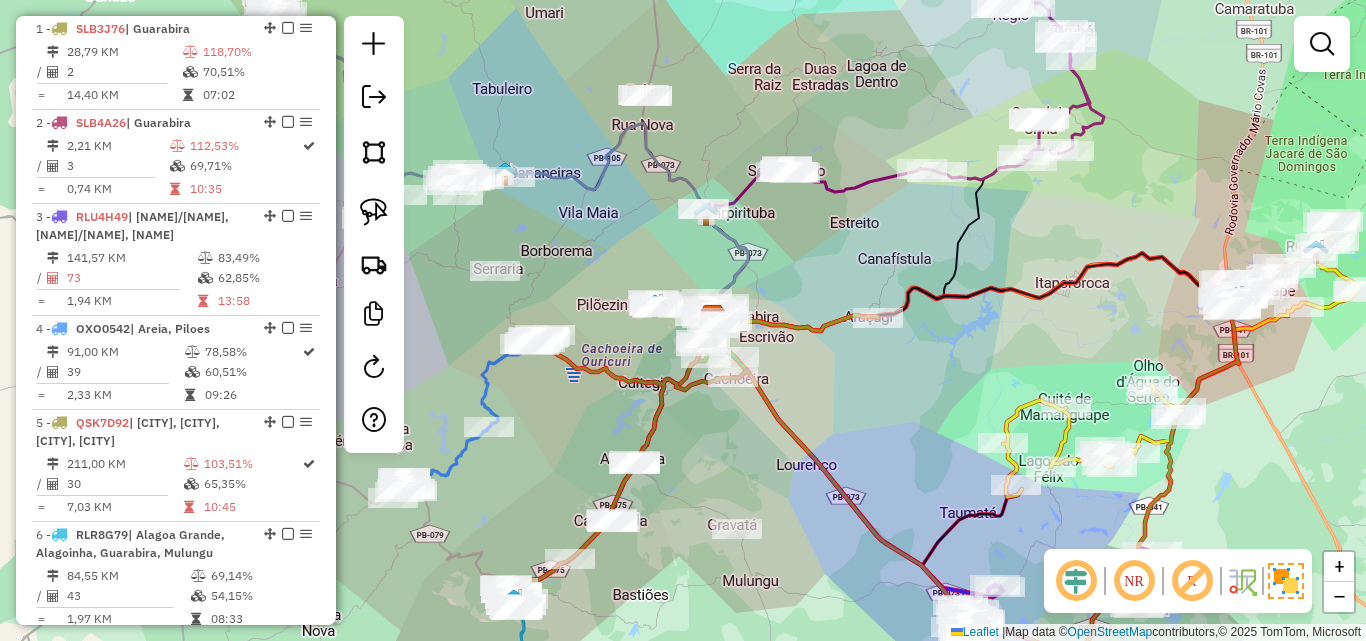 drag, startPoint x: 769, startPoint y: 465, endPoint x: 702, endPoint y: 380, distance: 108.23123 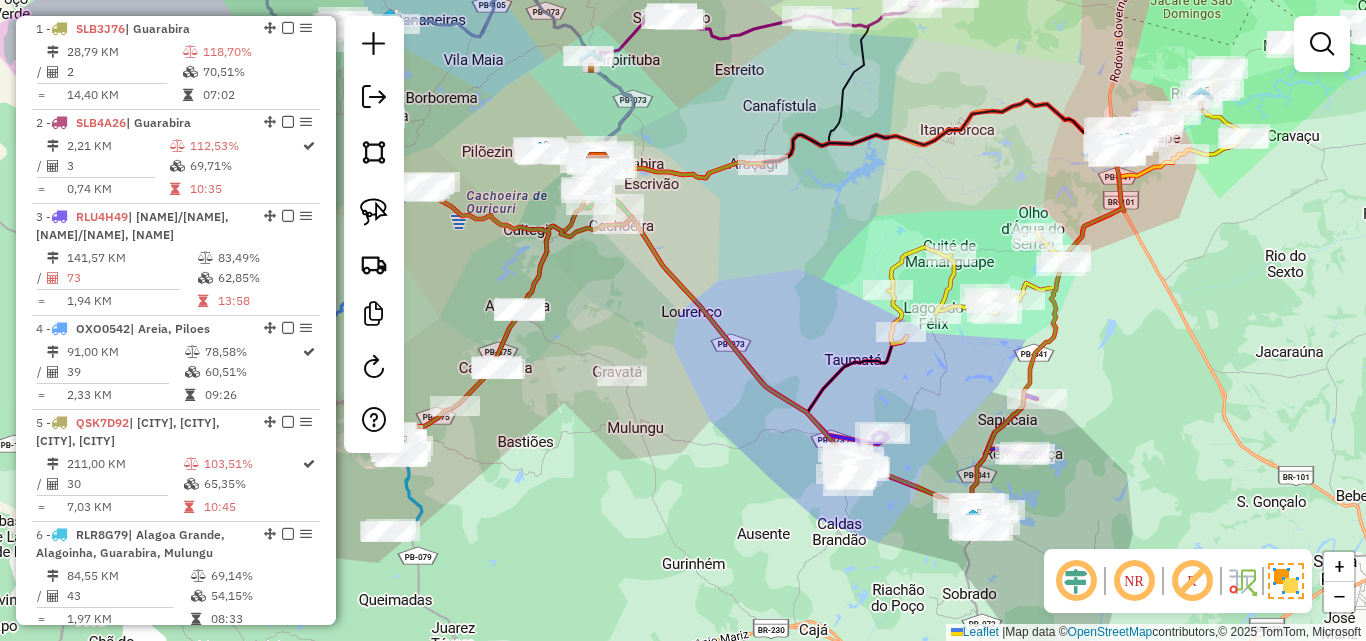 drag, startPoint x: 1150, startPoint y: 370, endPoint x: 1063, endPoint y: 448, distance: 116.846054 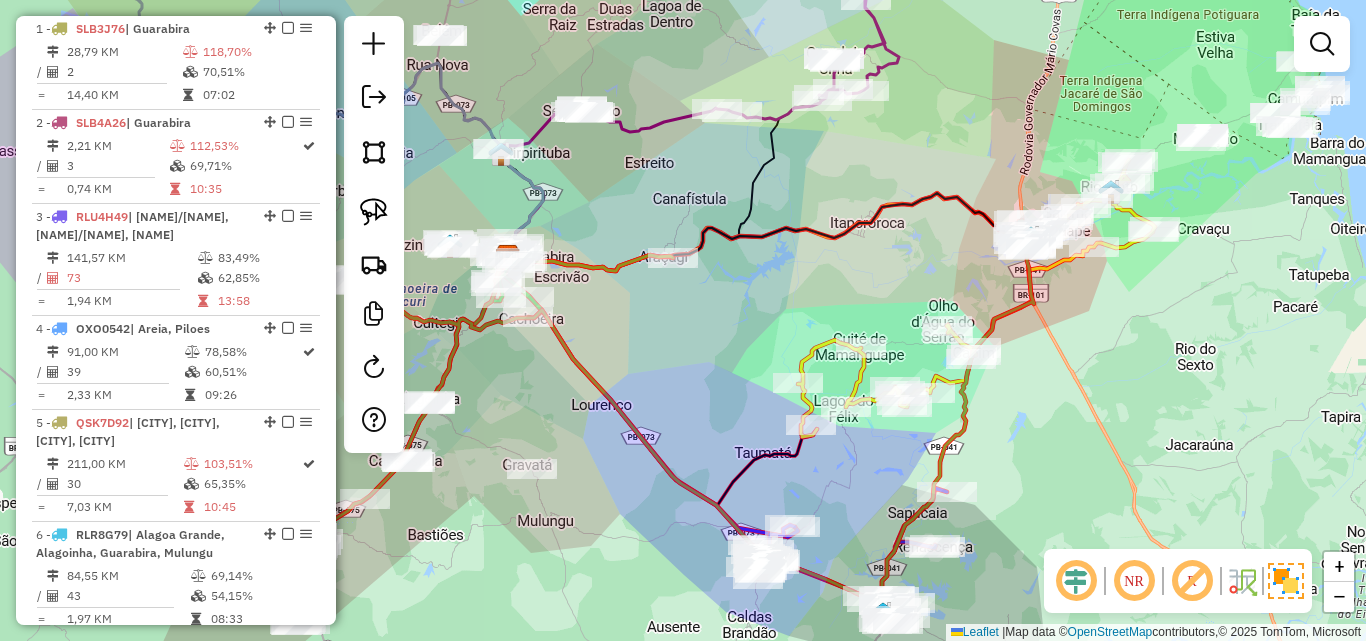 drag, startPoint x: 658, startPoint y: 384, endPoint x: 832, endPoint y: 475, distance: 196.35936 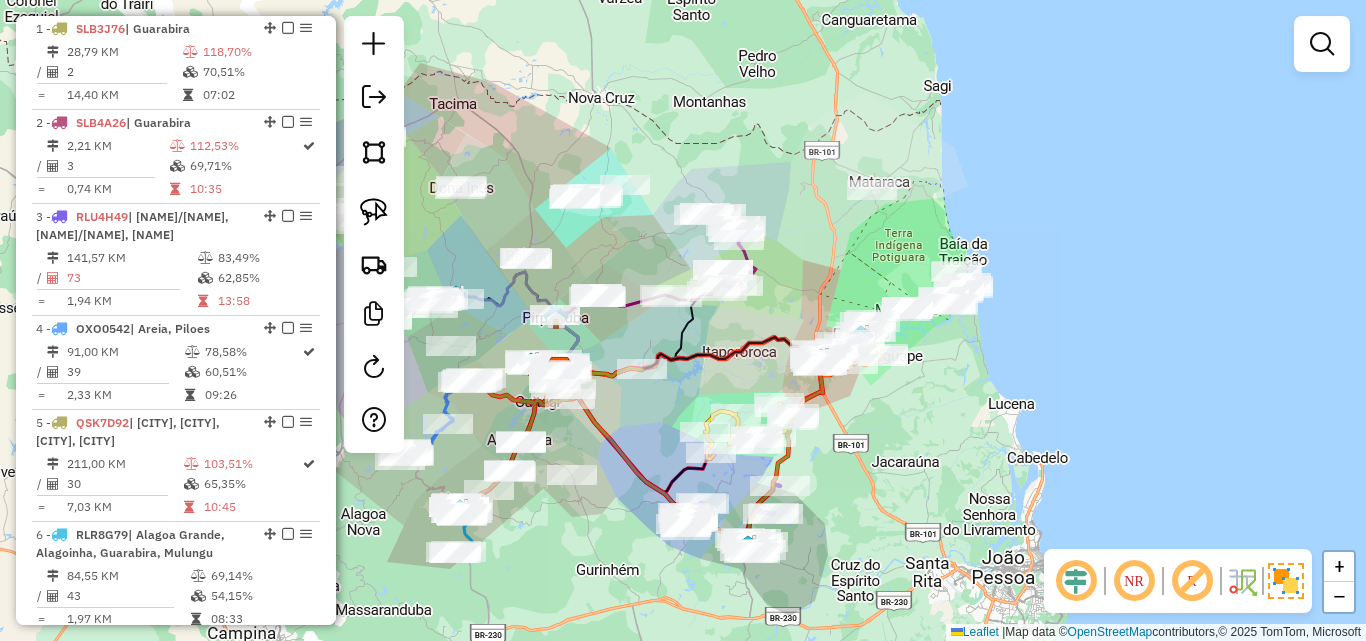 drag, startPoint x: 816, startPoint y: 197, endPoint x: 655, endPoint y: 180, distance: 161.89503 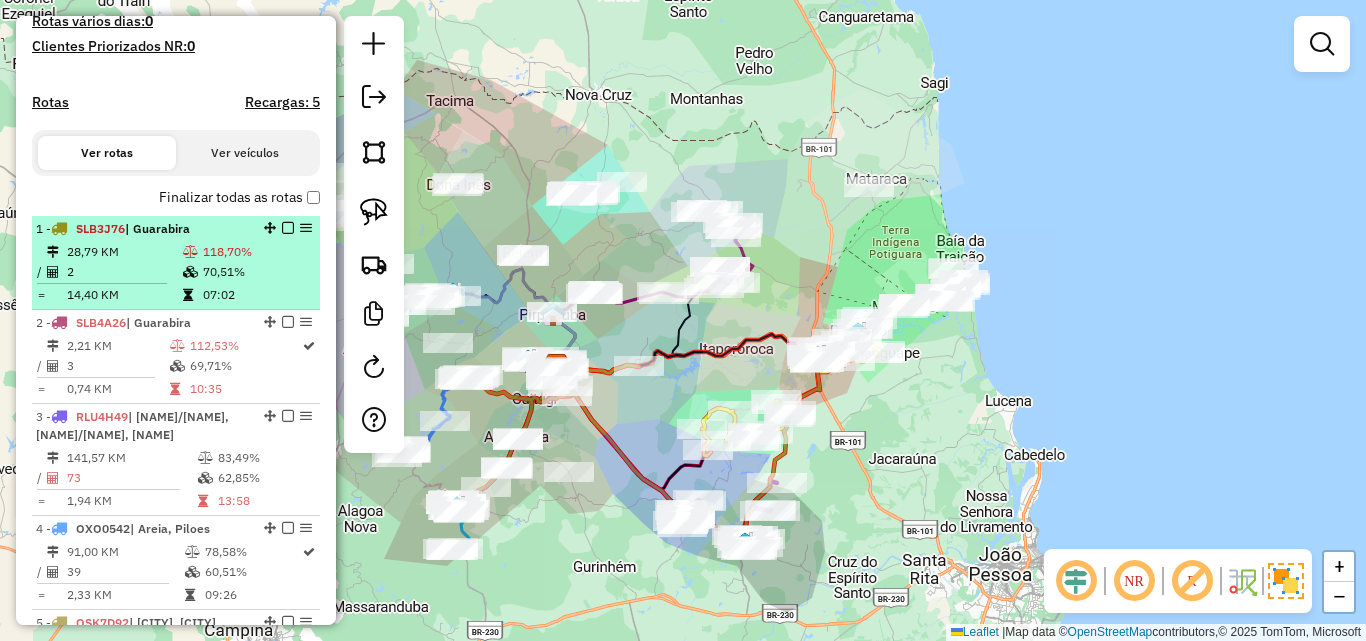 scroll, scrollTop: 350, scrollLeft: 0, axis: vertical 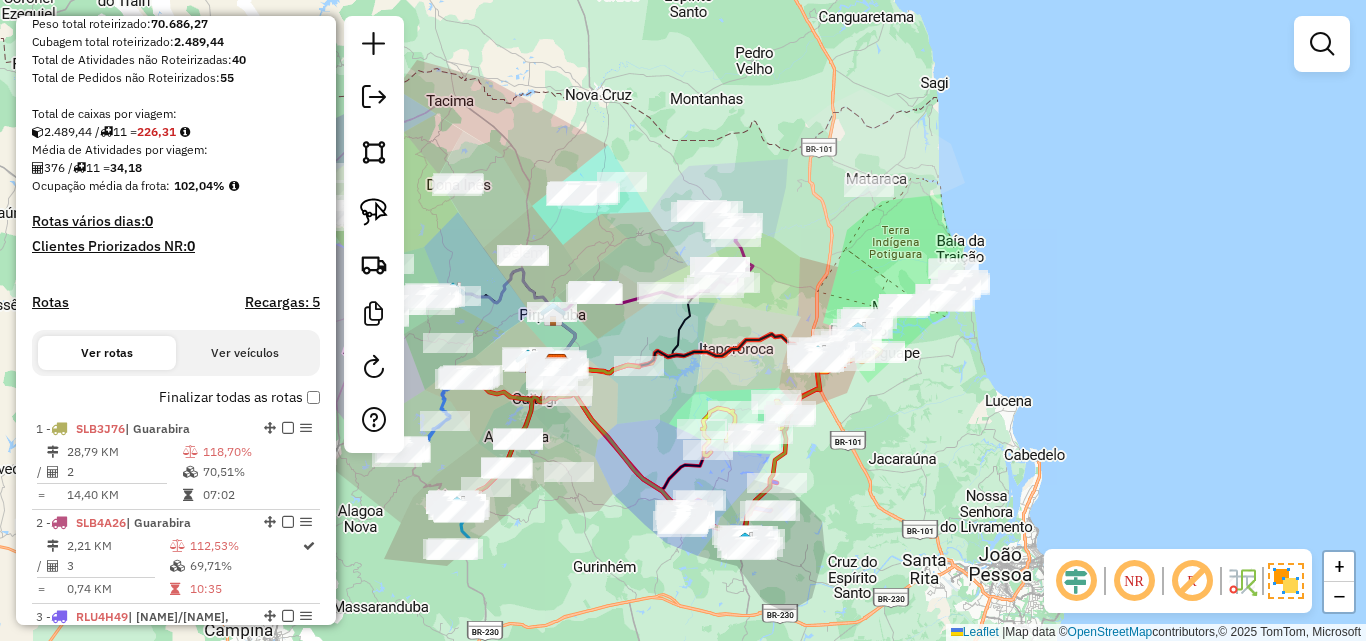 click on "Aguarde... Pop-up bloqueado! Seu navegador bloqueou automáticamente a abertura de uma nova janela. Acesse as configurações e adicione o endereço do sistema a lista de permissão. Fechar Informações da Sessão [NUMBER] - [DATE] Criação: [DATE] [TIME] Depósito: Pau Brasil Guarabira Total de rotas: [NUMBER] Distância Total: [NUMBER] km Tempo total: [TIME] Valor total: [CURRENCY] [NUMBER] - Total roteirizado: [CURRENCY] [NUMBER] - Total não roteirizado: [CURRENCY] [NUMBER] Total de Atividades Roteirizadas: [NUMBER] Total de Pedidos Roteirizados: [NUMBER] Peso total roteirizado: [NUMBER] Cubagem total roteirizado: [NUMBER] Total de Atividades não Roteirizadas: [NUMBER] Total de Pedidos não Roteirizados: [NUMBER] Total de caixas por viagem: [NUMBER] / [NUMBER] = [NUMBER] Média de Atividades por viagem: [NUMBER] / [NUMBER] = [NUMBER] Ocupação média da frota: [NUMBER]% Rotas vários dias: [NUMBER] Clientes Priorizados NR: [NUMBER] Rotas Recargas: [NUMBER] Ver rotas Ver veículos Finalizar todas as rotas [NUMBER] - / [NUMBER]" at bounding box center (683, 320) 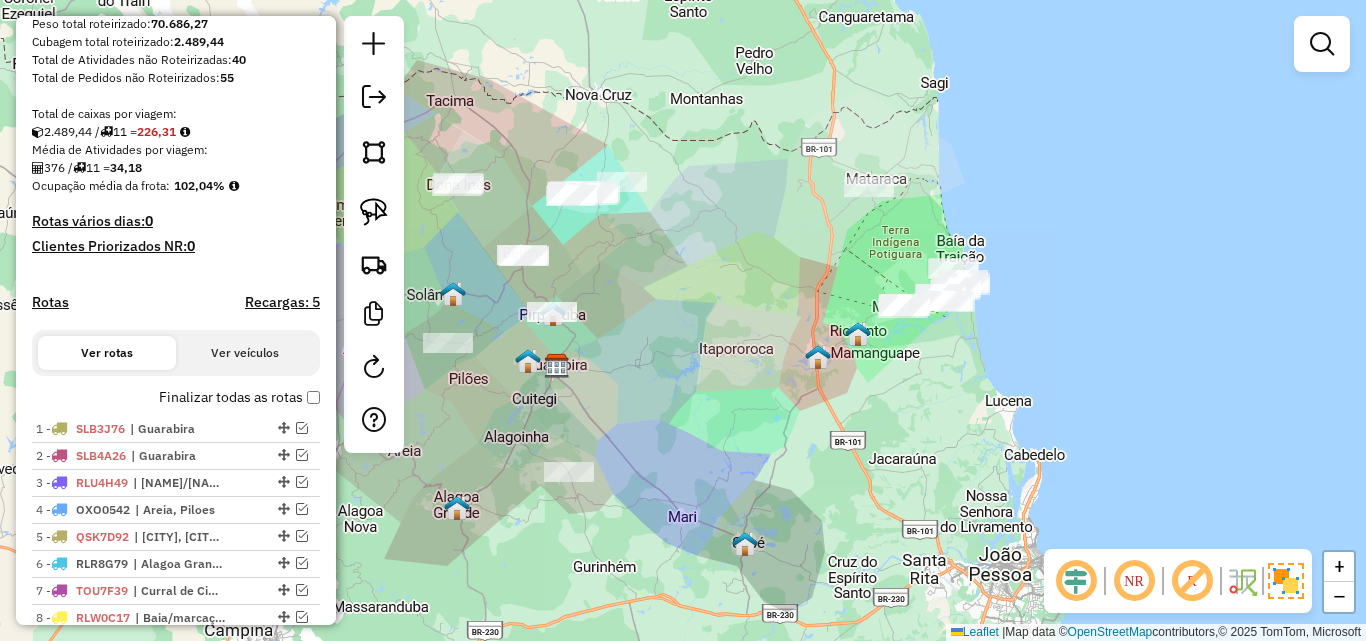 drag, startPoint x: 741, startPoint y: 380, endPoint x: 897, endPoint y: 273, distance: 189.16924 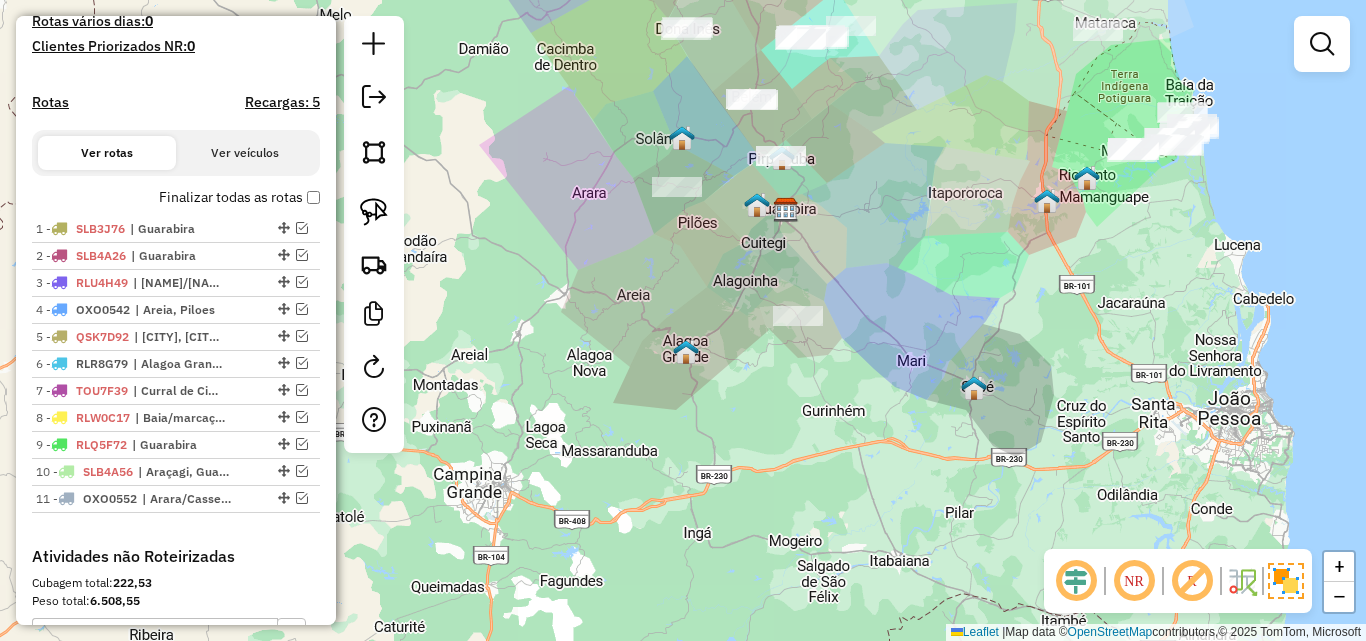 scroll, scrollTop: 250, scrollLeft: 0, axis: vertical 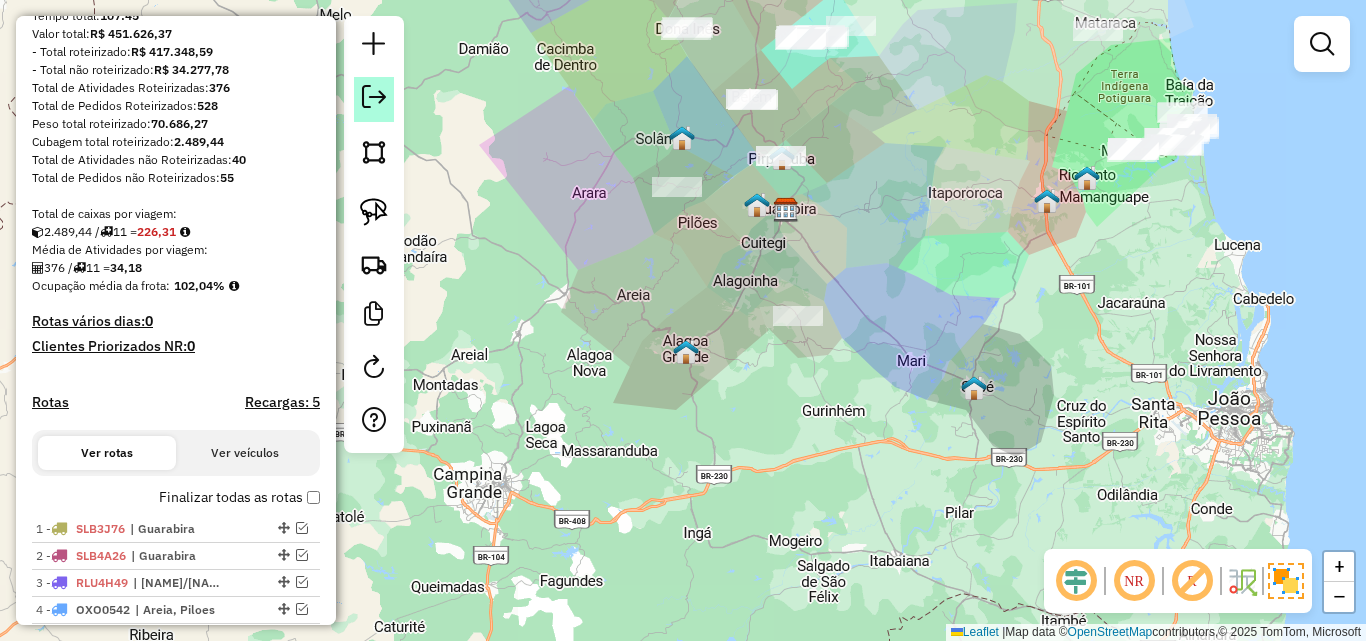 click 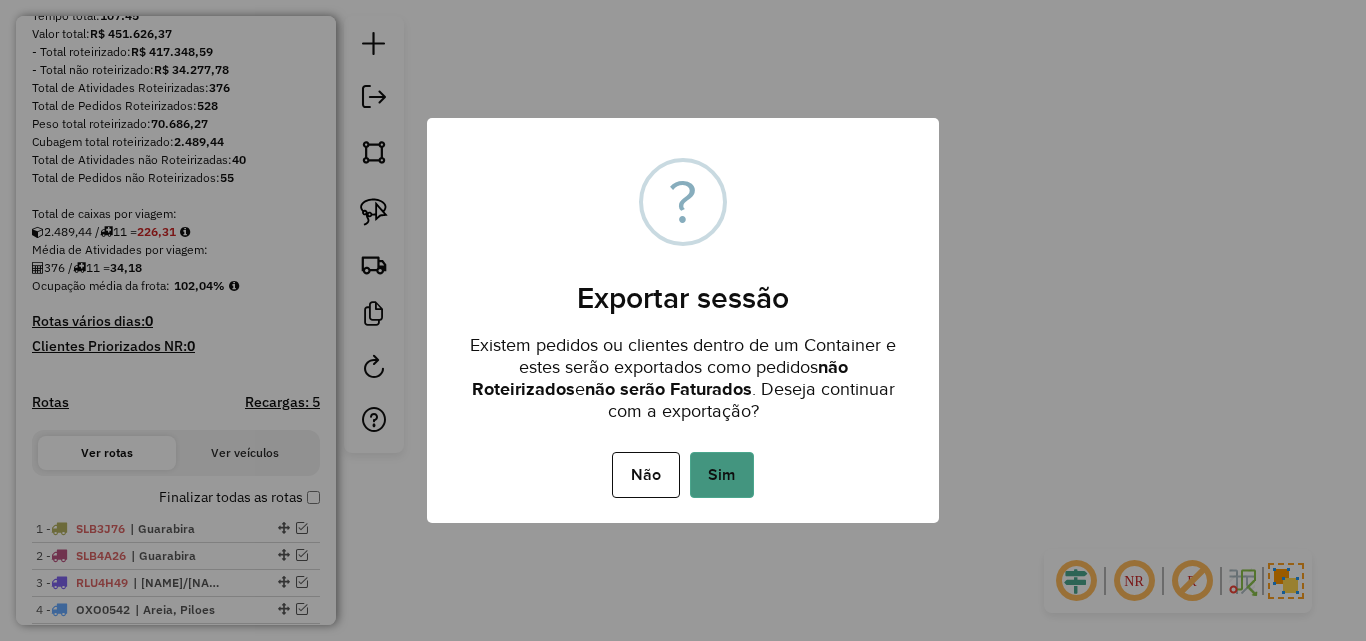 click on "Sim" at bounding box center (722, 475) 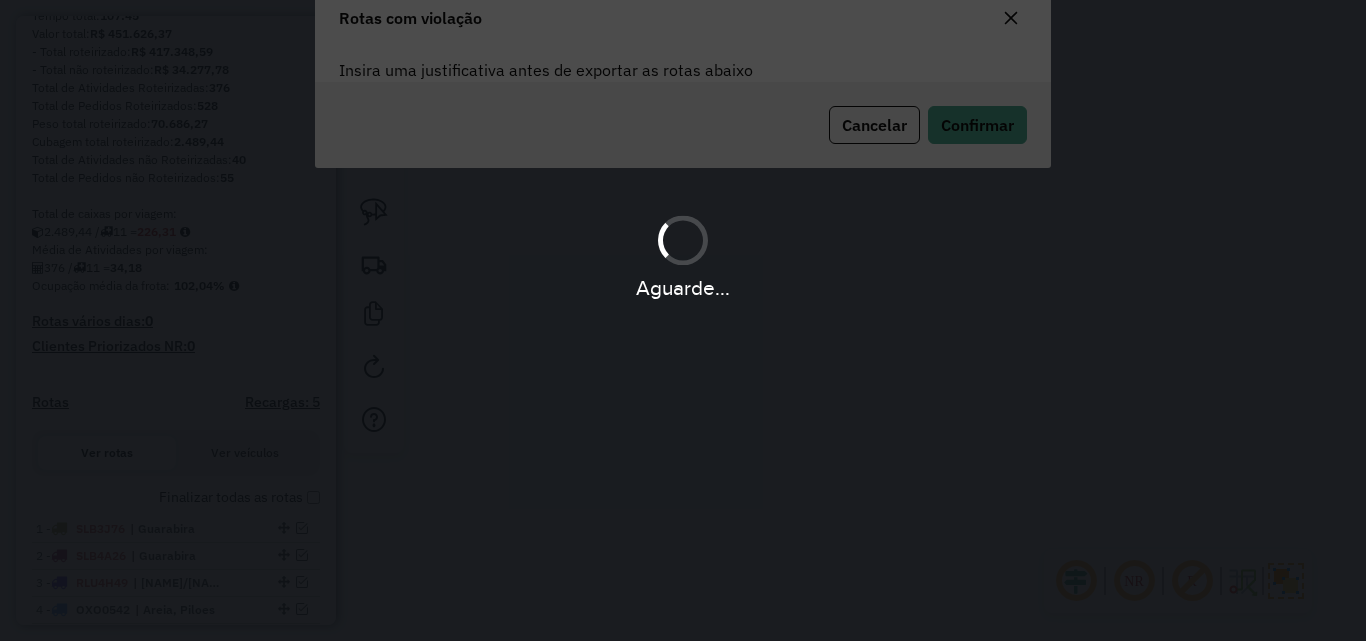 scroll, scrollTop: 108, scrollLeft: 0, axis: vertical 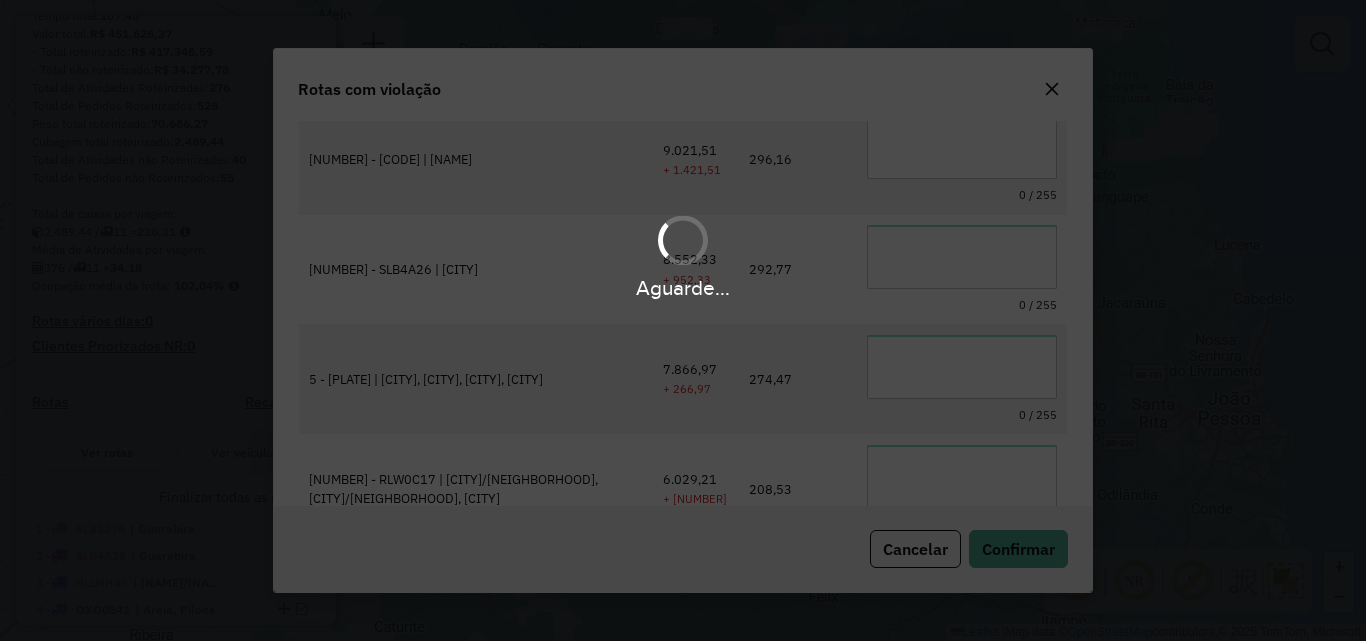 click on "Aguarde..." at bounding box center [683, 320] 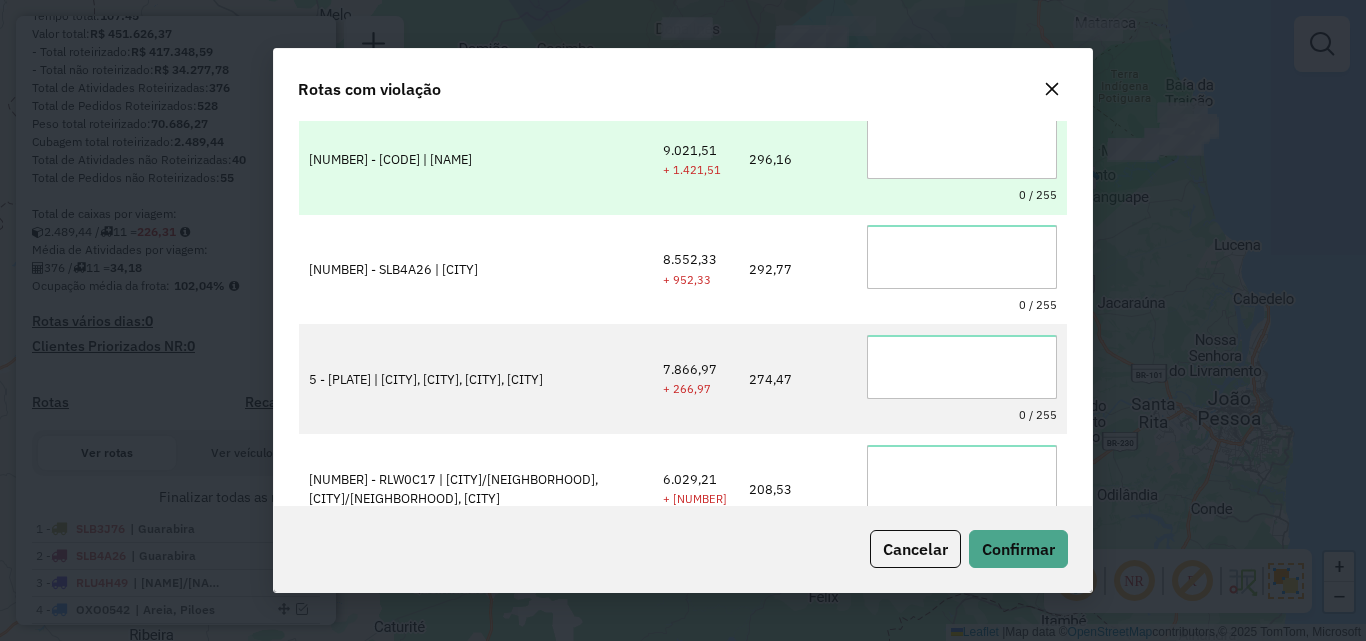 click on "Informações da Sessão [NUMBER] - [DATE] Criação: [DATE] Depósito: [CITY] Total de rotas: [NUMBER] Distância Total: [NUMBER] km Tempo total: [TIME] Valor total: R$ [NUMBER] - Total roteirizado: R$ [NUMBER] - Total não roteirizado: R$ [NUMBER] Total de Atividades Roteirizadas: [NUMBER] Total de Pedidos Roteirizados: [NUMBER] Peso total roteirizado: [NUMBER] Cubagem total roteirizado: [NUMBER] Total de Atividades não Roteirizadas: [NUMBER] Total de Pedidos não Roteirizados: [NUMBER] Total de caixas por viagem: [NUMBER] / [NUMBER] = [NUMBER] Média de Atividades por viagem: [NUMBER] / [NUMBER] = [NUMBER] Ocupação média da frota: [NUMBER]% Rotas vários dias: [NUMBER] Clientes Priorizados NR: [NUMBER] Rotas Recargas: [NUMBER] Ver rotas Ver veículos Finalizar todas as rotas [NUMBER] - [NUMBER] -" at bounding box center [683, 320] 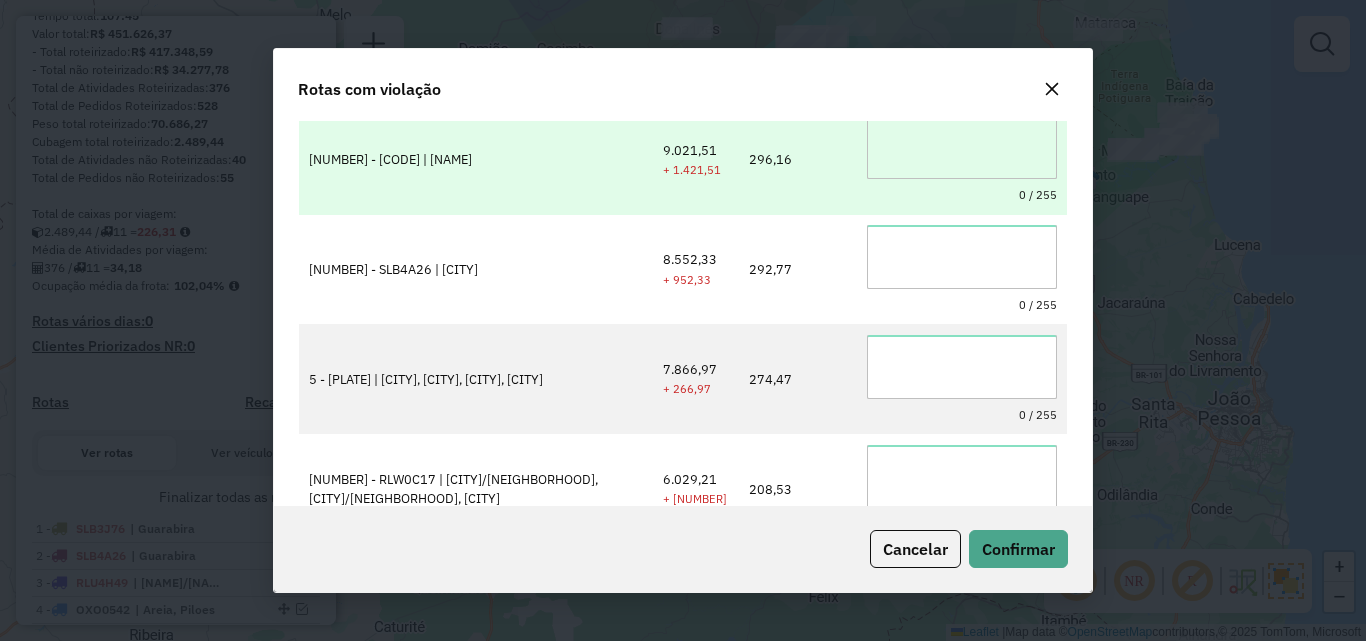 click at bounding box center [962, 147] 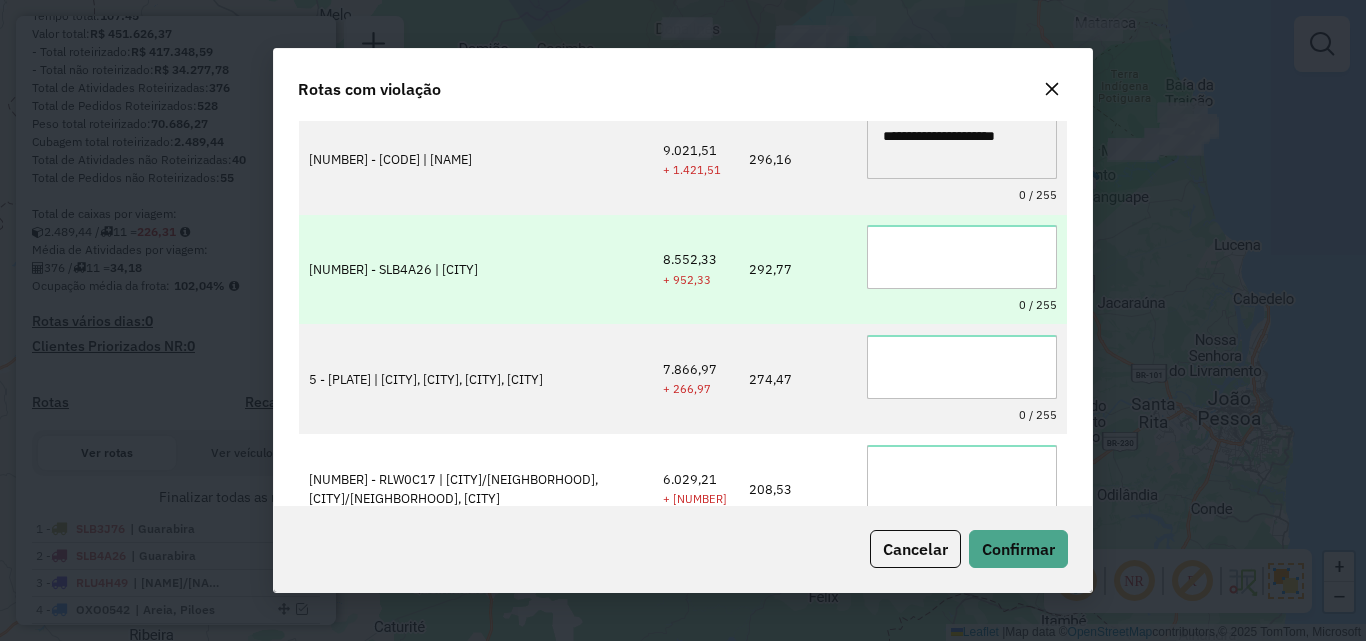 type on "**********" 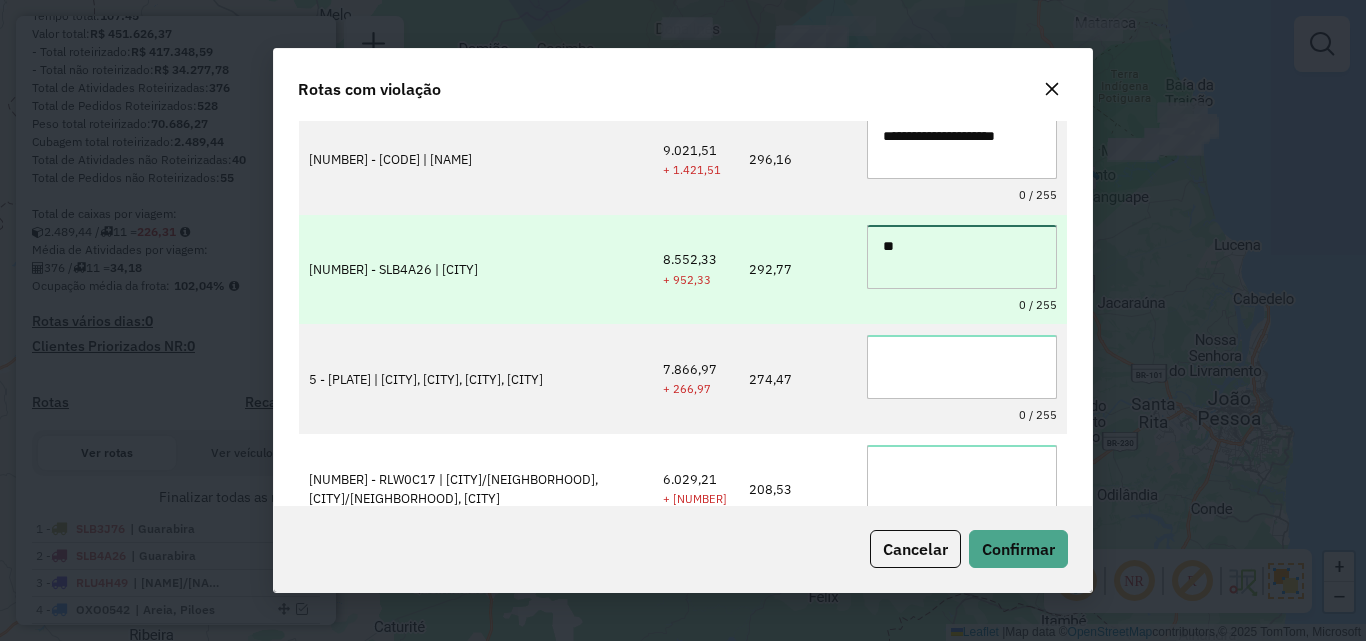 click on "**" at bounding box center [962, 257] 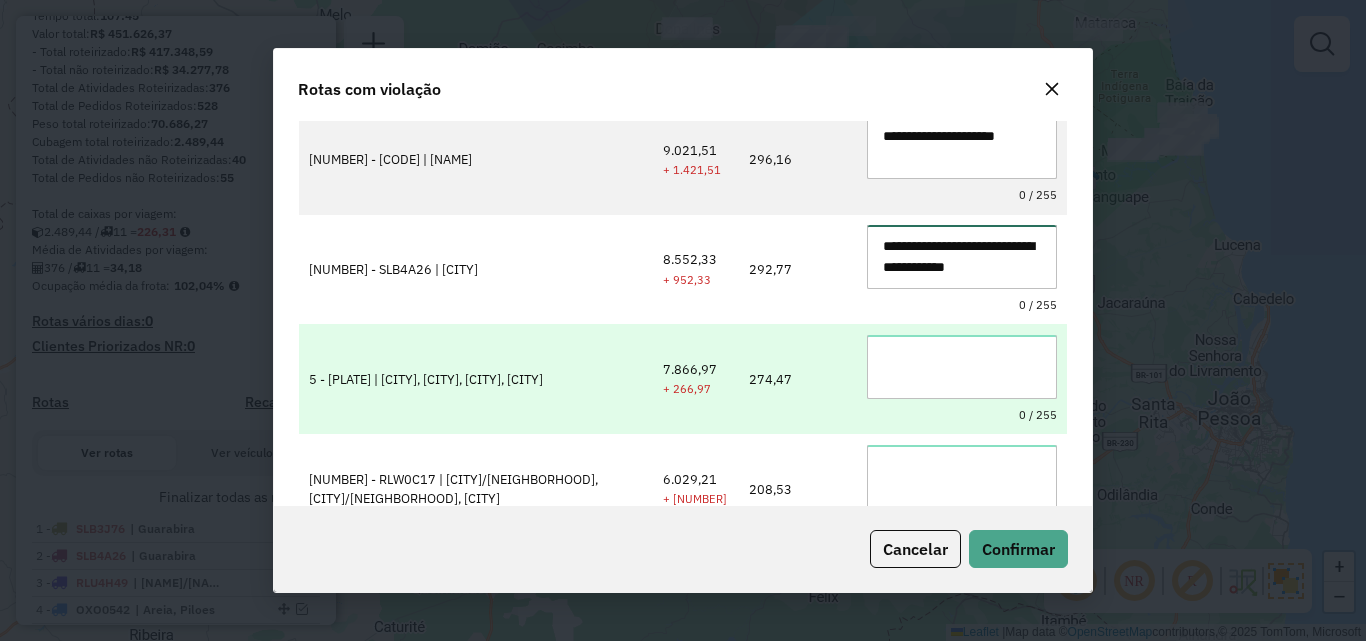 type on "**********" 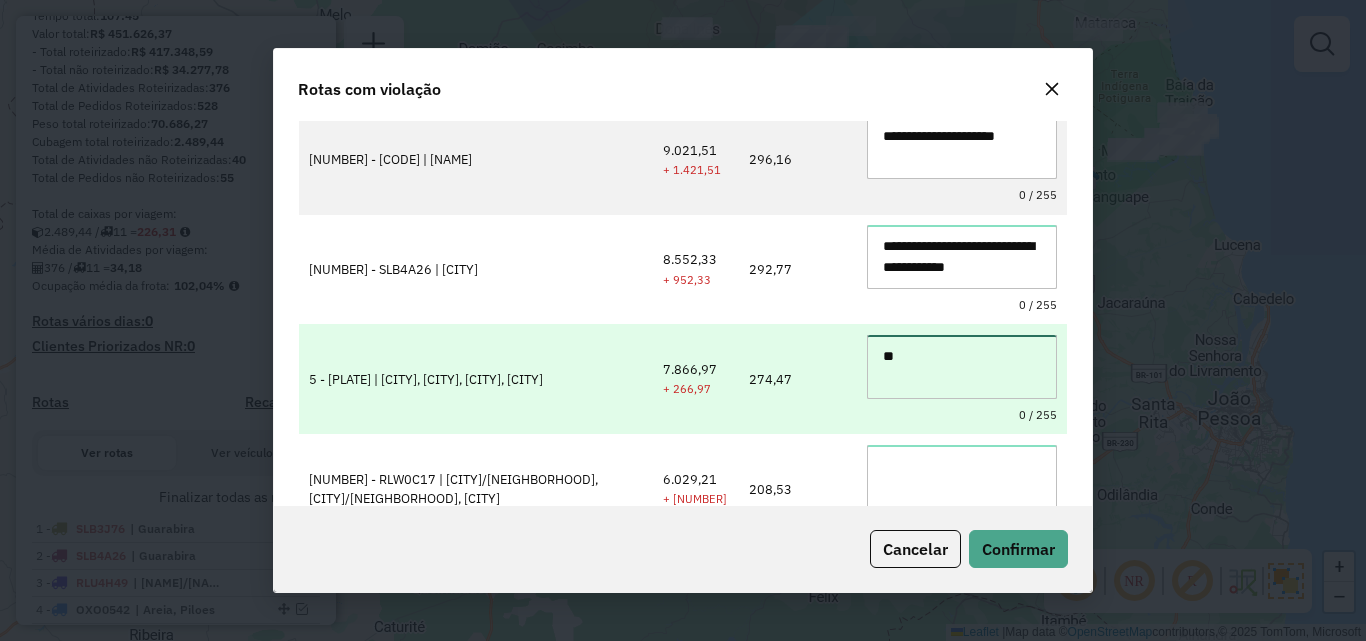 click on "**" at bounding box center (962, 367) 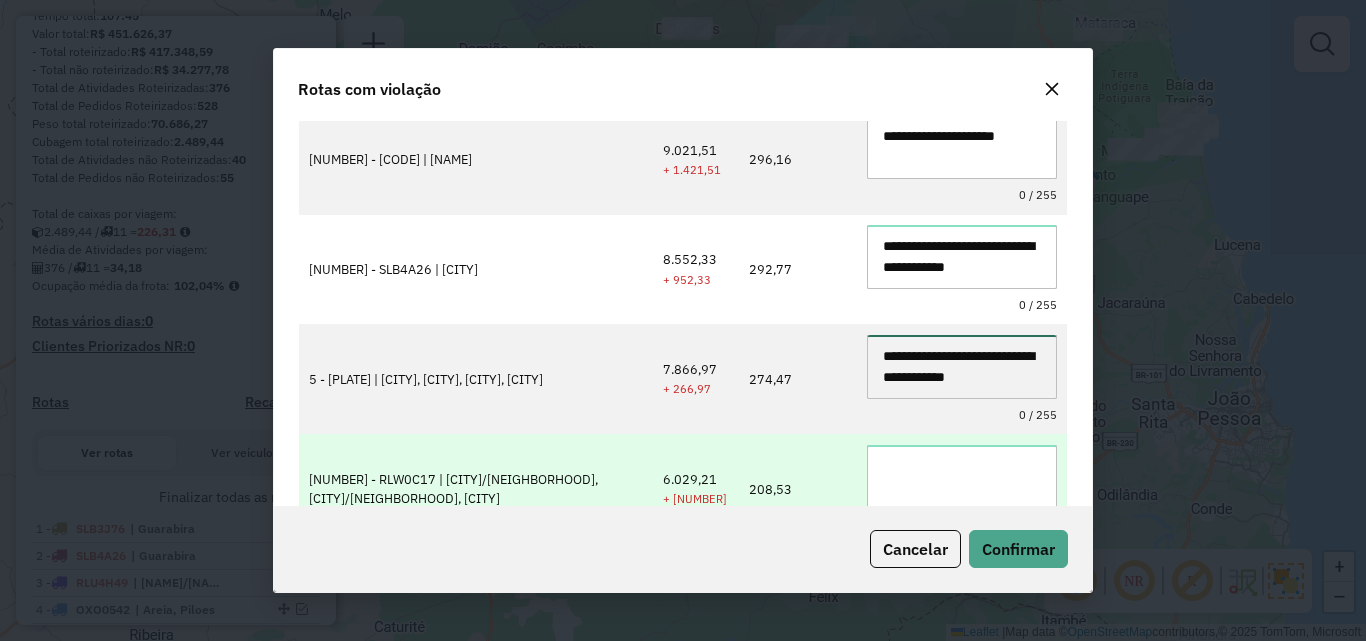 type on "**********" 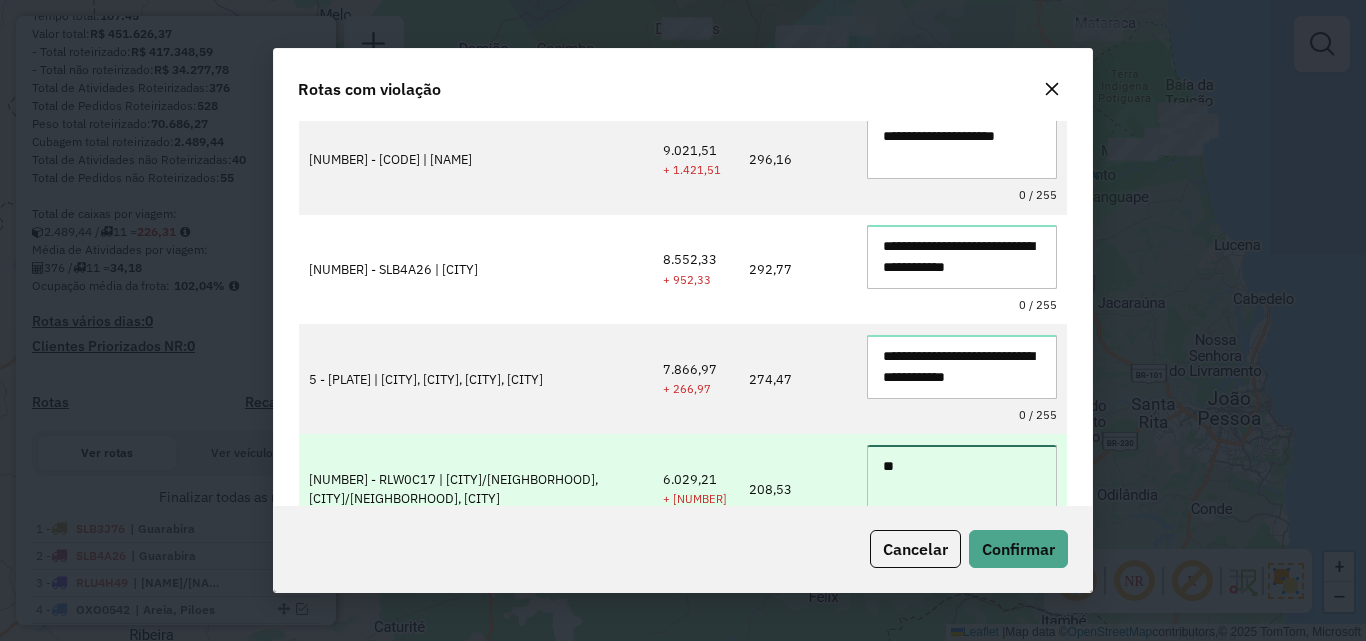 click on "**" at bounding box center (962, 477) 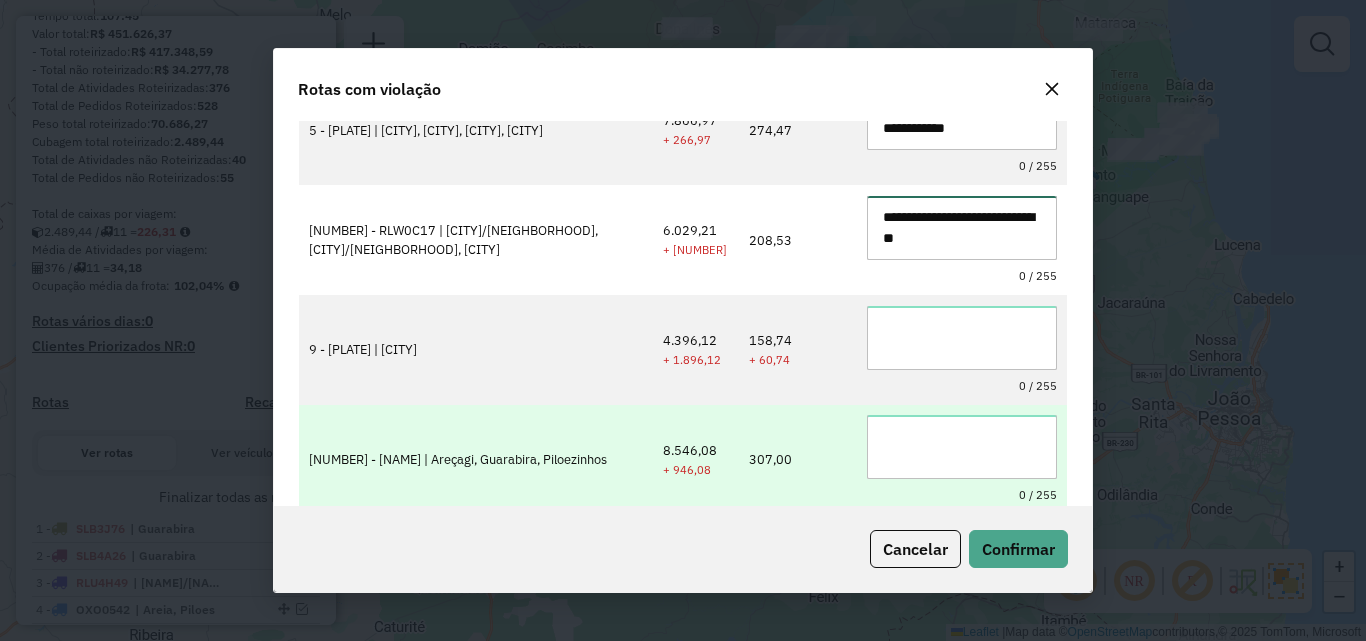 scroll, scrollTop: 366, scrollLeft: 0, axis: vertical 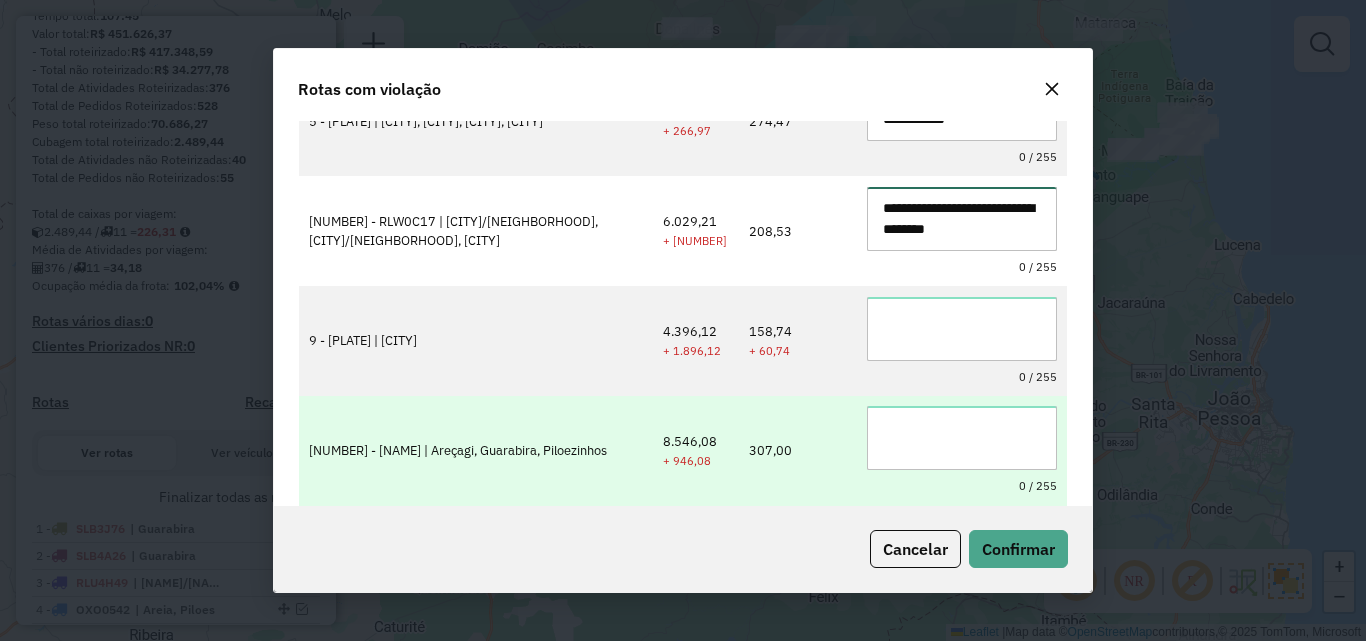 type on "**********" 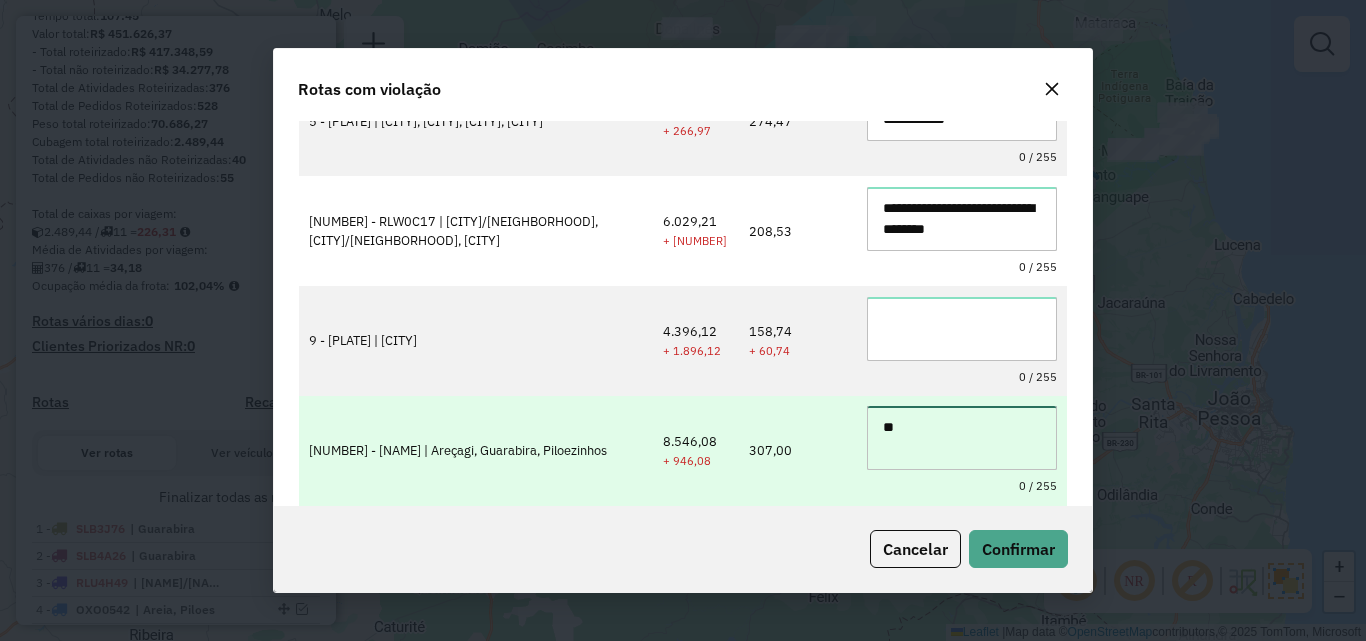 click on "**" at bounding box center [962, 438] 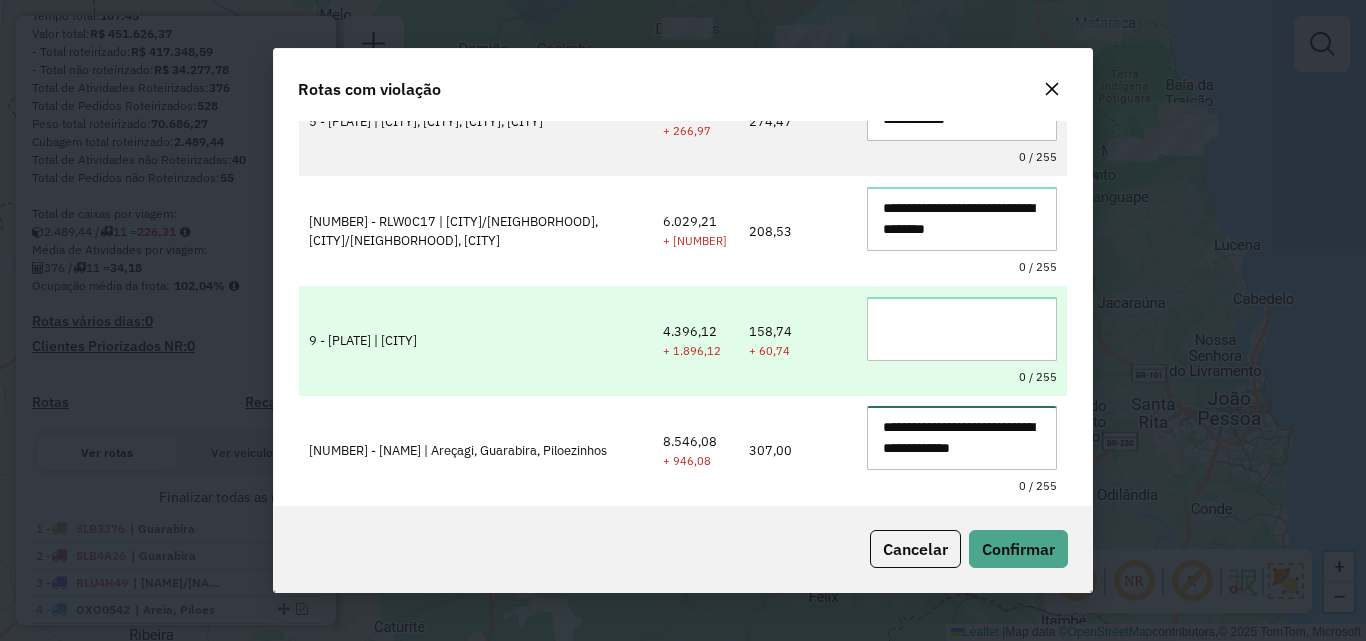 type on "**********" 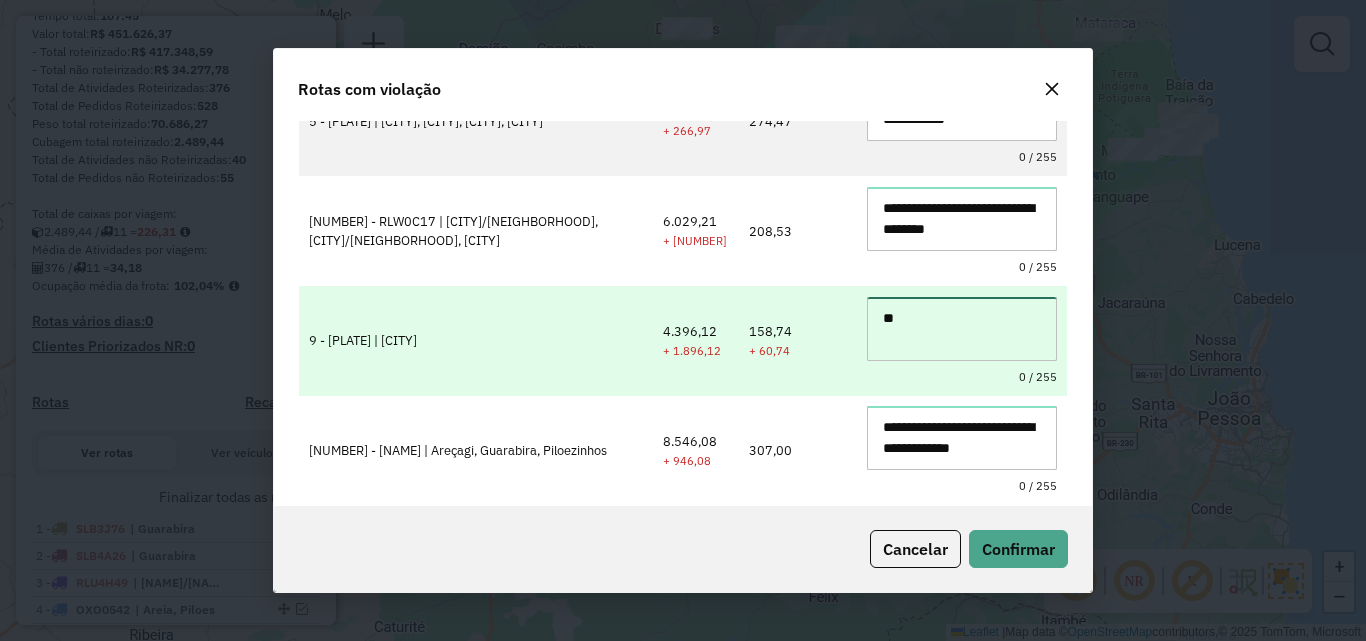 click on "**" at bounding box center (962, 329) 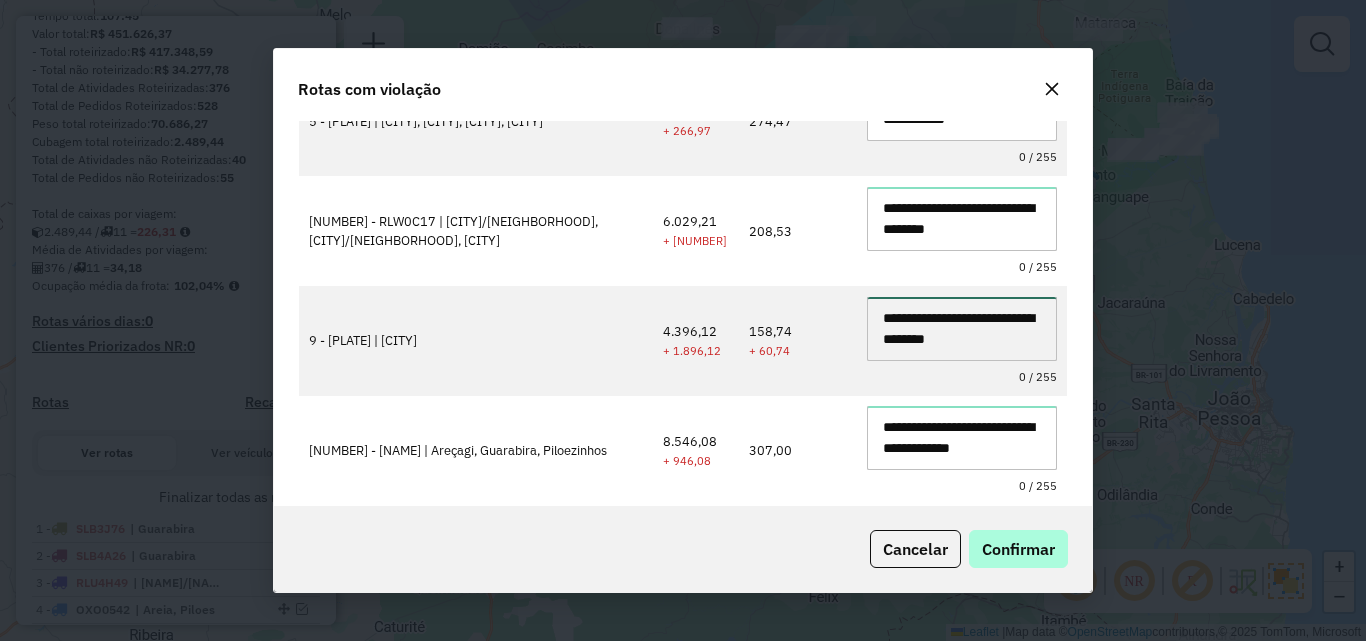 type on "**********" 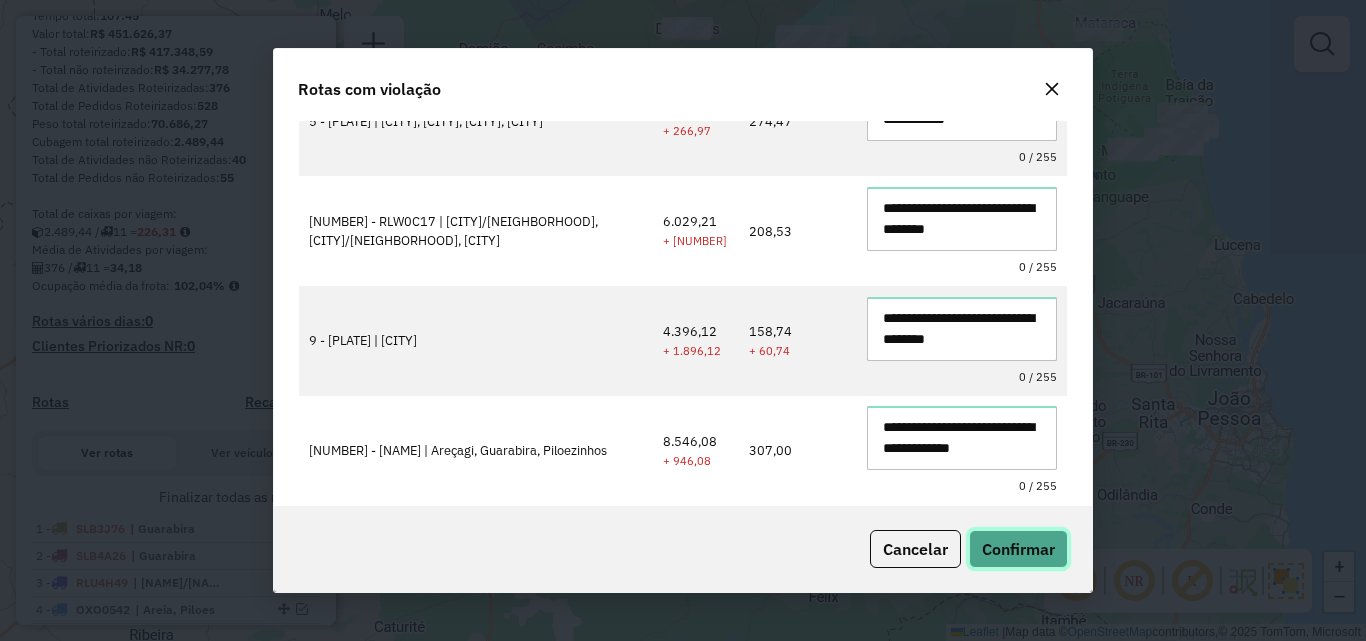 type 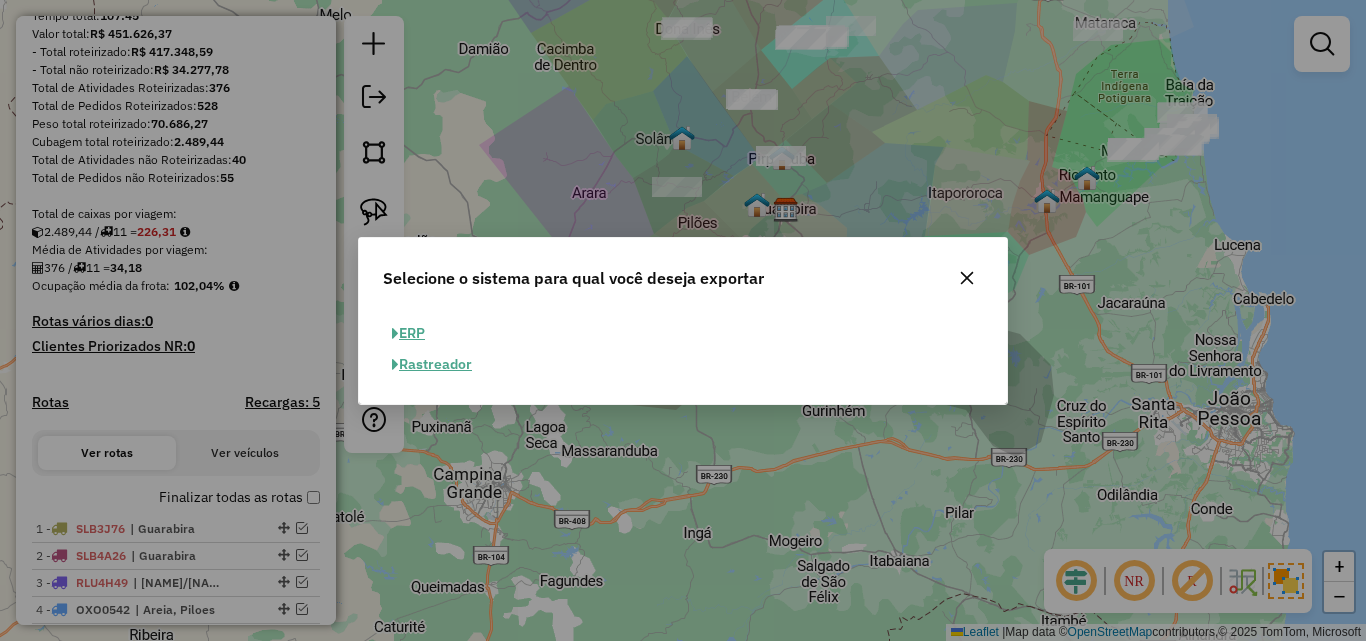 click on "ERP" 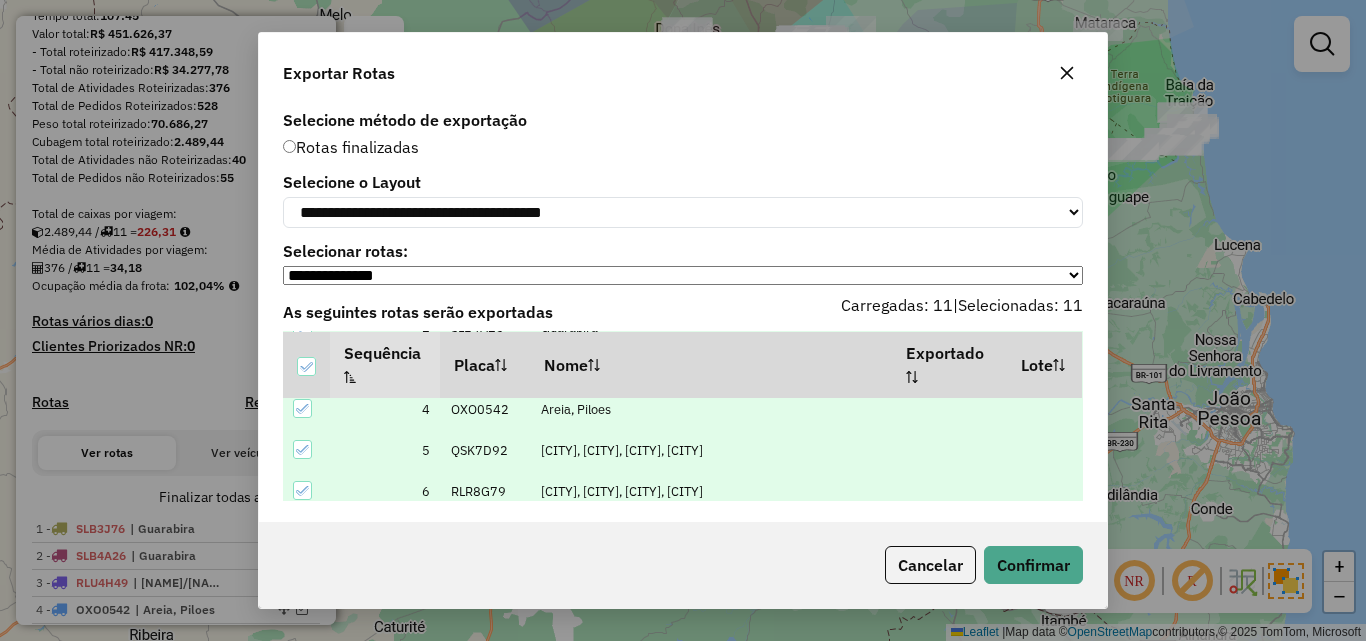 scroll, scrollTop: 368, scrollLeft: 0, axis: vertical 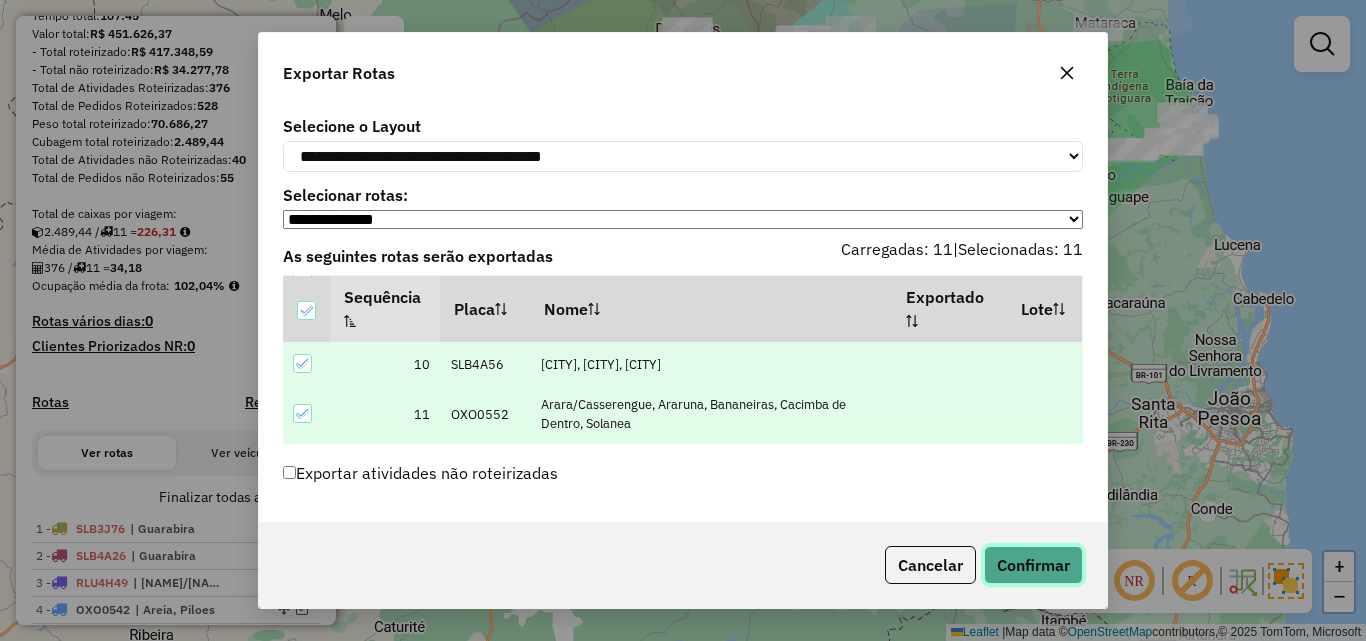 click on "Confirmar" 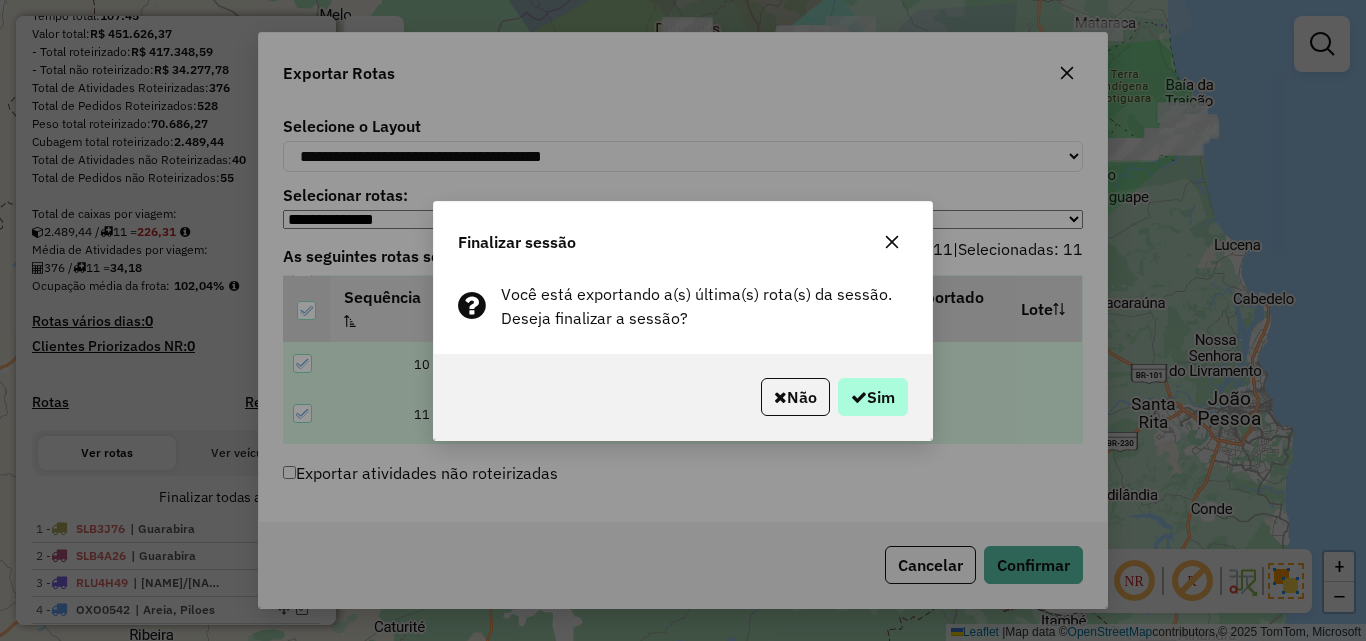 drag, startPoint x: 902, startPoint y: 374, endPoint x: 895, endPoint y: 384, distance: 12.206555 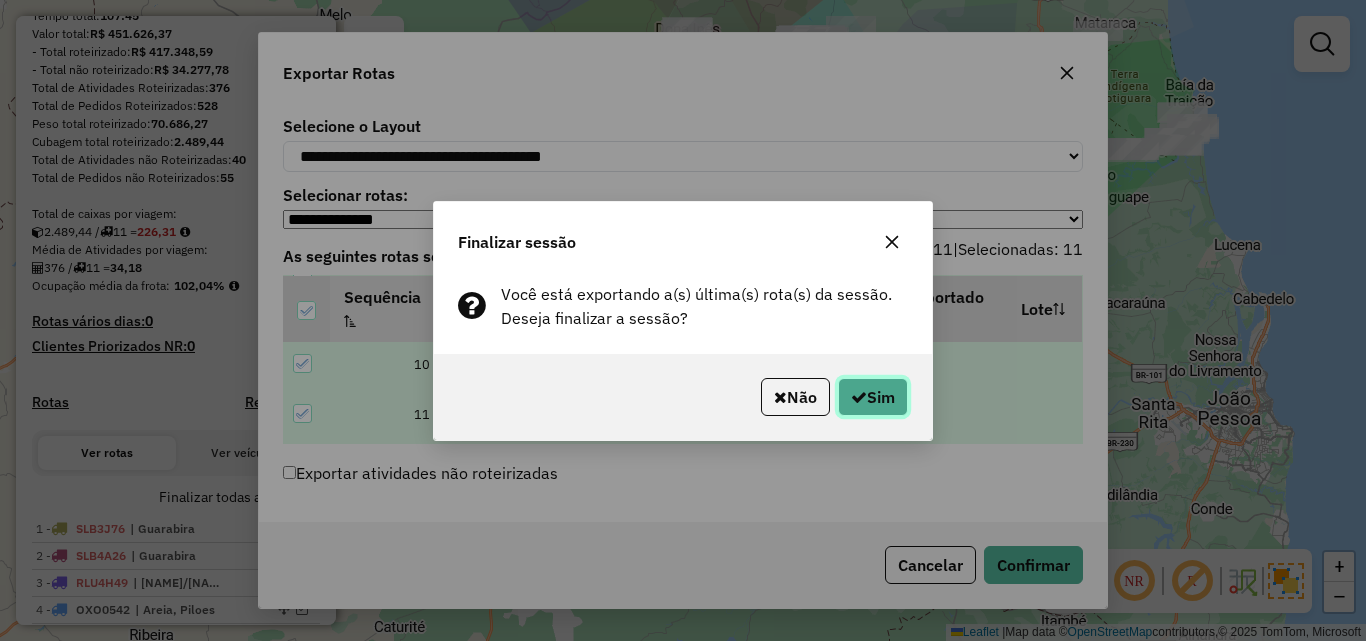 click on "Sim" 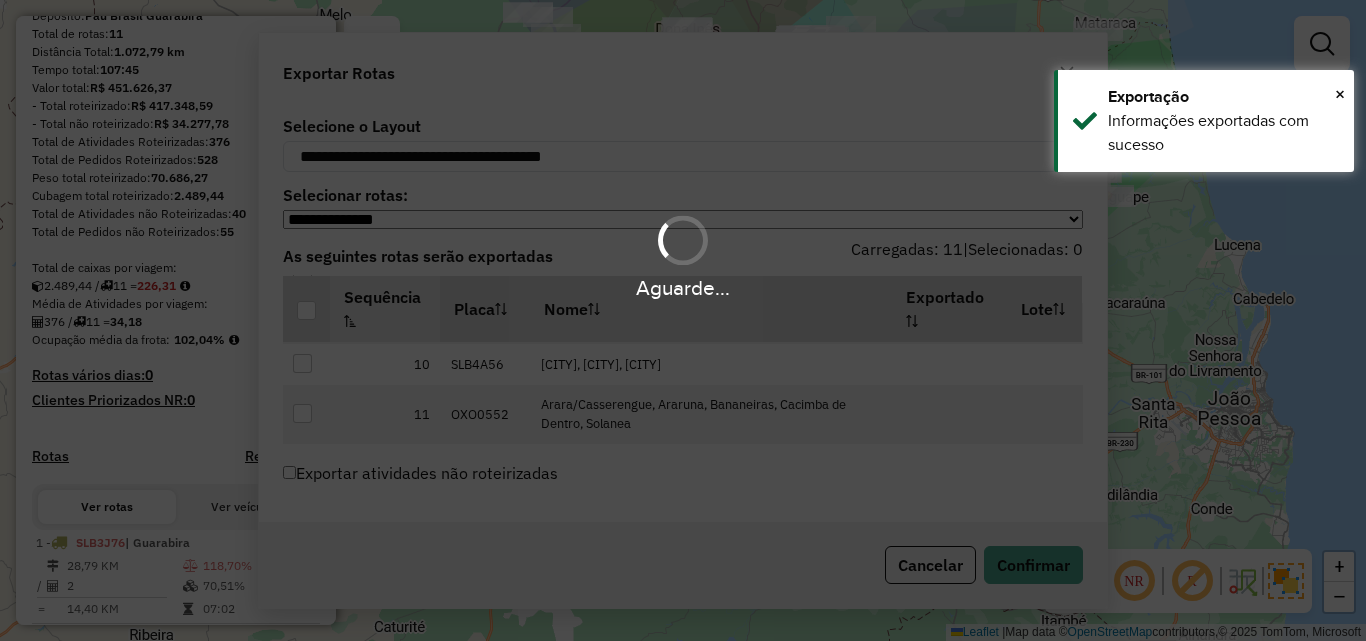 scroll, scrollTop: 304, scrollLeft: 0, axis: vertical 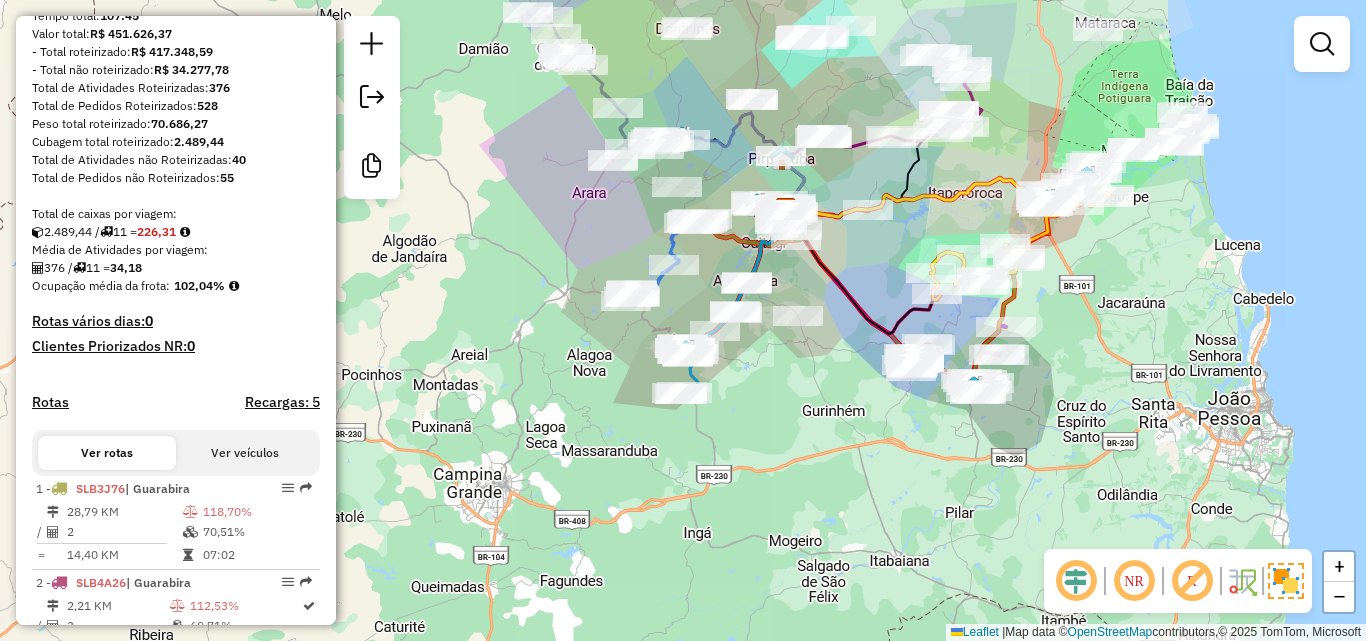 drag, startPoint x: 1077, startPoint y: 371, endPoint x: 1059, endPoint y: 475, distance: 105.546196 